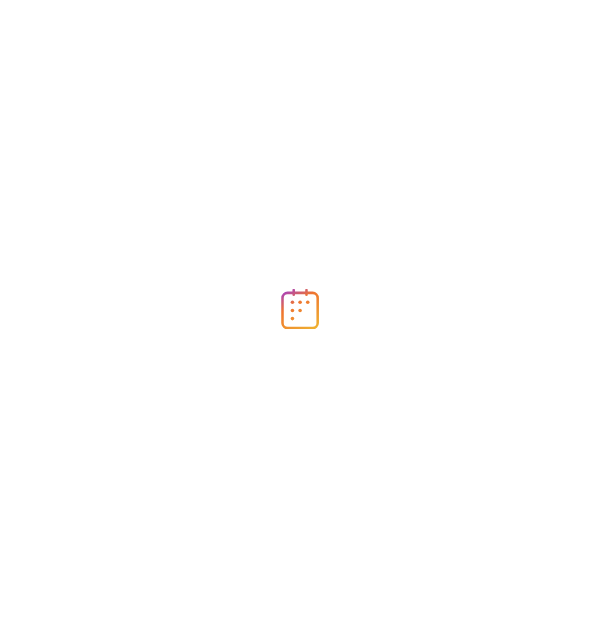 scroll, scrollTop: 0, scrollLeft: 0, axis: both 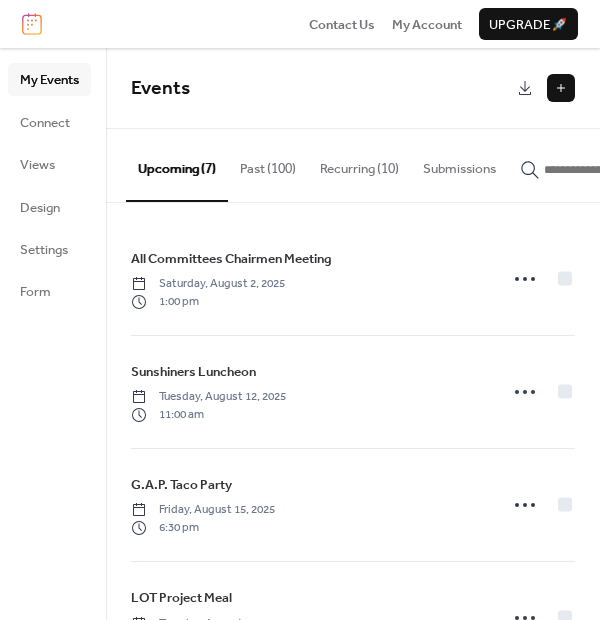 click at bounding box center (561, 88) 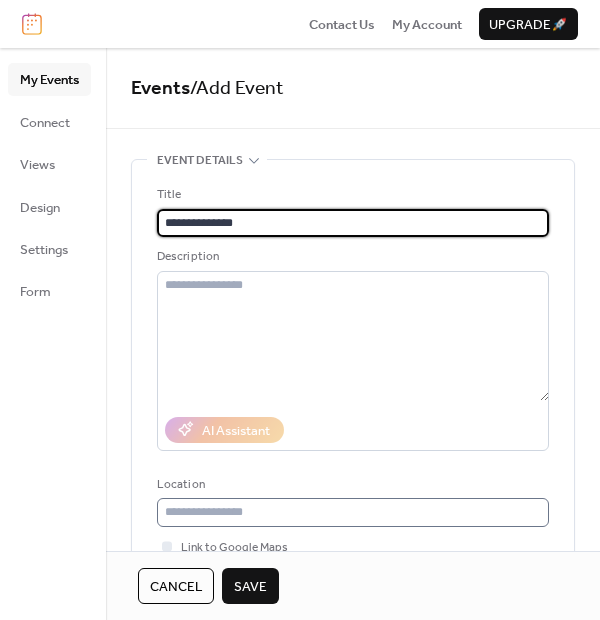 type on "**********" 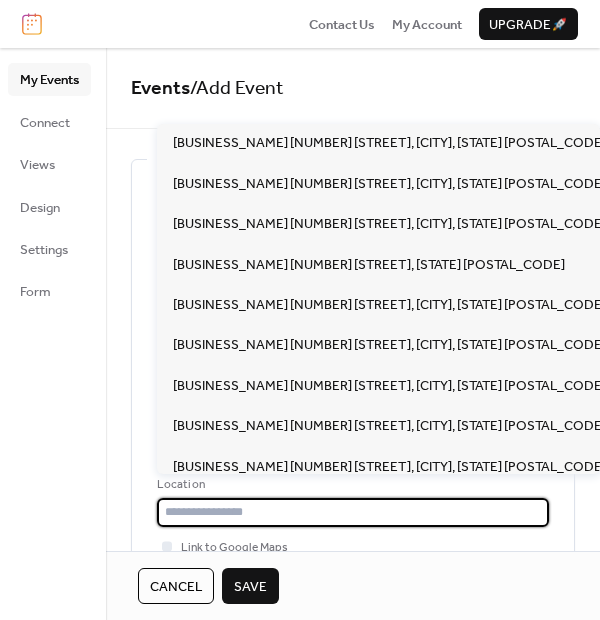 click at bounding box center (353, 512) 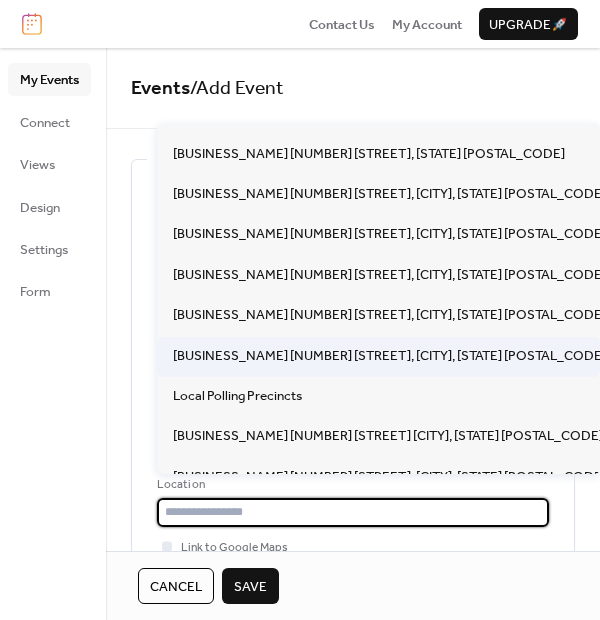 scroll, scrollTop: 177, scrollLeft: 0, axis: vertical 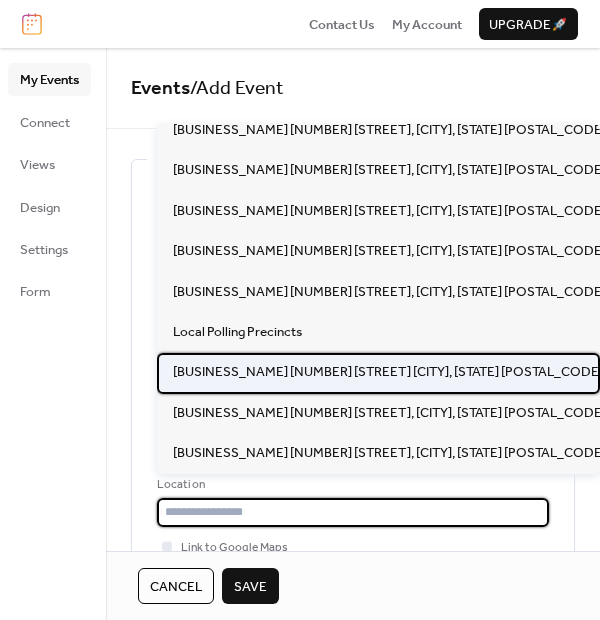click on "Parkwood Baptist Church 3903 Dixon Road Anderson SC 29625" at bounding box center (388, 372) 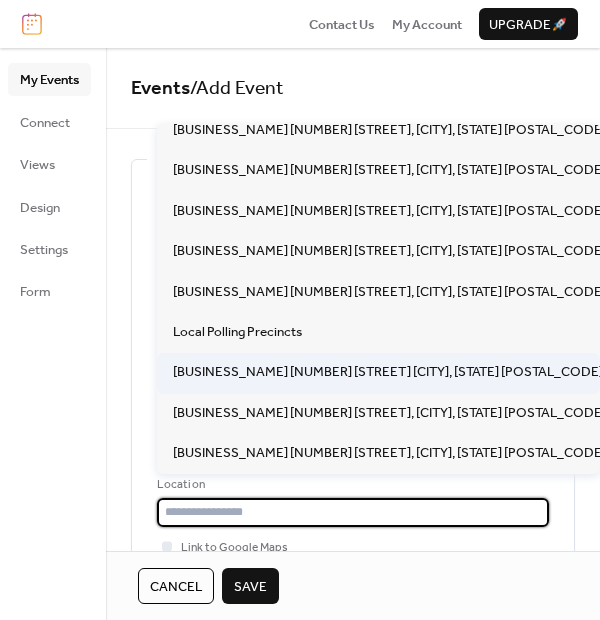type on "**********" 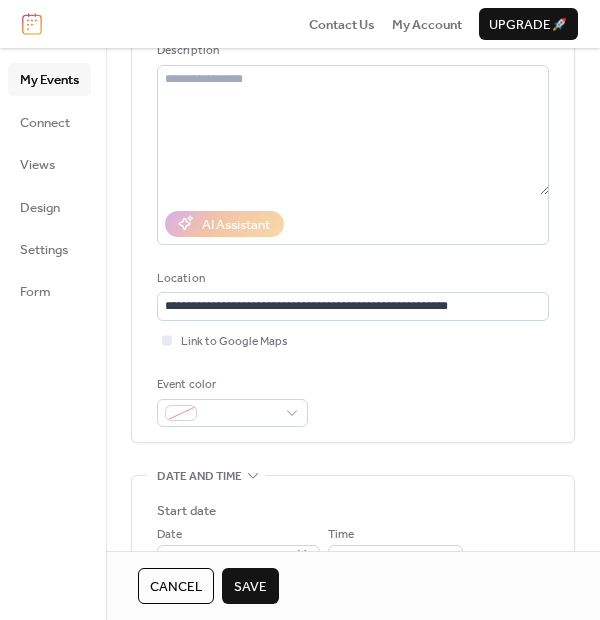 scroll, scrollTop: 222, scrollLeft: 0, axis: vertical 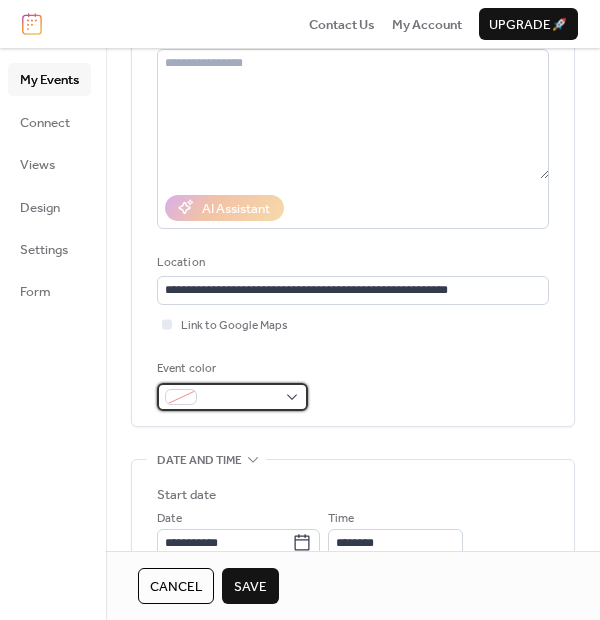 click at bounding box center [240, 398] 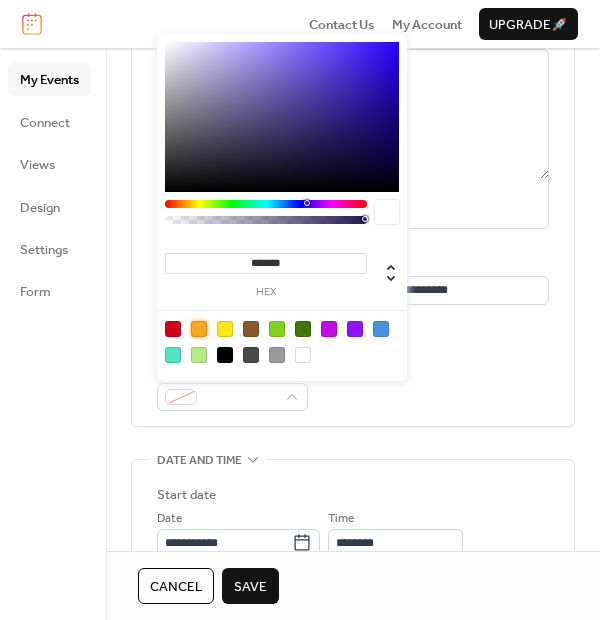 click at bounding box center [199, 329] 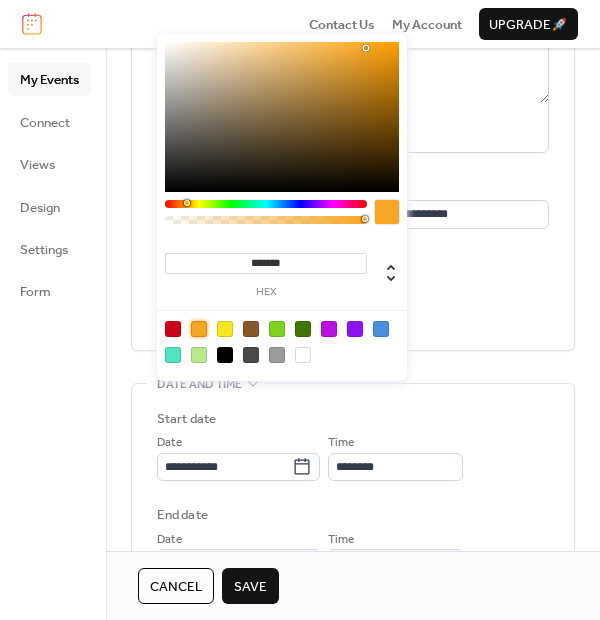 scroll, scrollTop: 333, scrollLeft: 0, axis: vertical 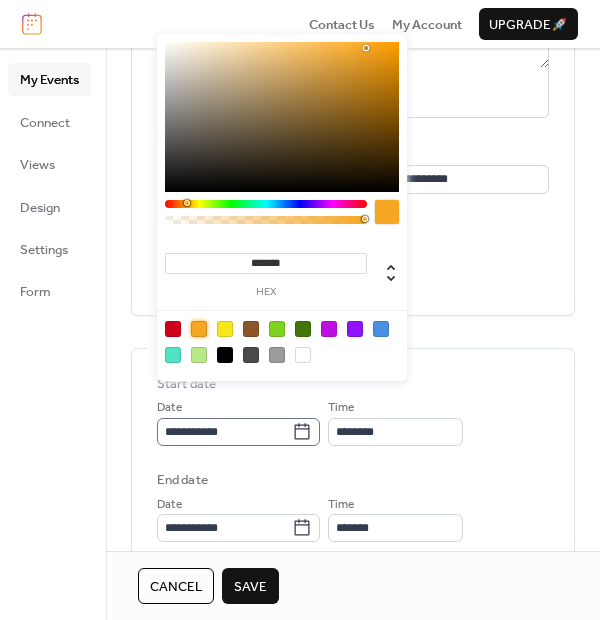 click 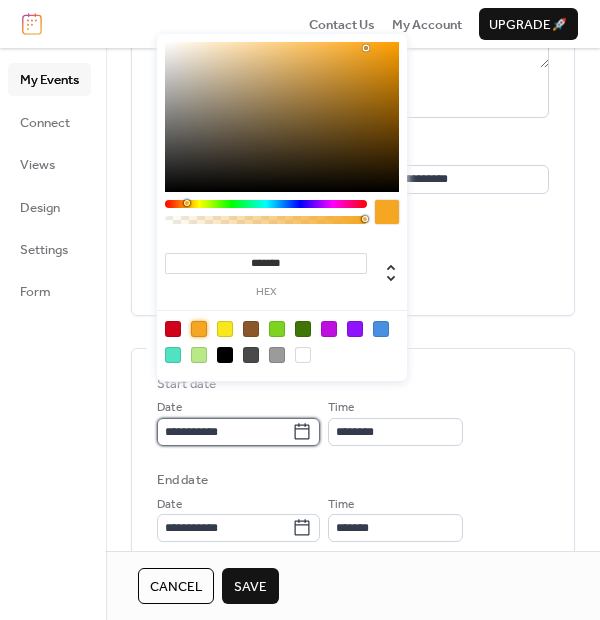 click on "**********" at bounding box center [224, 432] 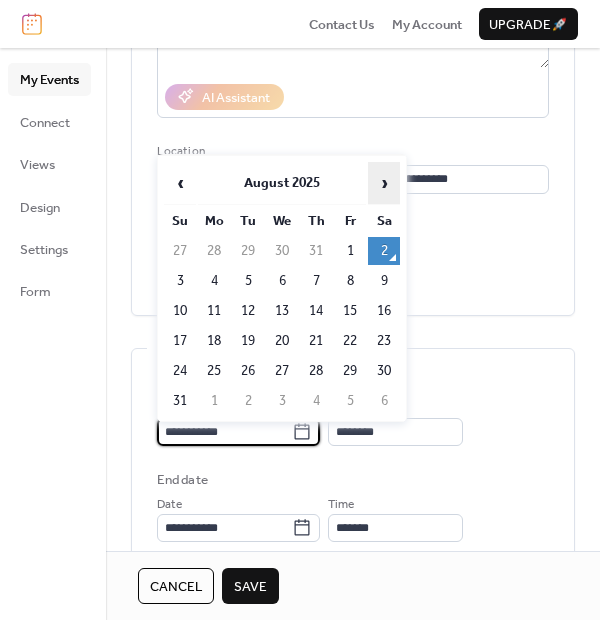 click on "›" at bounding box center (384, 183) 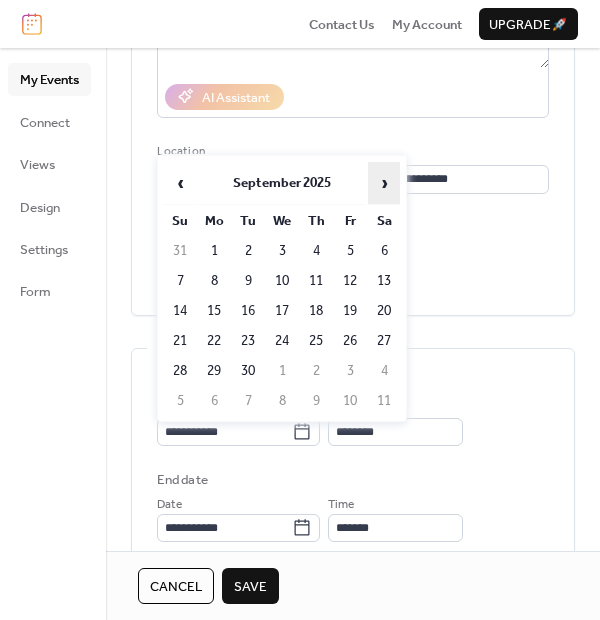 click on "›" at bounding box center (384, 183) 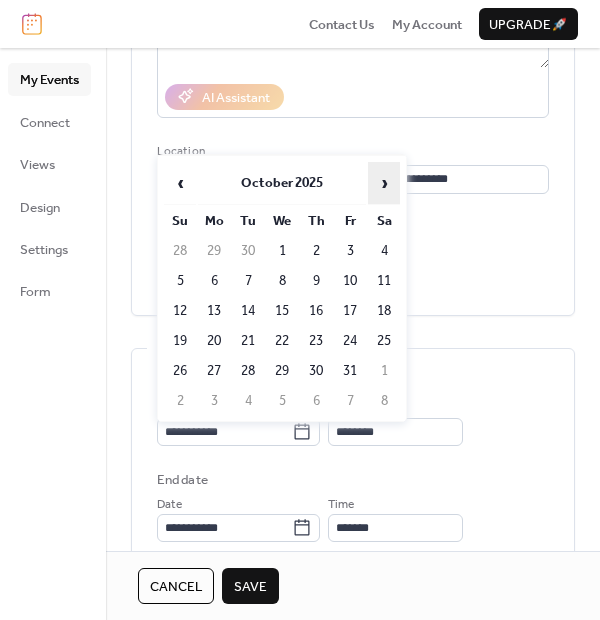 click on "›" at bounding box center (384, 183) 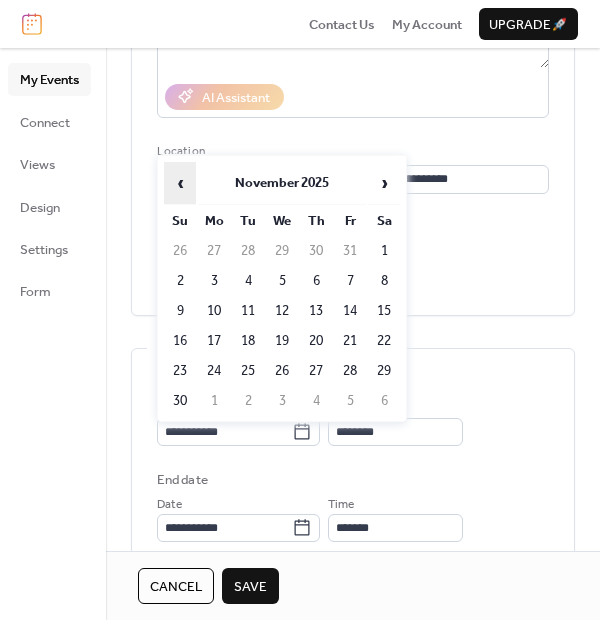 click on "‹" at bounding box center (180, 183) 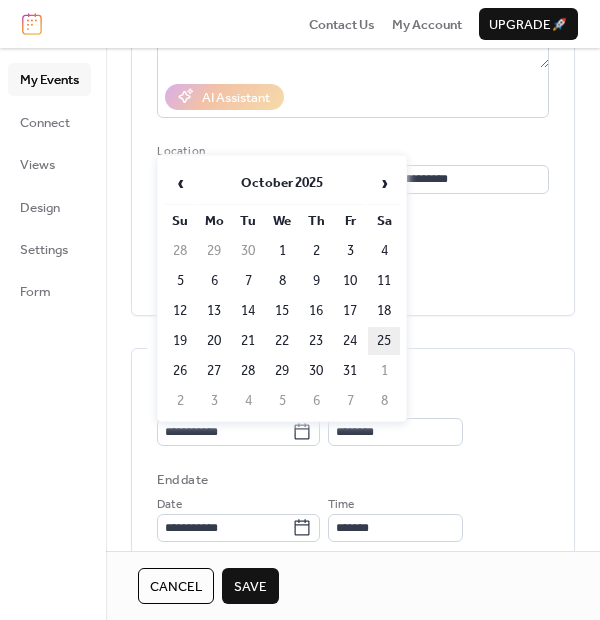 click on "25" at bounding box center (384, 341) 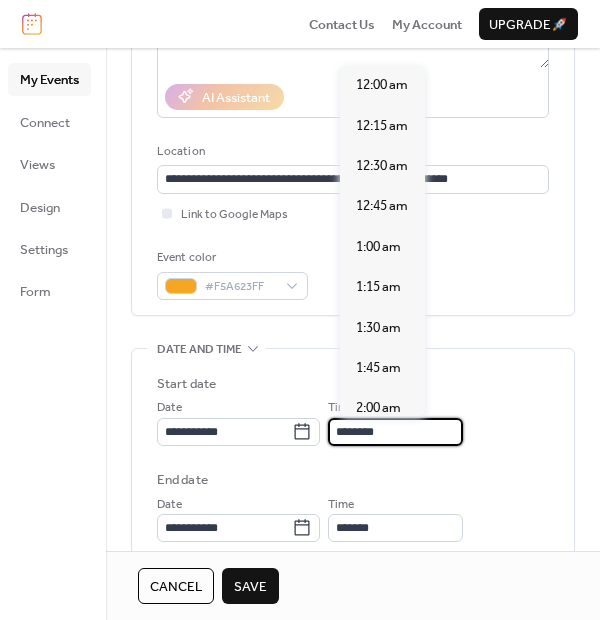 click on "********" at bounding box center (395, 432) 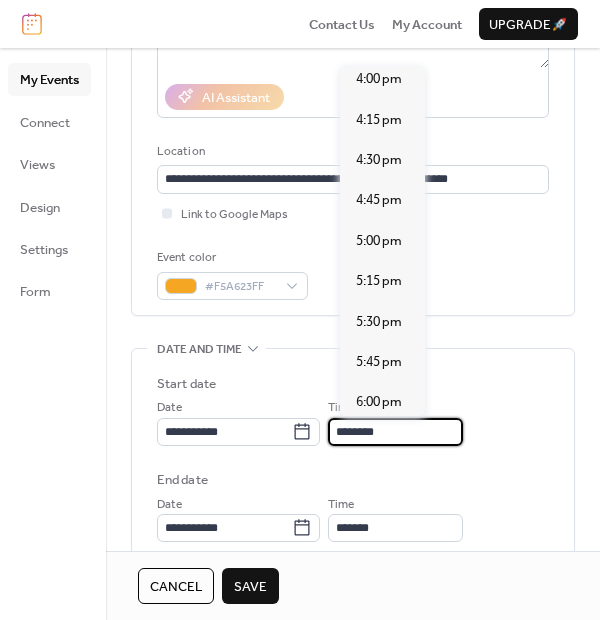 scroll, scrollTop: 2703, scrollLeft: 0, axis: vertical 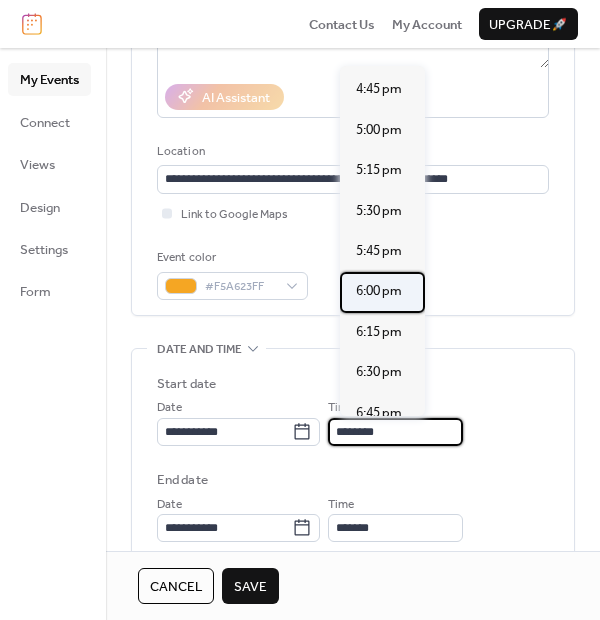 click on "6:00 pm" at bounding box center (379, 291) 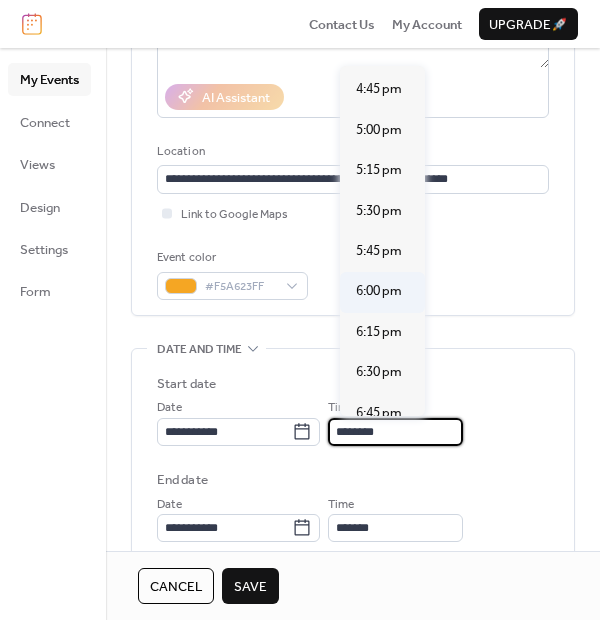 type on "*******" 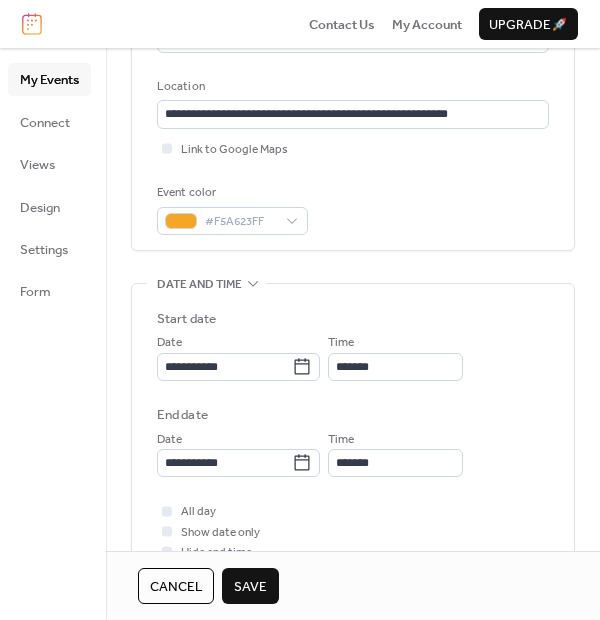 scroll, scrollTop: 444, scrollLeft: 0, axis: vertical 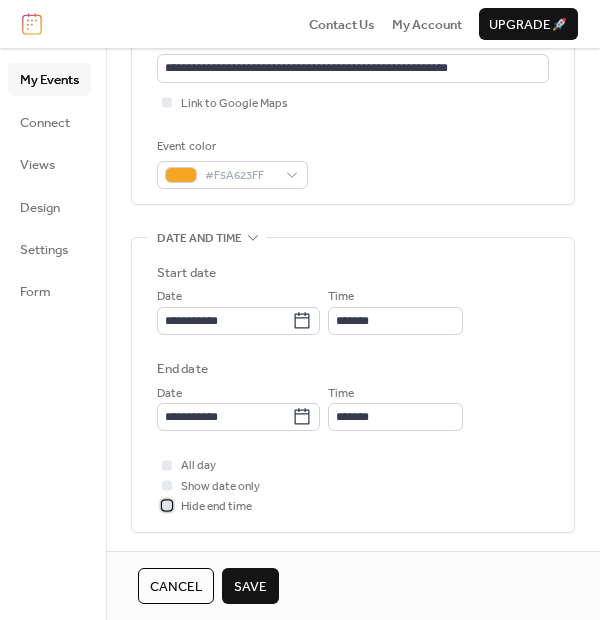 click at bounding box center [167, 506] 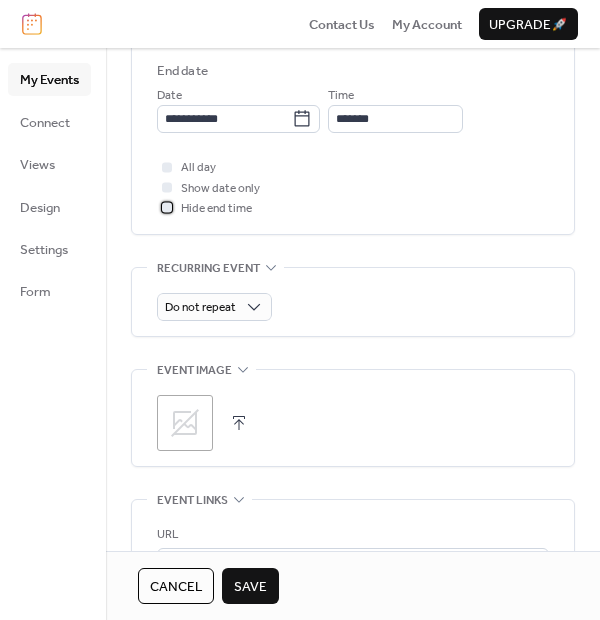 scroll, scrollTop: 777, scrollLeft: 0, axis: vertical 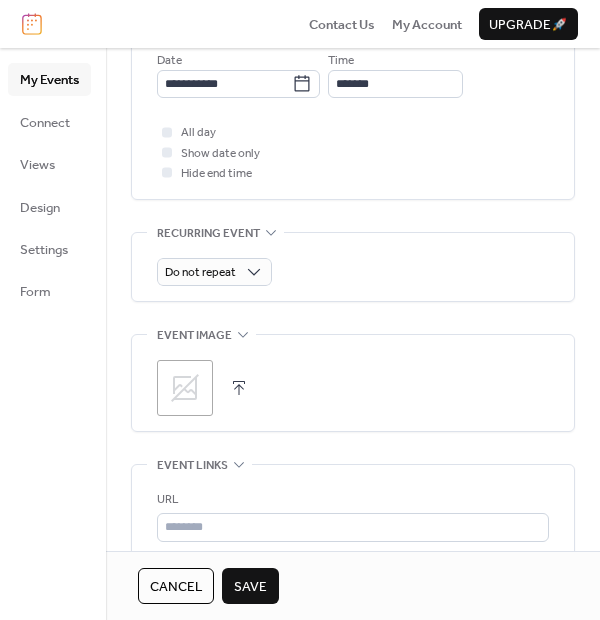 click on ";" at bounding box center [353, 383] 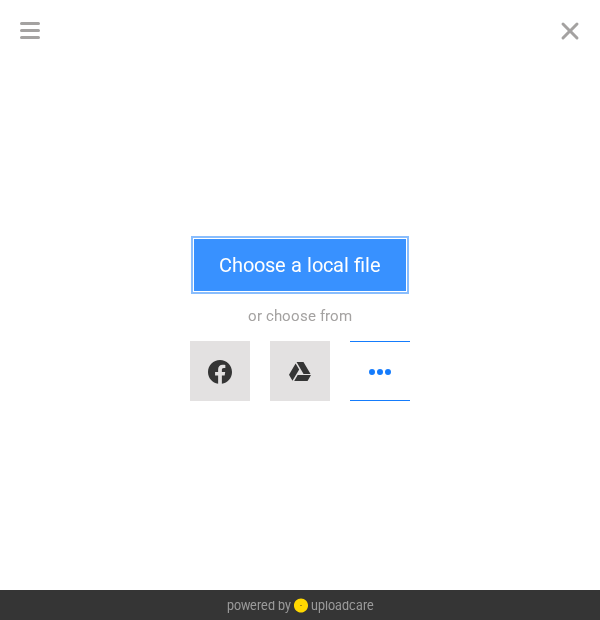 click on "Choose a local file" at bounding box center (300, 265) 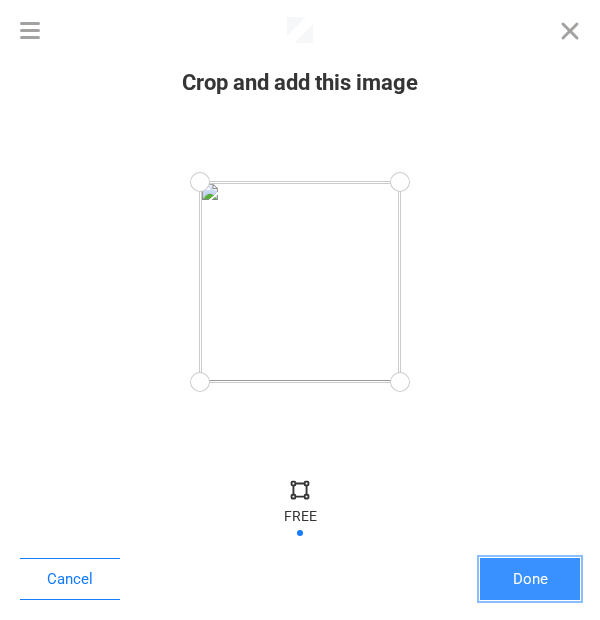 click on "Done" at bounding box center [530, 579] 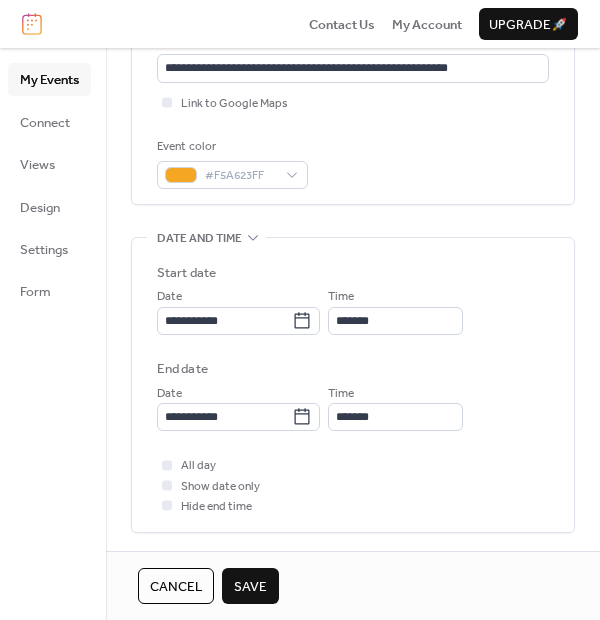 scroll, scrollTop: 666, scrollLeft: 0, axis: vertical 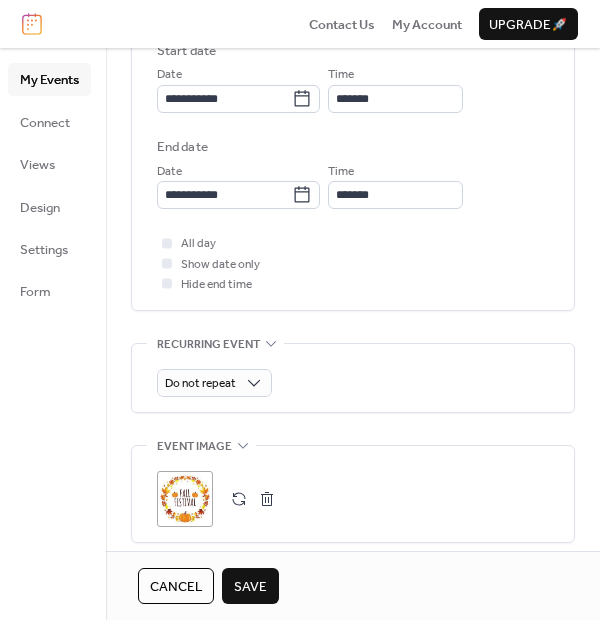 click on "Save" at bounding box center [250, 587] 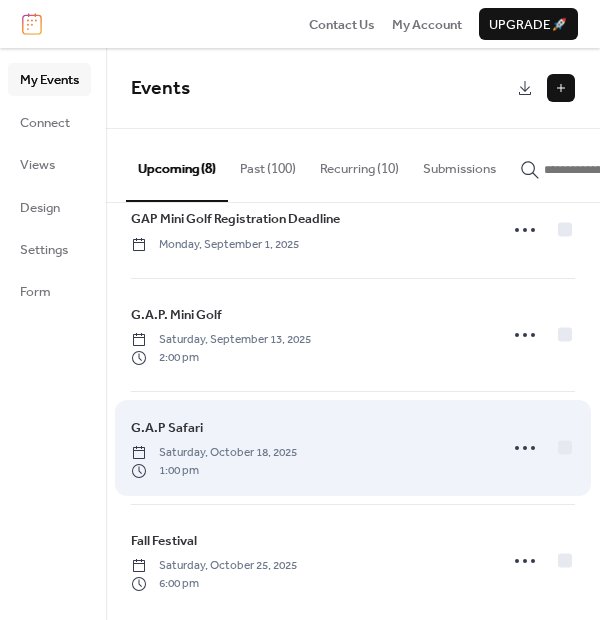 scroll, scrollTop: 513, scrollLeft: 0, axis: vertical 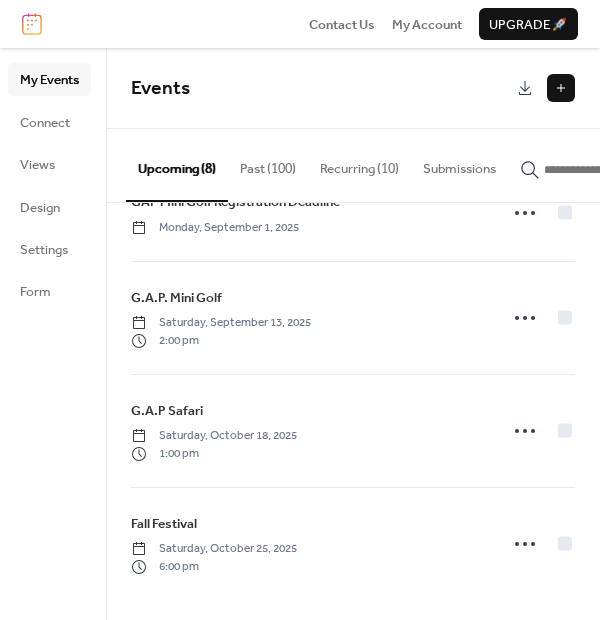 click at bounding box center (561, 88) 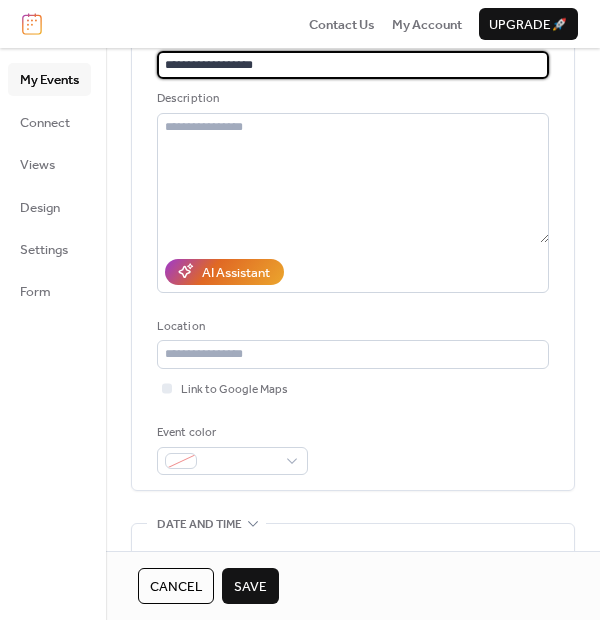 scroll, scrollTop: 222, scrollLeft: 0, axis: vertical 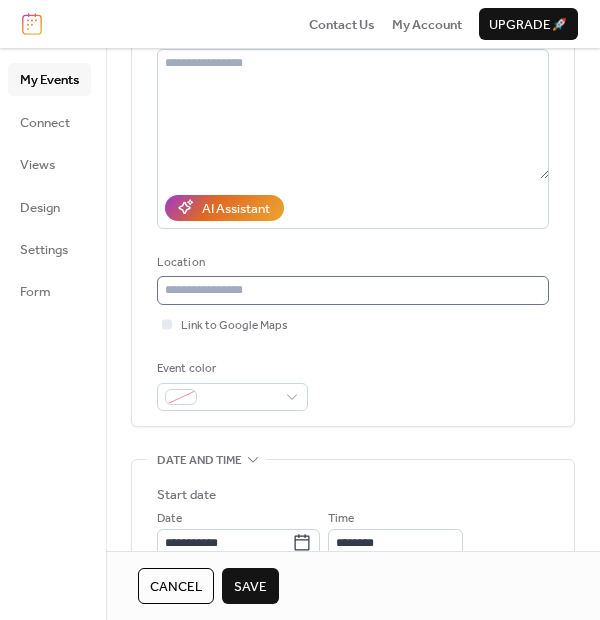 type on "**********" 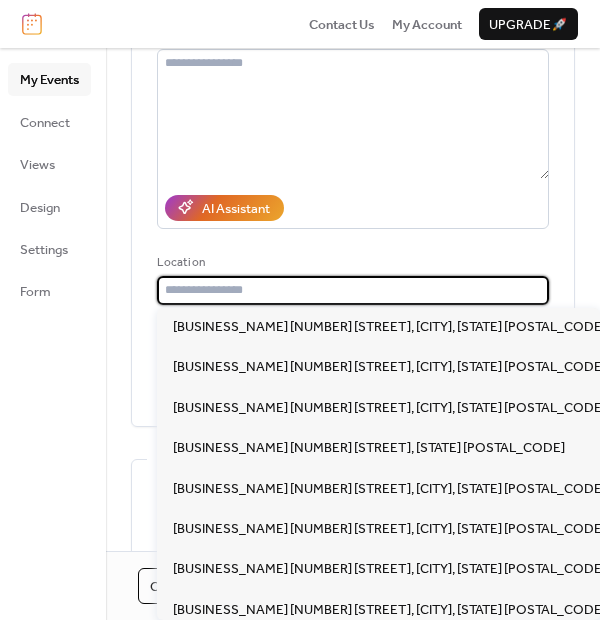 click at bounding box center (353, 290) 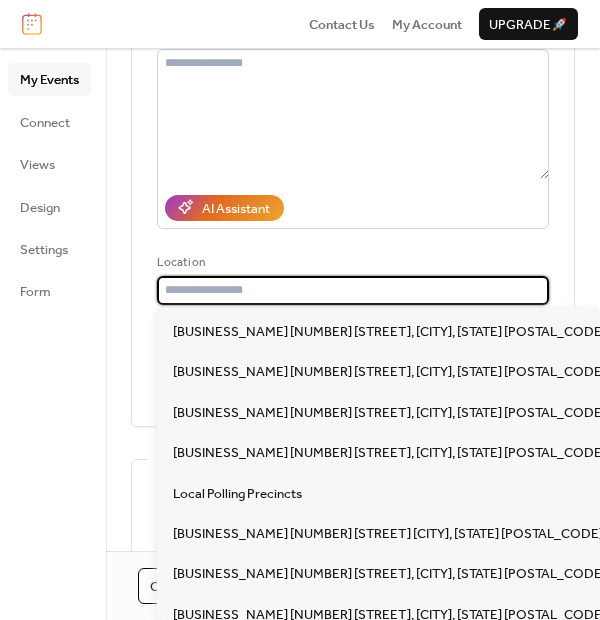 scroll, scrollTop: 215, scrollLeft: 0, axis: vertical 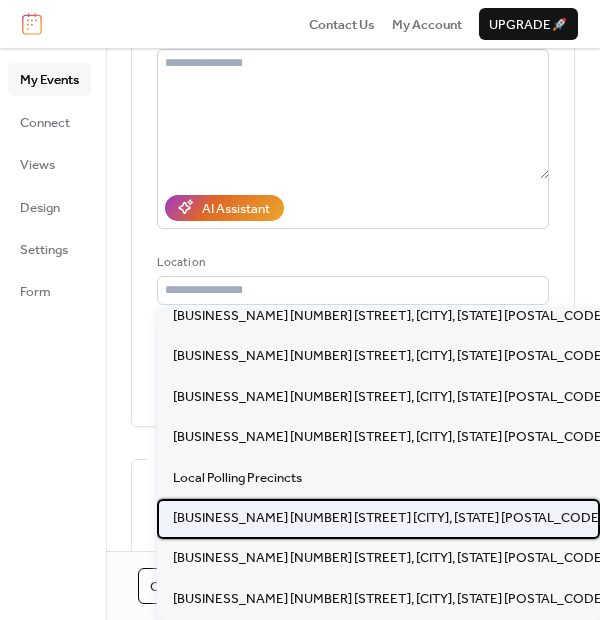 click on "Parkwood Baptist Church 3903 Dixon Road Anderson SC 29625" at bounding box center (388, 518) 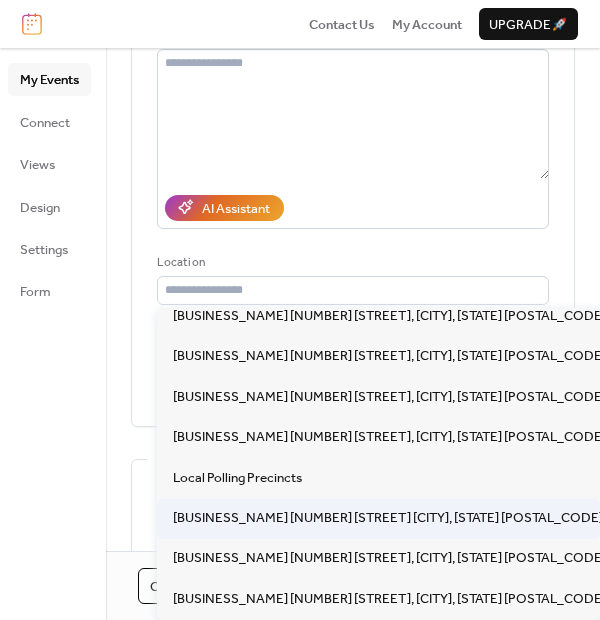 type on "**********" 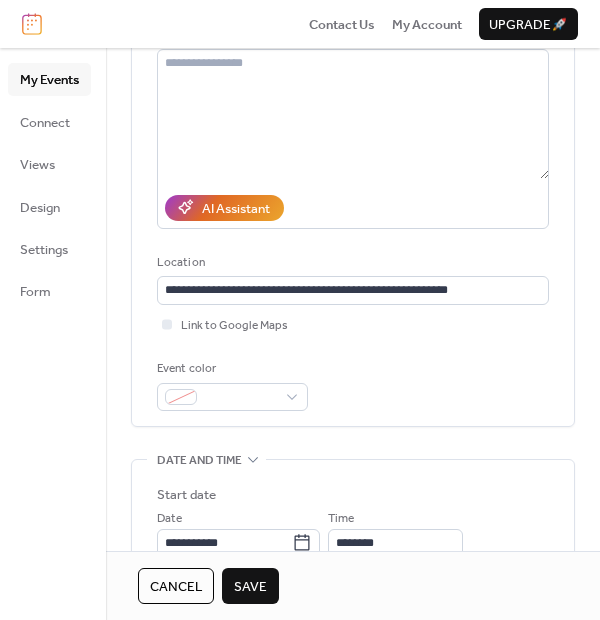 scroll, scrollTop: 333, scrollLeft: 0, axis: vertical 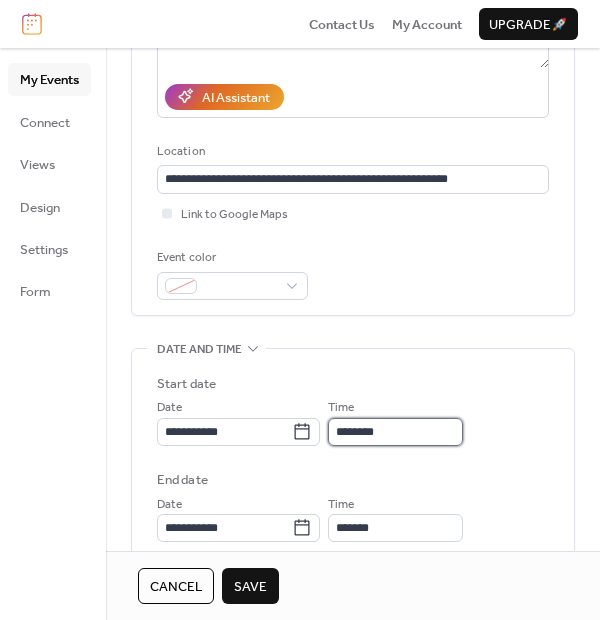click on "********" at bounding box center (395, 432) 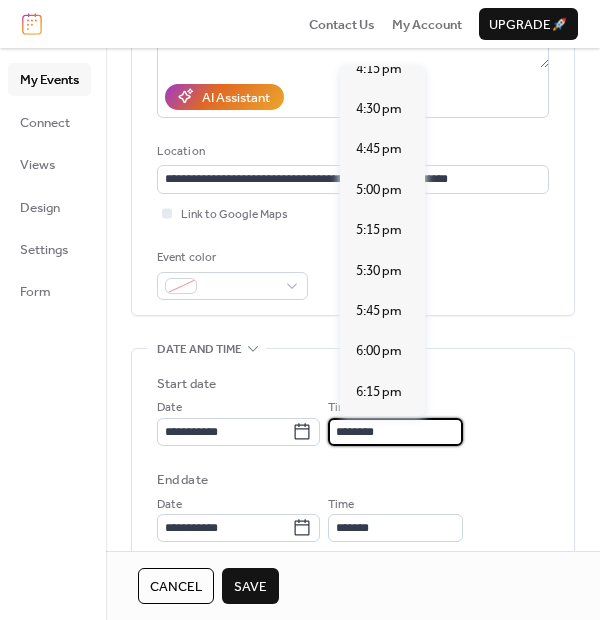 scroll, scrollTop: 2703, scrollLeft: 0, axis: vertical 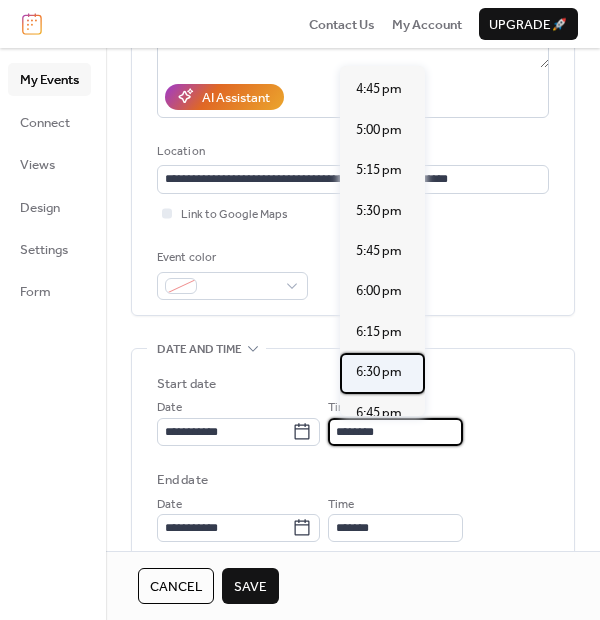 click on "6:30 pm" at bounding box center (382, 373) 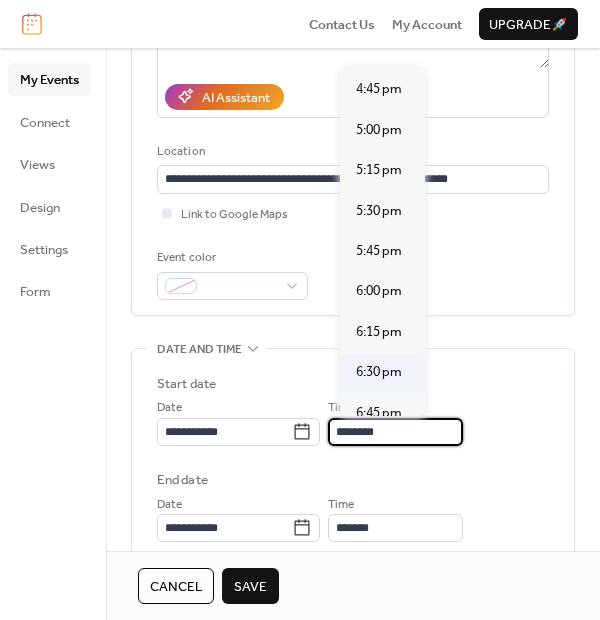 type on "*******" 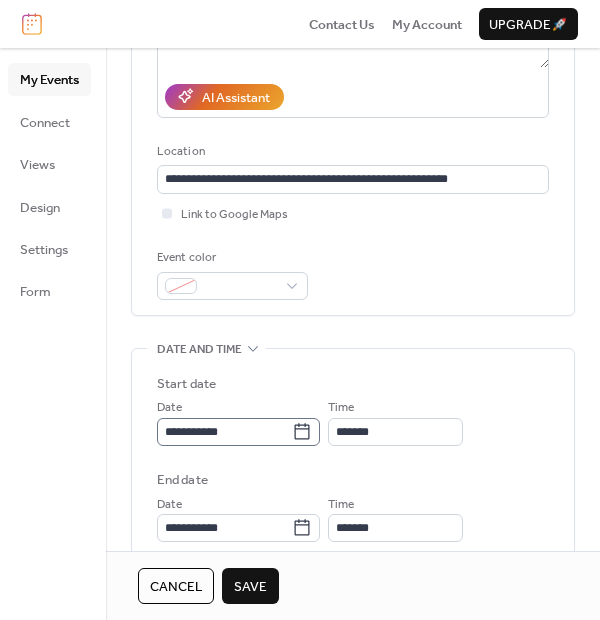 click 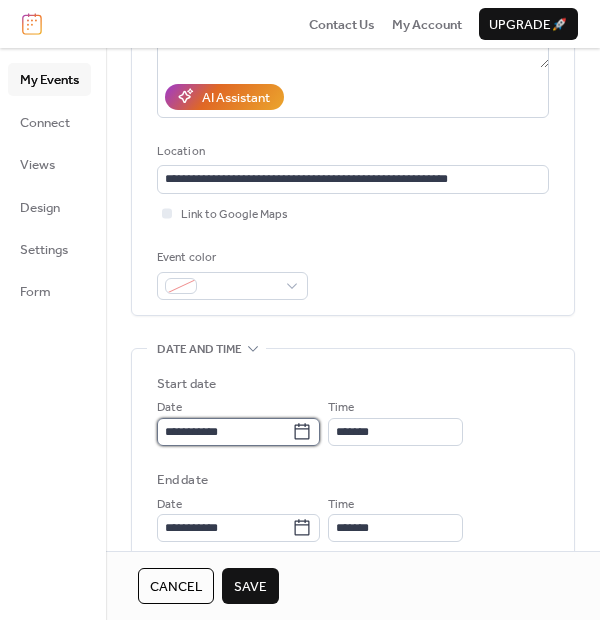 click on "**********" at bounding box center [224, 432] 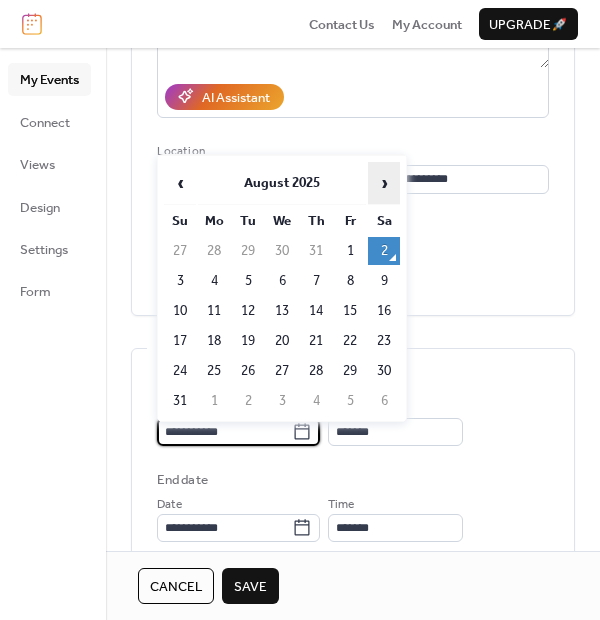 click on "›" at bounding box center [384, 183] 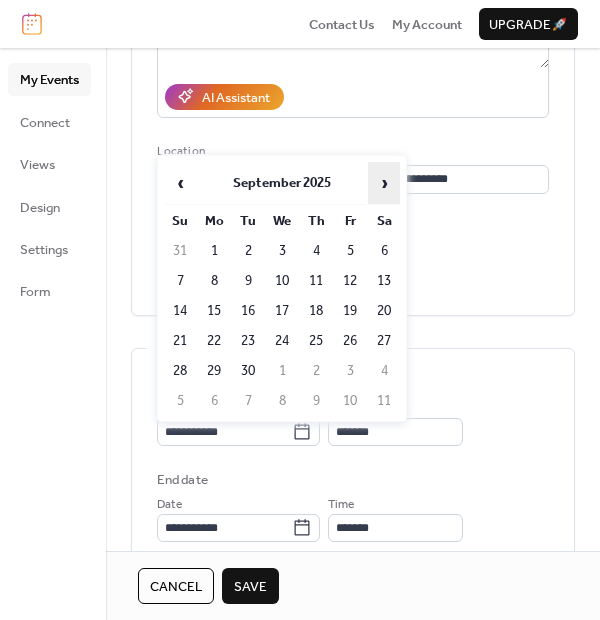 click on "›" at bounding box center [384, 183] 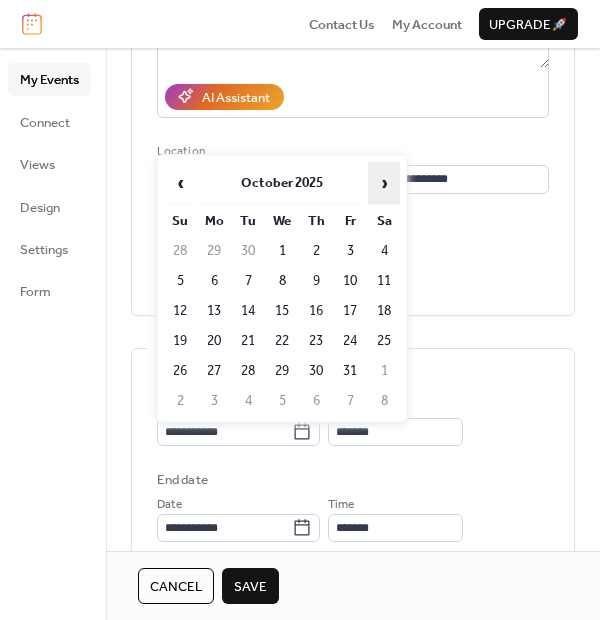 click on "›" at bounding box center (384, 183) 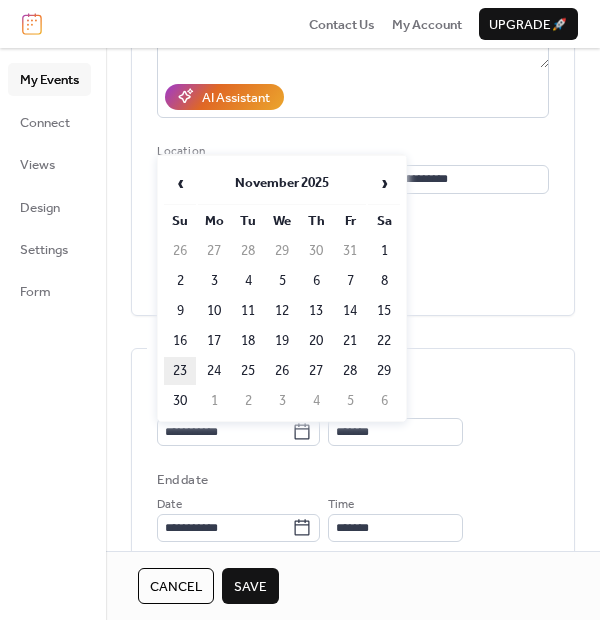 click on "23" at bounding box center (180, 371) 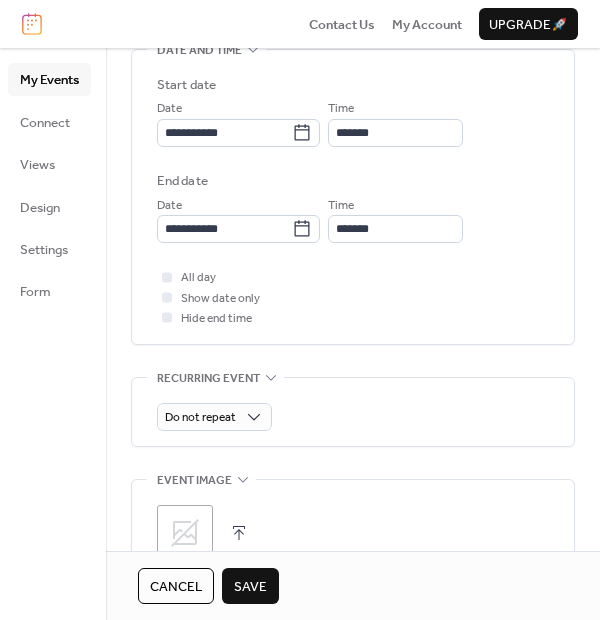 scroll, scrollTop: 666, scrollLeft: 0, axis: vertical 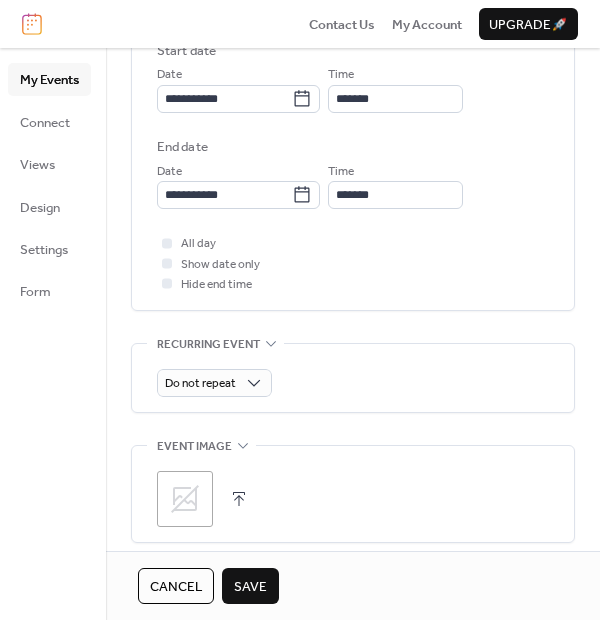 click 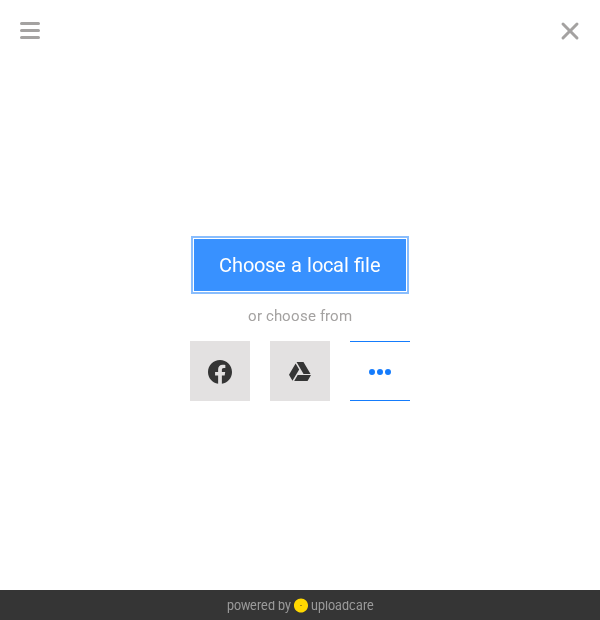 click on "Choose a local file" at bounding box center [300, 265] 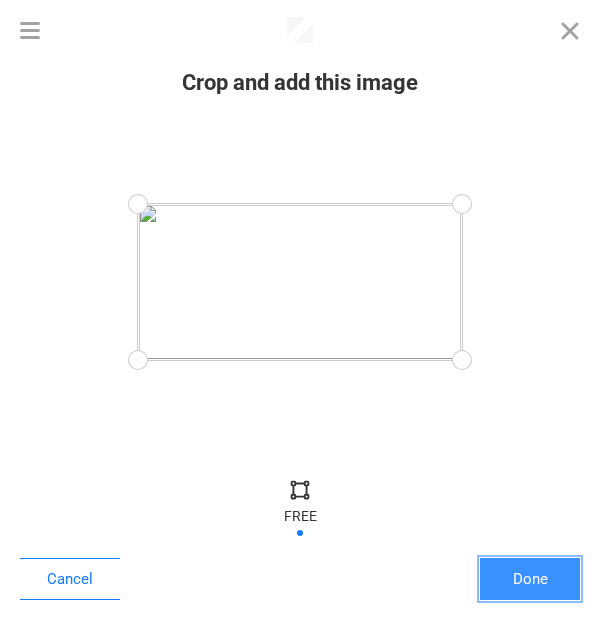 click on "Done" at bounding box center (530, 579) 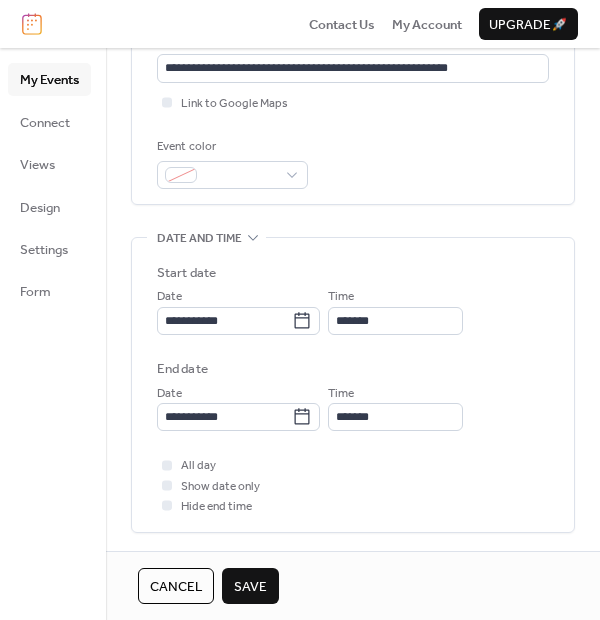 scroll, scrollTop: 333, scrollLeft: 0, axis: vertical 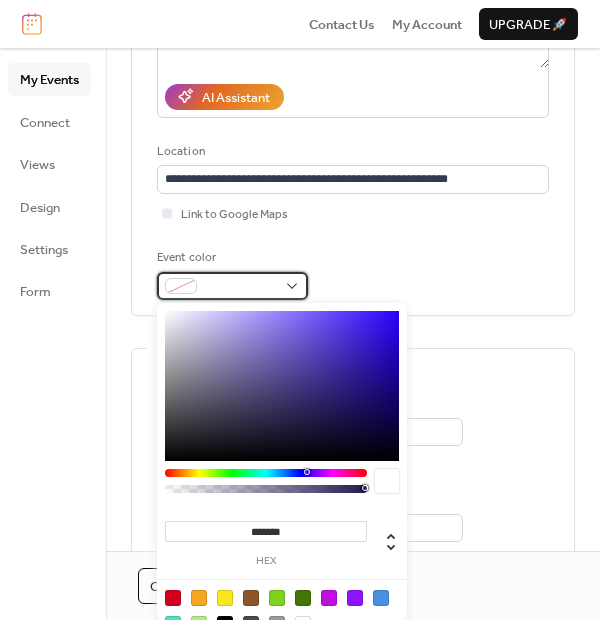 click at bounding box center (240, 287) 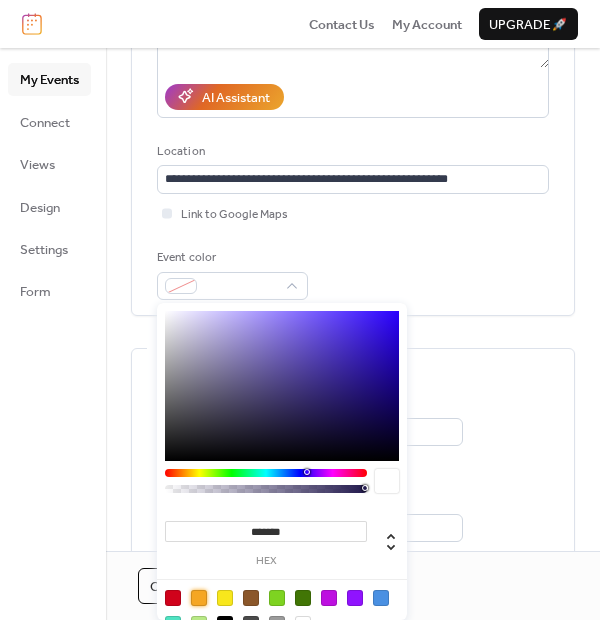 click at bounding box center (199, 598) 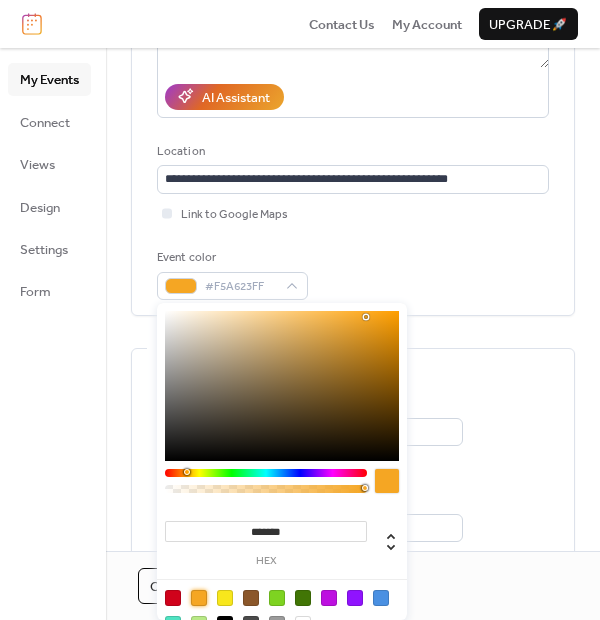 click on "Event color #F5A623FF" at bounding box center [353, 274] 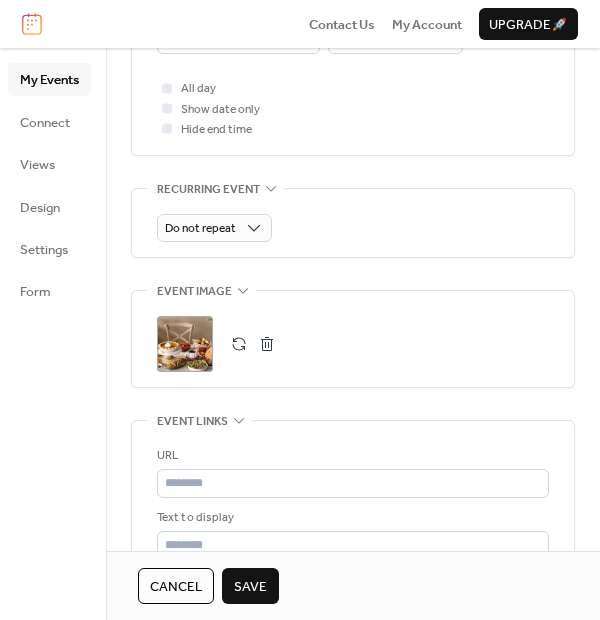 scroll, scrollTop: 888, scrollLeft: 0, axis: vertical 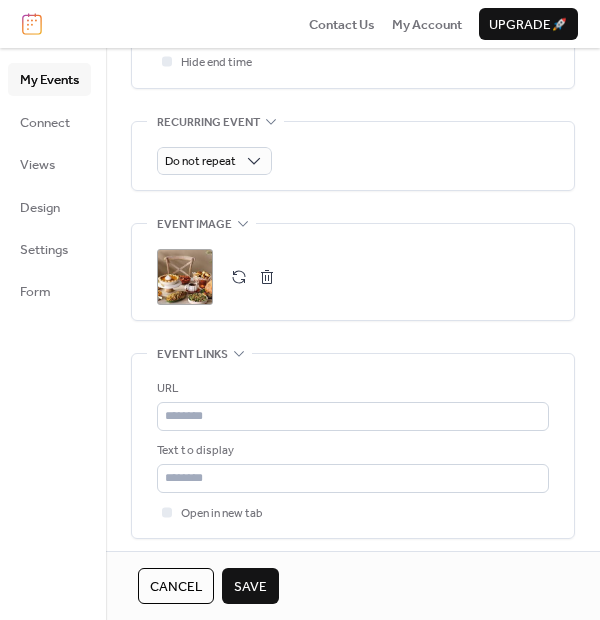 click on "Save" at bounding box center (250, 587) 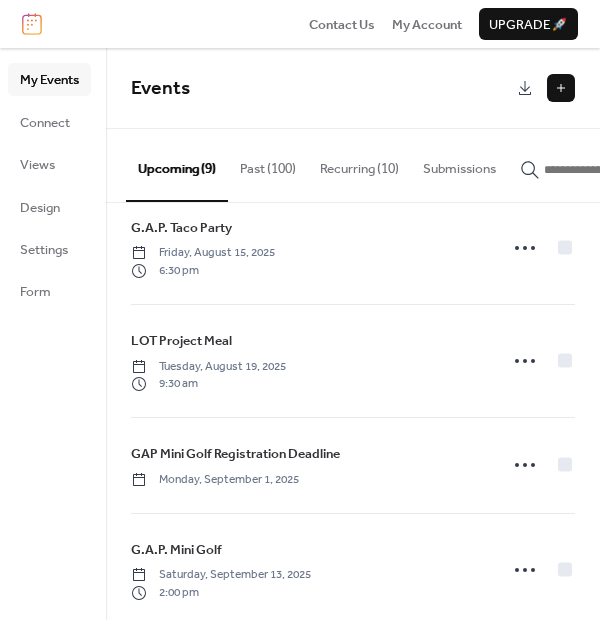 scroll, scrollTop: 222, scrollLeft: 0, axis: vertical 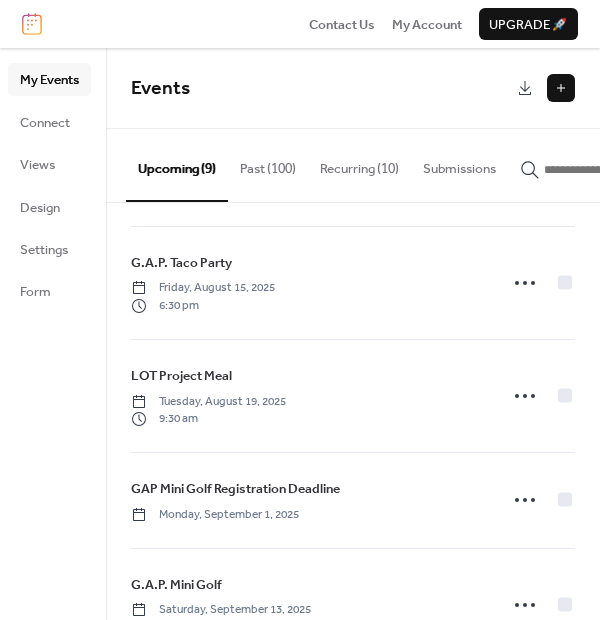 click at bounding box center [561, 88] 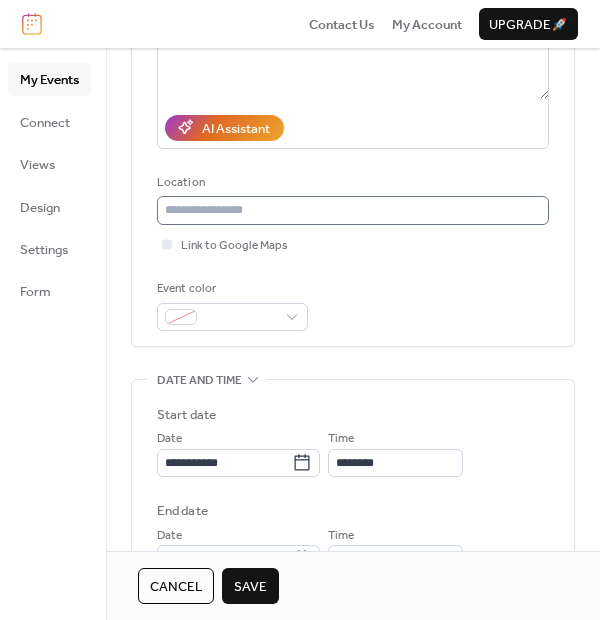 scroll, scrollTop: 333, scrollLeft: 0, axis: vertical 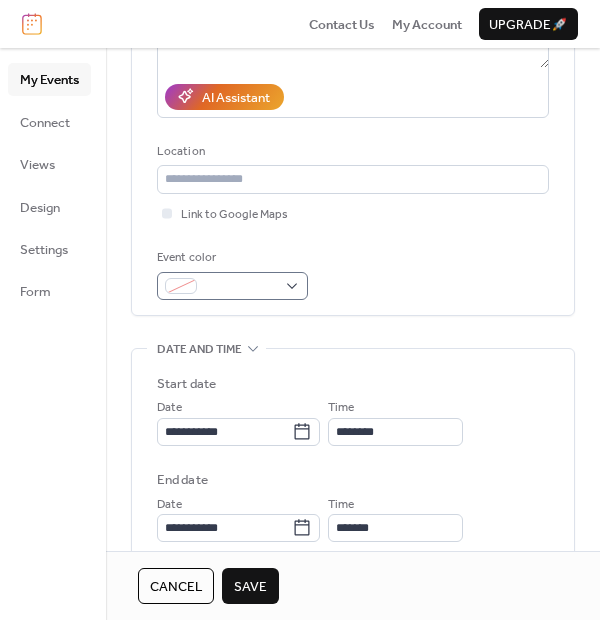 type on "**********" 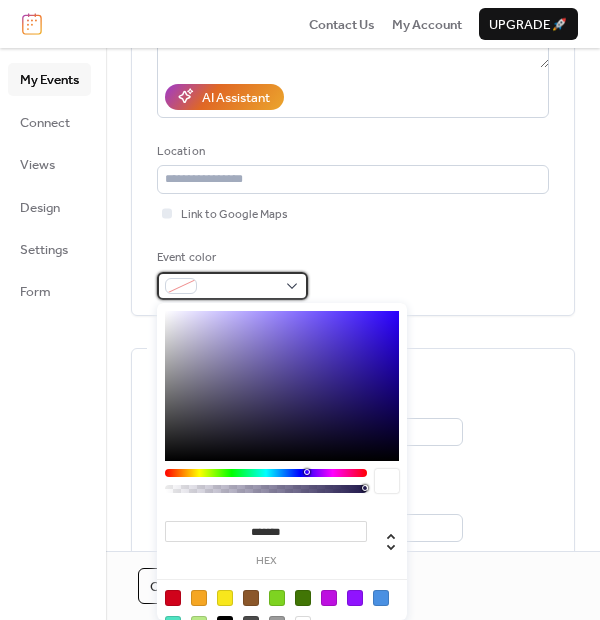 click at bounding box center (240, 287) 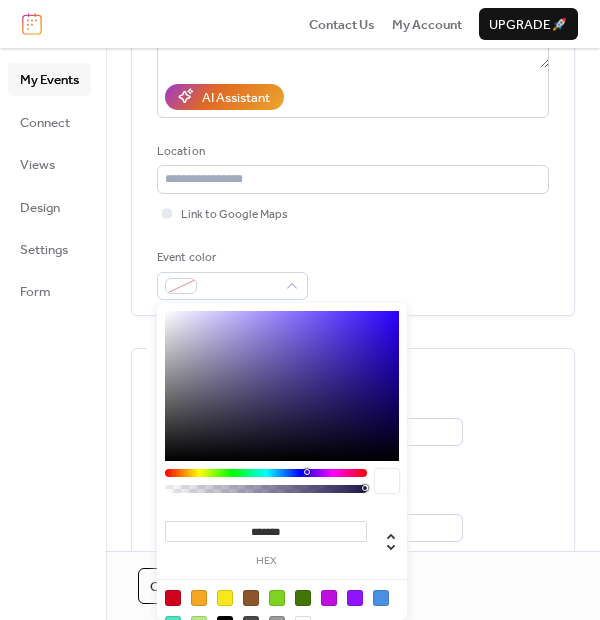 click at bounding box center [329, 598] 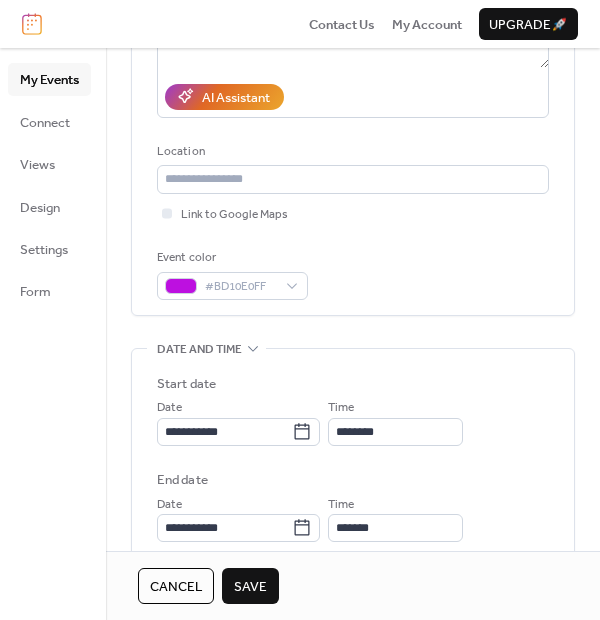 click on "Start date" at bounding box center [353, 384] 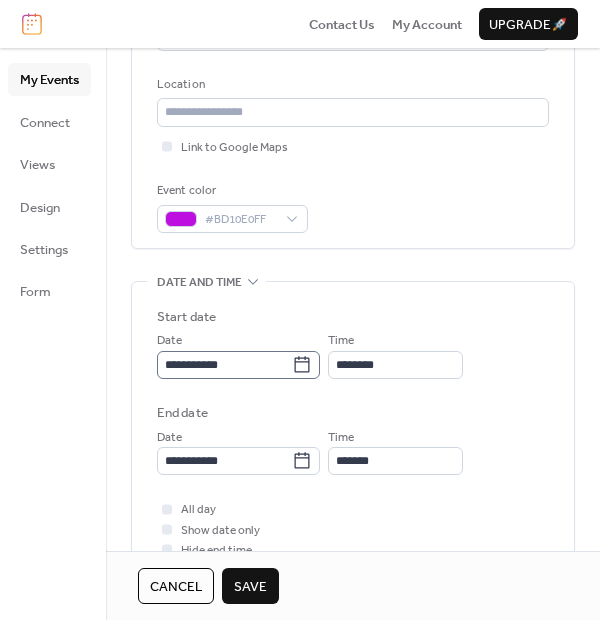 scroll, scrollTop: 444, scrollLeft: 0, axis: vertical 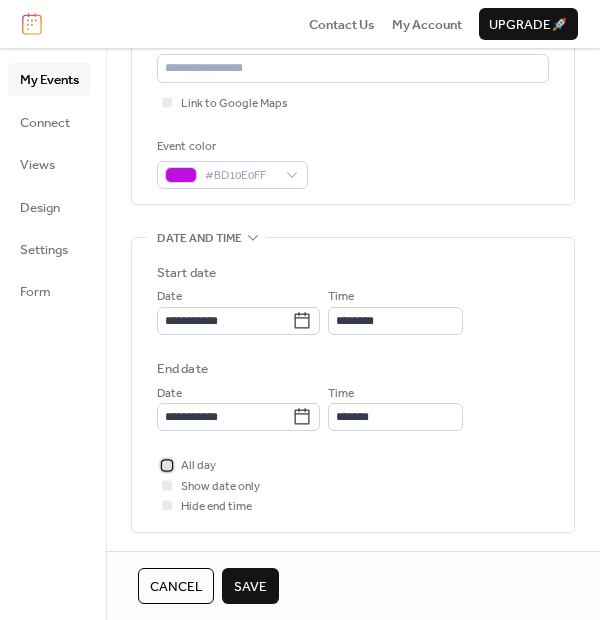 click on "All day" at bounding box center (198, 466) 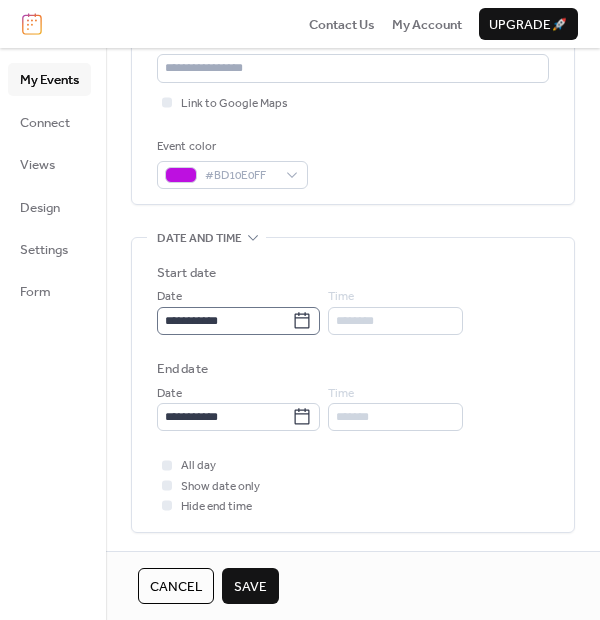 click on "**********" at bounding box center [238, 321] 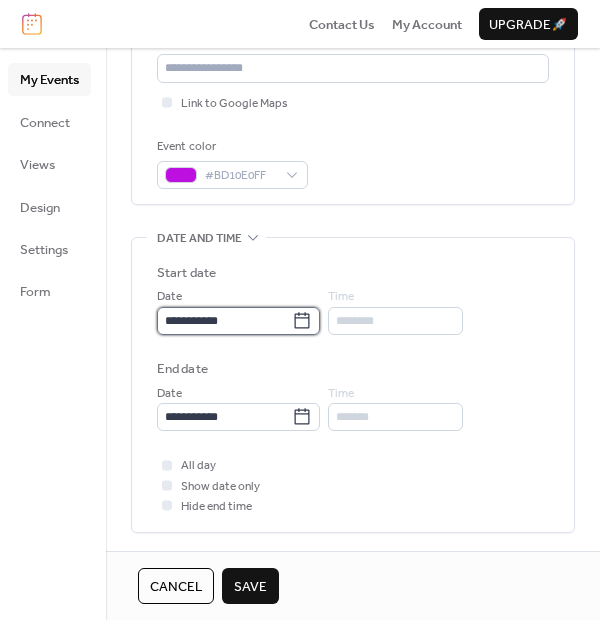 click on "**********" at bounding box center [224, 321] 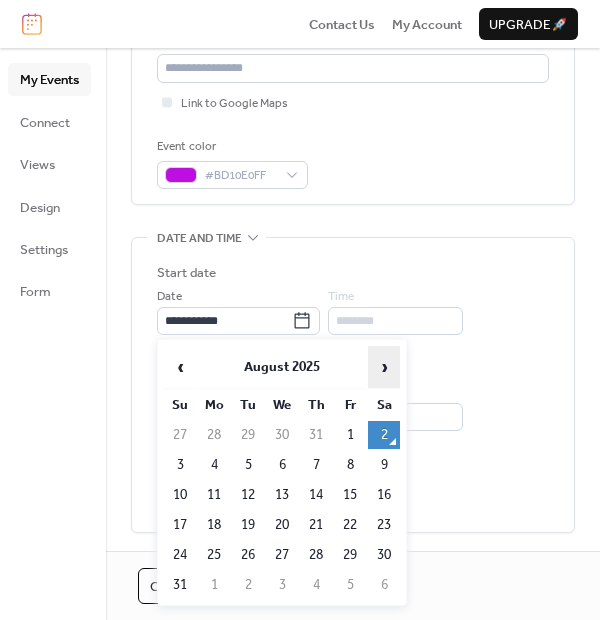 click on "›" at bounding box center [384, 367] 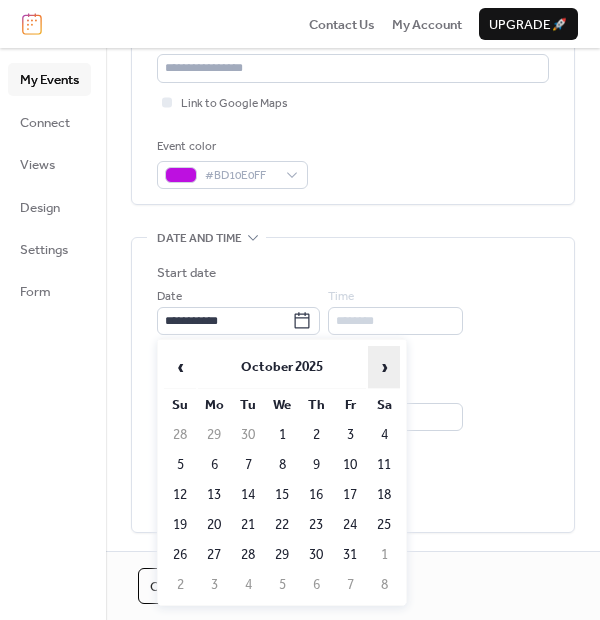 click on "›" at bounding box center (384, 367) 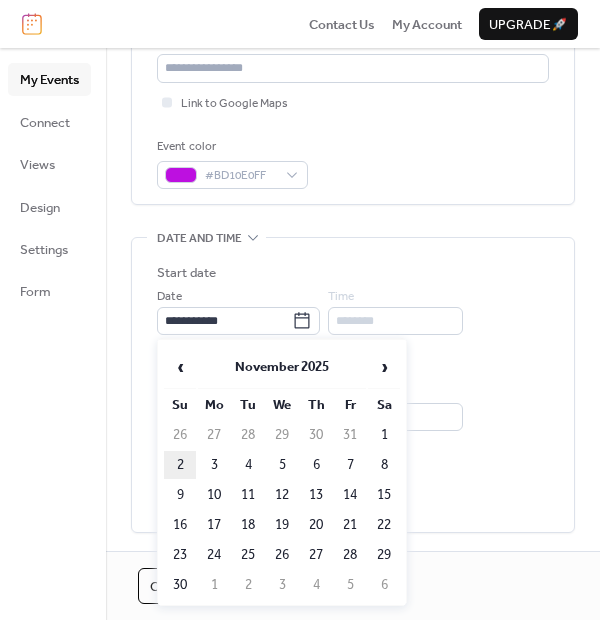 click on "2" at bounding box center [180, 465] 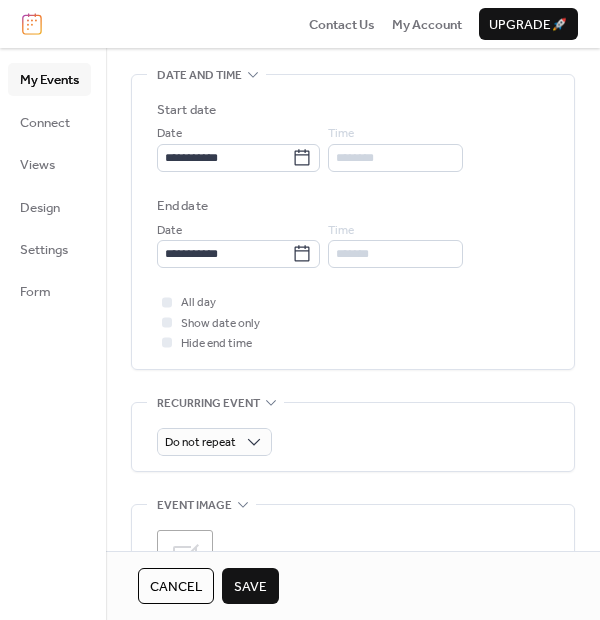 scroll, scrollTop: 666, scrollLeft: 0, axis: vertical 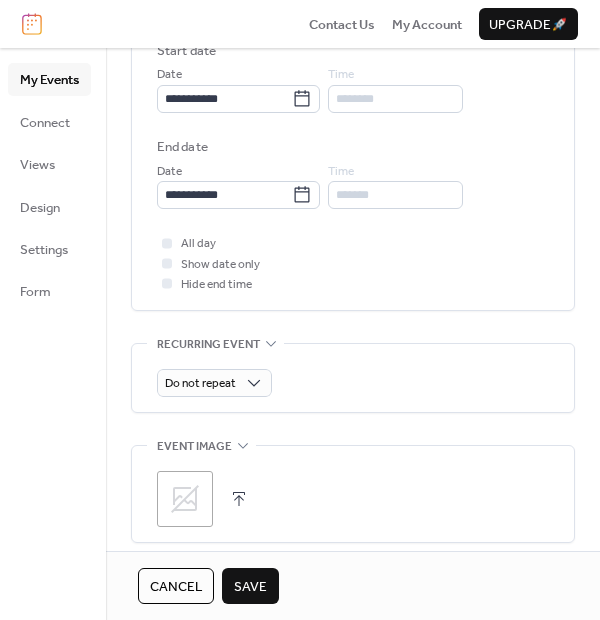 click 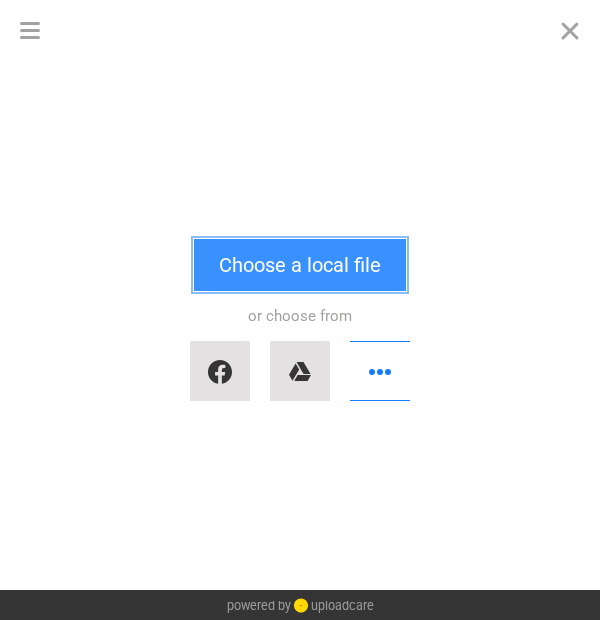 click on "Choose a local file" at bounding box center (300, 265) 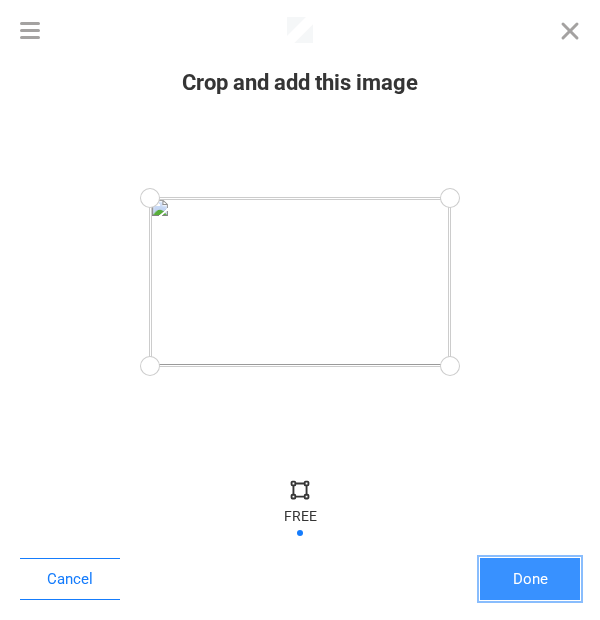 click on "Done" at bounding box center [530, 579] 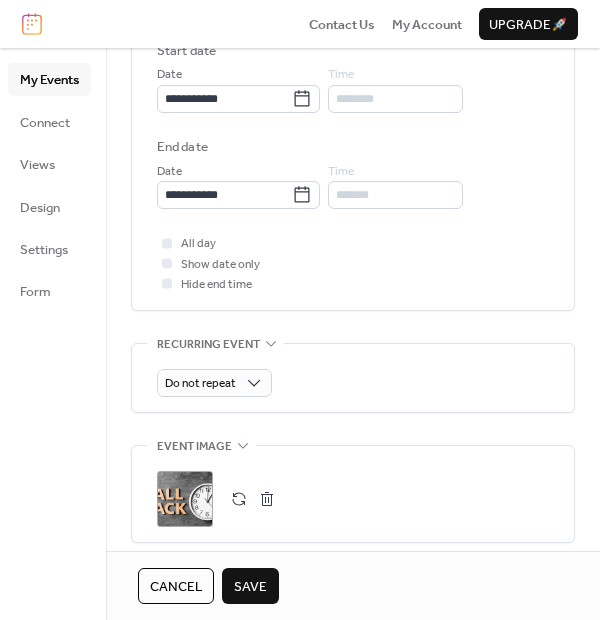 click on "Save" at bounding box center (250, 587) 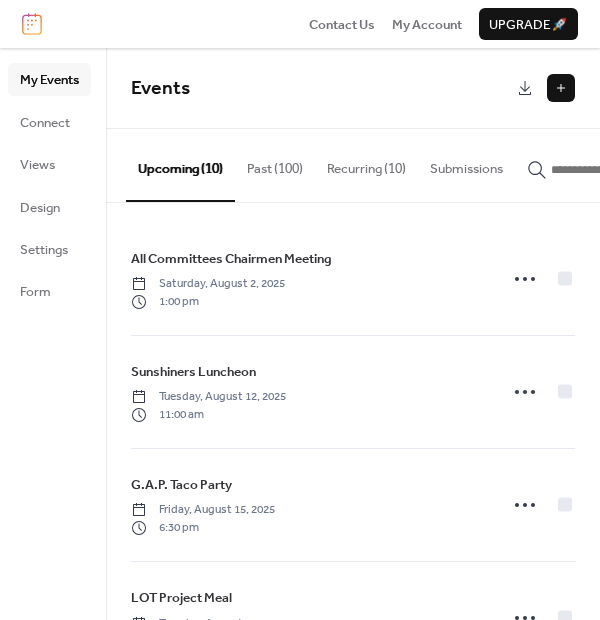click at bounding box center [561, 88] 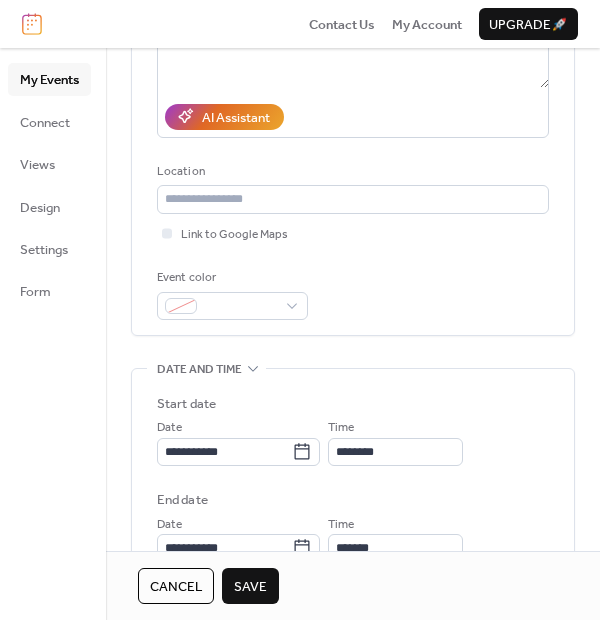 scroll, scrollTop: 333, scrollLeft: 0, axis: vertical 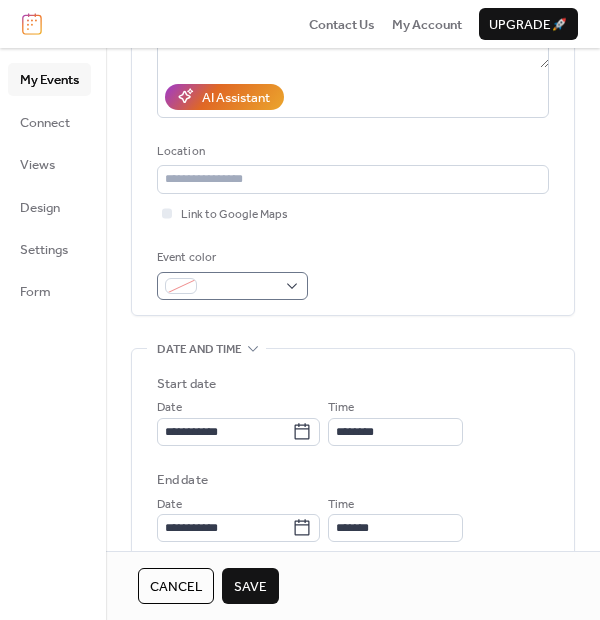type on "**********" 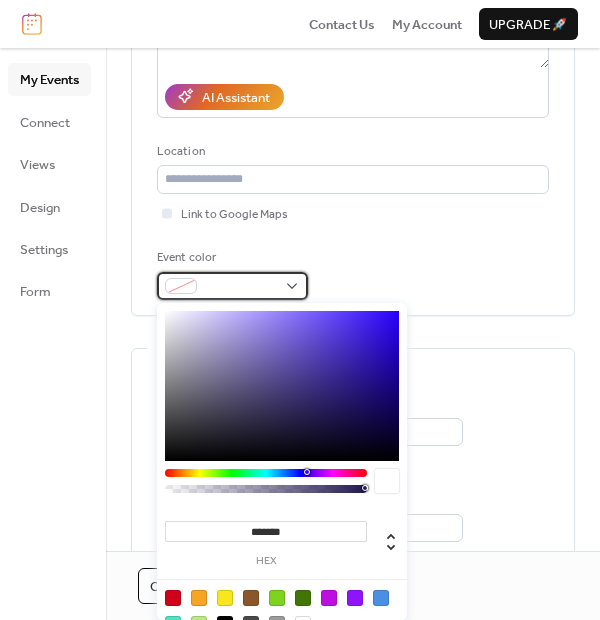 click at bounding box center (240, 287) 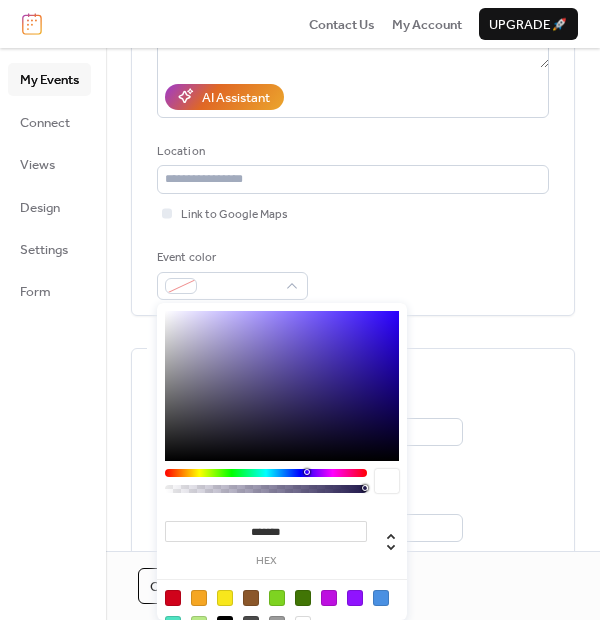 click at bounding box center (199, 598) 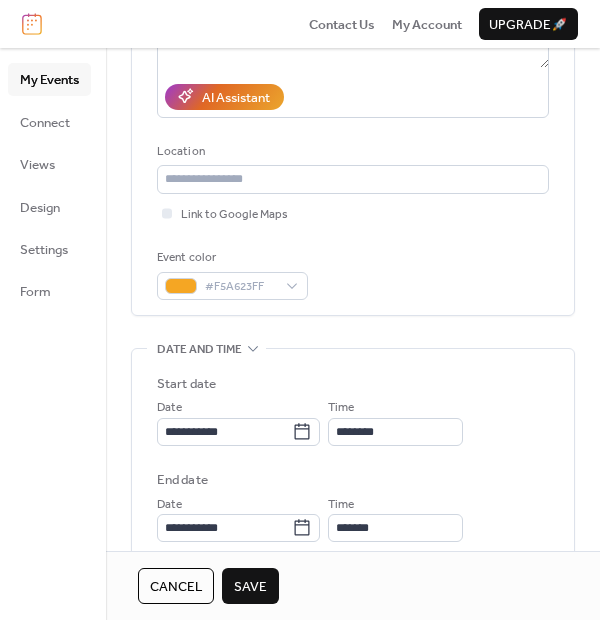 click on "My Events Connect Views Design Settings Form" at bounding box center (53, 334) 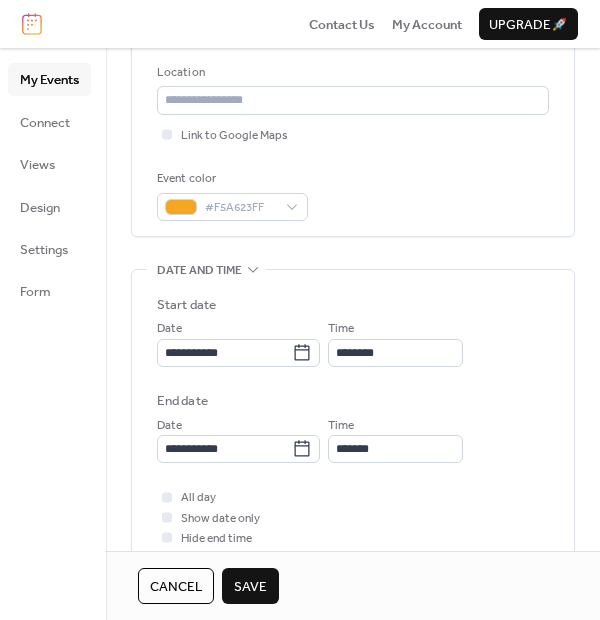 scroll, scrollTop: 555, scrollLeft: 0, axis: vertical 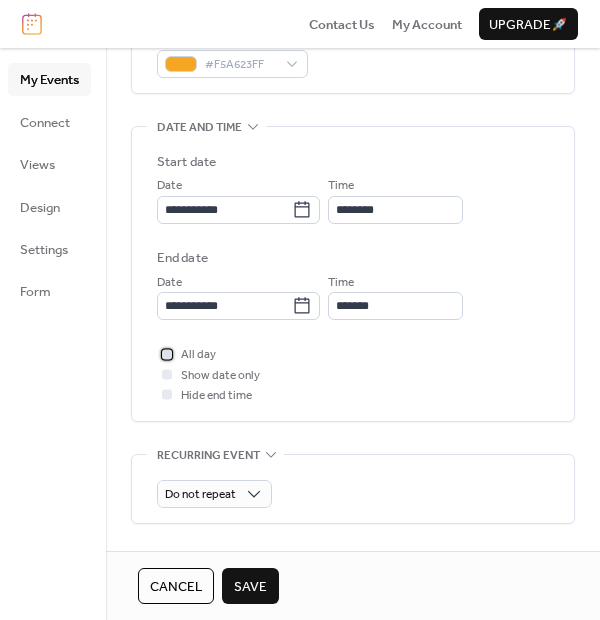 click at bounding box center (167, 354) 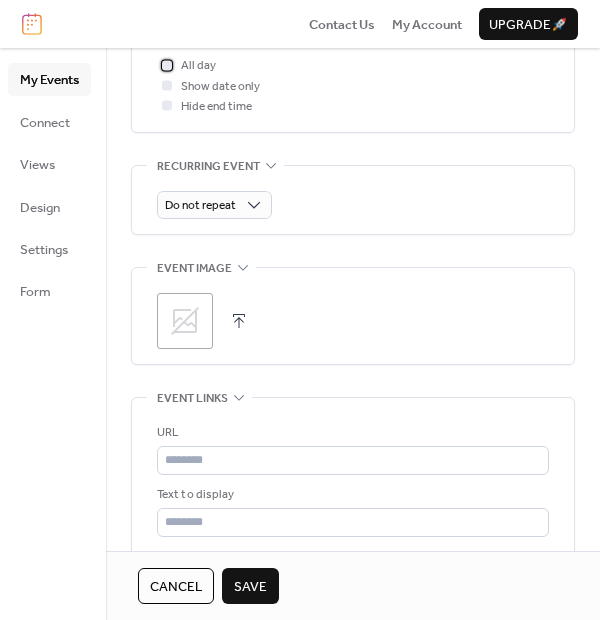 scroll, scrollTop: 888, scrollLeft: 0, axis: vertical 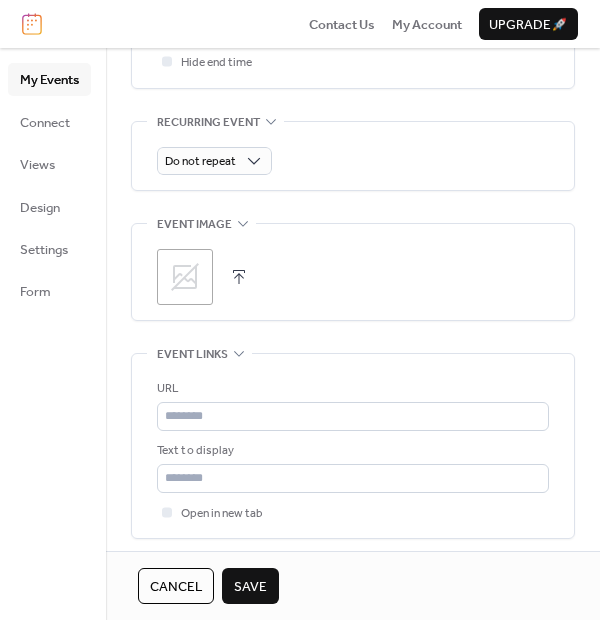 click 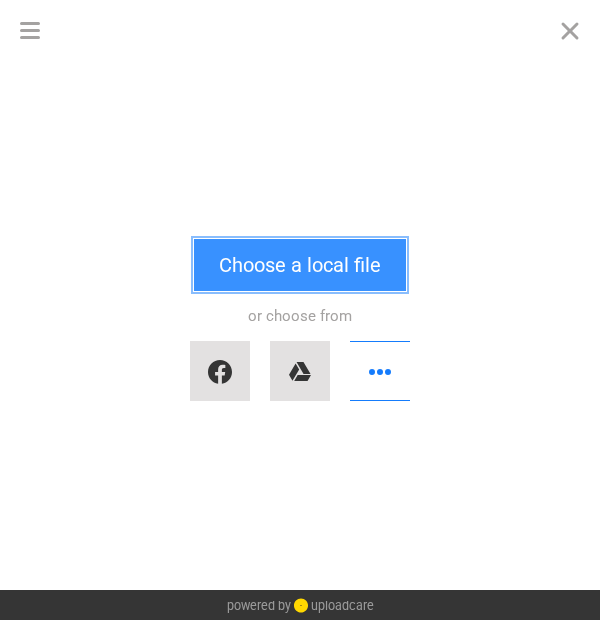 click on "Choose a local file" at bounding box center [300, 265] 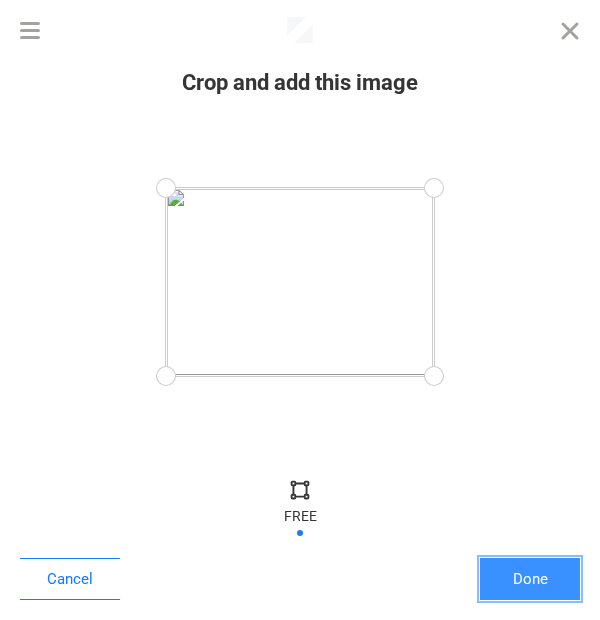 click on "Done" at bounding box center [530, 579] 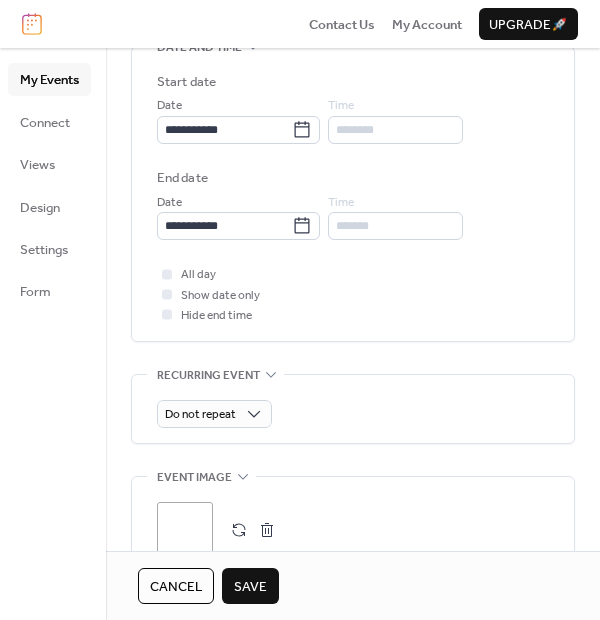 scroll, scrollTop: 632, scrollLeft: 0, axis: vertical 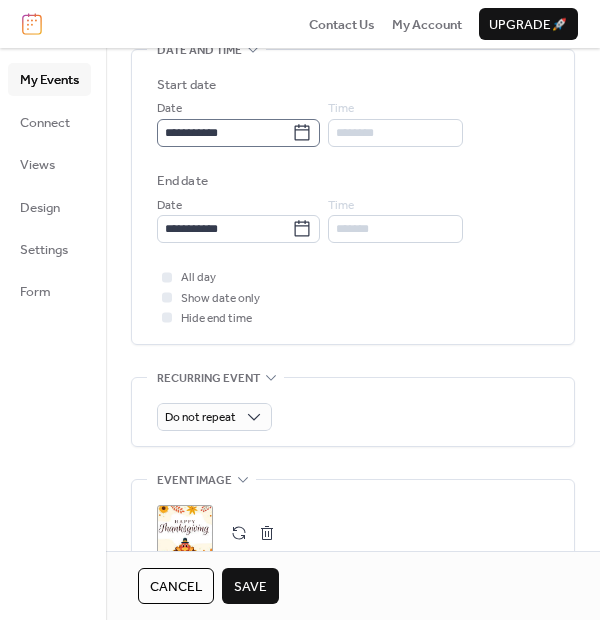 click 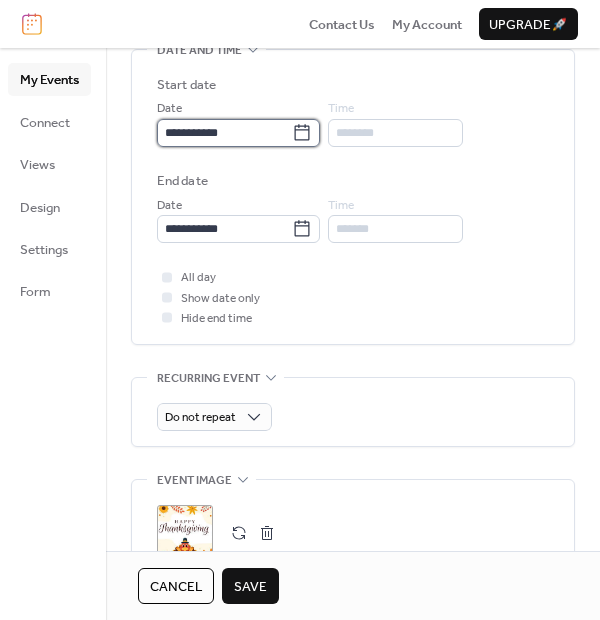 click on "**********" at bounding box center [224, 133] 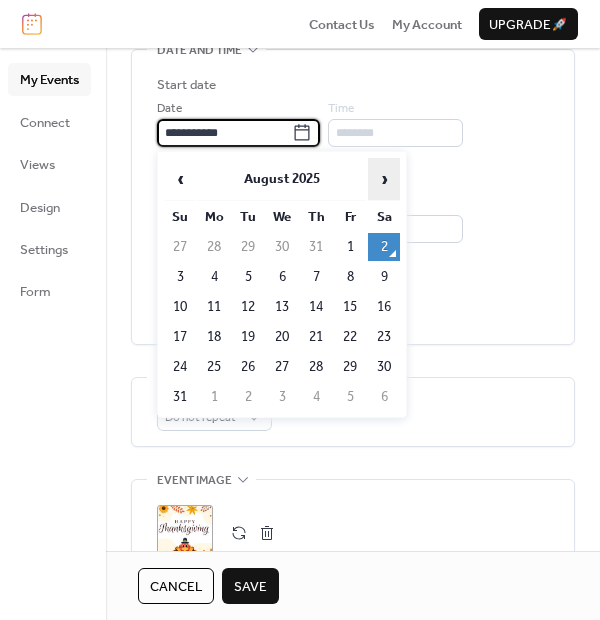 click on "›" at bounding box center (384, 179) 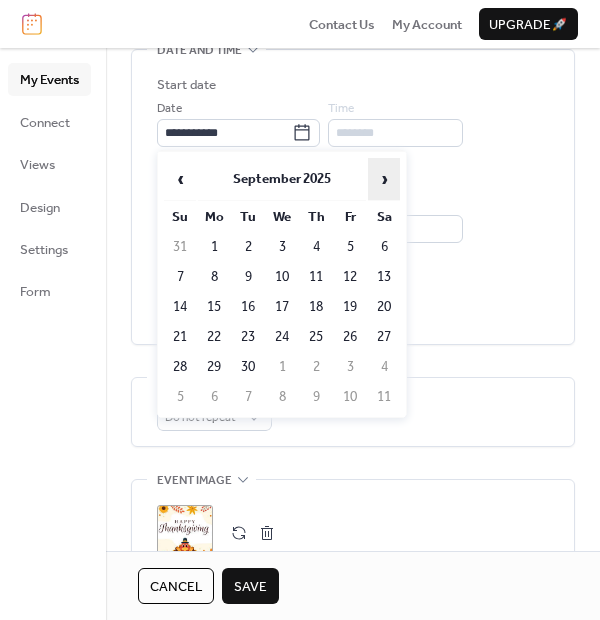 click on "›" at bounding box center (384, 179) 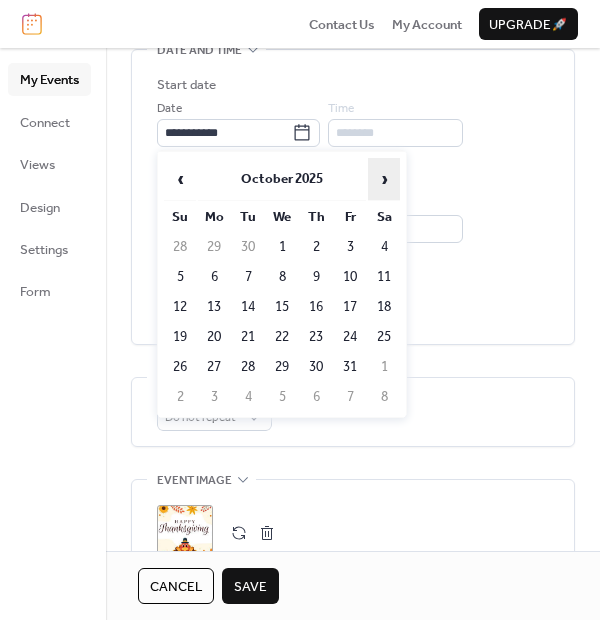 click on "›" at bounding box center [384, 179] 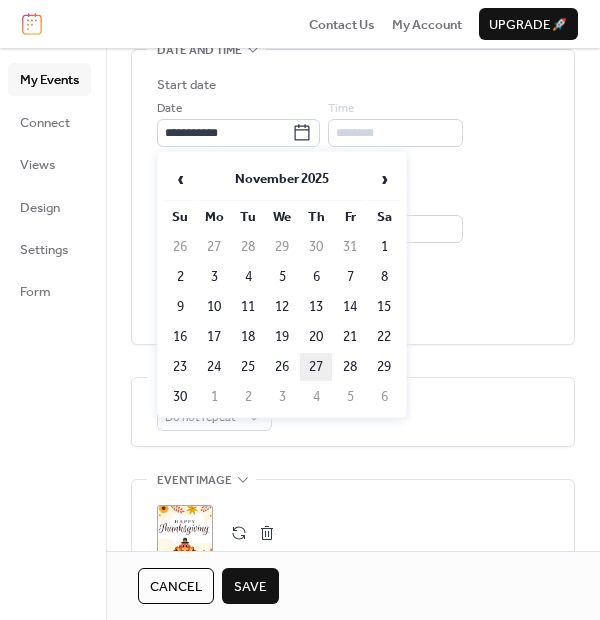 click on "27" at bounding box center [316, 367] 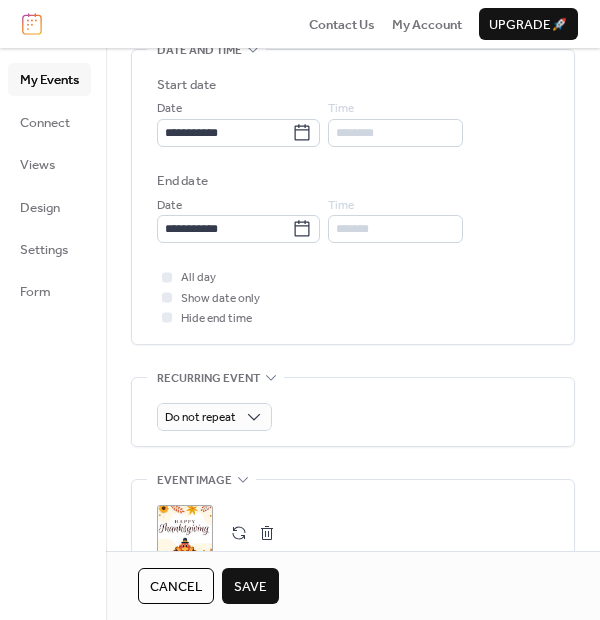 click on "Save" at bounding box center [250, 586] 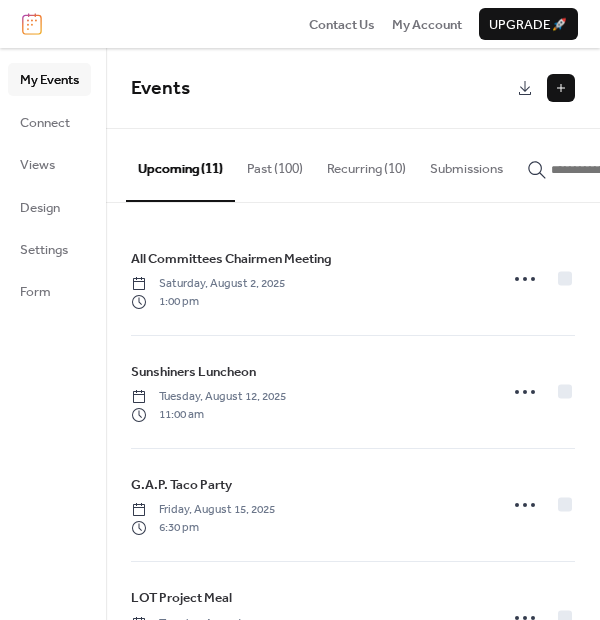 click at bounding box center [561, 88] 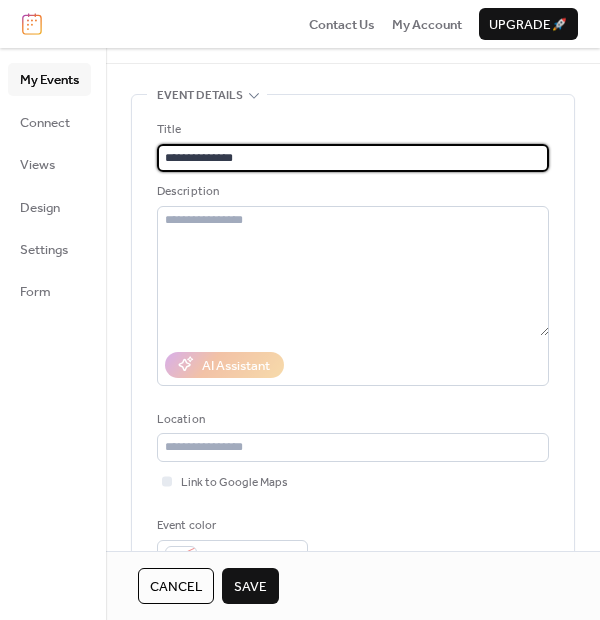 scroll, scrollTop: 111, scrollLeft: 0, axis: vertical 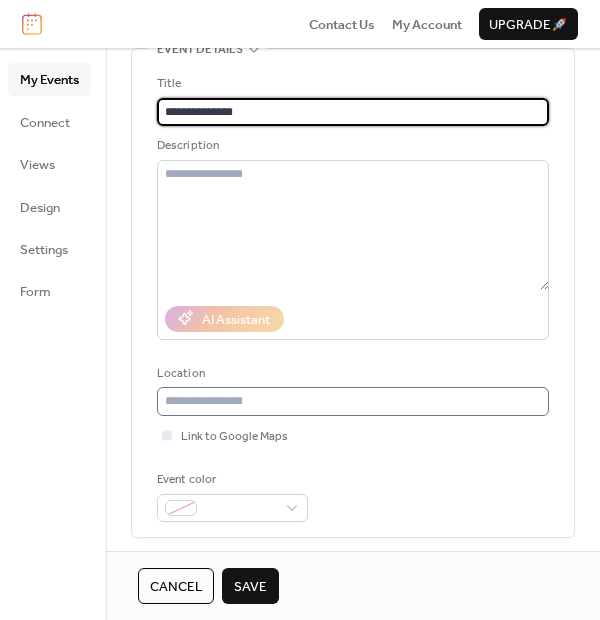 type on "**********" 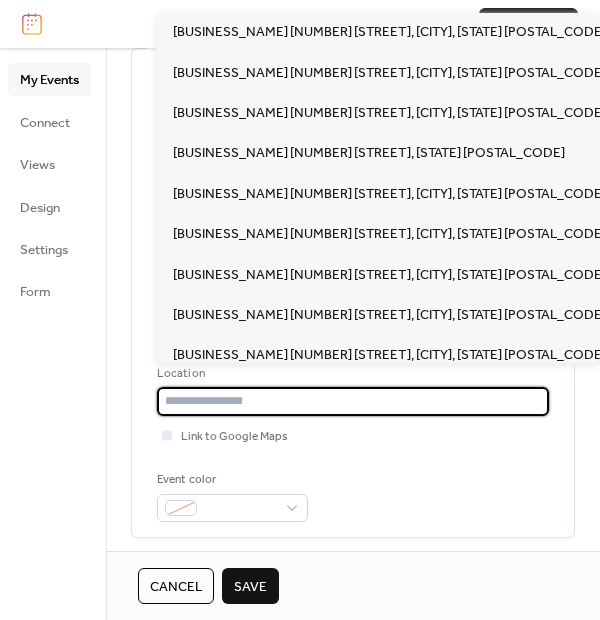 click at bounding box center [353, 401] 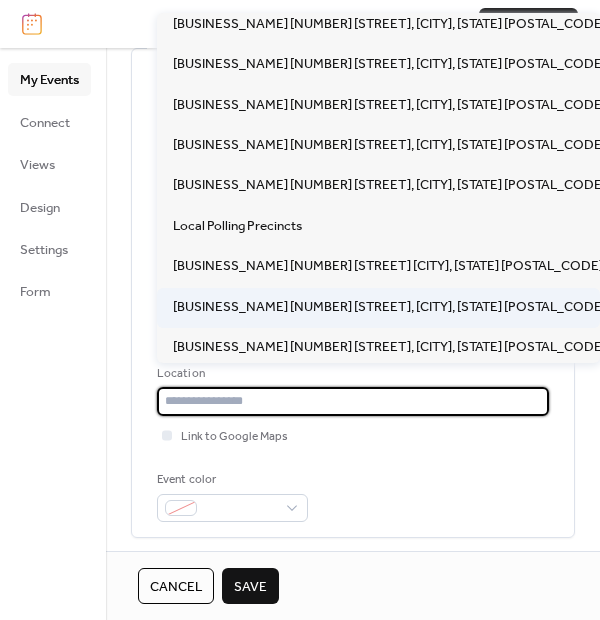 scroll, scrollTop: 177, scrollLeft: 0, axis: vertical 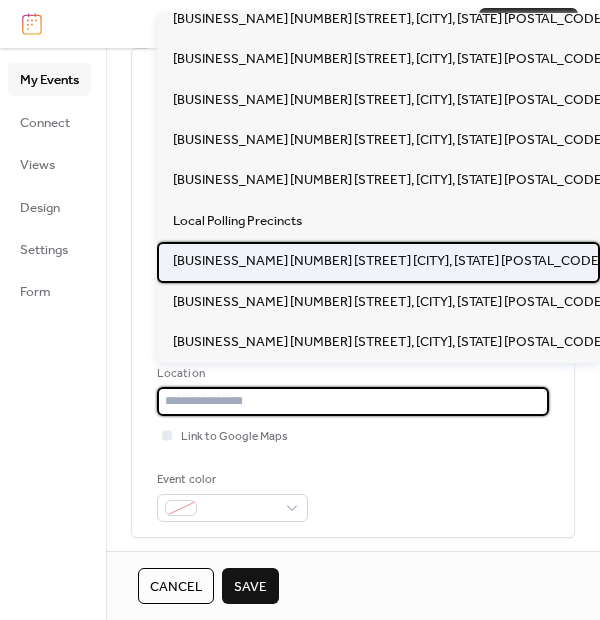 click on "Parkwood Baptist Church 3903 Dixon Road Anderson SC 29625" at bounding box center [388, 261] 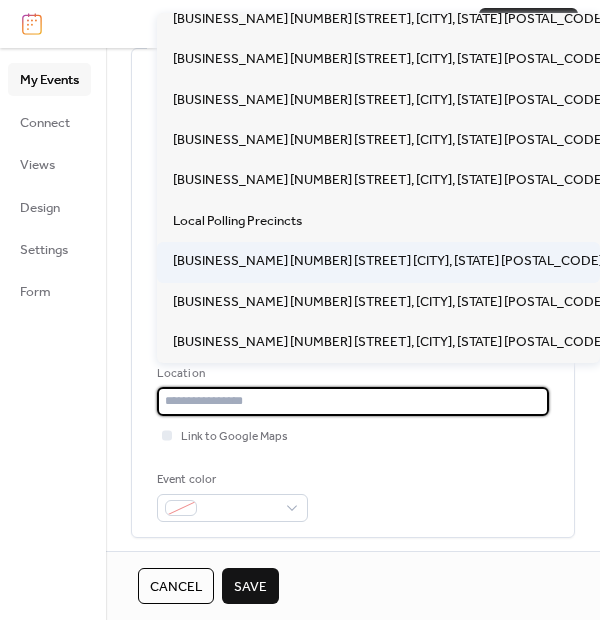 type on "**********" 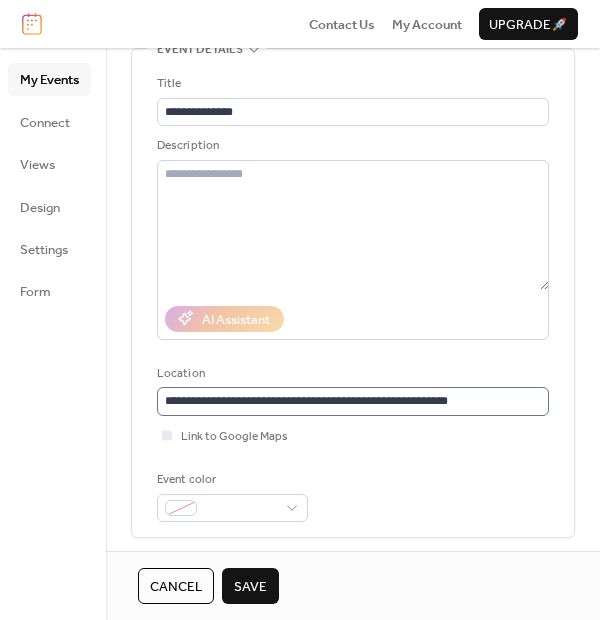 scroll, scrollTop: 1, scrollLeft: 0, axis: vertical 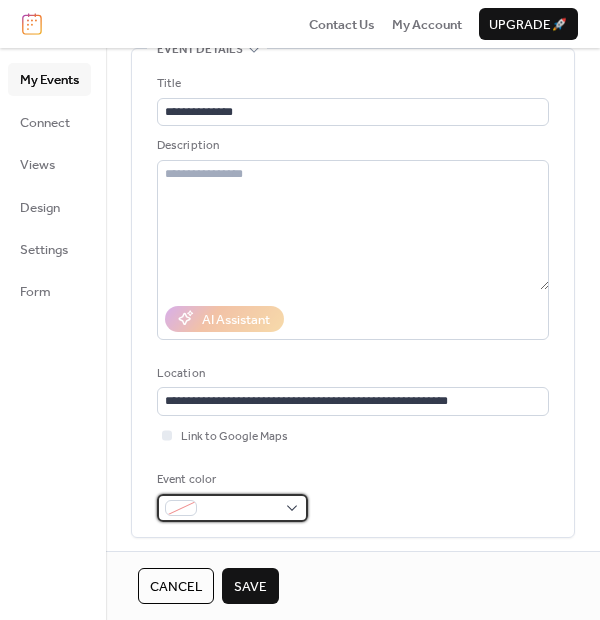 click at bounding box center [240, 509] 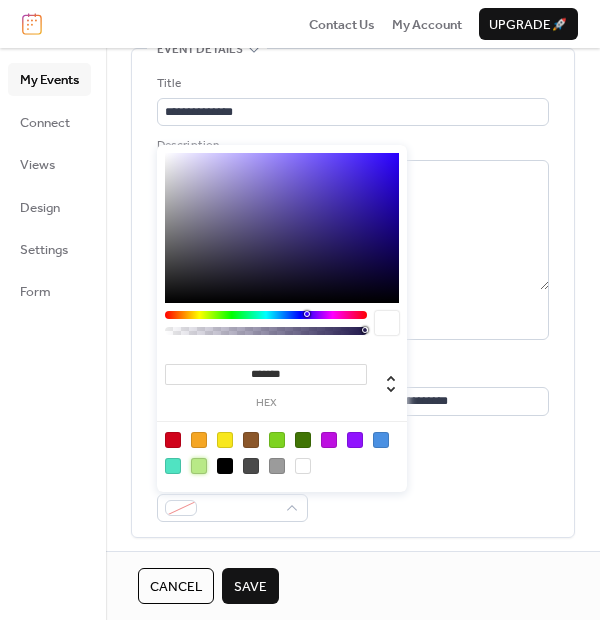 click at bounding box center [199, 466] 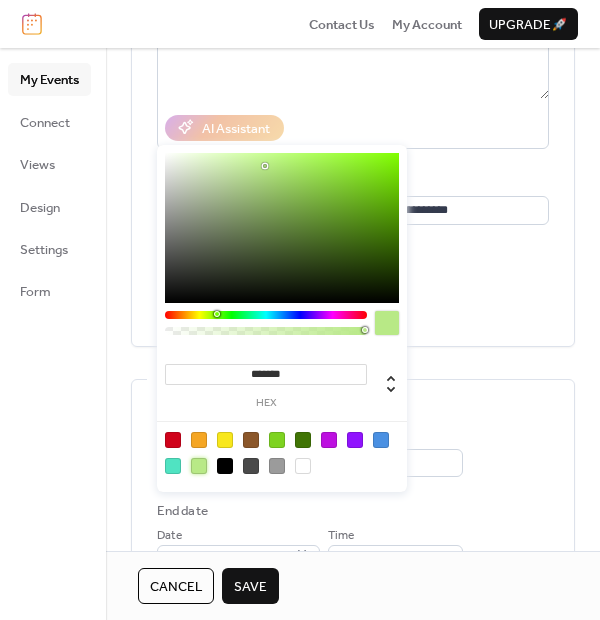 scroll, scrollTop: 333, scrollLeft: 0, axis: vertical 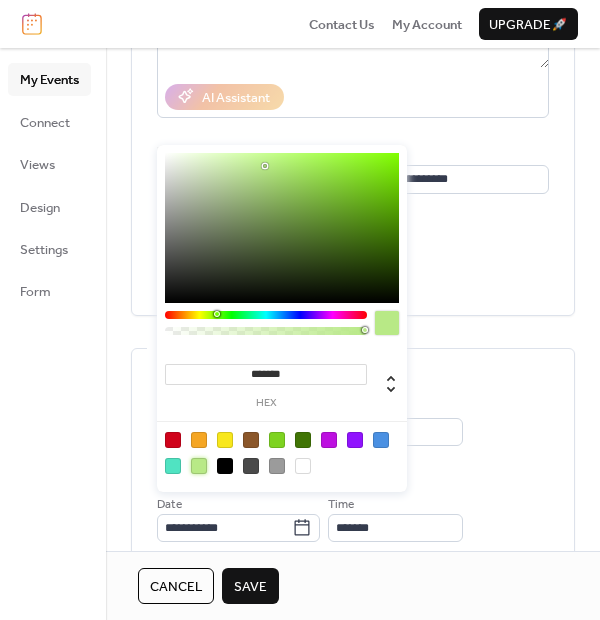 click on "**********" at bounding box center (353, 496) 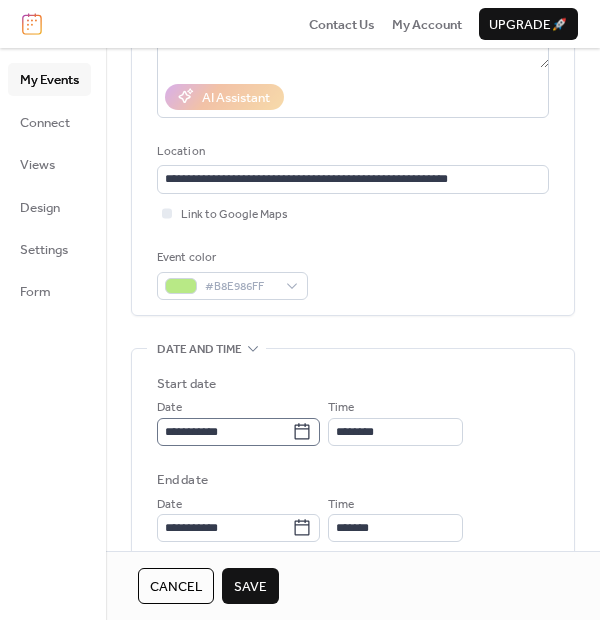 click 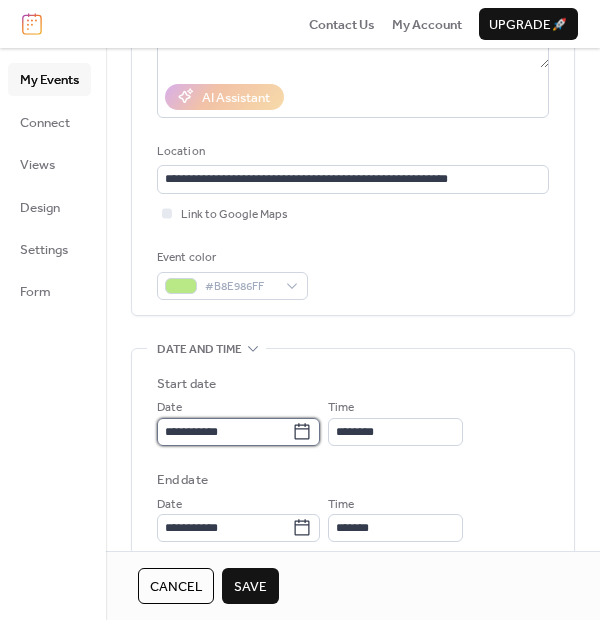 click on "**********" at bounding box center (224, 432) 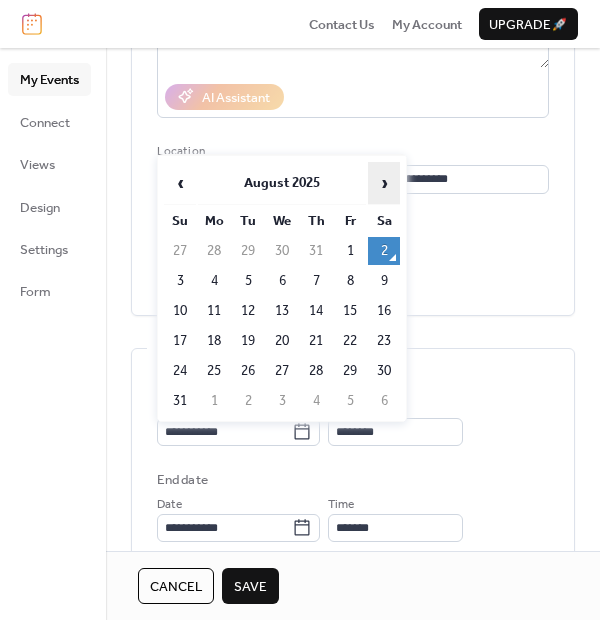 click on "›" at bounding box center [384, 183] 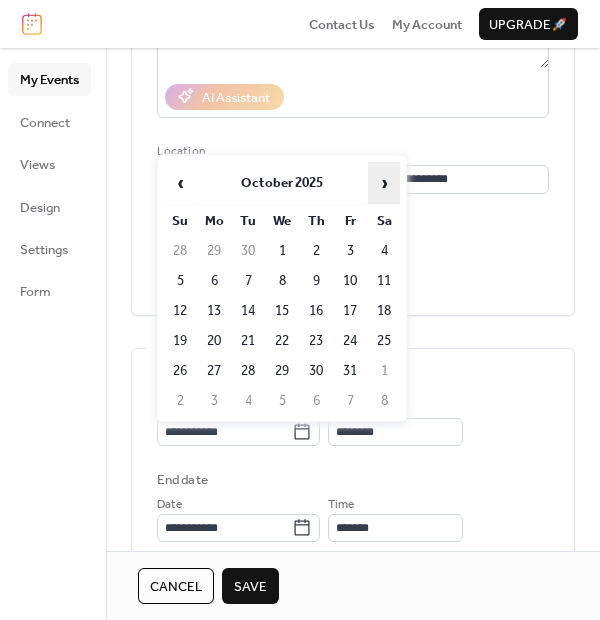 click on "›" at bounding box center (384, 183) 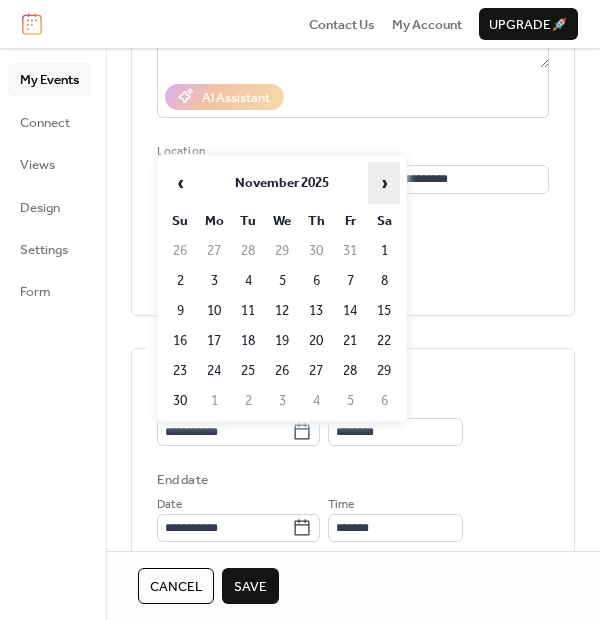 click on "›" at bounding box center (384, 183) 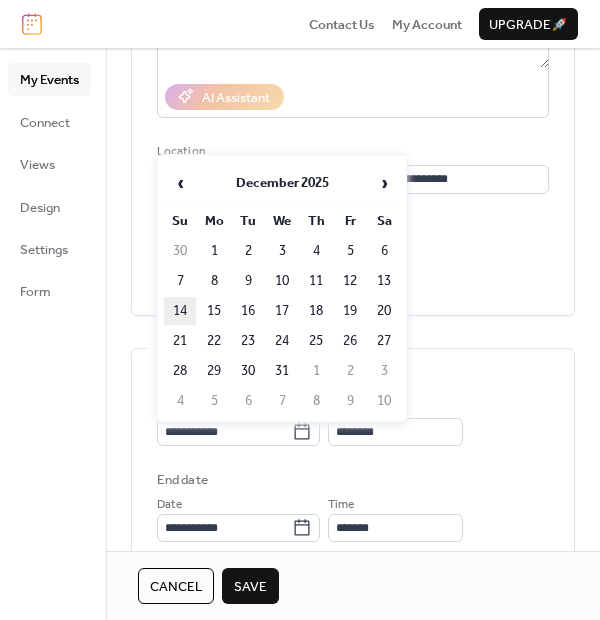click on "14" at bounding box center (180, 311) 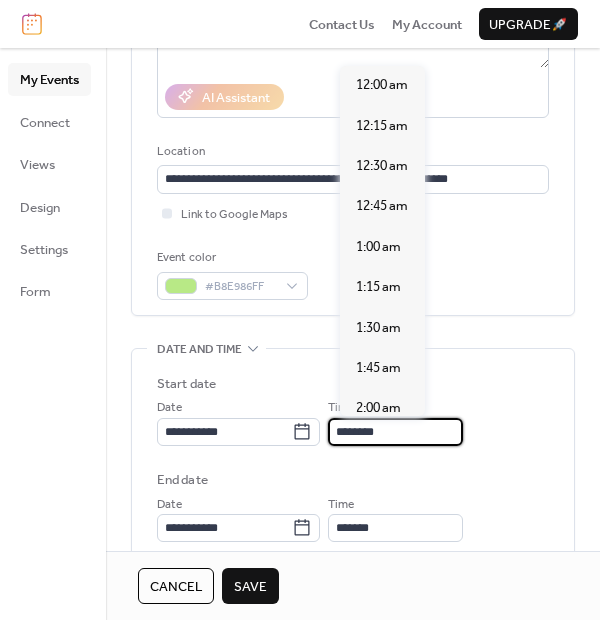click on "********" at bounding box center (395, 432) 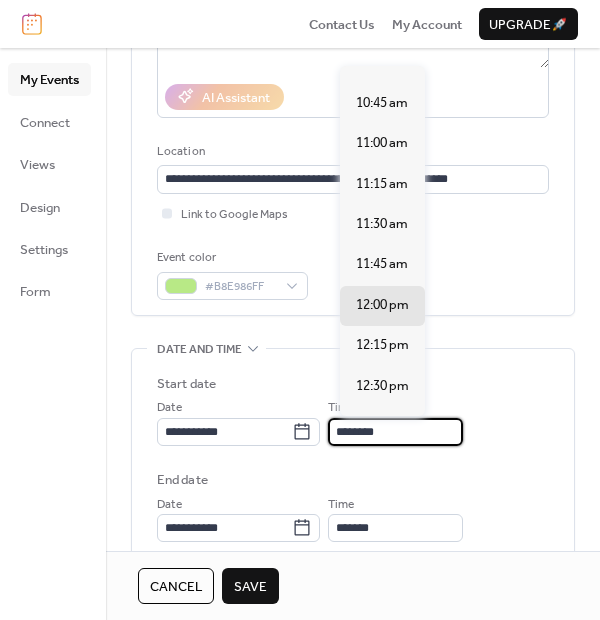 scroll, scrollTop: 1703, scrollLeft: 0, axis: vertical 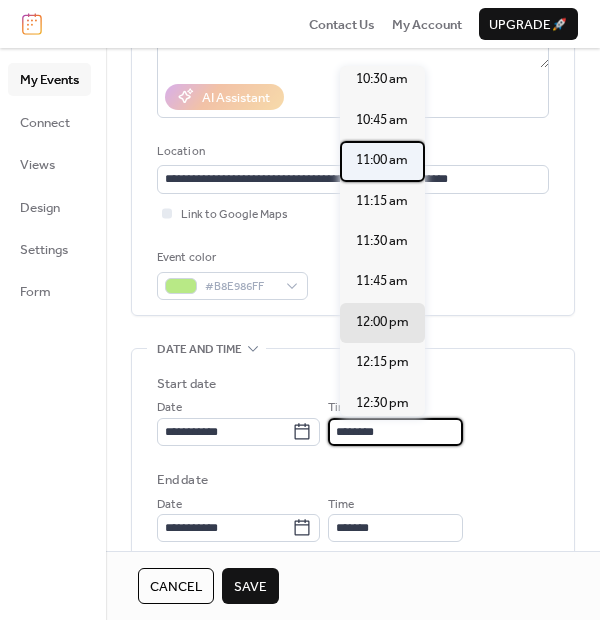 click on "11:00 am" at bounding box center (382, 160) 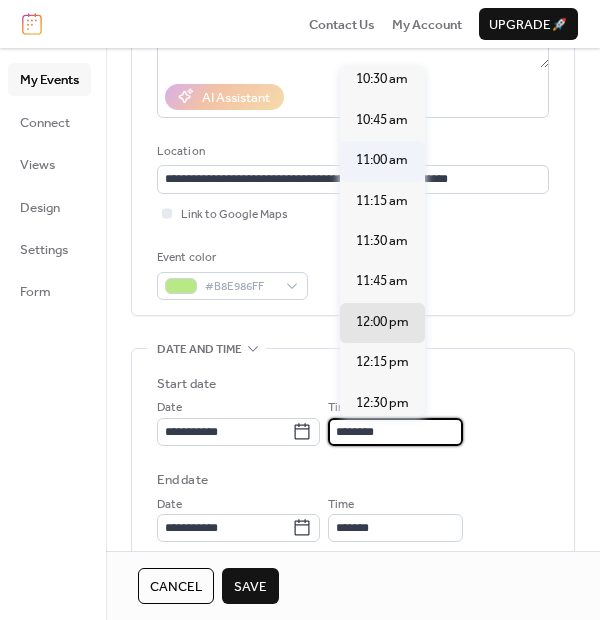 type on "********" 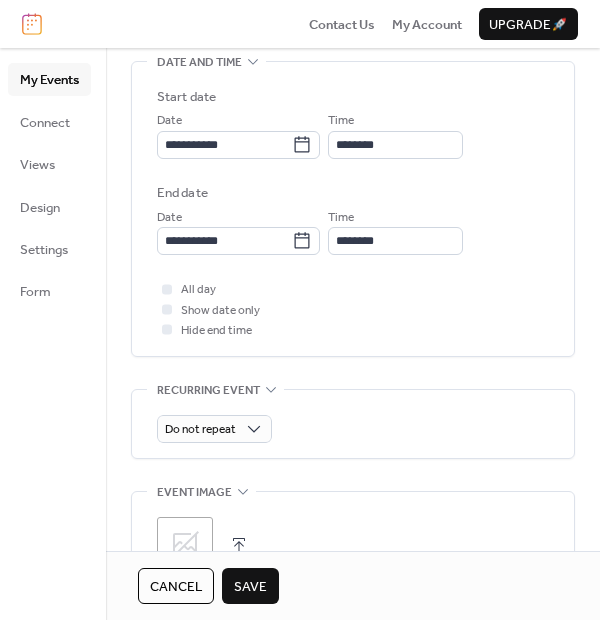 scroll, scrollTop: 666, scrollLeft: 0, axis: vertical 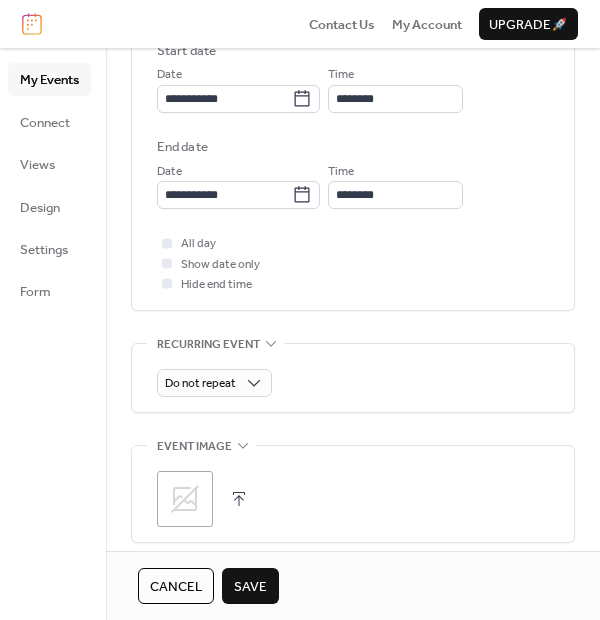 click on ";" at bounding box center (353, 499) 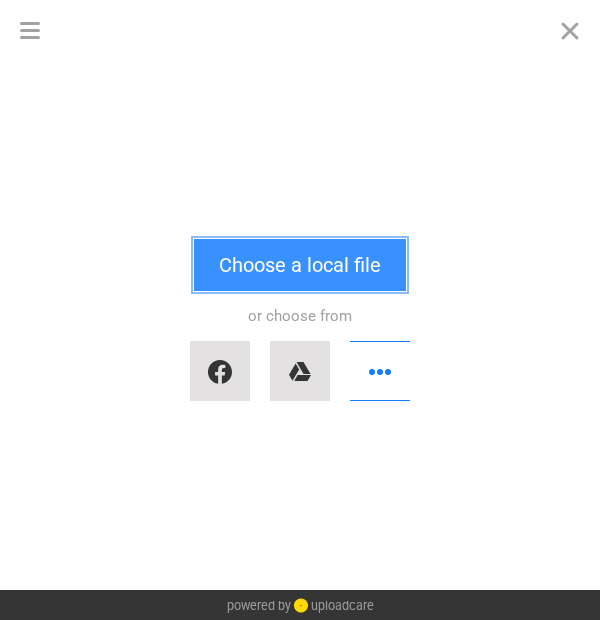 click on "Choose a local file" at bounding box center (300, 265) 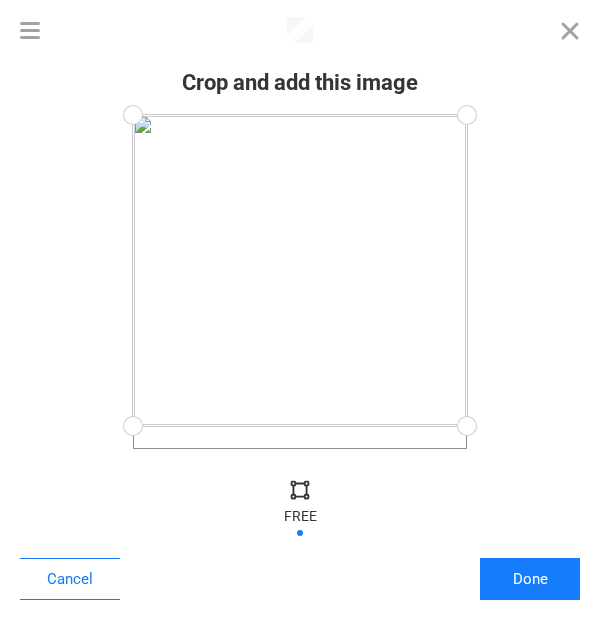 drag, startPoint x: 466, startPoint y: 449, endPoint x: 472, endPoint y: 426, distance: 23.769728 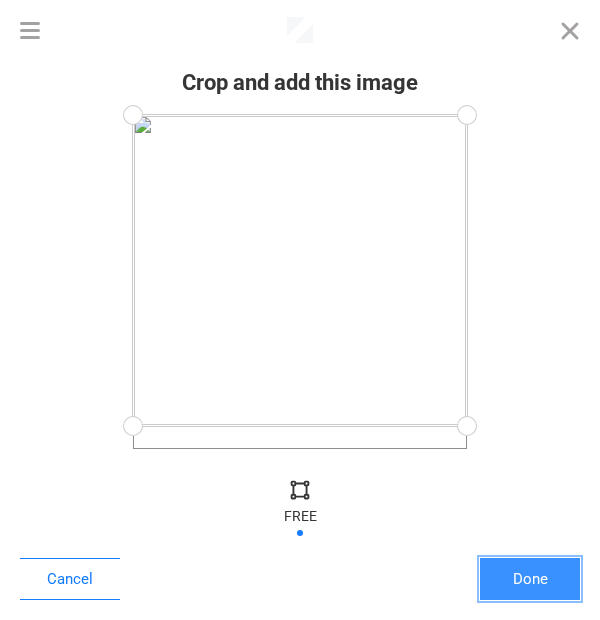 click on "Done" at bounding box center [530, 579] 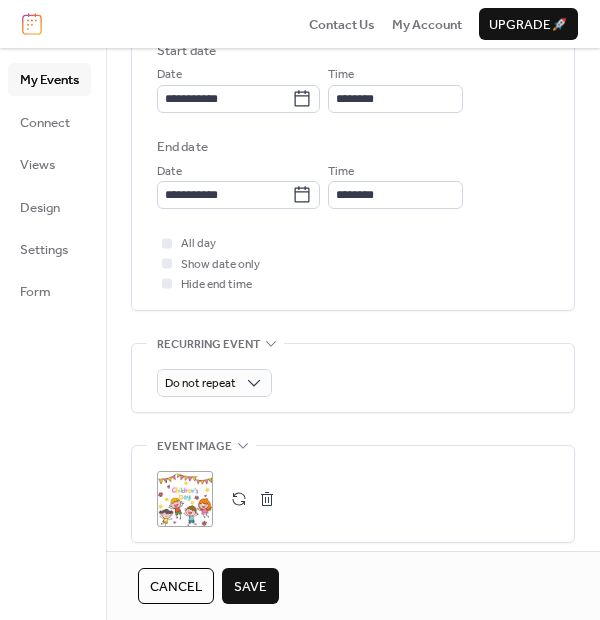 click on "Save" at bounding box center [250, 587] 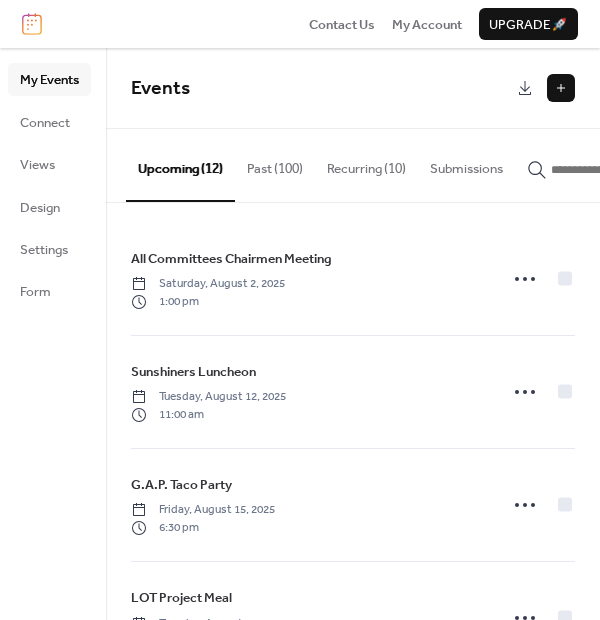 click at bounding box center [561, 88] 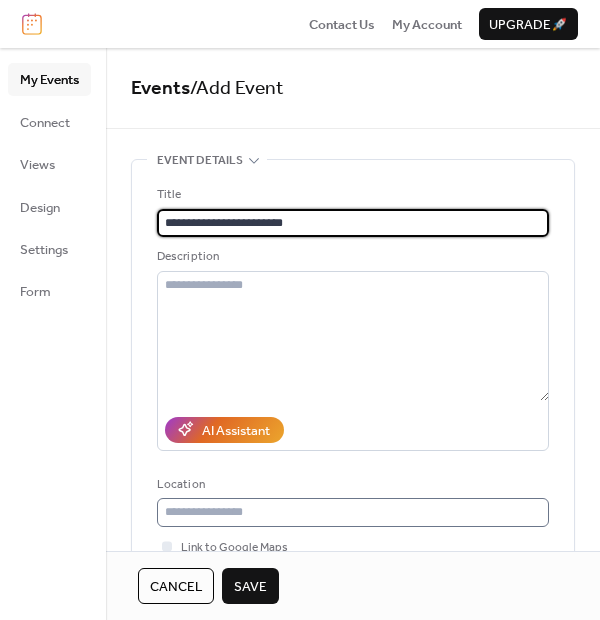 type on "**********" 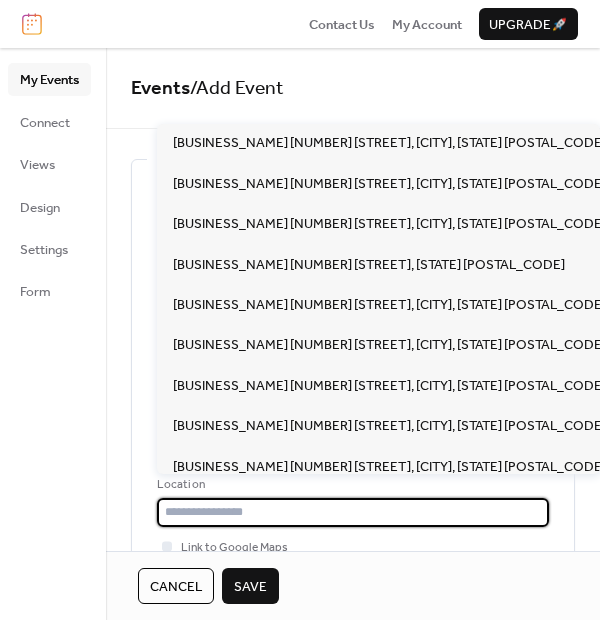 click at bounding box center [353, 512] 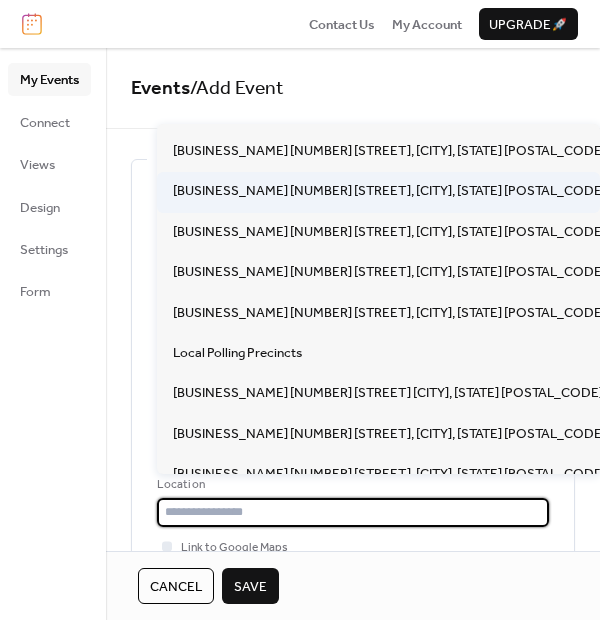 scroll, scrollTop: 177, scrollLeft: 0, axis: vertical 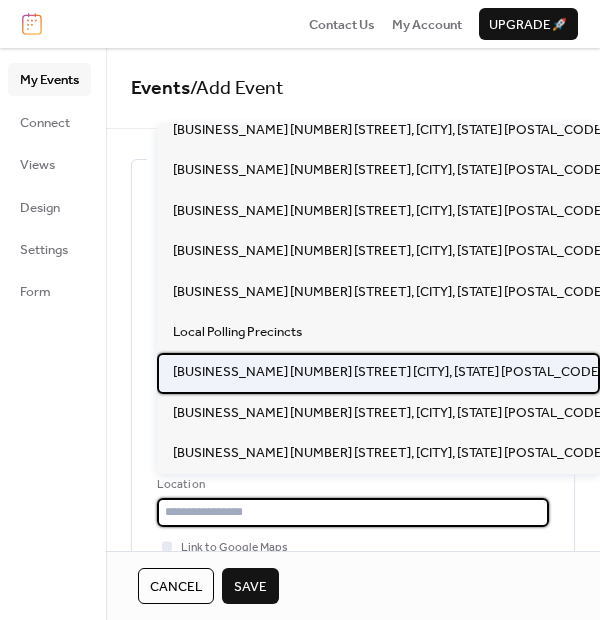 click on "Parkwood Baptist Church 3903 Dixon Road Anderson SC 29625" at bounding box center (388, 372) 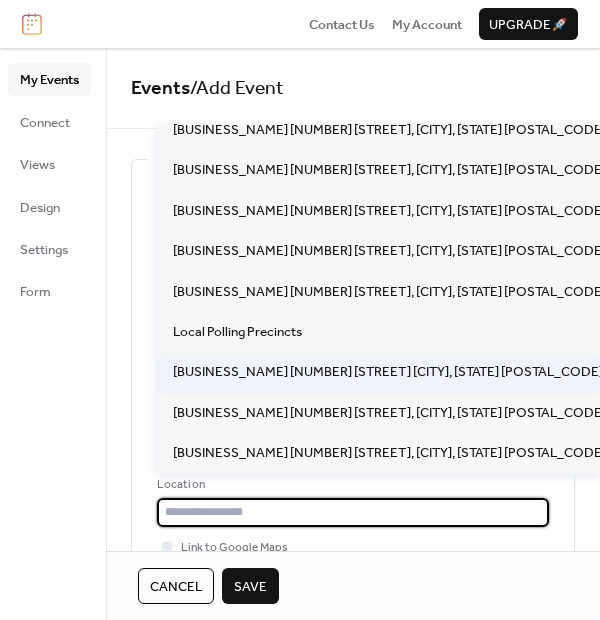 type on "**********" 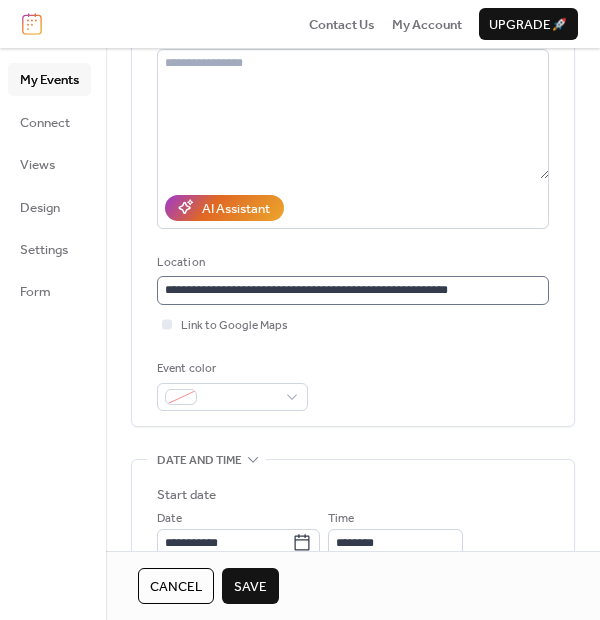scroll, scrollTop: 333, scrollLeft: 0, axis: vertical 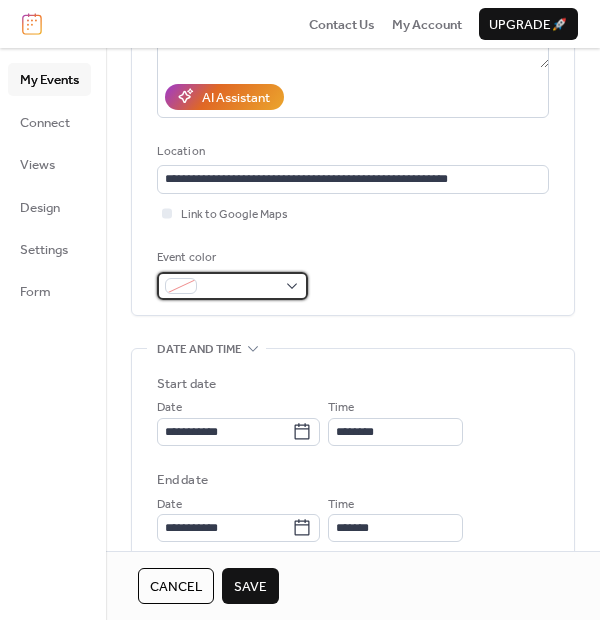 click at bounding box center [240, 287] 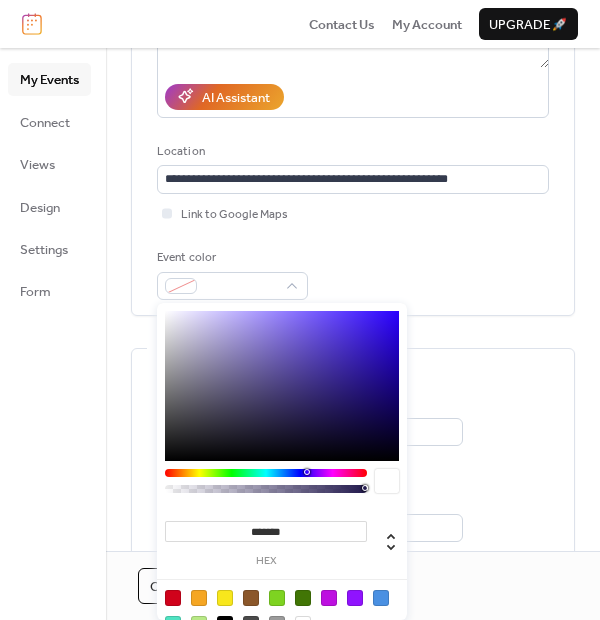 click at bounding box center [173, 598] 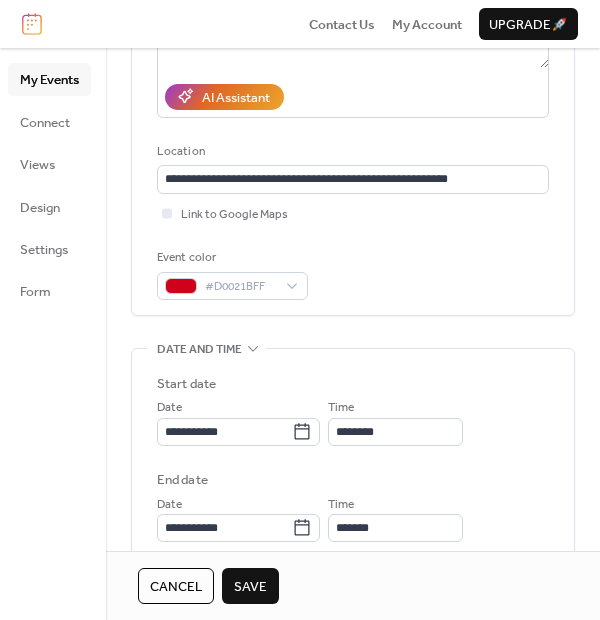 click on "**********" at bounding box center [353, 421] 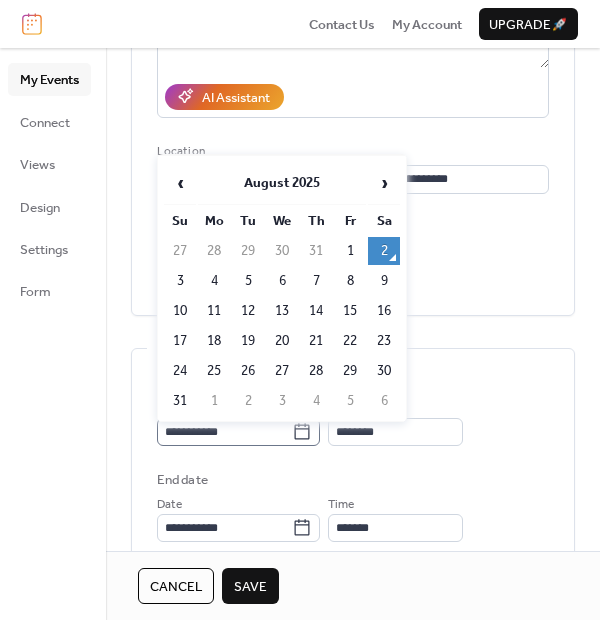 click 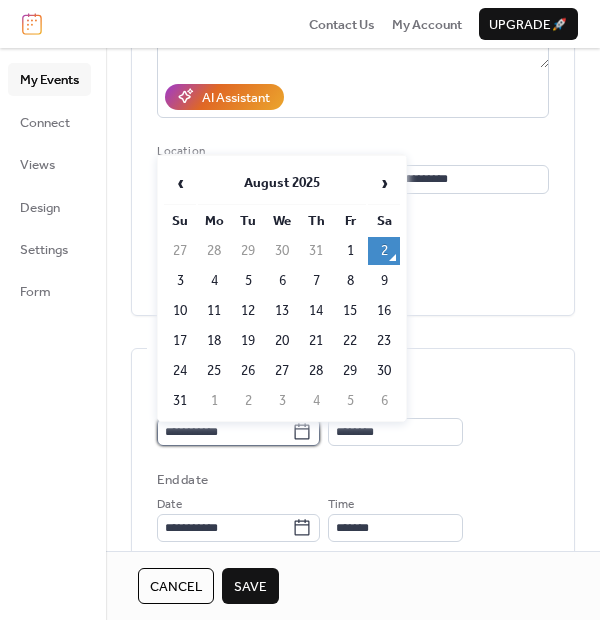 click on "**********" at bounding box center [224, 432] 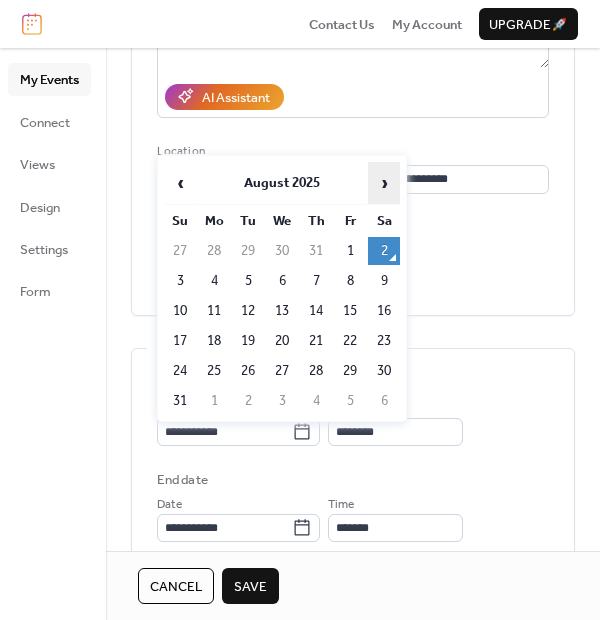 click on "›" at bounding box center [384, 183] 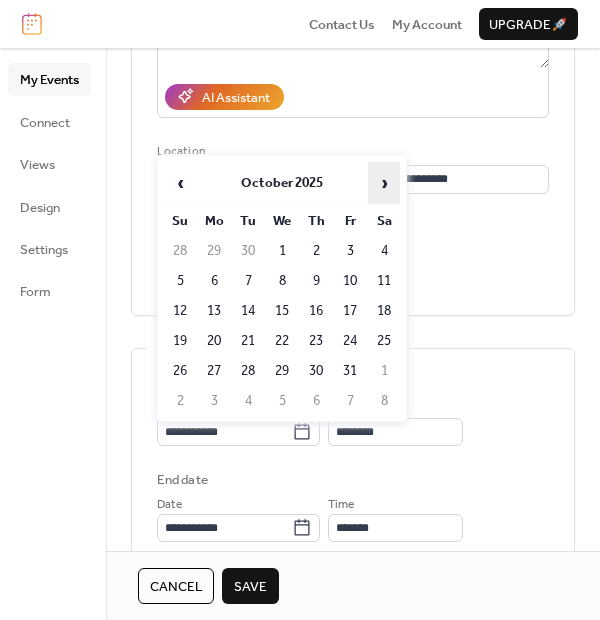 click on "›" at bounding box center (384, 183) 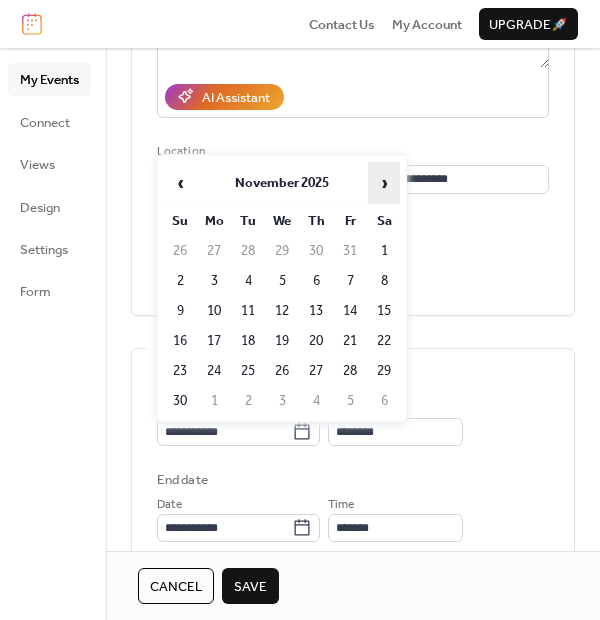 click on "›" at bounding box center (384, 183) 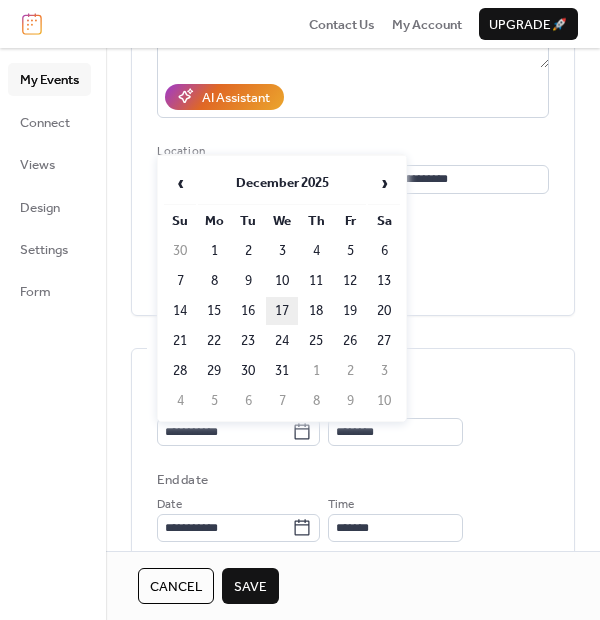 click on "17" at bounding box center [282, 311] 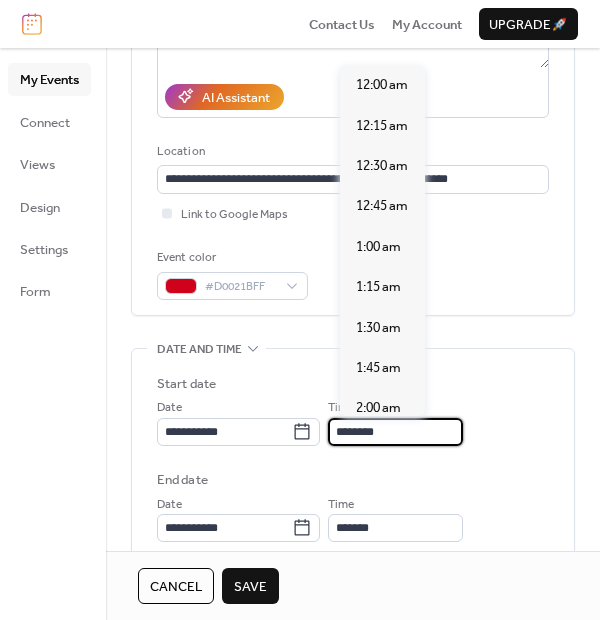 click on "********" at bounding box center [395, 432] 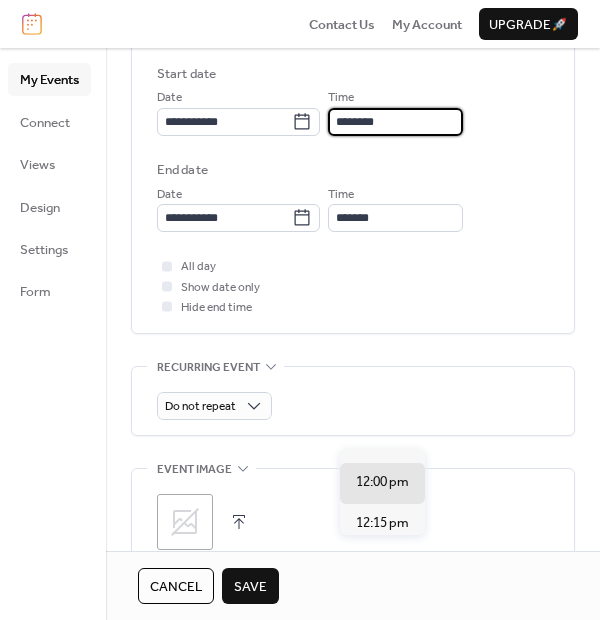 scroll, scrollTop: 333, scrollLeft: 0, axis: vertical 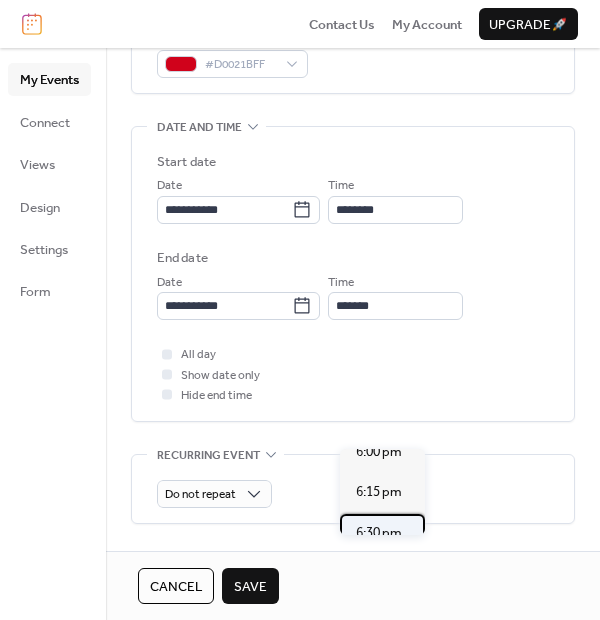 click on "6:30 pm" at bounding box center [379, 533] 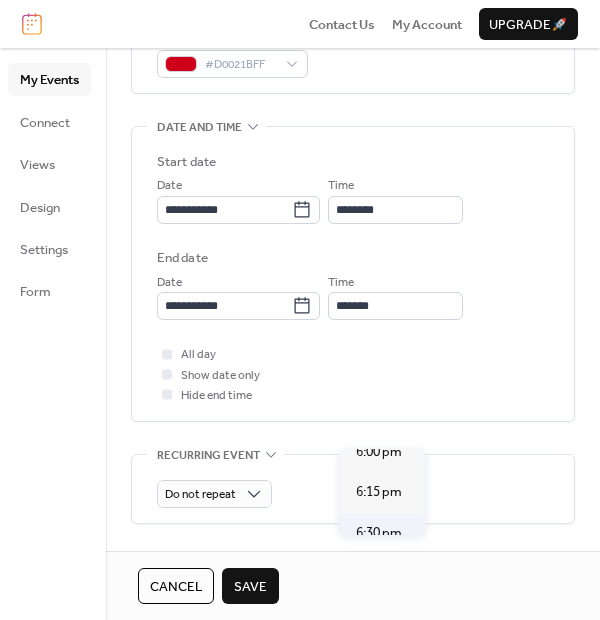 type on "*******" 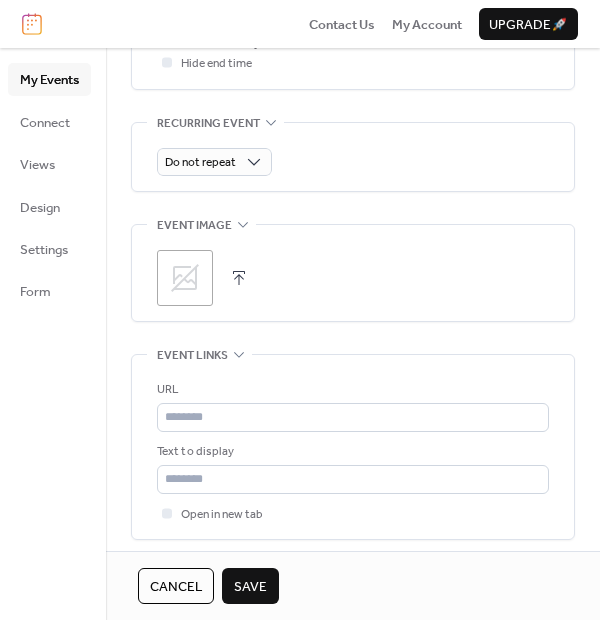 scroll, scrollTop: 888, scrollLeft: 0, axis: vertical 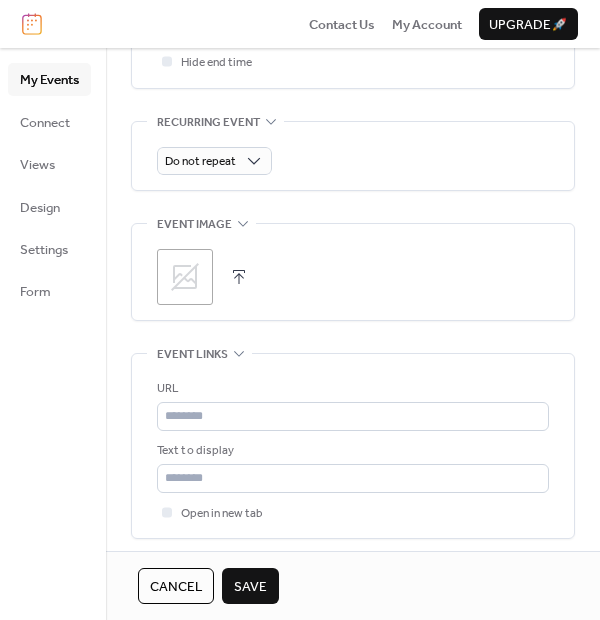 click 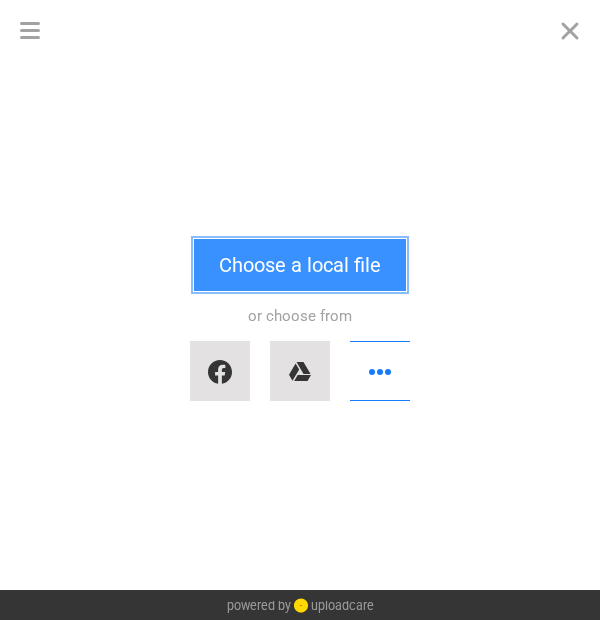 click on "Choose a local file" at bounding box center (300, 265) 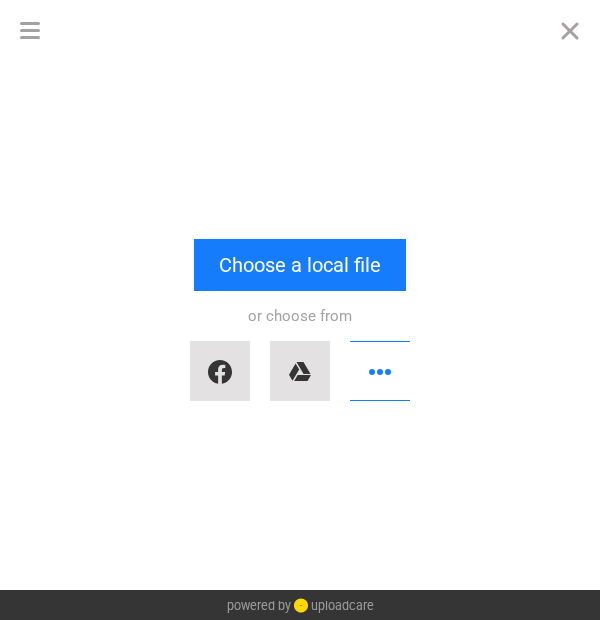 click on "or choose from" at bounding box center (300, 351) 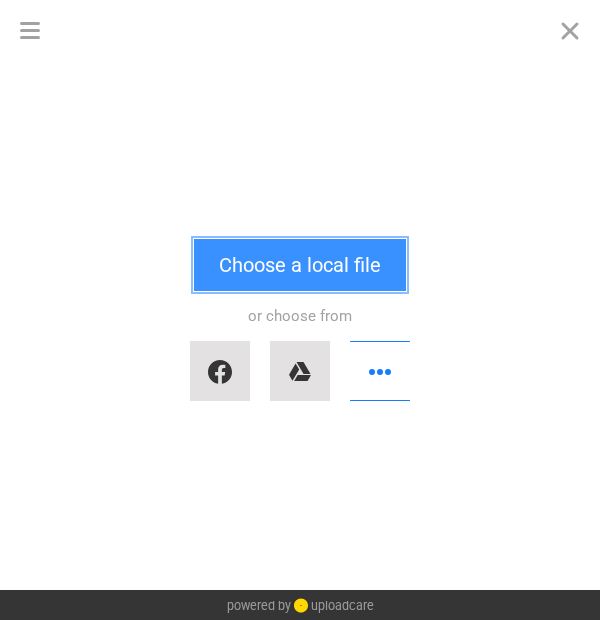 click on "Choose a local file" at bounding box center [300, 265] 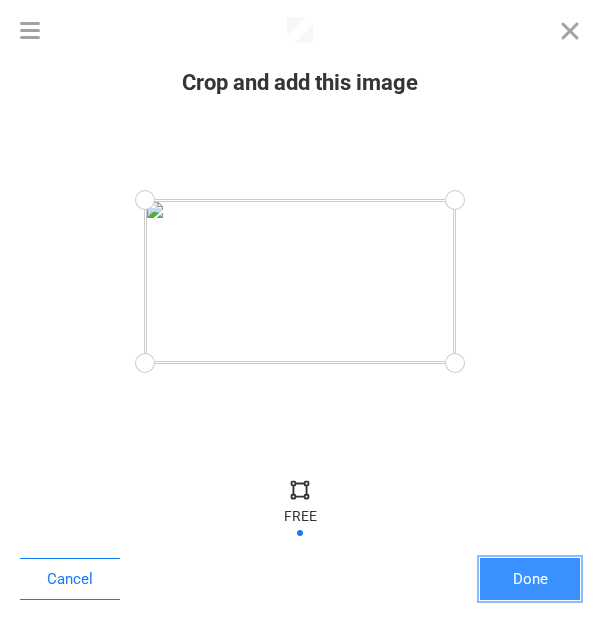 click on "Done" at bounding box center (530, 579) 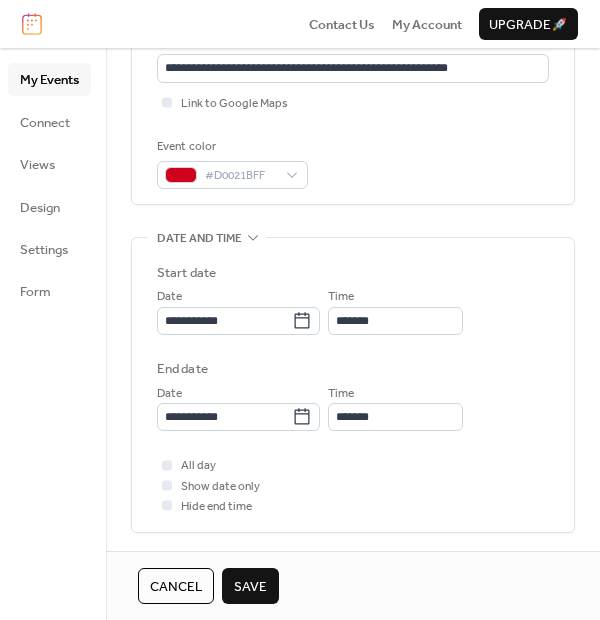 scroll, scrollTop: 111, scrollLeft: 0, axis: vertical 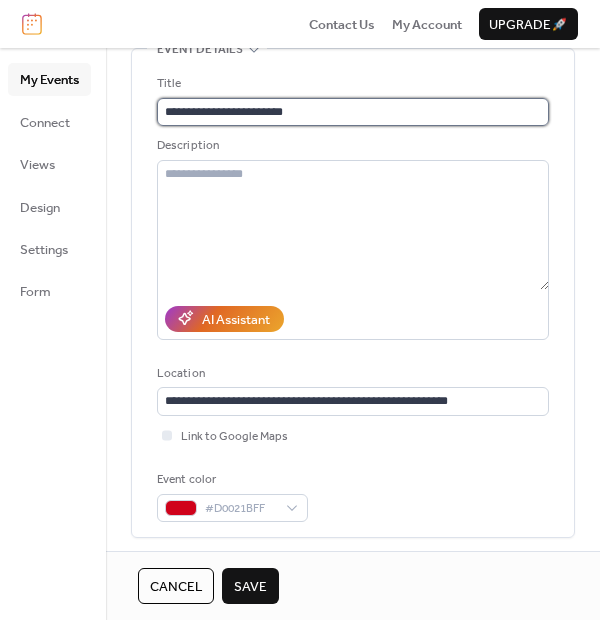 click on "**********" at bounding box center [353, 112] 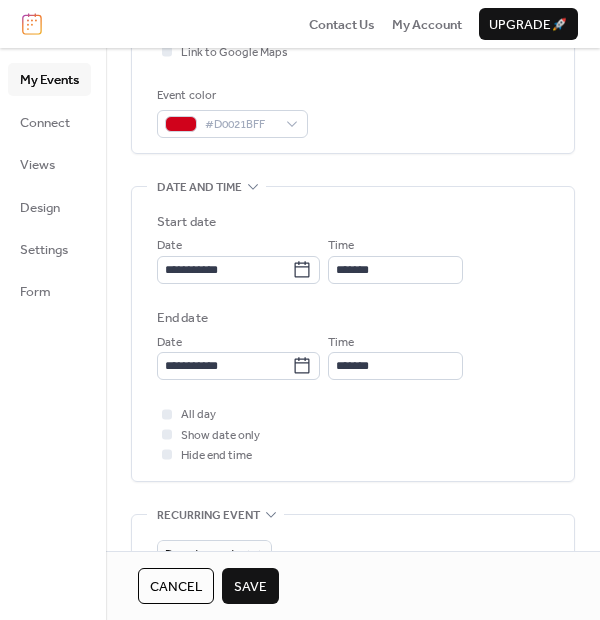 scroll, scrollTop: 555, scrollLeft: 0, axis: vertical 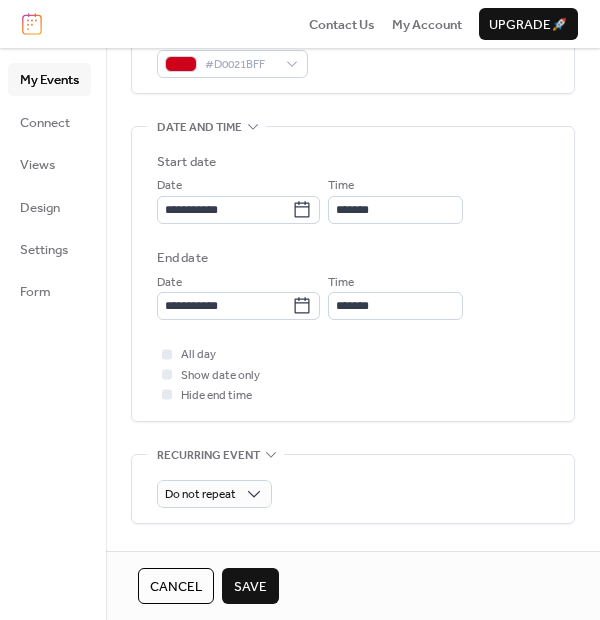 type on "**********" 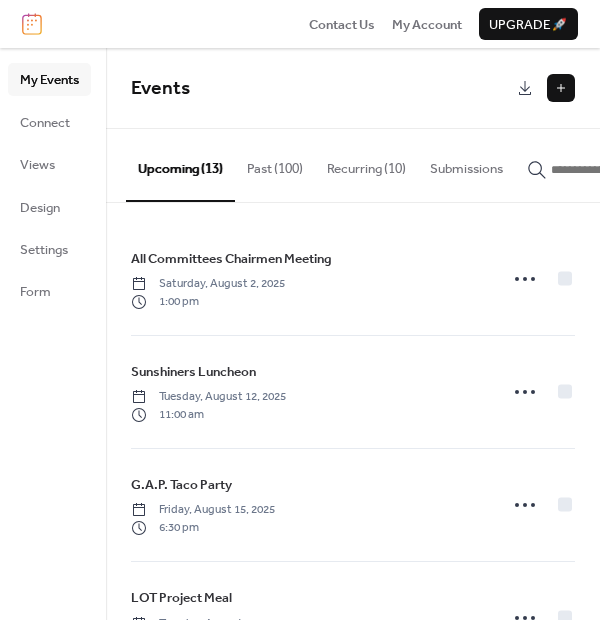 click at bounding box center (561, 88) 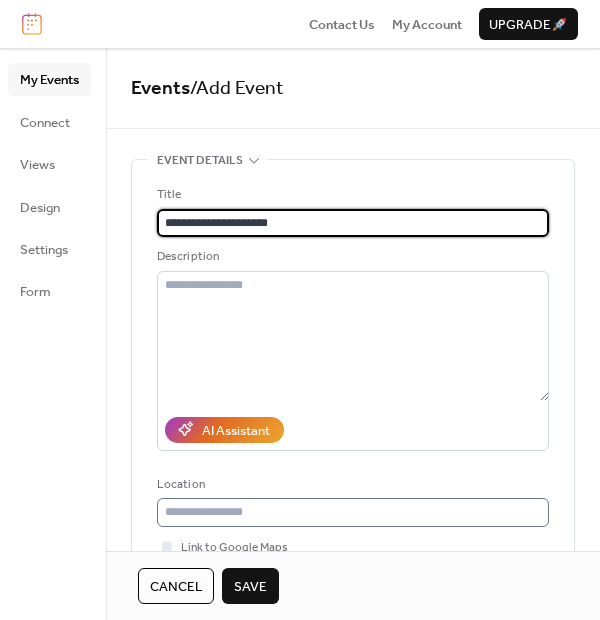type on "**********" 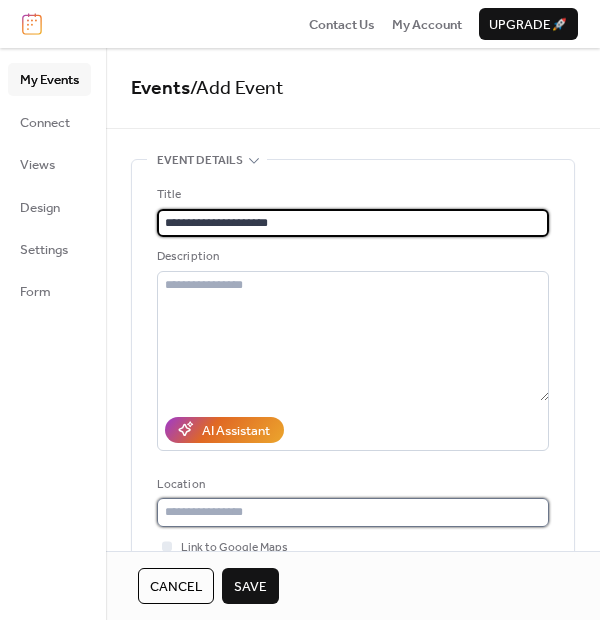click at bounding box center [353, 512] 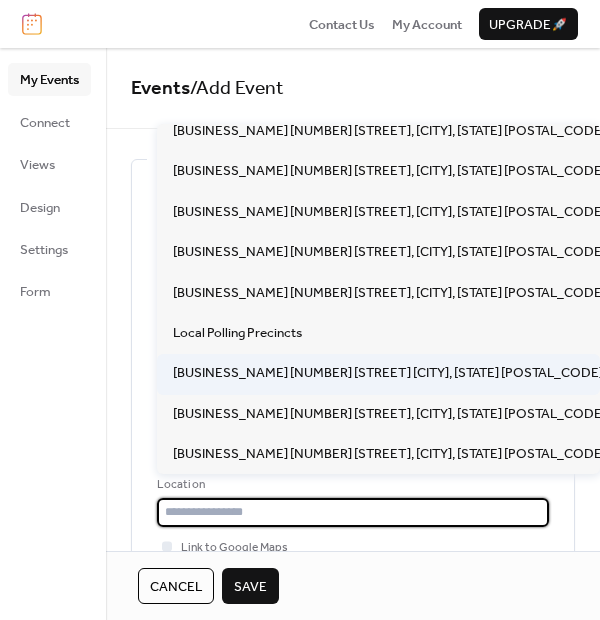 scroll, scrollTop: 177, scrollLeft: 0, axis: vertical 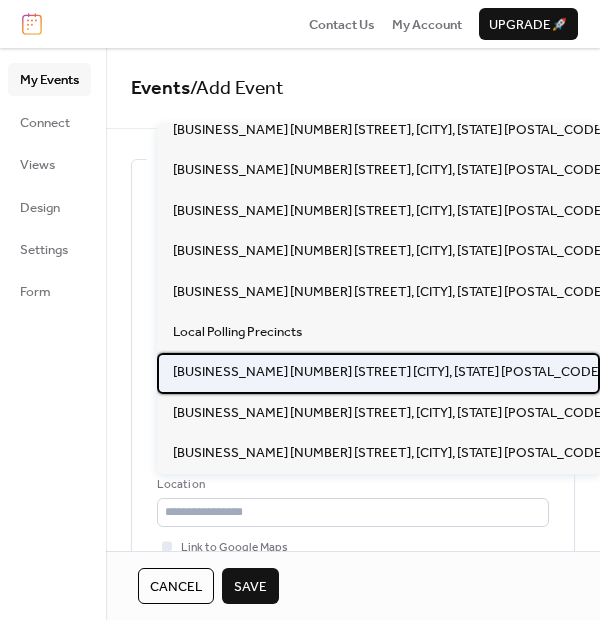 click on "Parkwood Baptist Church 3903 Dixon Road Anderson SC 29625" at bounding box center (388, 372) 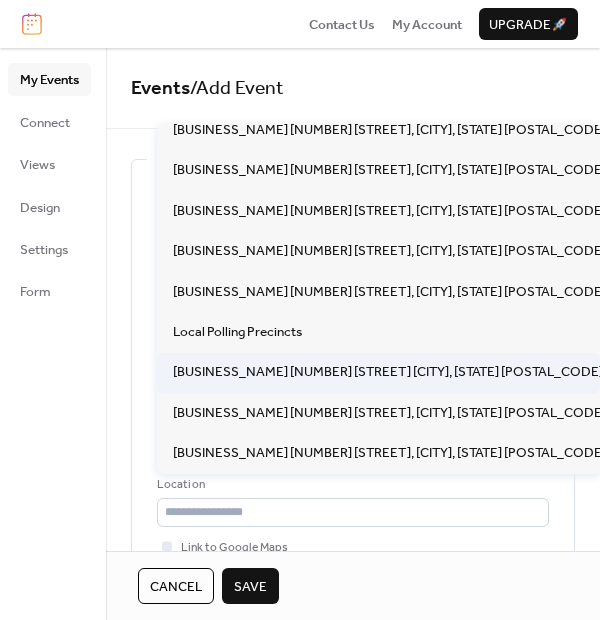 type on "**********" 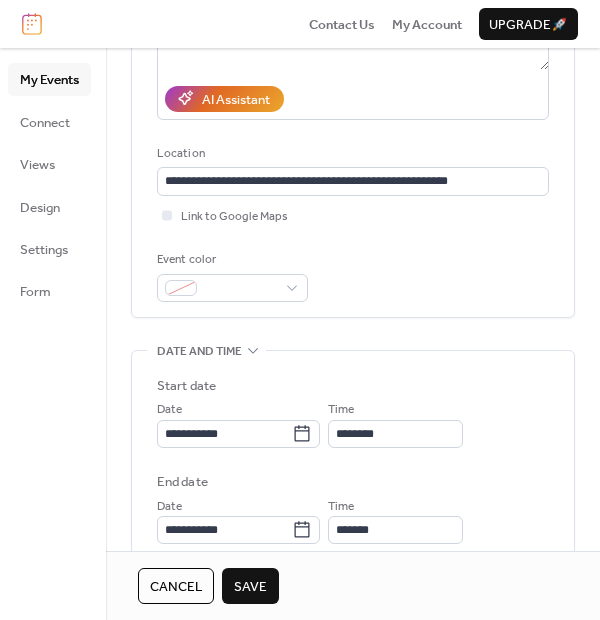 scroll, scrollTop: 333, scrollLeft: 0, axis: vertical 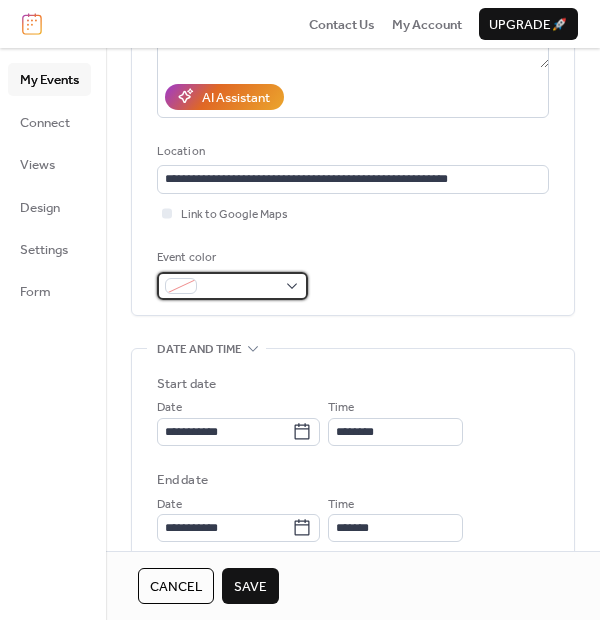 click at bounding box center (240, 287) 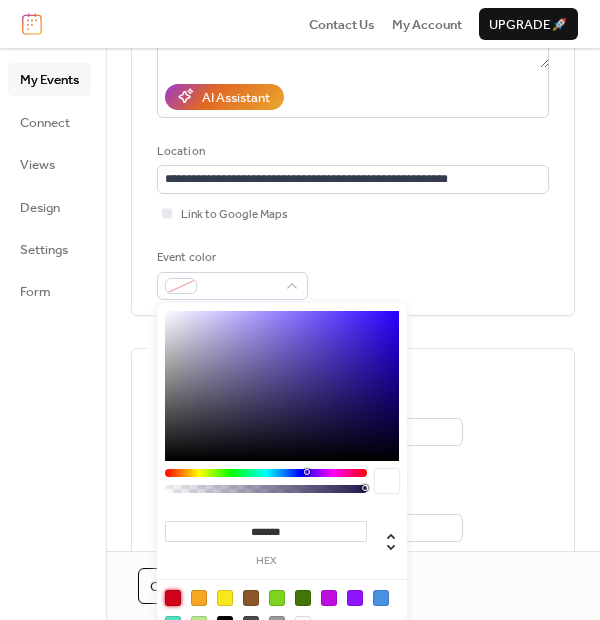 click at bounding box center [173, 598] 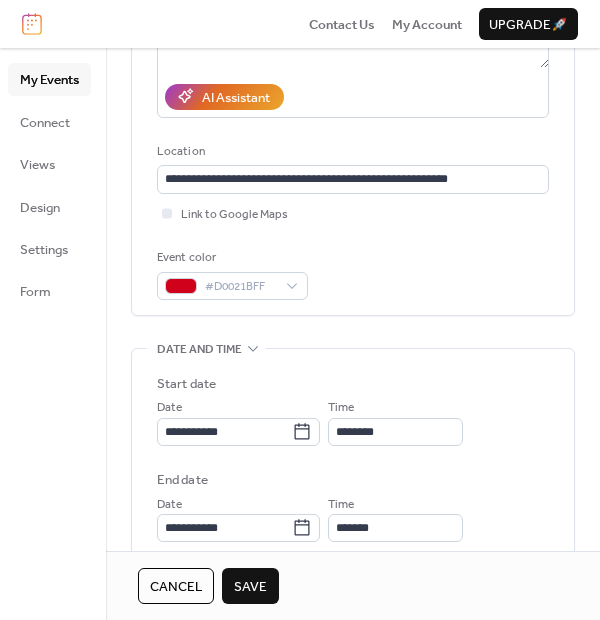 click on "Event color #D0021BFF" at bounding box center (353, 274) 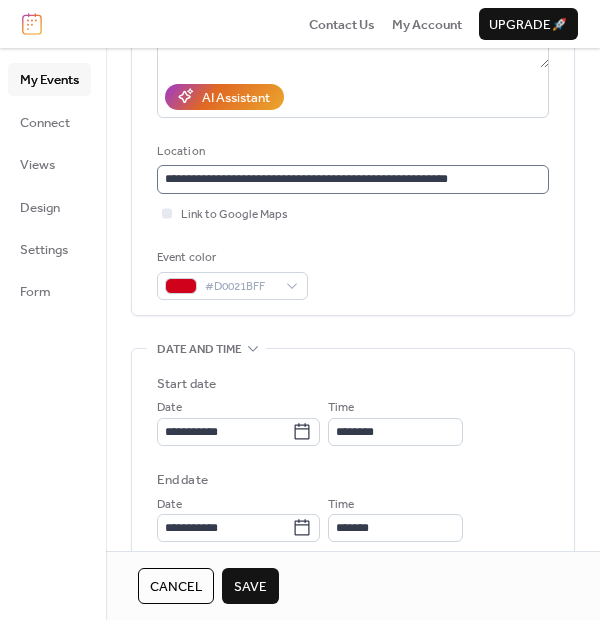 scroll, scrollTop: 1, scrollLeft: 0, axis: vertical 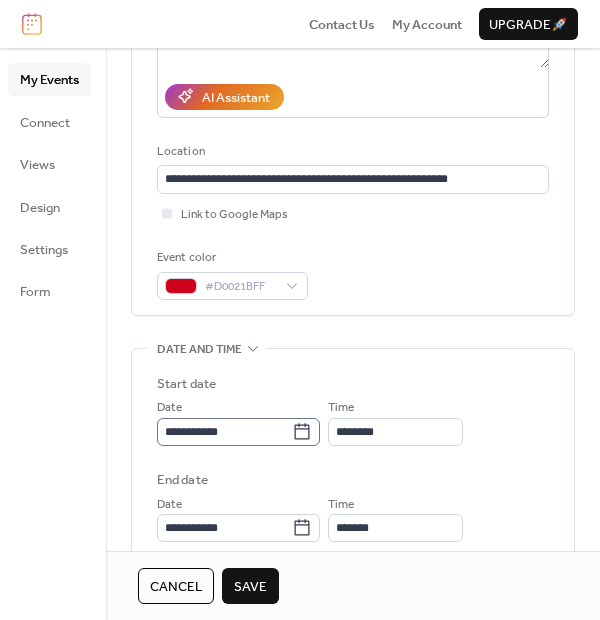 click on "**********" at bounding box center (238, 432) 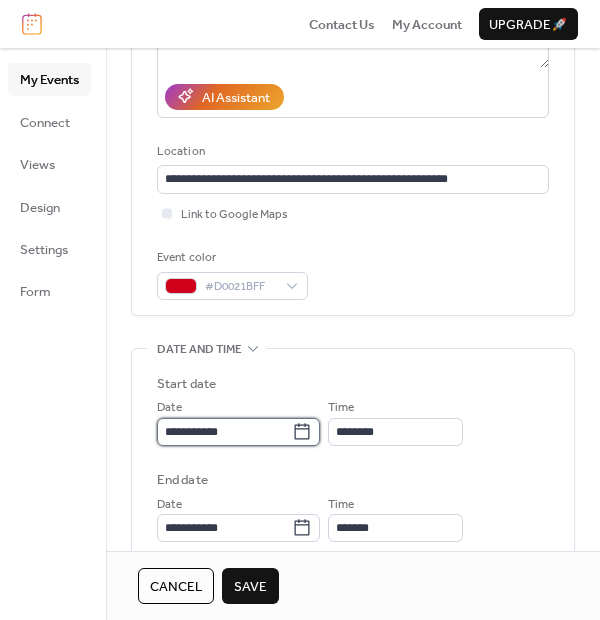 click on "**********" at bounding box center [224, 432] 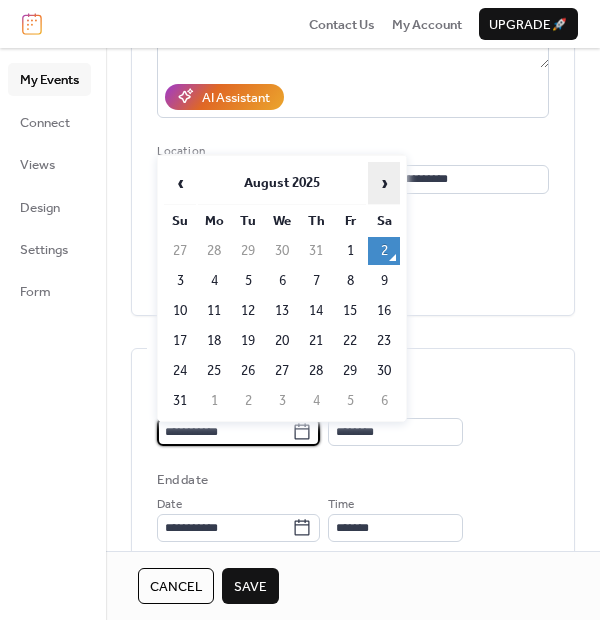 click on "›" at bounding box center (384, 183) 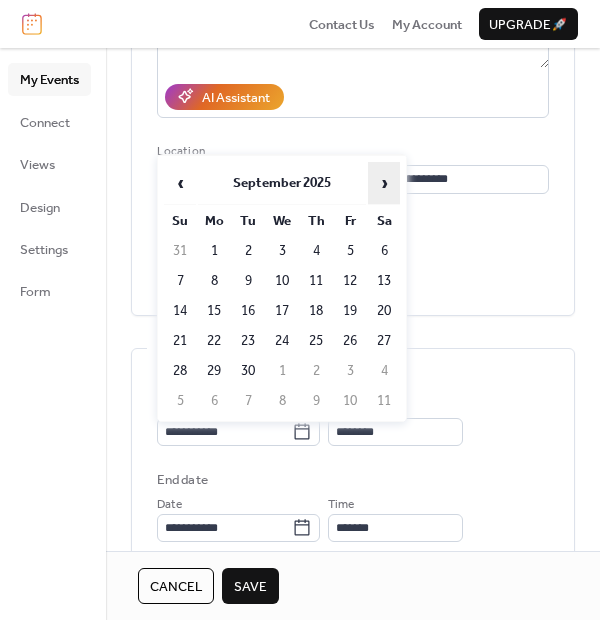 click on "›" at bounding box center [384, 183] 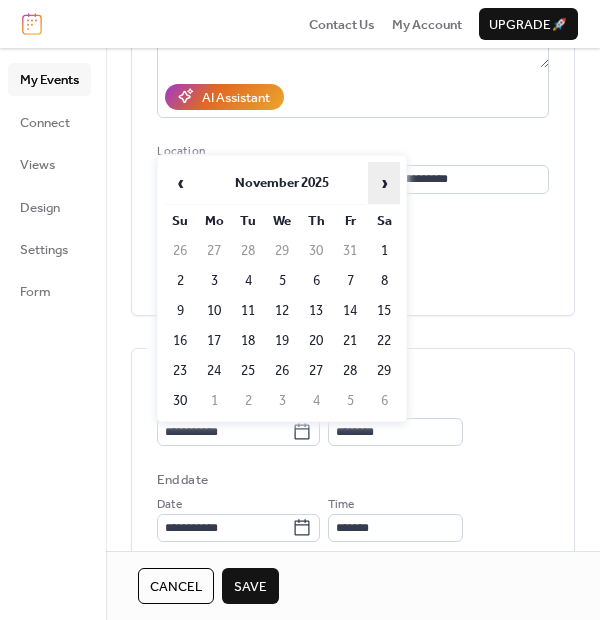 click on "›" at bounding box center [384, 183] 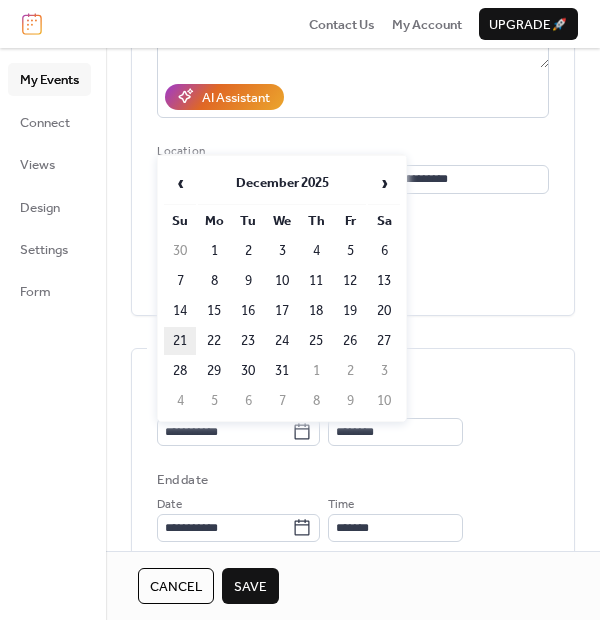 click on "21" at bounding box center [180, 341] 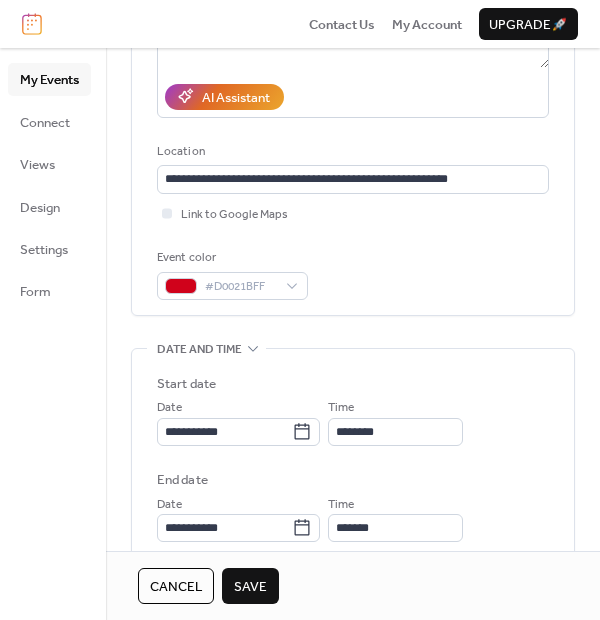 click on "**********" at bounding box center [353, 458] 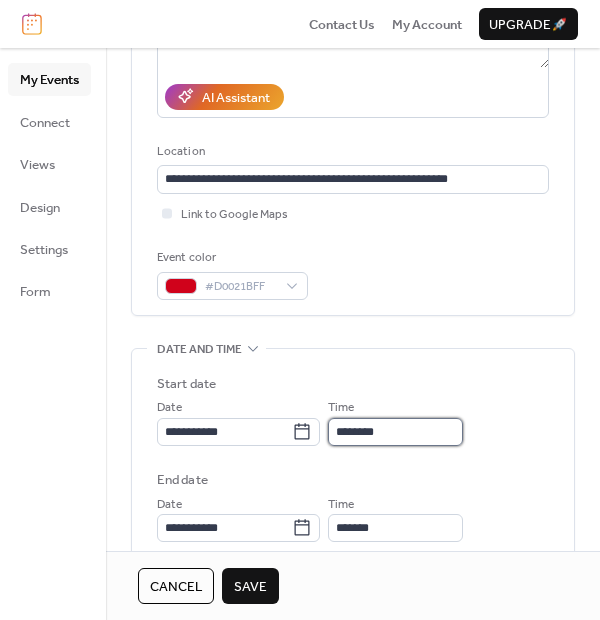 click on "********" at bounding box center (395, 432) 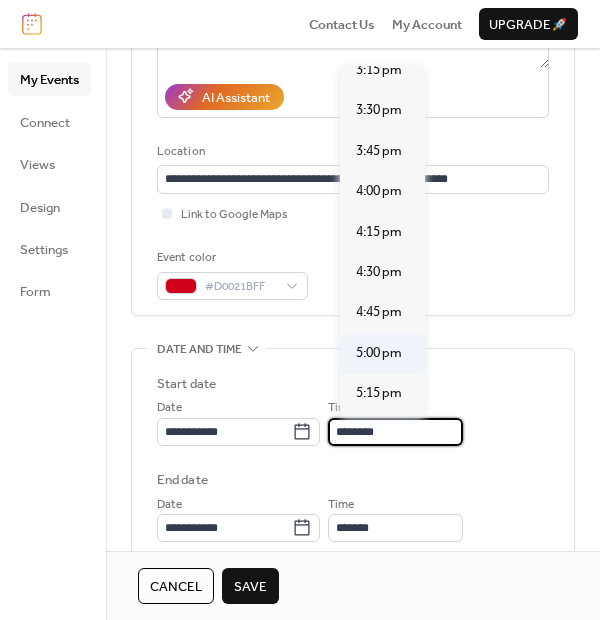 scroll, scrollTop: 2703, scrollLeft: 0, axis: vertical 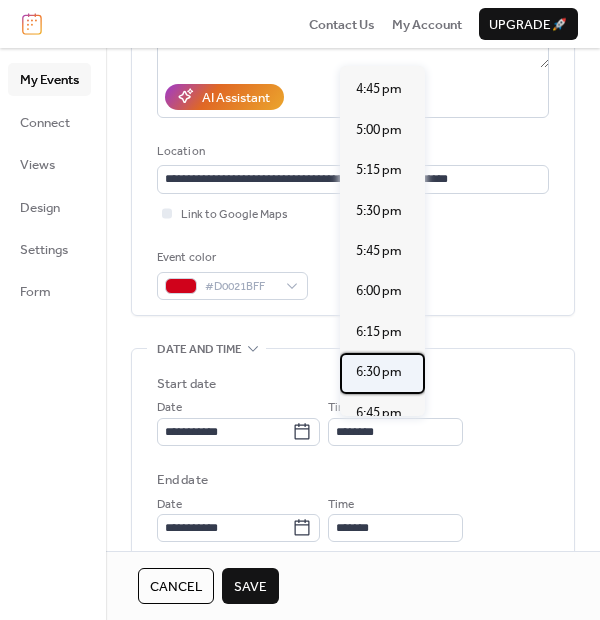 click on "6:30 pm" at bounding box center [379, 372] 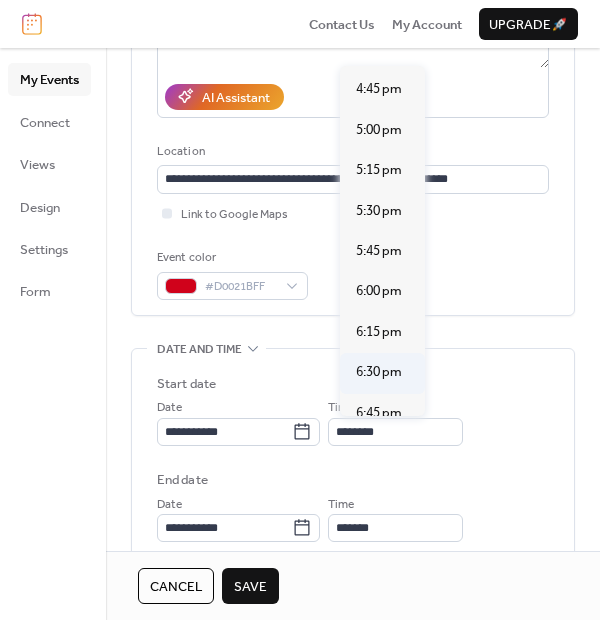type on "*******" 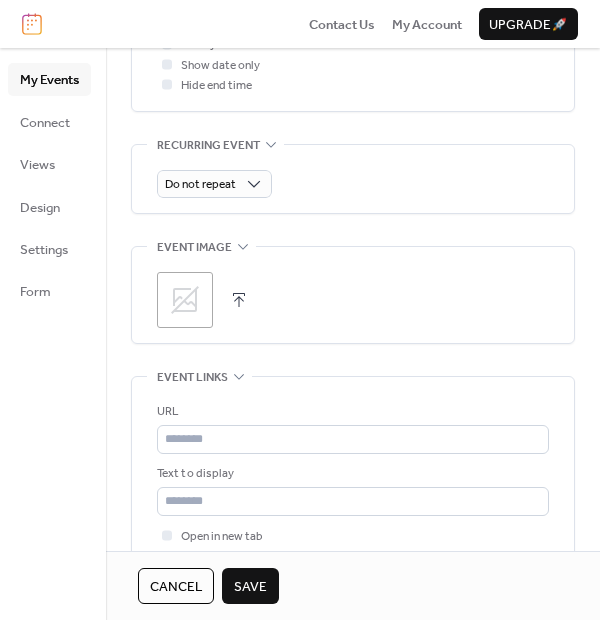 scroll, scrollTop: 888, scrollLeft: 0, axis: vertical 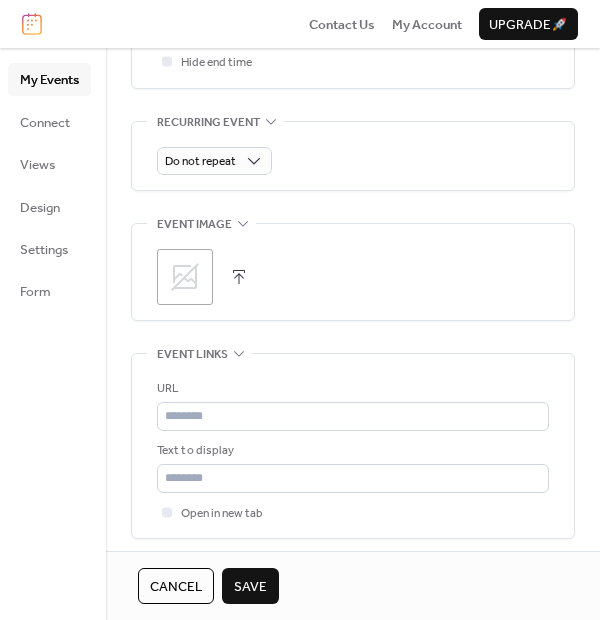click 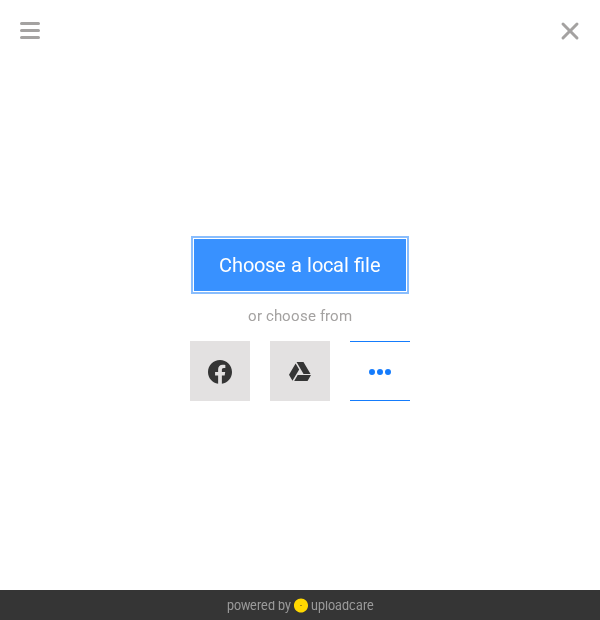 click on "Choose a local file" at bounding box center [300, 265] 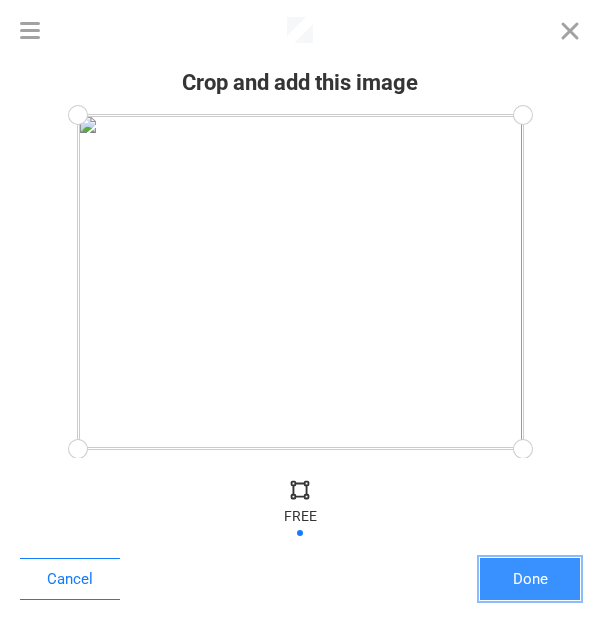 click on "Done" at bounding box center [530, 579] 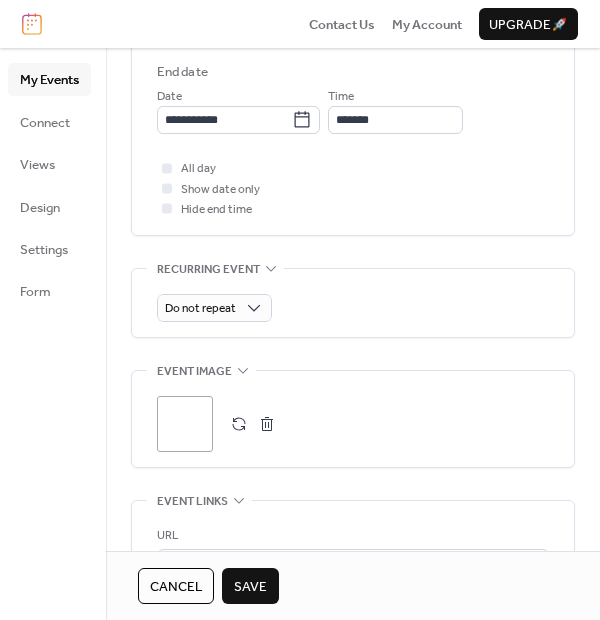 scroll, scrollTop: 777, scrollLeft: 0, axis: vertical 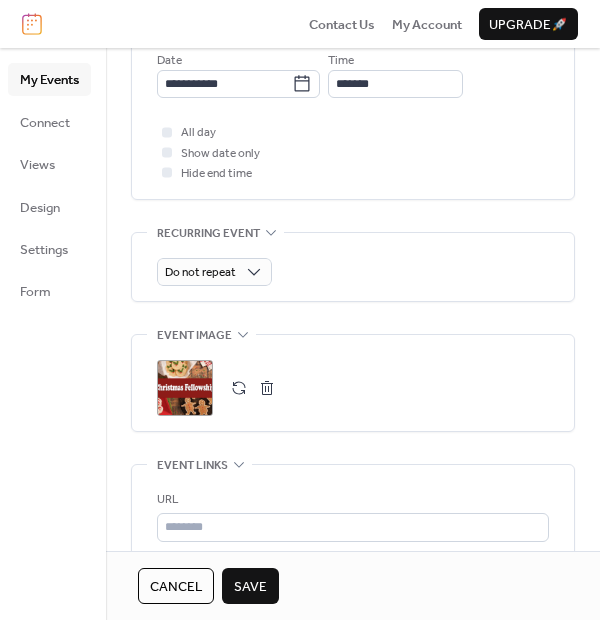 click on "Save" at bounding box center [250, 587] 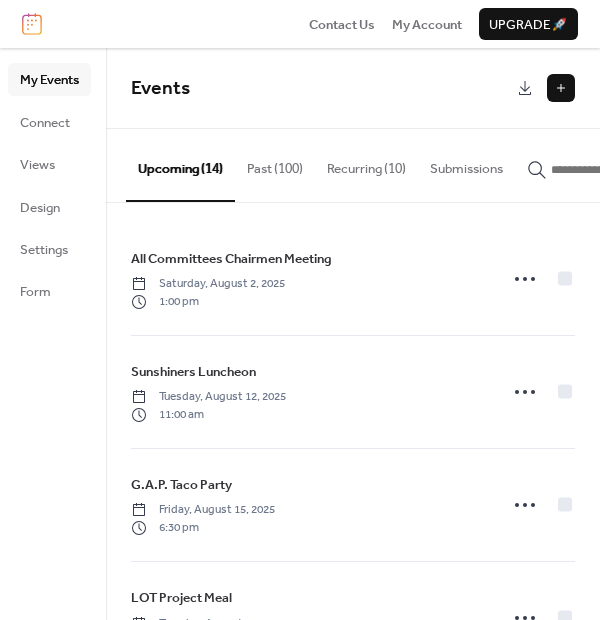 click at bounding box center (561, 88) 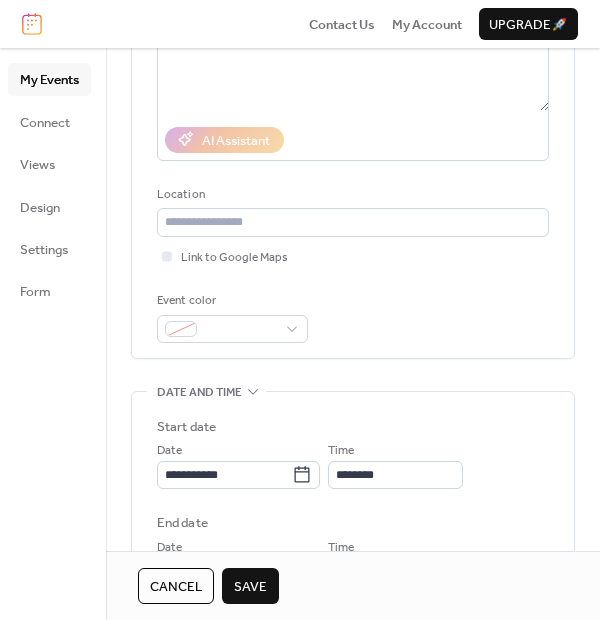 scroll, scrollTop: 333, scrollLeft: 0, axis: vertical 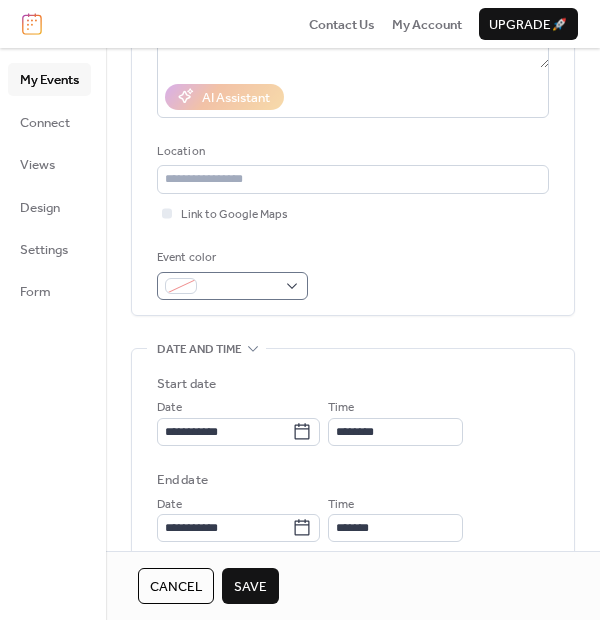 type on "**********" 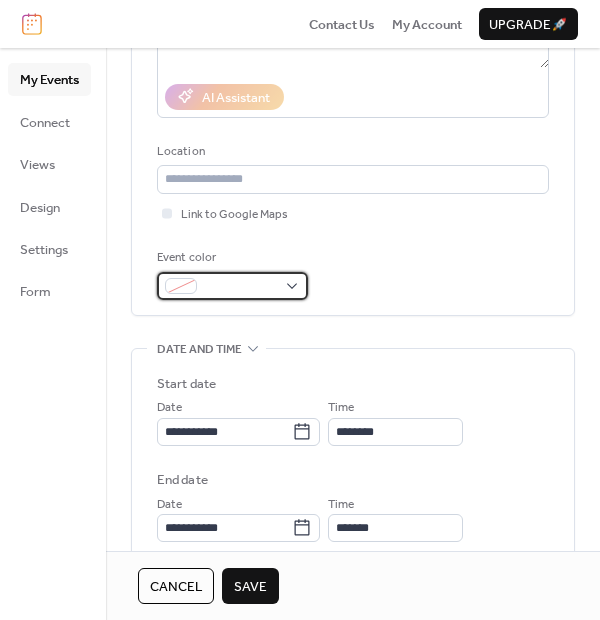 click at bounding box center (181, 286) 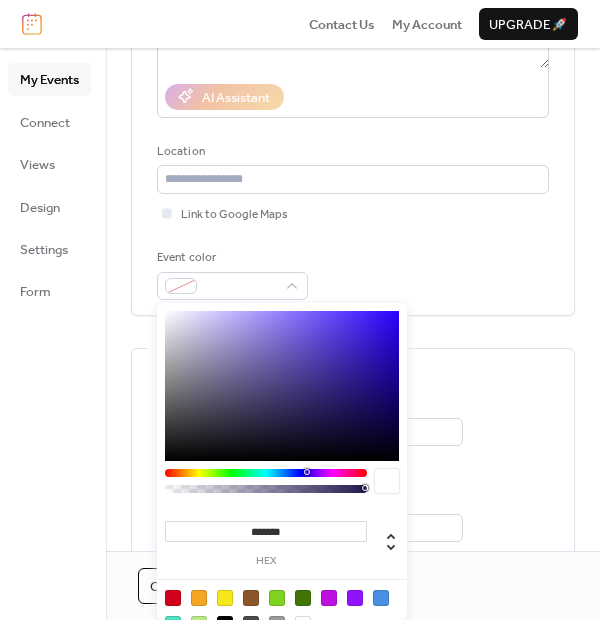 click at bounding box center (173, 598) 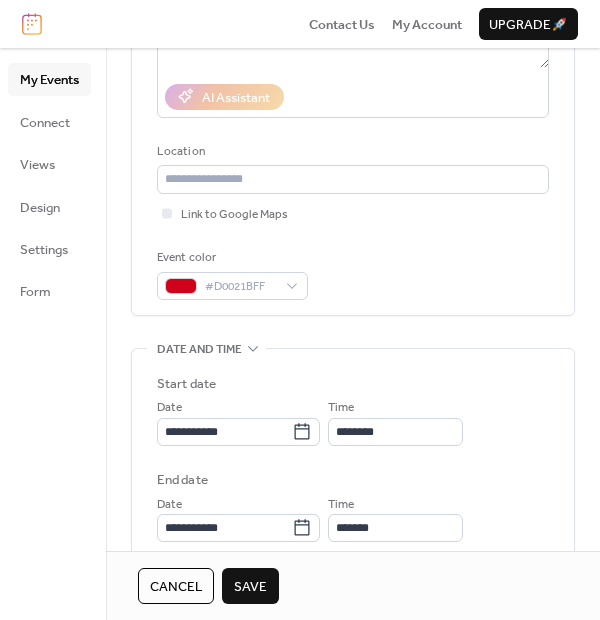 click on "My Events Connect Views Design Settings Form" at bounding box center (53, 334) 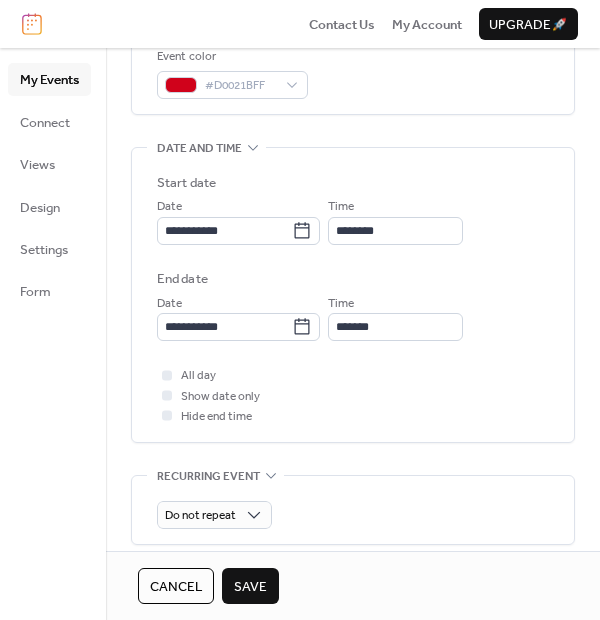 scroll, scrollTop: 555, scrollLeft: 0, axis: vertical 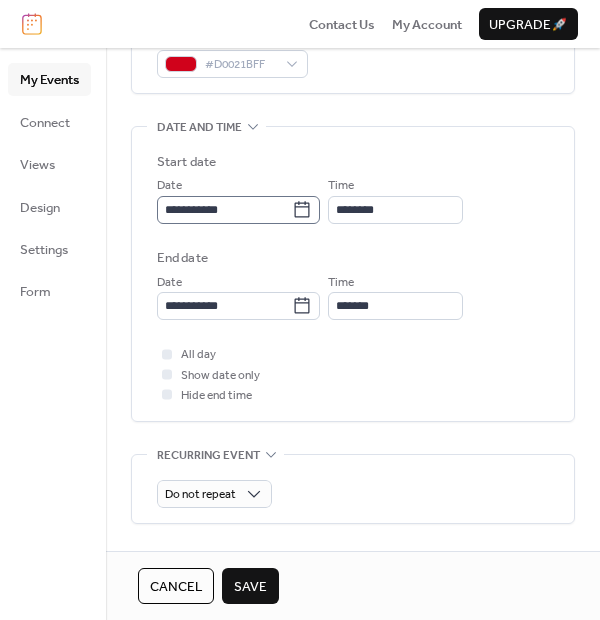 click 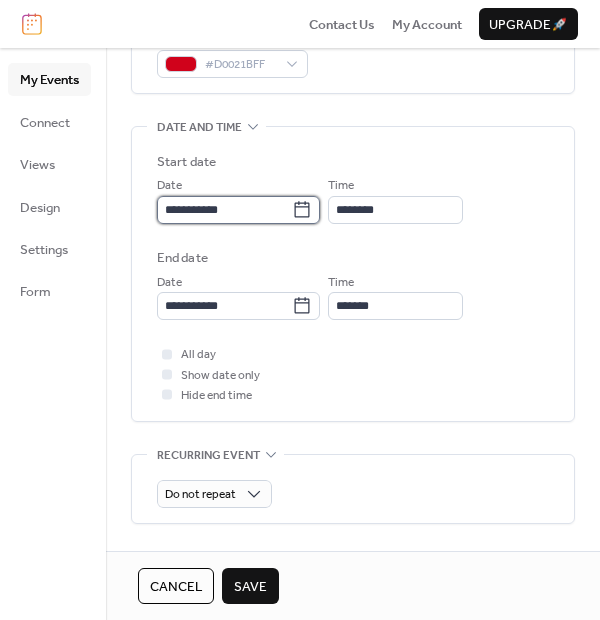 click on "**********" at bounding box center [224, 210] 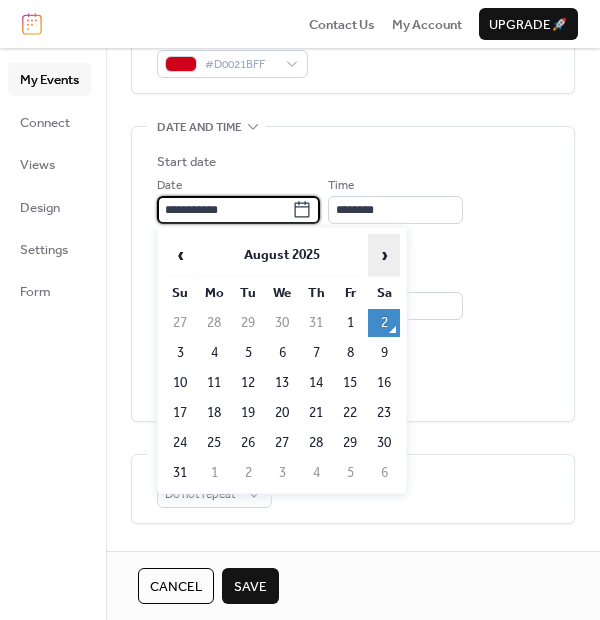 click on "›" at bounding box center (384, 255) 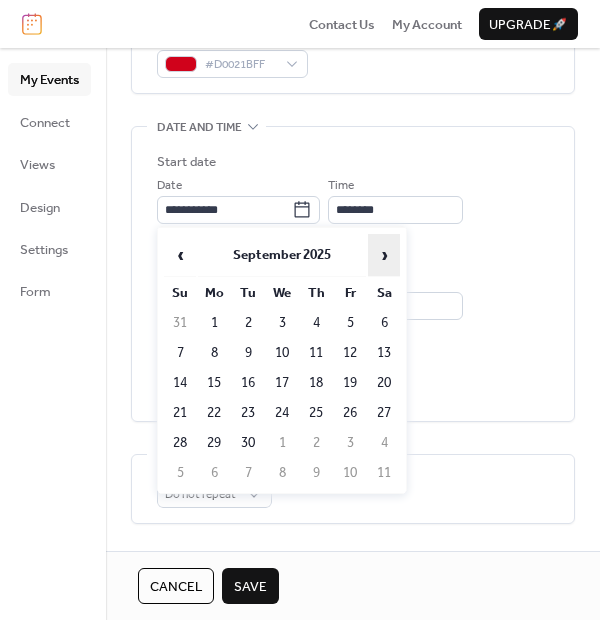 click on "›" at bounding box center [384, 255] 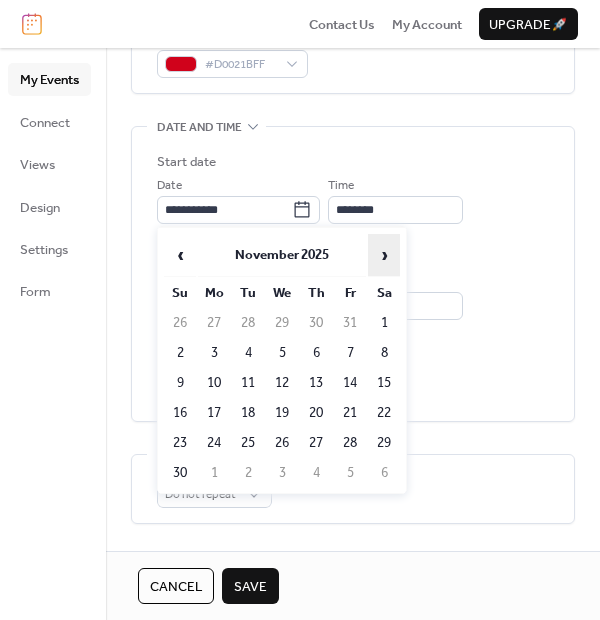 click on "›" at bounding box center [384, 255] 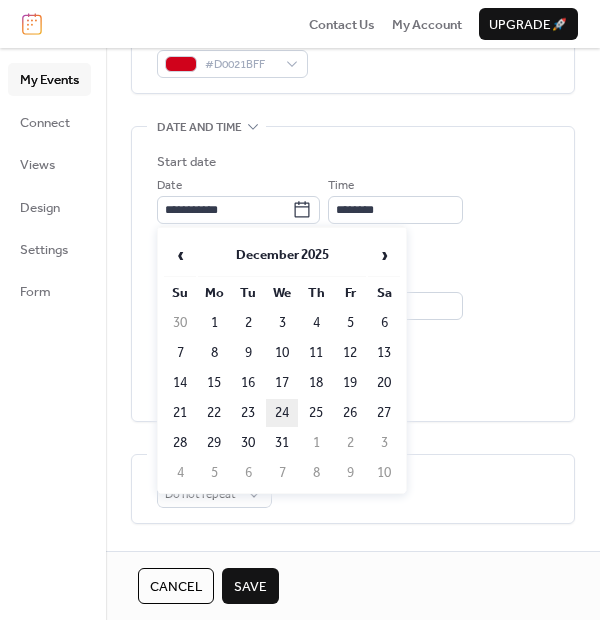 click on "24" at bounding box center [282, 413] 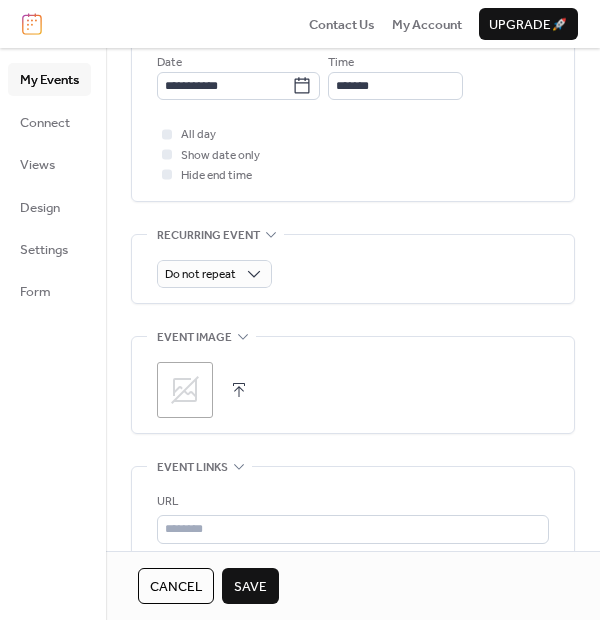 scroll, scrollTop: 777, scrollLeft: 0, axis: vertical 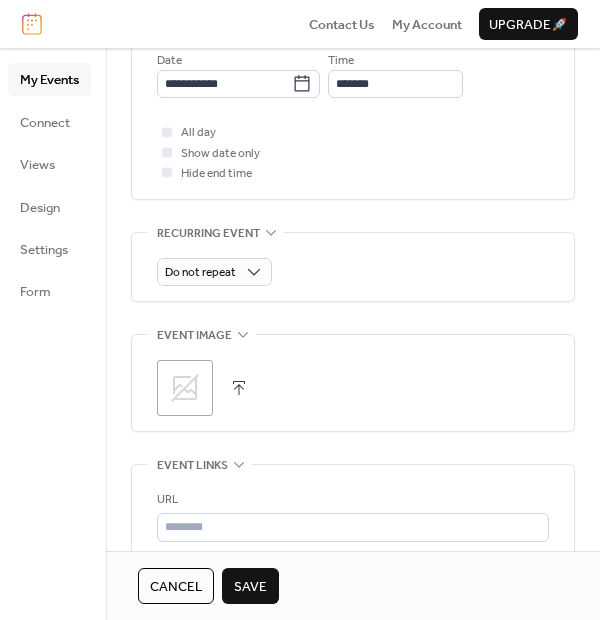 click 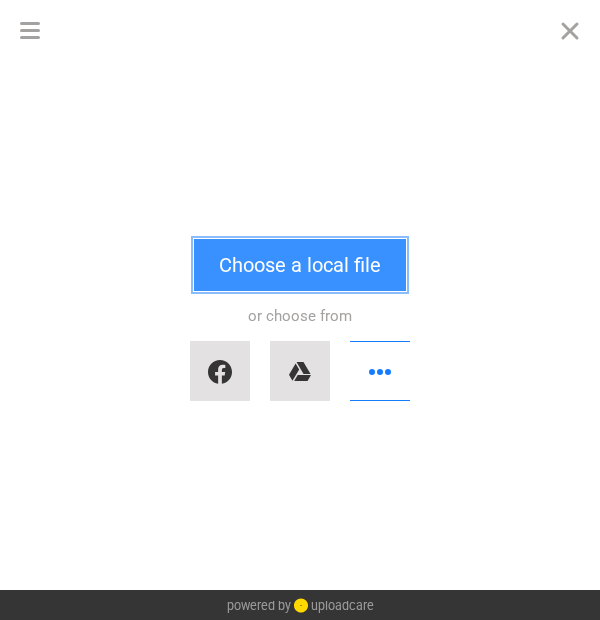 click on "Choose a local file" at bounding box center (300, 265) 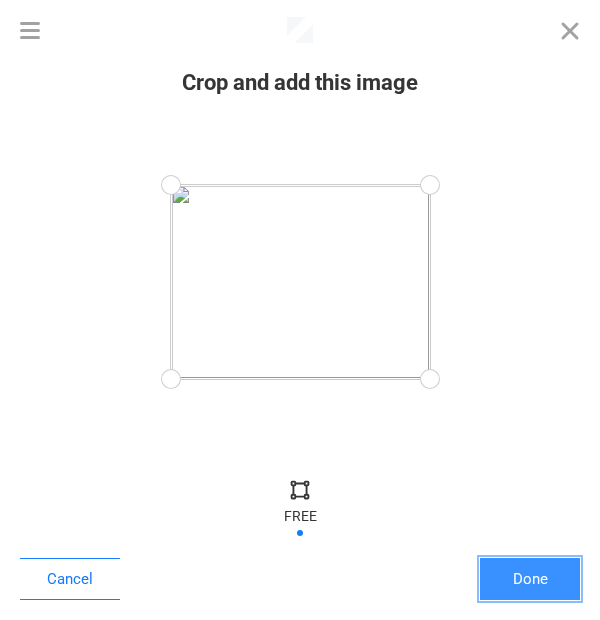 click on "Done" at bounding box center (530, 579) 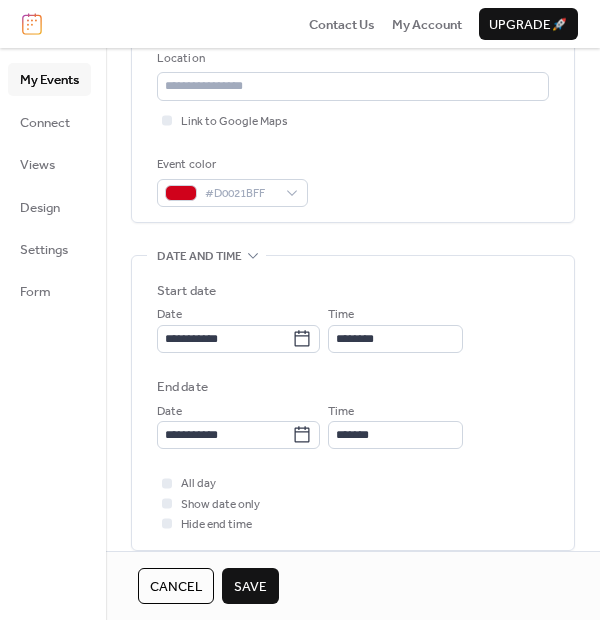 scroll, scrollTop: 555, scrollLeft: 0, axis: vertical 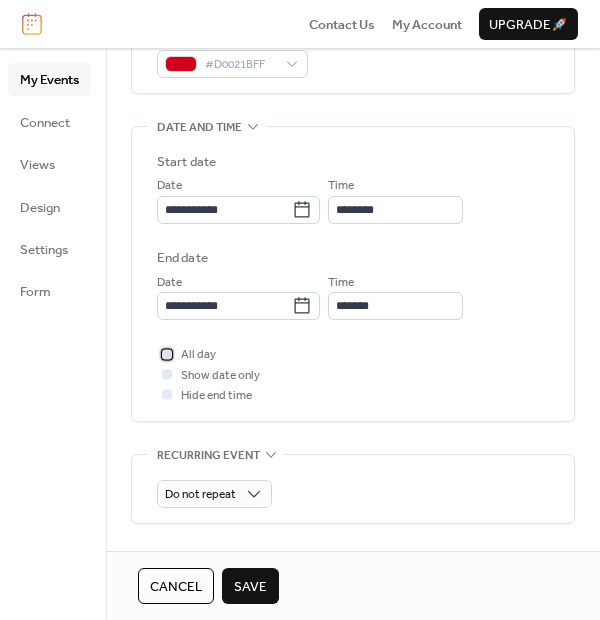 click at bounding box center (167, 354) 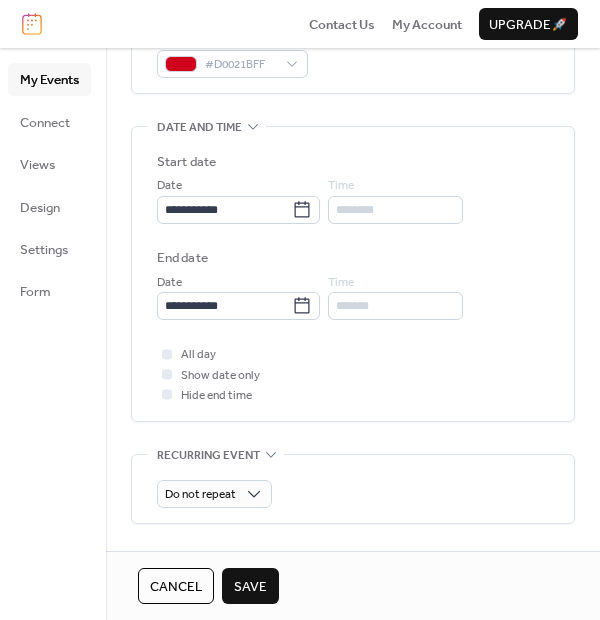click on "Save" at bounding box center [250, 587] 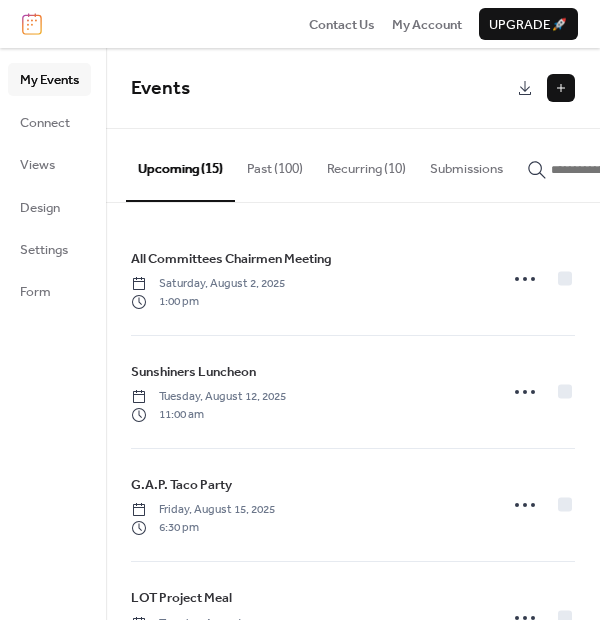 click at bounding box center (561, 88) 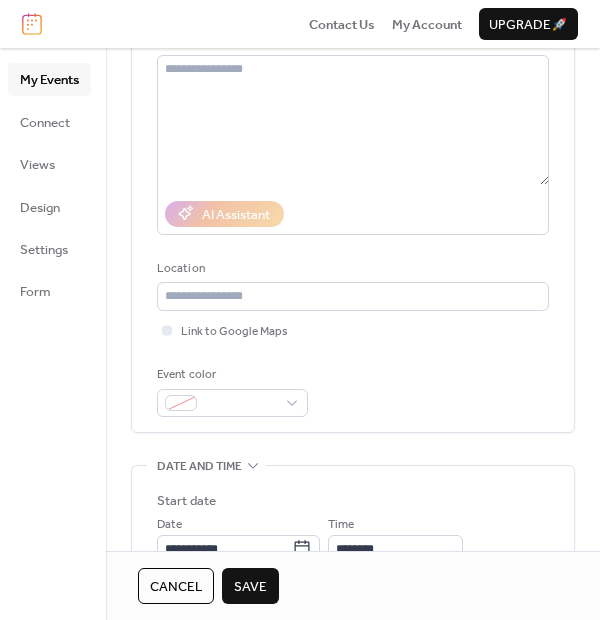 scroll, scrollTop: 222, scrollLeft: 0, axis: vertical 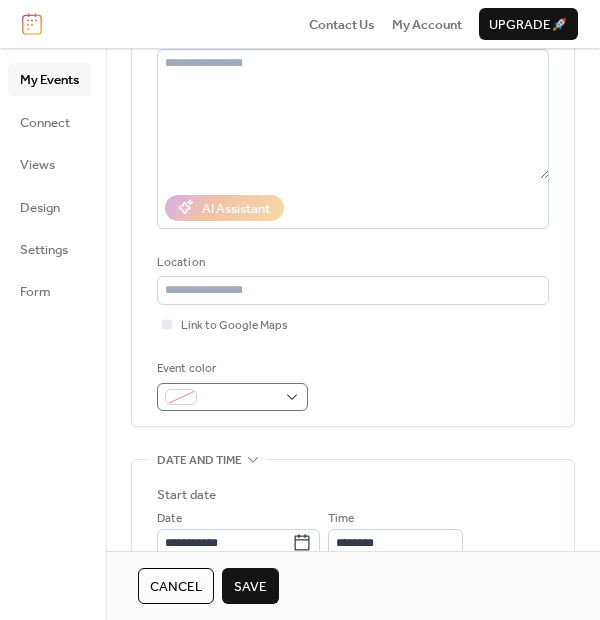 type on "**********" 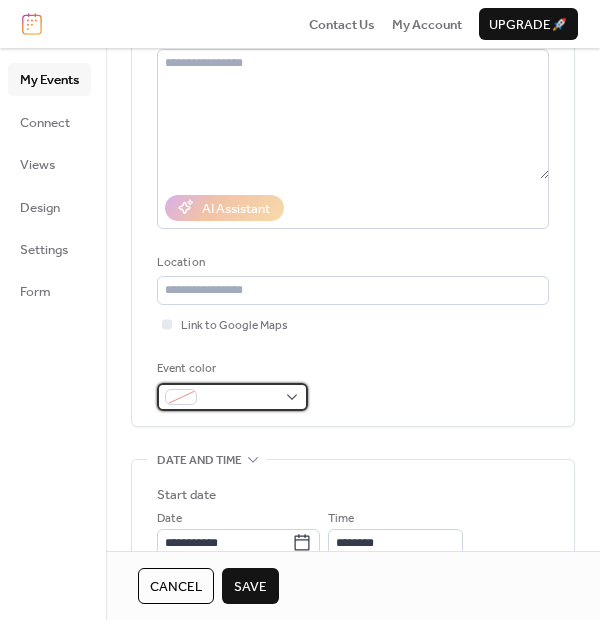 click at bounding box center [240, 398] 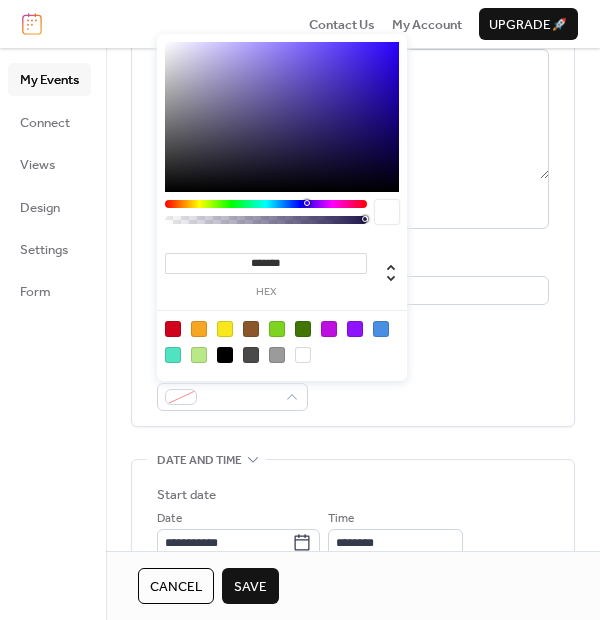 click at bounding box center (173, 329) 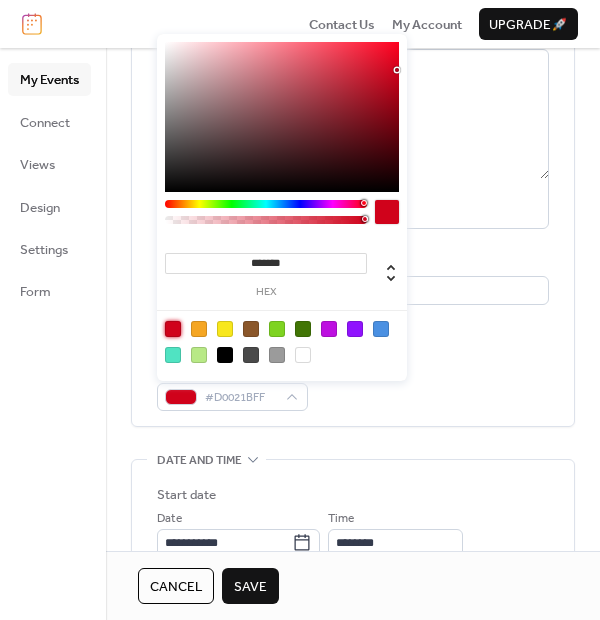 drag, startPoint x: 68, startPoint y: 410, endPoint x: 197, endPoint y: 473, distance: 143.56183 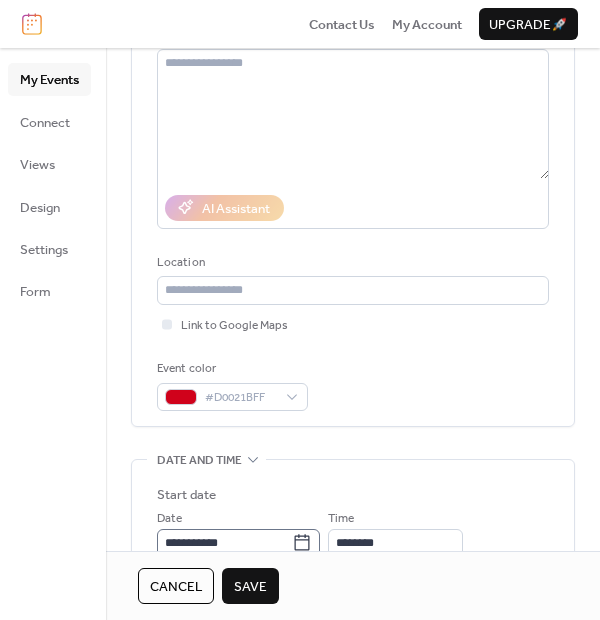 click 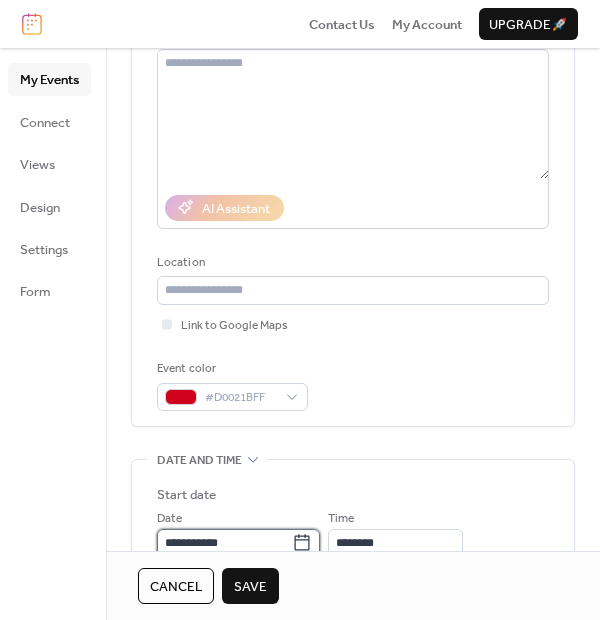 click on "**********" at bounding box center [224, 543] 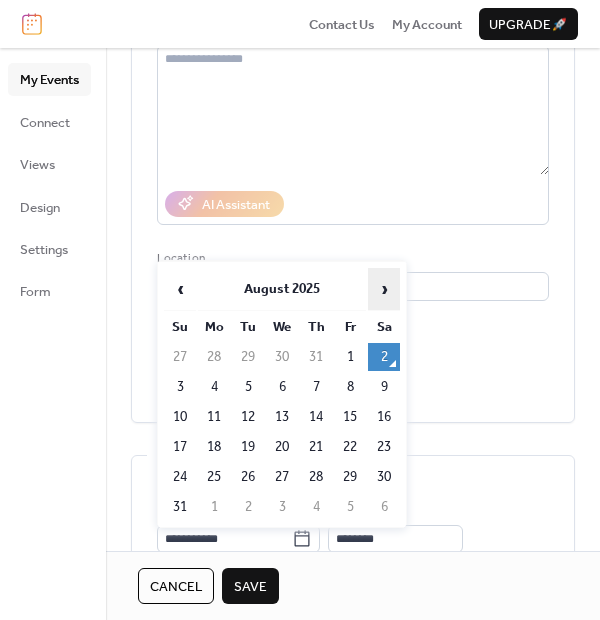 click on "›" at bounding box center (384, 289) 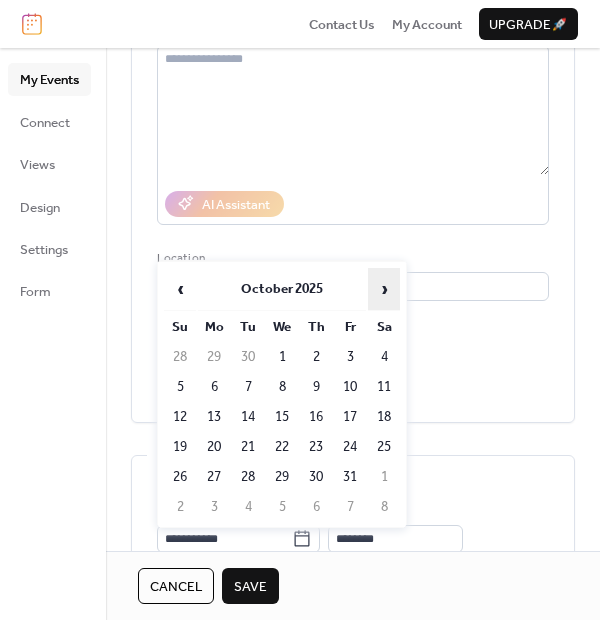 click on "›" at bounding box center [384, 289] 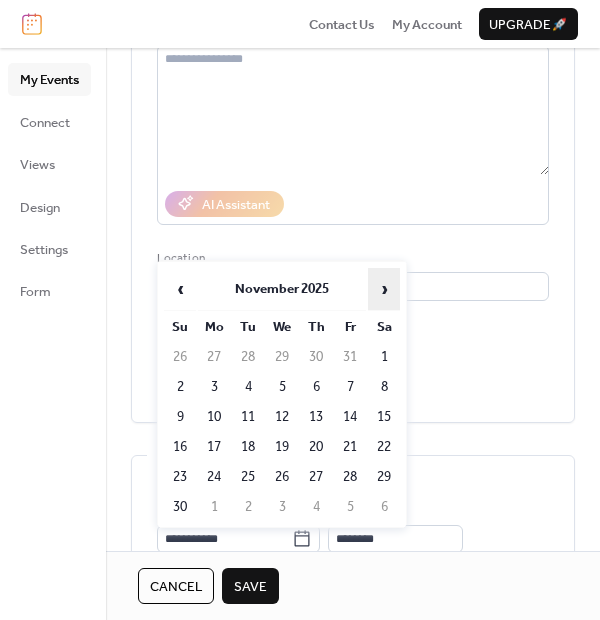 click on "›" at bounding box center (384, 289) 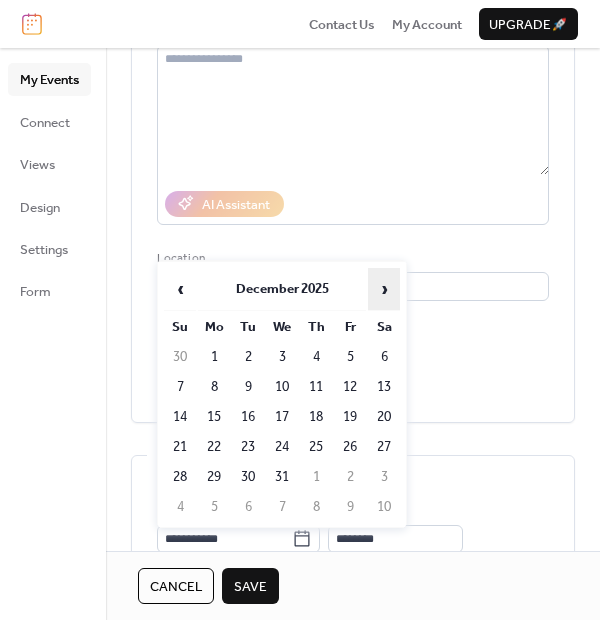 click on "›" at bounding box center [384, 289] 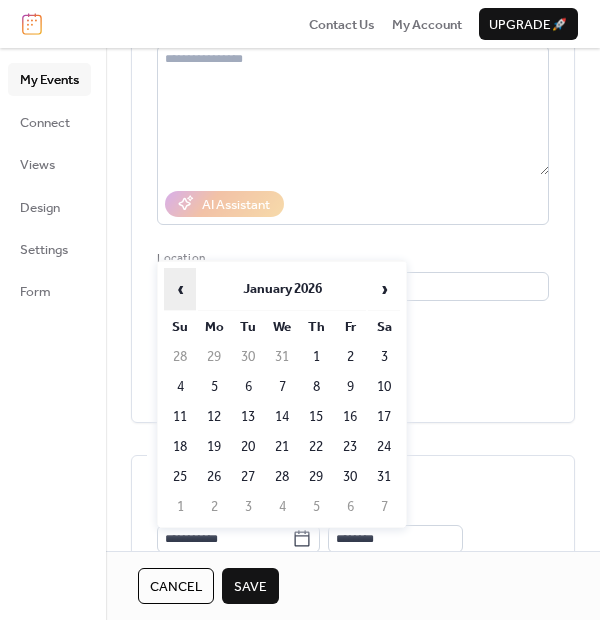 click on "‹" at bounding box center (180, 289) 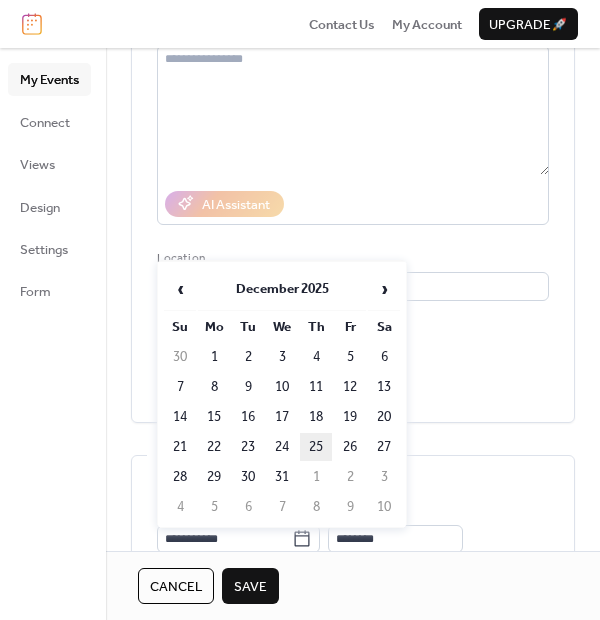 click on "25" at bounding box center [316, 447] 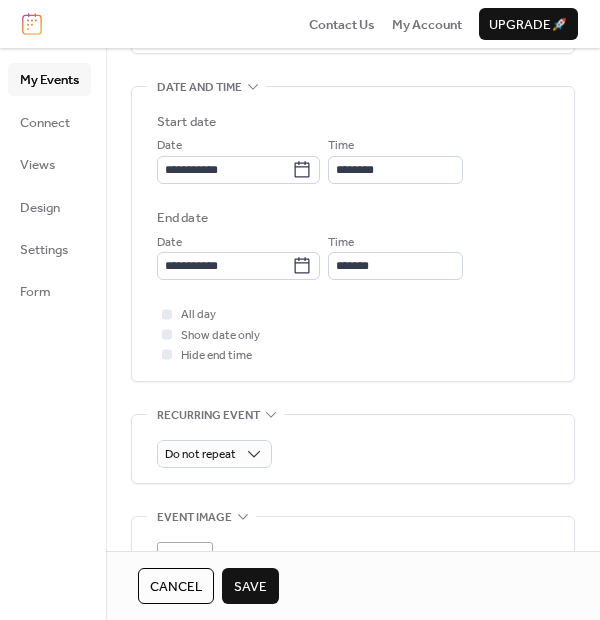 scroll, scrollTop: 671, scrollLeft: 0, axis: vertical 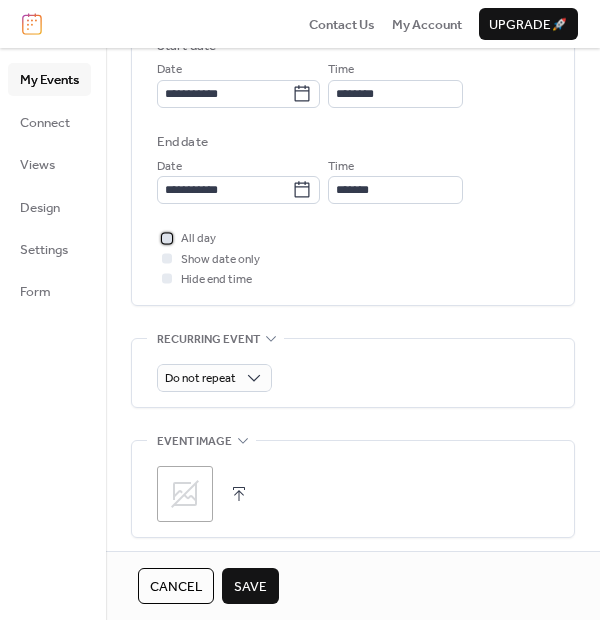 click at bounding box center (167, 238) 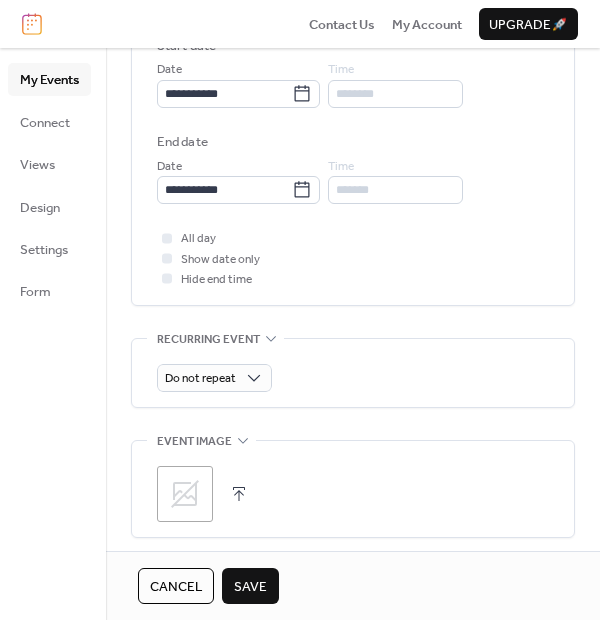 click 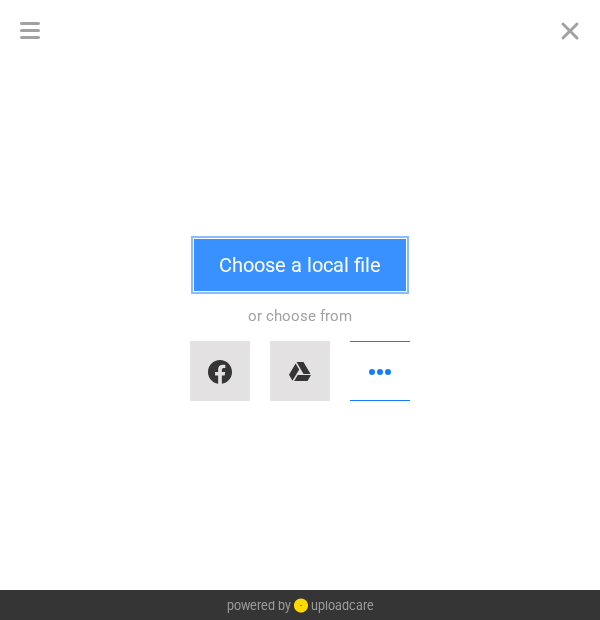 click on "Choose a local file" at bounding box center [300, 265] 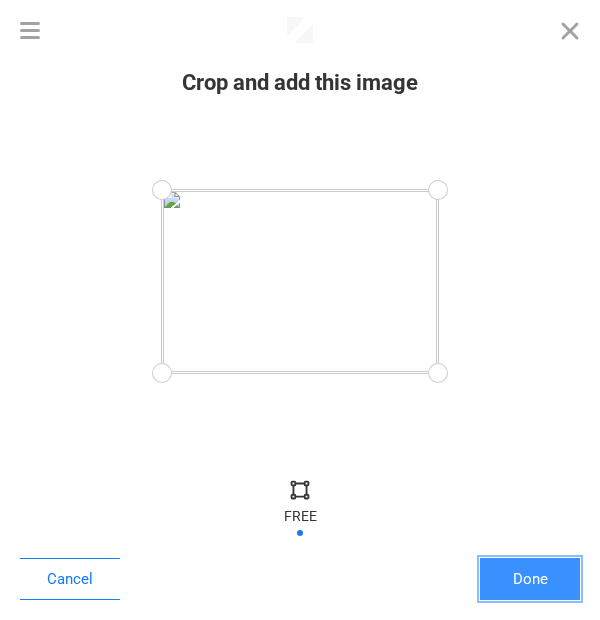 click on "Done" at bounding box center (530, 579) 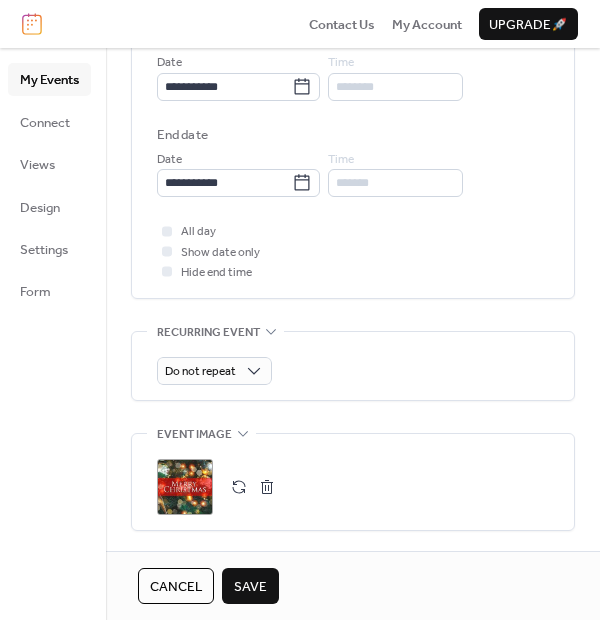 scroll, scrollTop: 782, scrollLeft: 0, axis: vertical 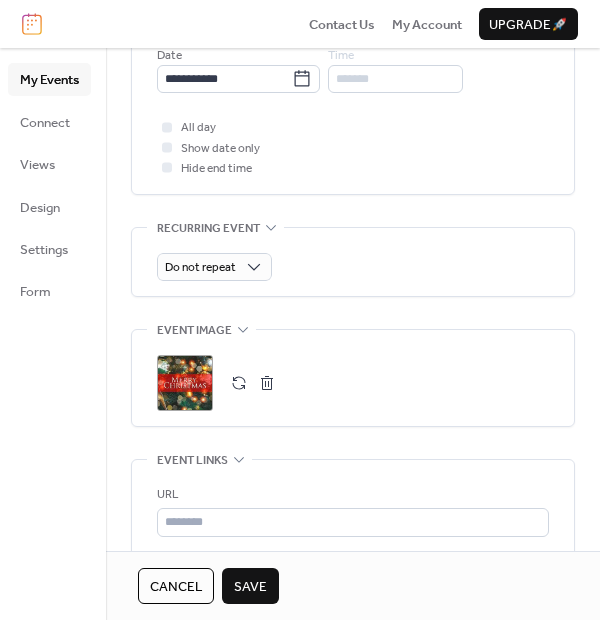 click on "Save" at bounding box center [250, 587] 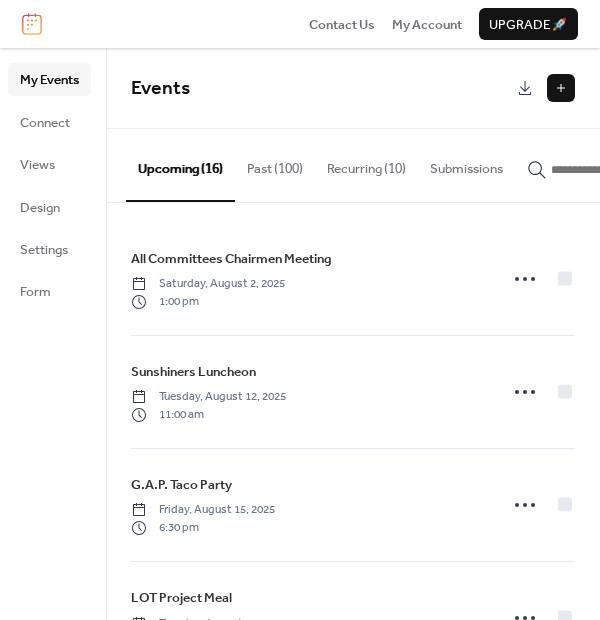 click at bounding box center (561, 88) 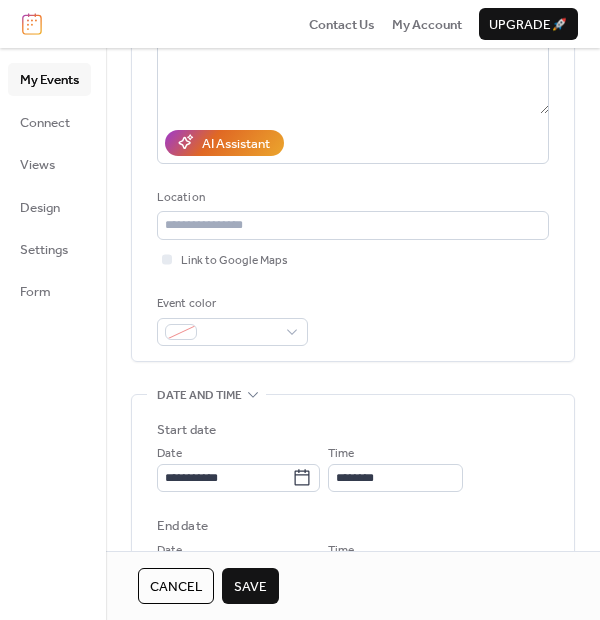 scroll, scrollTop: 333, scrollLeft: 0, axis: vertical 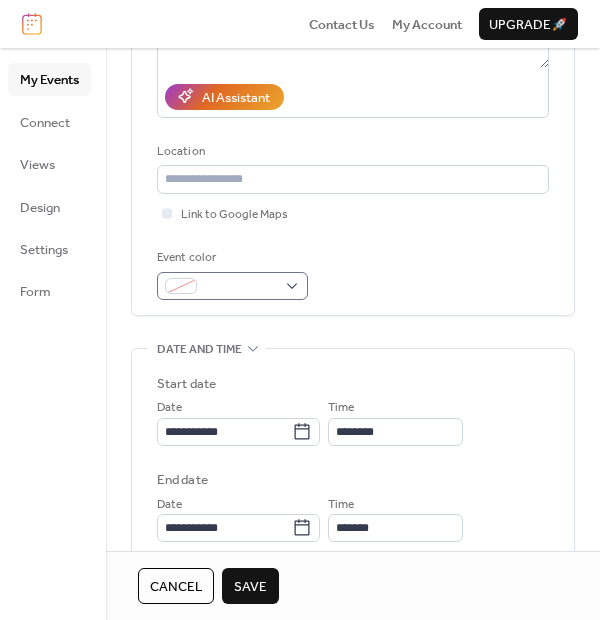 type on "**********" 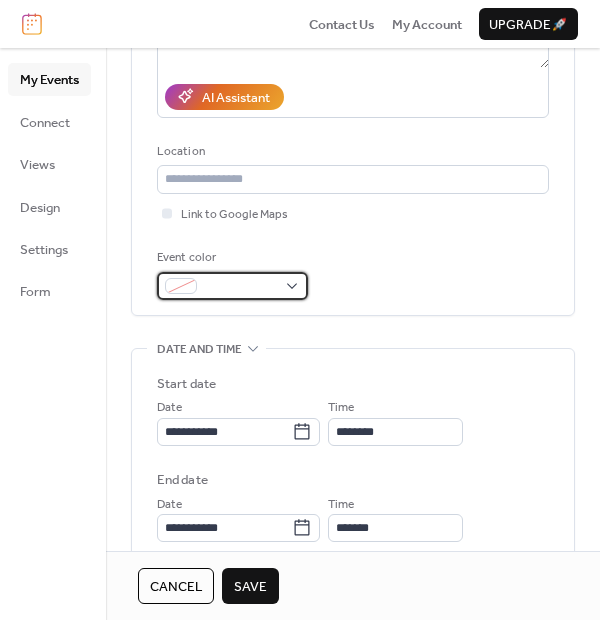 click at bounding box center (181, 286) 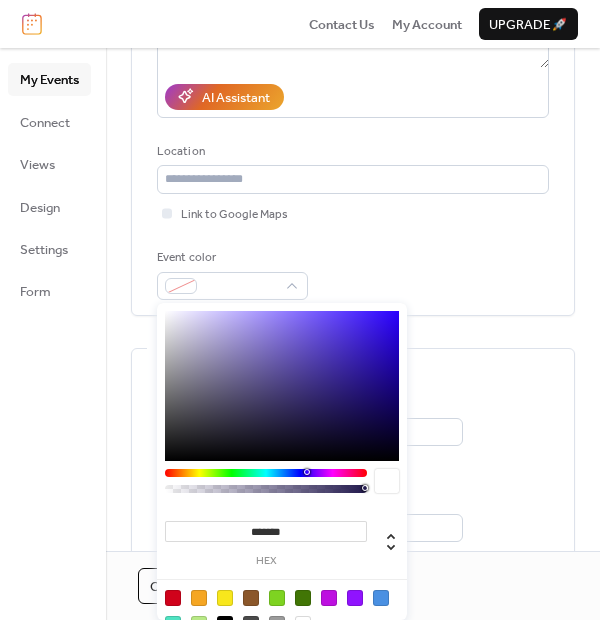 click at bounding box center (329, 598) 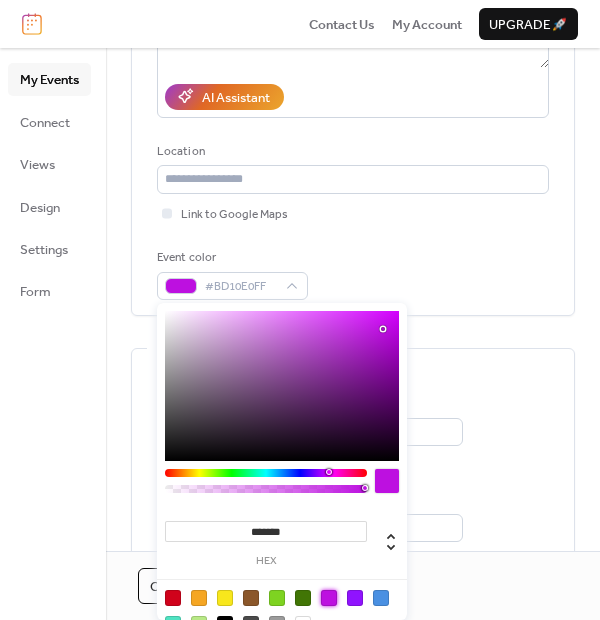 click on "My Events Connect Views Design Settings Form" at bounding box center [53, 334] 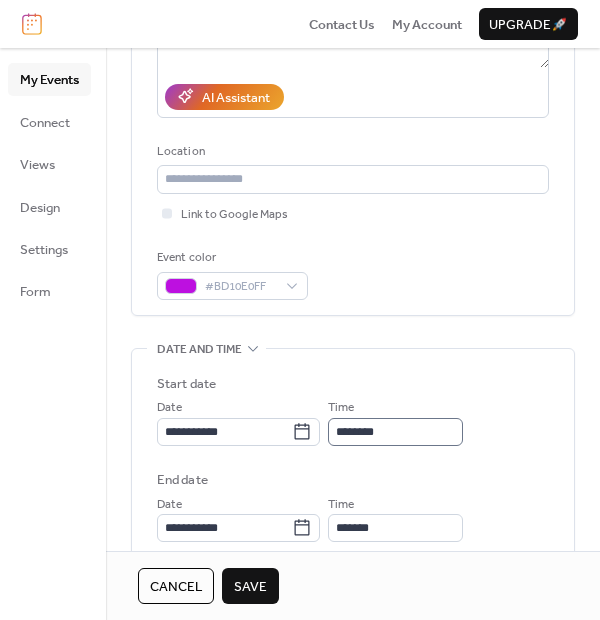 scroll, scrollTop: 1, scrollLeft: 0, axis: vertical 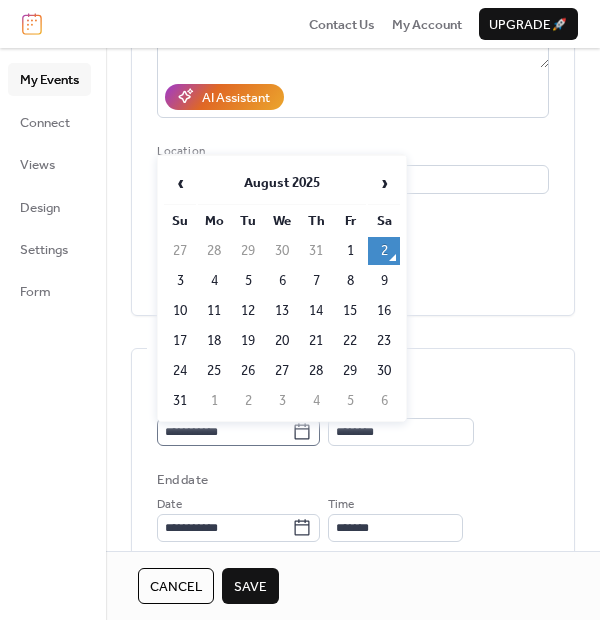 click 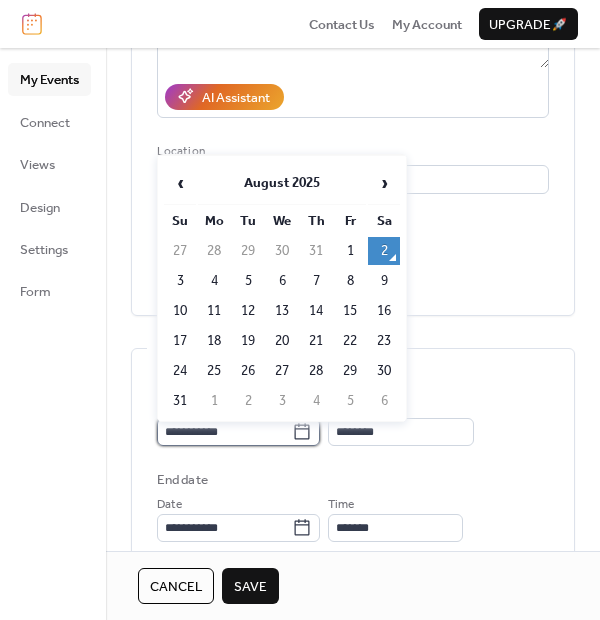 click on "**********" at bounding box center [224, 432] 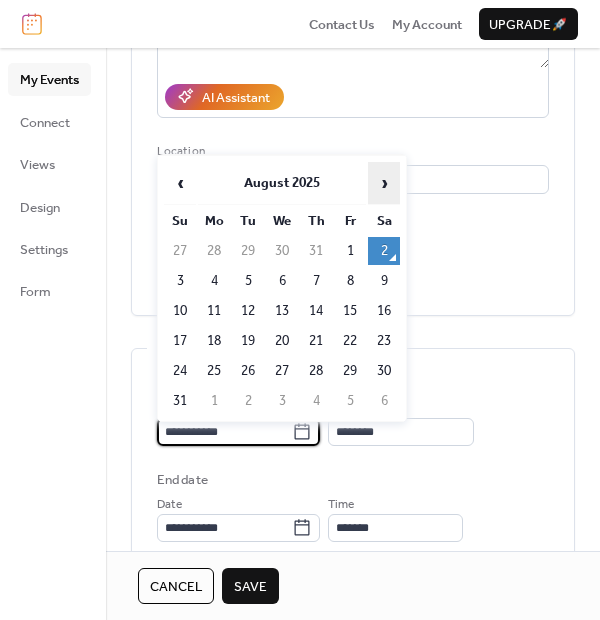 click on "›" at bounding box center [384, 183] 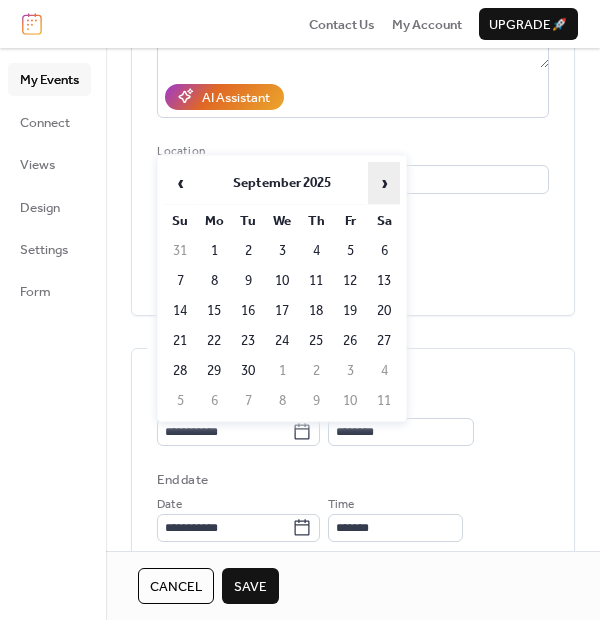 click on "›" at bounding box center (384, 183) 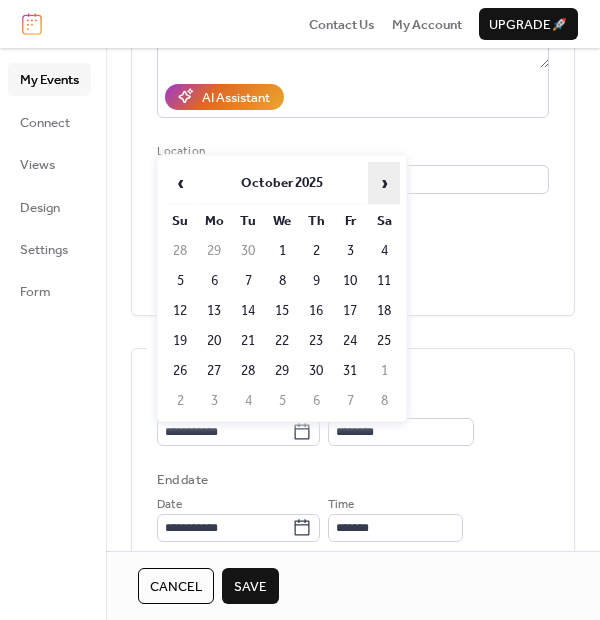 click on "›" at bounding box center [384, 183] 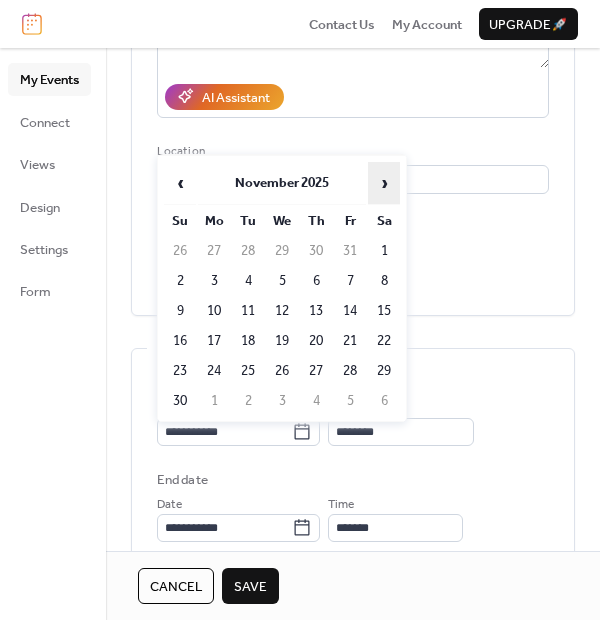click on "›" at bounding box center [384, 183] 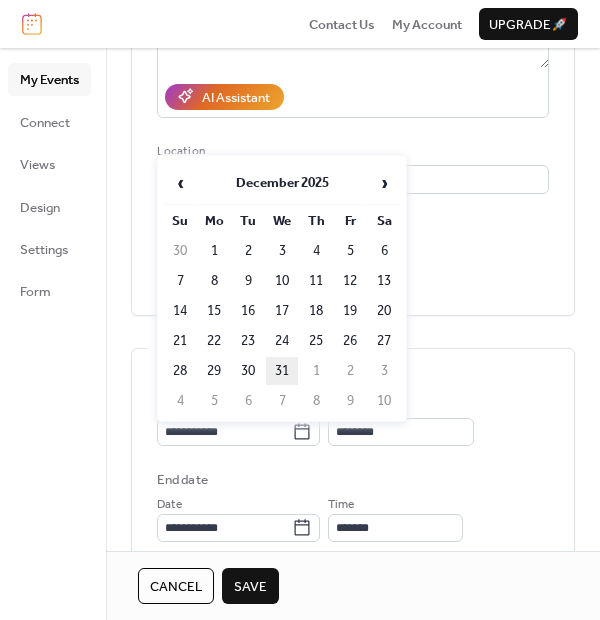 click on "31" at bounding box center (282, 371) 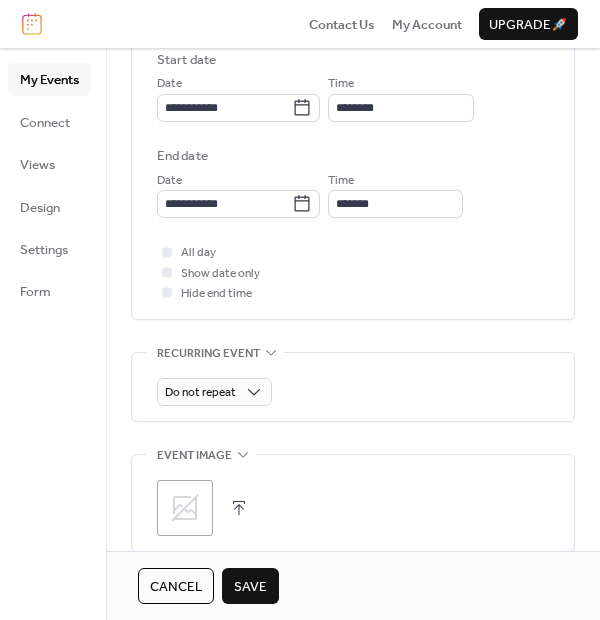scroll, scrollTop: 666, scrollLeft: 0, axis: vertical 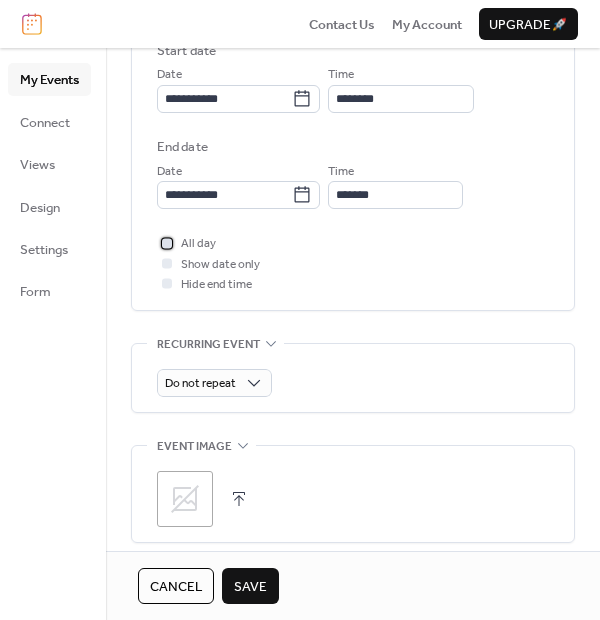 click at bounding box center [167, 243] 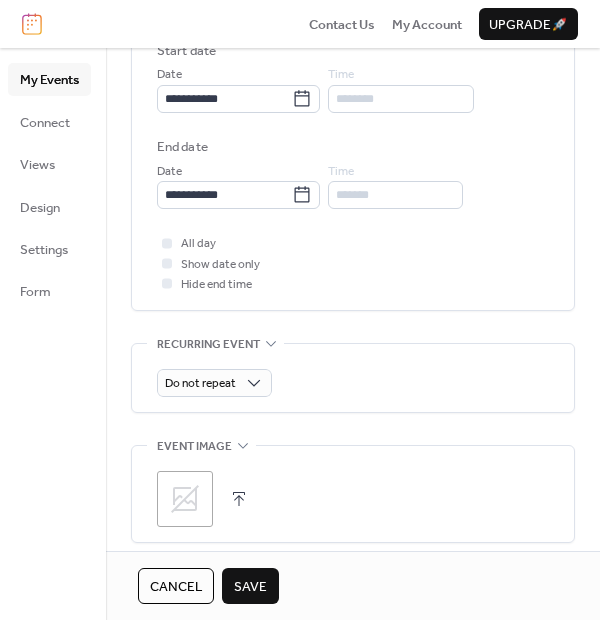click 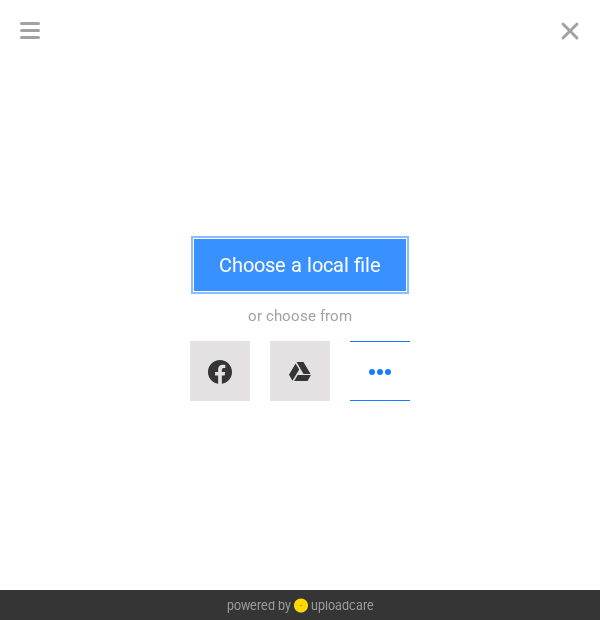 click on "Choose a local file" at bounding box center [300, 265] 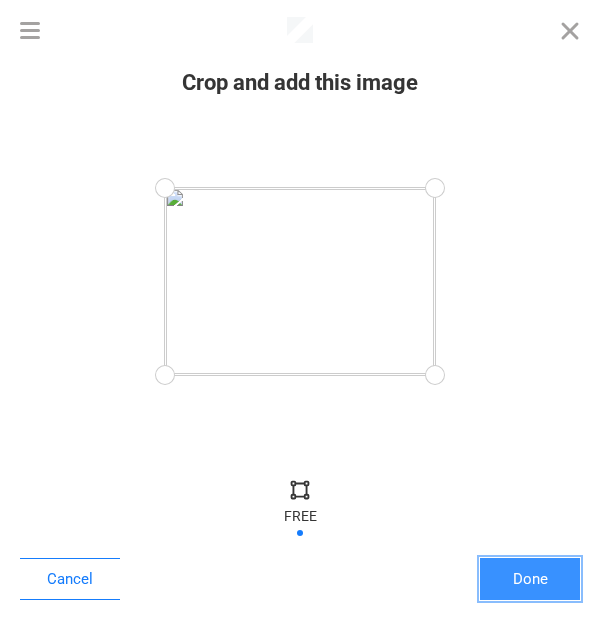 click on "Done" at bounding box center (530, 579) 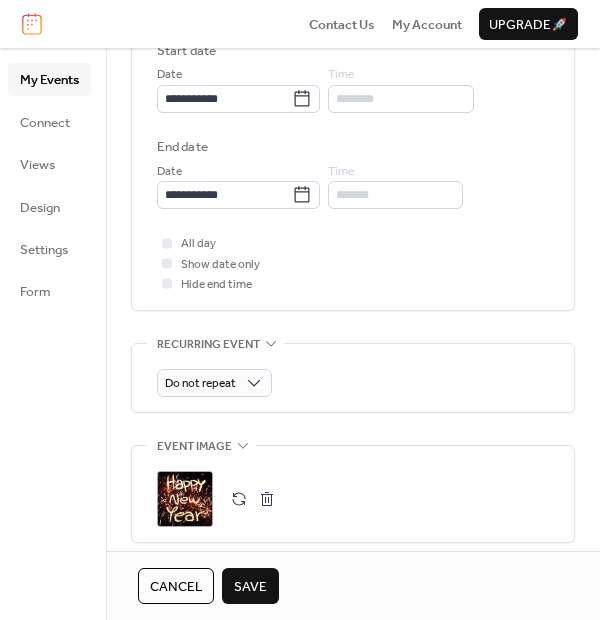 click on "Save" at bounding box center (250, 587) 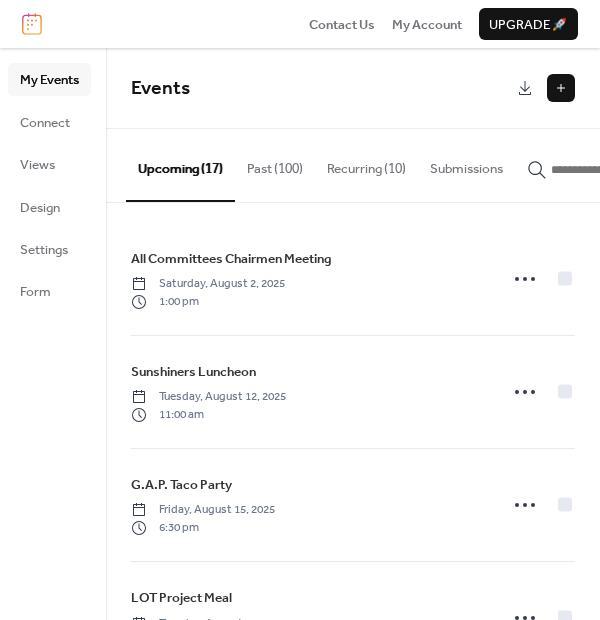 click at bounding box center [561, 88] 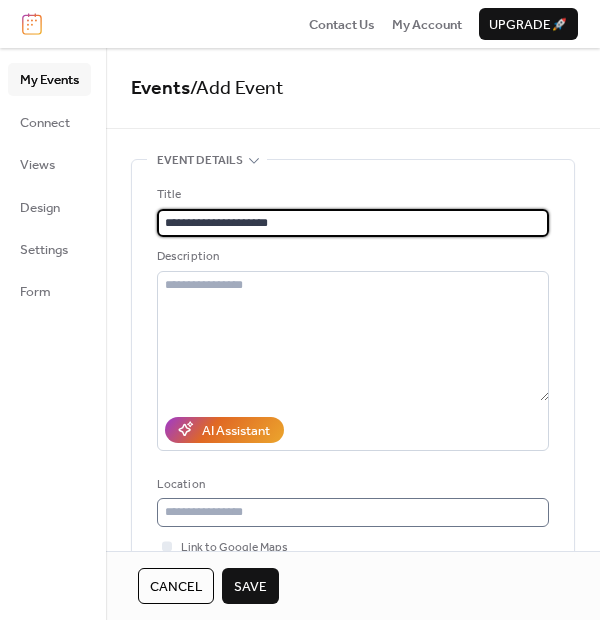 type on "**********" 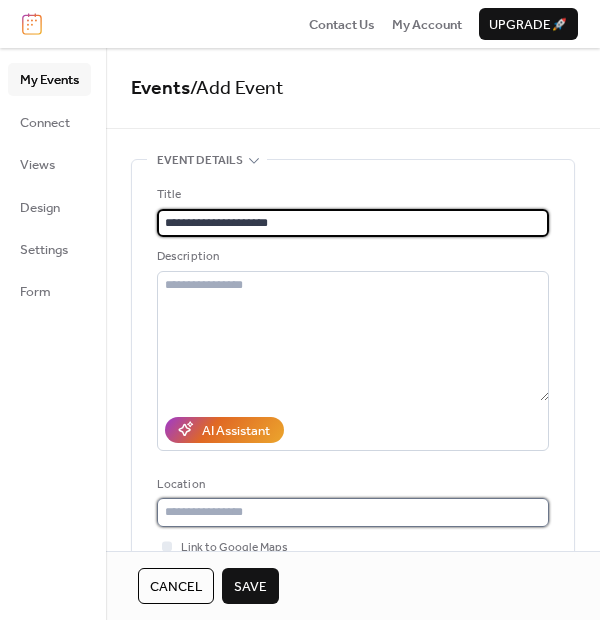 click at bounding box center (353, 512) 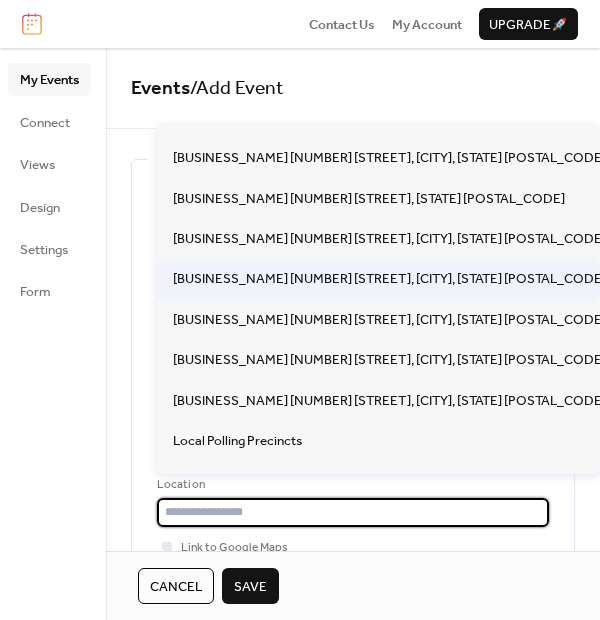 scroll, scrollTop: 111, scrollLeft: 0, axis: vertical 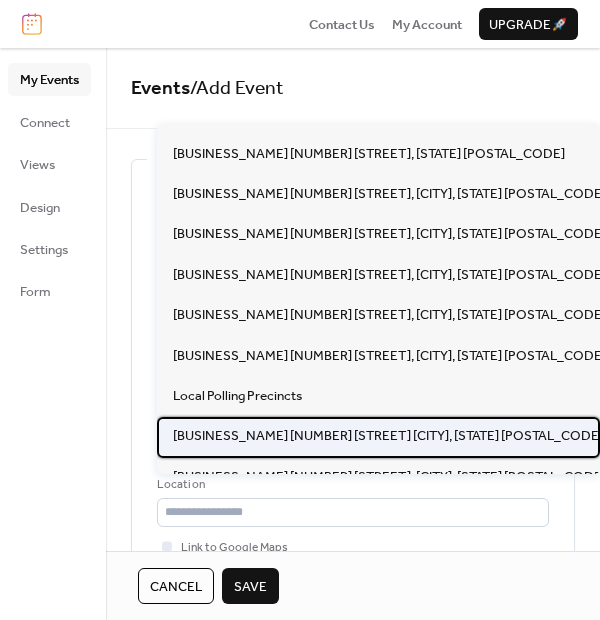 click on "Parkwood Baptist Church 3903 Dixon Road Anderson SC 29625" at bounding box center (388, 436) 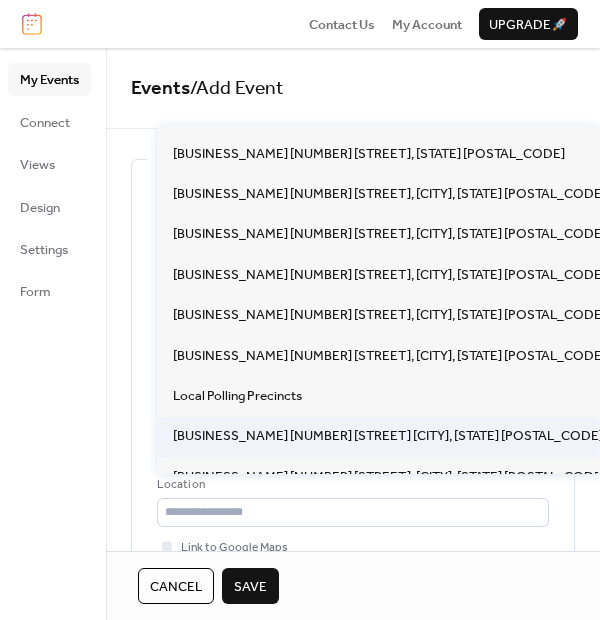 type on "**********" 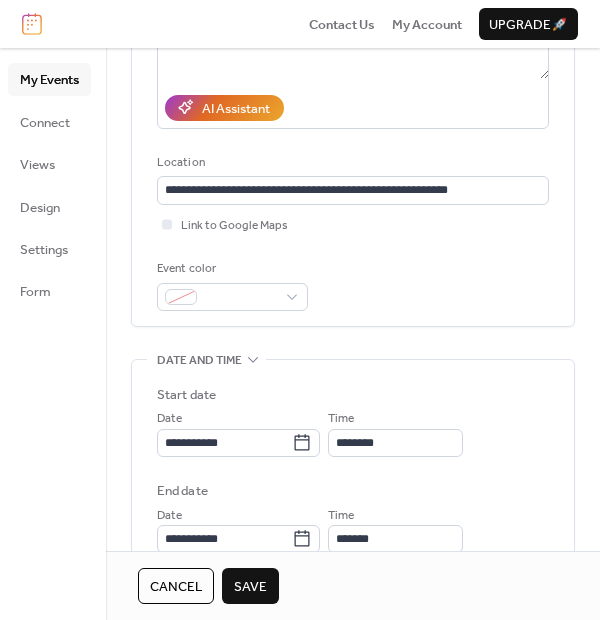 scroll, scrollTop: 333, scrollLeft: 0, axis: vertical 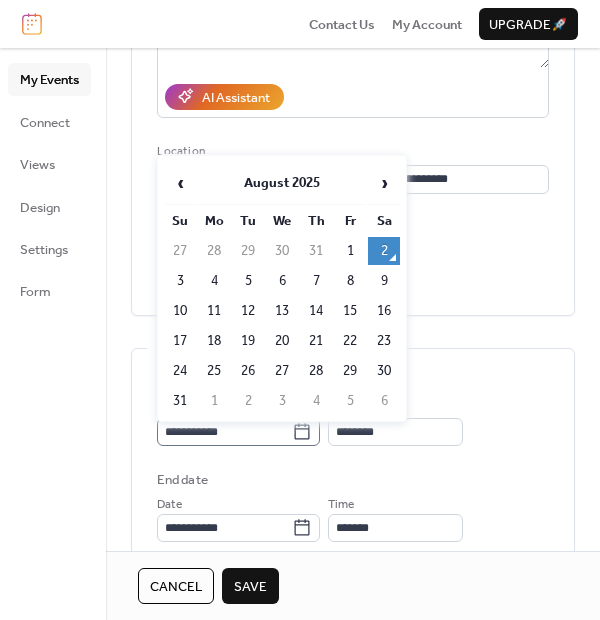 click 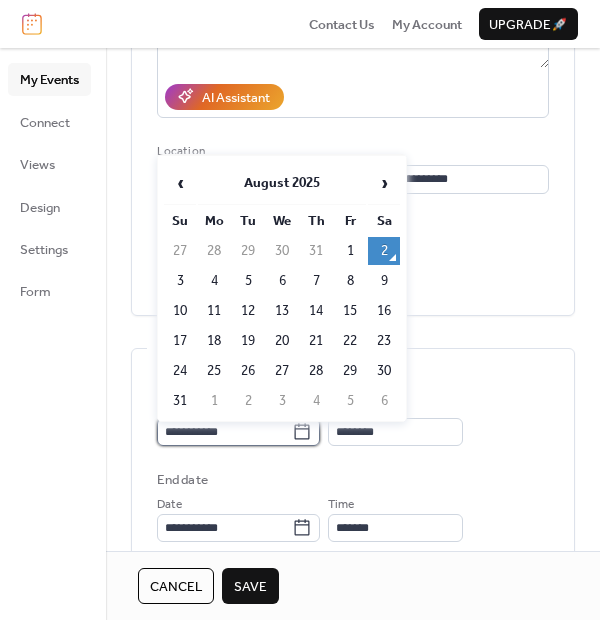 click on "**********" at bounding box center (224, 432) 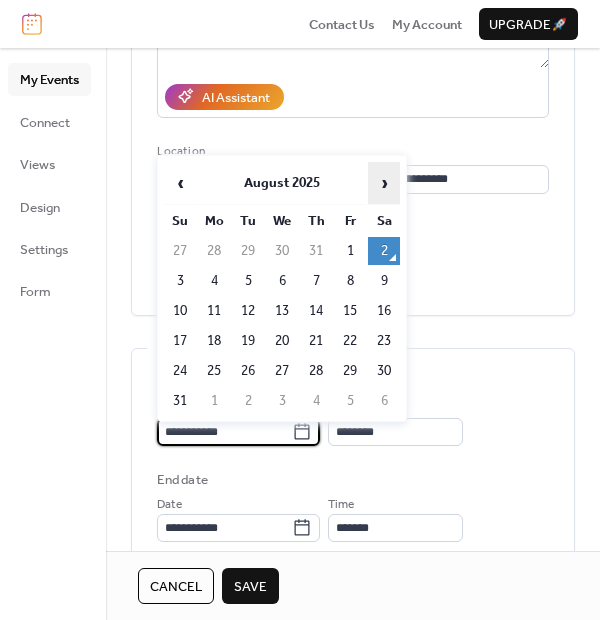 click on "›" at bounding box center [384, 183] 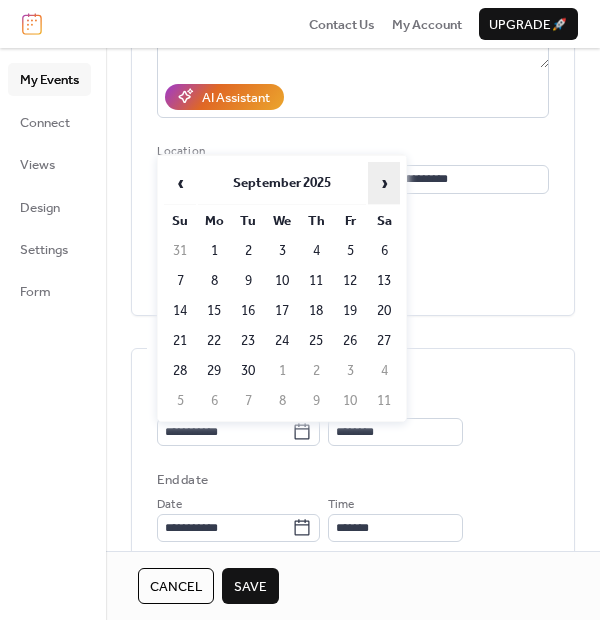 click on "›" at bounding box center (384, 183) 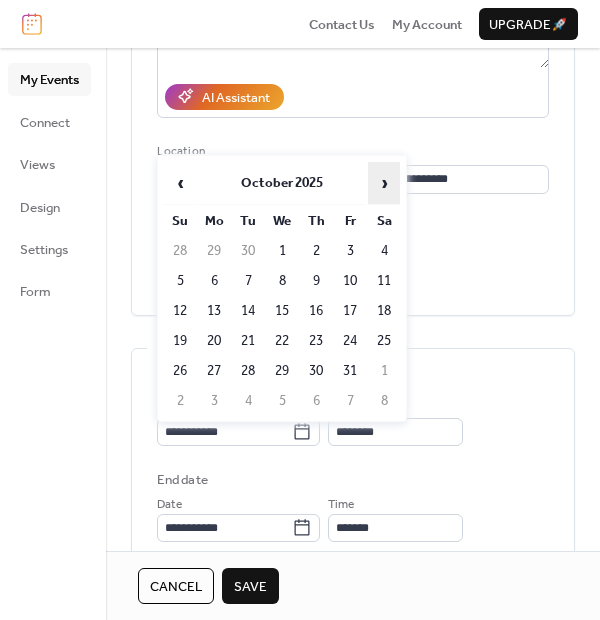 click on "›" at bounding box center [384, 183] 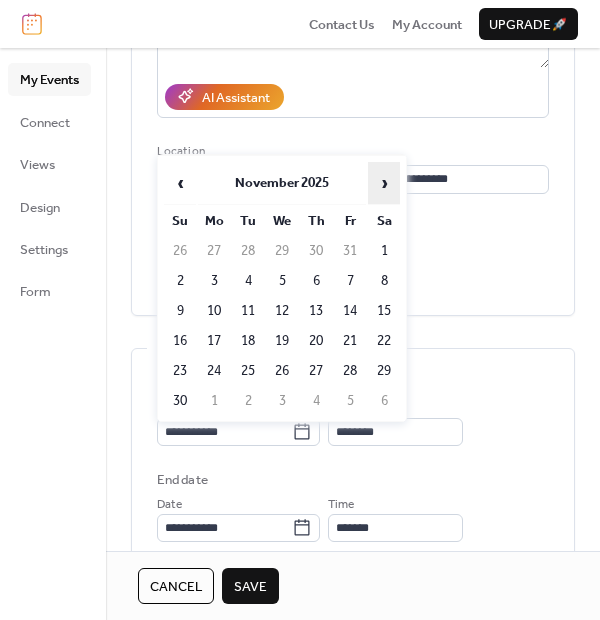 click on "›" at bounding box center (384, 183) 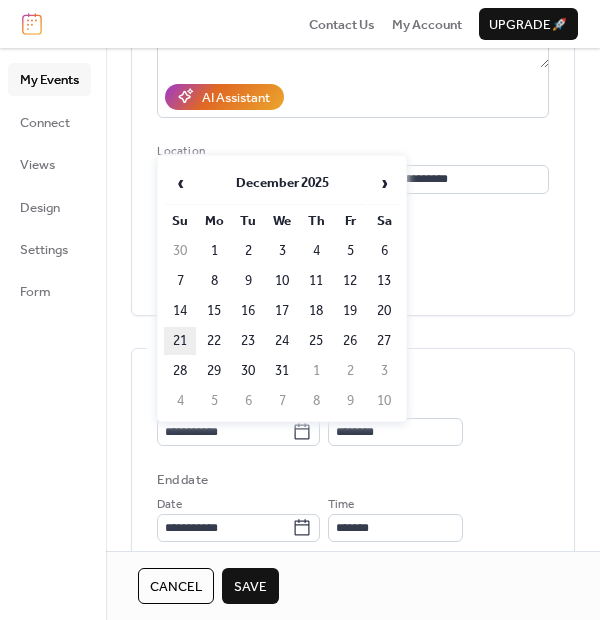 click on "21" at bounding box center (180, 341) 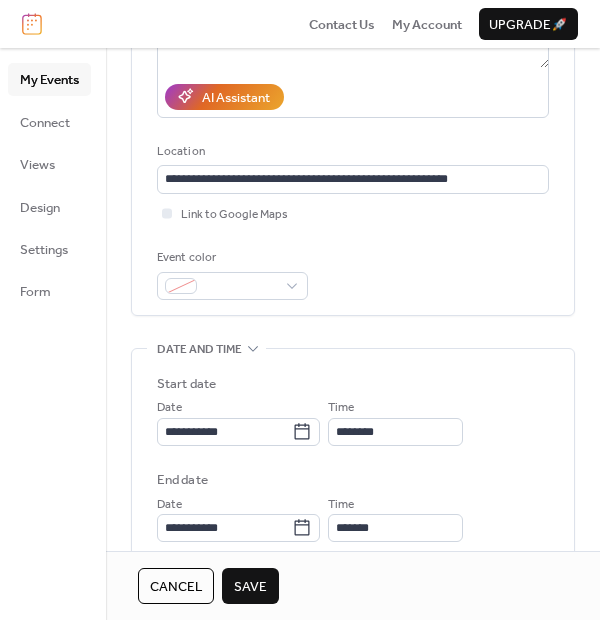 click on "**********" at bounding box center [353, 71] 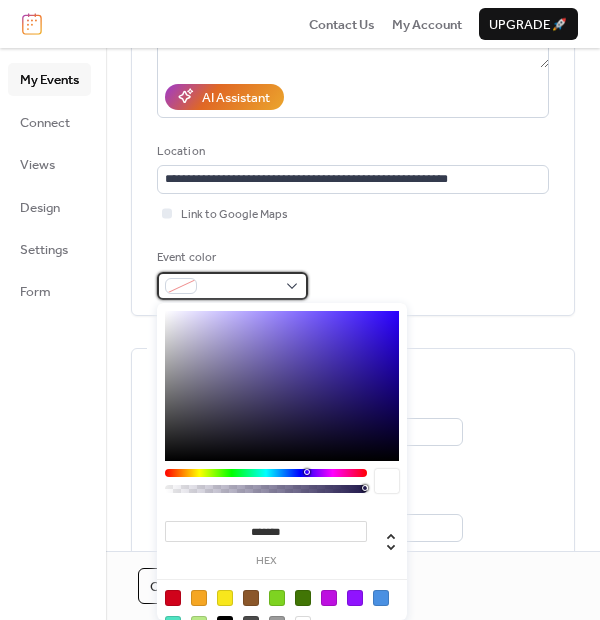 drag, startPoint x: 234, startPoint y: 288, endPoint x: 225, endPoint y: 298, distance: 13.453624 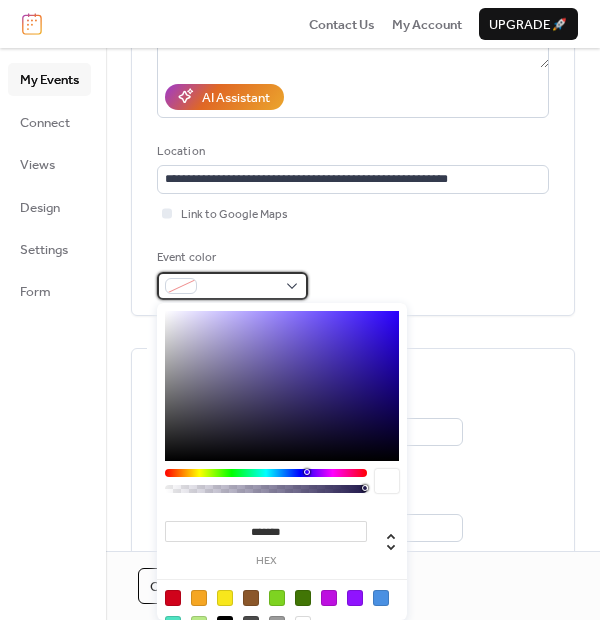 click at bounding box center (240, 287) 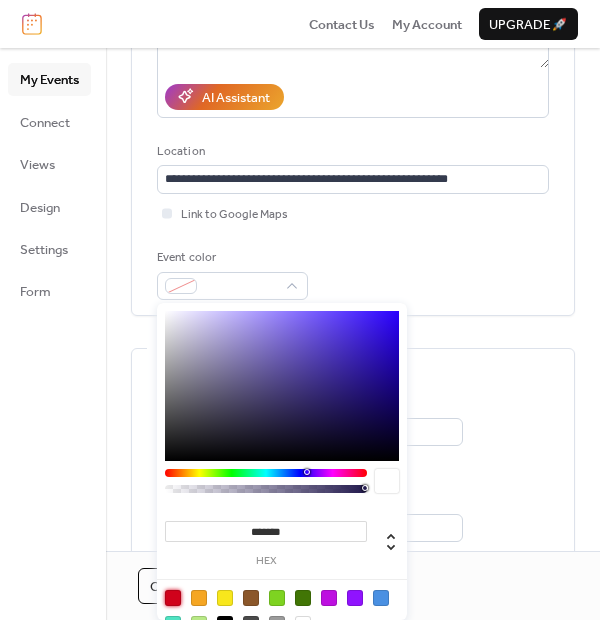 click at bounding box center [173, 598] 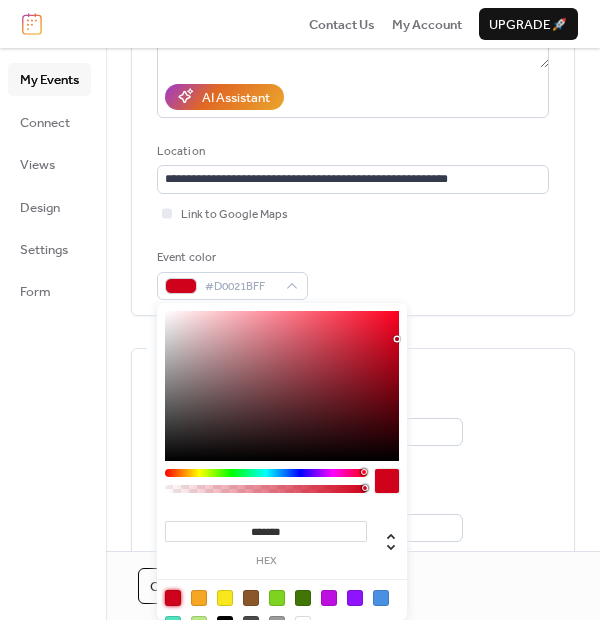 click on "My Events Connect Views Design Settings Form" at bounding box center [53, 334] 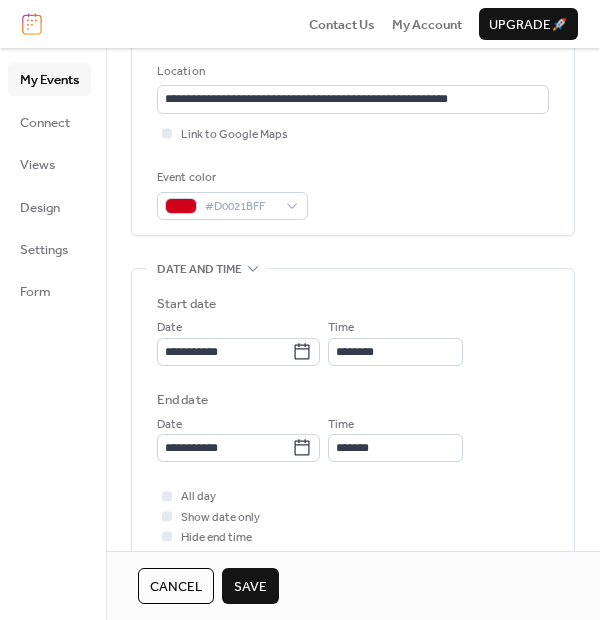 scroll, scrollTop: 555, scrollLeft: 0, axis: vertical 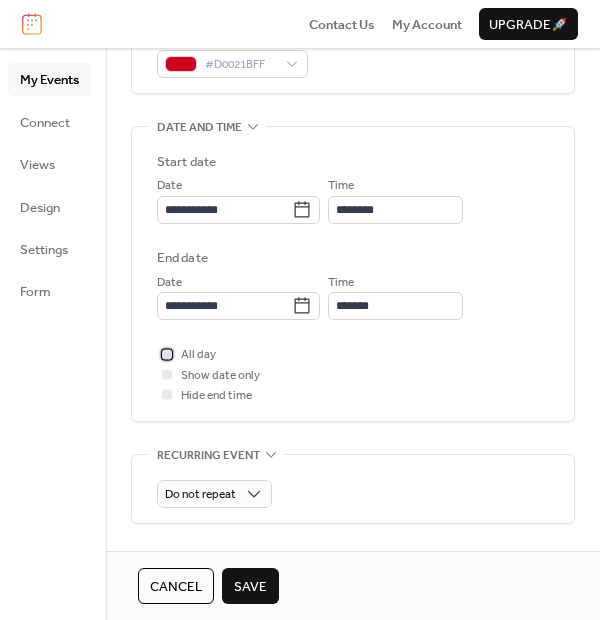 click at bounding box center [167, 354] 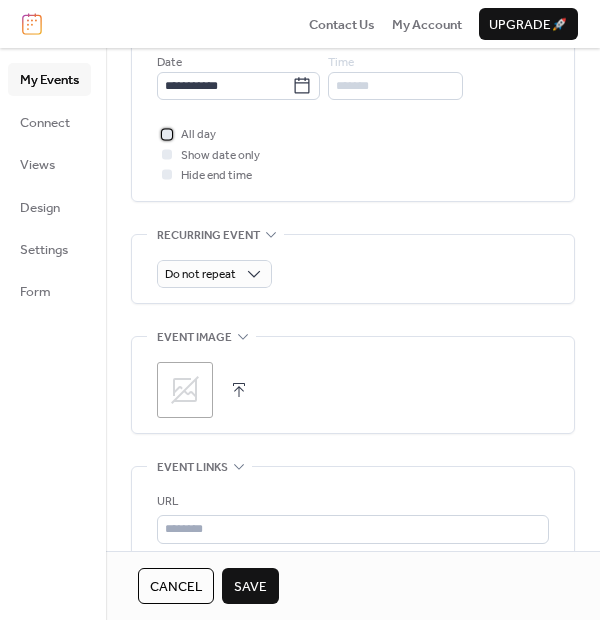 scroll, scrollTop: 777, scrollLeft: 0, axis: vertical 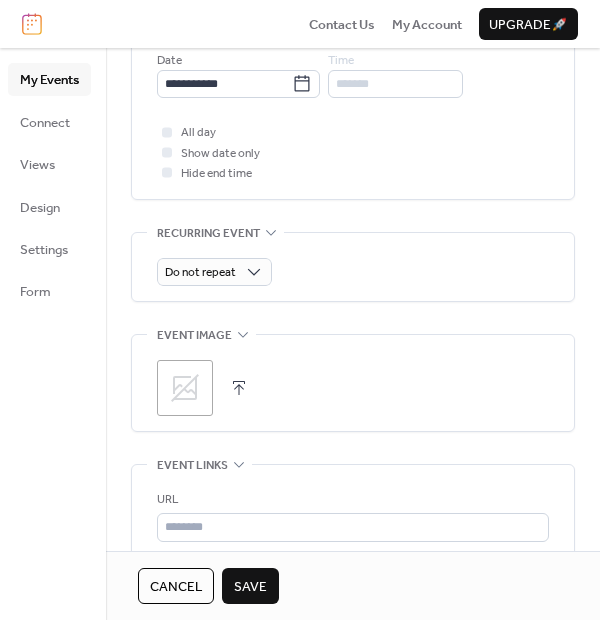 click 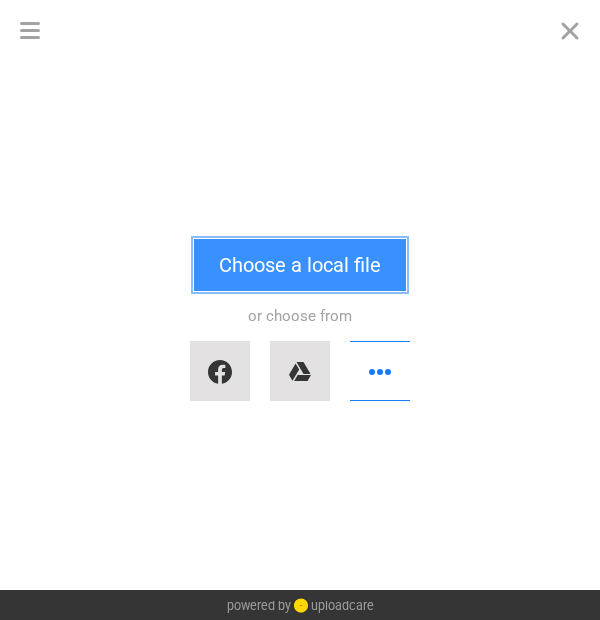click on "Choose a local file" at bounding box center [300, 265] 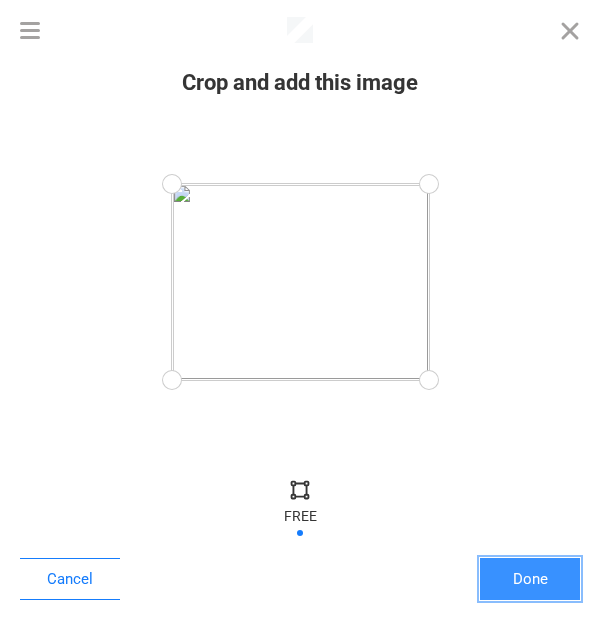 click on "Done" at bounding box center (530, 579) 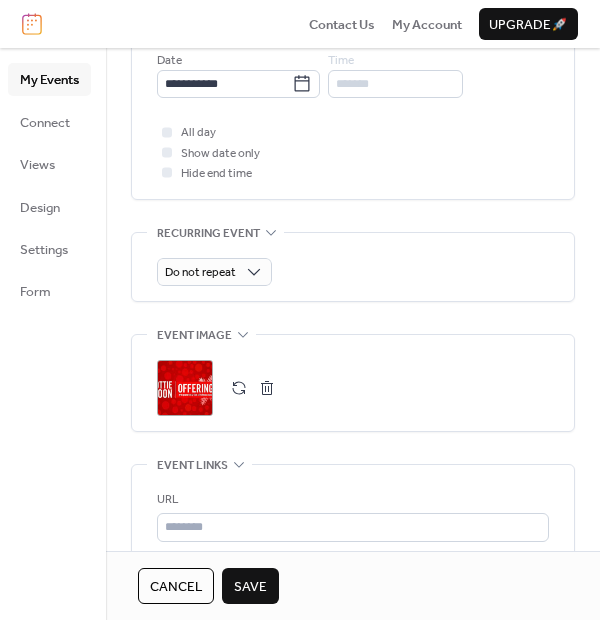 click on "Save" at bounding box center (250, 587) 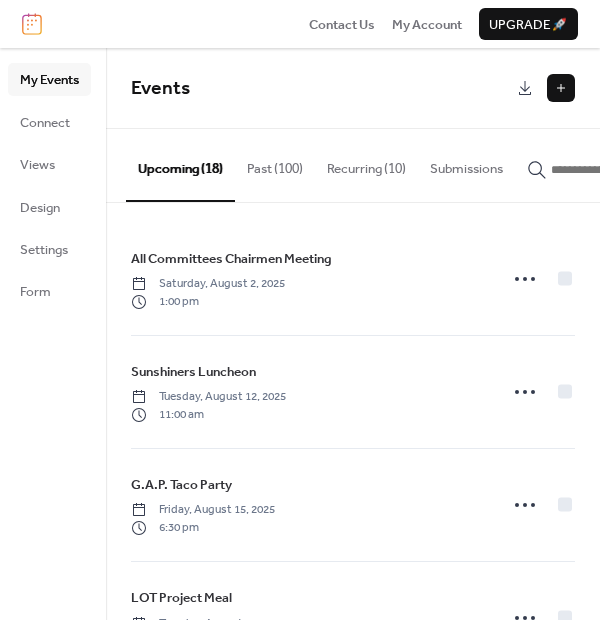 click on "Recurring (10)" at bounding box center (366, 164) 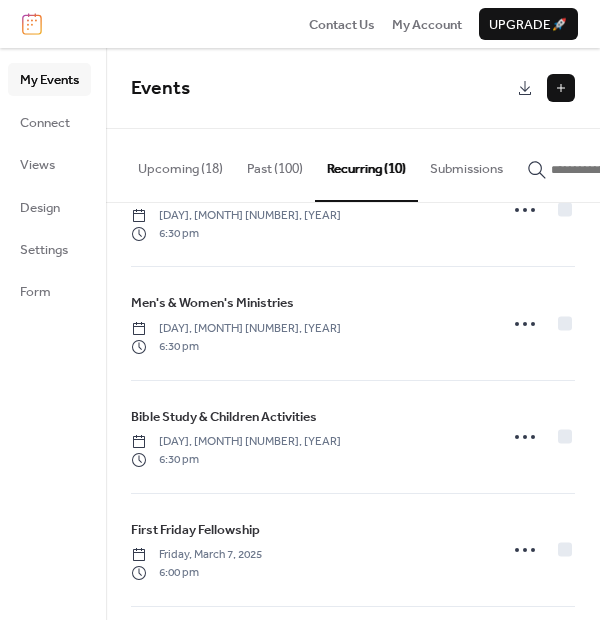 scroll, scrollTop: 555, scrollLeft: 0, axis: vertical 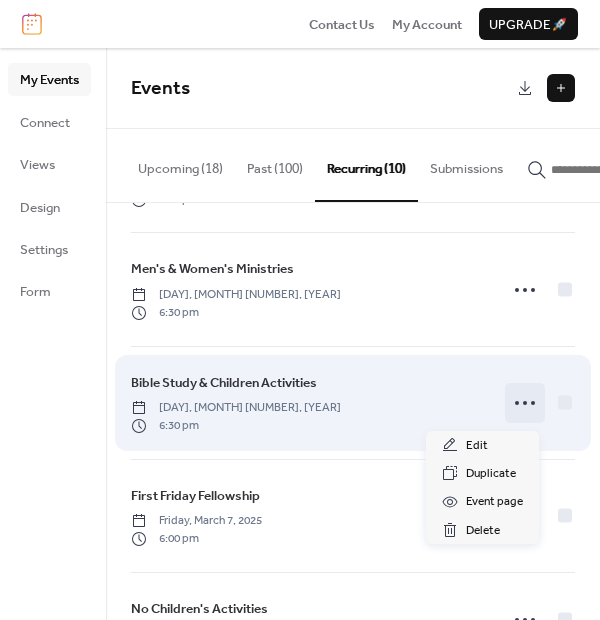 click 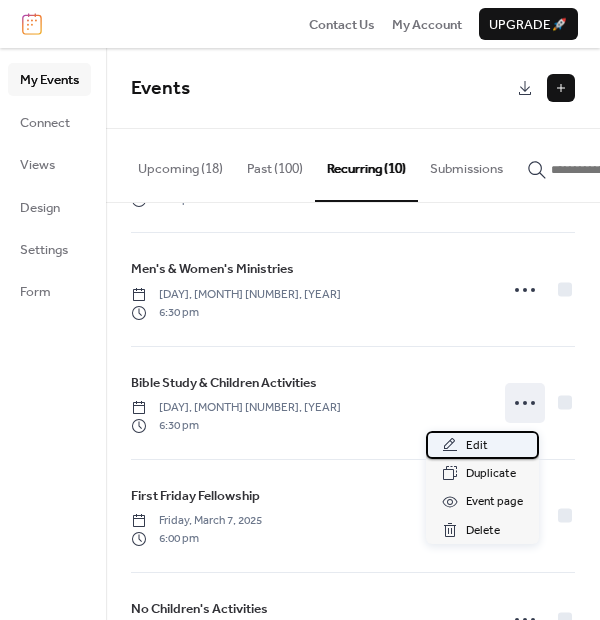 click on "Edit" at bounding box center (482, 445) 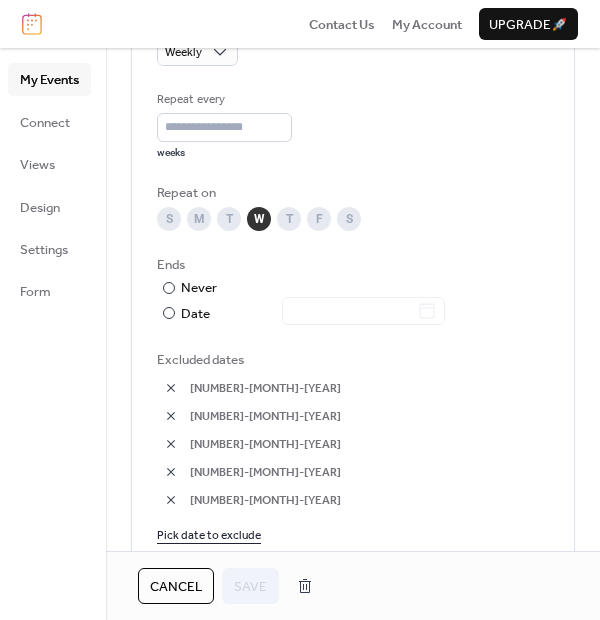 scroll, scrollTop: 1000, scrollLeft: 0, axis: vertical 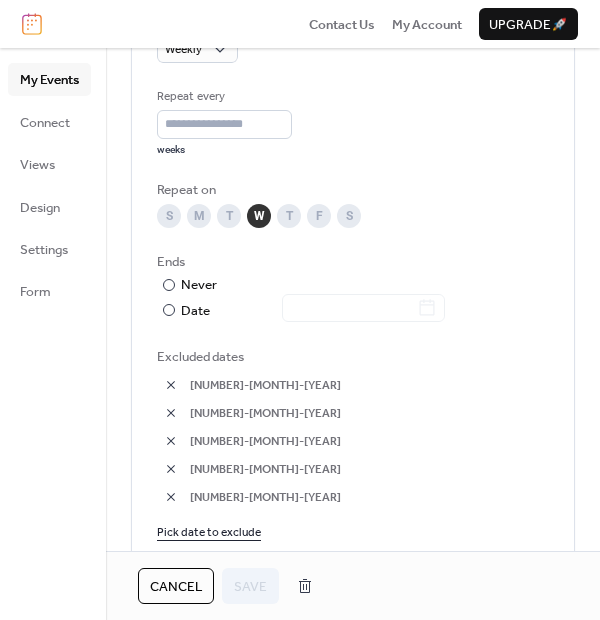 click on "Pick date to exclude" at bounding box center [209, 531] 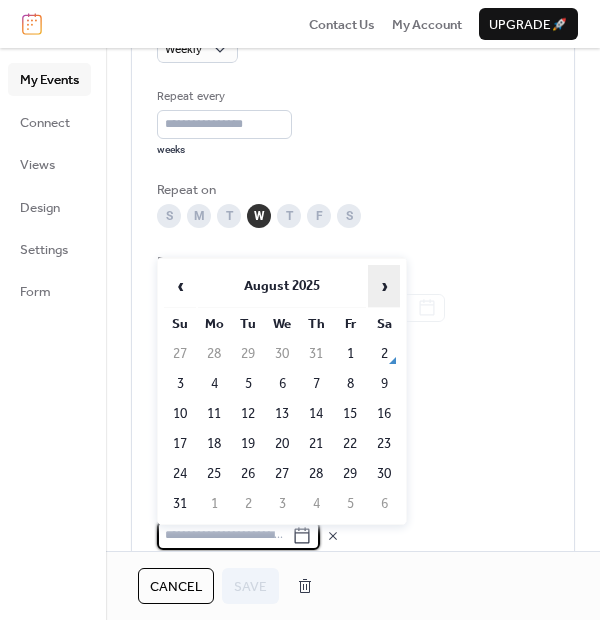 click on "›" at bounding box center (384, 286) 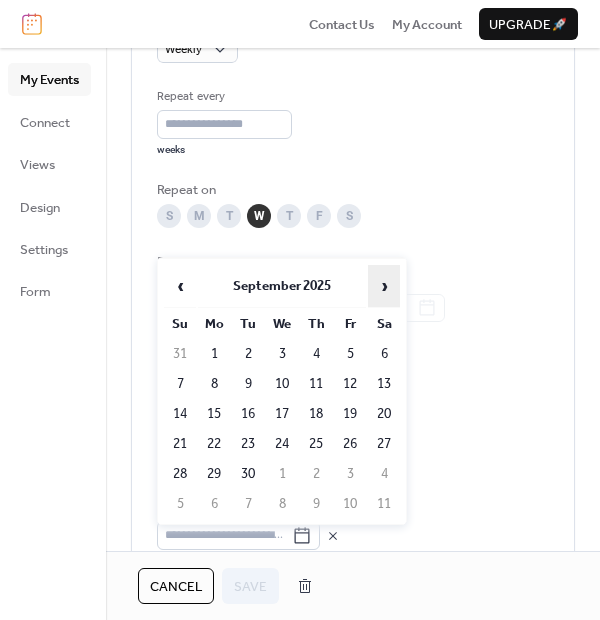 click on "›" at bounding box center (384, 286) 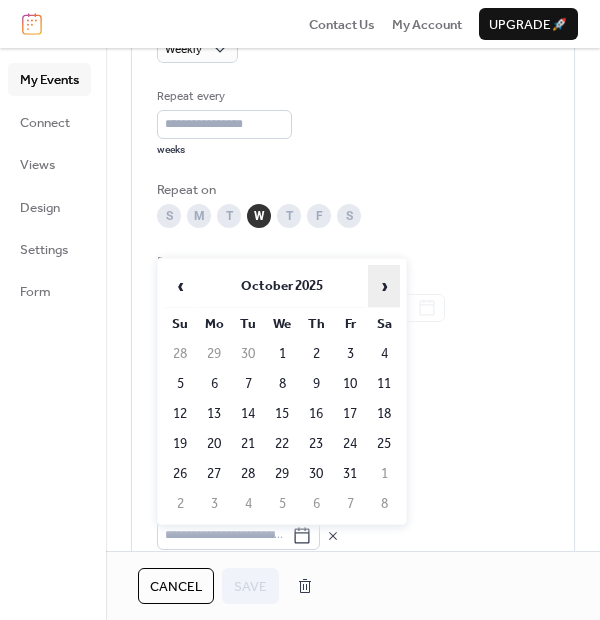 click on "›" at bounding box center [384, 286] 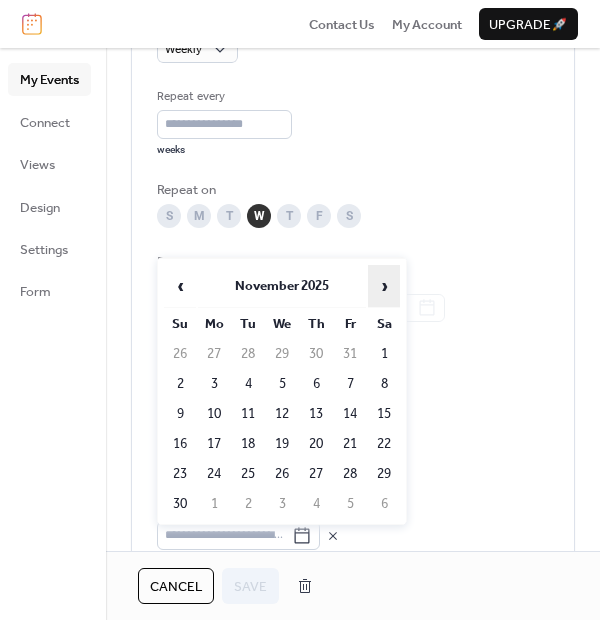 click on "›" at bounding box center (384, 286) 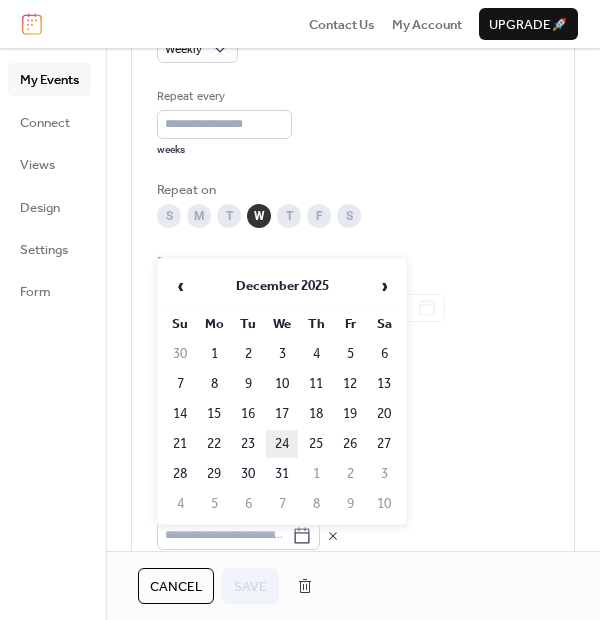 click on "24" at bounding box center [282, 444] 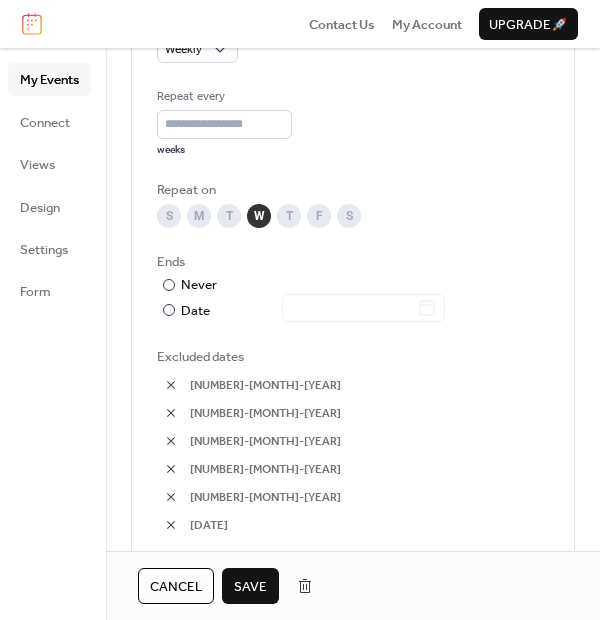 click on "Save" at bounding box center [250, 587] 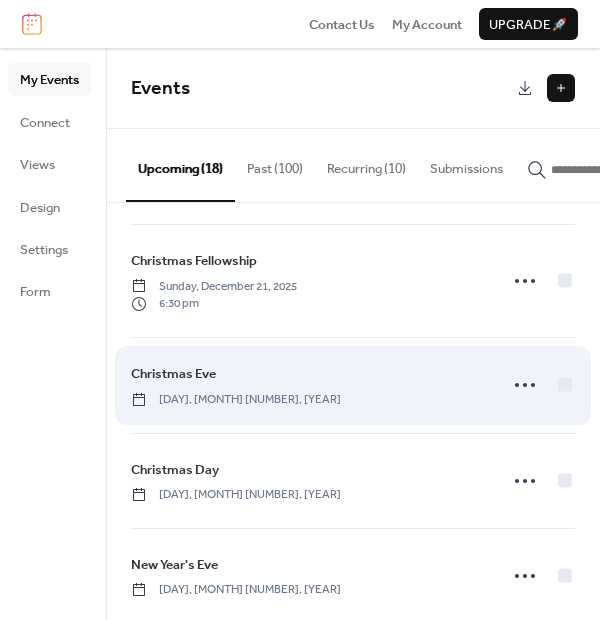 scroll, scrollTop: 1536, scrollLeft: 0, axis: vertical 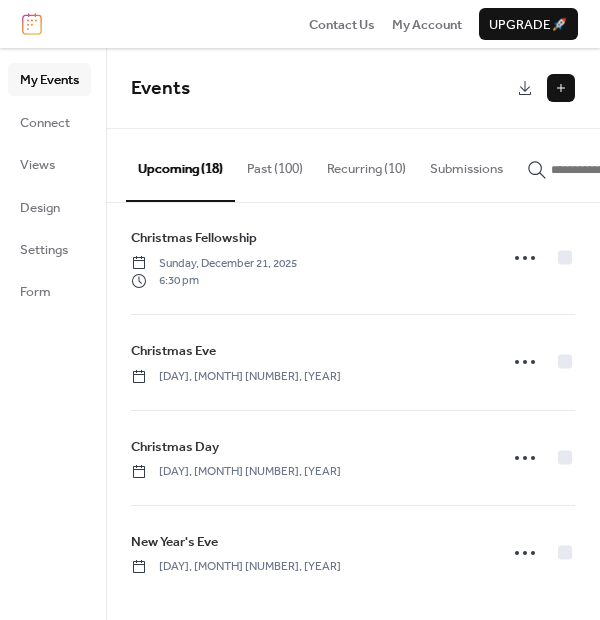 click at bounding box center (561, 88) 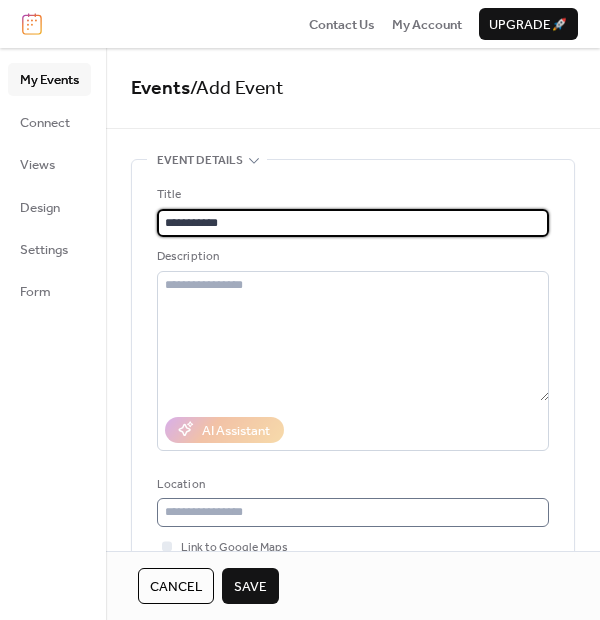 type on "**********" 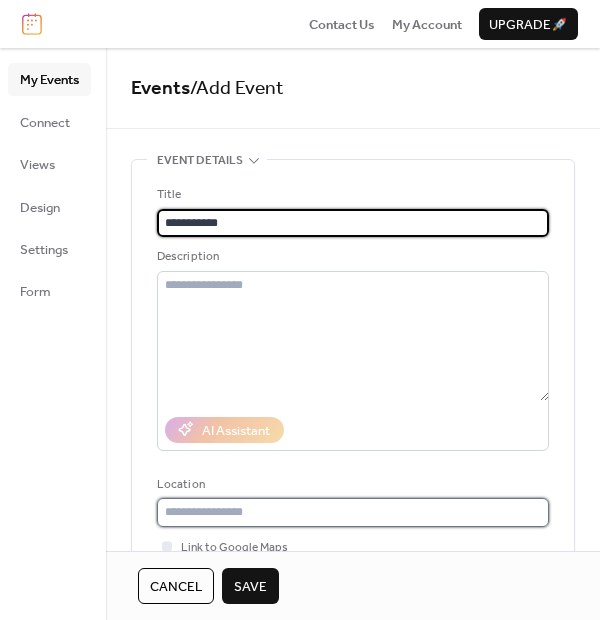 click at bounding box center (353, 512) 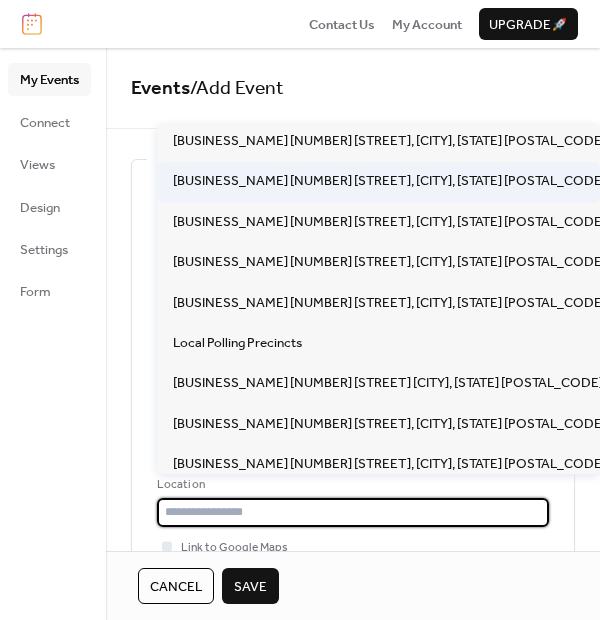 scroll, scrollTop: 177, scrollLeft: 0, axis: vertical 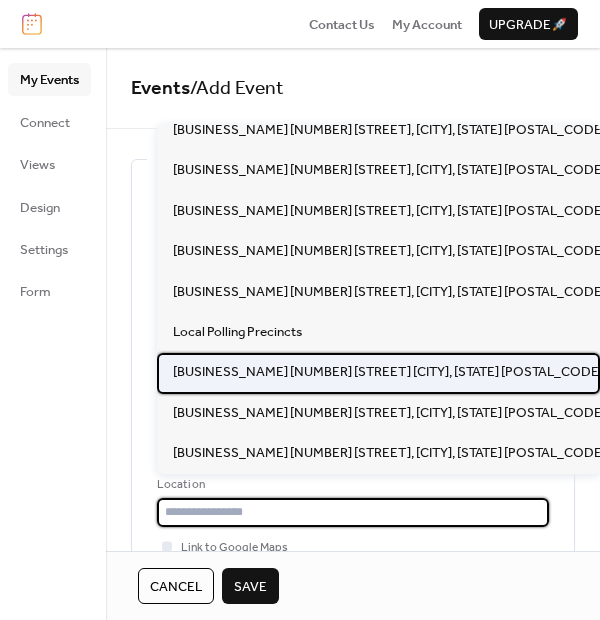 click on "Parkwood Baptist Church 3903 Dixon Road Anderson SC 29625" at bounding box center [388, 372] 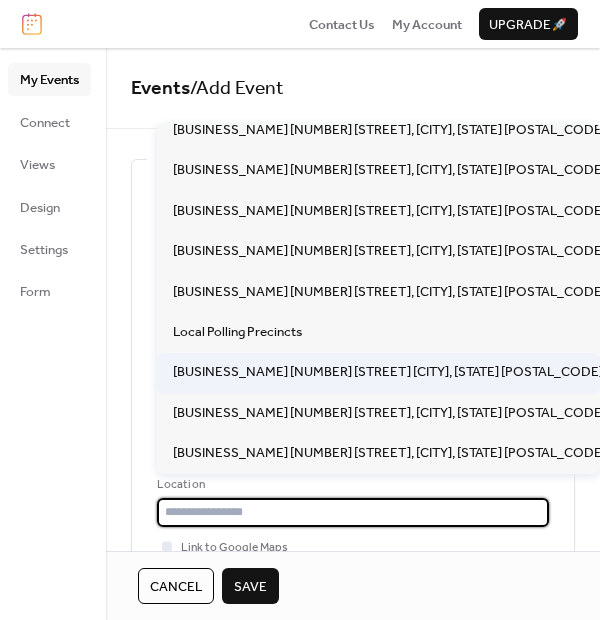 type on "**********" 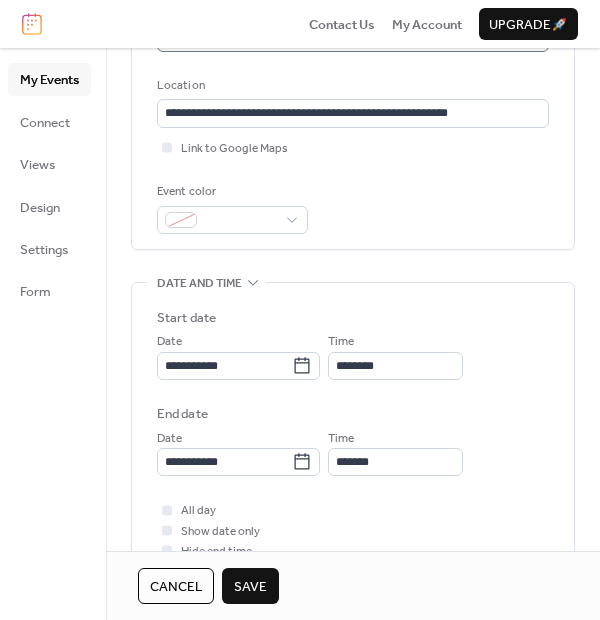 scroll, scrollTop: 444, scrollLeft: 0, axis: vertical 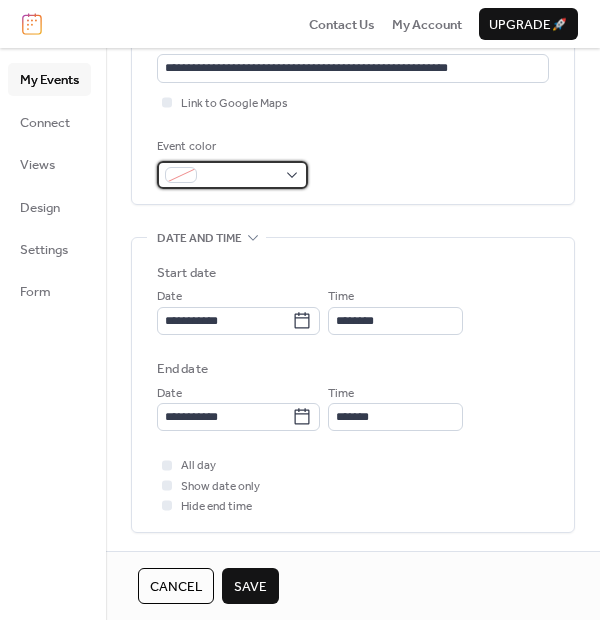 click at bounding box center (232, 175) 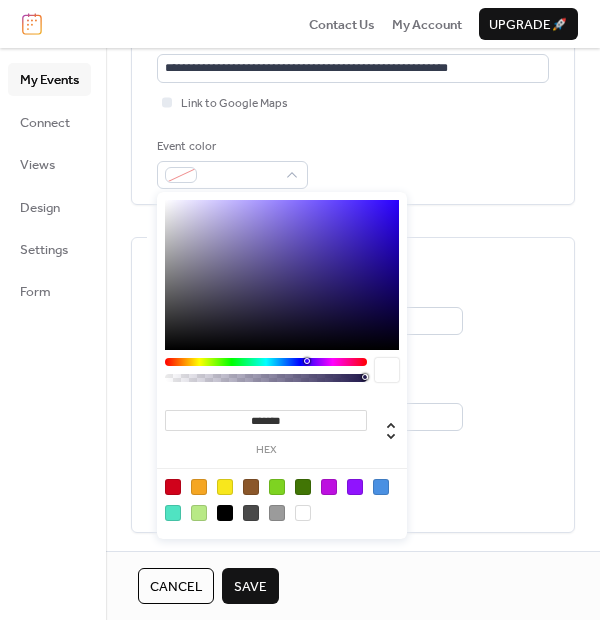 click at bounding box center [329, 487] 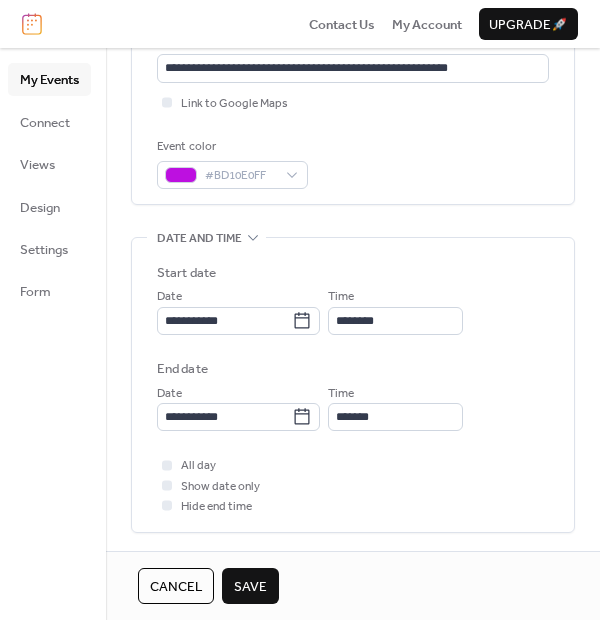 click on "My Events Connect Views Design Settings Form" at bounding box center [53, 334] 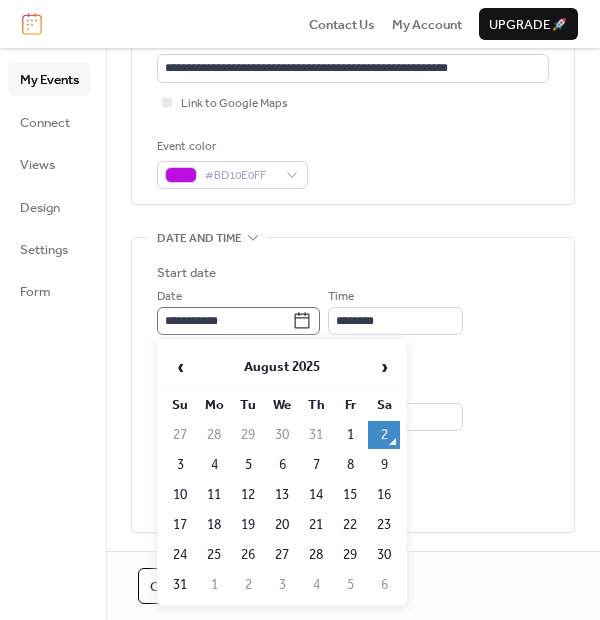 click 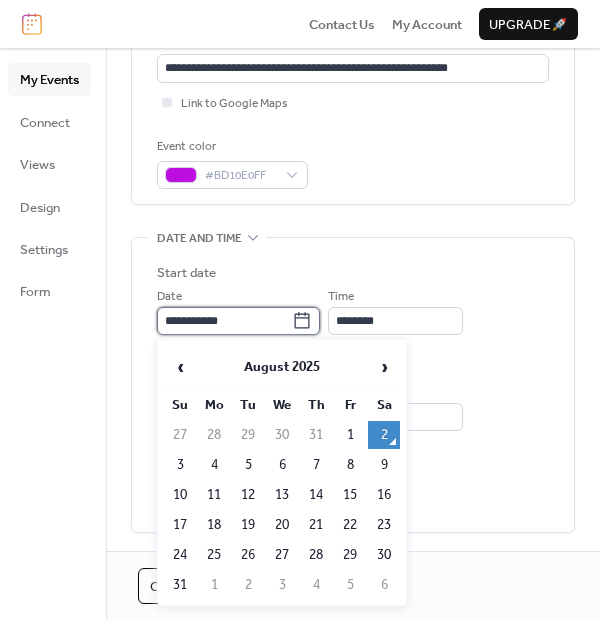 click on "**********" at bounding box center [224, 321] 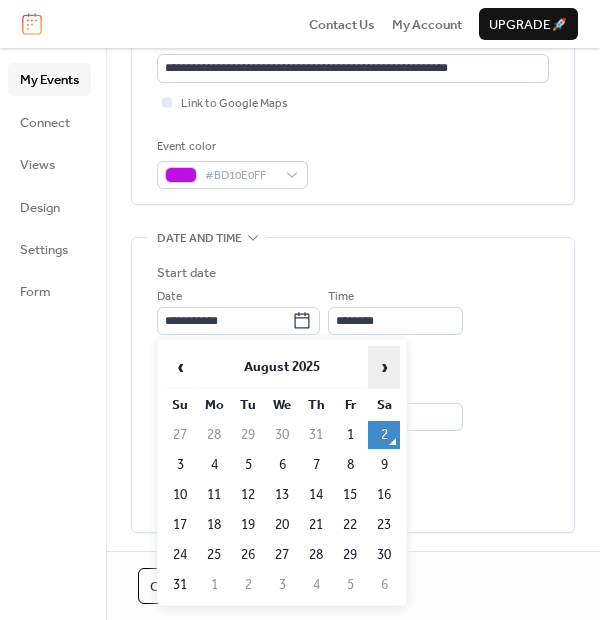 click on "›" at bounding box center (384, 367) 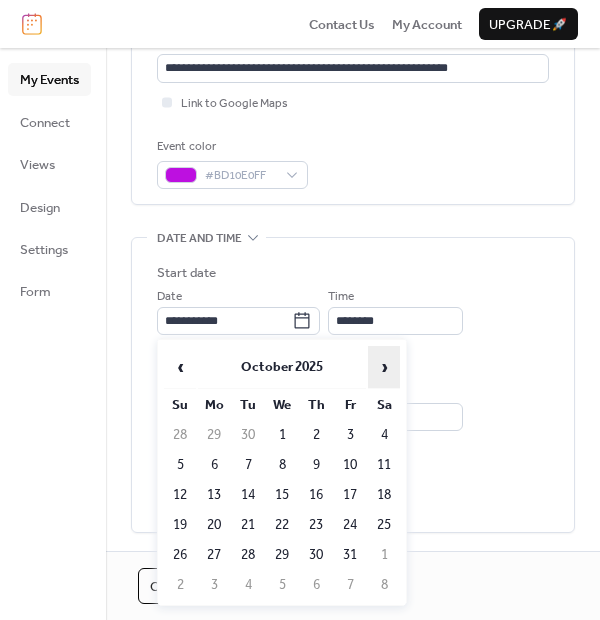click on "›" at bounding box center [384, 367] 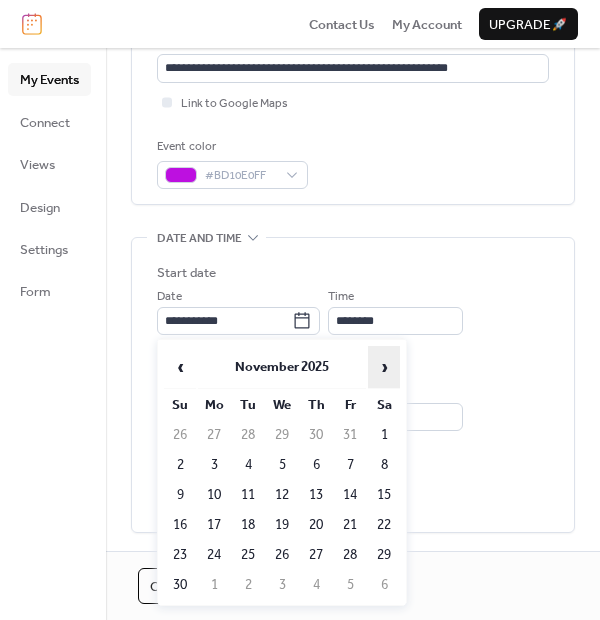 click on "›" at bounding box center [384, 367] 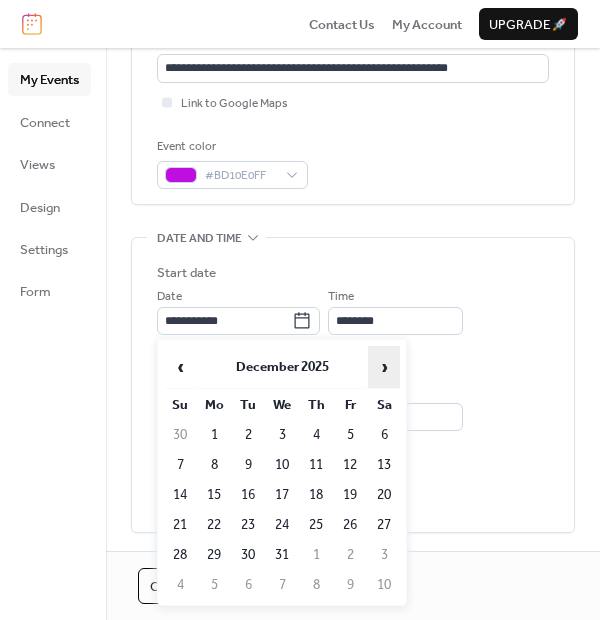 click on "›" at bounding box center [384, 367] 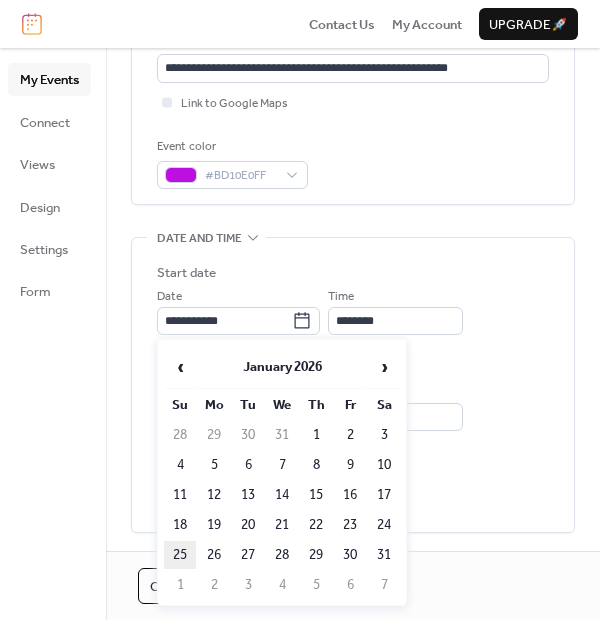 click on "25" at bounding box center [180, 555] 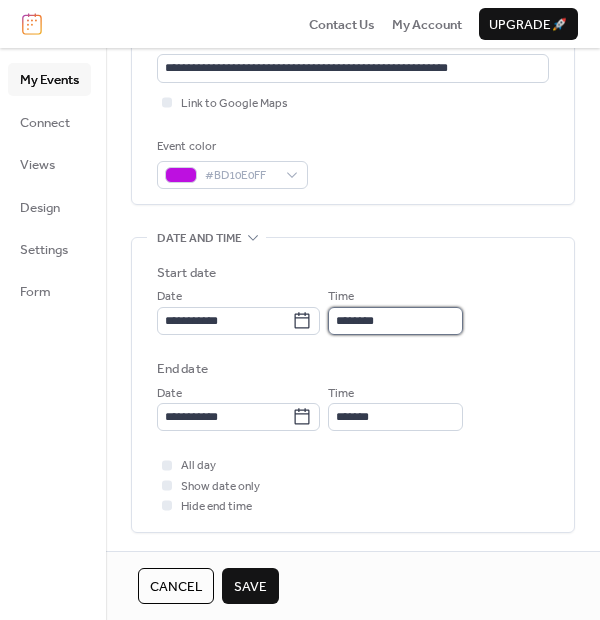 click on "********" at bounding box center (395, 321) 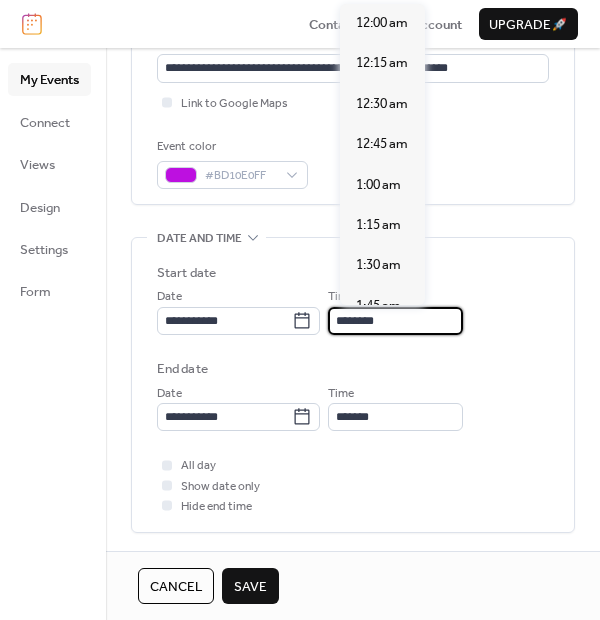 scroll, scrollTop: 1925, scrollLeft: 0, axis: vertical 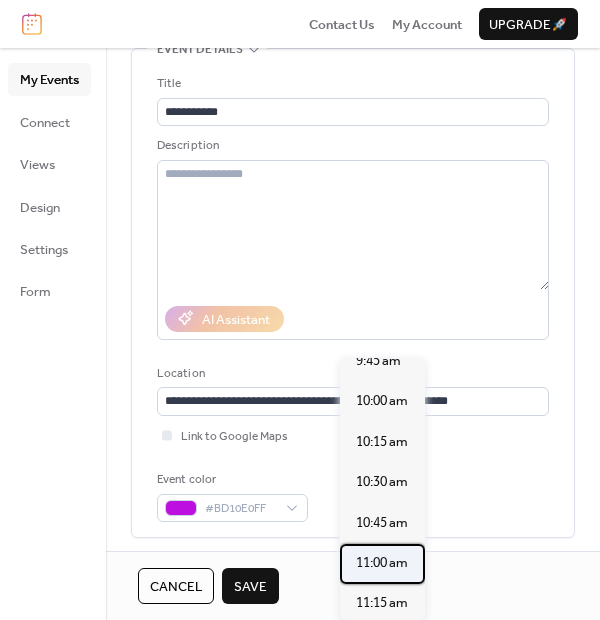 click on "11:00 am" at bounding box center [382, 563] 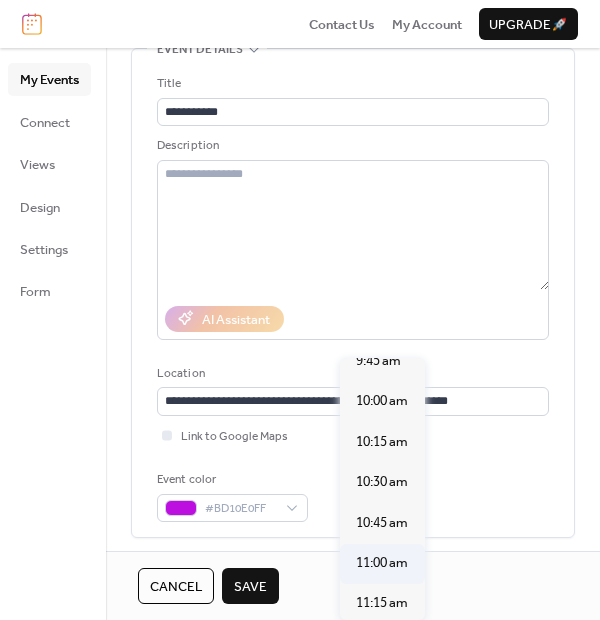 type on "********" 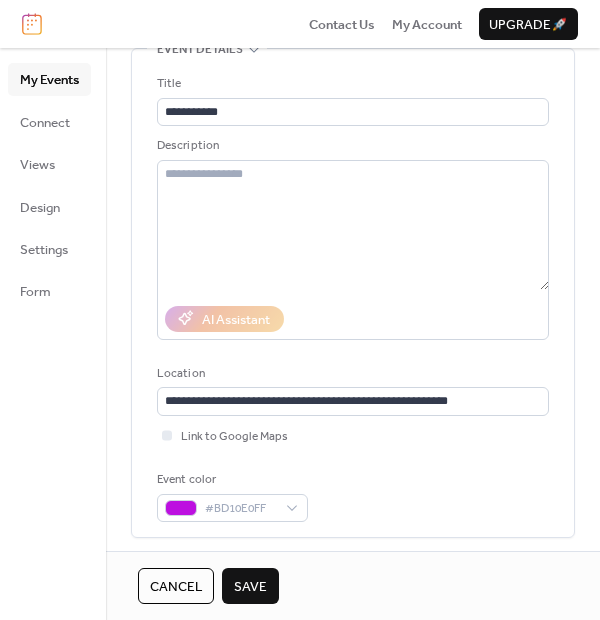 click on "My Events Connect Views Design Settings Form" at bounding box center [53, 334] 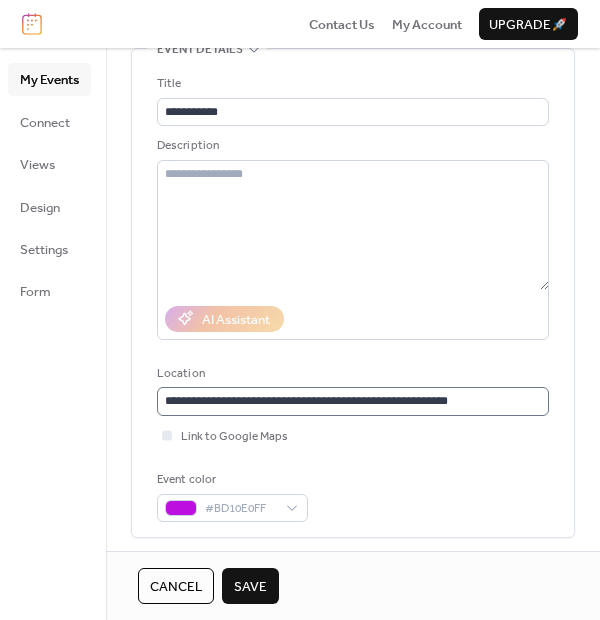 scroll, scrollTop: 1, scrollLeft: 0, axis: vertical 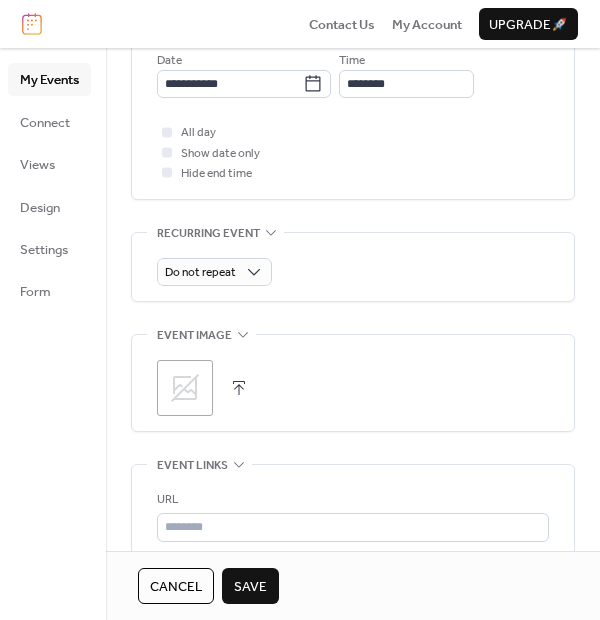 click 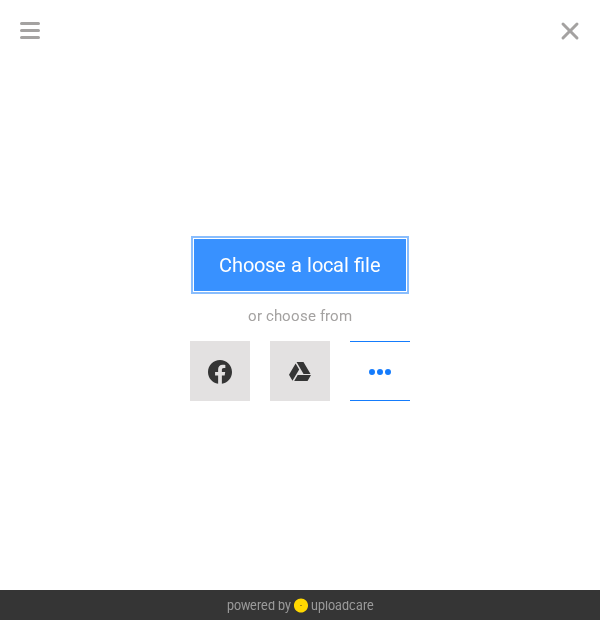 click on "Choose a local file" at bounding box center (300, 265) 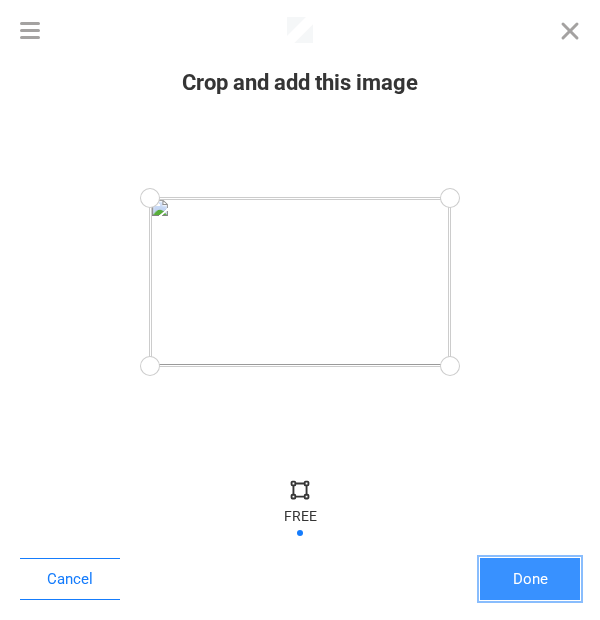 click on "Done" at bounding box center (530, 579) 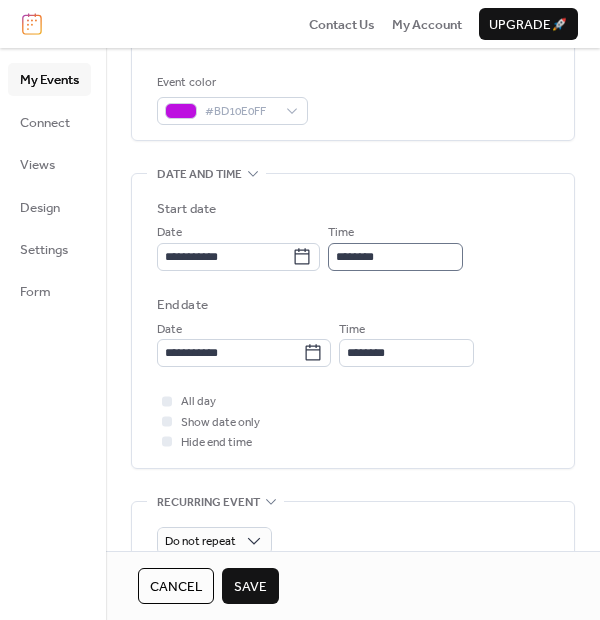 scroll, scrollTop: 666, scrollLeft: 0, axis: vertical 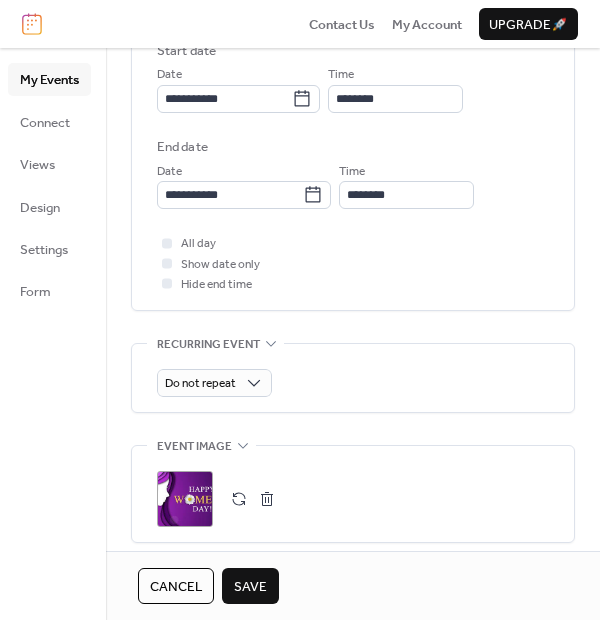 click on "Save" at bounding box center (250, 587) 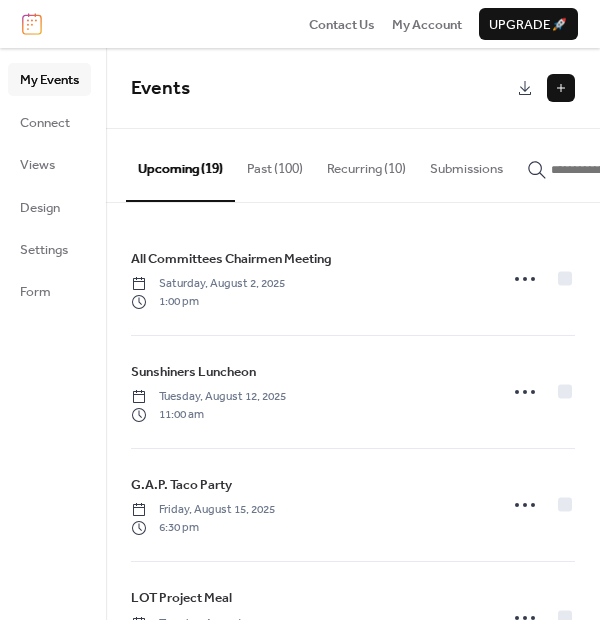 click at bounding box center (561, 88) 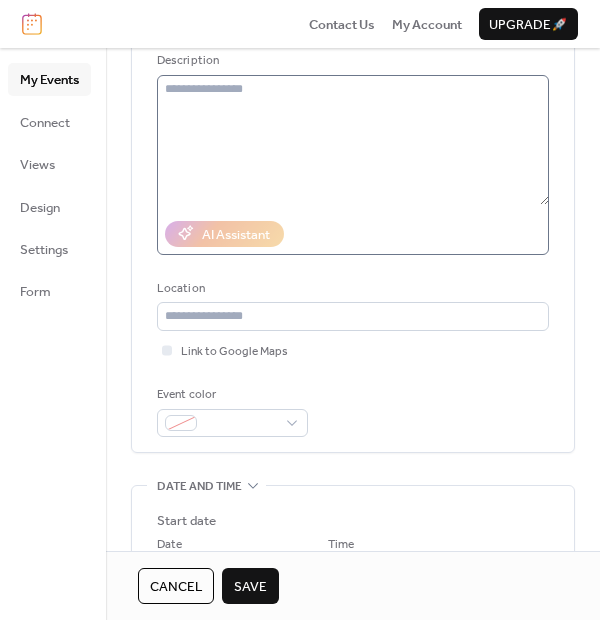 scroll, scrollTop: 333, scrollLeft: 0, axis: vertical 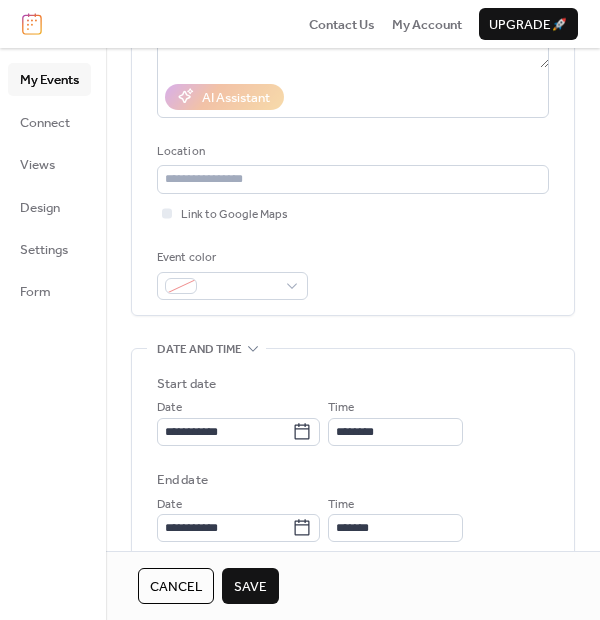 type on "*********" 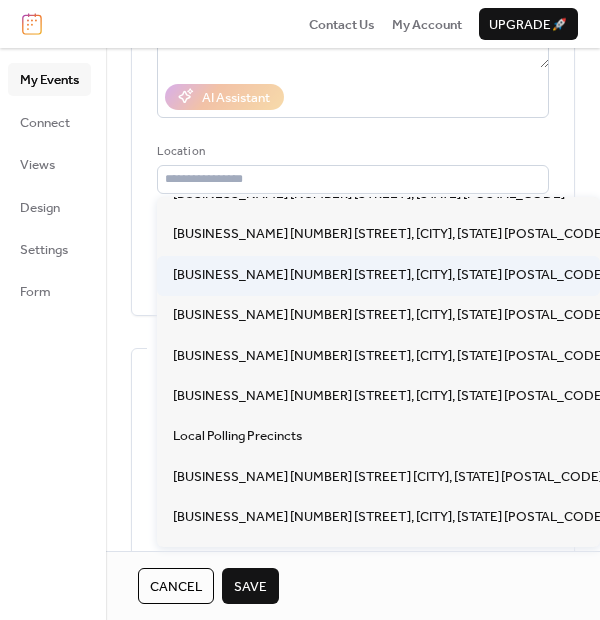 scroll, scrollTop: 177, scrollLeft: 0, axis: vertical 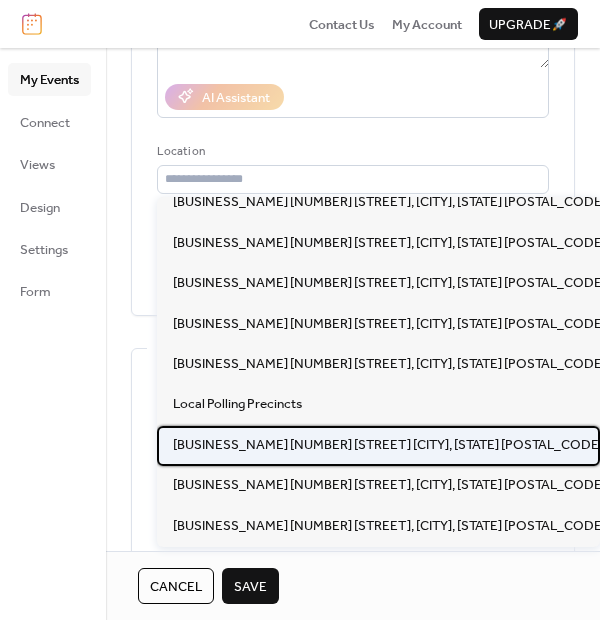 click on "Parkwood Baptist Church 3903 Dixon Road Anderson SC 29625" at bounding box center (388, 445) 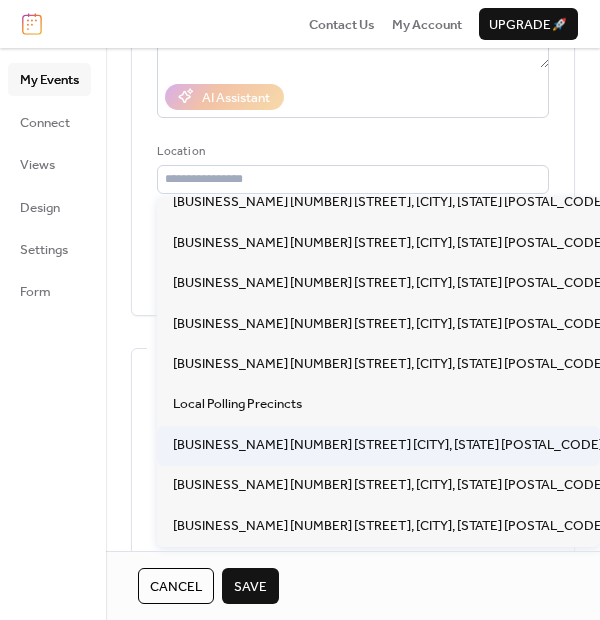 type on "**********" 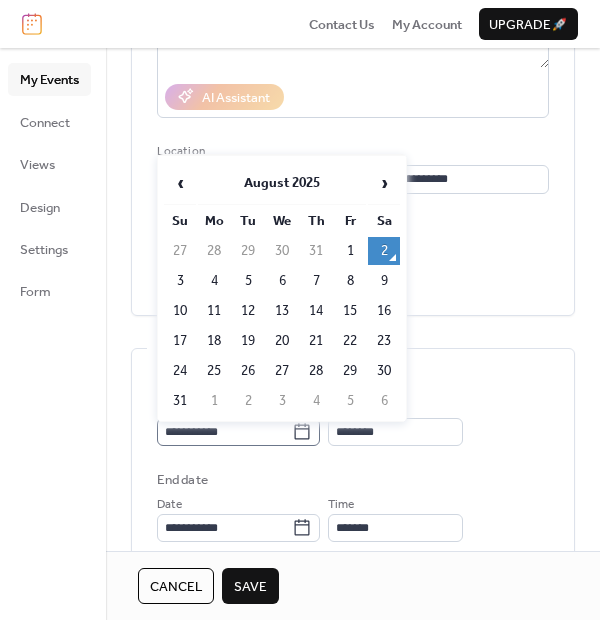 click 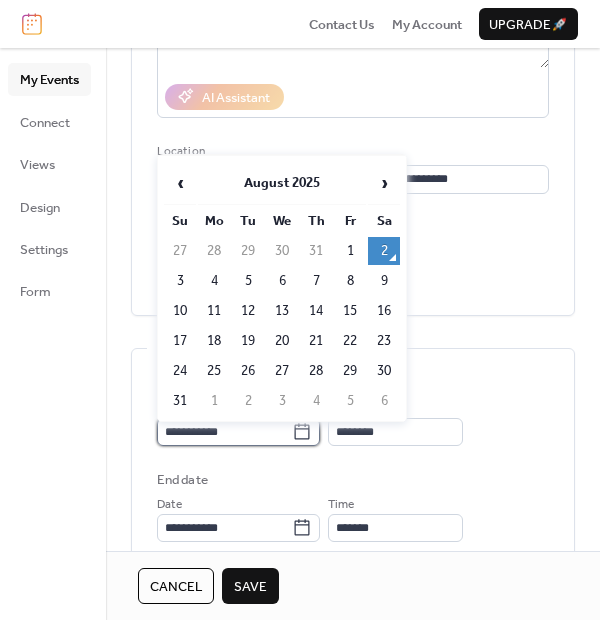 click on "**********" at bounding box center [224, 432] 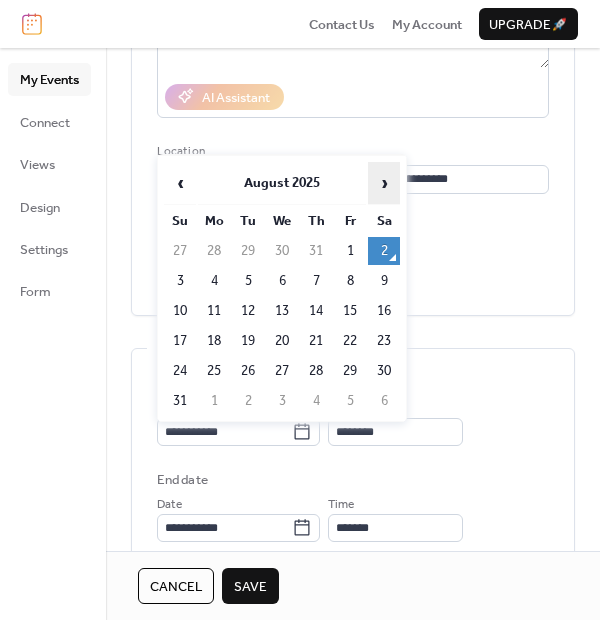 click on "›" at bounding box center (384, 183) 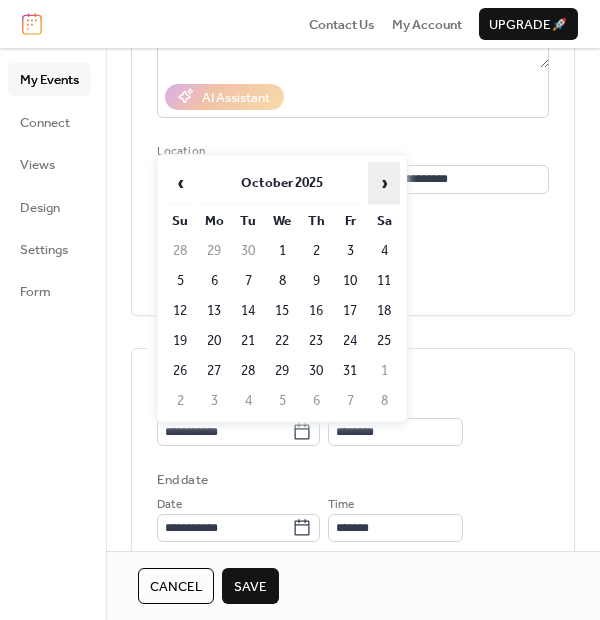 click on "›" at bounding box center (384, 183) 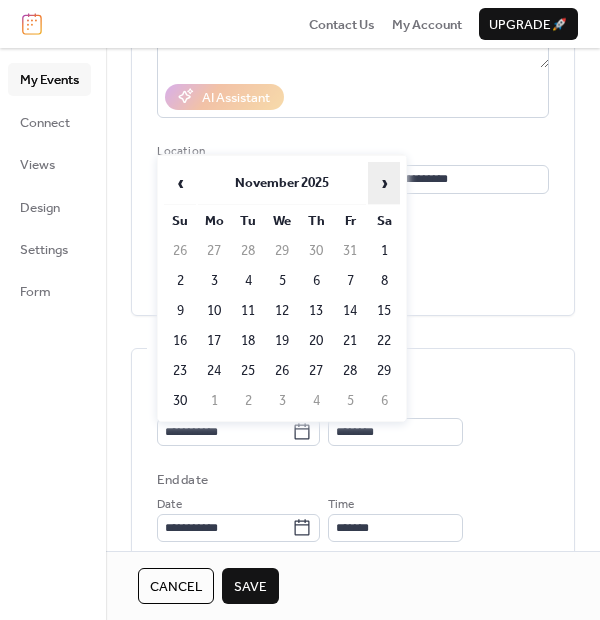 click on "›" at bounding box center [384, 183] 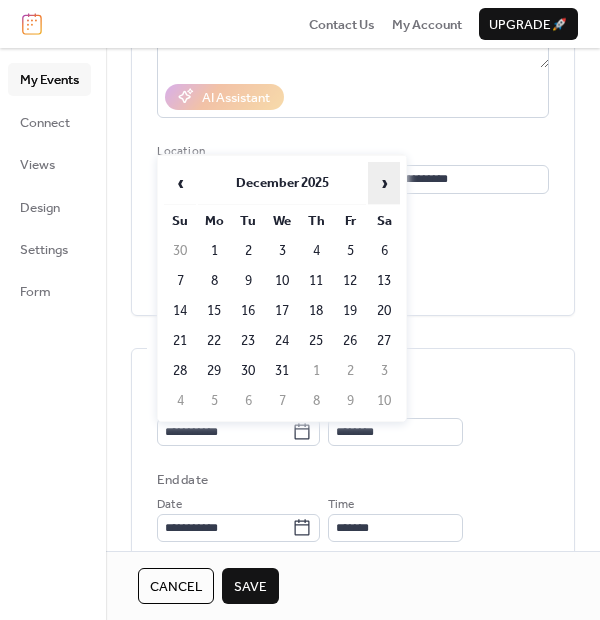 click on "›" at bounding box center (384, 183) 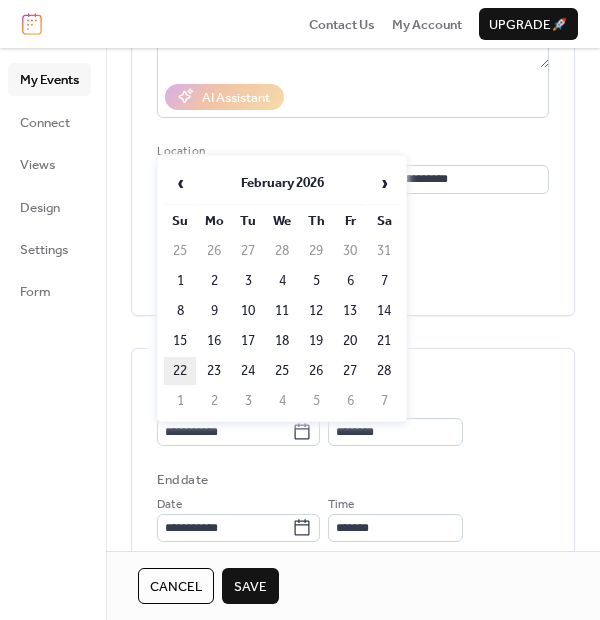 click on "22" at bounding box center (180, 371) 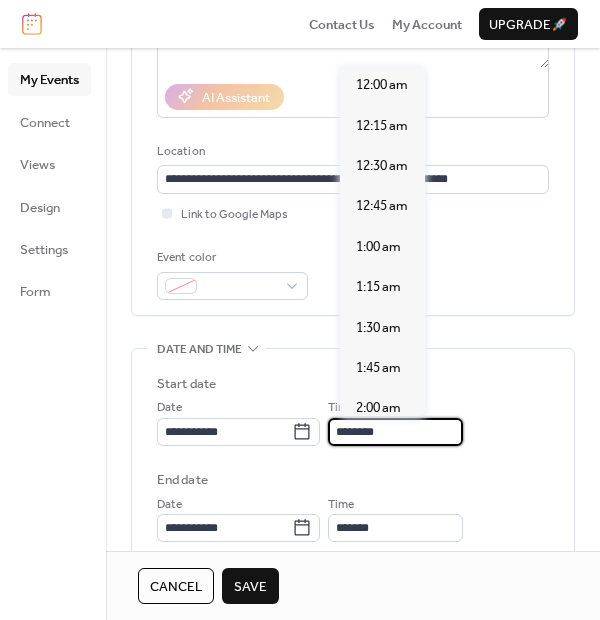 click on "********" at bounding box center [395, 432] 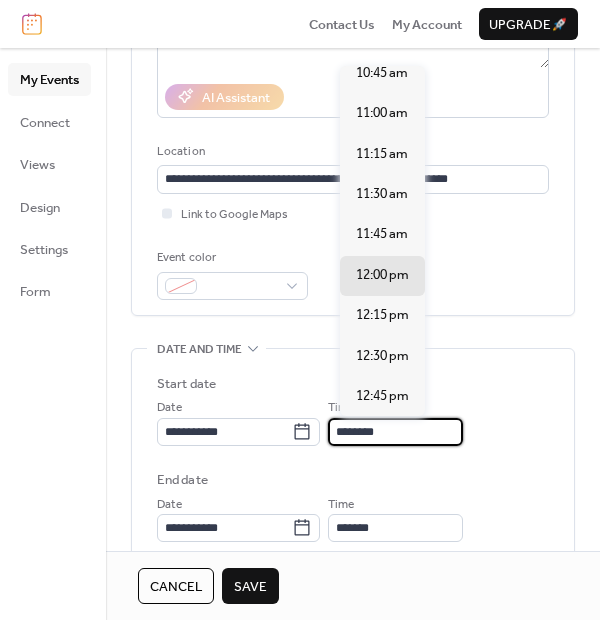 scroll, scrollTop: 1703, scrollLeft: 0, axis: vertical 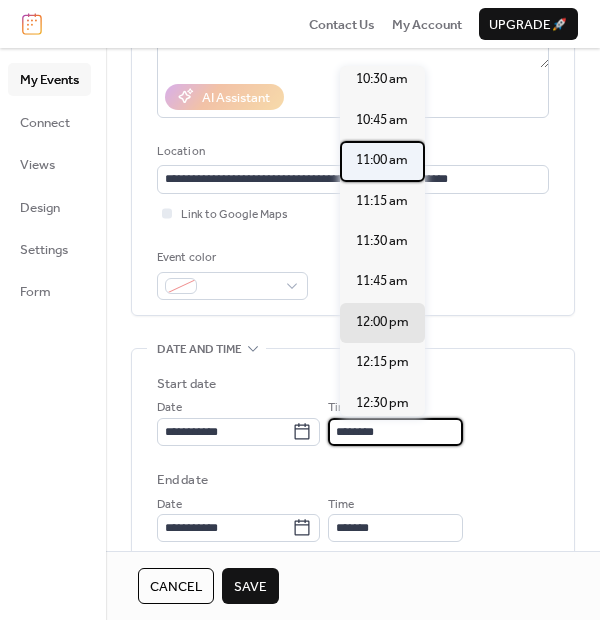 click on "11:00 am" at bounding box center [382, 160] 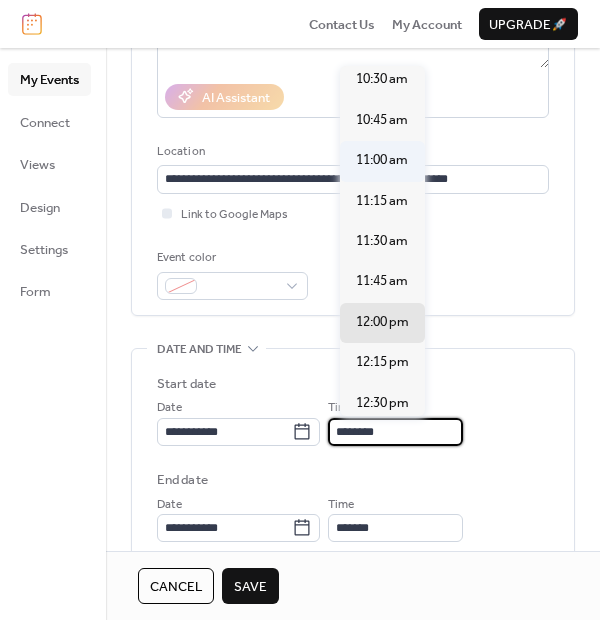type on "********" 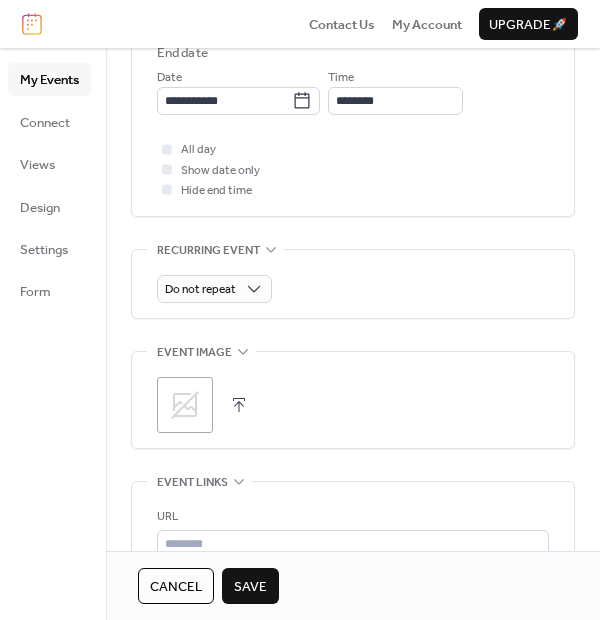scroll, scrollTop: 777, scrollLeft: 0, axis: vertical 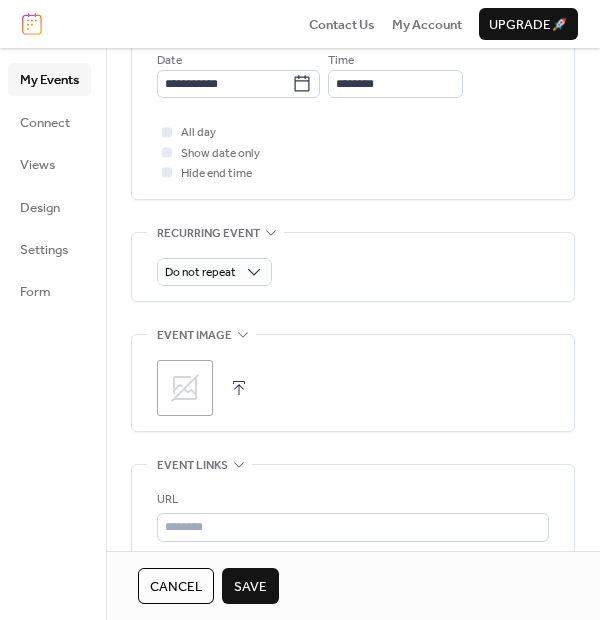 click on ";" at bounding box center (353, 383) 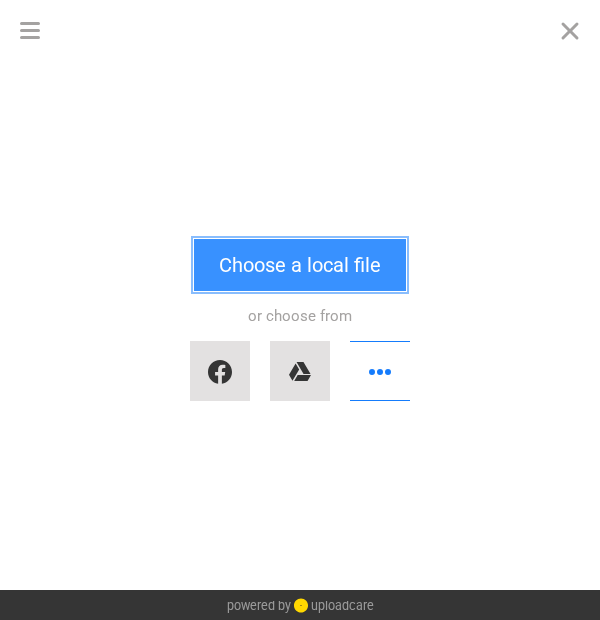 click on "Choose a local file" at bounding box center [300, 265] 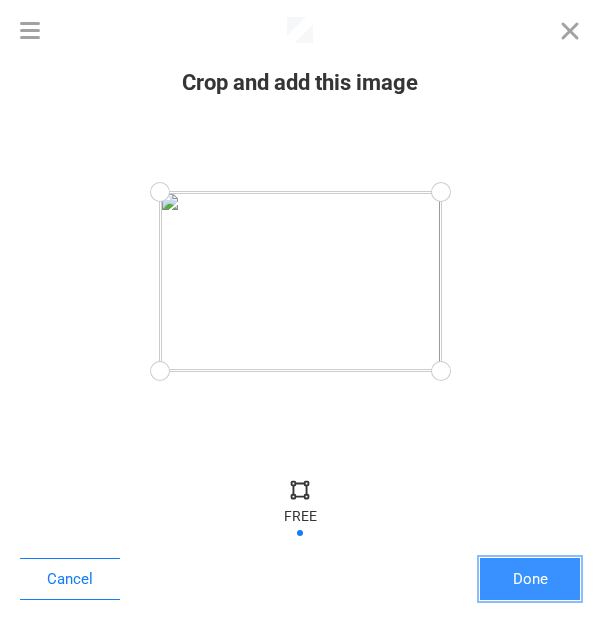 click on "Done" at bounding box center (530, 579) 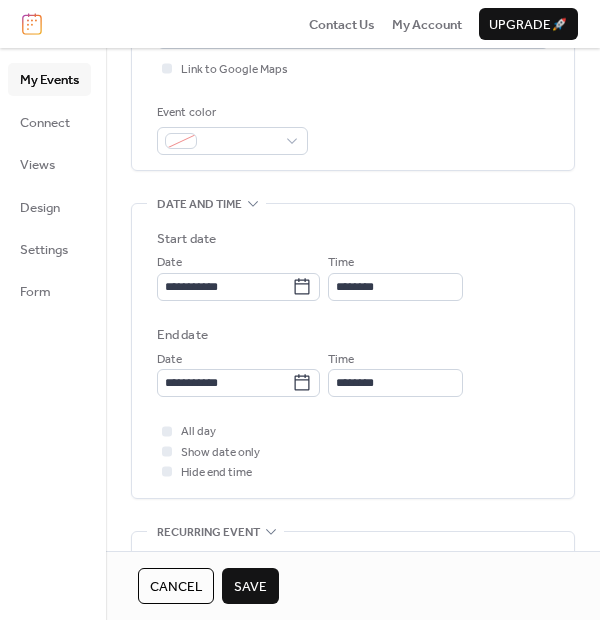 scroll, scrollTop: 444, scrollLeft: 0, axis: vertical 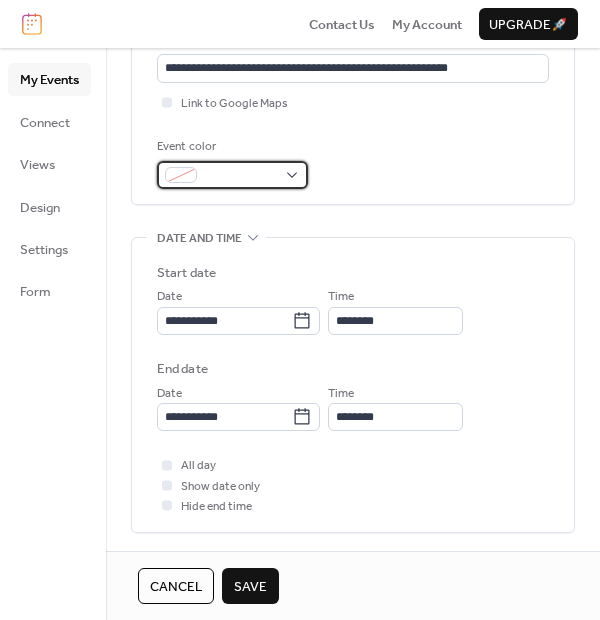 click at bounding box center [240, 176] 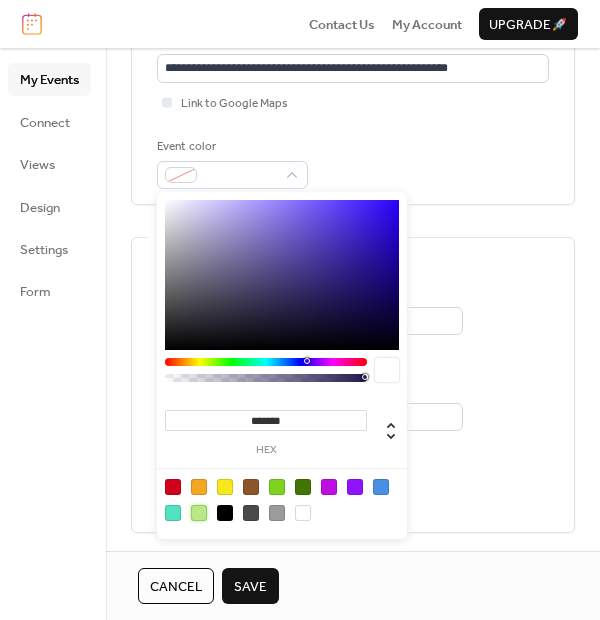 click at bounding box center (199, 513) 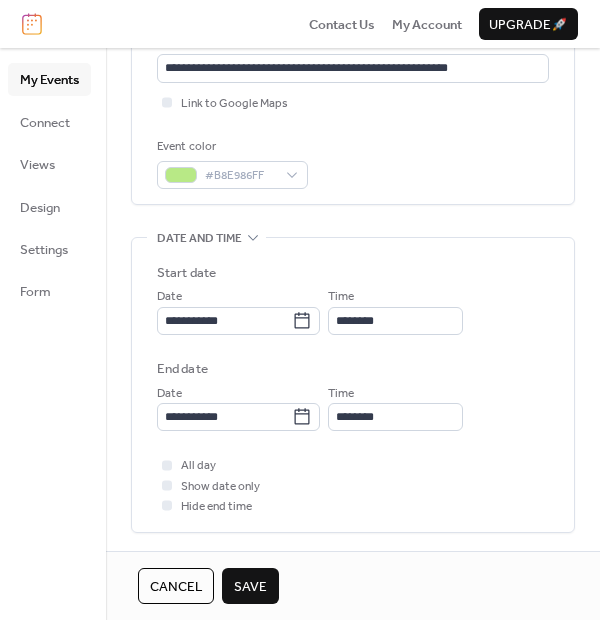 click on "My Events Connect Views Design Settings Form" at bounding box center [53, 334] 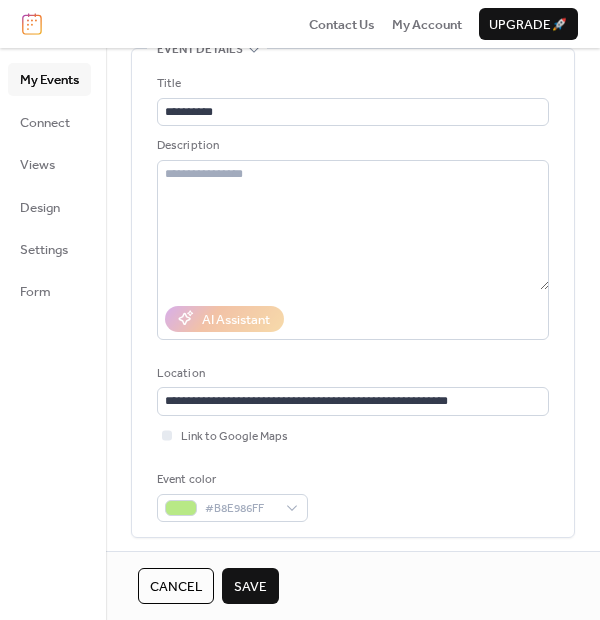 scroll, scrollTop: 111, scrollLeft: 0, axis: vertical 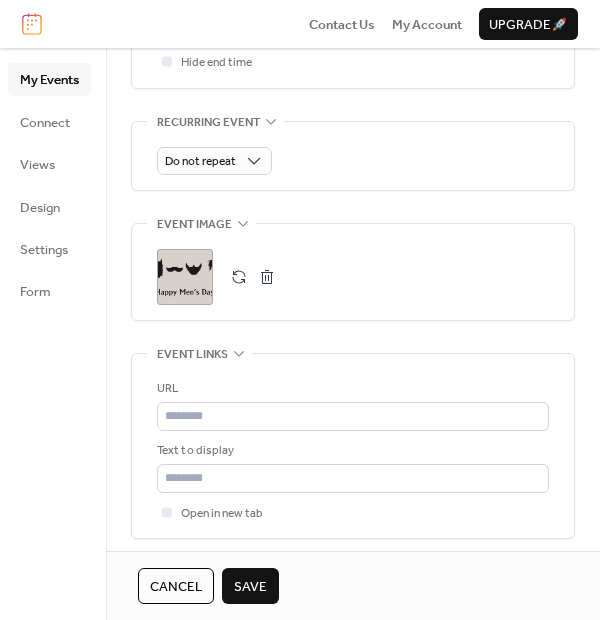click on "Save" at bounding box center [250, 587] 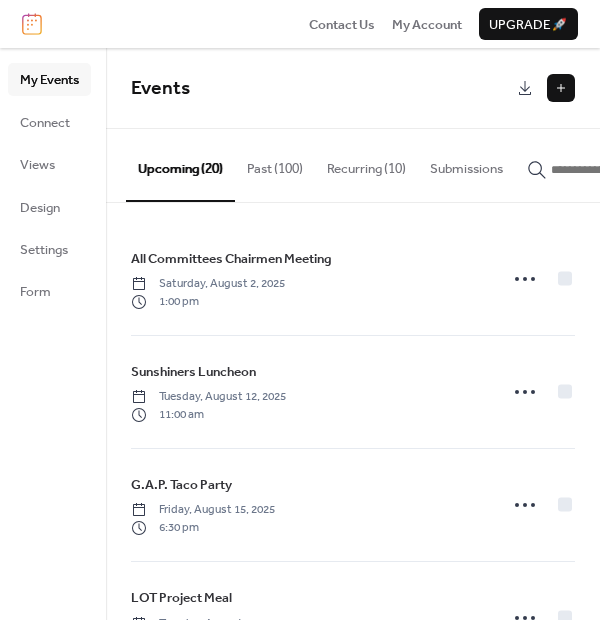 click at bounding box center [561, 88] 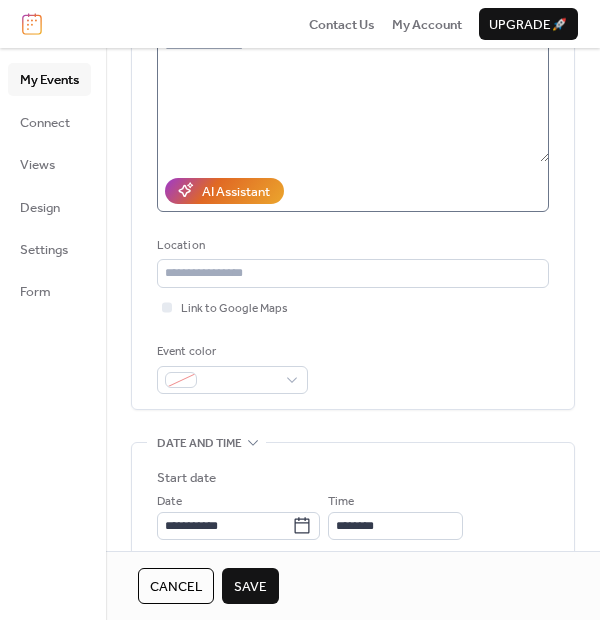 scroll, scrollTop: 333, scrollLeft: 0, axis: vertical 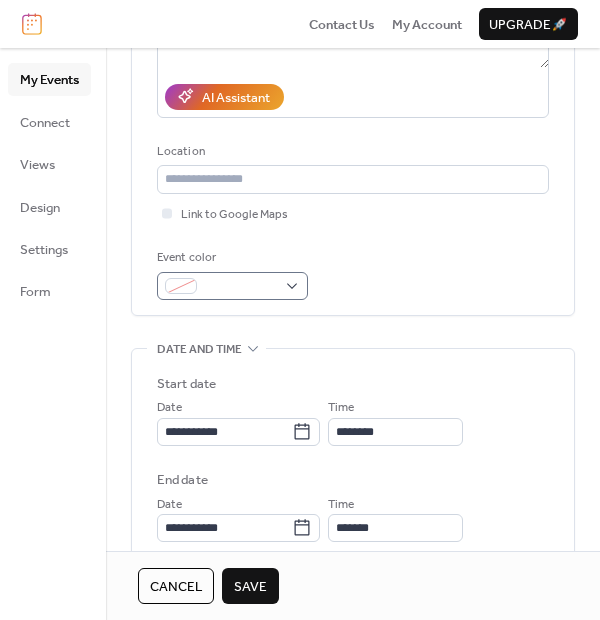 type on "**********" 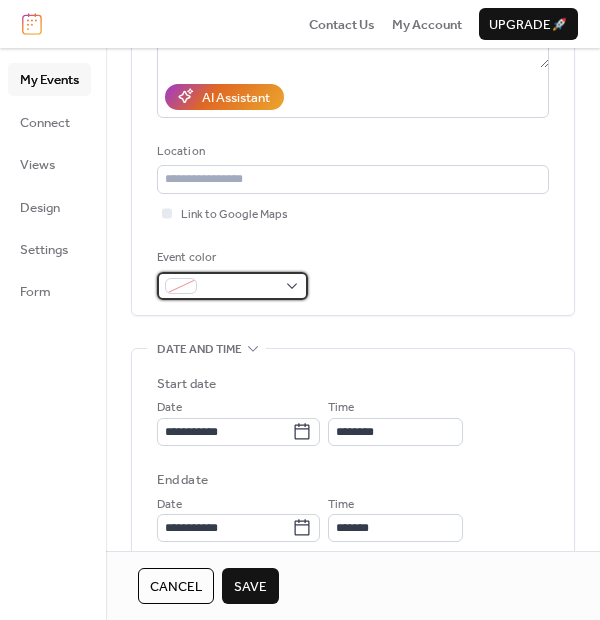 click at bounding box center [240, 287] 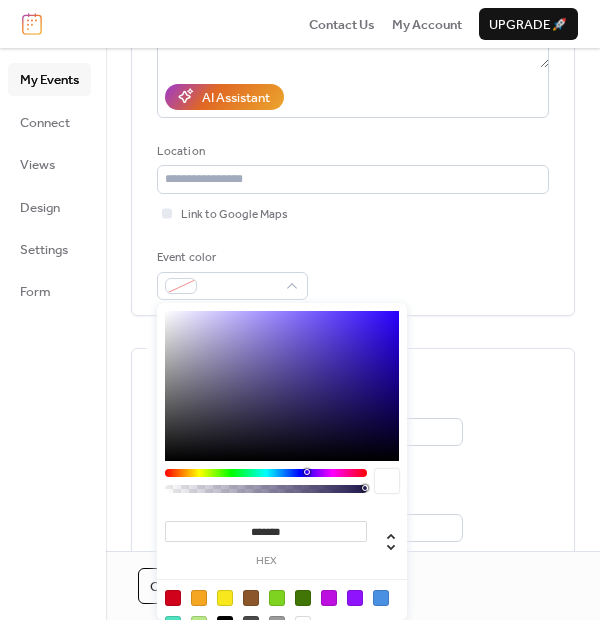 click at bounding box center (173, 598) 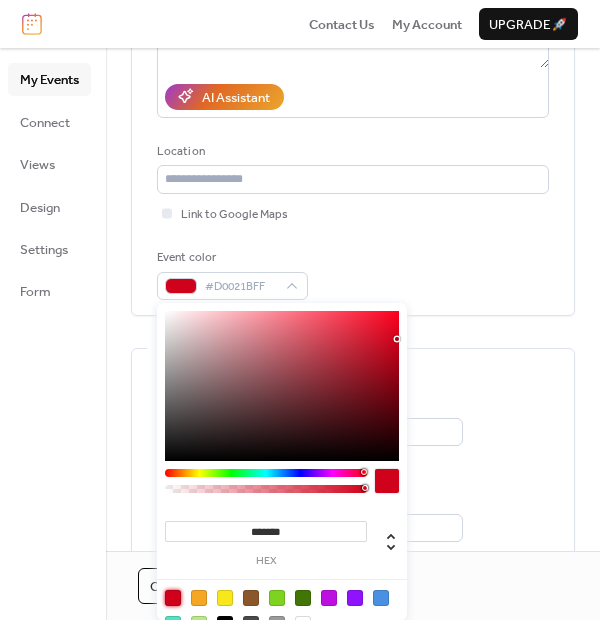 type on "*******" 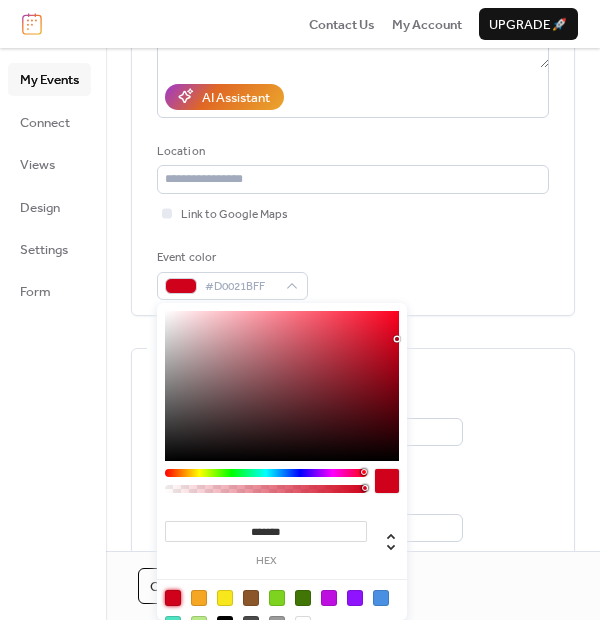 click on "My Events Connect Views Design Settings Form" at bounding box center (53, 334) 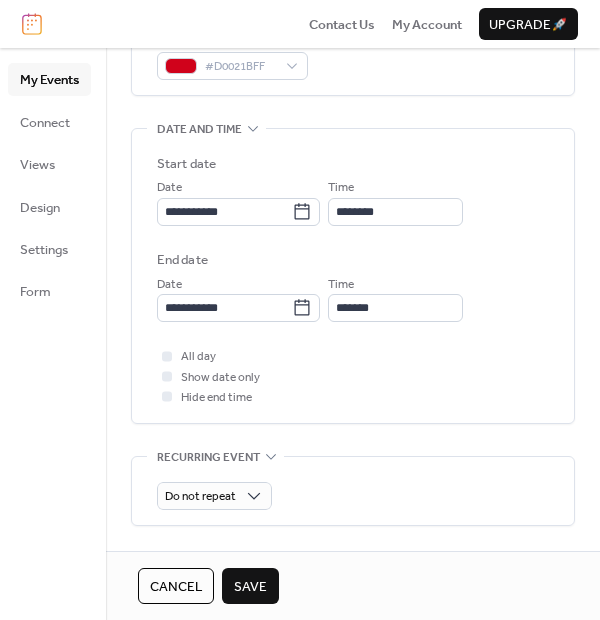 scroll, scrollTop: 555, scrollLeft: 0, axis: vertical 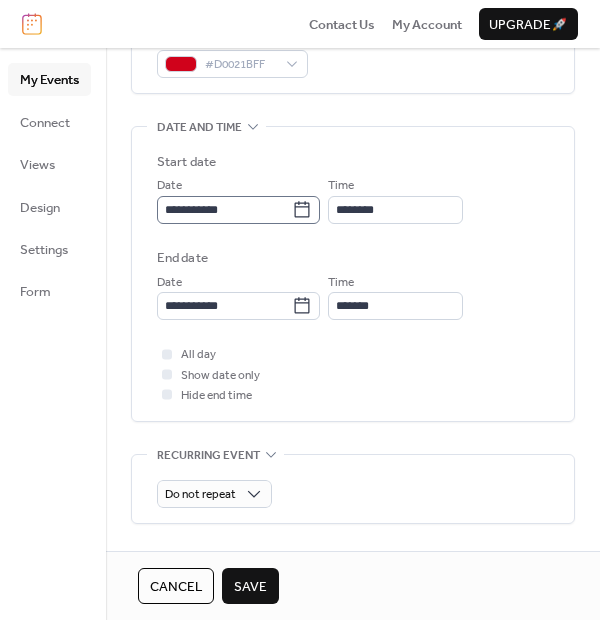 click 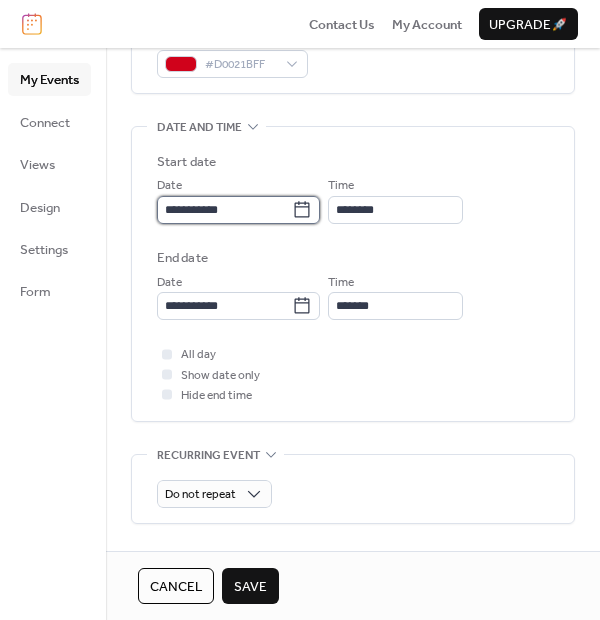 click on "**********" at bounding box center [224, 210] 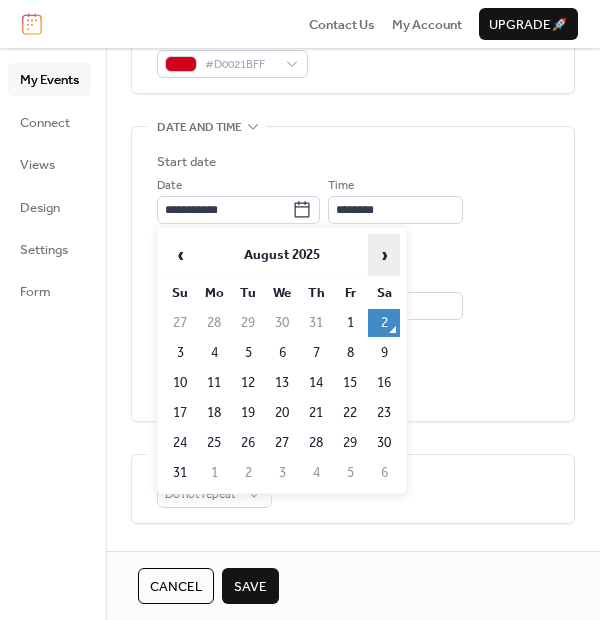 click on "›" at bounding box center [384, 255] 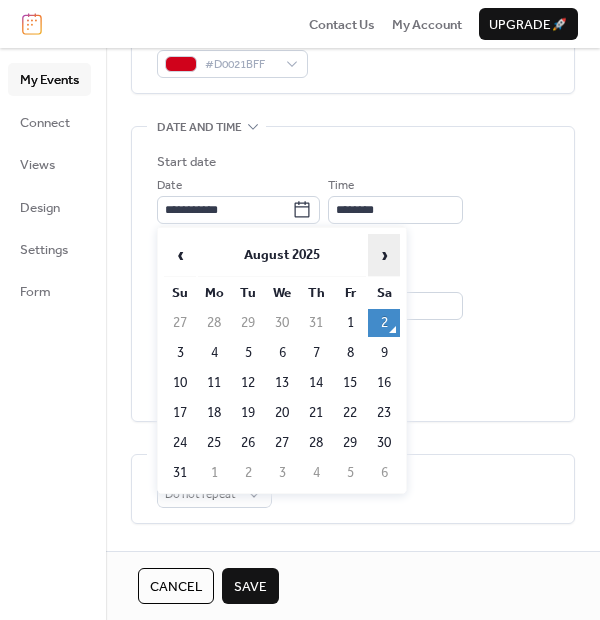 click on "›" at bounding box center [384, 255] 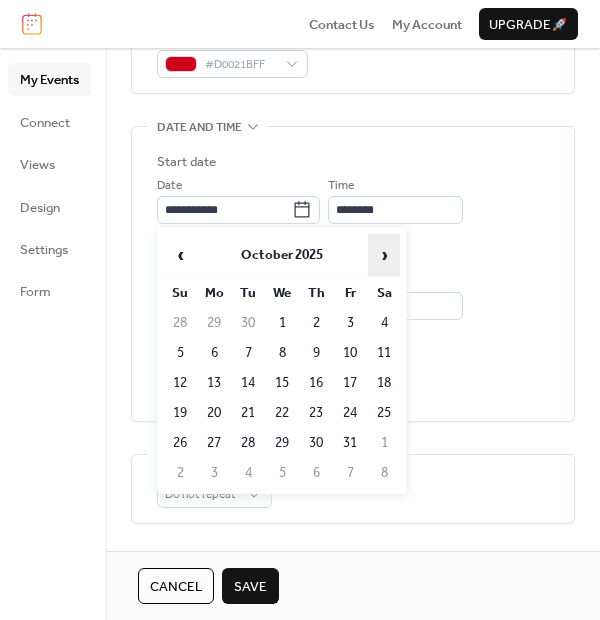 click on "›" at bounding box center (384, 255) 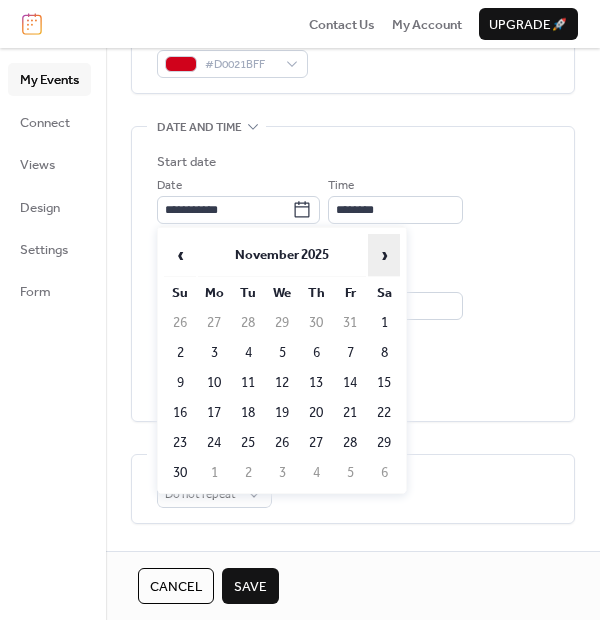 click on "›" at bounding box center (384, 255) 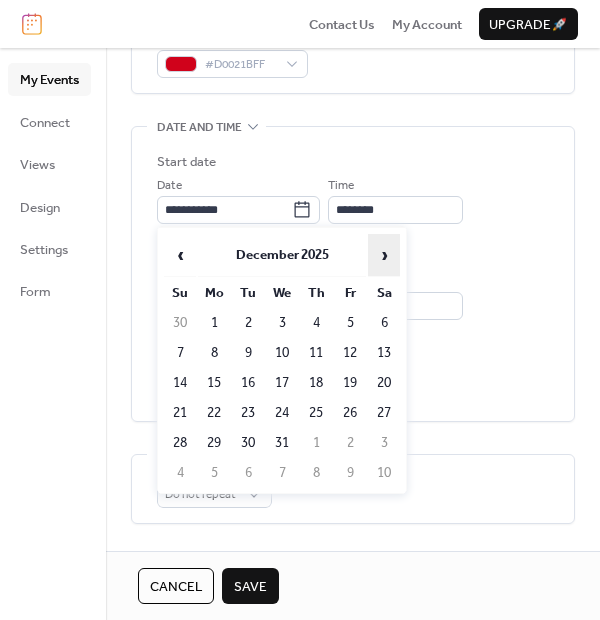 click on "›" at bounding box center [384, 255] 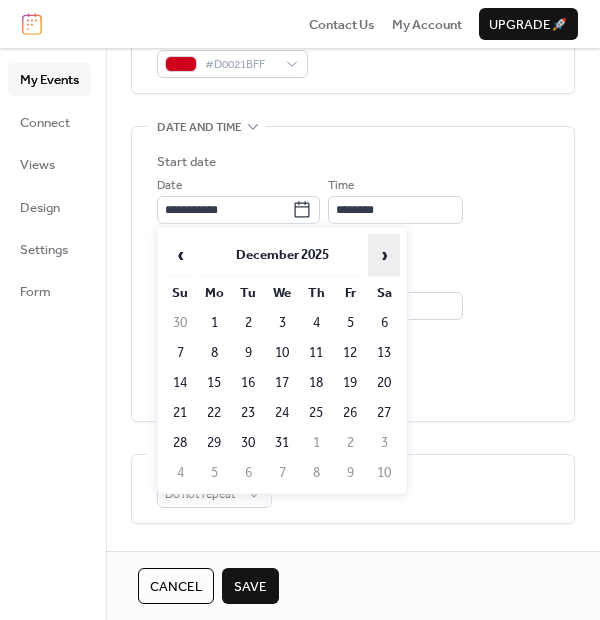click on "›" at bounding box center [384, 255] 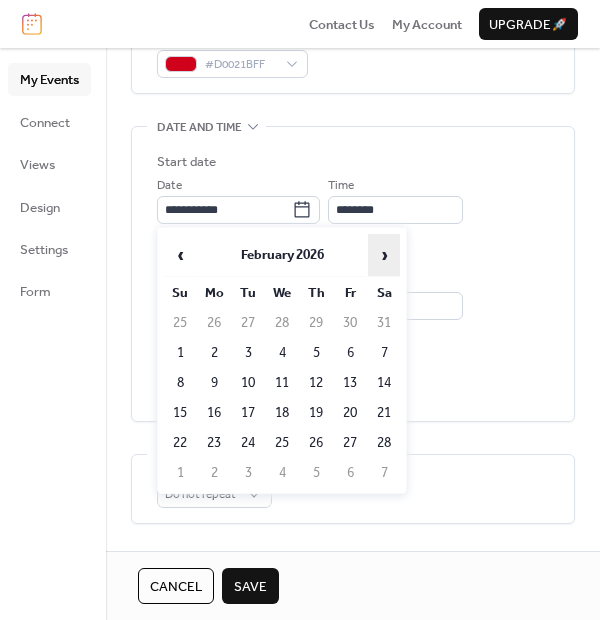 click on "›" at bounding box center (384, 255) 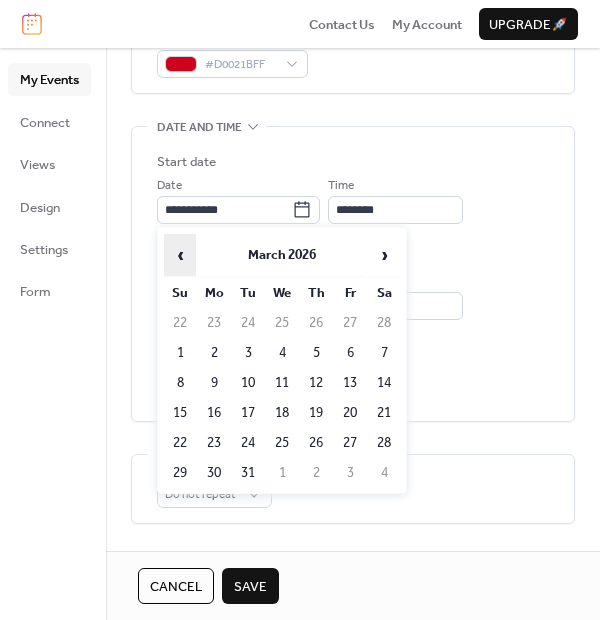click on "‹" at bounding box center [180, 255] 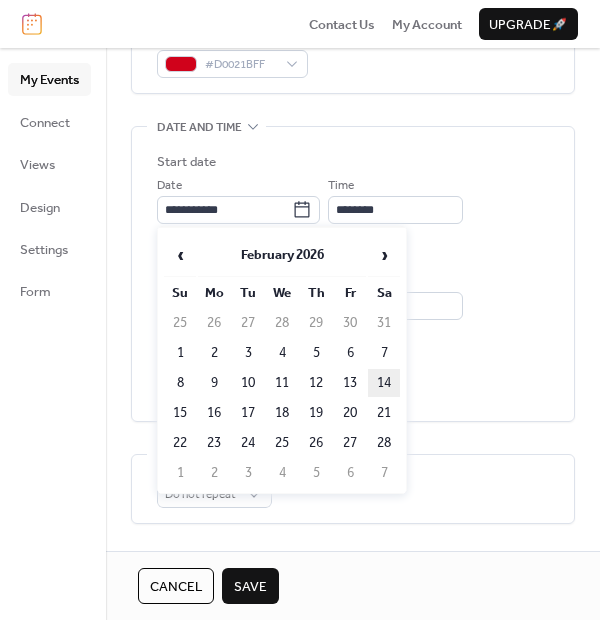 click on "14" at bounding box center (384, 383) 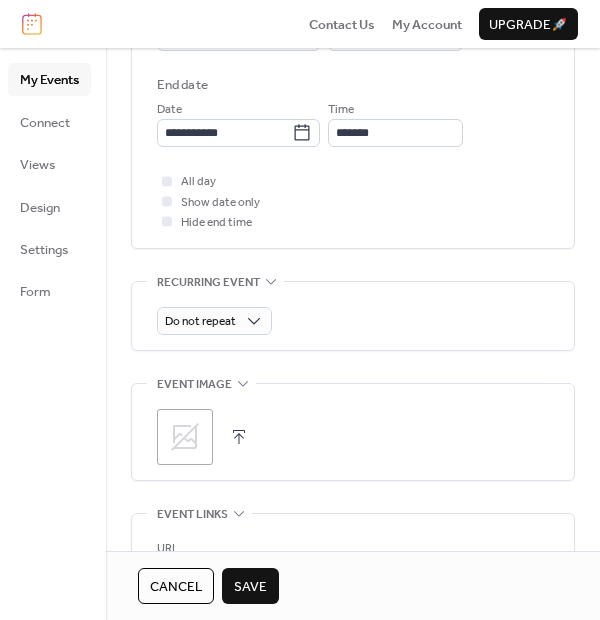 scroll, scrollTop: 777, scrollLeft: 0, axis: vertical 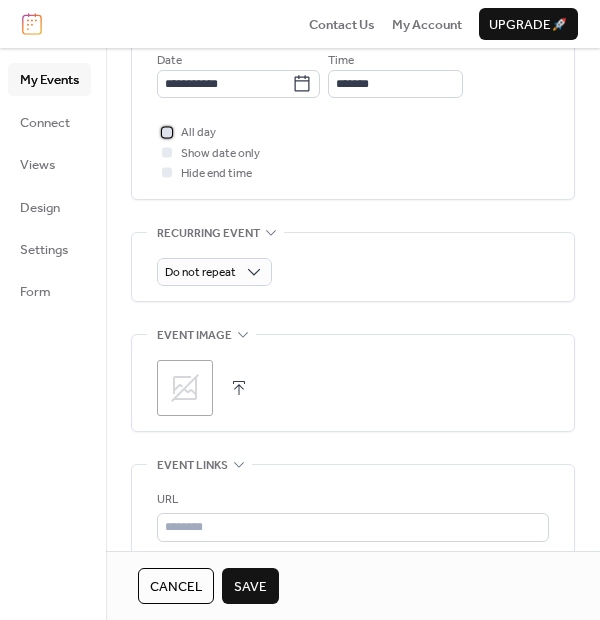 click at bounding box center [167, 132] 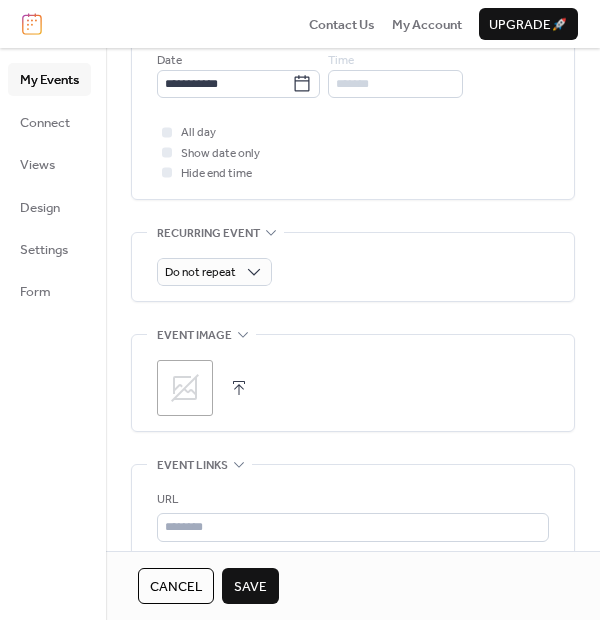 click 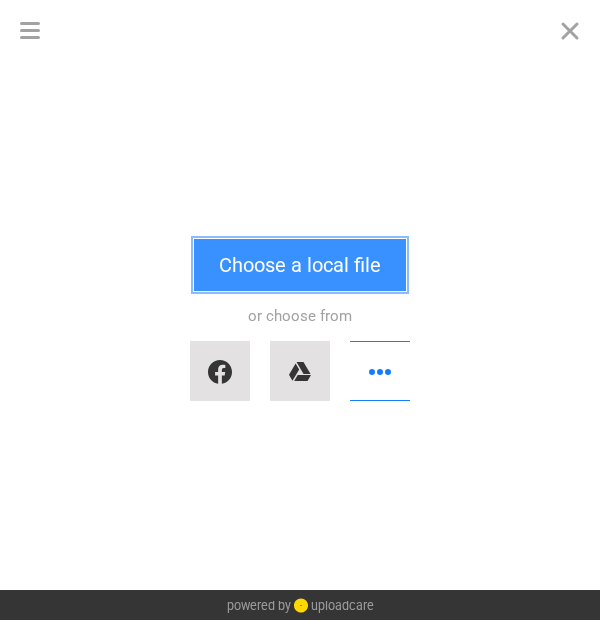 click on "Choose a local file" at bounding box center (300, 265) 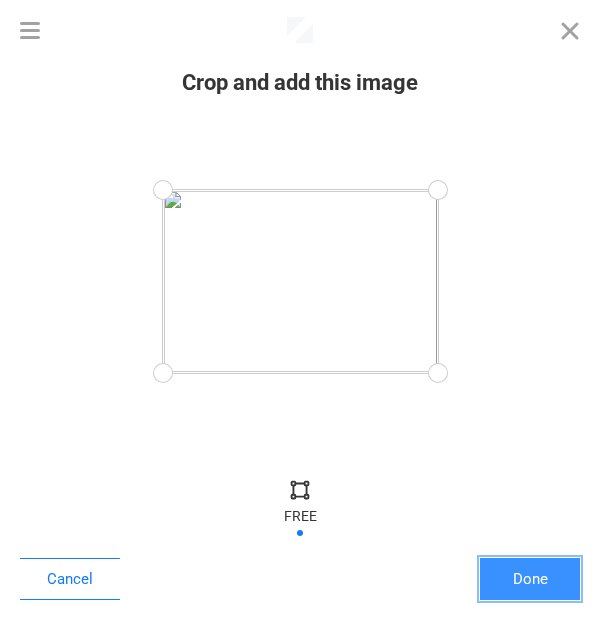 click on "Done" at bounding box center (530, 579) 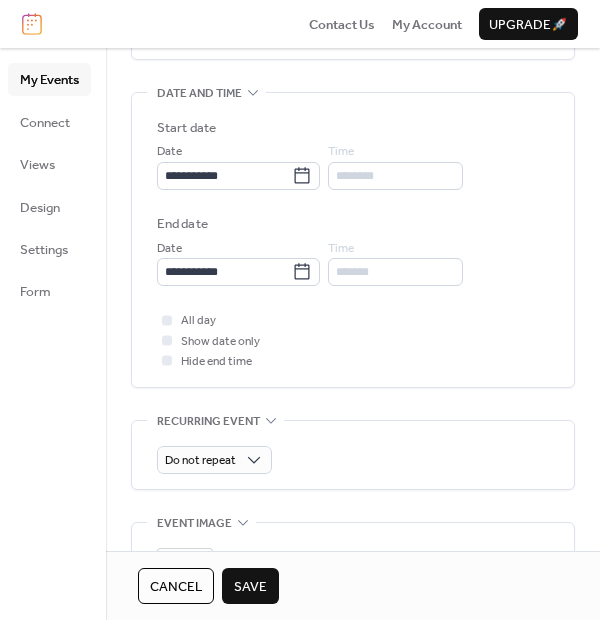 scroll, scrollTop: 555, scrollLeft: 0, axis: vertical 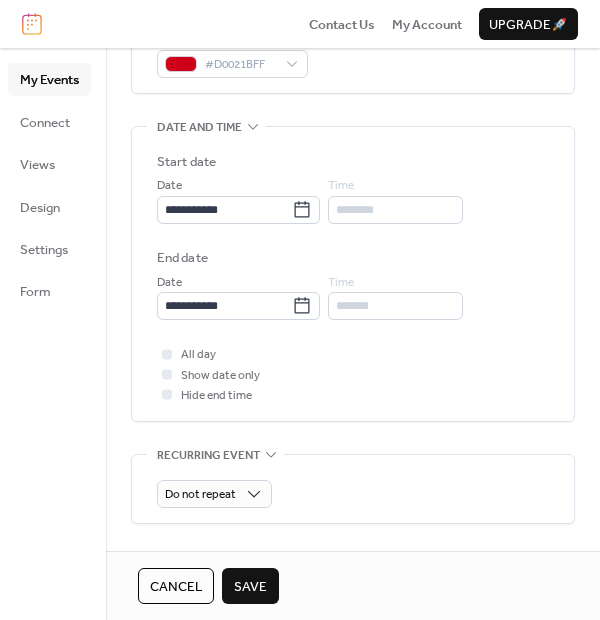 click on "Save" at bounding box center [250, 587] 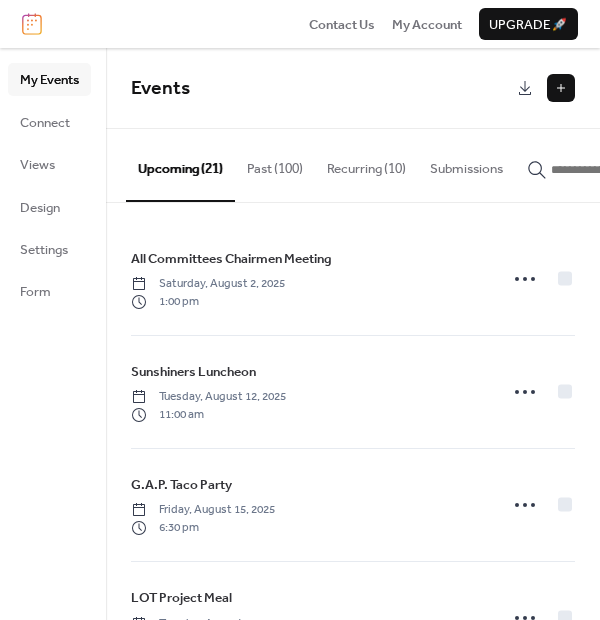 click at bounding box center [561, 88] 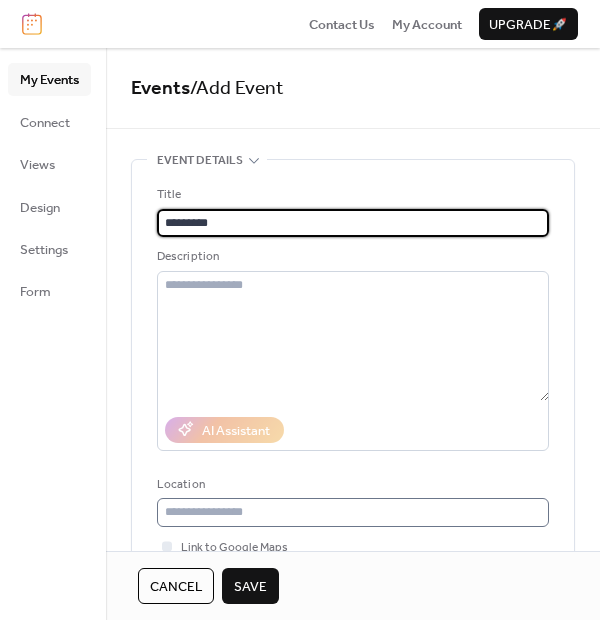 type on "********" 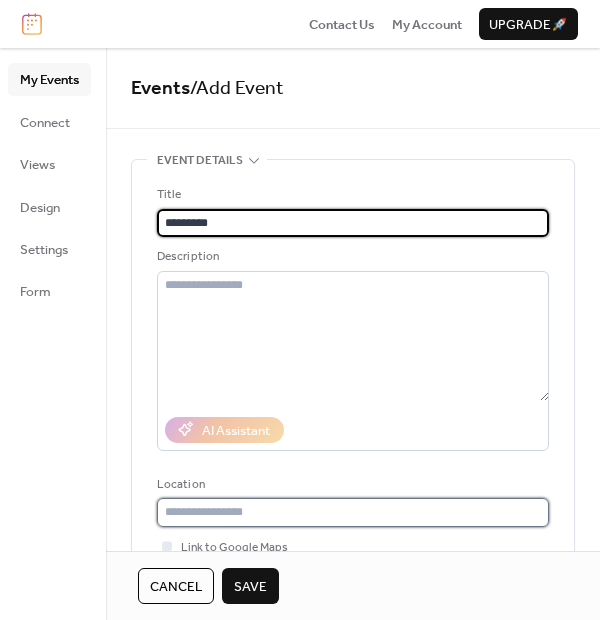 click at bounding box center (353, 512) 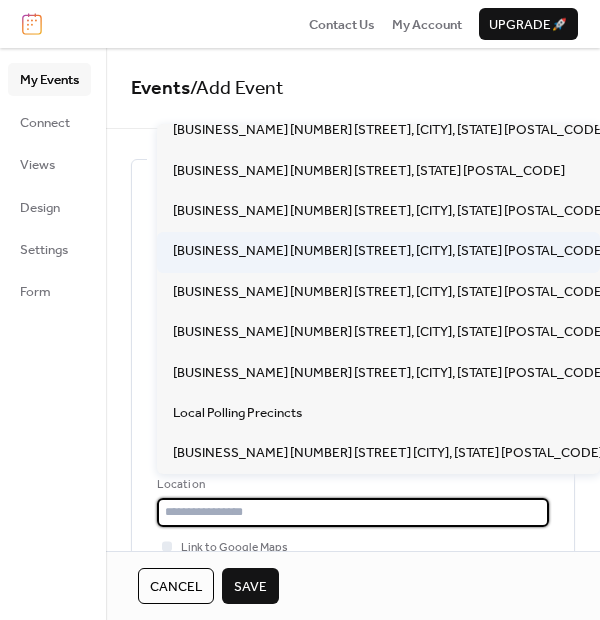 scroll, scrollTop: 177, scrollLeft: 0, axis: vertical 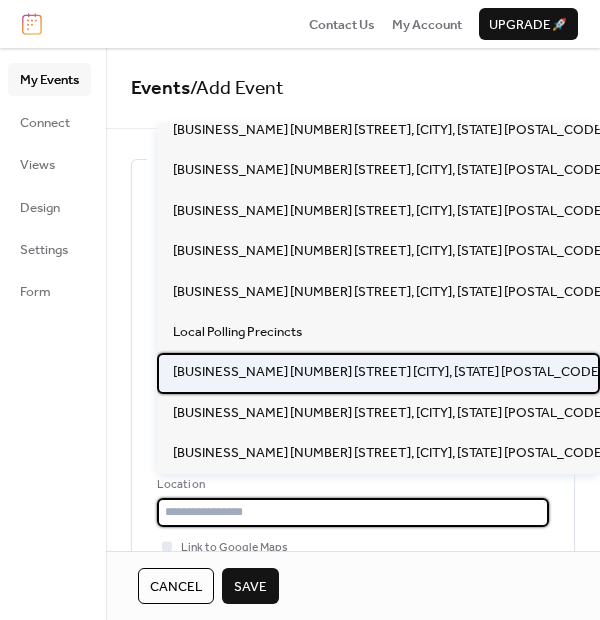 click on "Parkwood Baptist Church 3903 Dixon Road Anderson SC 29625" at bounding box center (388, 372) 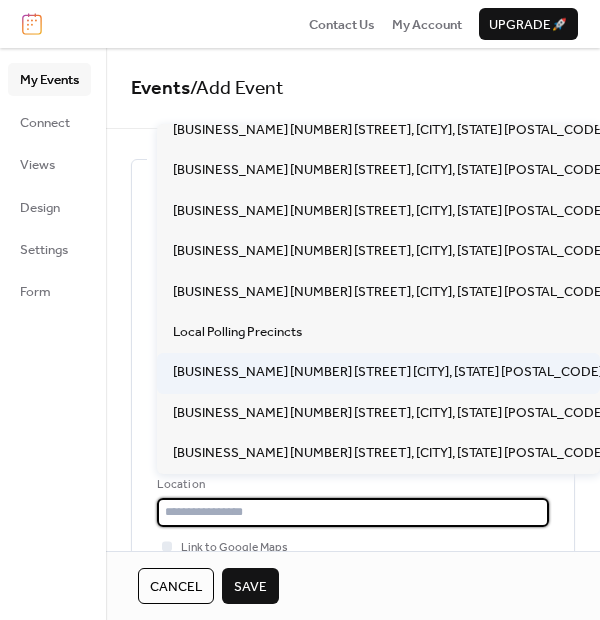 type on "**********" 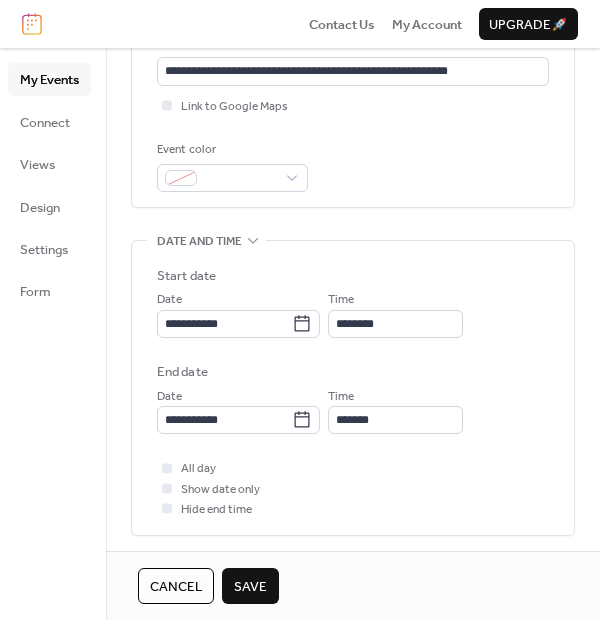 scroll, scrollTop: 444, scrollLeft: 0, axis: vertical 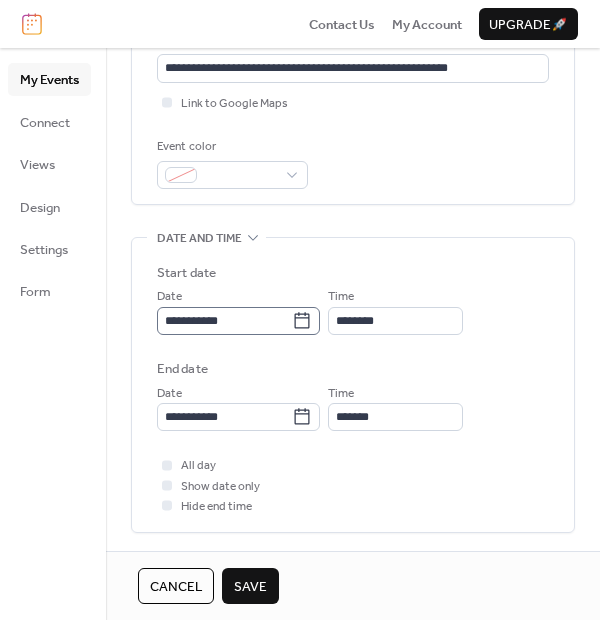 click on "**********" at bounding box center [238, 321] 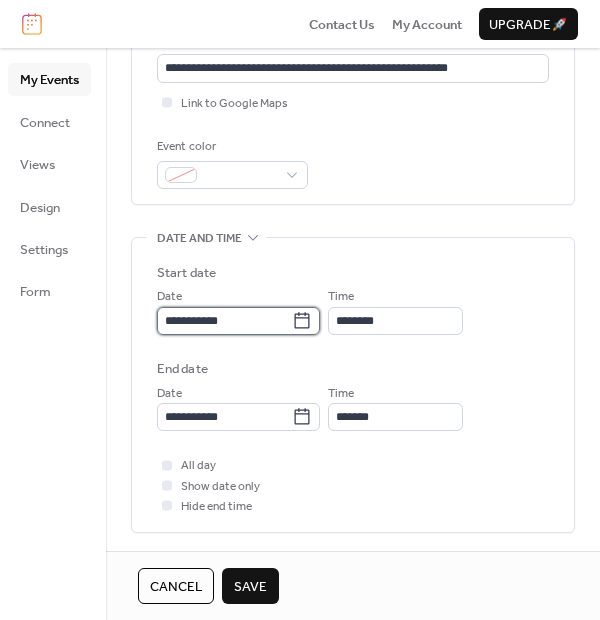 click on "**********" at bounding box center (224, 321) 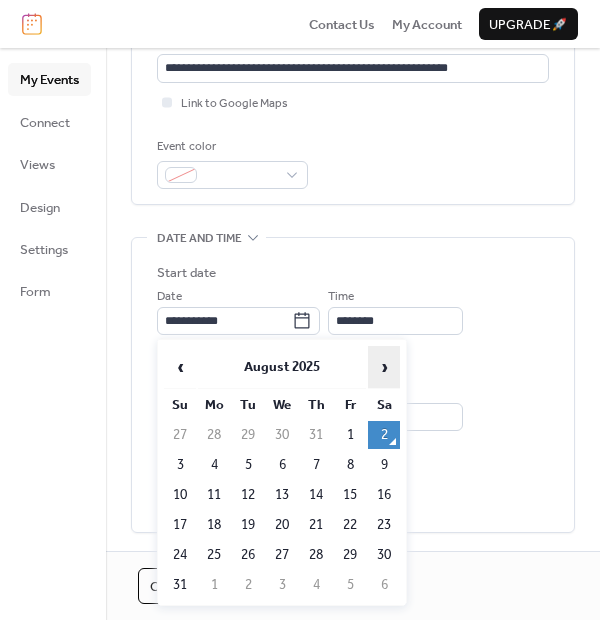 click on "›" at bounding box center [384, 367] 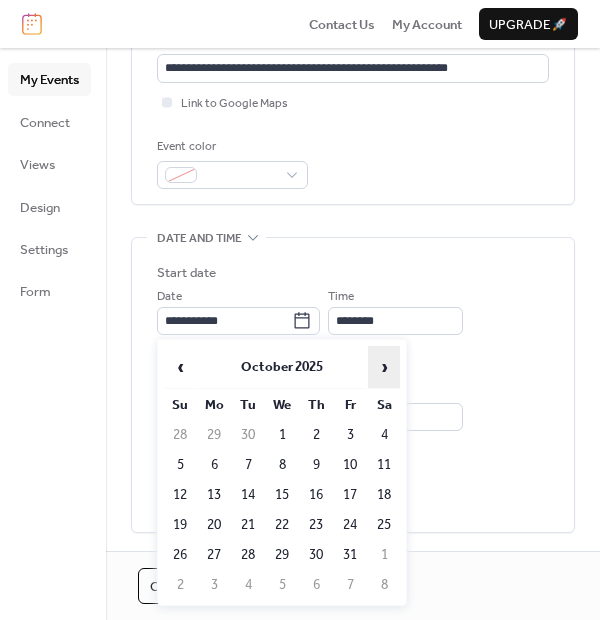 click on "›" at bounding box center (384, 367) 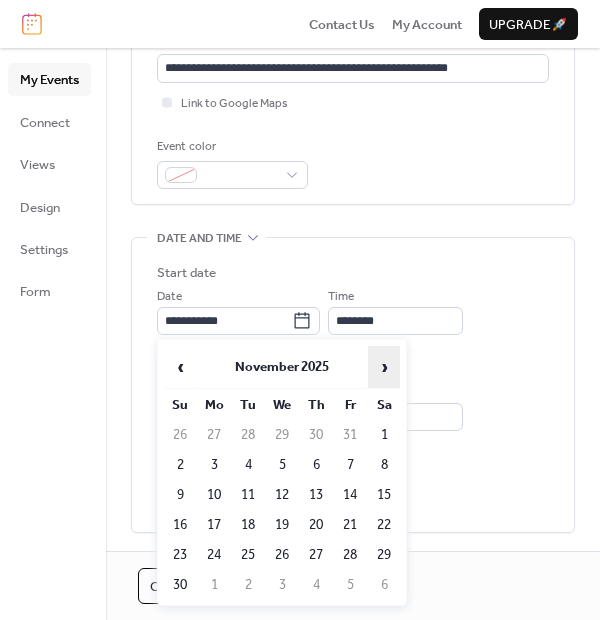 click on "›" at bounding box center [384, 367] 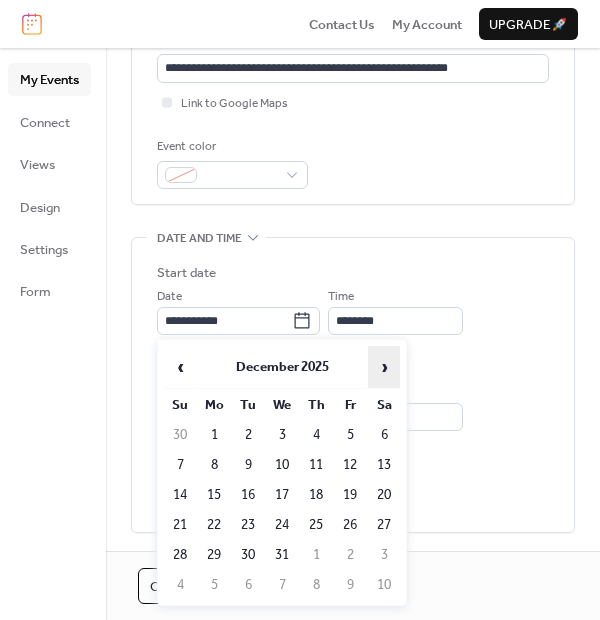 click on "›" at bounding box center (384, 367) 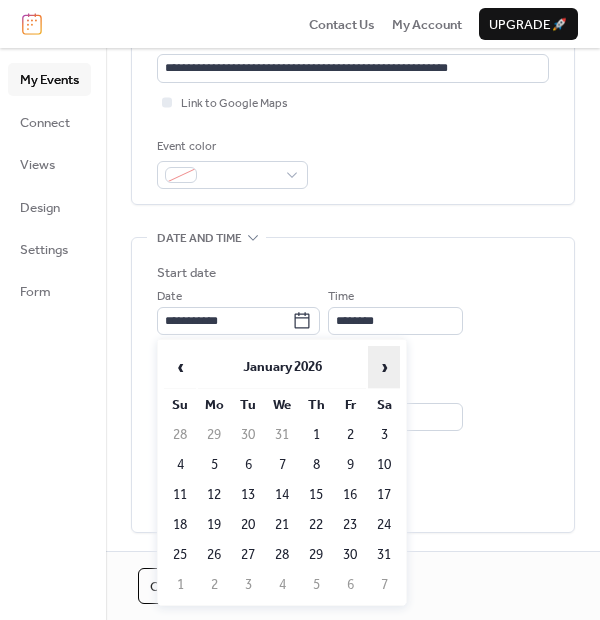 click on "›" at bounding box center (384, 367) 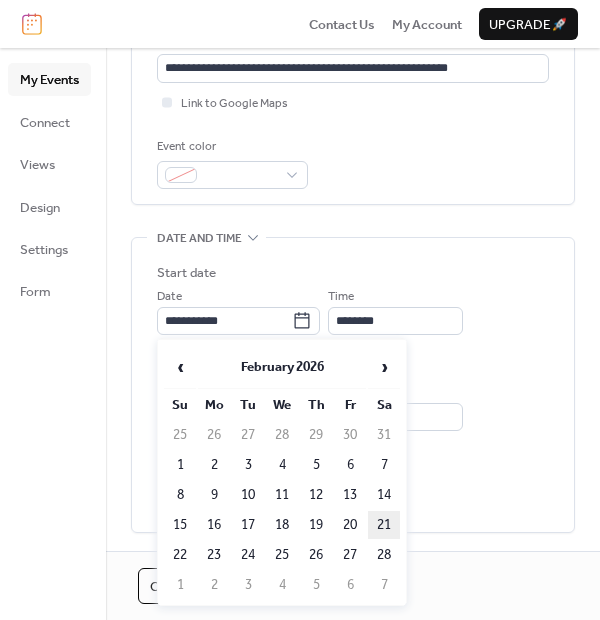 click on "21" at bounding box center [384, 525] 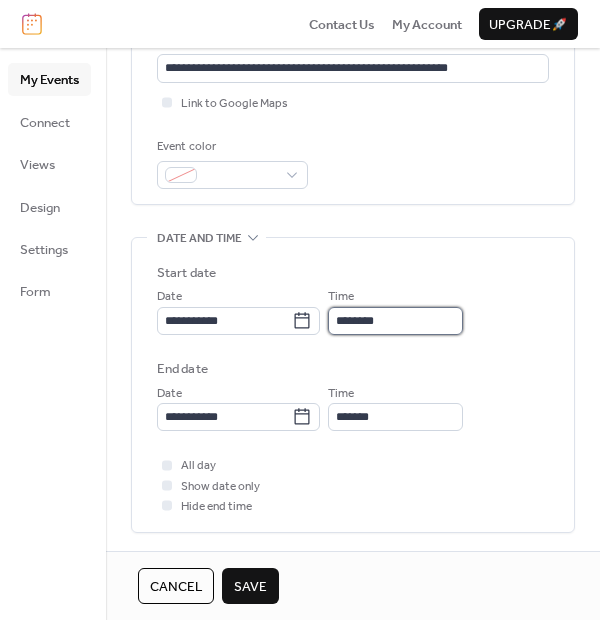 click on "********" at bounding box center (395, 321) 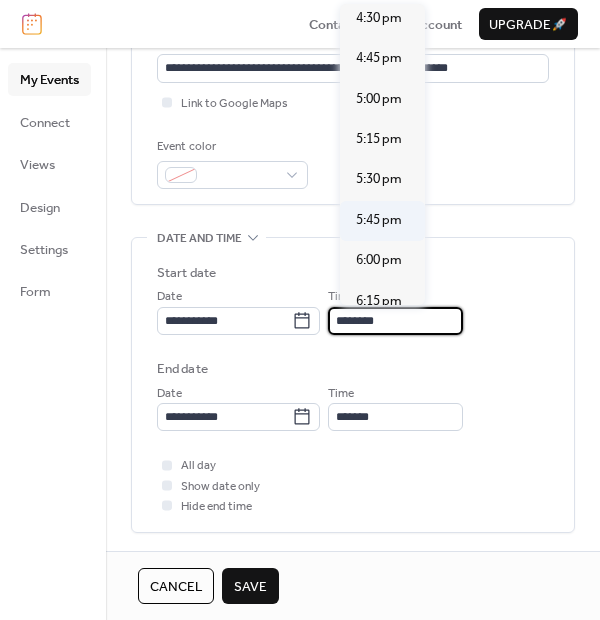 scroll, scrollTop: 2703, scrollLeft: 0, axis: vertical 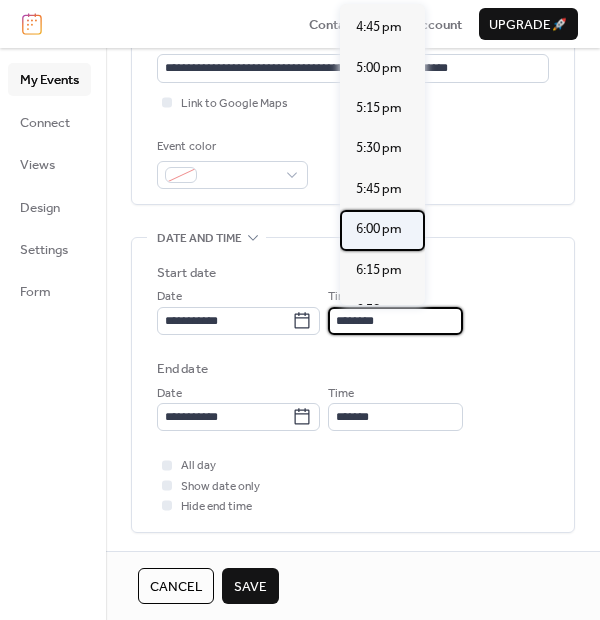 click on "6:00 pm" at bounding box center [379, 229] 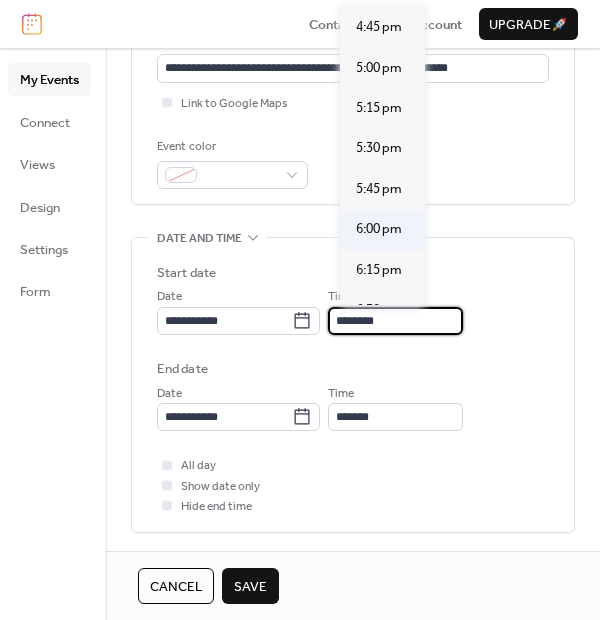 type on "*******" 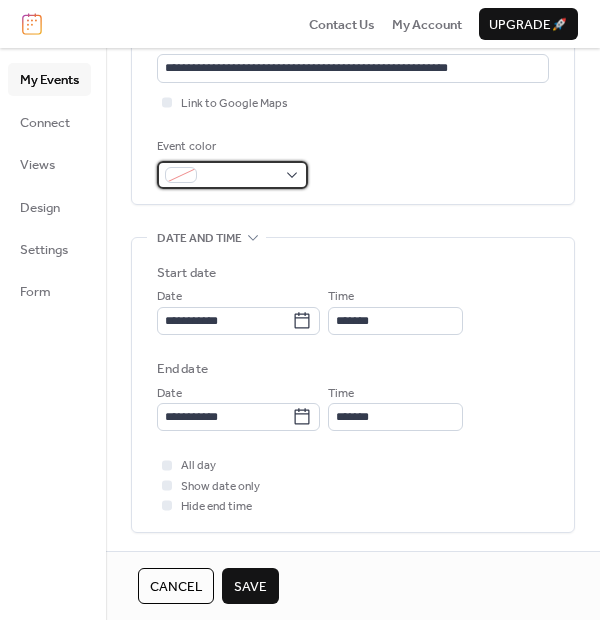 click at bounding box center (232, 175) 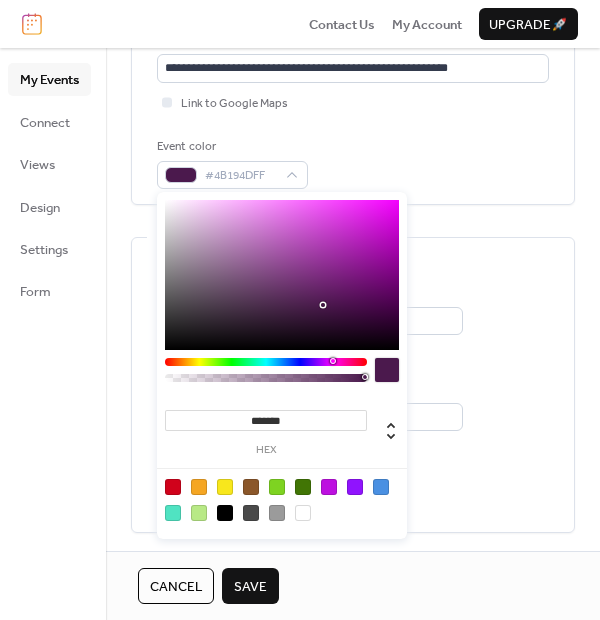 click at bounding box center [266, 362] 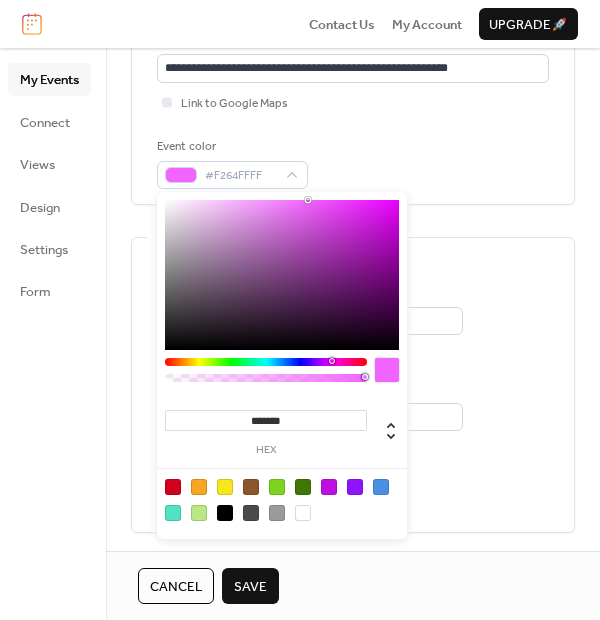type on "*******" 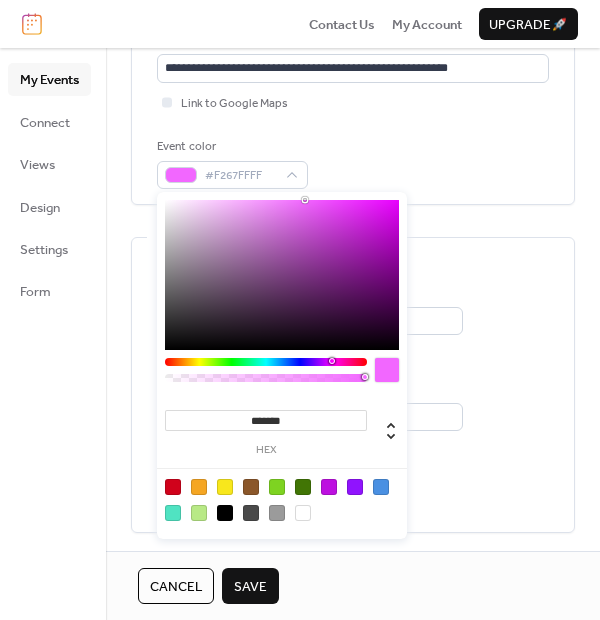 drag, startPoint x: 325, startPoint y: 305, endPoint x: 305, endPoint y: 200, distance: 106.887794 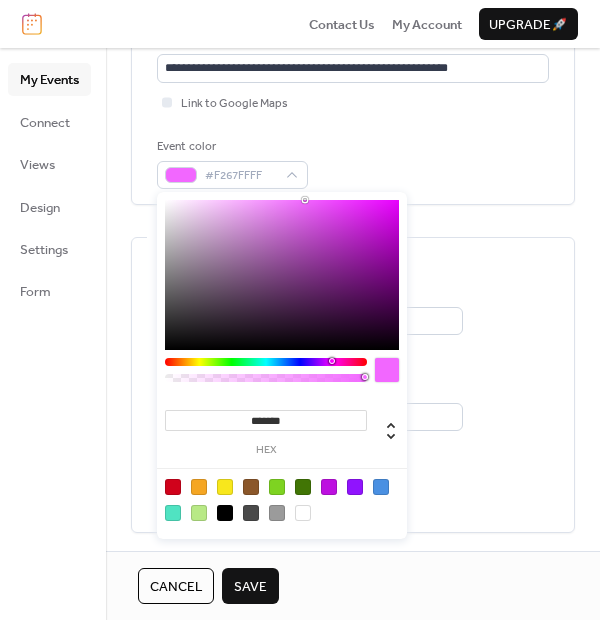 click on "Save" at bounding box center (250, 587) 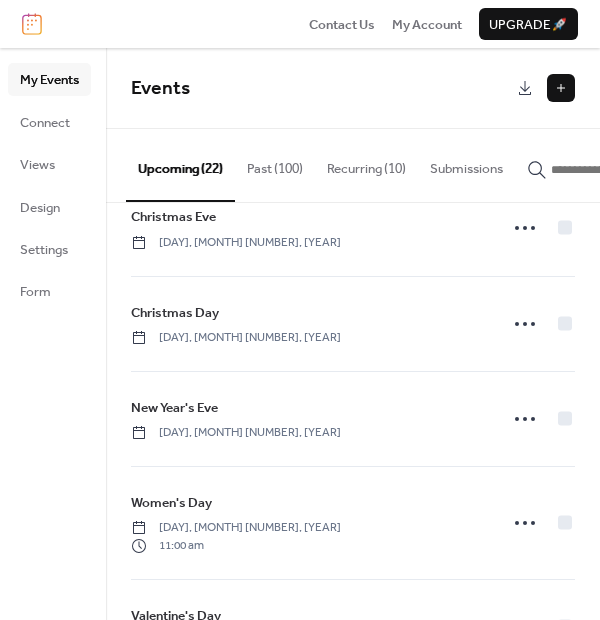scroll, scrollTop: 1970, scrollLeft: 0, axis: vertical 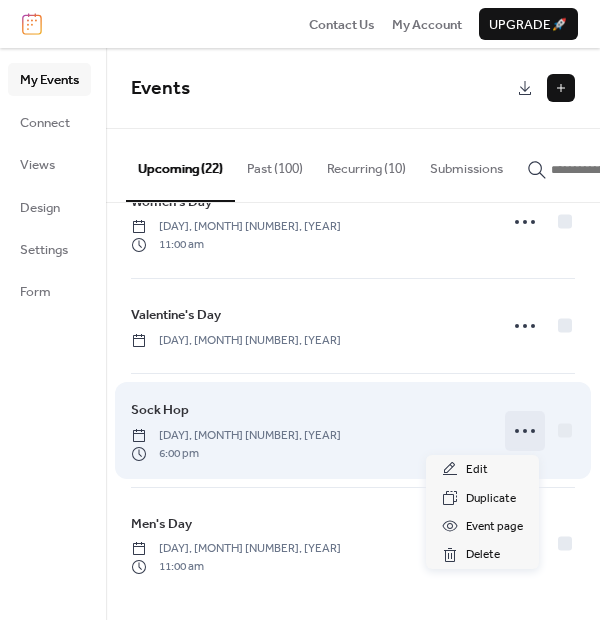 click 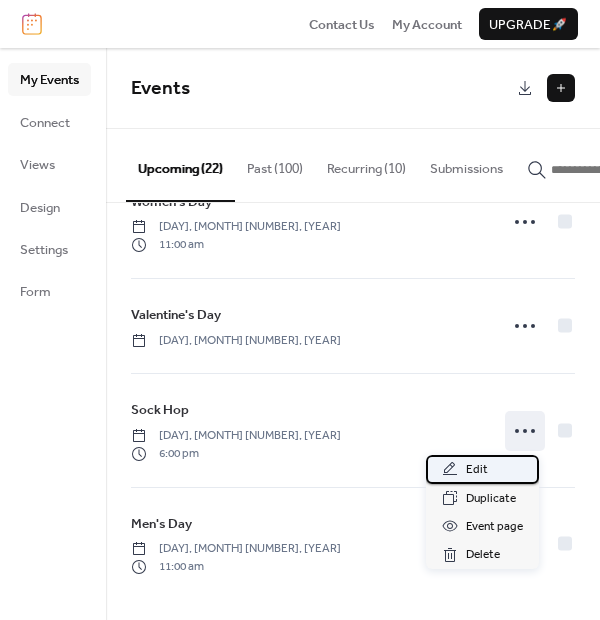 click on "Edit" at bounding box center [482, 469] 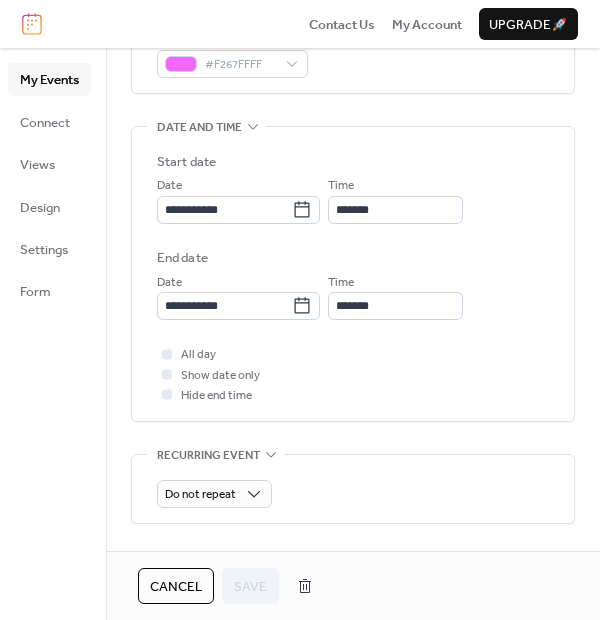 scroll, scrollTop: 666, scrollLeft: 0, axis: vertical 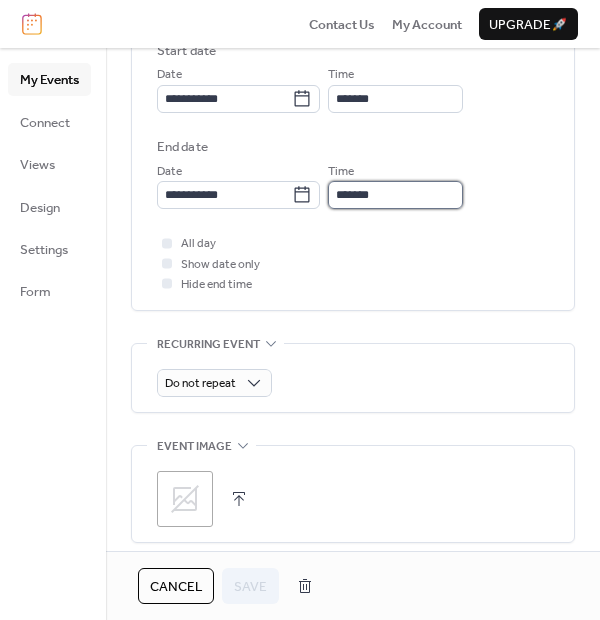 click on "*******" at bounding box center [395, 195] 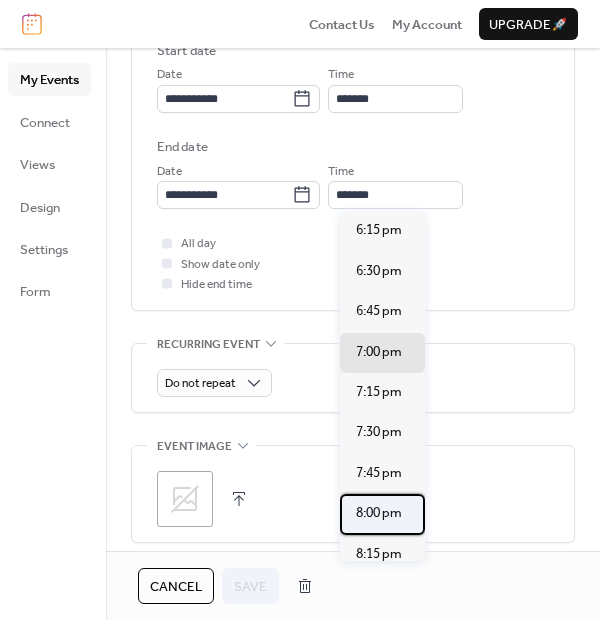 click on "8:00 pm" at bounding box center (379, 513) 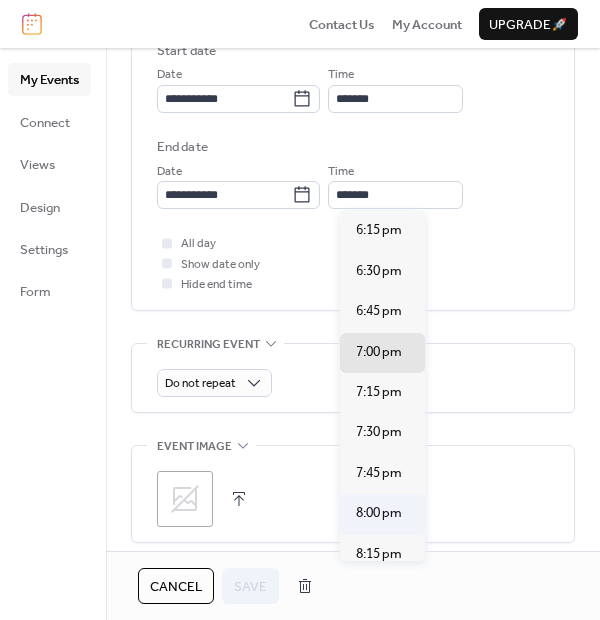 type on "*******" 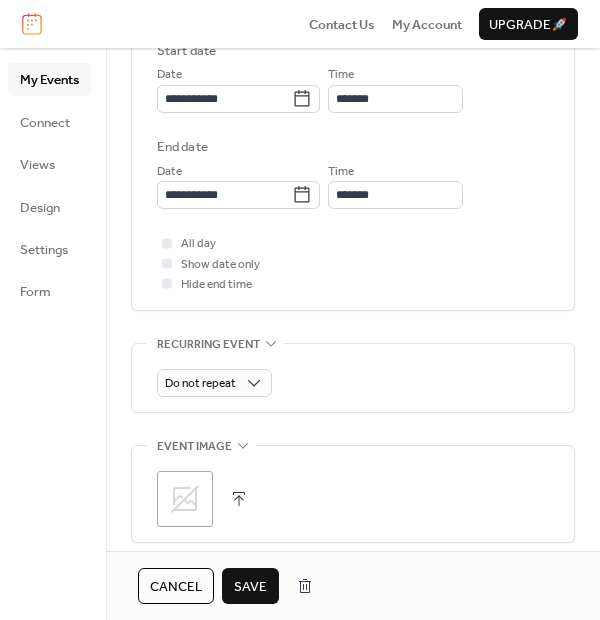 click on ";" at bounding box center (185, 499) 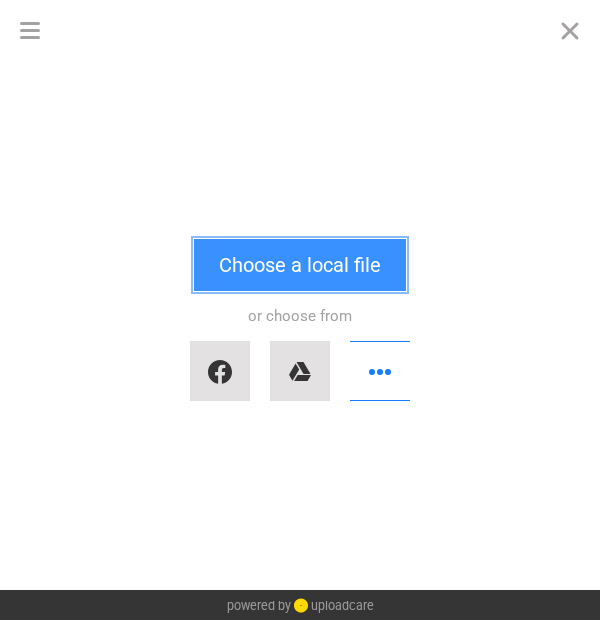 click on "Choose a local file" at bounding box center (300, 265) 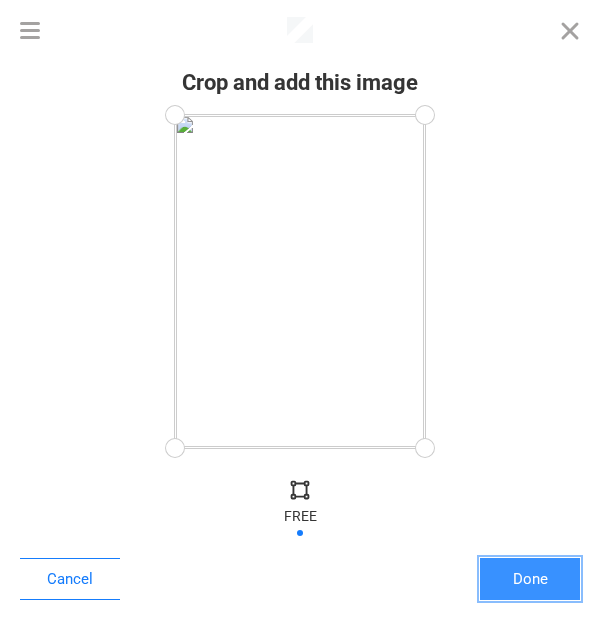 click on "Done" at bounding box center (530, 579) 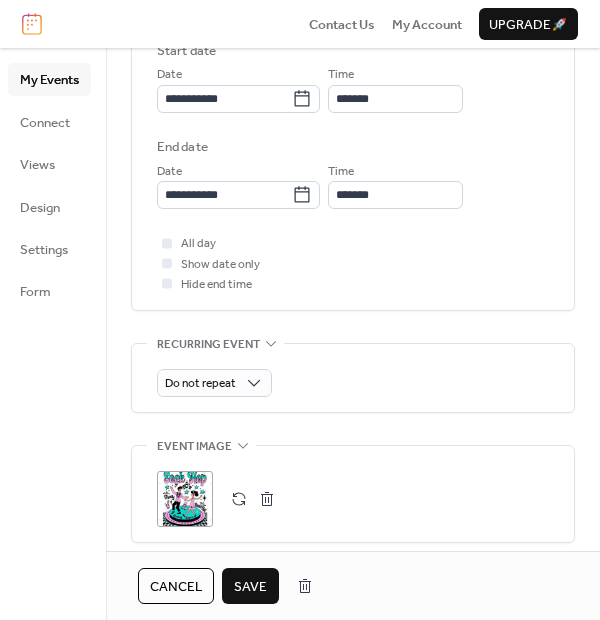 click on "Save" at bounding box center (250, 587) 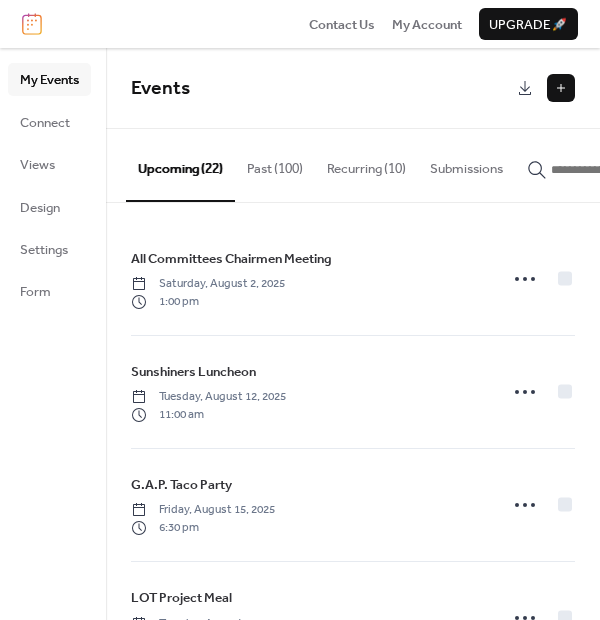 click at bounding box center (561, 88) 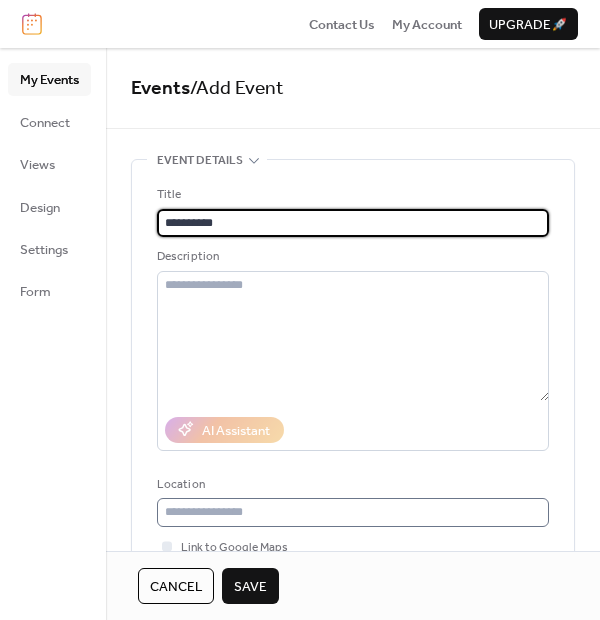 type on "*********" 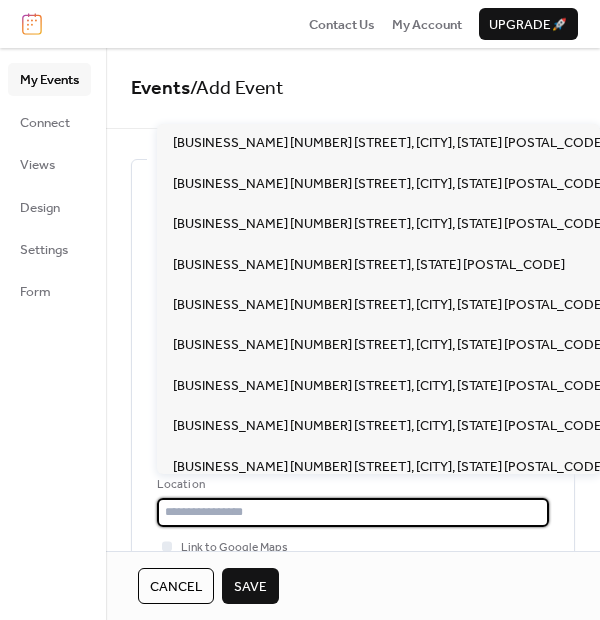 click at bounding box center [353, 512] 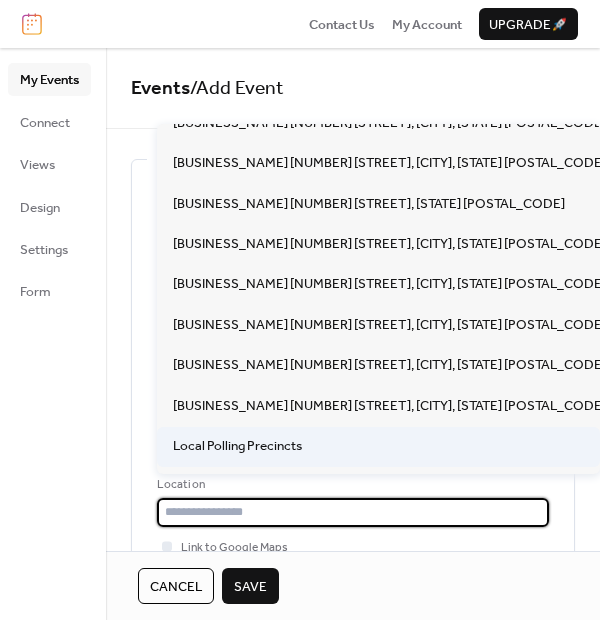 scroll, scrollTop: 177, scrollLeft: 0, axis: vertical 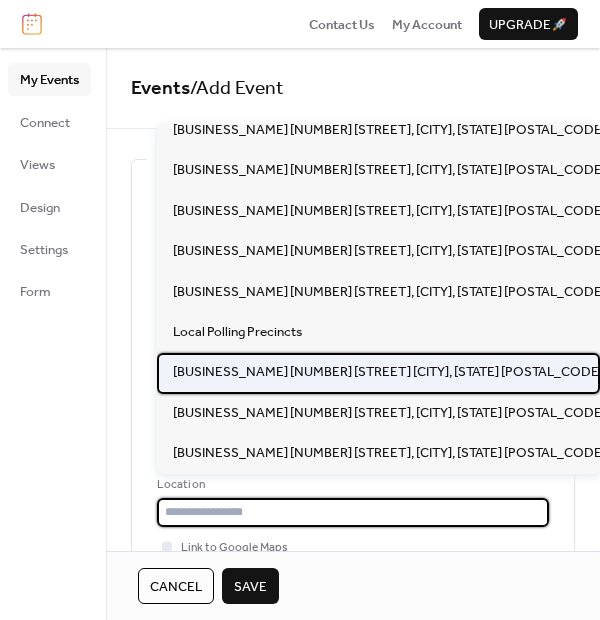 click on "Parkwood Baptist Church 3903 Dixon Road Anderson SC 29625" at bounding box center [388, 372] 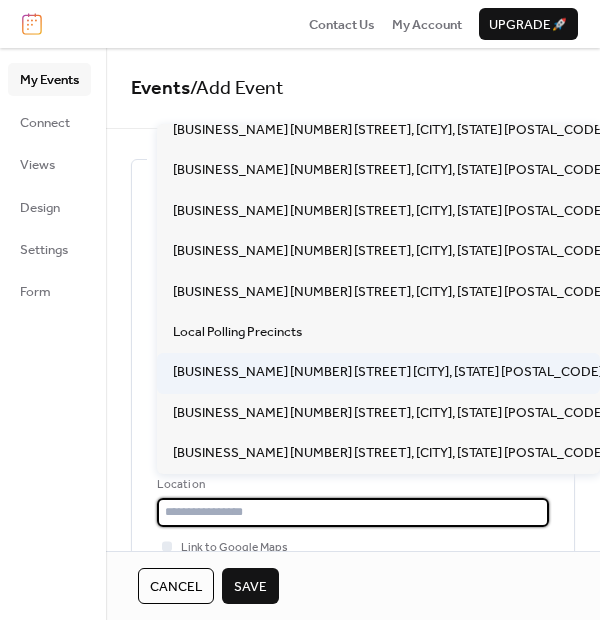 type on "**********" 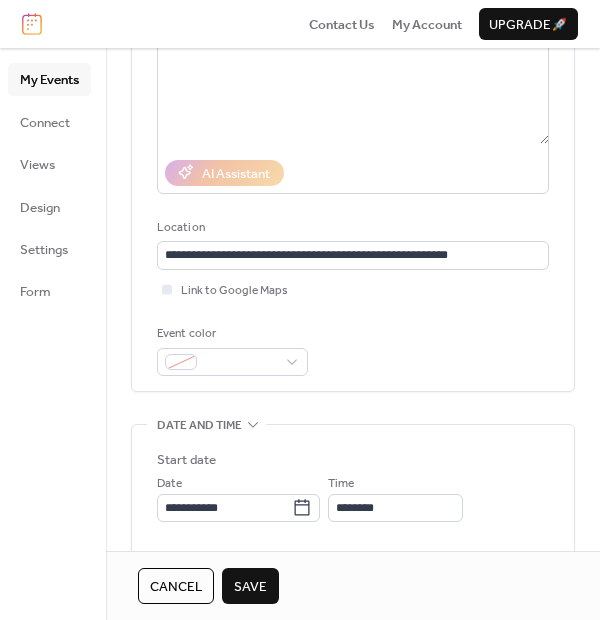 scroll, scrollTop: 333, scrollLeft: 0, axis: vertical 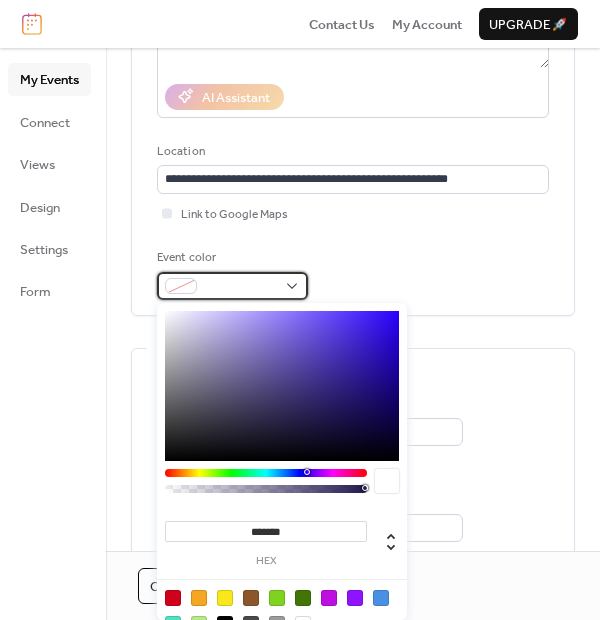click at bounding box center (240, 287) 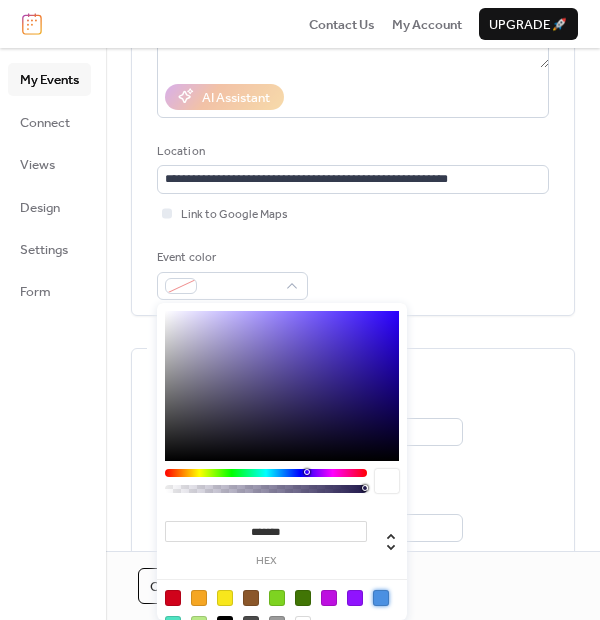 click at bounding box center [381, 598] 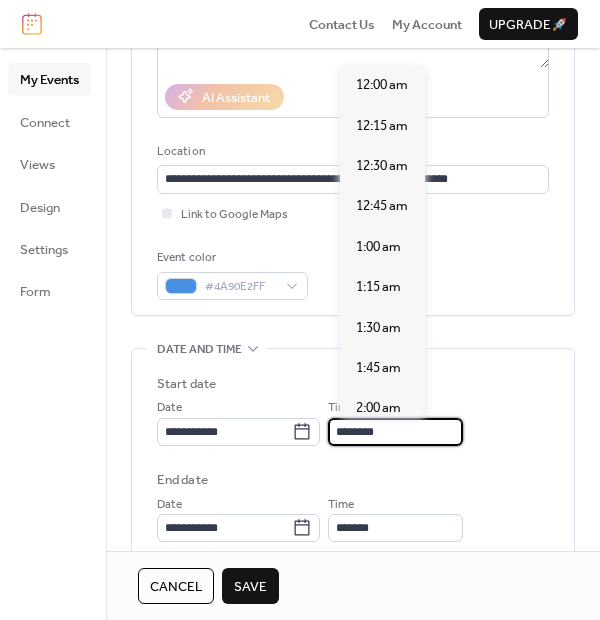 click on "********" at bounding box center (395, 432) 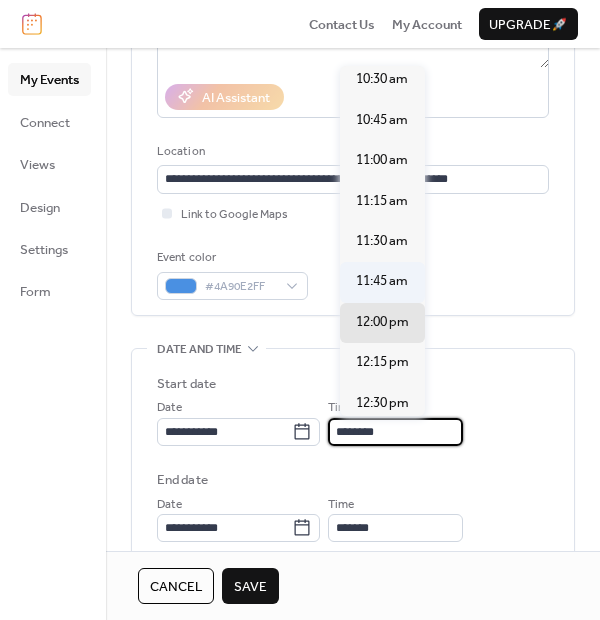 scroll, scrollTop: 1703, scrollLeft: 0, axis: vertical 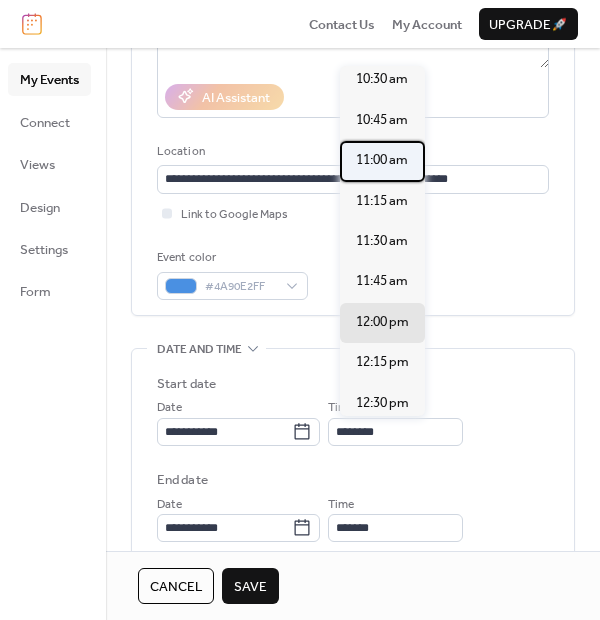 click on "11:00 am" at bounding box center (382, 160) 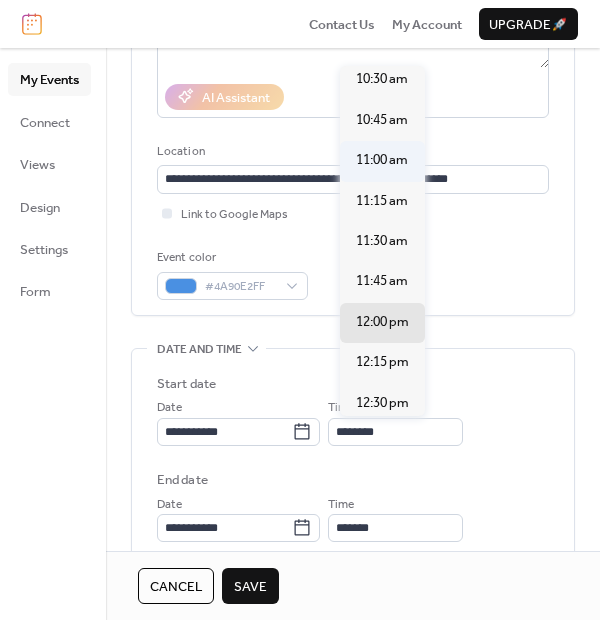 type on "********" 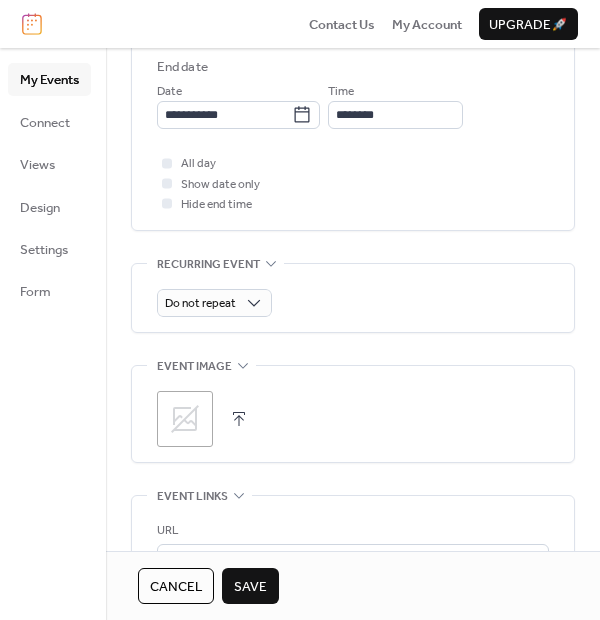 scroll, scrollTop: 777, scrollLeft: 0, axis: vertical 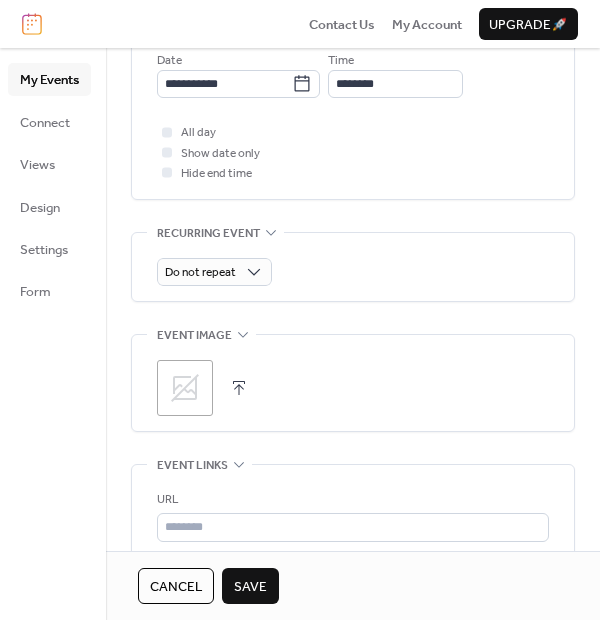 click 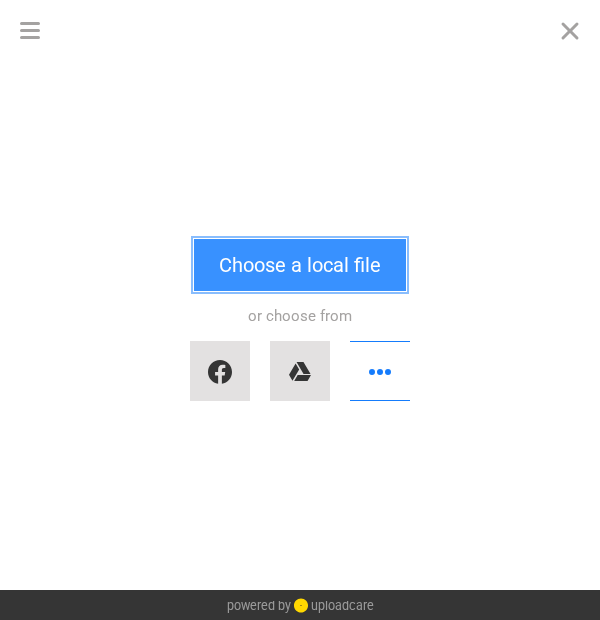 click on "Choose a local file" at bounding box center [300, 265] 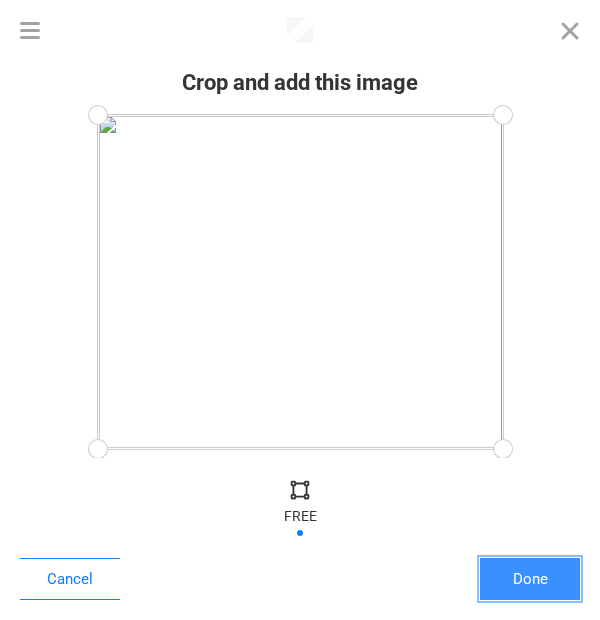 click on "Done" at bounding box center (530, 579) 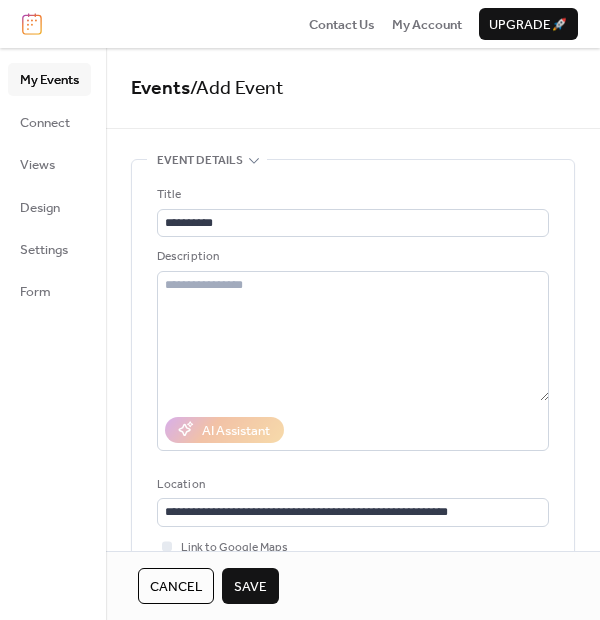scroll, scrollTop: 333, scrollLeft: 0, axis: vertical 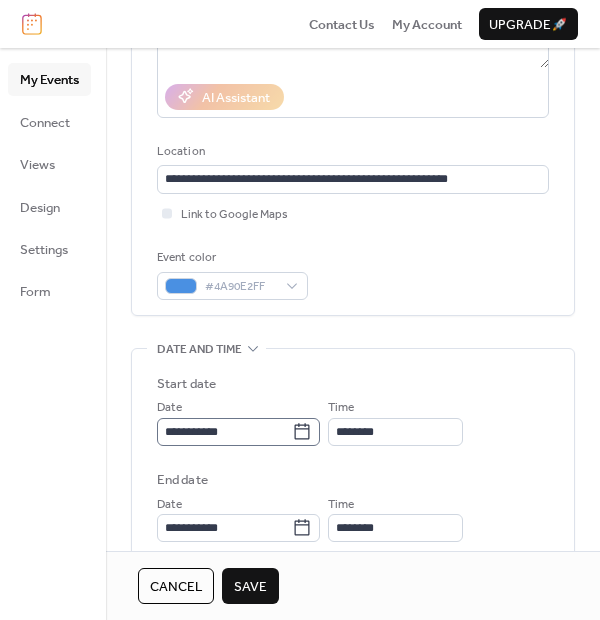 click on "**********" at bounding box center [238, 432] 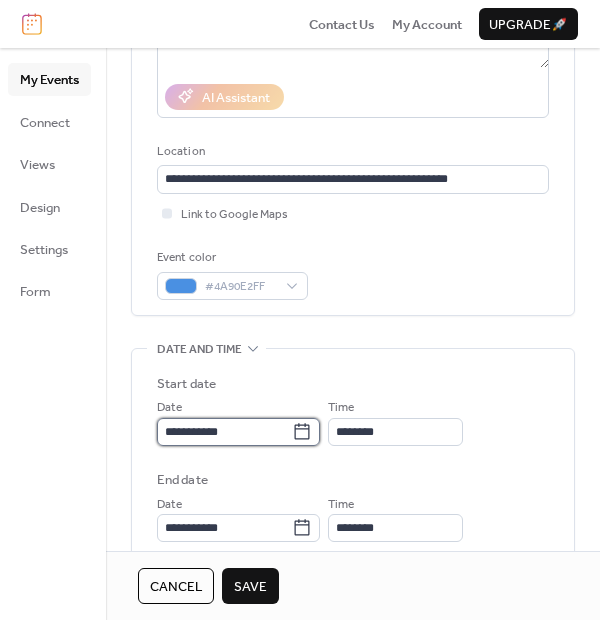 click on "**********" at bounding box center (224, 432) 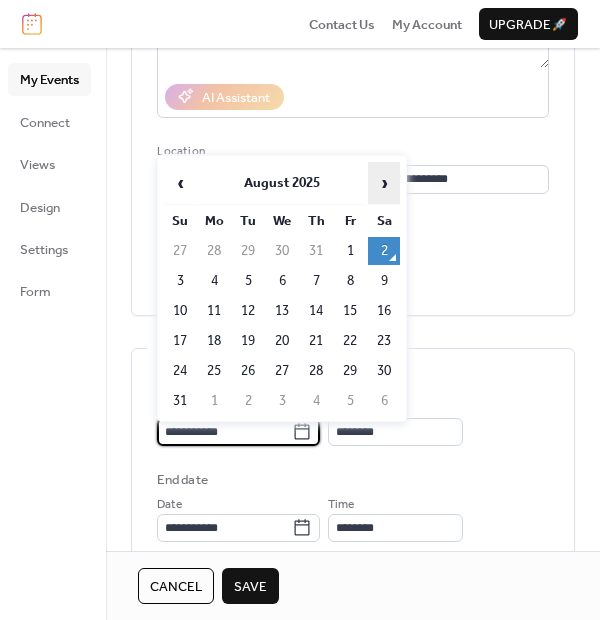 click on "›" at bounding box center [384, 183] 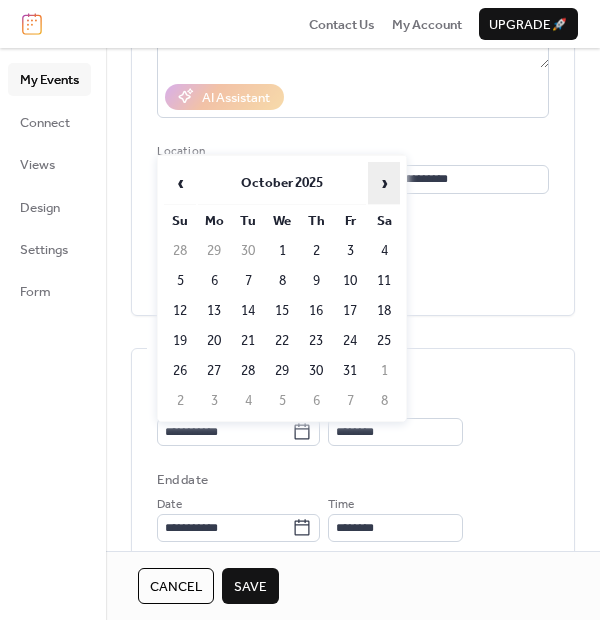 click on "›" at bounding box center [384, 183] 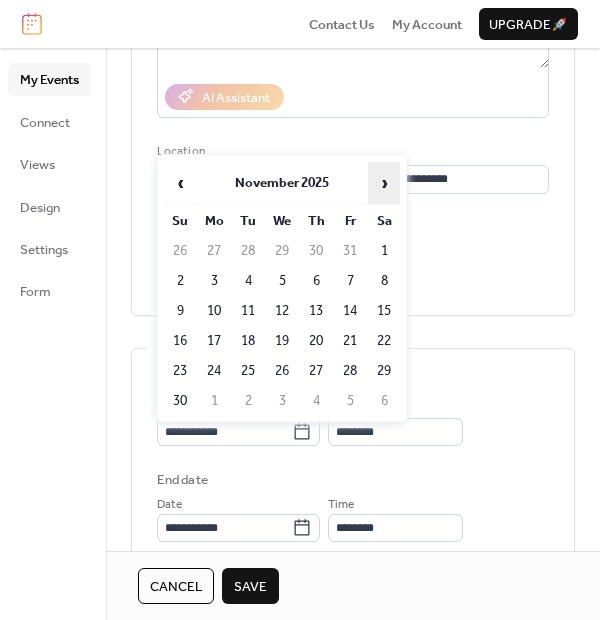 click on "›" at bounding box center [384, 183] 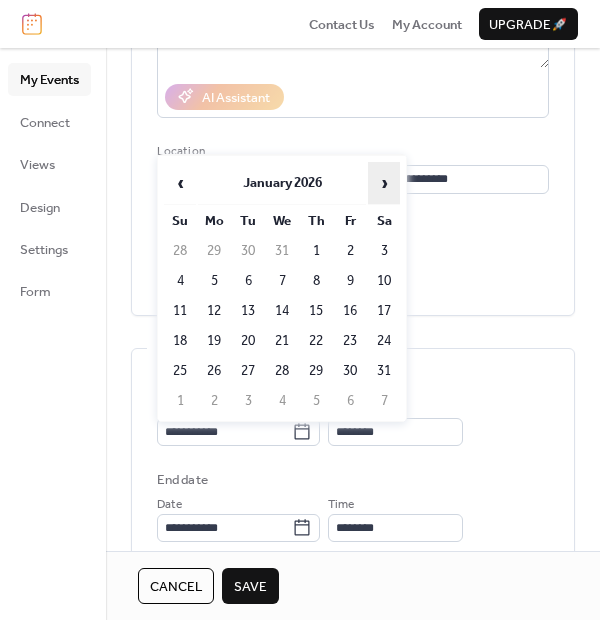 click on "›" at bounding box center [384, 183] 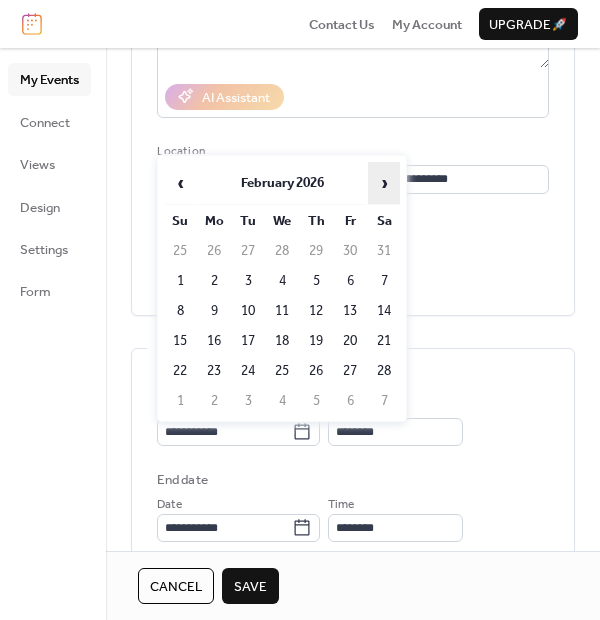 click on "›" at bounding box center [384, 183] 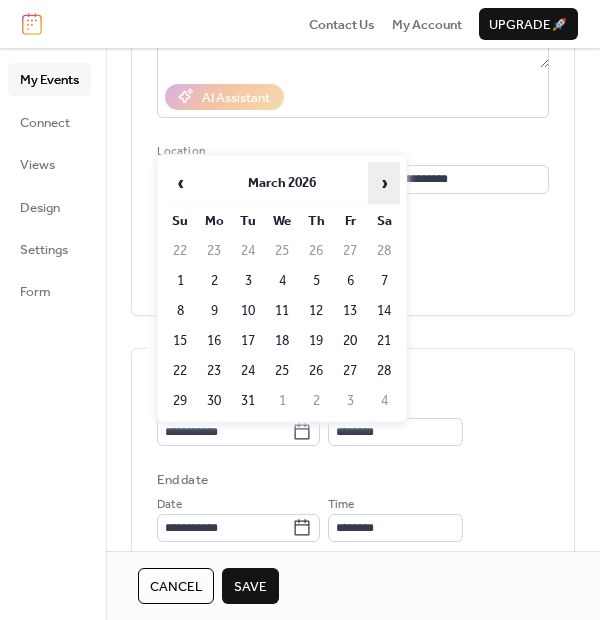 click on "›" at bounding box center (384, 183) 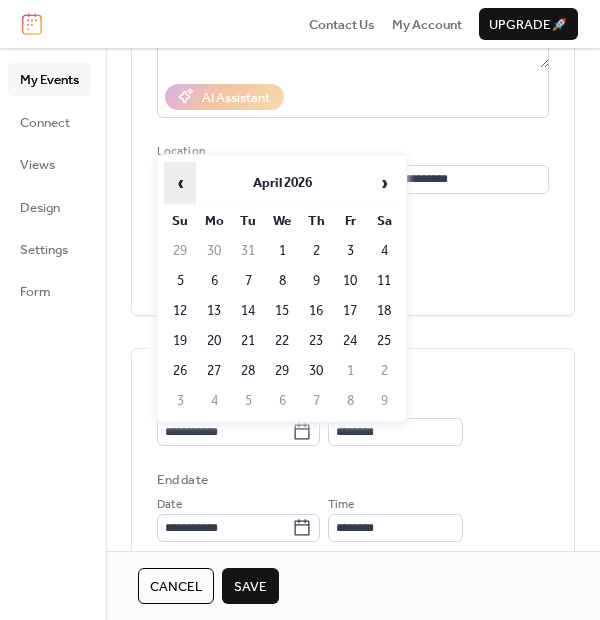 click on "‹" at bounding box center (180, 183) 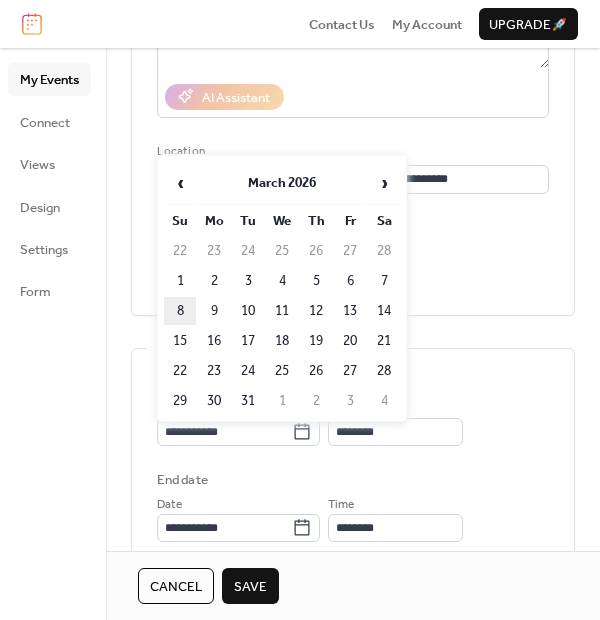 click on "8" at bounding box center (180, 311) 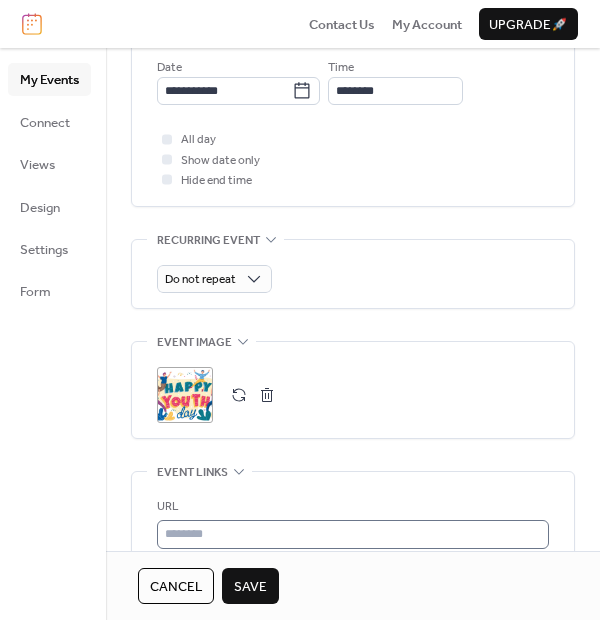 scroll, scrollTop: 777, scrollLeft: 0, axis: vertical 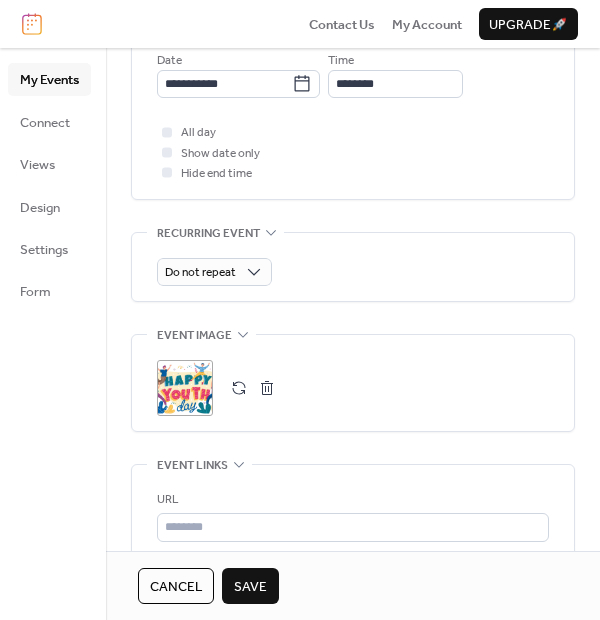 click on "Save" at bounding box center (250, 587) 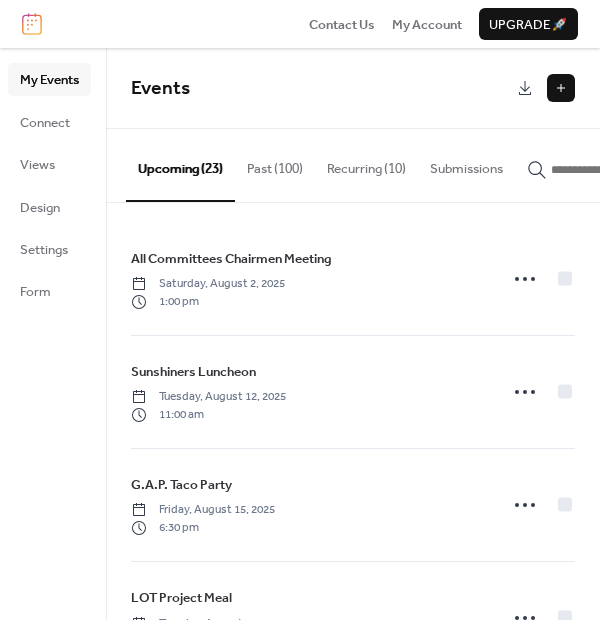 click at bounding box center (561, 88) 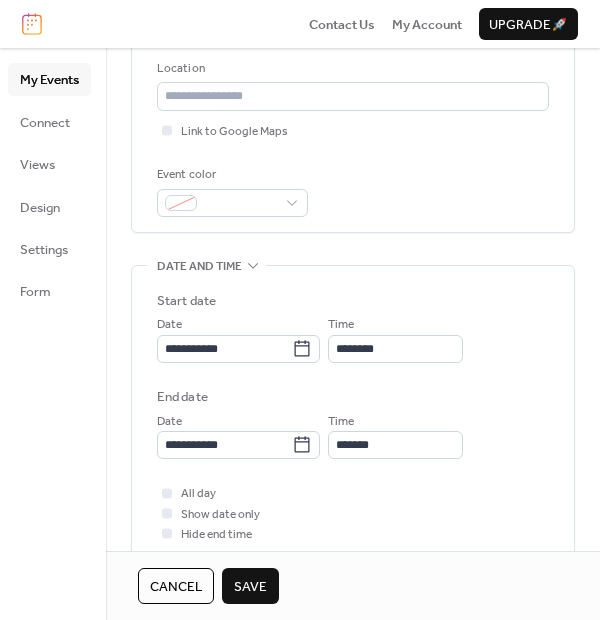 scroll, scrollTop: 444, scrollLeft: 0, axis: vertical 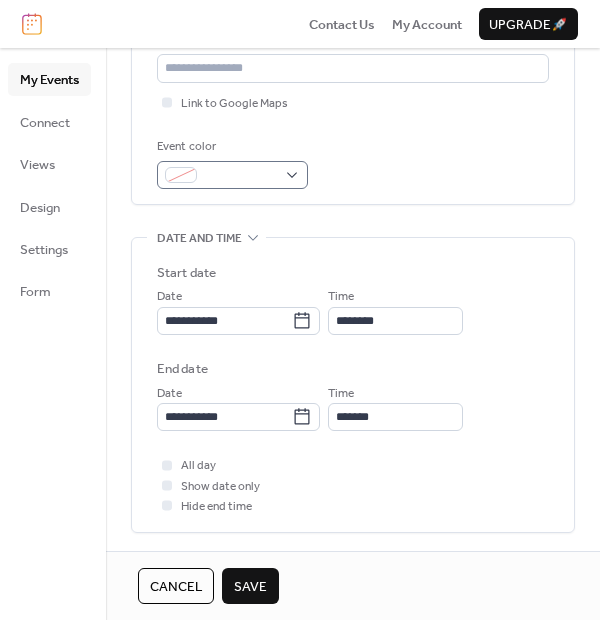 type on "**********" 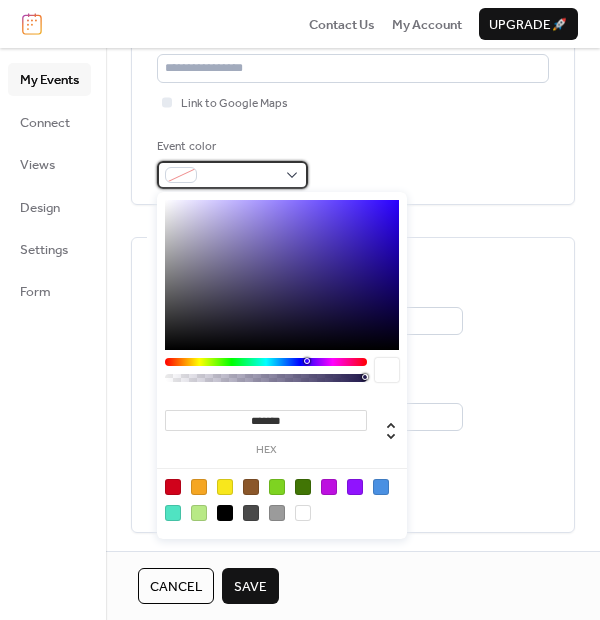 click at bounding box center (240, 176) 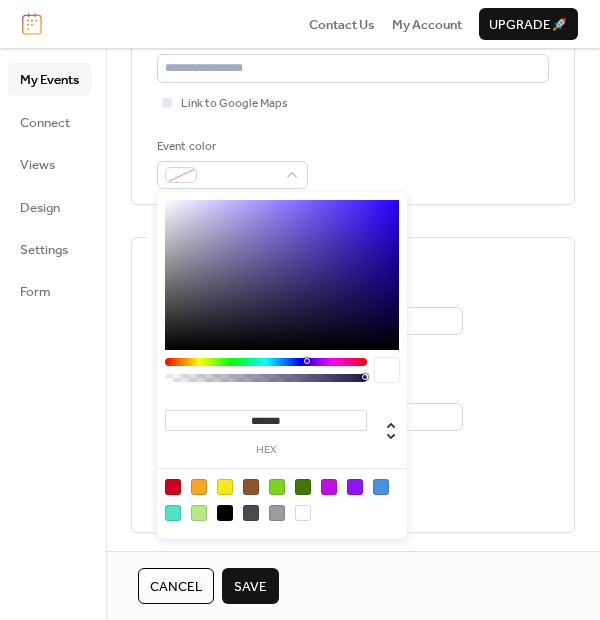 click at bounding box center [225, 487] 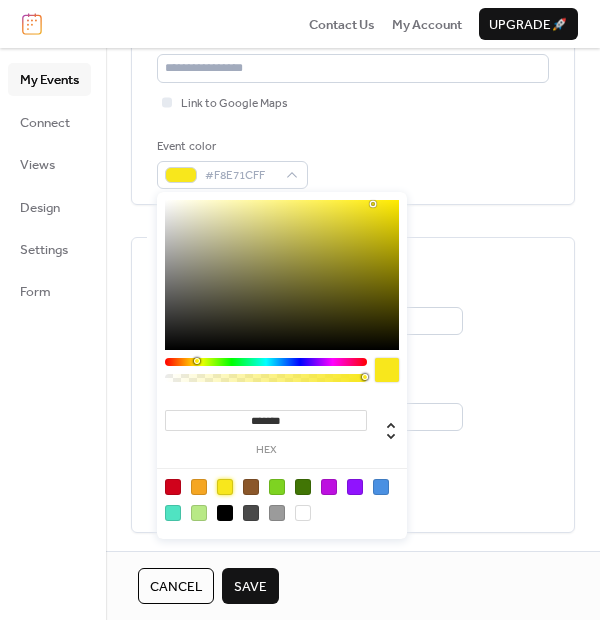 click on "My Events Connect Views Design Settings Form" at bounding box center [53, 334] 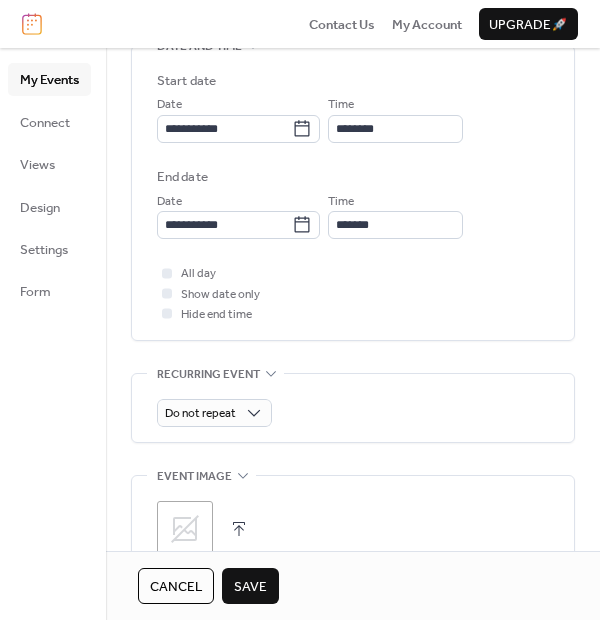 scroll, scrollTop: 666, scrollLeft: 0, axis: vertical 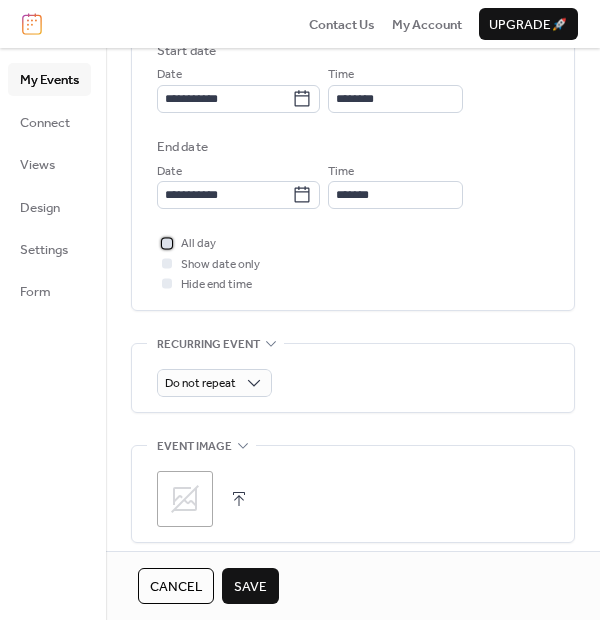click at bounding box center [167, 243] 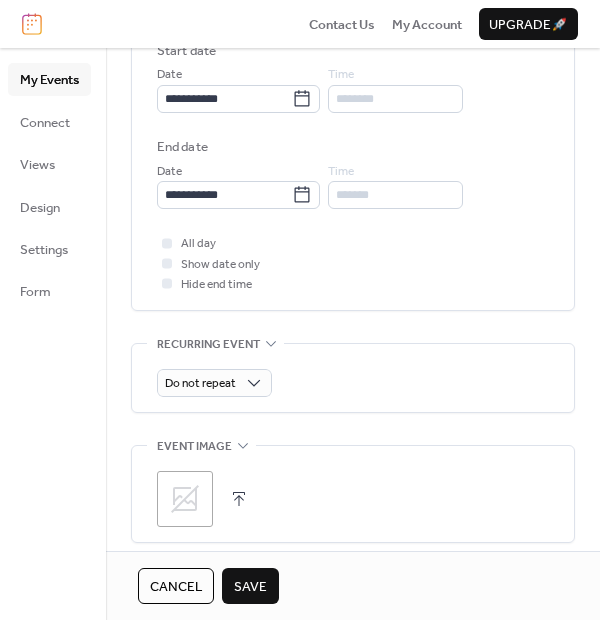 click 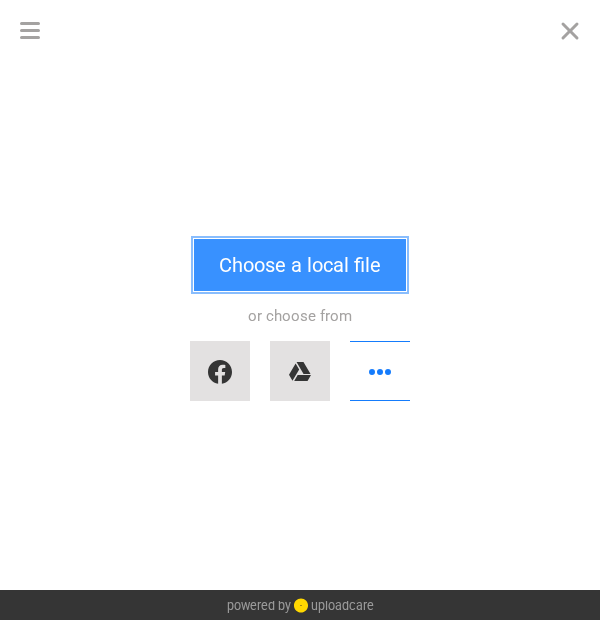 click on "Choose a local file" at bounding box center [300, 265] 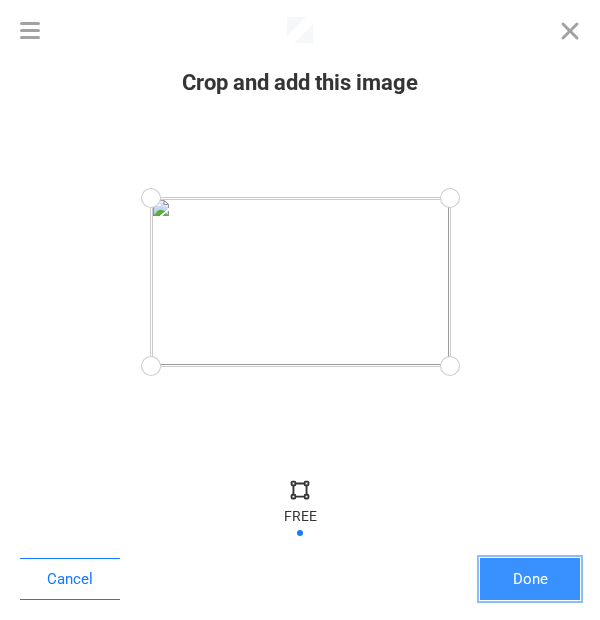click on "Done" at bounding box center (530, 579) 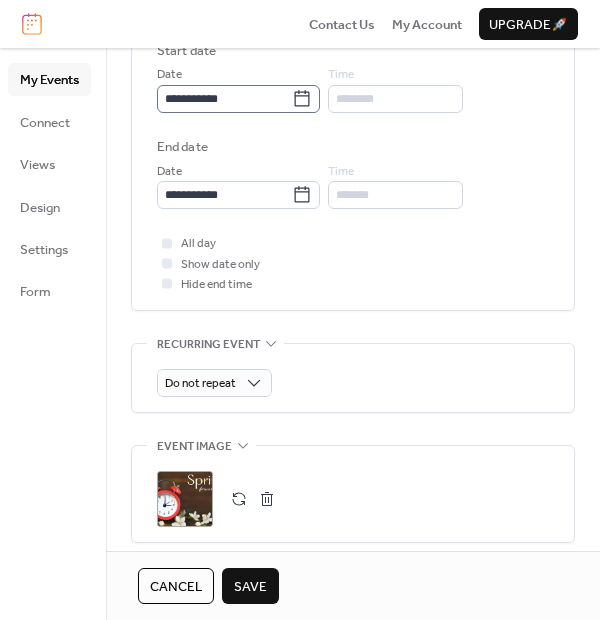 click on "**********" at bounding box center (238, 99) 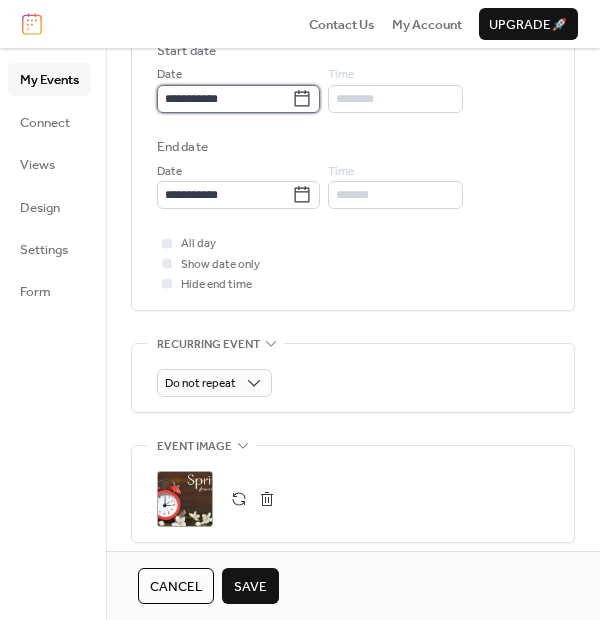 click on "**********" at bounding box center [224, 99] 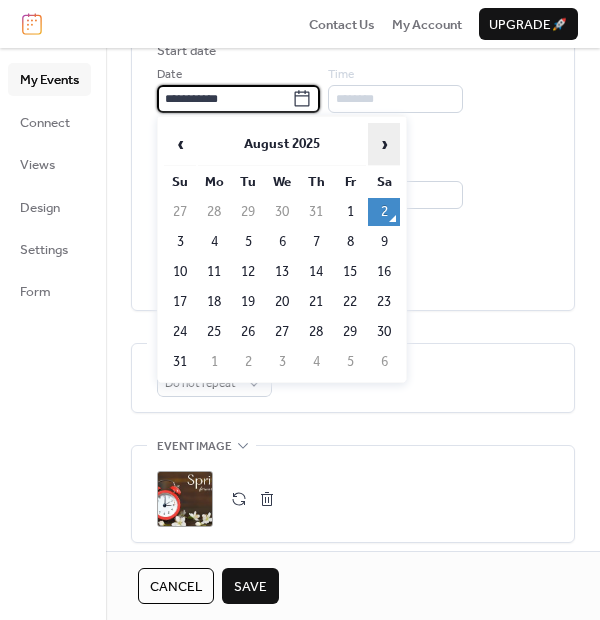 click on "›" at bounding box center [384, 144] 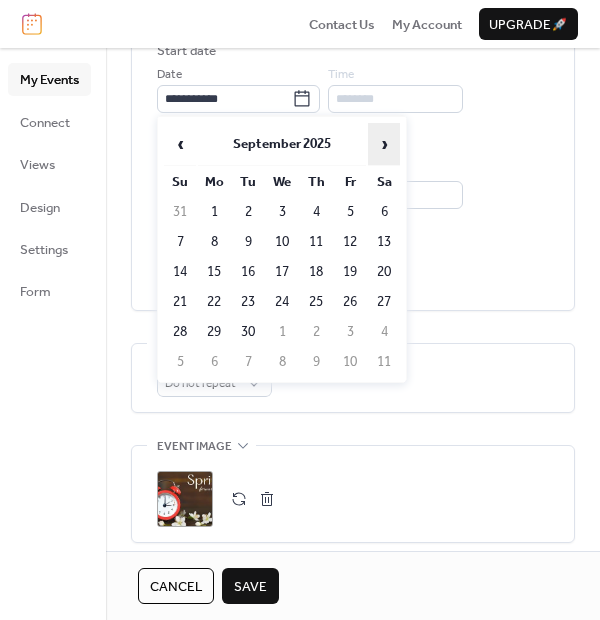click on "›" at bounding box center [384, 144] 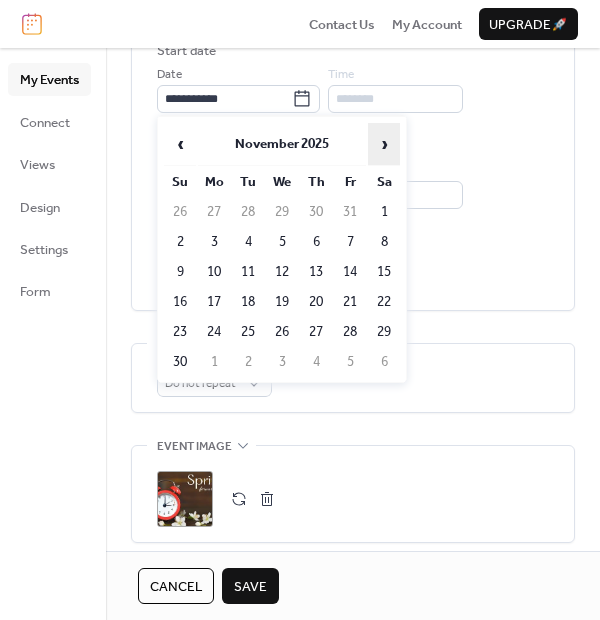 click on "›" at bounding box center [384, 144] 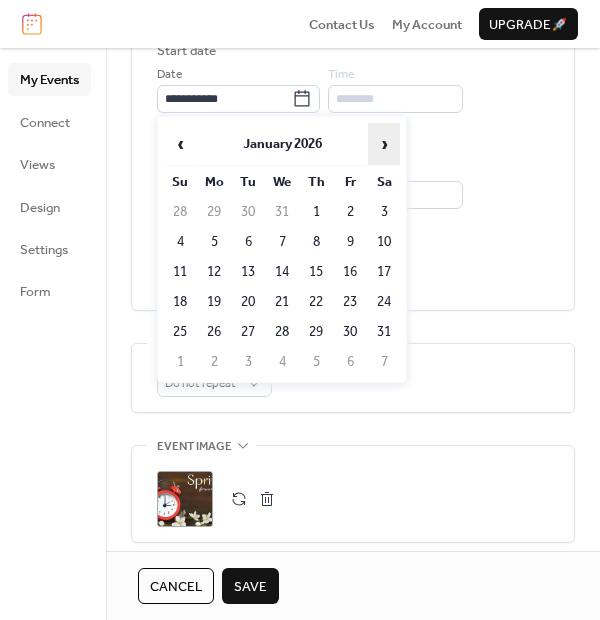 click on "›" at bounding box center (384, 144) 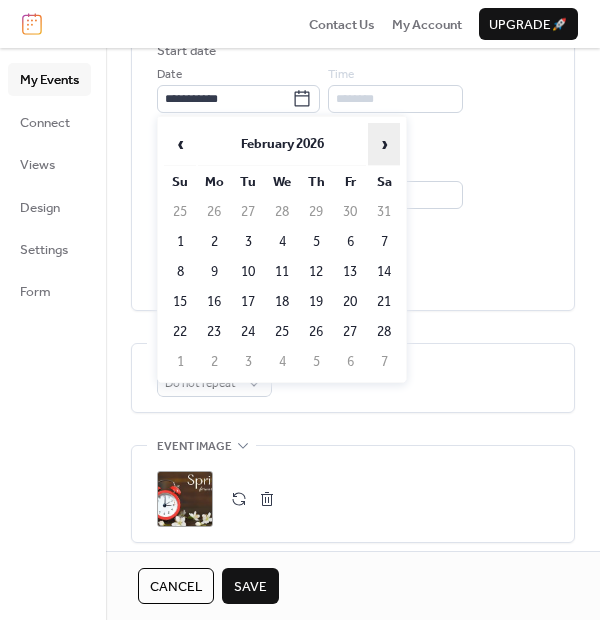 click on "›" at bounding box center [384, 144] 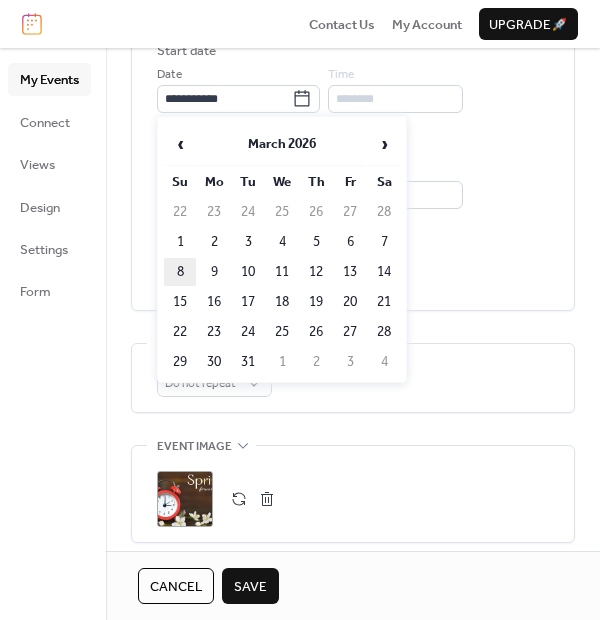 click on "8" at bounding box center [180, 272] 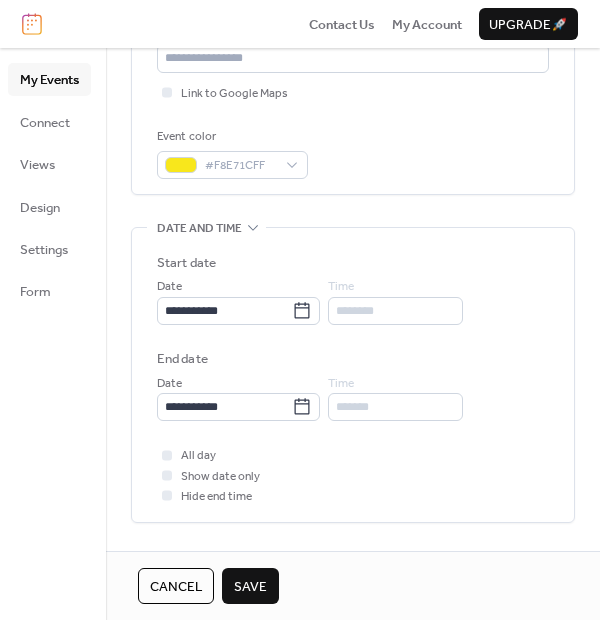 scroll, scrollTop: 555, scrollLeft: 0, axis: vertical 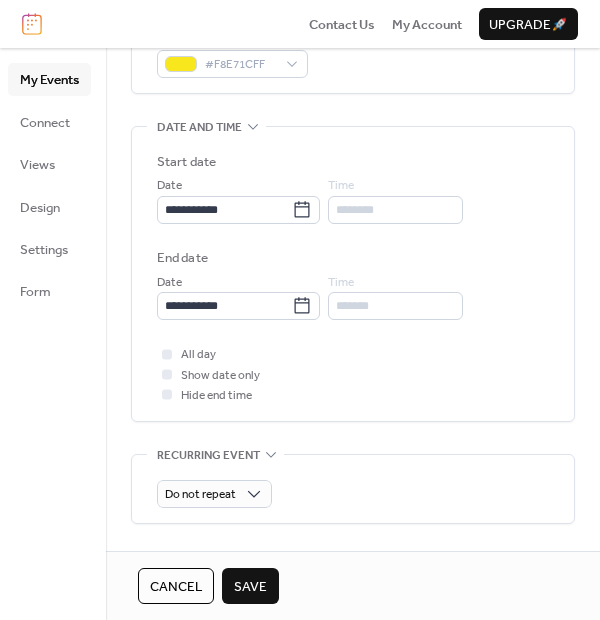 click on "Save" at bounding box center (250, 587) 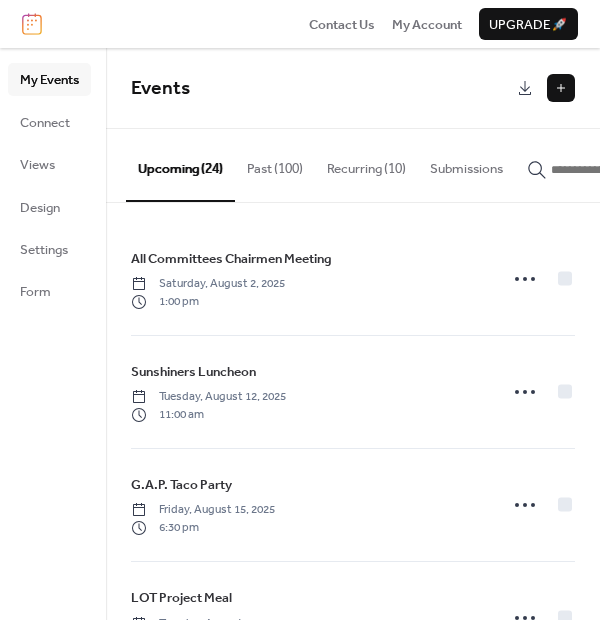 click at bounding box center [561, 88] 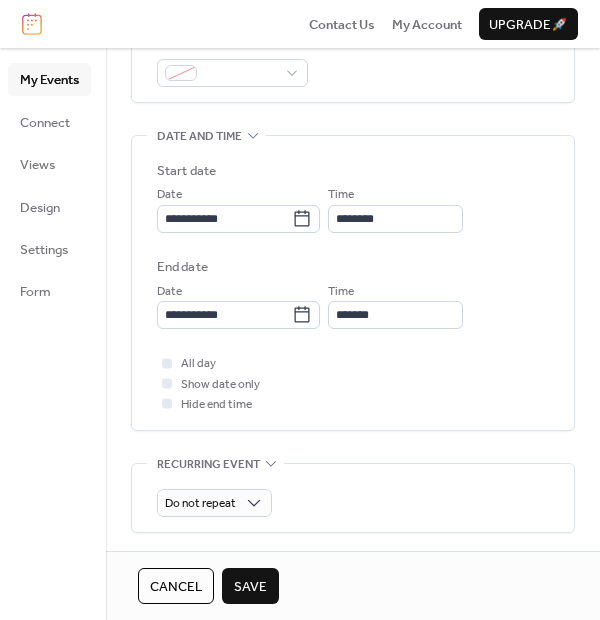 scroll, scrollTop: 555, scrollLeft: 0, axis: vertical 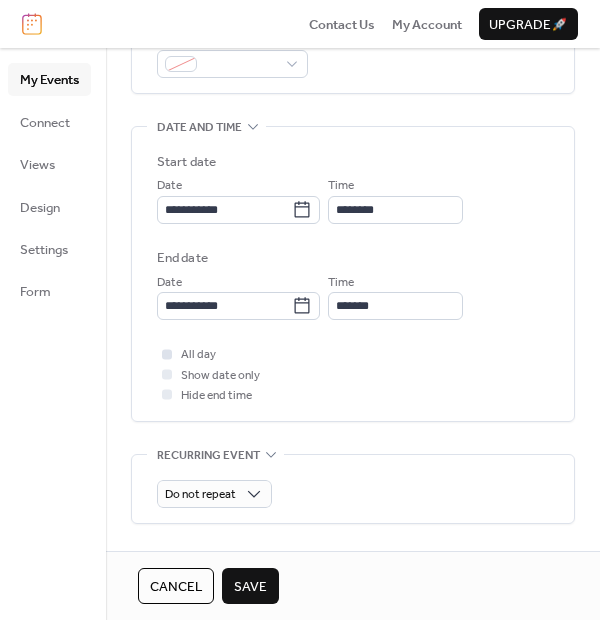 type on "**********" 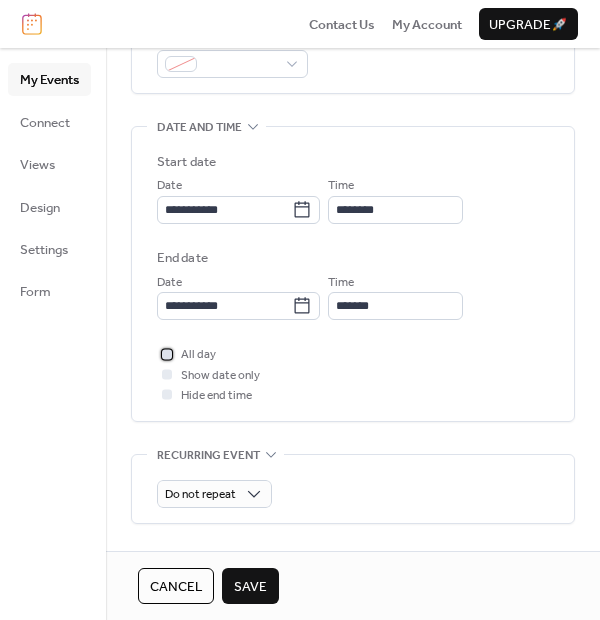 click at bounding box center [167, 354] 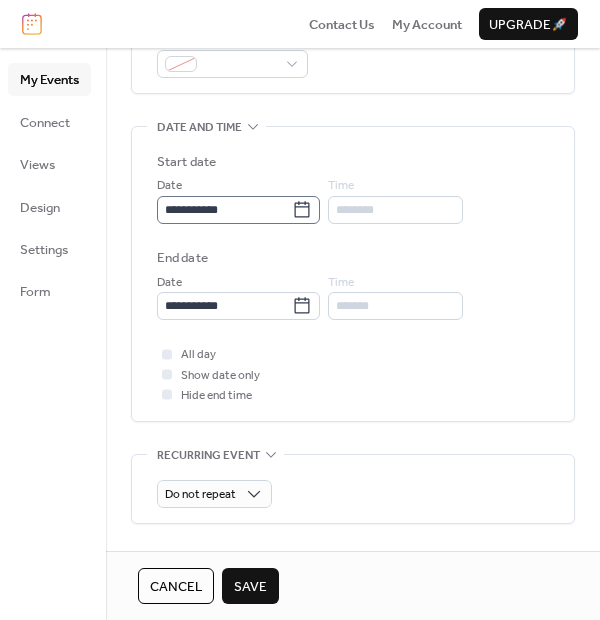 click 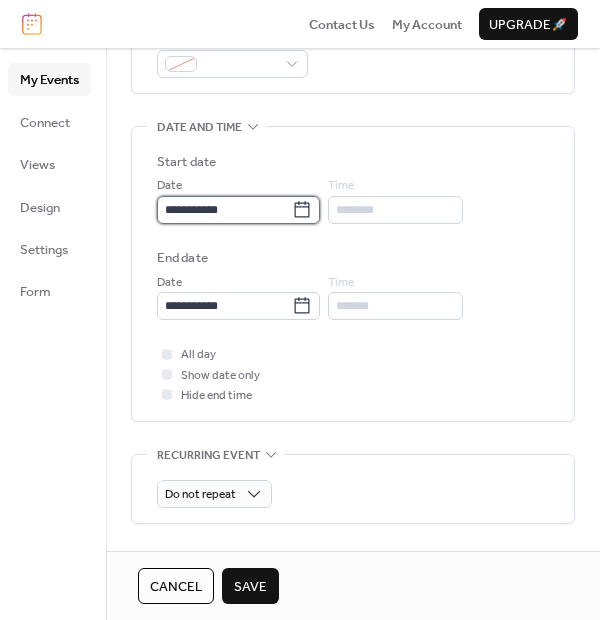 click on "**********" at bounding box center (224, 210) 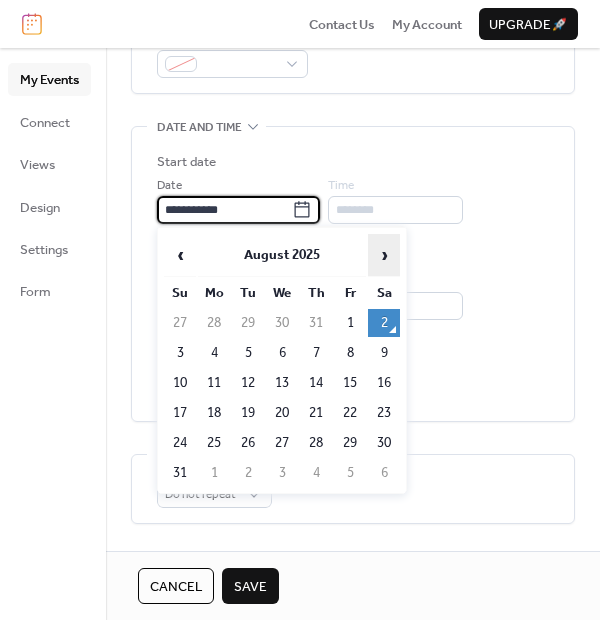 click on "›" at bounding box center [384, 255] 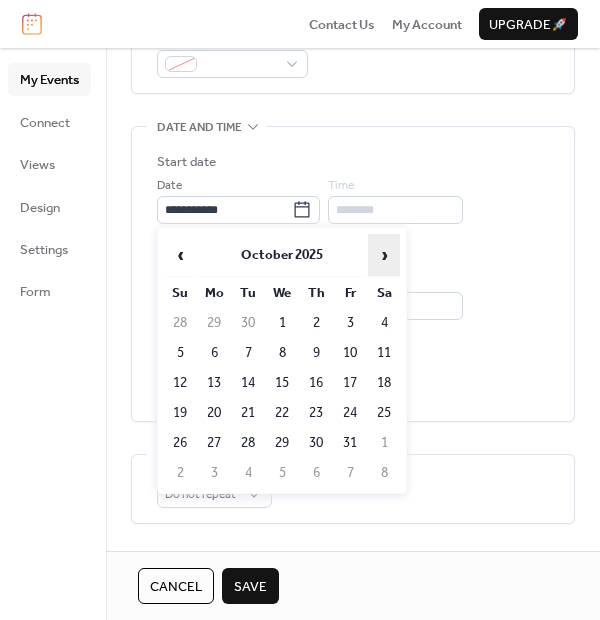 click on "›" at bounding box center (384, 255) 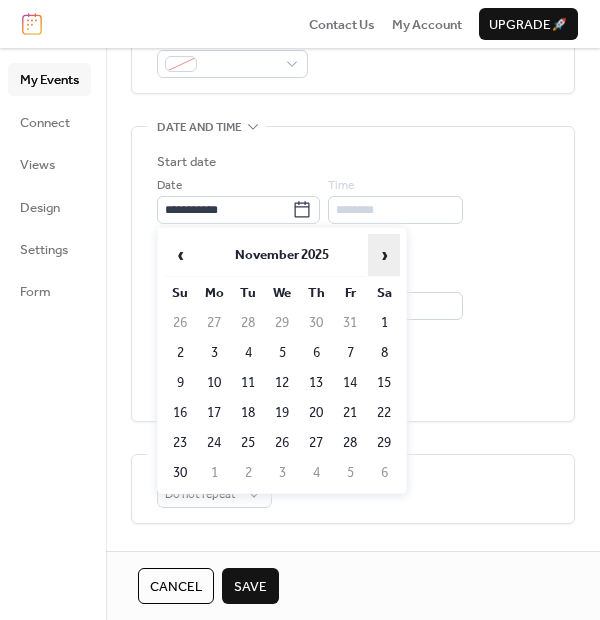 click on "›" at bounding box center (384, 255) 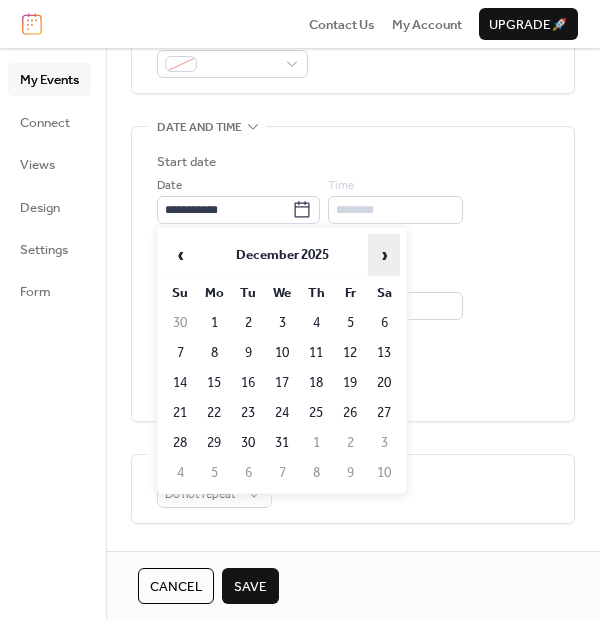 click on "›" at bounding box center (384, 255) 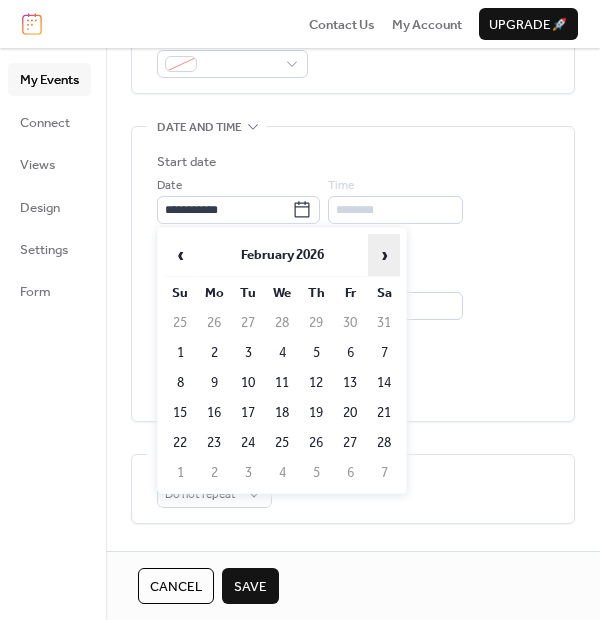 click on "›" at bounding box center [384, 255] 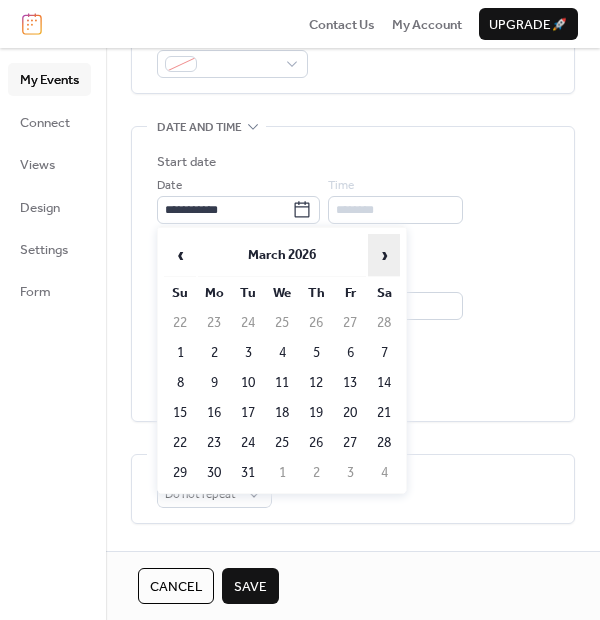 click on "›" at bounding box center [384, 255] 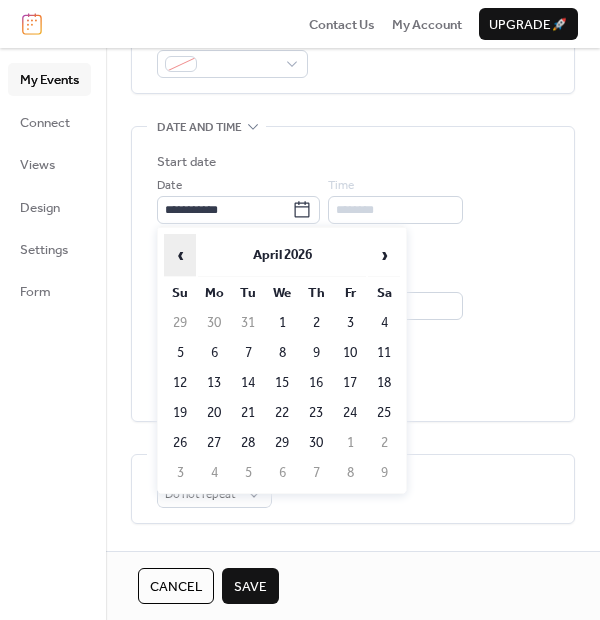 click on "‹" at bounding box center (180, 255) 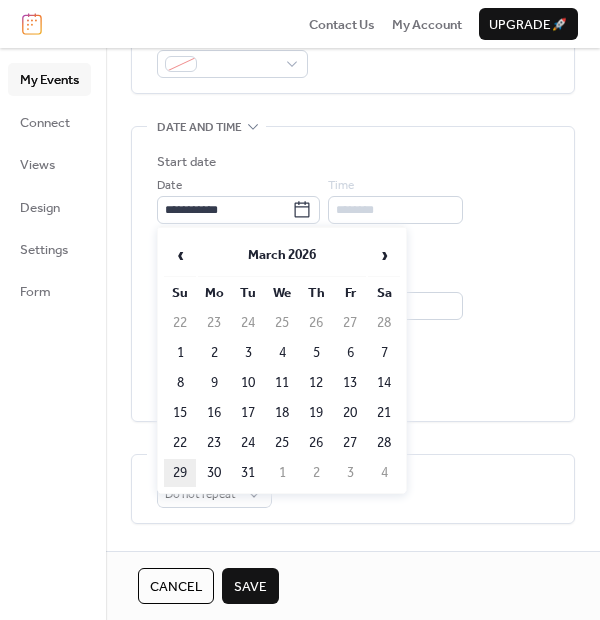 click on "29" at bounding box center [180, 473] 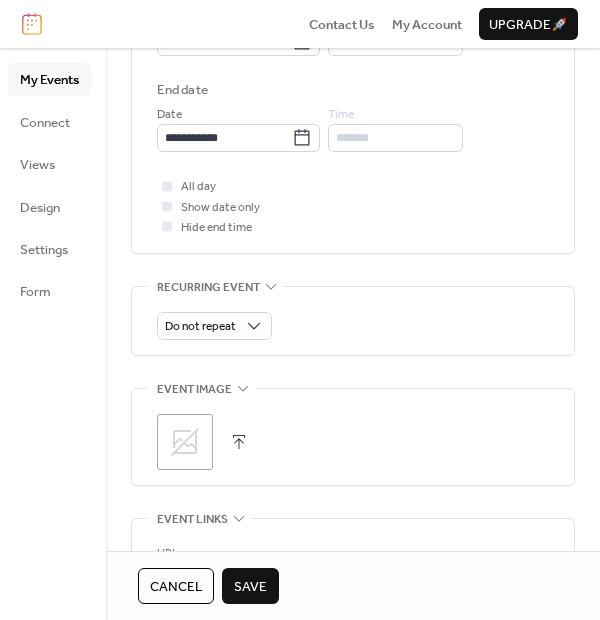 scroll, scrollTop: 777, scrollLeft: 0, axis: vertical 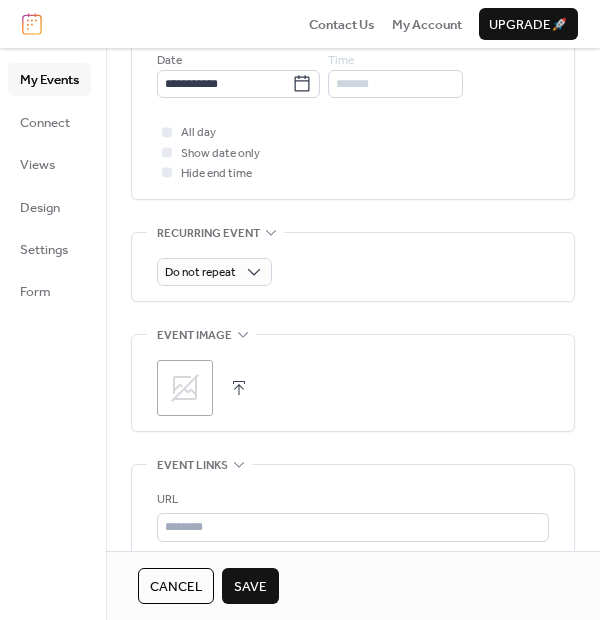 click on ";" at bounding box center (185, 388) 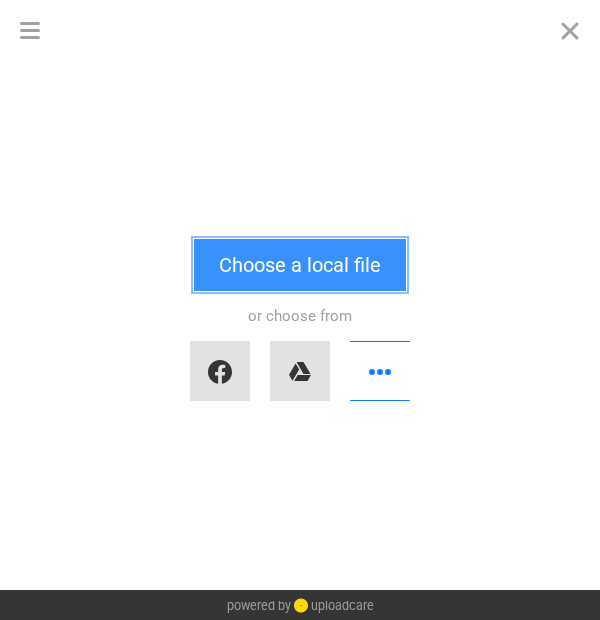 click on "Choose a local file" at bounding box center (300, 265) 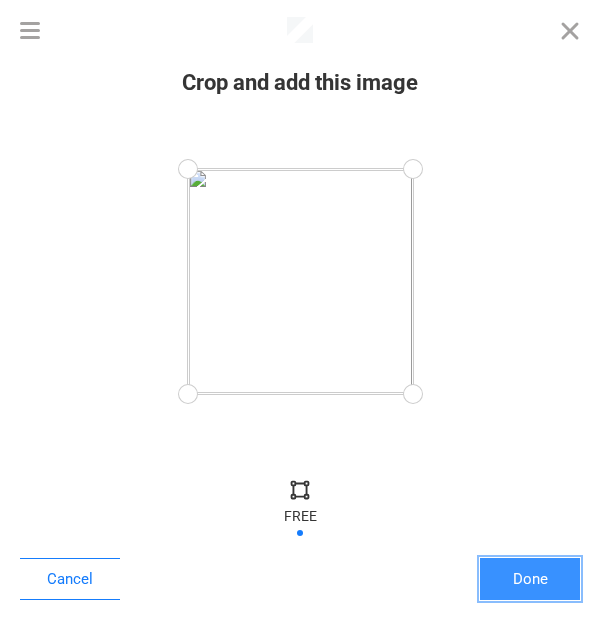 click on "Done" at bounding box center (530, 579) 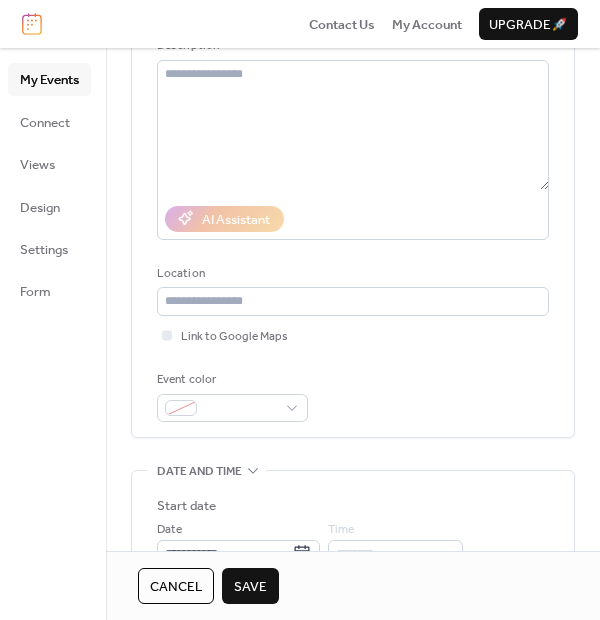 scroll, scrollTop: 222, scrollLeft: 0, axis: vertical 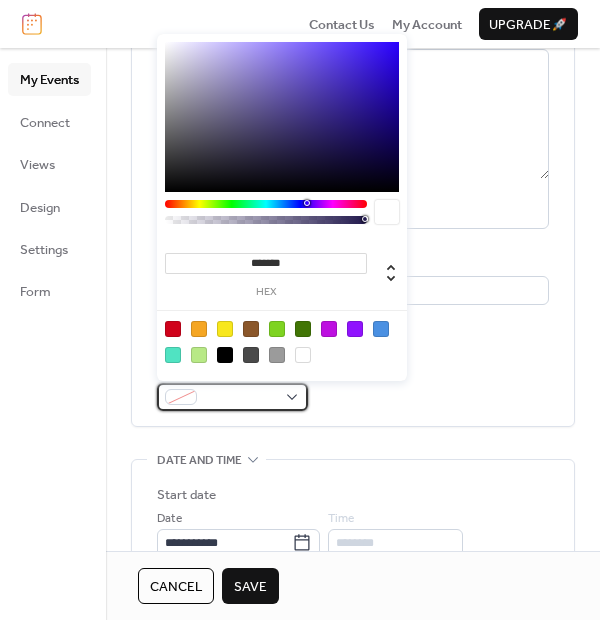 click at bounding box center [240, 398] 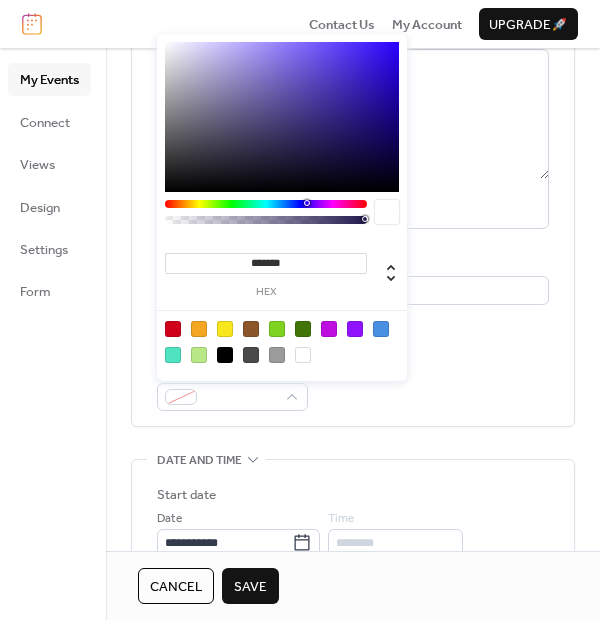 click at bounding box center (173, 355) 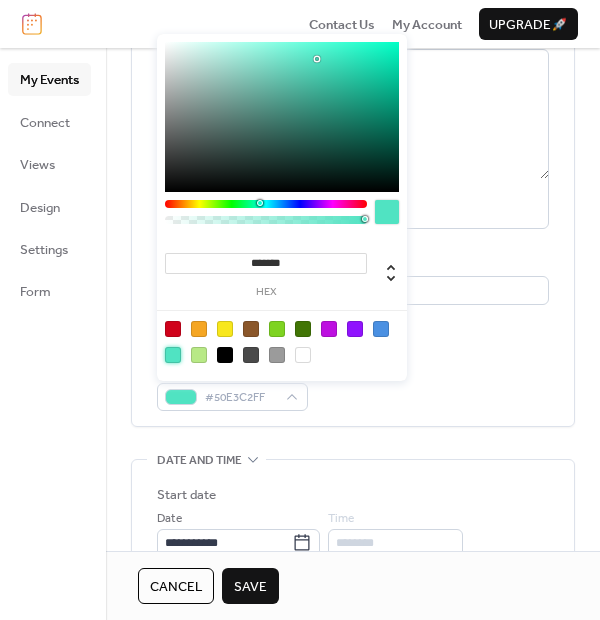 click on "My Events Connect Views Design Settings Form" at bounding box center [53, 334] 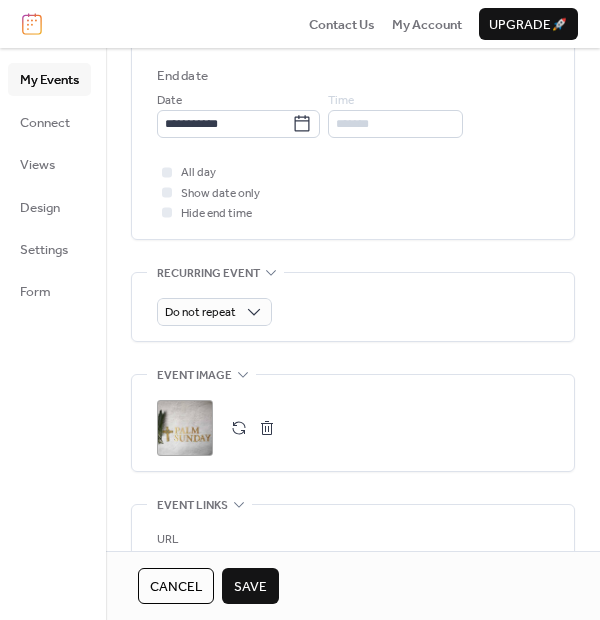 scroll, scrollTop: 777, scrollLeft: 0, axis: vertical 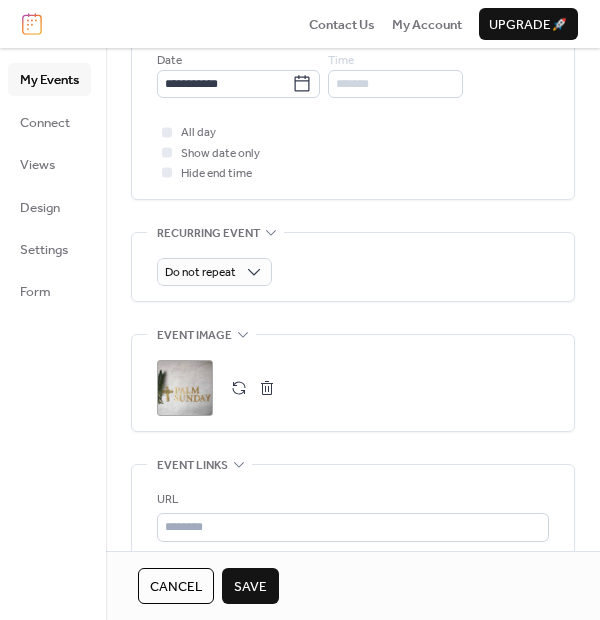 click on "Save" at bounding box center [250, 587] 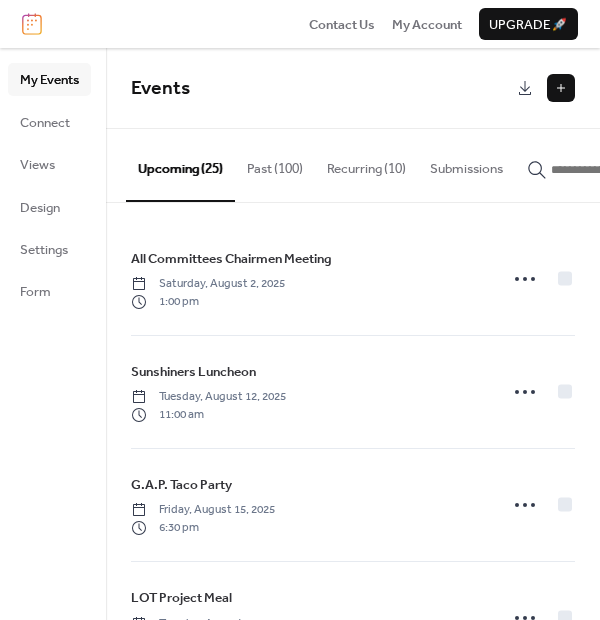 click at bounding box center [561, 88] 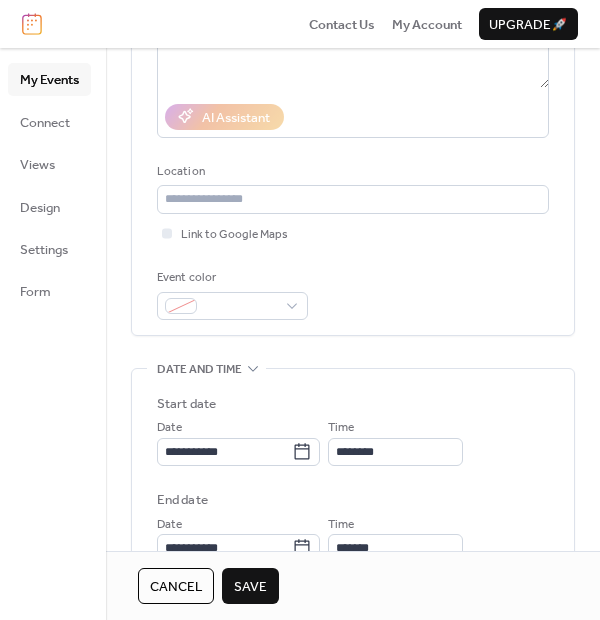scroll, scrollTop: 333, scrollLeft: 0, axis: vertical 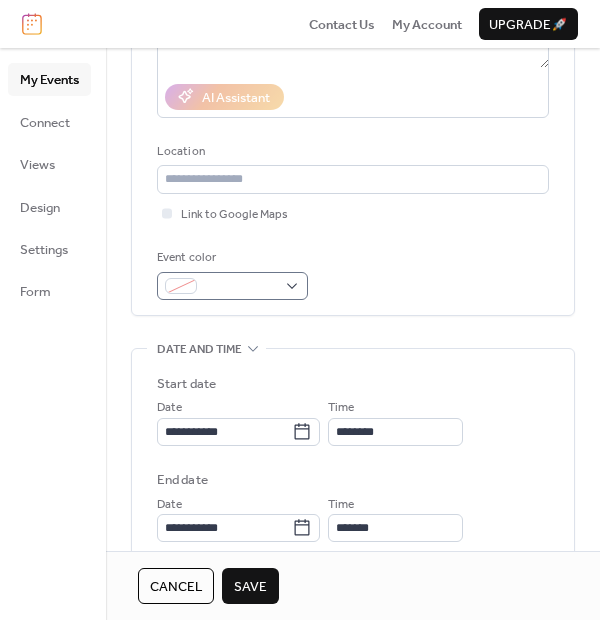 type on "******" 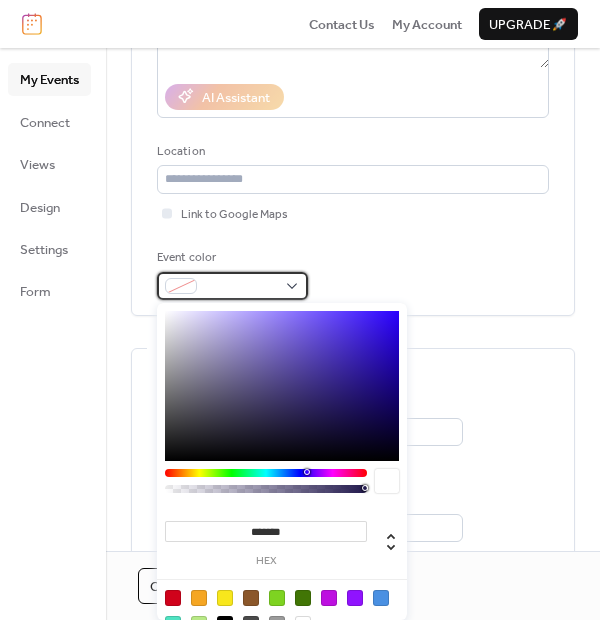click at bounding box center (232, 286) 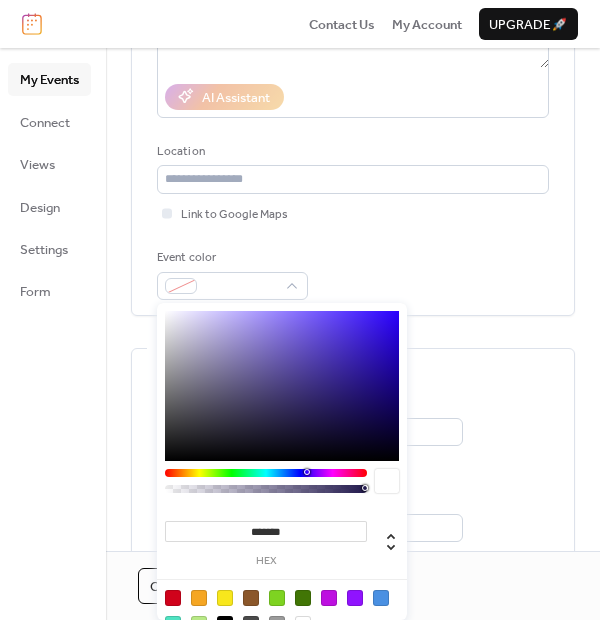 click at bounding box center (225, 598) 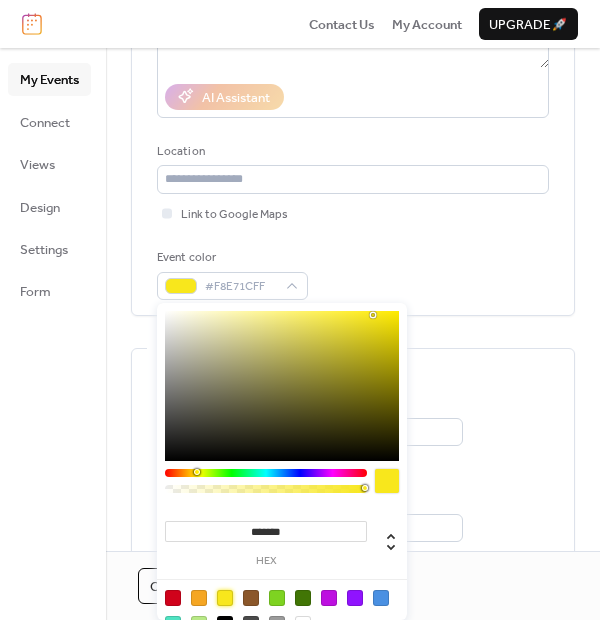click on "My Events Connect Views Design Settings Form" at bounding box center (53, 334) 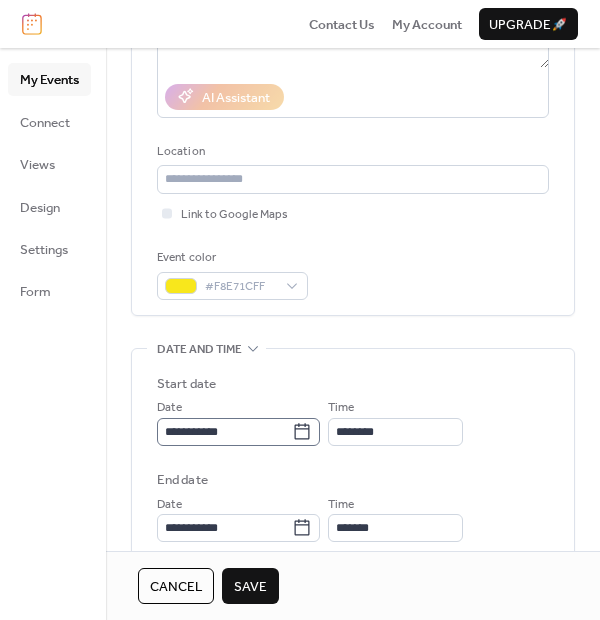 click 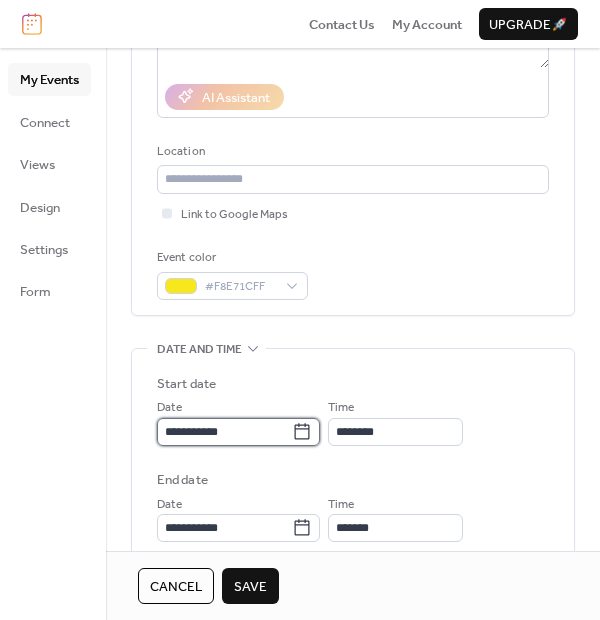 click on "**********" at bounding box center [224, 432] 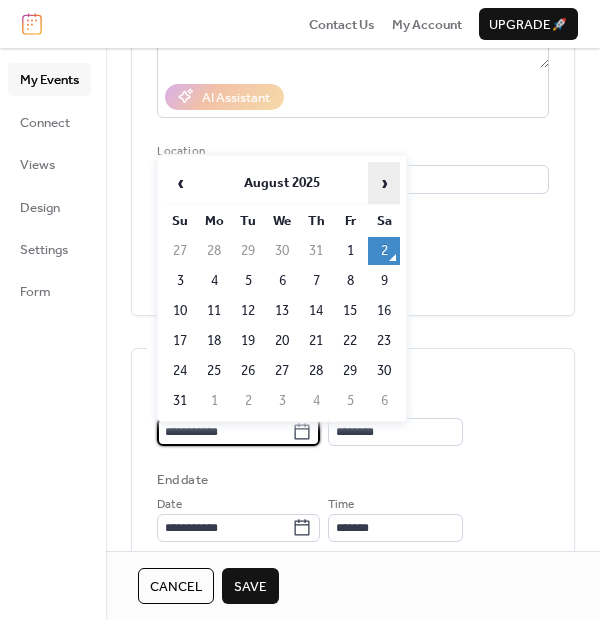 click on "›" at bounding box center [384, 183] 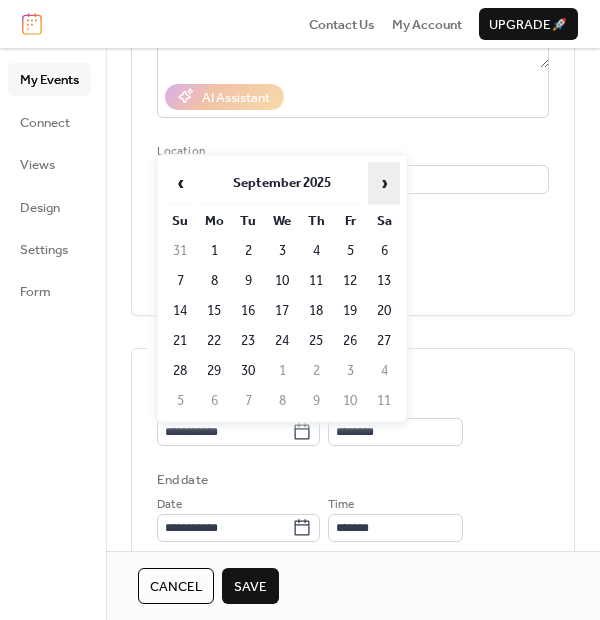 click on "›" at bounding box center [384, 183] 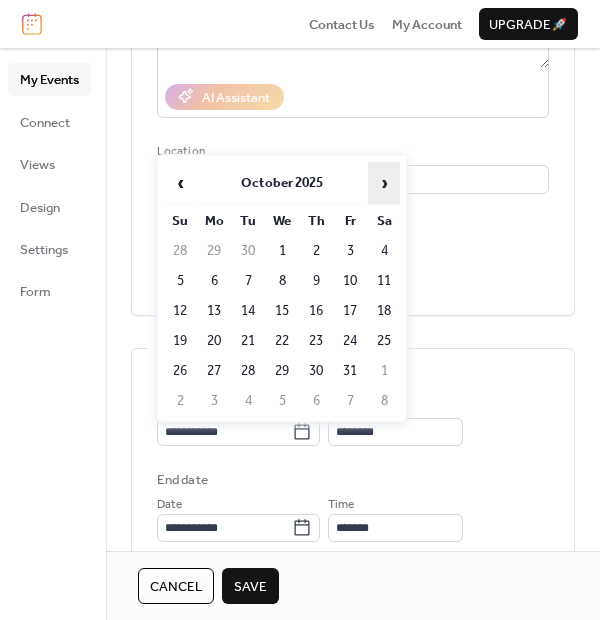 click on "›" at bounding box center (384, 183) 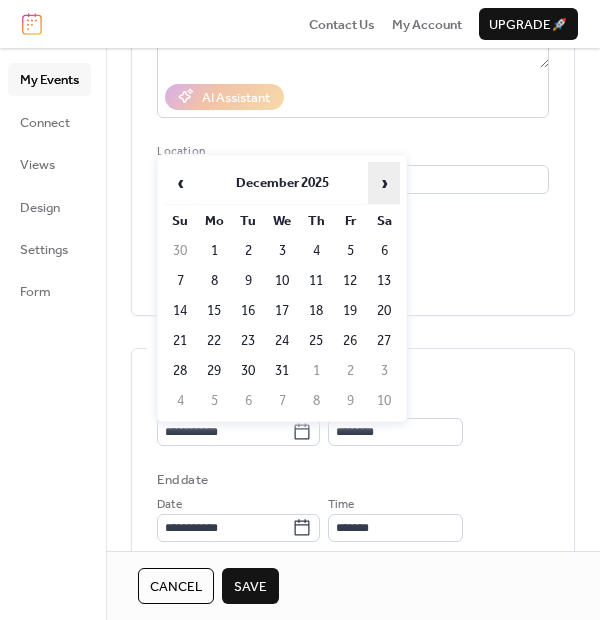 click on "›" at bounding box center (384, 183) 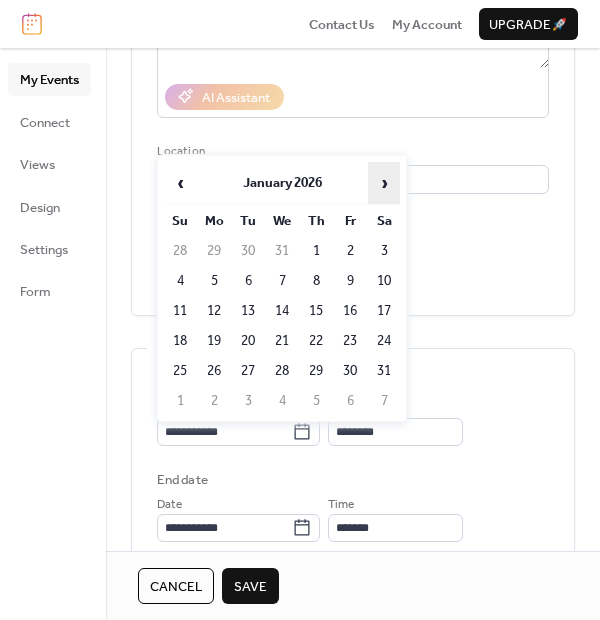 click on "›" at bounding box center (384, 183) 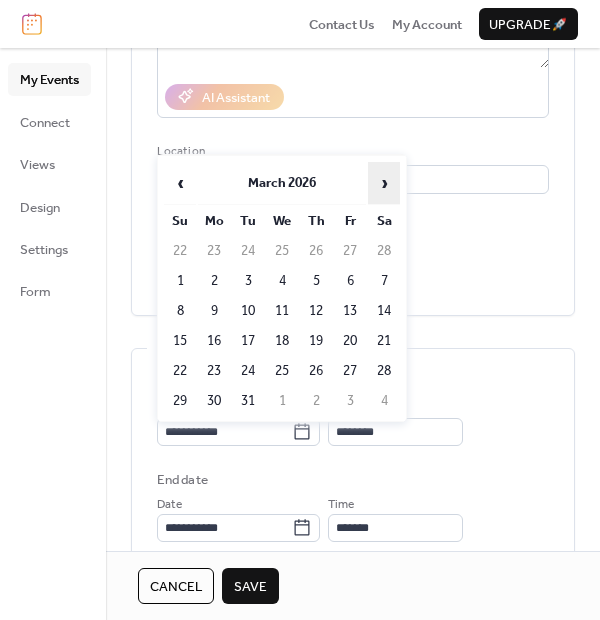click on "›" at bounding box center (384, 183) 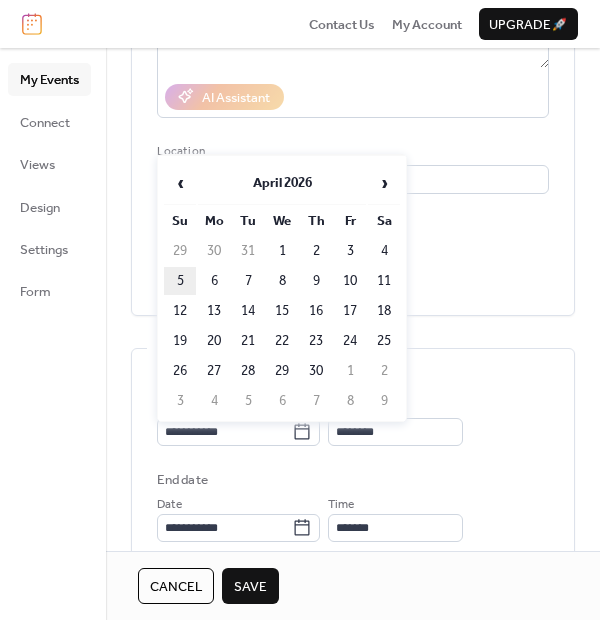 click on "5" at bounding box center [180, 281] 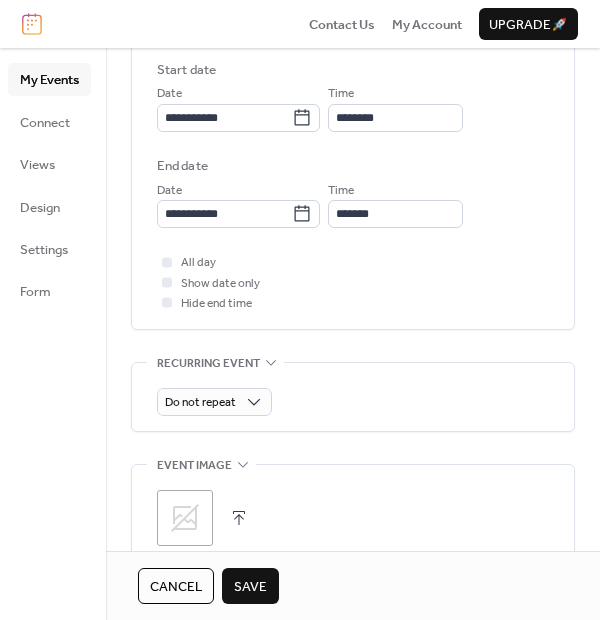 scroll, scrollTop: 666, scrollLeft: 0, axis: vertical 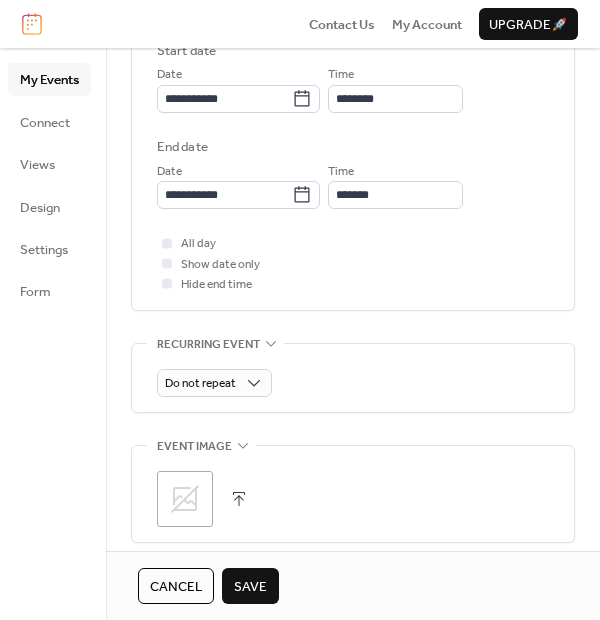 click 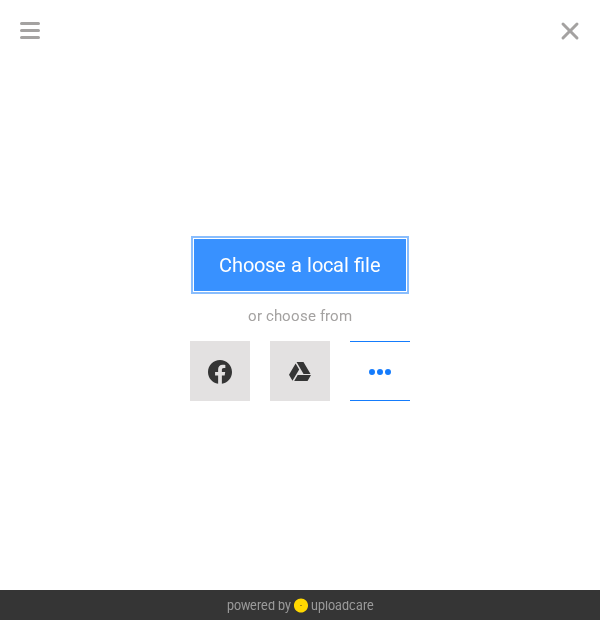 click on "Choose a local file" at bounding box center (300, 265) 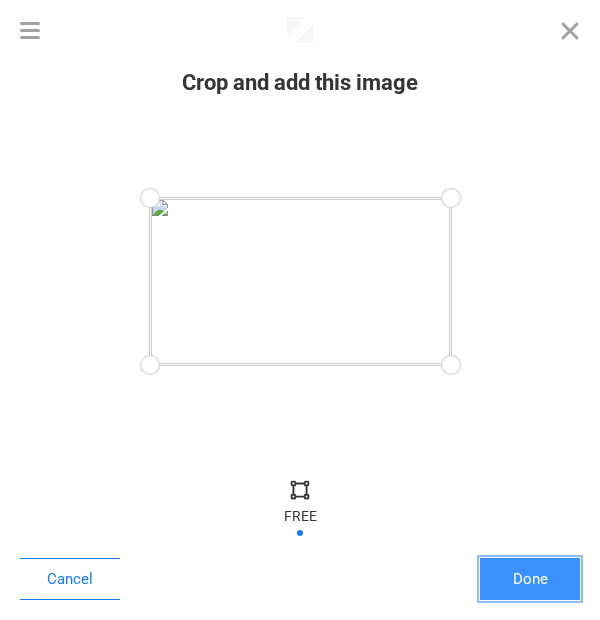 click on "Done" at bounding box center [530, 579] 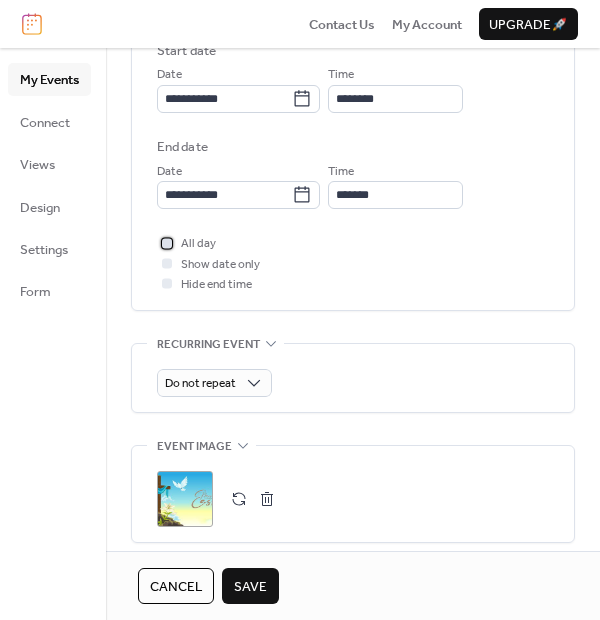click at bounding box center [167, 243] 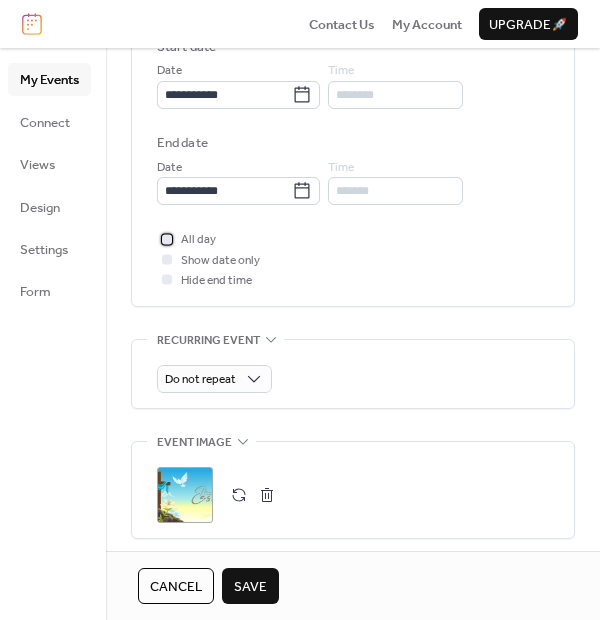 scroll, scrollTop: 888, scrollLeft: 0, axis: vertical 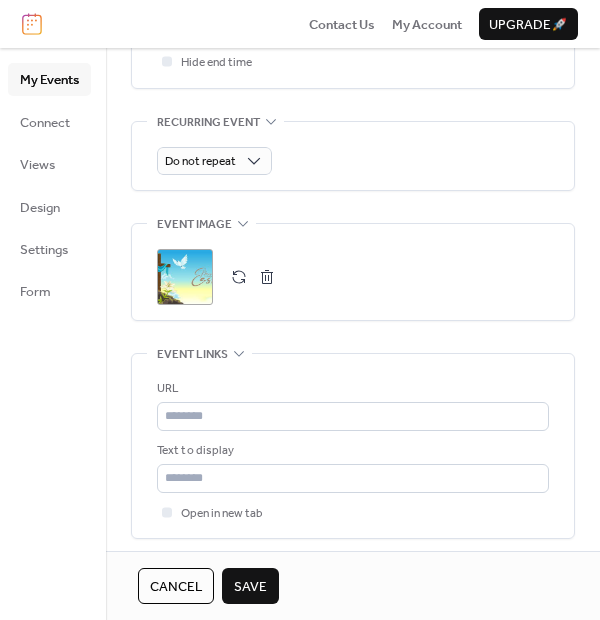 click on "Save" at bounding box center (250, 587) 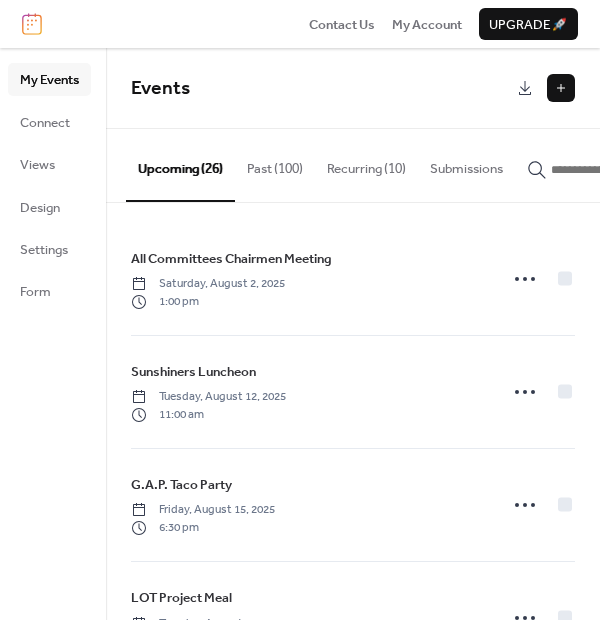 click at bounding box center [561, 88] 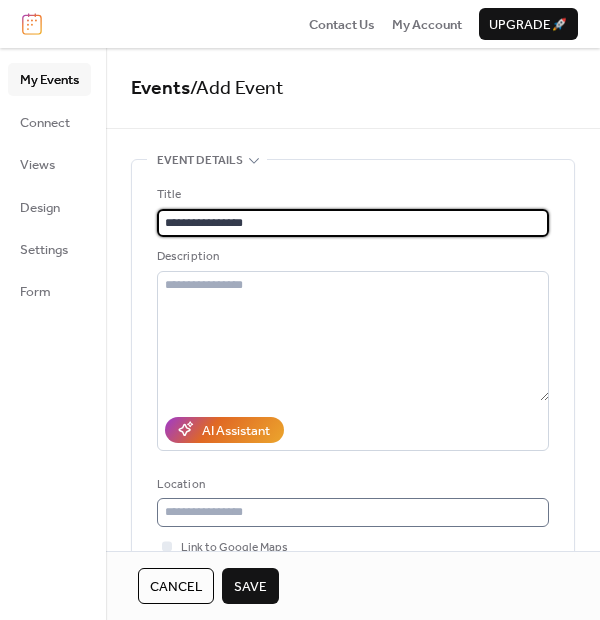 type on "**********" 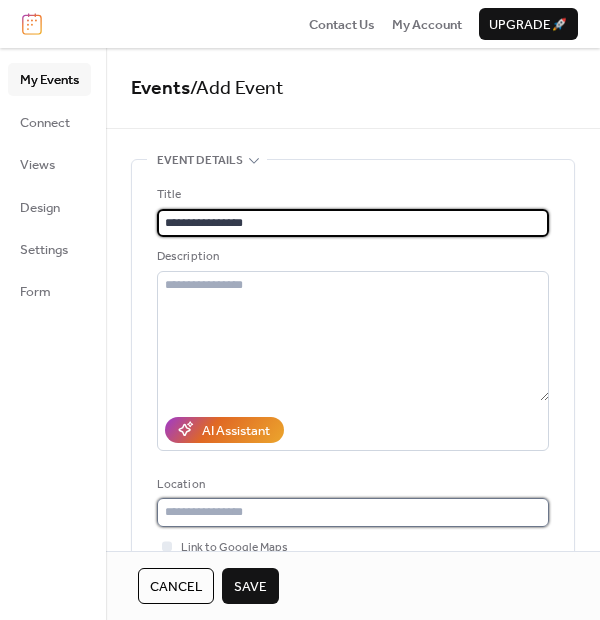 click at bounding box center (353, 512) 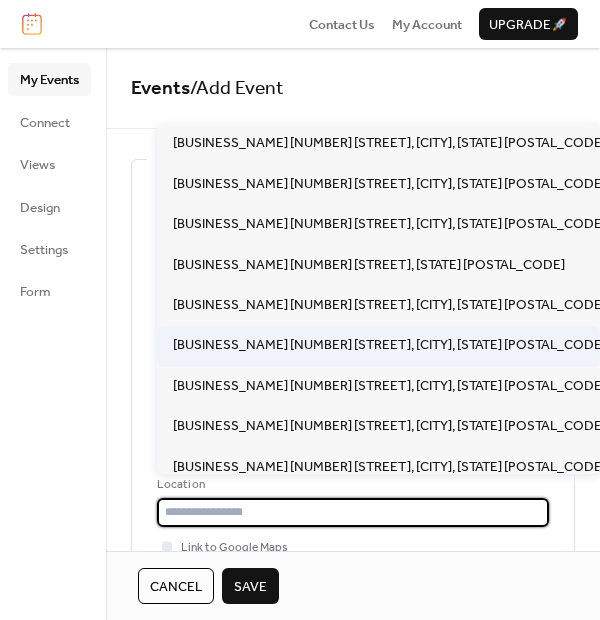 scroll, scrollTop: 177, scrollLeft: 0, axis: vertical 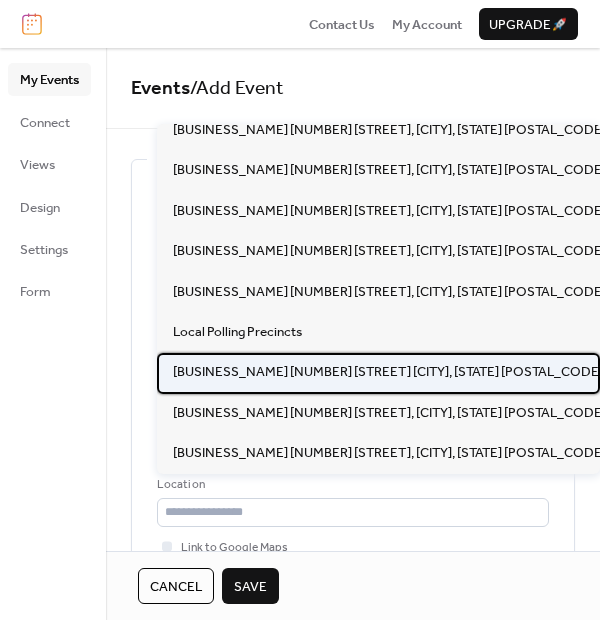 click on "Parkwood Baptist Church 3903 Dixon Road Anderson SC 29625" at bounding box center [388, 372] 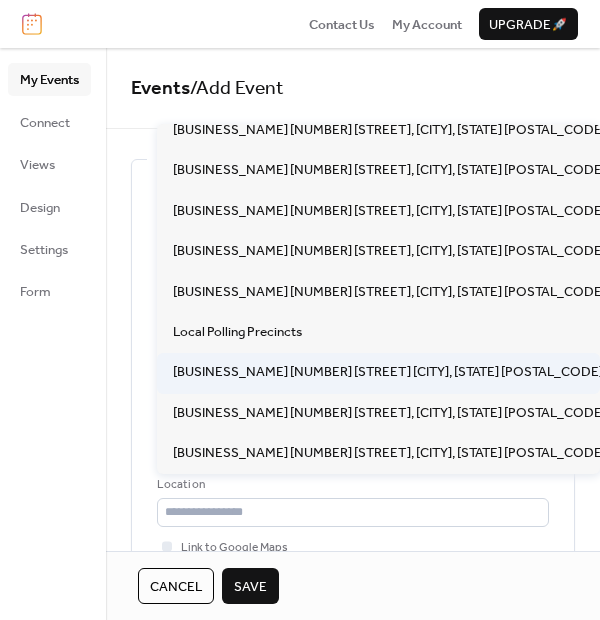 type on "**********" 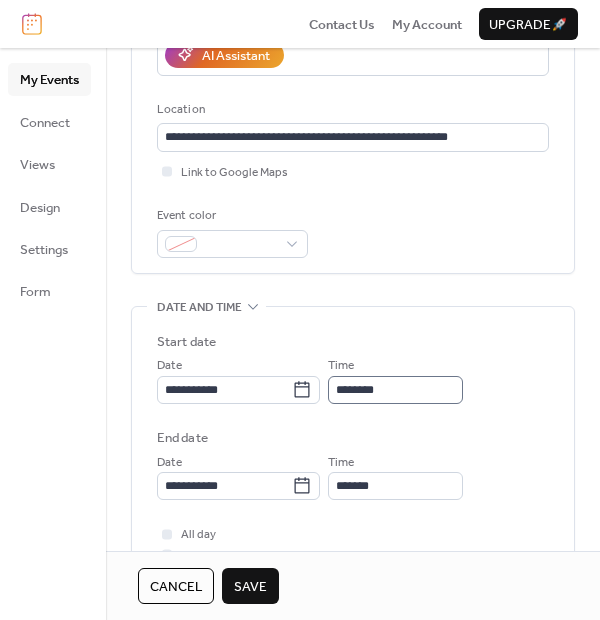 scroll, scrollTop: 444, scrollLeft: 0, axis: vertical 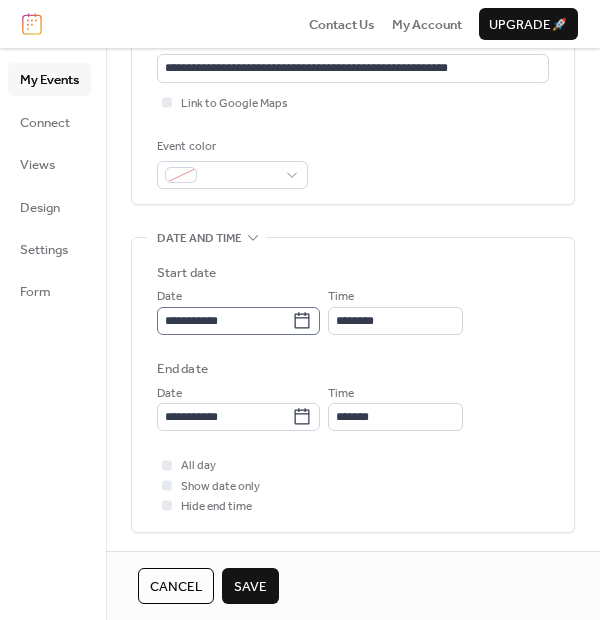 click 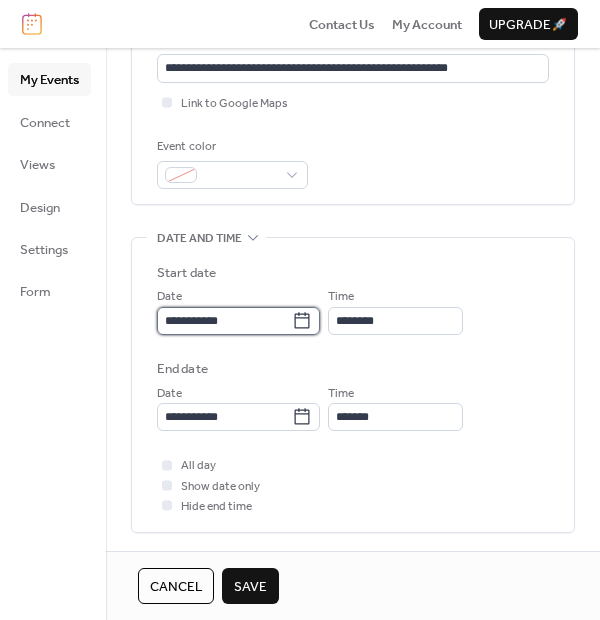 click on "**********" at bounding box center [224, 321] 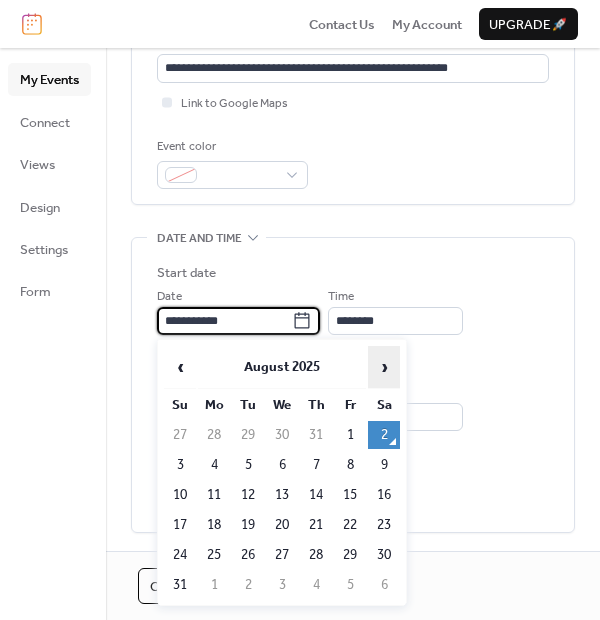 click on "›" at bounding box center [384, 367] 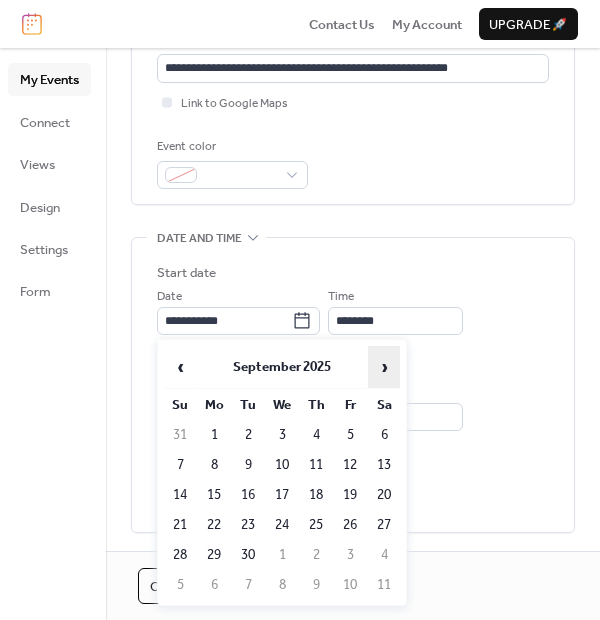 click on "›" at bounding box center [384, 367] 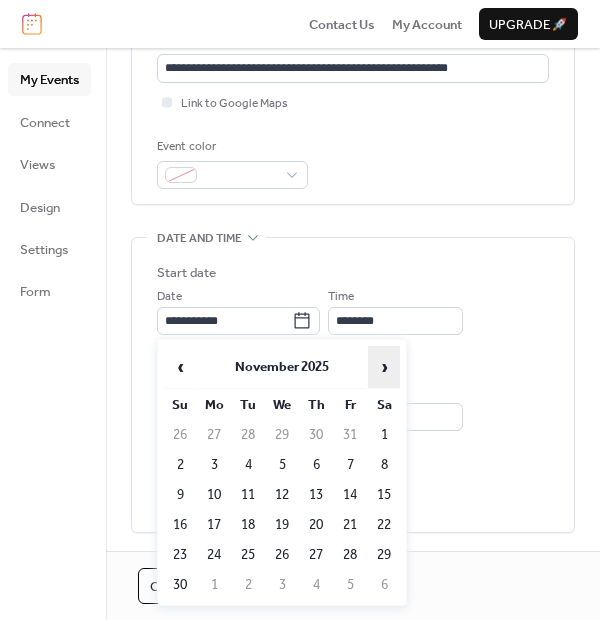 click on "›" at bounding box center [384, 367] 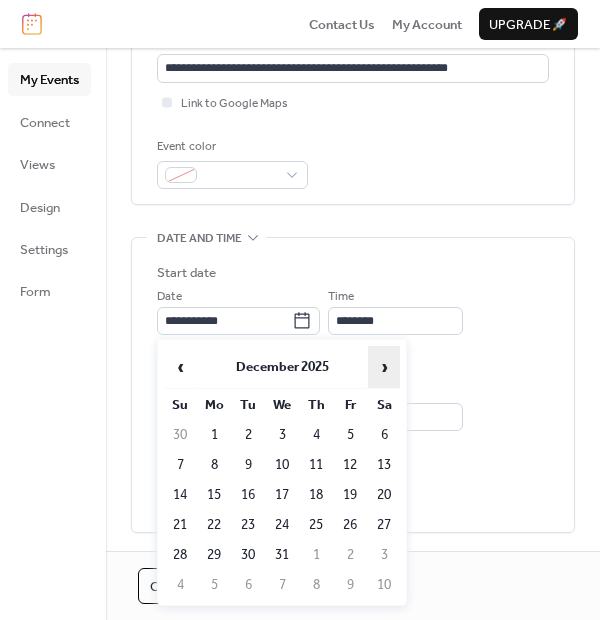 click on "›" at bounding box center (384, 367) 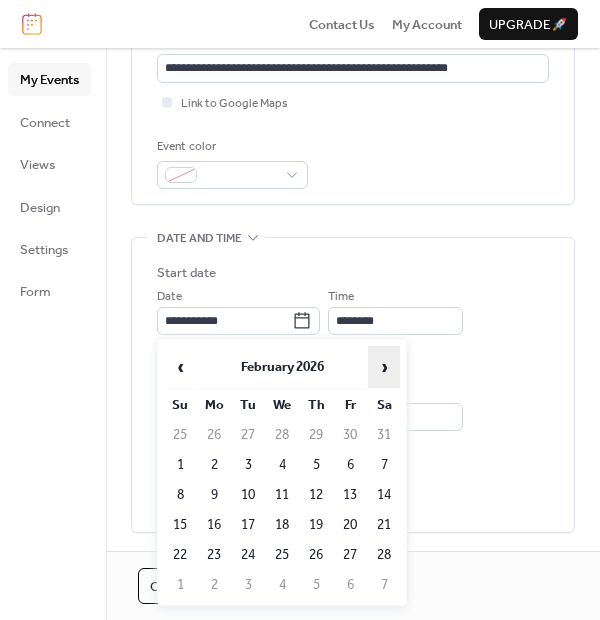 click on "›" at bounding box center (384, 367) 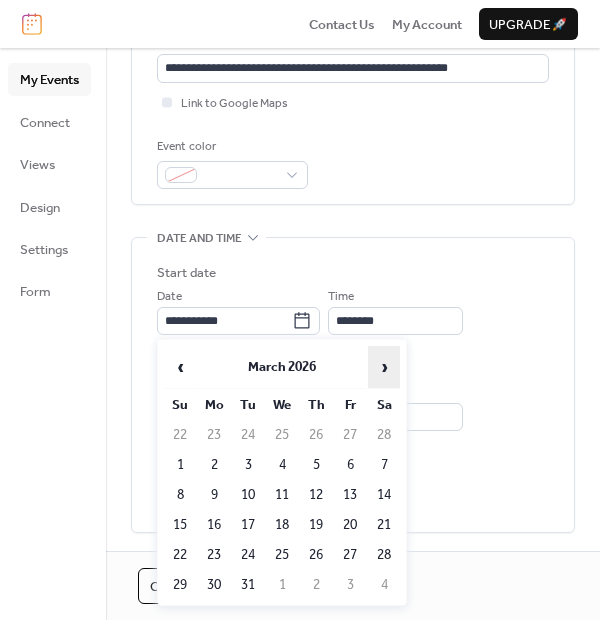 click on "›" at bounding box center (384, 367) 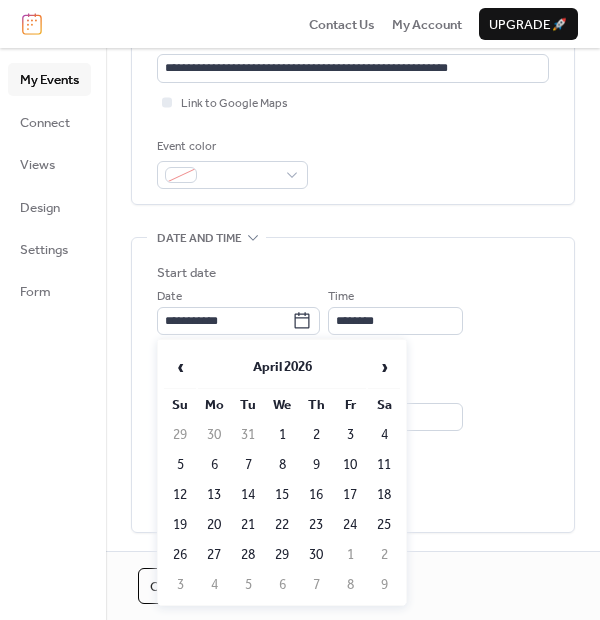 click on "5" at bounding box center [180, 465] 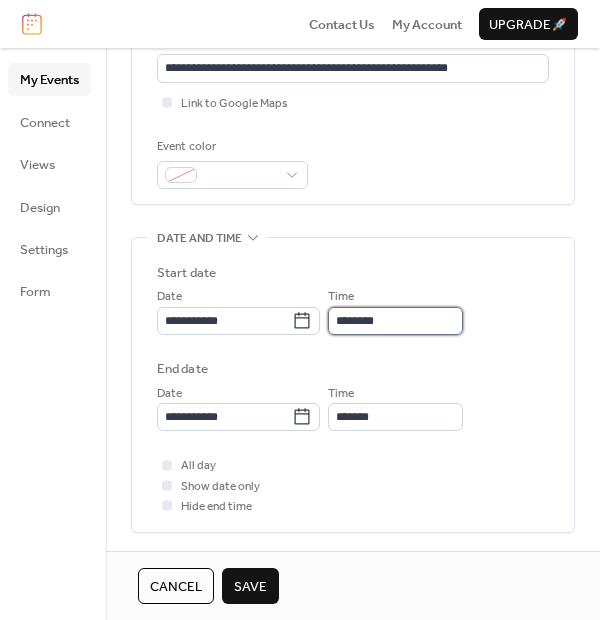 click on "********" at bounding box center (395, 321) 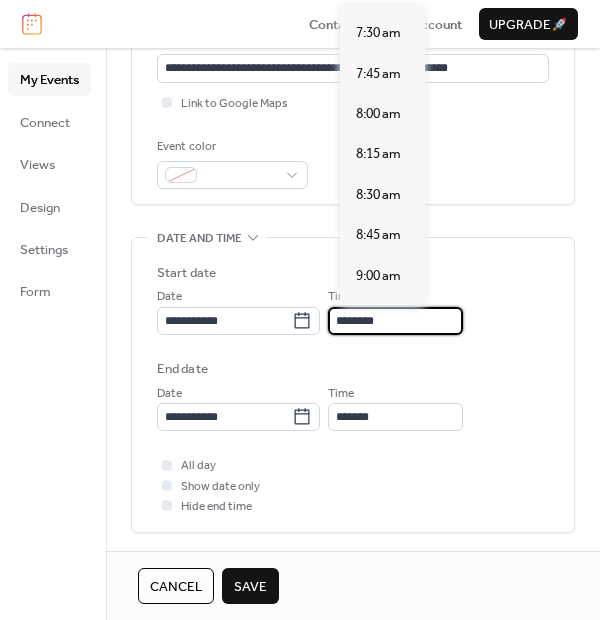 scroll, scrollTop: 1147, scrollLeft: 0, axis: vertical 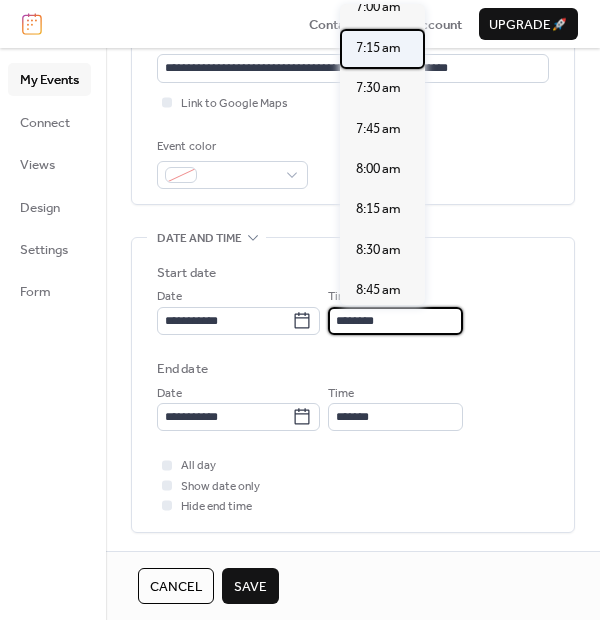click on "7:15 am" at bounding box center (378, 48) 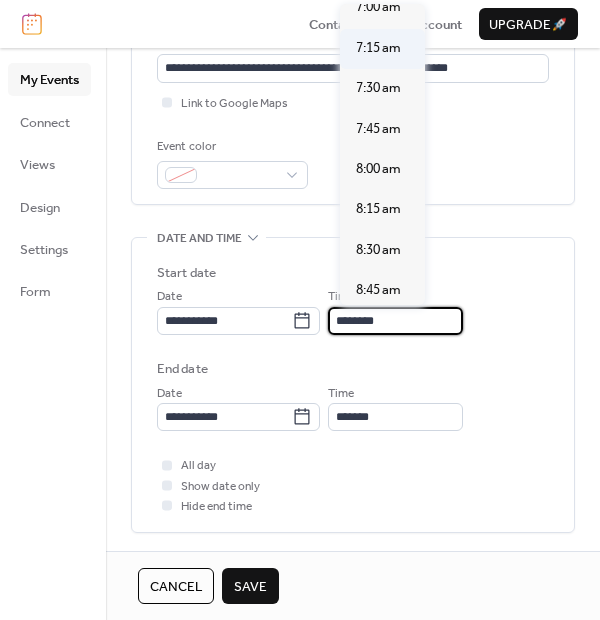 type on "*******" 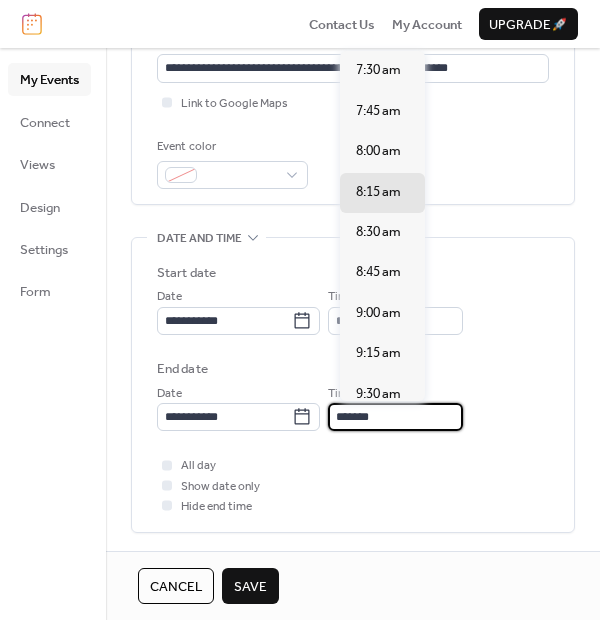 click on "*******" at bounding box center (395, 417) 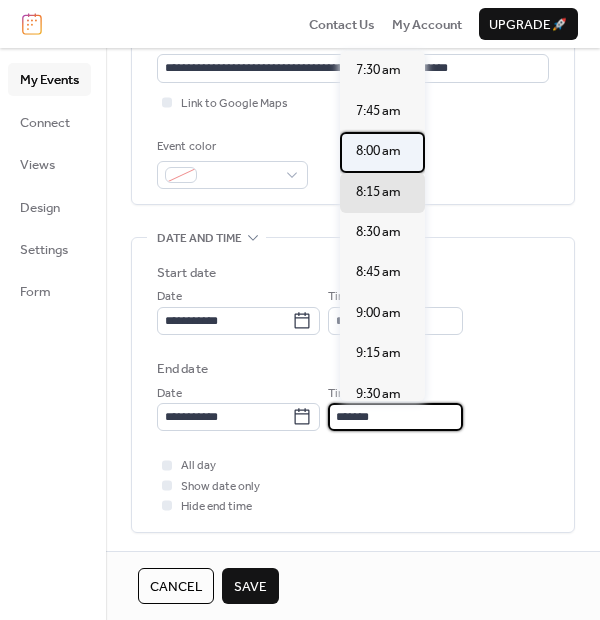 click on "8:00 am" at bounding box center (378, 151) 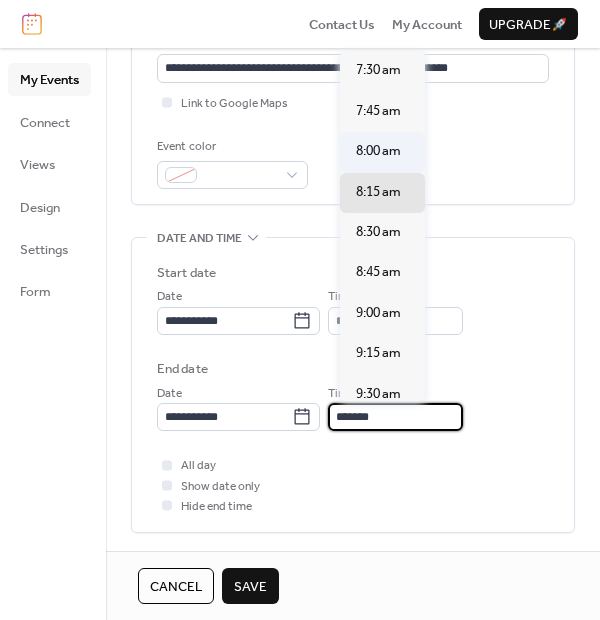 type on "*******" 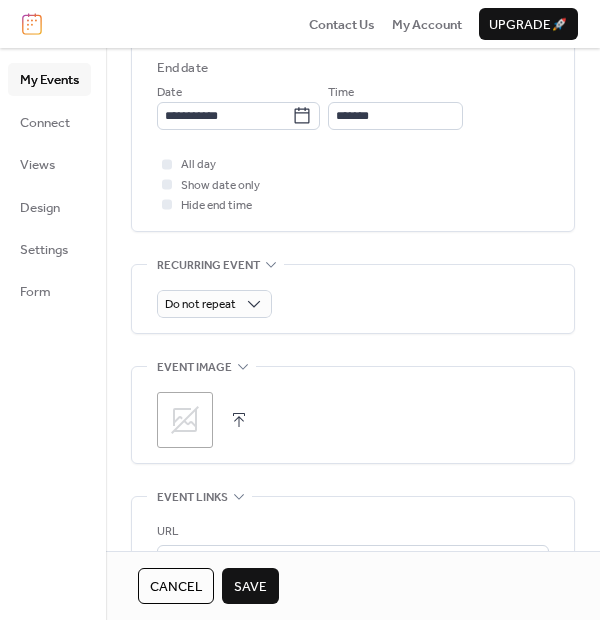 scroll, scrollTop: 777, scrollLeft: 0, axis: vertical 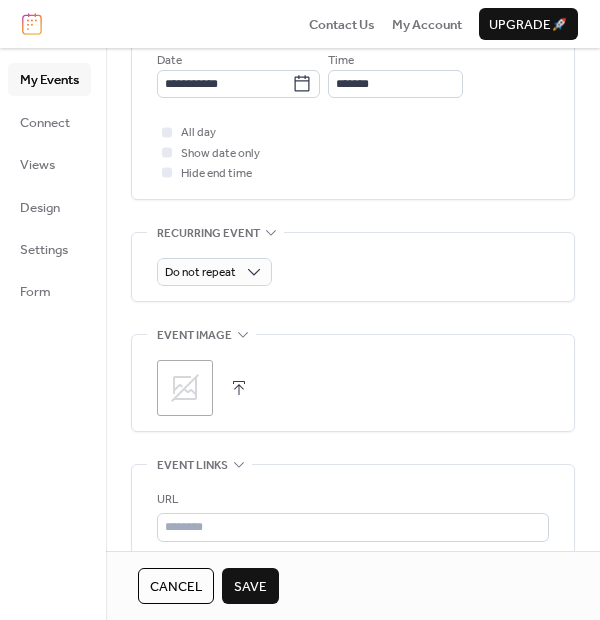 click 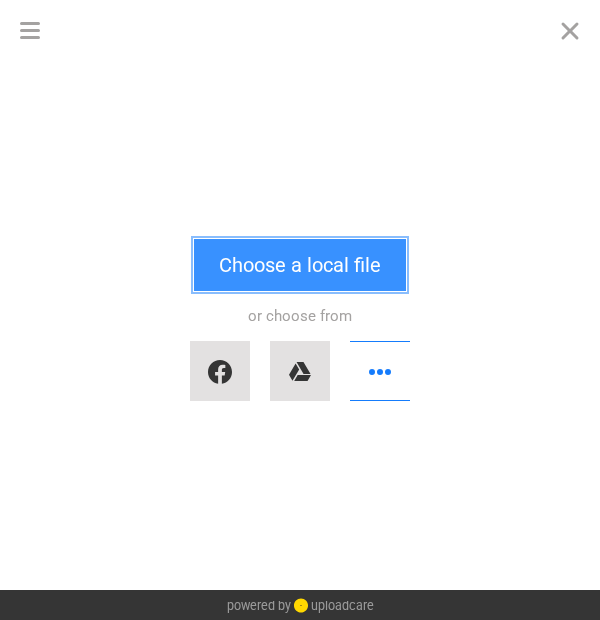 click on "Choose a local file" at bounding box center [300, 265] 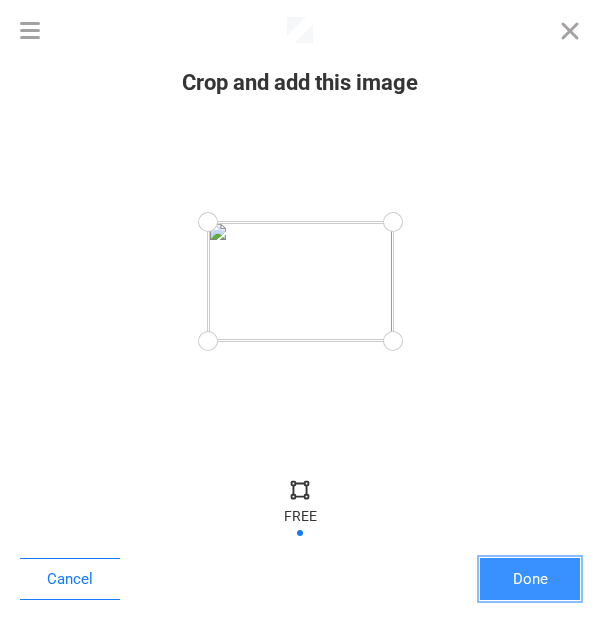click on "Done" at bounding box center [530, 579] 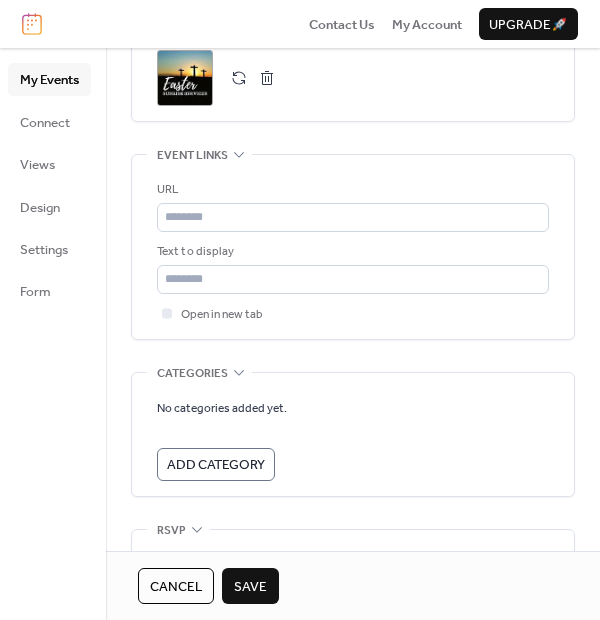 scroll, scrollTop: 1187, scrollLeft: 0, axis: vertical 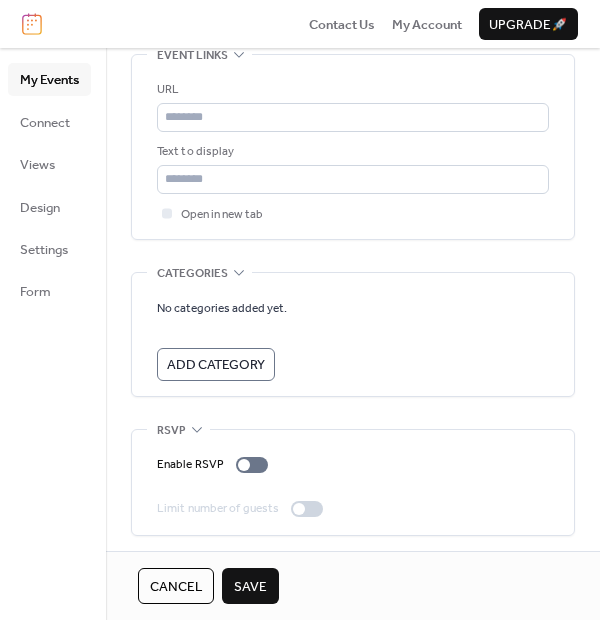 click on "Save" at bounding box center [250, 587] 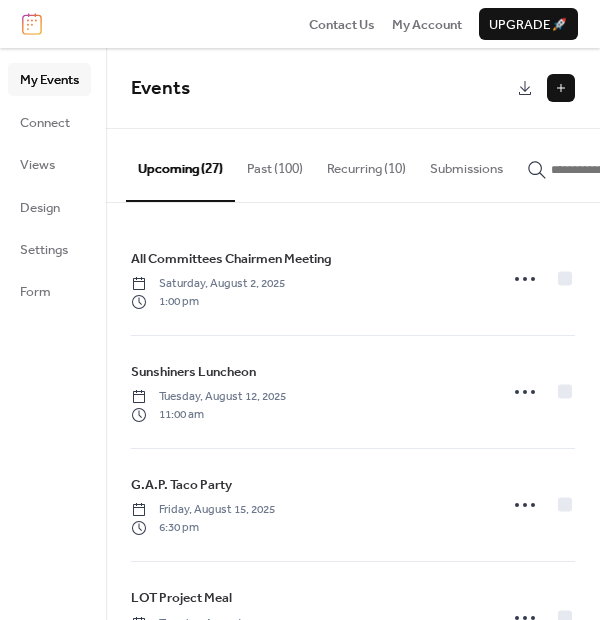 click at bounding box center (561, 88) 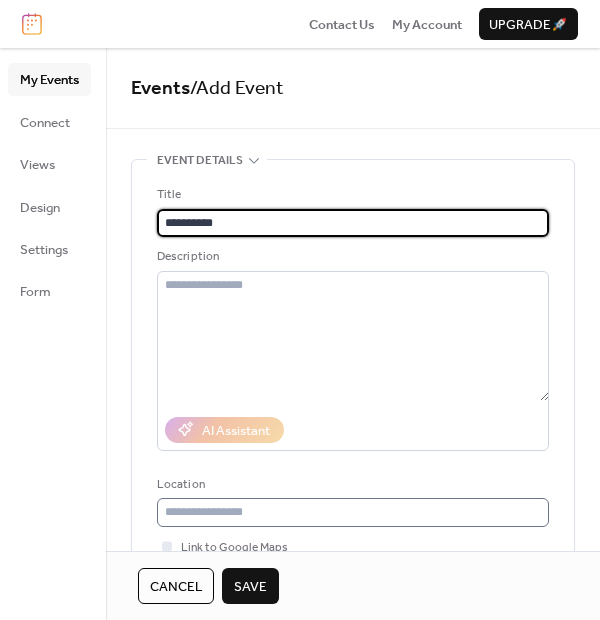 type on "*********" 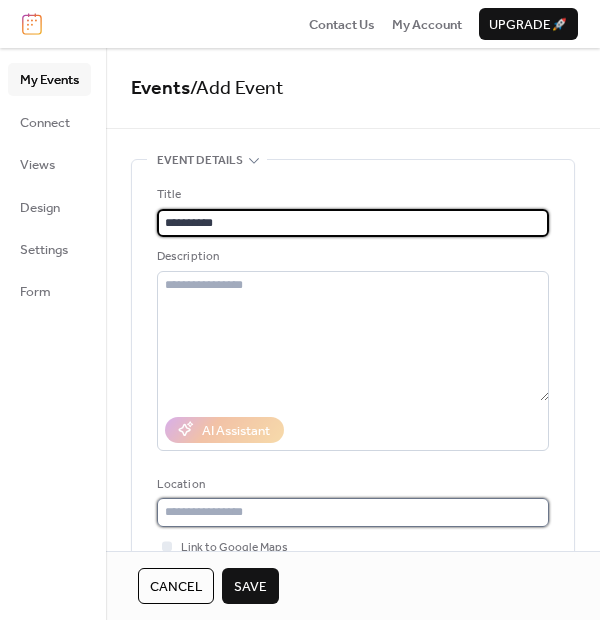 click at bounding box center (353, 512) 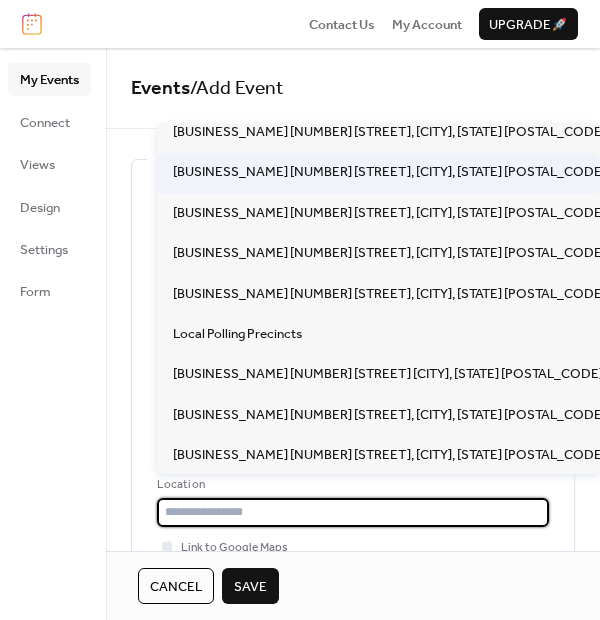 scroll, scrollTop: 177, scrollLeft: 0, axis: vertical 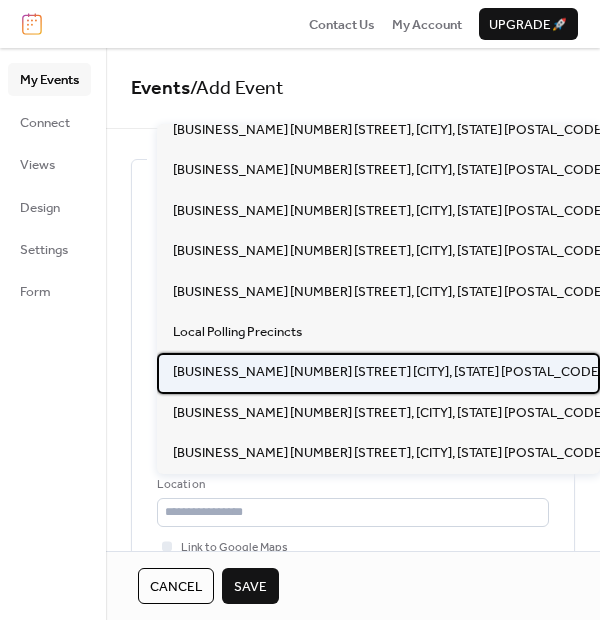 click on "Parkwood Baptist Church 3903 Dixon Road Anderson SC 29625" at bounding box center (378, 373) 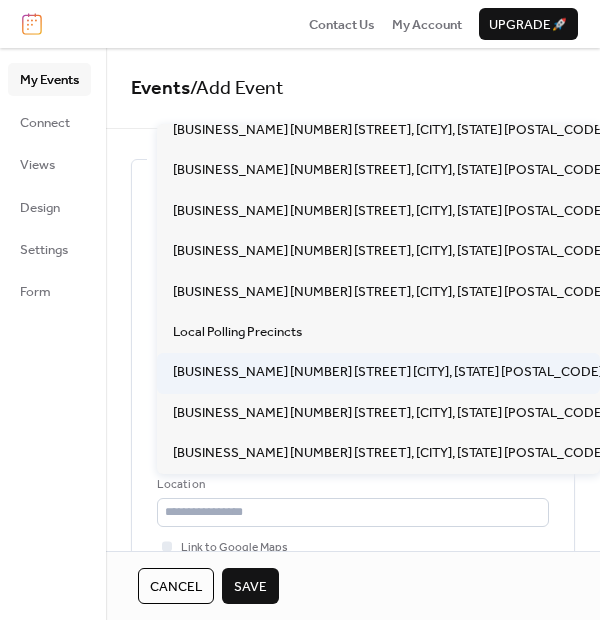 type on "**********" 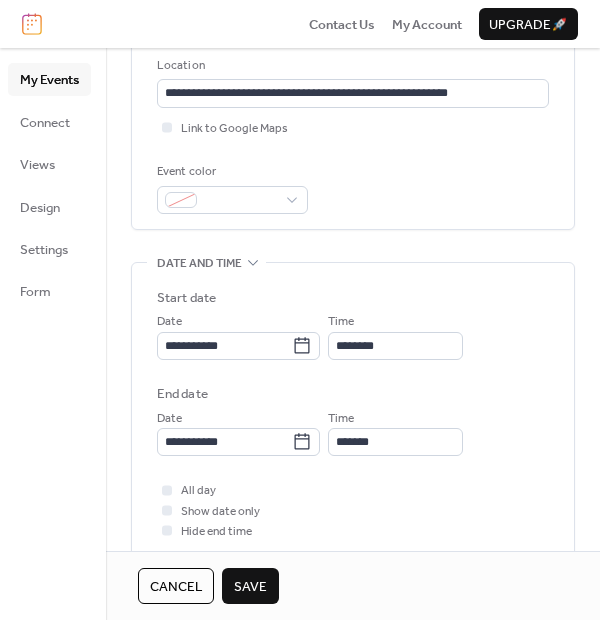 scroll, scrollTop: 444, scrollLeft: 0, axis: vertical 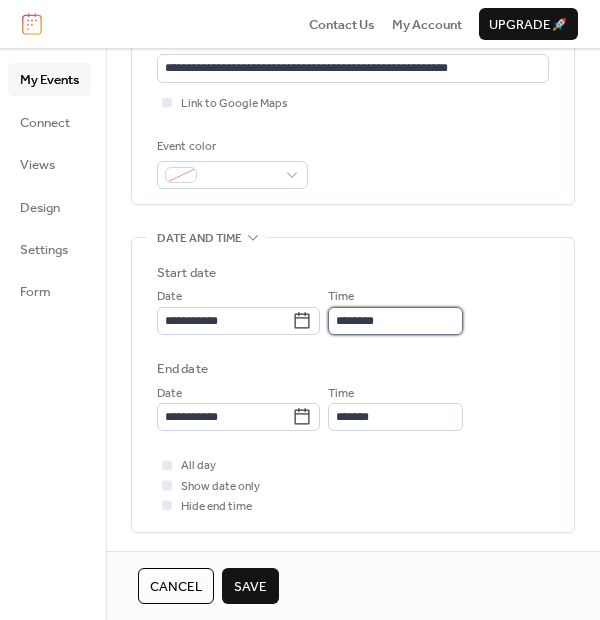 click on "********" at bounding box center [395, 321] 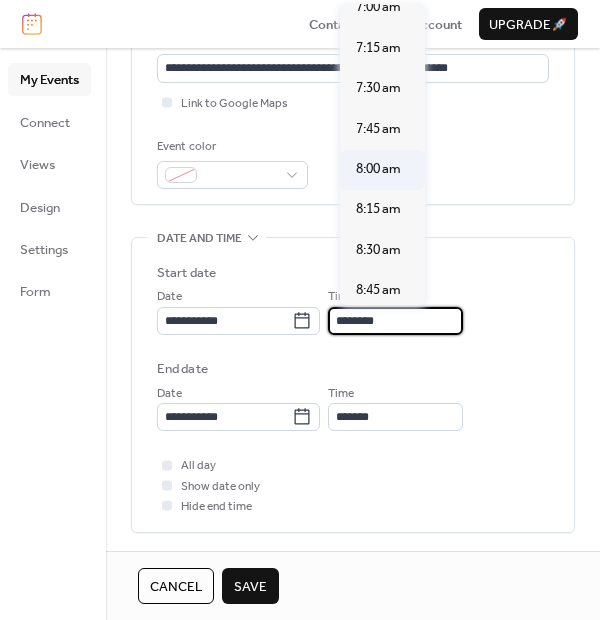 scroll, scrollTop: 1258, scrollLeft: 0, axis: vertical 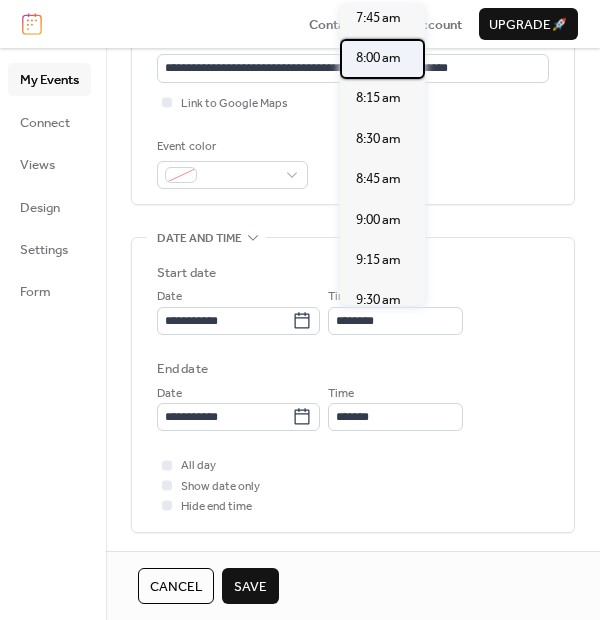 click on "8:00 am" at bounding box center (378, 58) 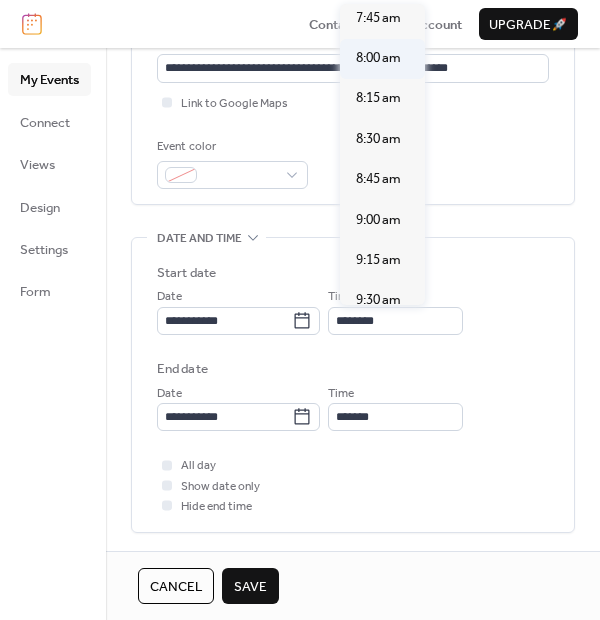 type on "*******" 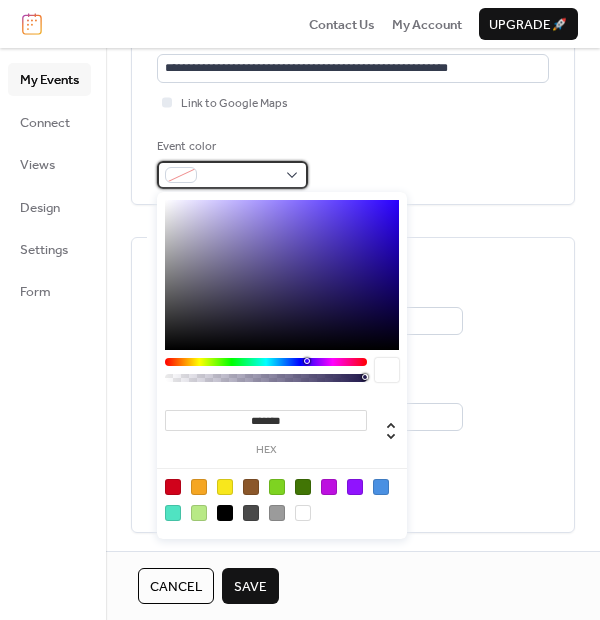 click at bounding box center [240, 176] 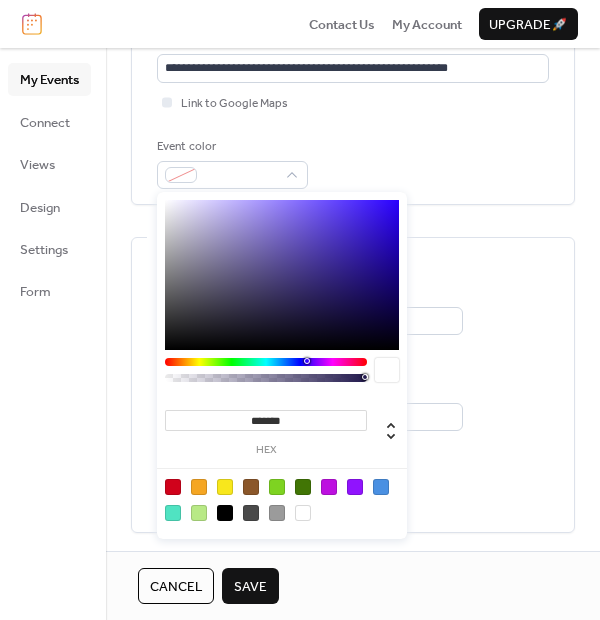 click at bounding box center [277, 487] 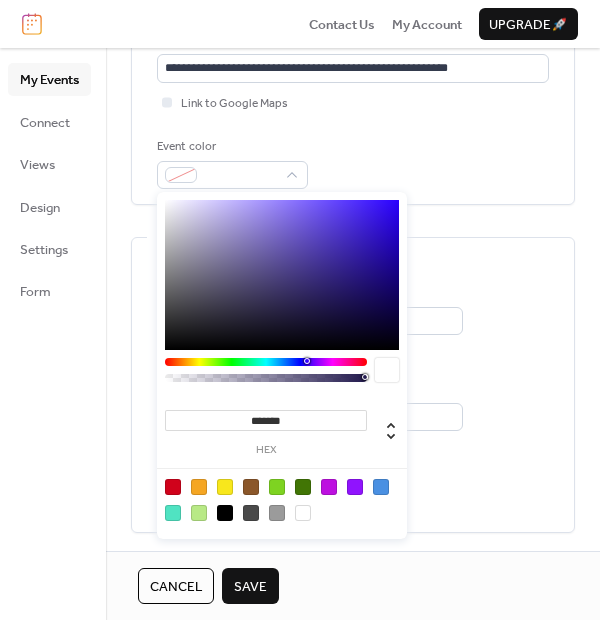 type on "*******" 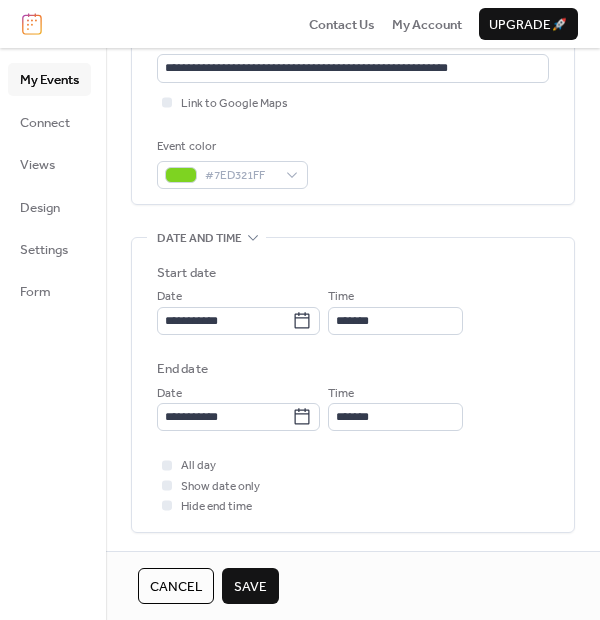 click on "My Events Connect Views Design Settings Form" at bounding box center [53, 334] 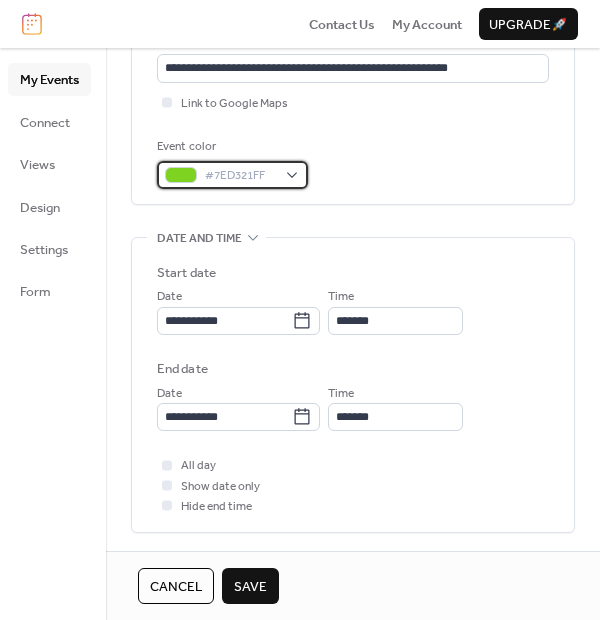 click on "#7ED321FF" at bounding box center (240, 176) 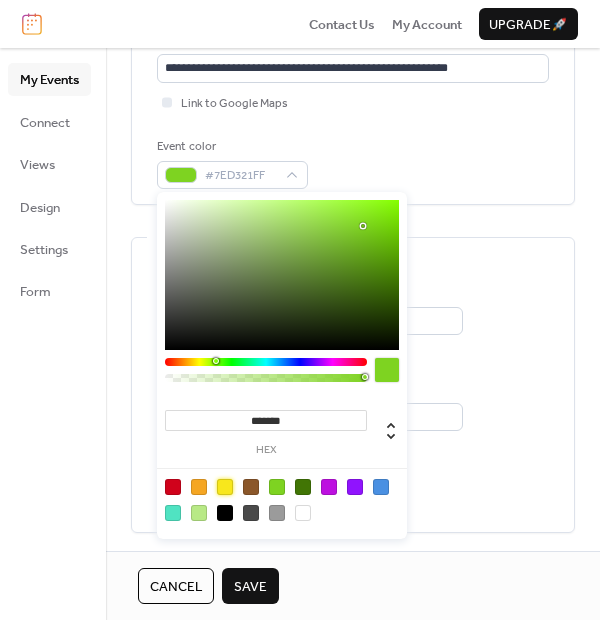 click at bounding box center [225, 487] 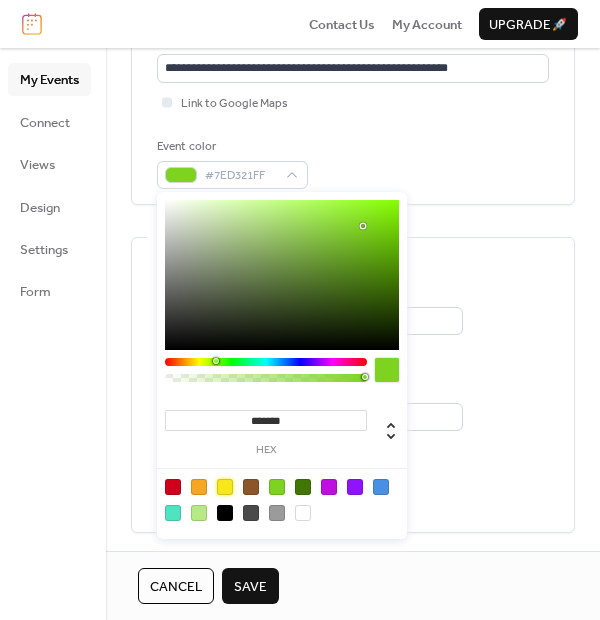 type on "*******" 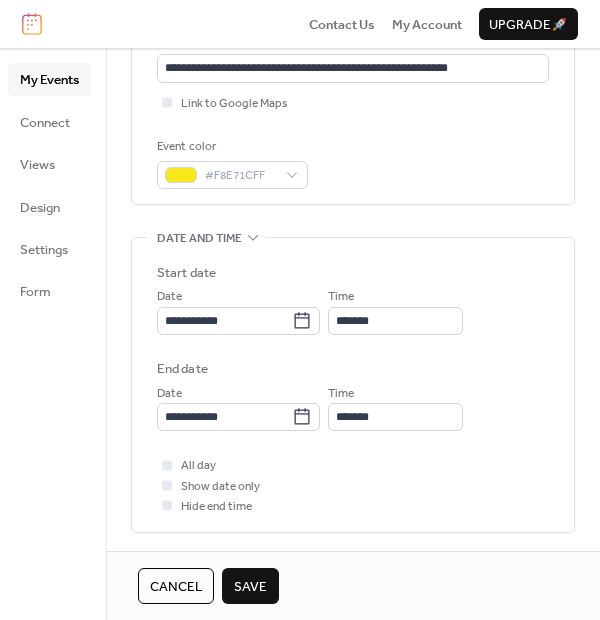 click on "My Events Connect Views Design Settings Form" at bounding box center [53, 334] 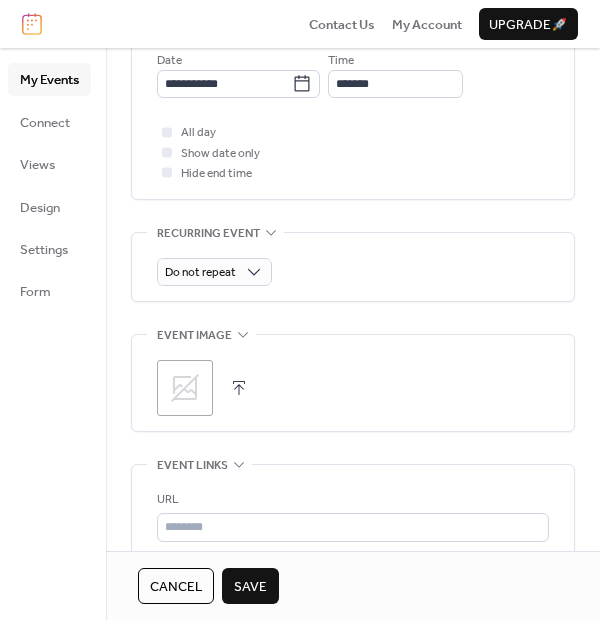 scroll, scrollTop: 888, scrollLeft: 0, axis: vertical 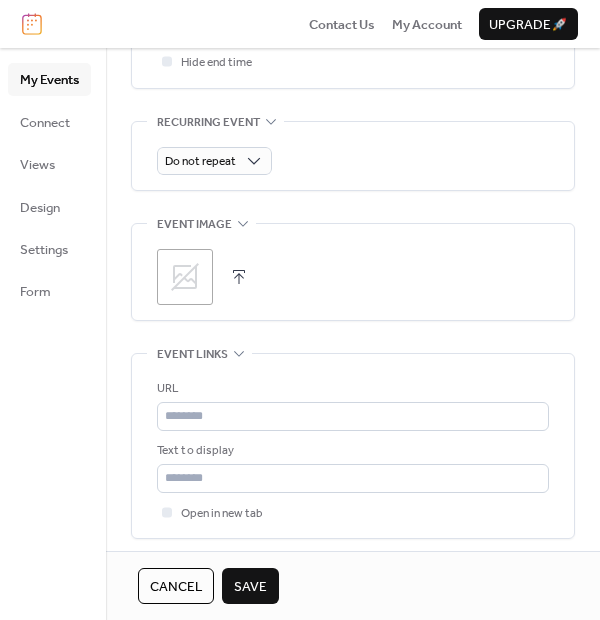 click 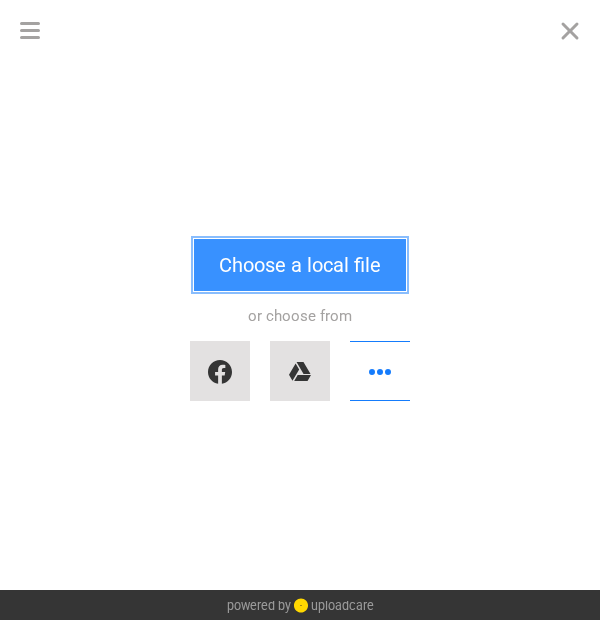 click on "Choose a local file" at bounding box center (300, 265) 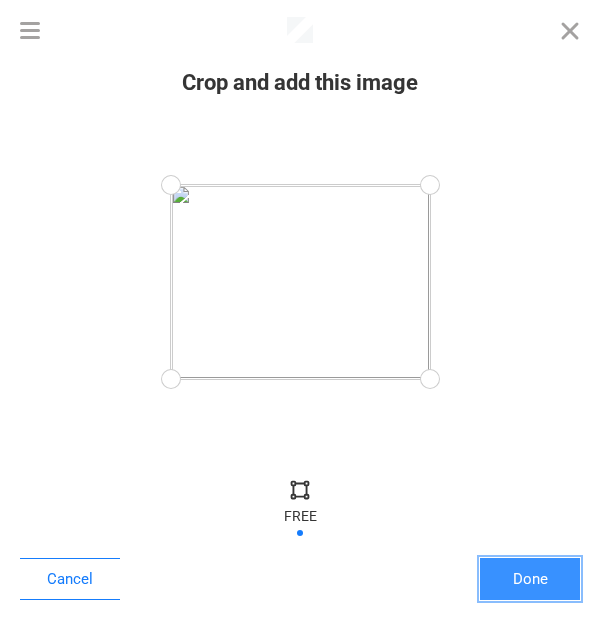 click on "Done" at bounding box center [530, 579] 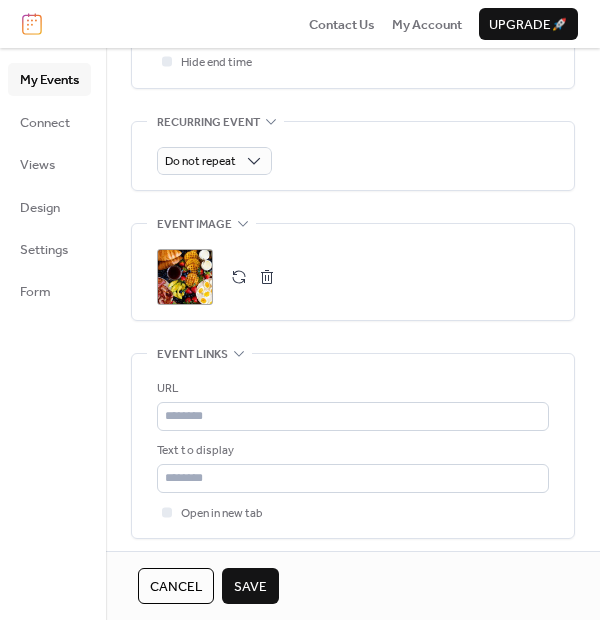click on "Save" at bounding box center [250, 587] 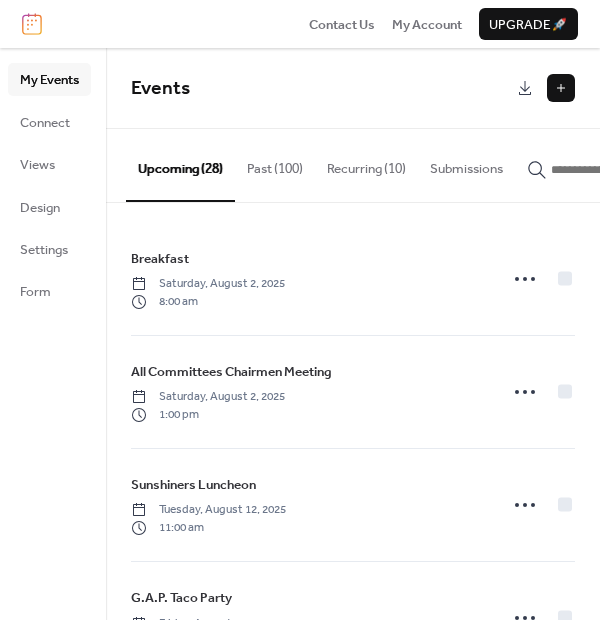 click at bounding box center (561, 88) 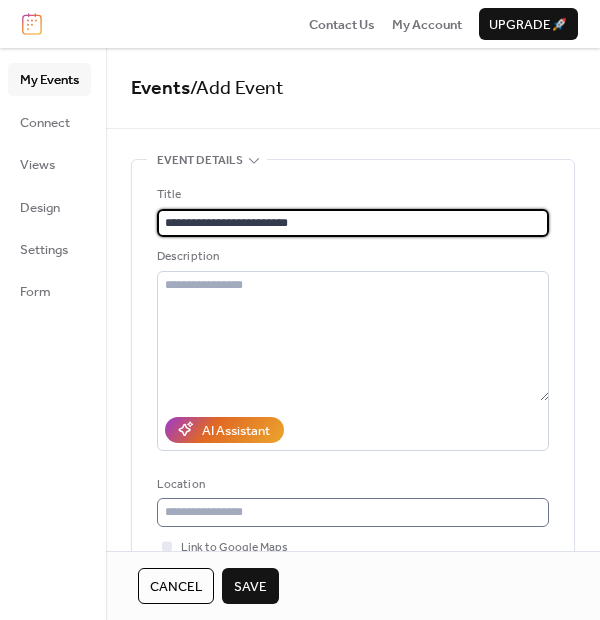 type on "**********" 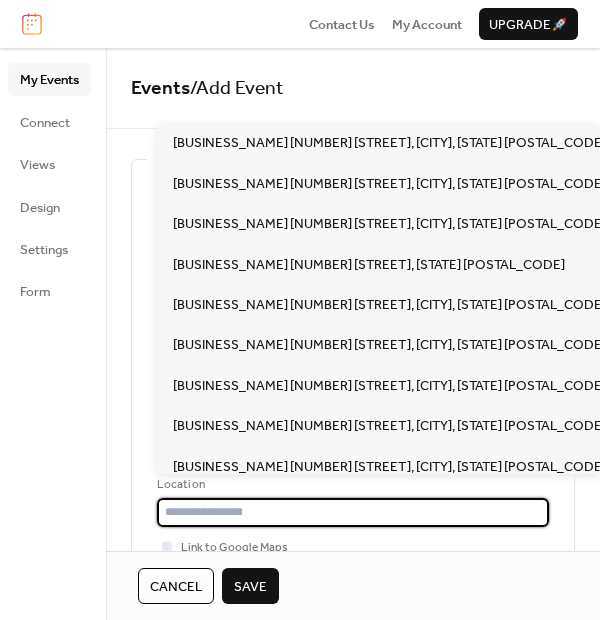 click at bounding box center (353, 512) 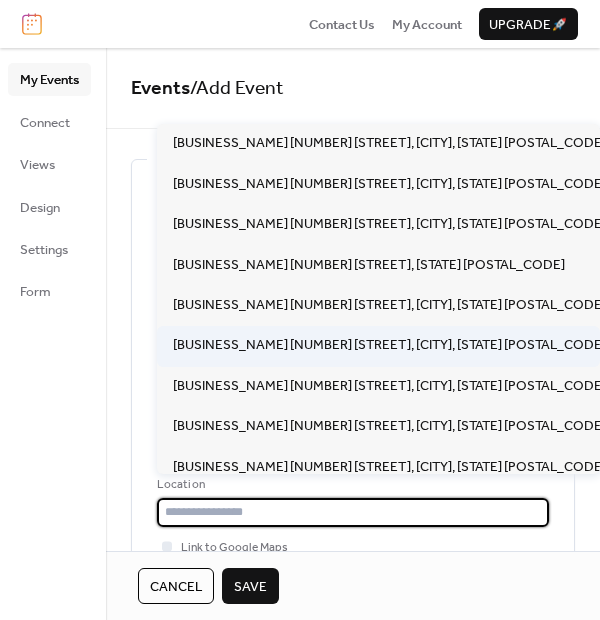 scroll, scrollTop: 177, scrollLeft: 0, axis: vertical 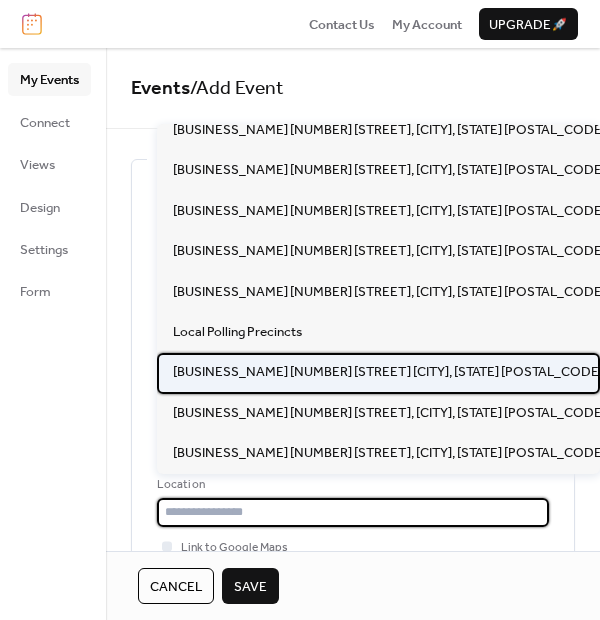 click on "Parkwood Baptist Church 3903 Dixon Road Anderson SC 29625" at bounding box center [388, 372] 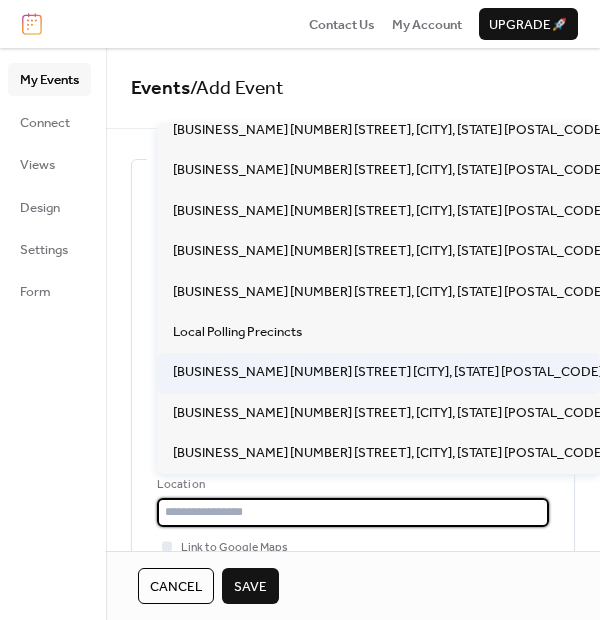 type on "**********" 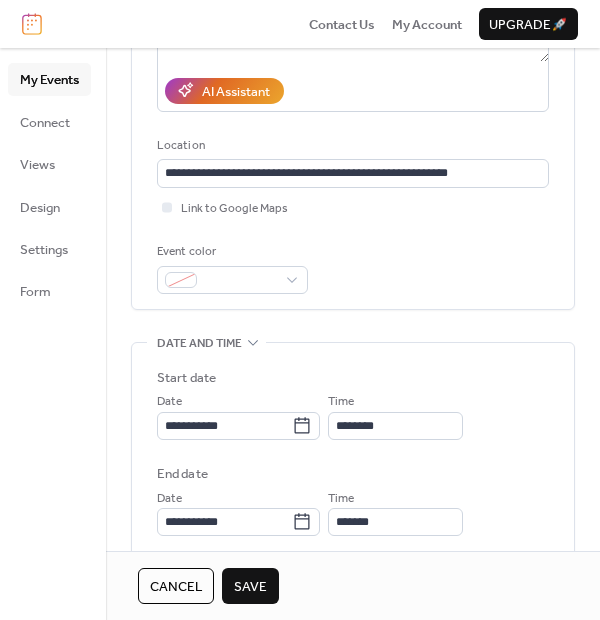 scroll, scrollTop: 444, scrollLeft: 0, axis: vertical 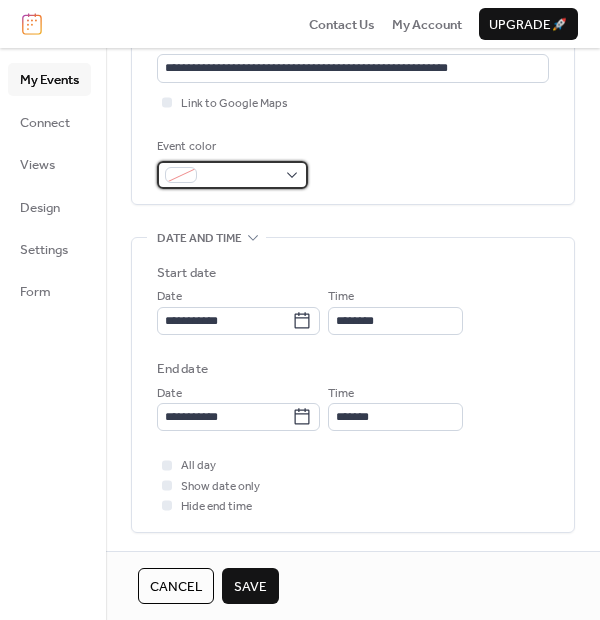 click at bounding box center (232, 175) 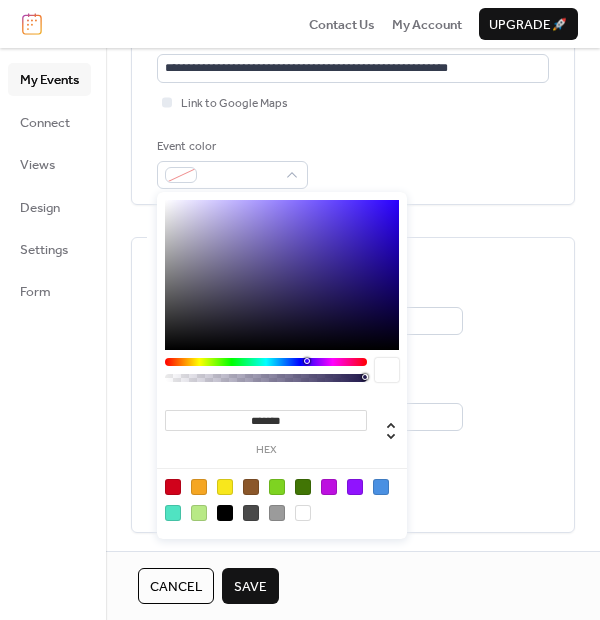click at bounding box center (199, 487) 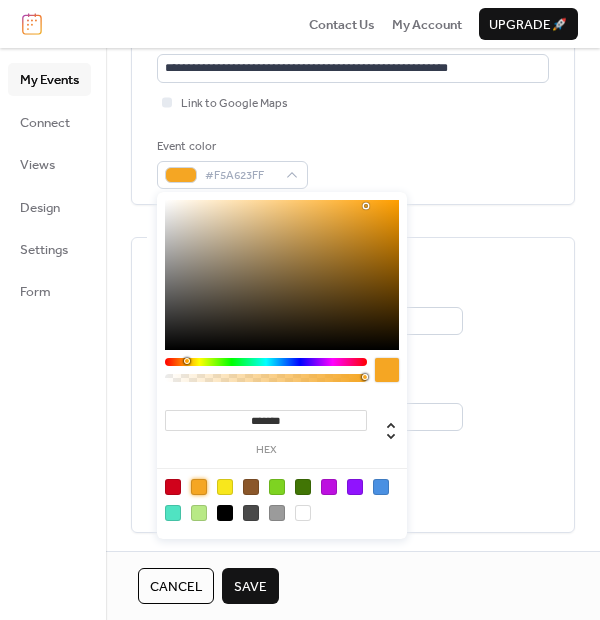 click on "My Events Connect Views Design Settings Form" at bounding box center [53, 334] 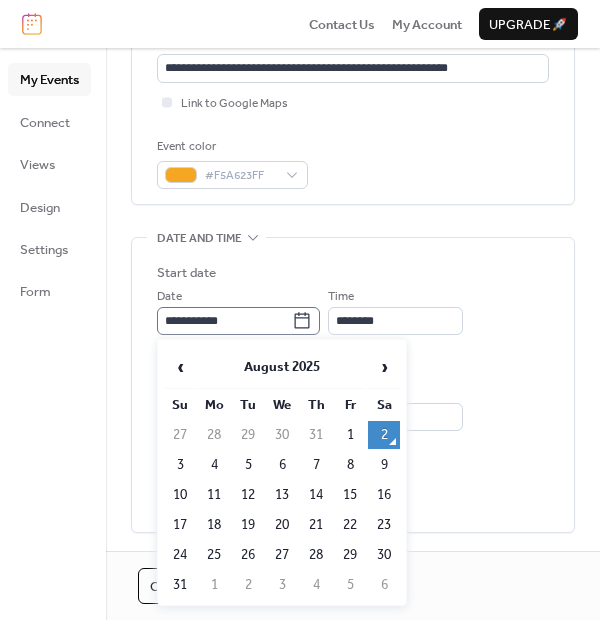 click 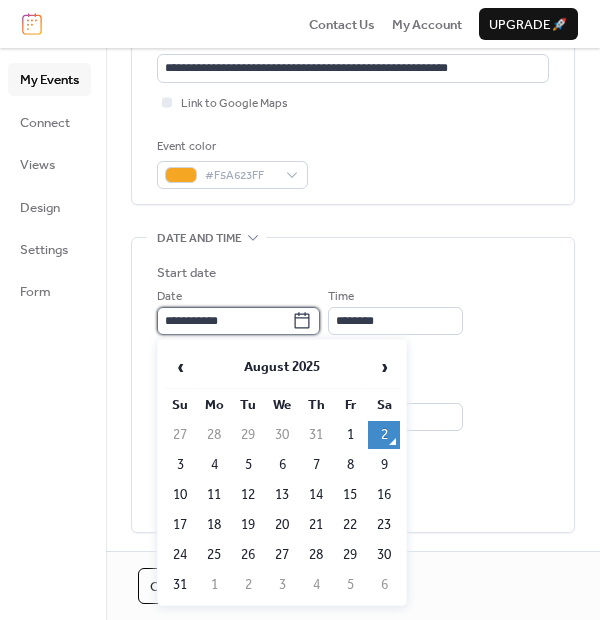click on "**********" at bounding box center [224, 321] 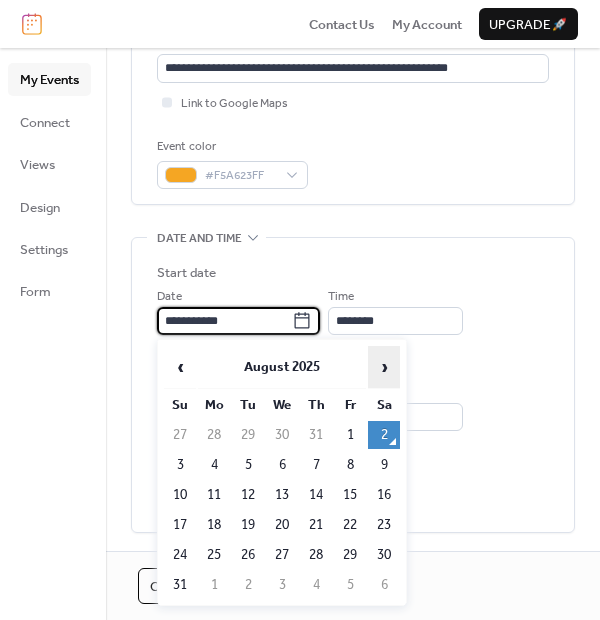 click on "›" at bounding box center (384, 367) 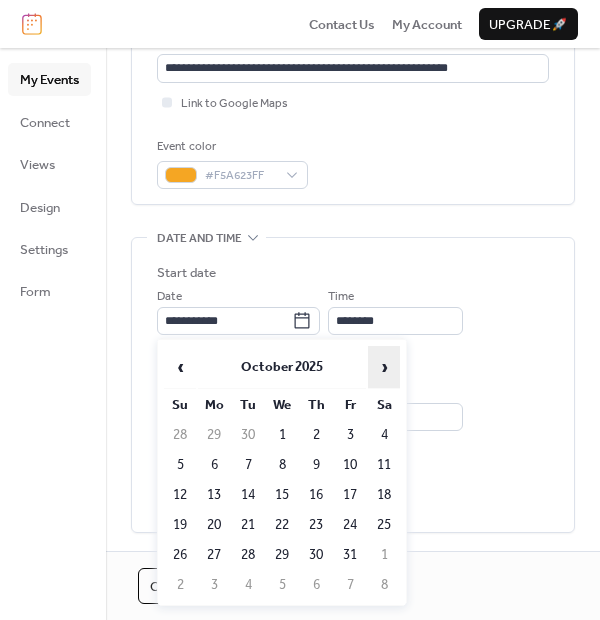 click on "›" at bounding box center (384, 367) 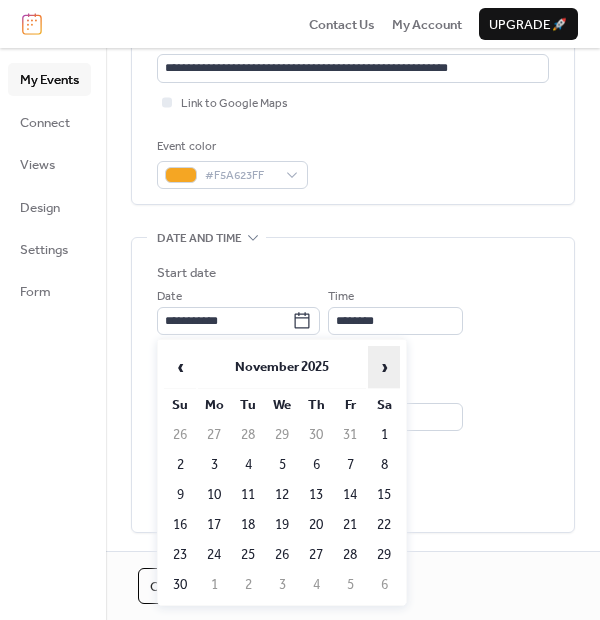 click on "›" at bounding box center [384, 367] 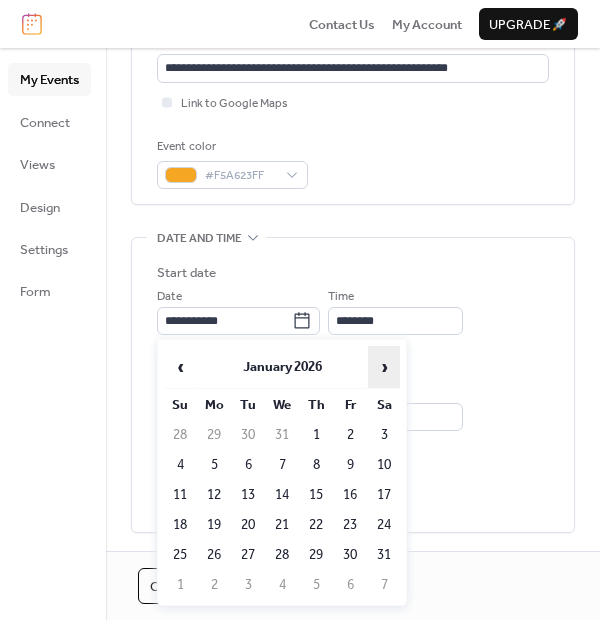 click on "›" at bounding box center [384, 367] 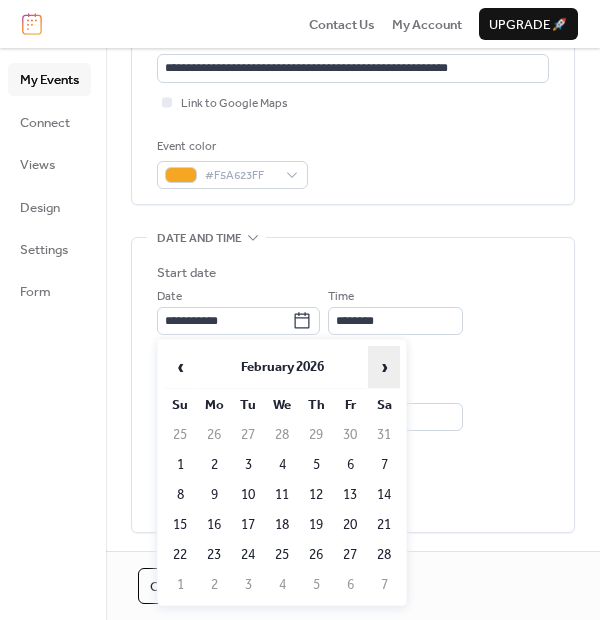 click on "›" at bounding box center [384, 367] 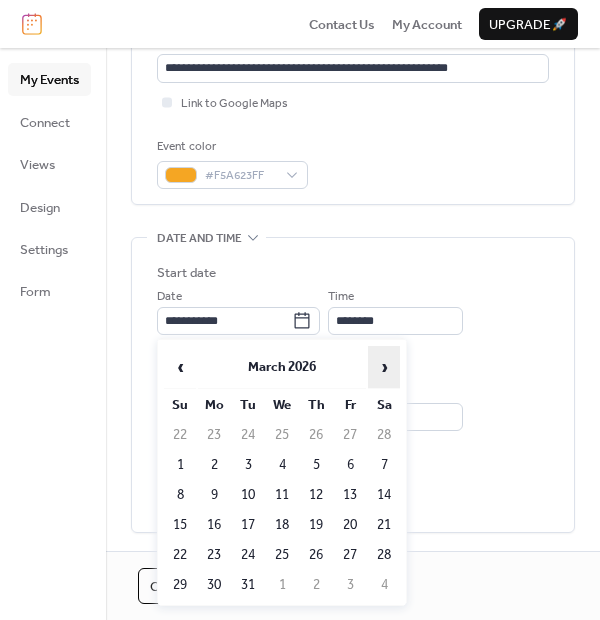 click on "›" at bounding box center (384, 367) 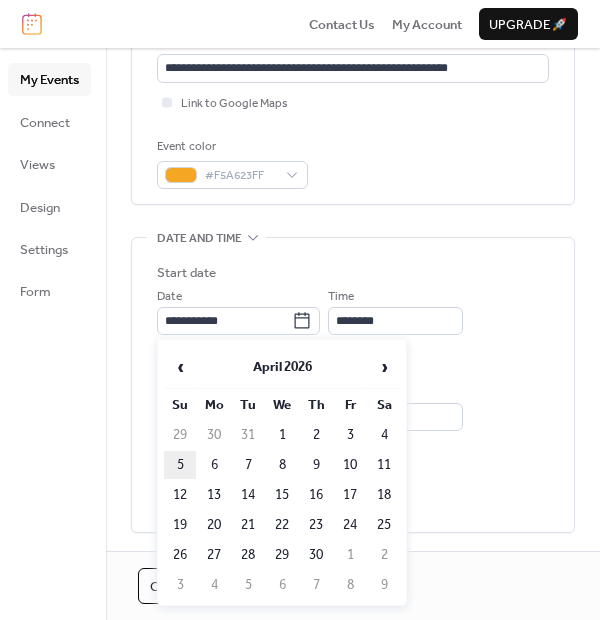 click on "5" at bounding box center (180, 465) 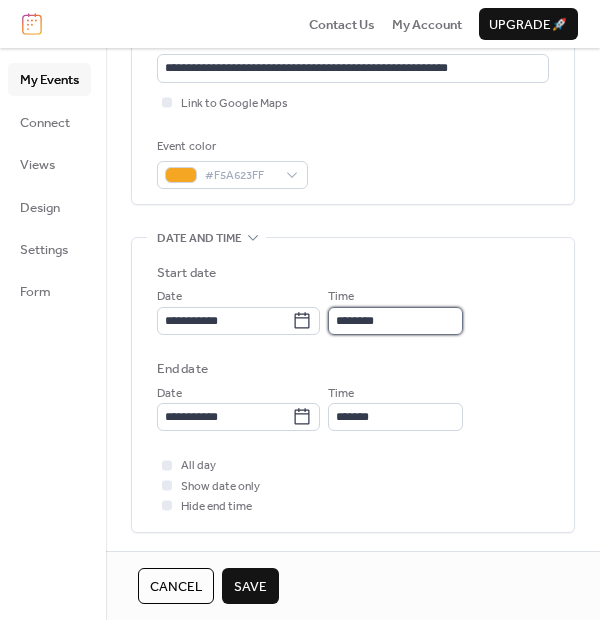 click on "********" at bounding box center (395, 321) 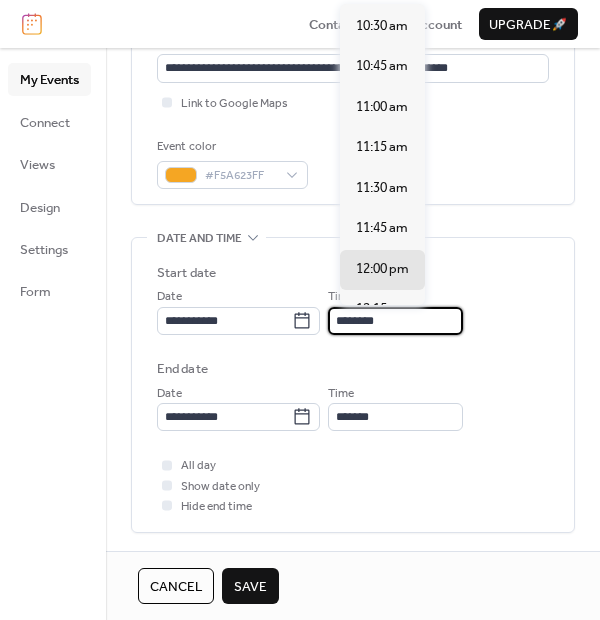scroll, scrollTop: 1592, scrollLeft: 0, axis: vertical 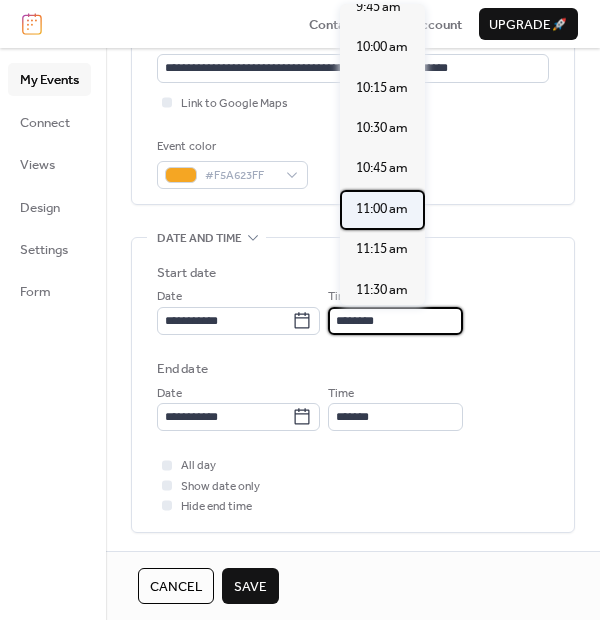 click on "11:00 am" at bounding box center [382, 209] 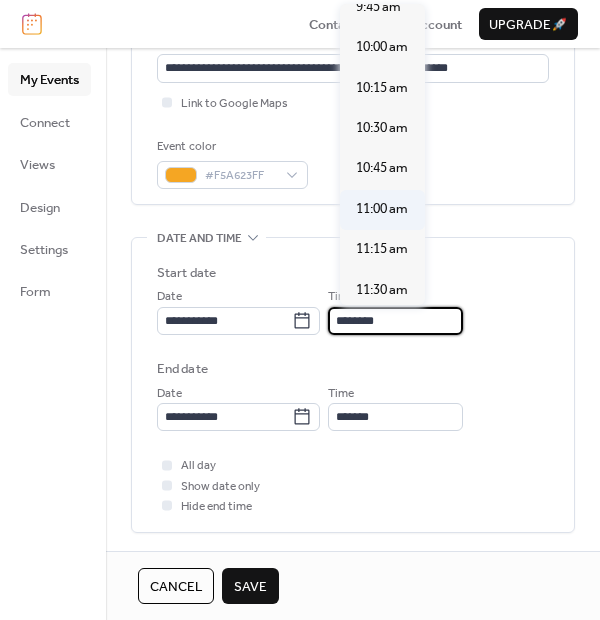 type on "********" 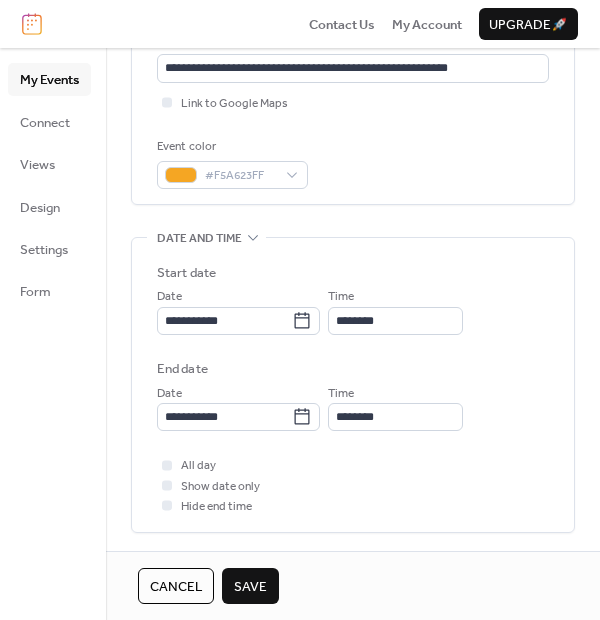 scroll, scrollTop: 1, scrollLeft: 0, axis: vertical 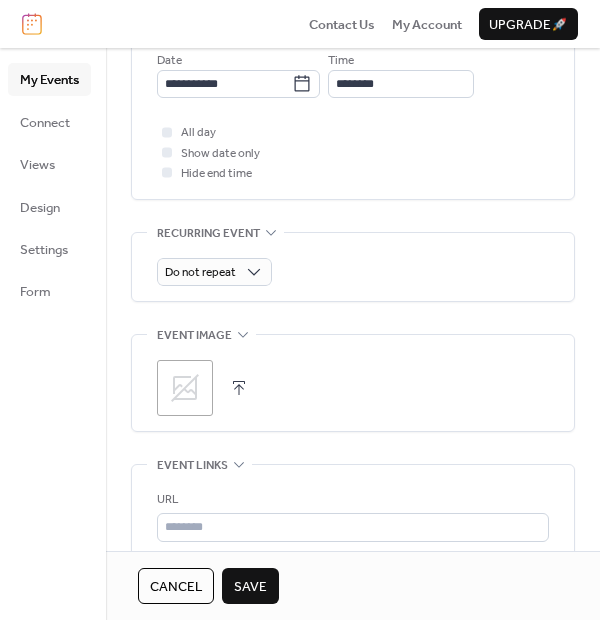 click 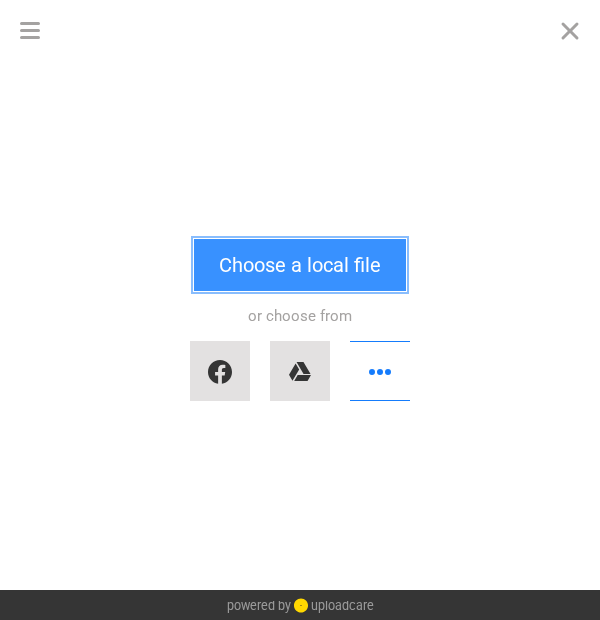 click on "Choose a local file" at bounding box center [300, 265] 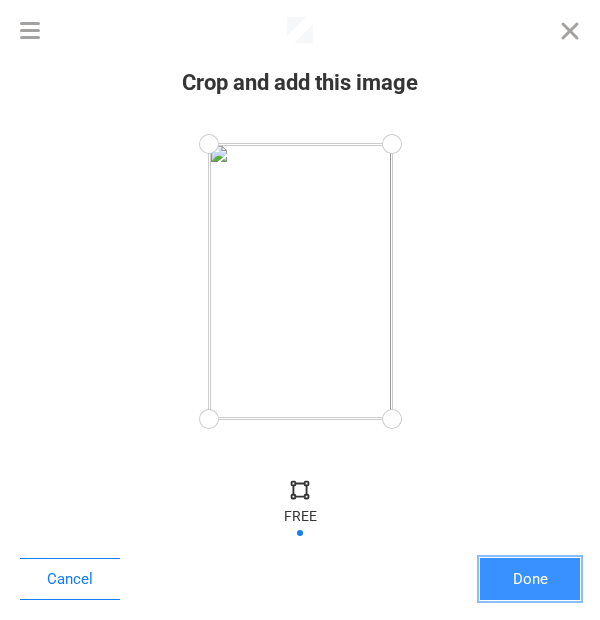 click on "Done" at bounding box center (530, 579) 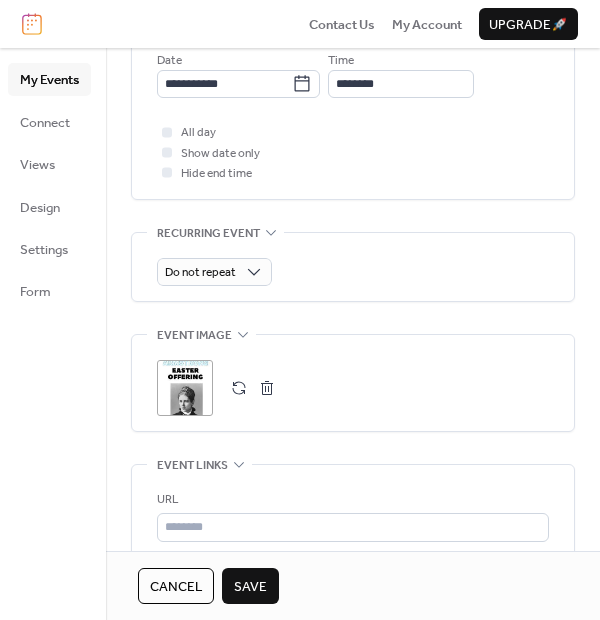 click on "Save" at bounding box center [250, 587] 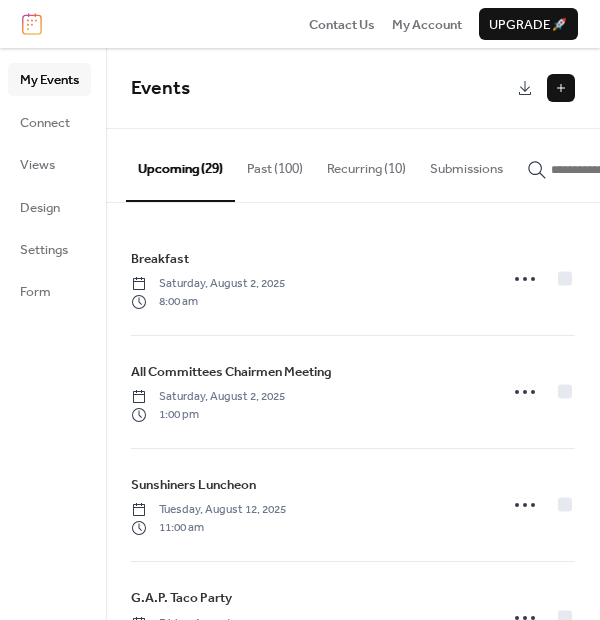 click on "Recurring (10)" at bounding box center [366, 164] 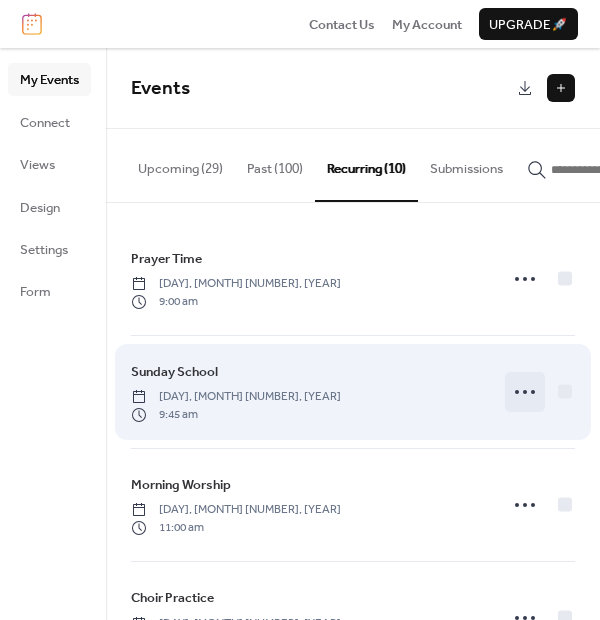 click 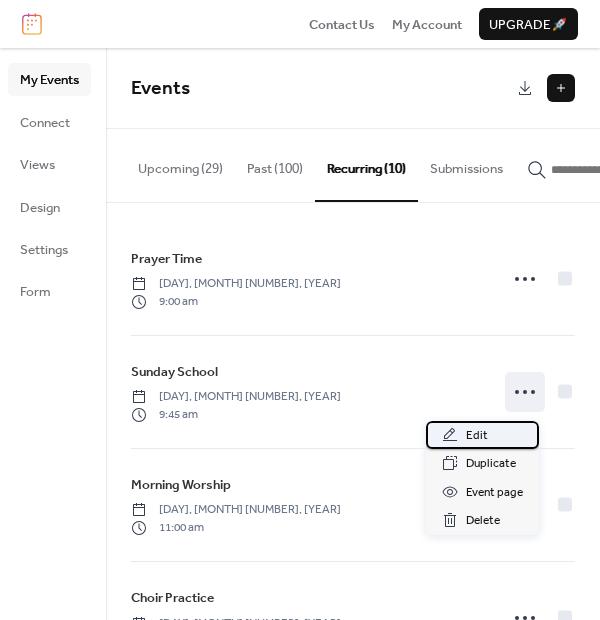 click on "Edit" at bounding box center [482, 435] 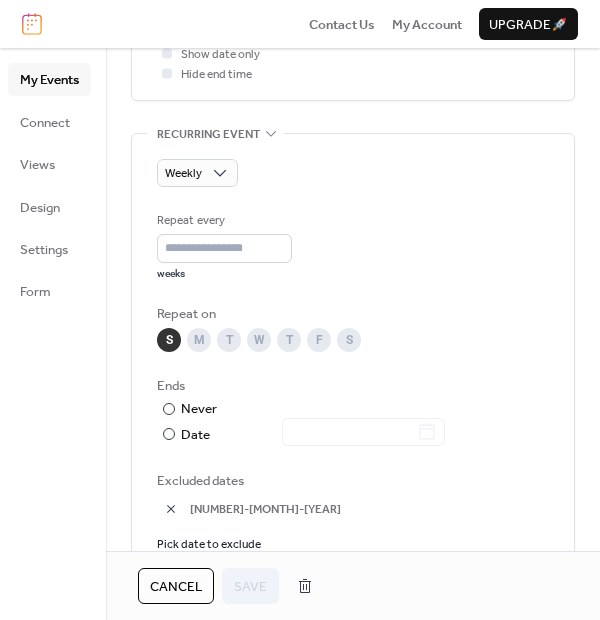 scroll, scrollTop: 1000, scrollLeft: 0, axis: vertical 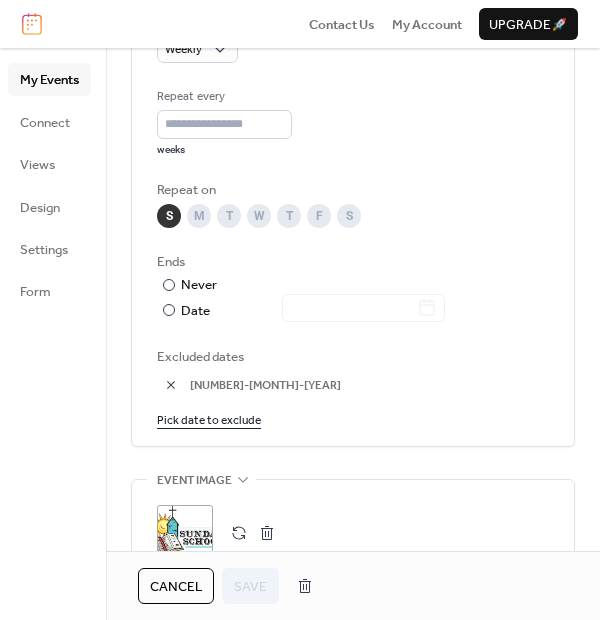click on "Pick date to exclude" at bounding box center (209, 419) 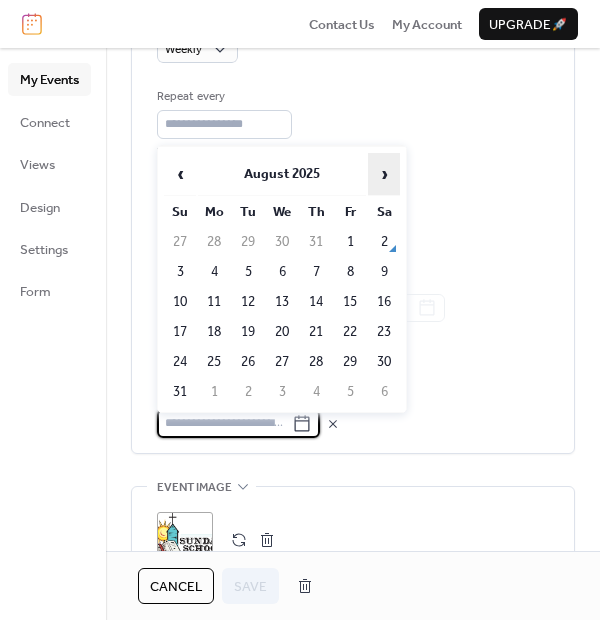 click on "›" at bounding box center (384, 174) 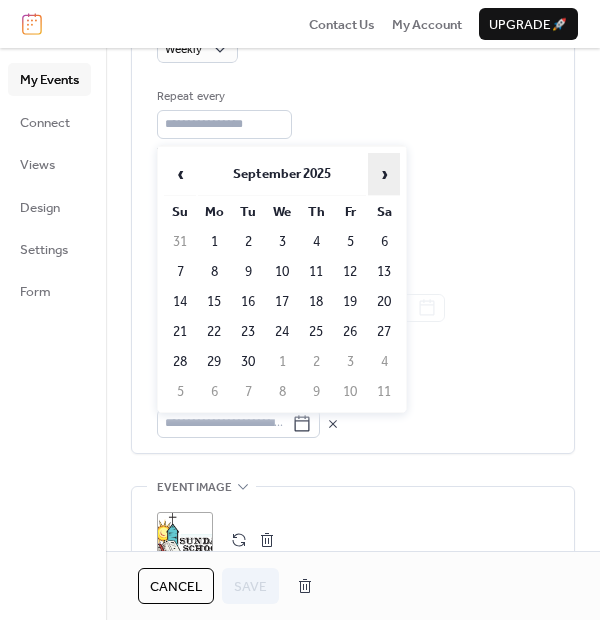 click on "›" at bounding box center [384, 174] 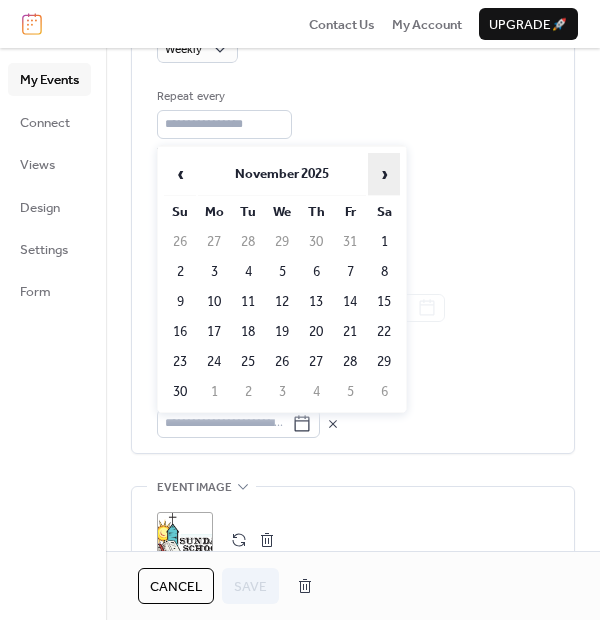 click on "›" at bounding box center [384, 174] 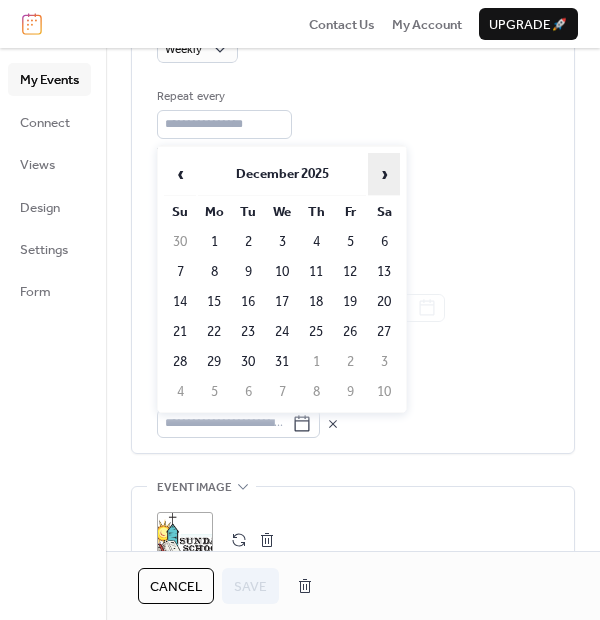 click on "›" at bounding box center [384, 174] 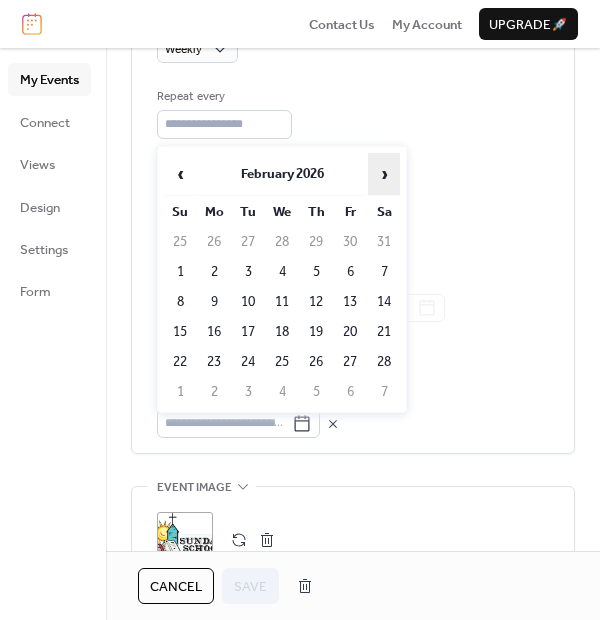 click on "›" at bounding box center (384, 174) 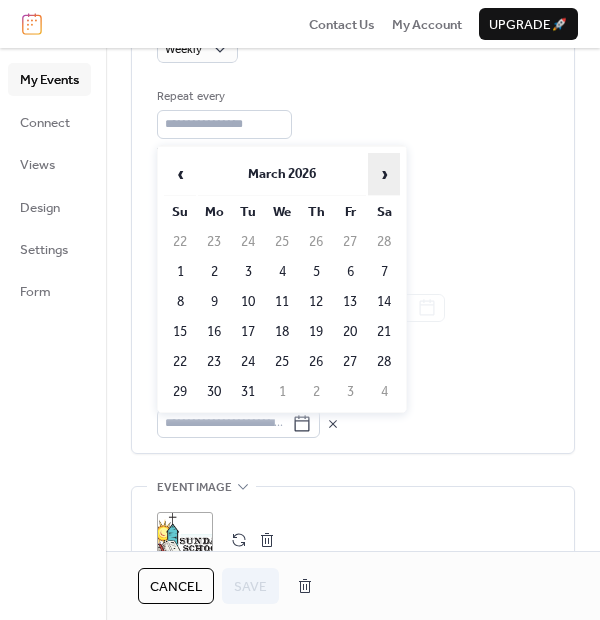click on "›" at bounding box center [384, 174] 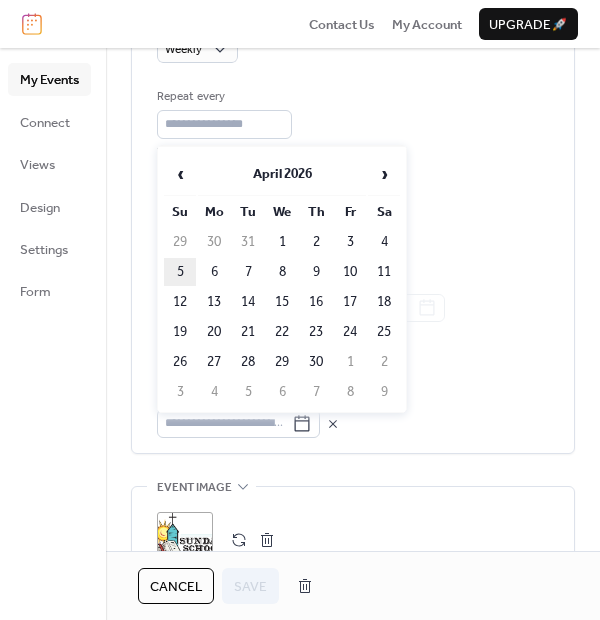 click on "5" at bounding box center (180, 272) 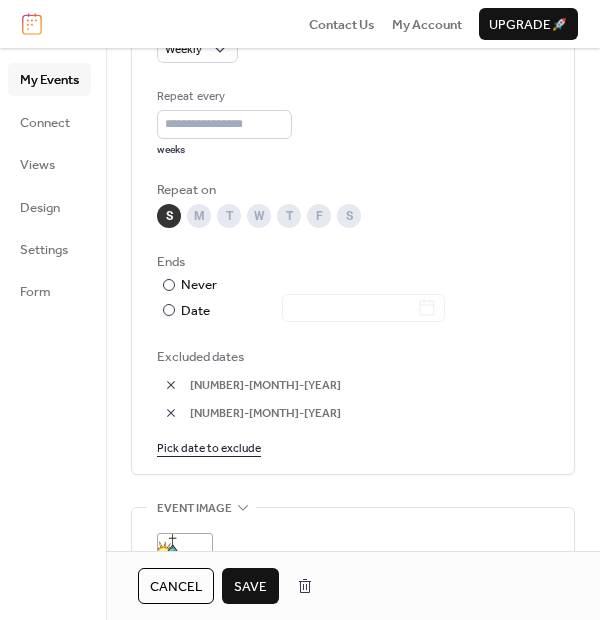 click on "Save" at bounding box center [250, 587] 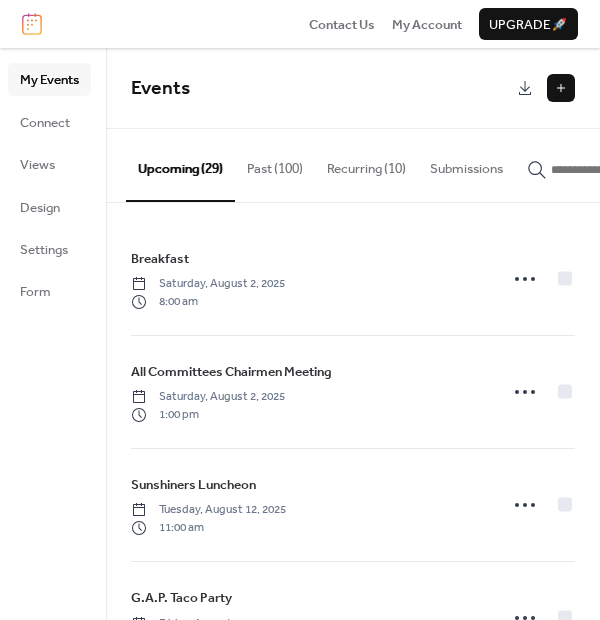 click on "Recurring (10)" at bounding box center [366, 164] 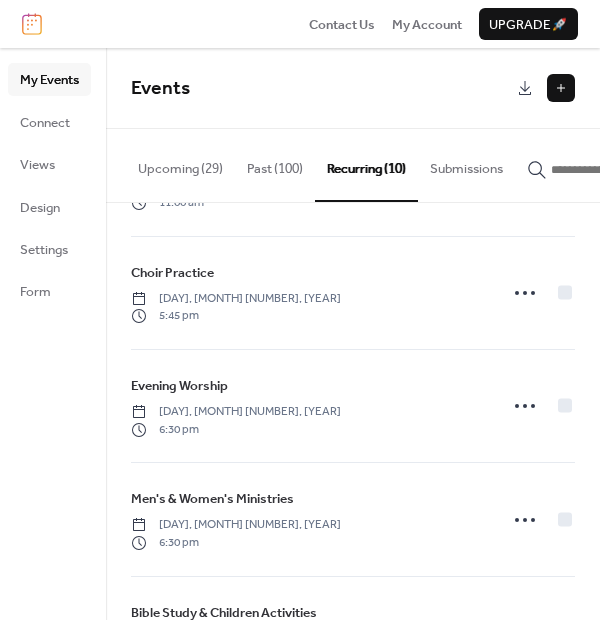 scroll, scrollTop: 333, scrollLeft: 0, axis: vertical 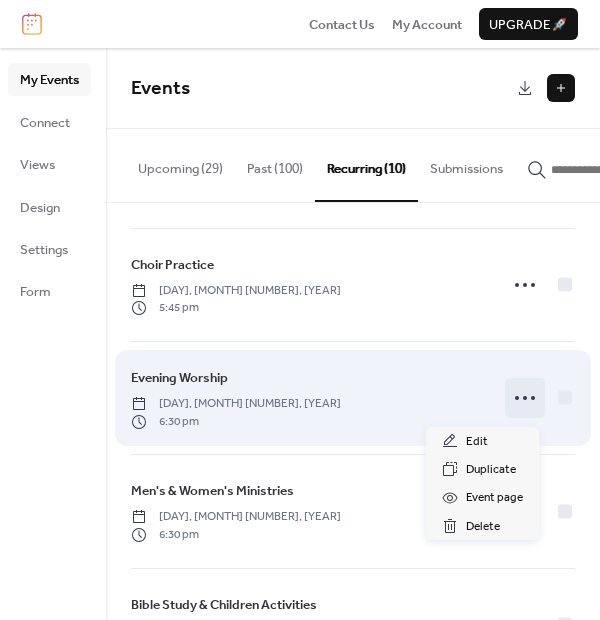 click 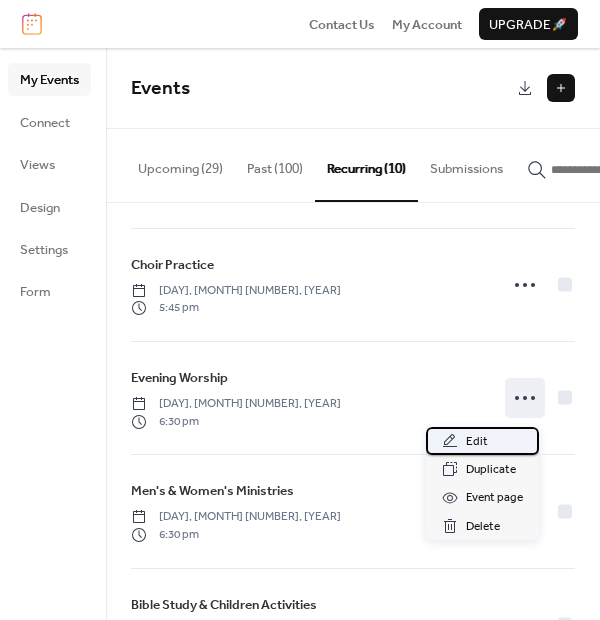 click on "Edit" at bounding box center [482, 441] 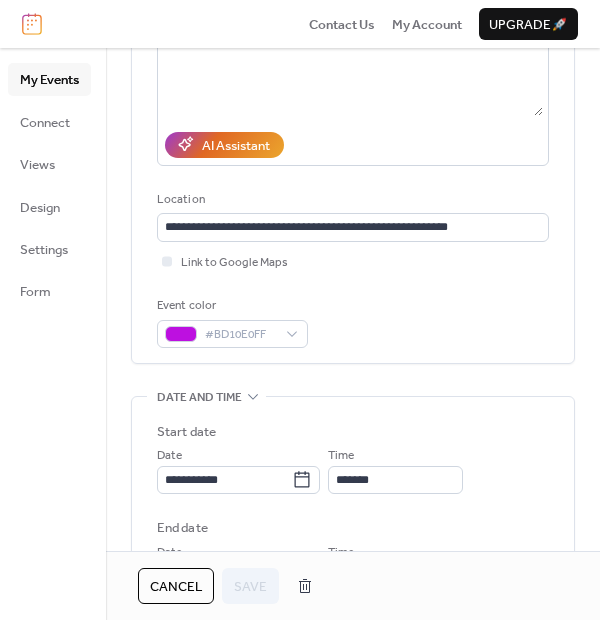 scroll, scrollTop: 333, scrollLeft: 0, axis: vertical 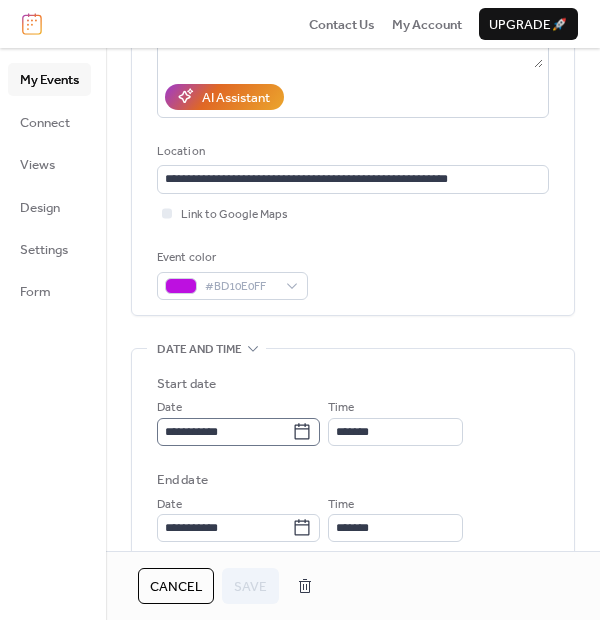 click 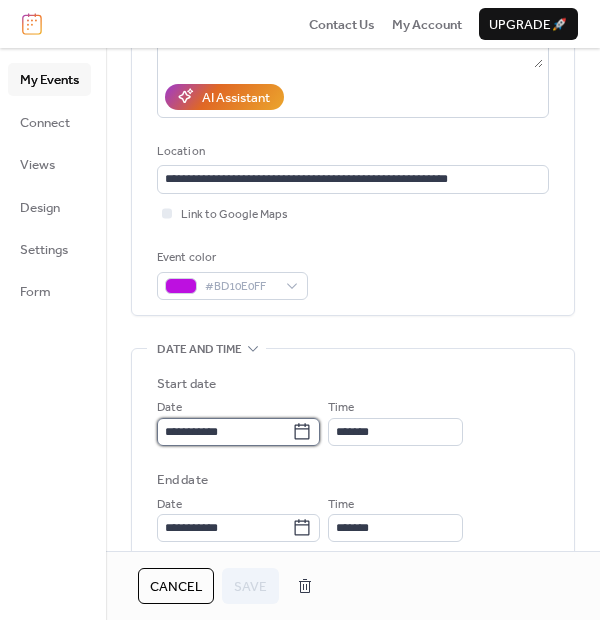 click on "**********" at bounding box center [224, 432] 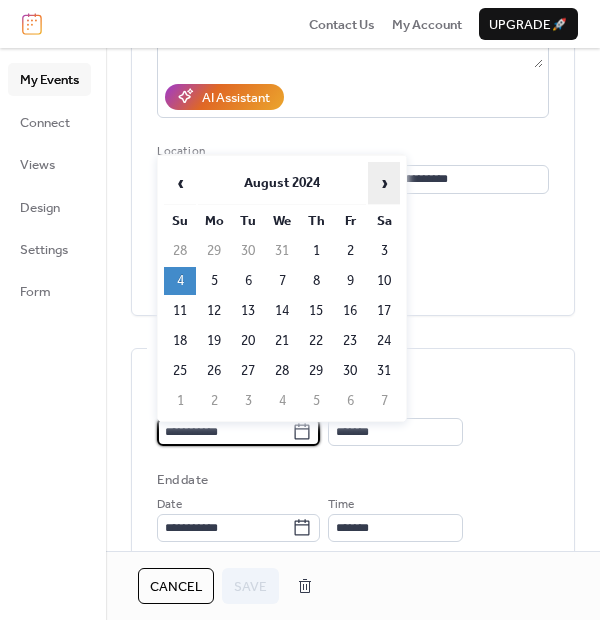 click on "›" at bounding box center [384, 183] 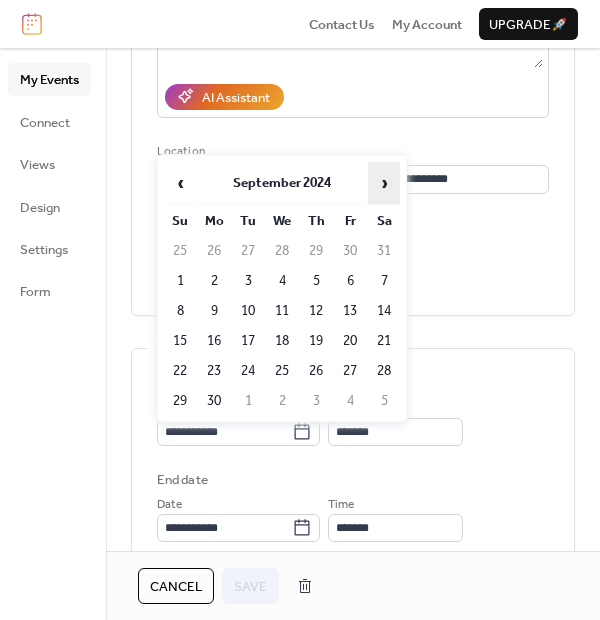 click on "›" at bounding box center [384, 183] 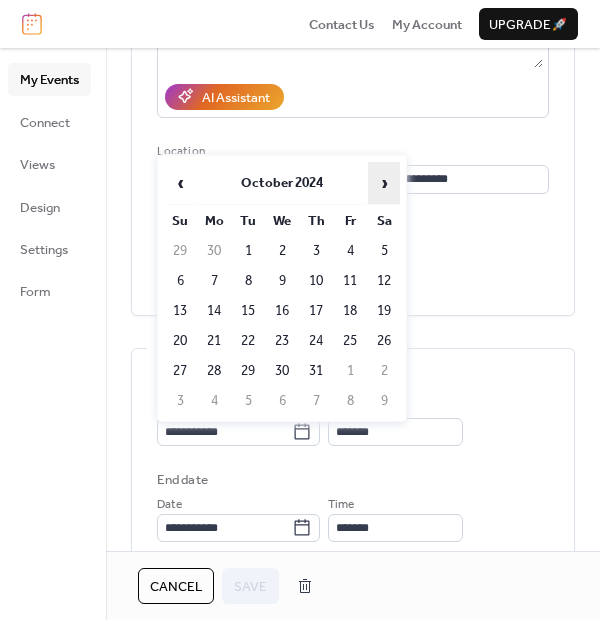click on "›" at bounding box center [384, 183] 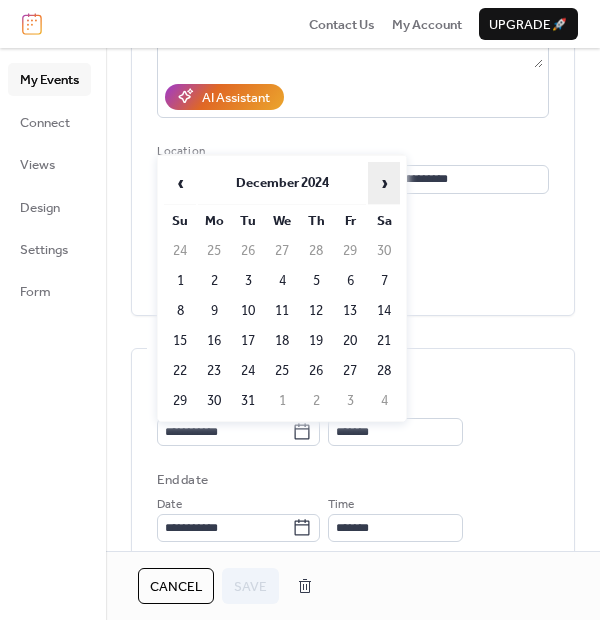 click on "›" at bounding box center [384, 183] 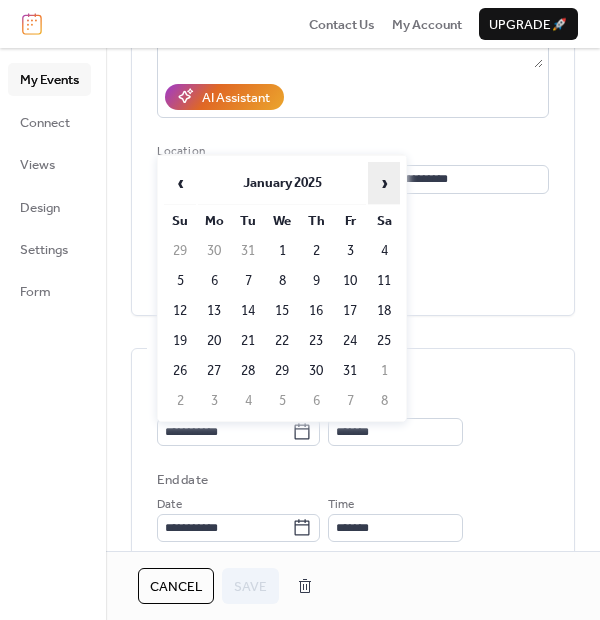 click on "›" at bounding box center (384, 183) 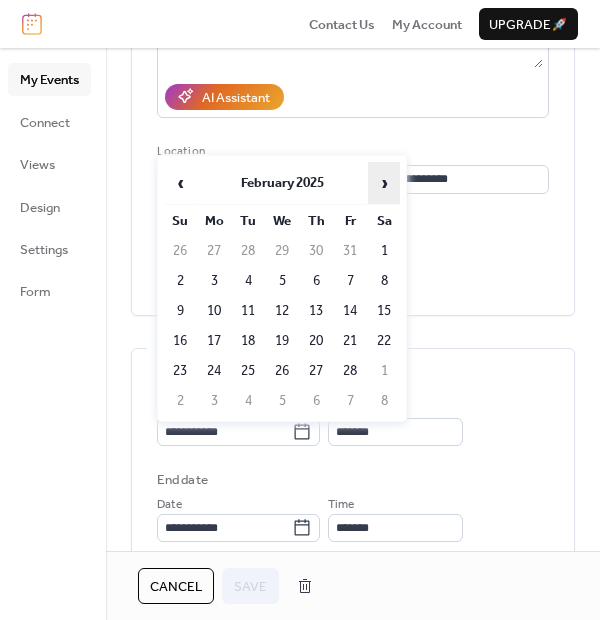 click on "›" at bounding box center [384, 183] 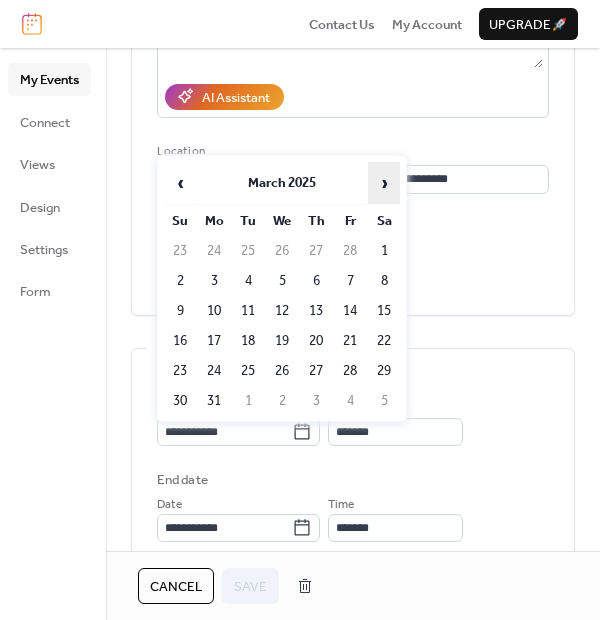 click on "›" at bounding box center [384, 183] 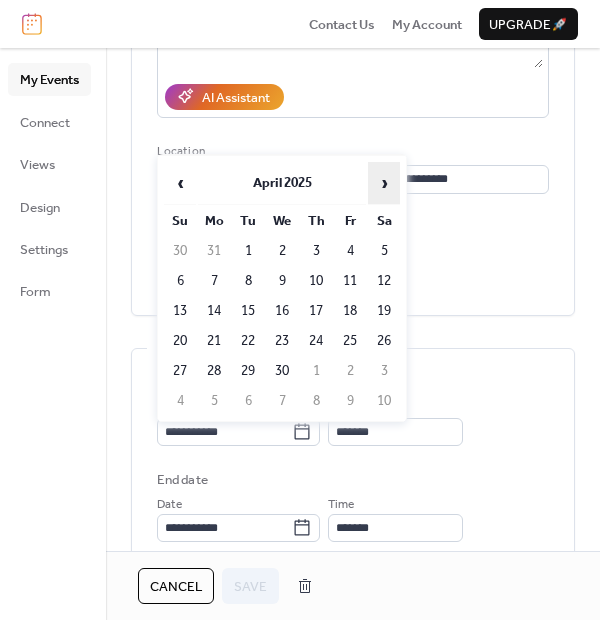 click on "›" at bounding box center [384, 183] 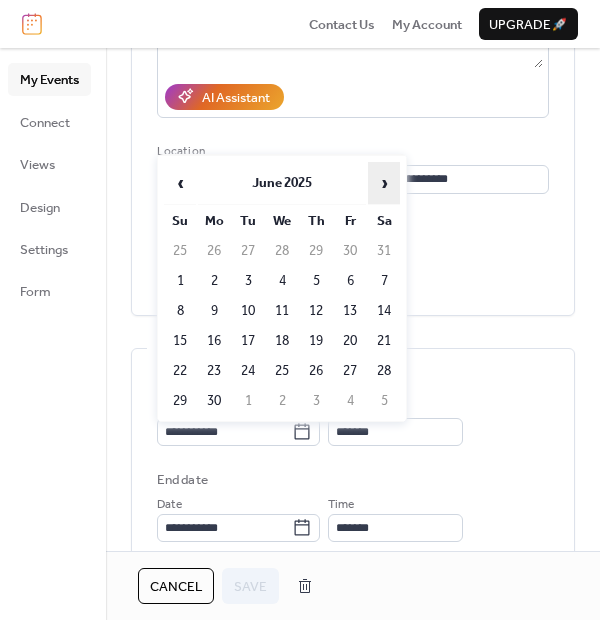click on "›" at bounding box center [384, 183] 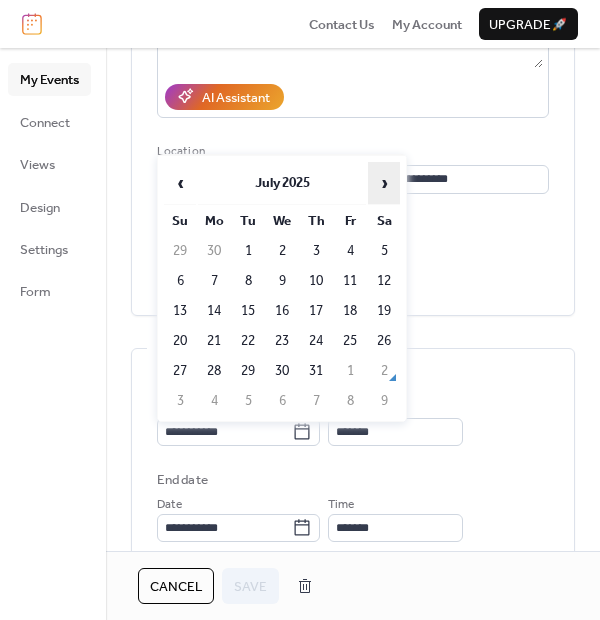 click on "›" at bounding box center (384, 183) 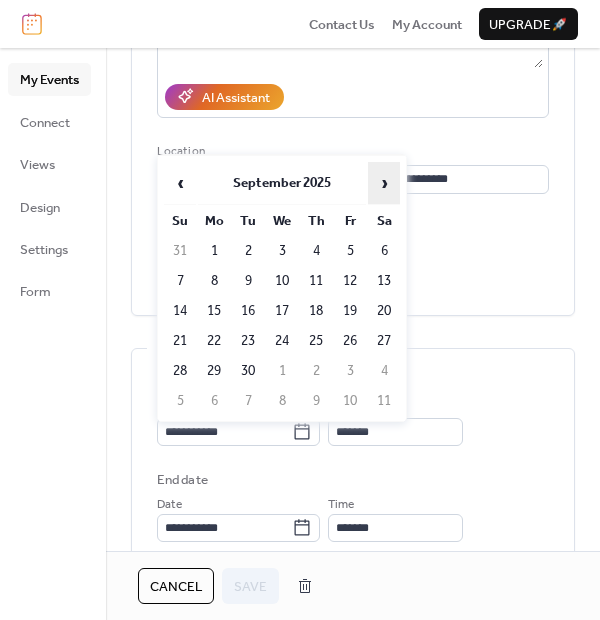 click on "›" at bounding box center (384, 183) 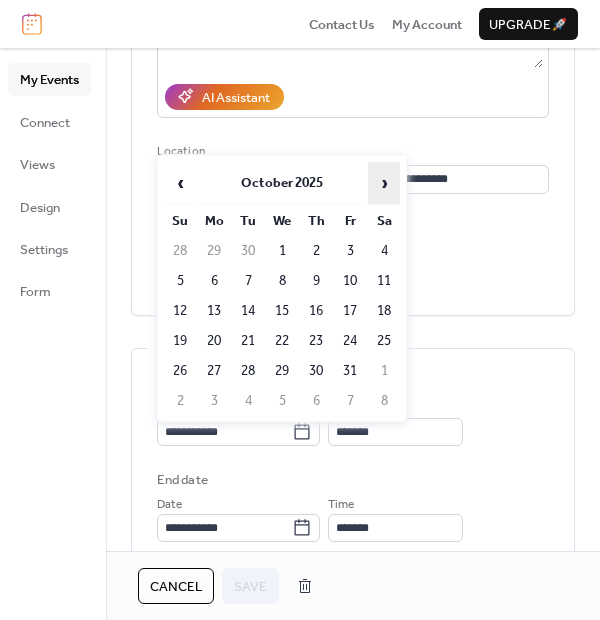 click on "›" at bounding box center (384, 183) 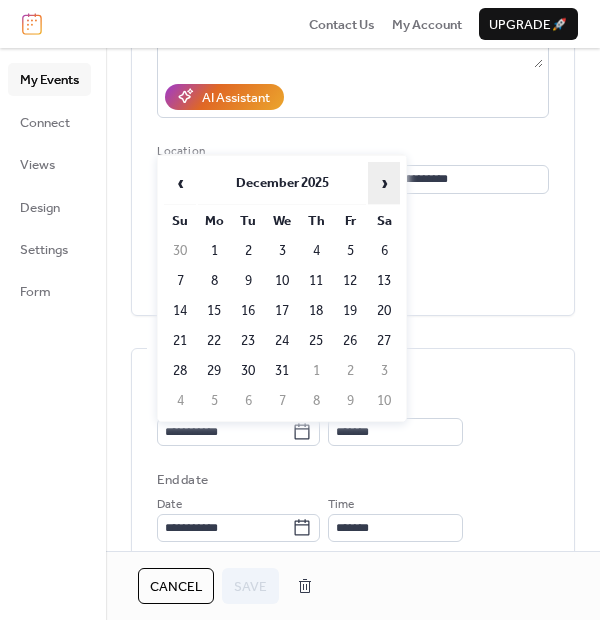 click on "›" at bounding box center [384, 183] 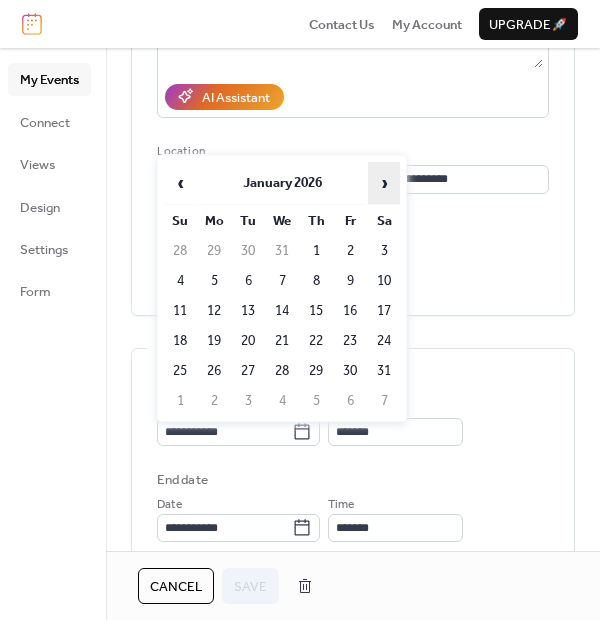 click on "›" at bounding box center [384, 183] 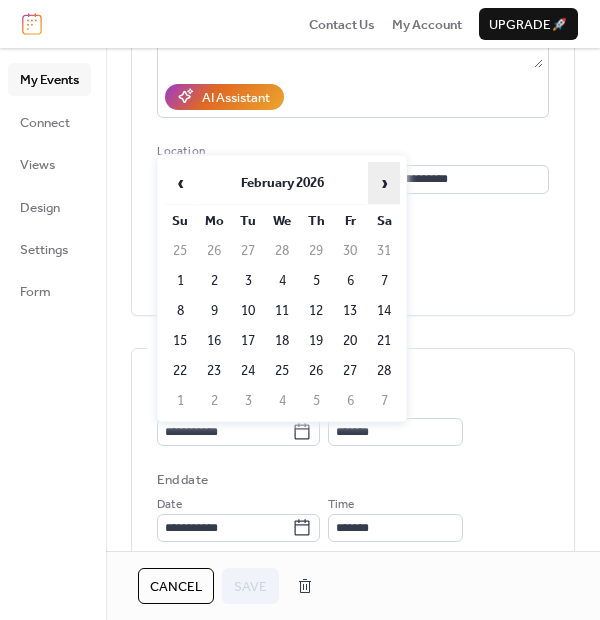 click on "›" at bounding box center [384, 183] 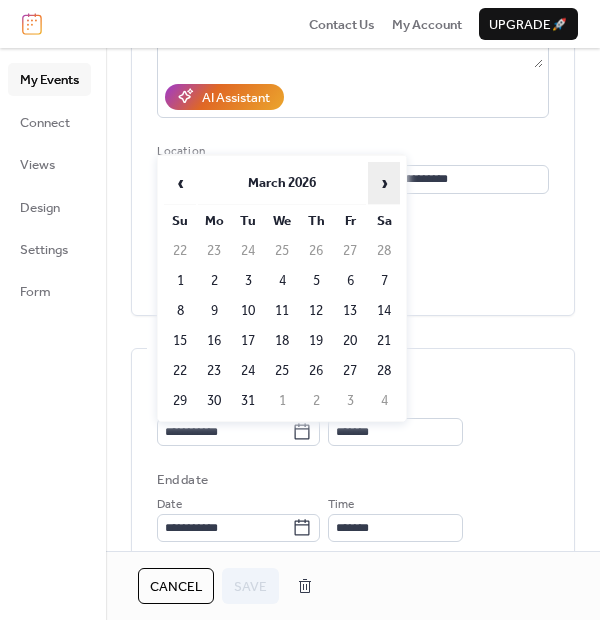 click on "›" at bounding box center (384, 183) 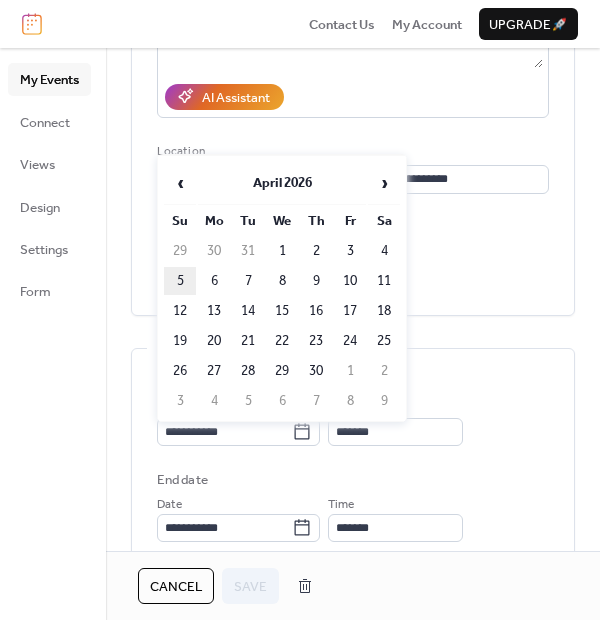 click on "5" at bounding box center [180, 281] 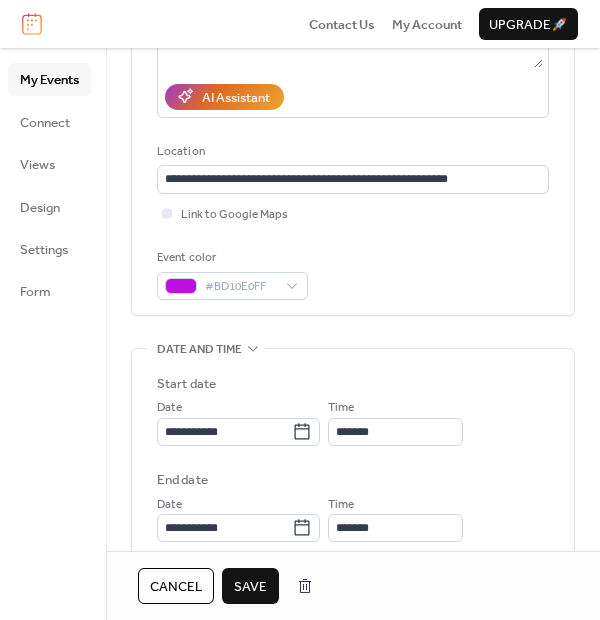 type on "**********" 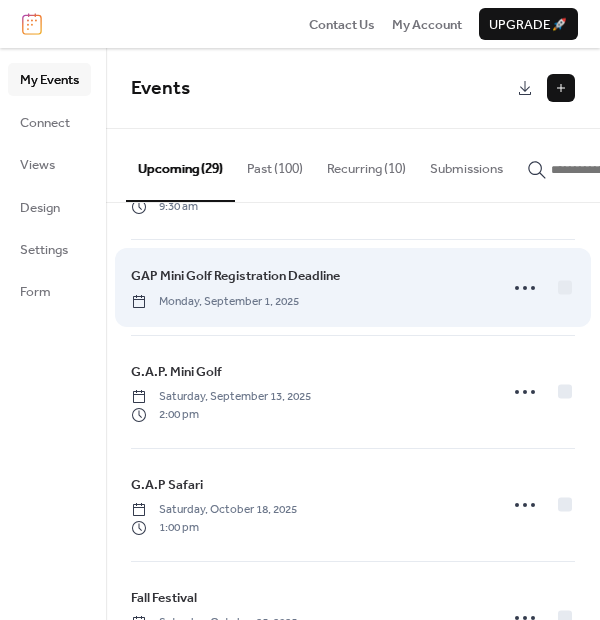 scroll, scrollTop: 0, scrollLeft: 0, axis: both 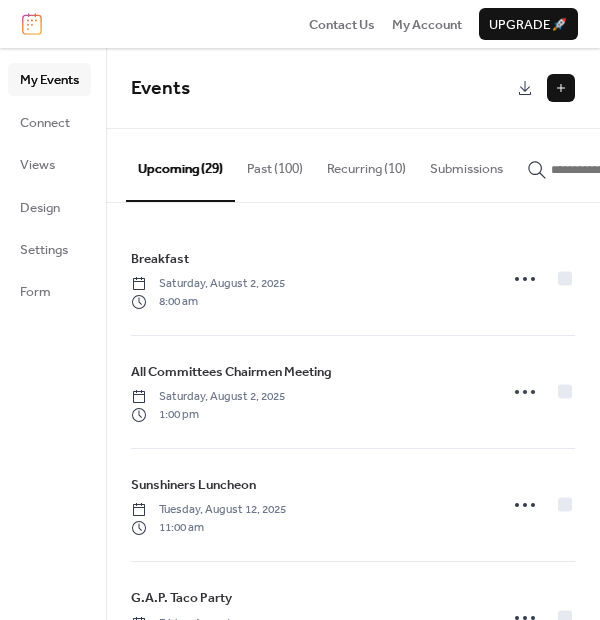 click on "Recurring (10)" at bounding box center (366, 164) 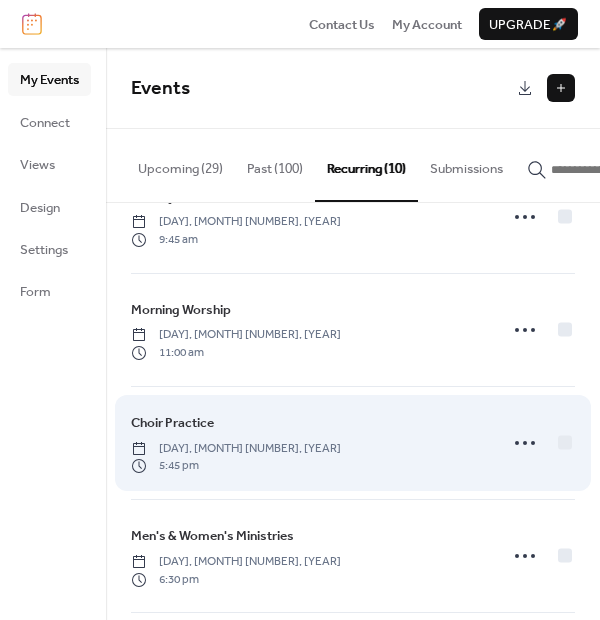 scroll, scrollTop: 222, scrollLeft: 0, axis: vertical 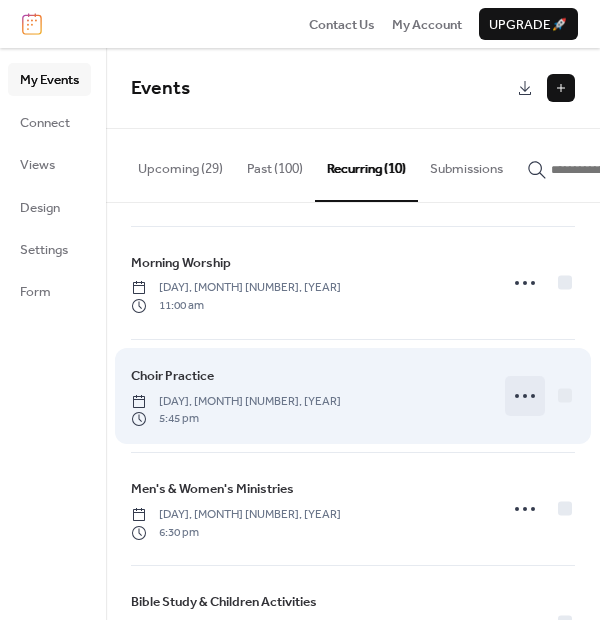 click 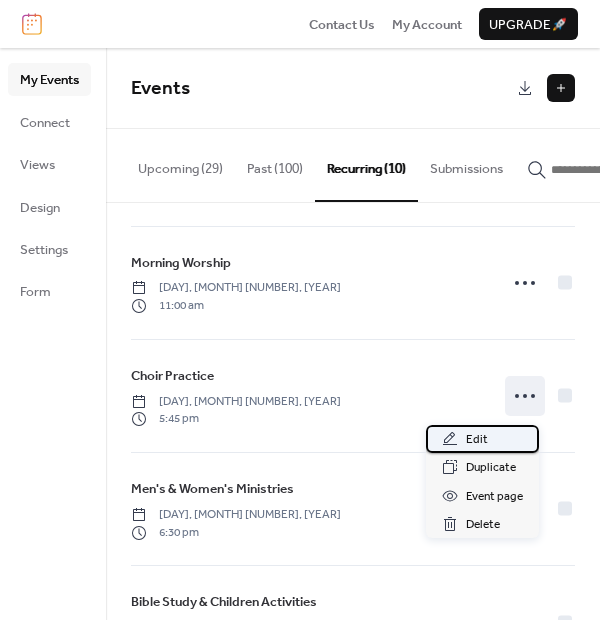 click on "Edit" at bounding box center (477, 440) 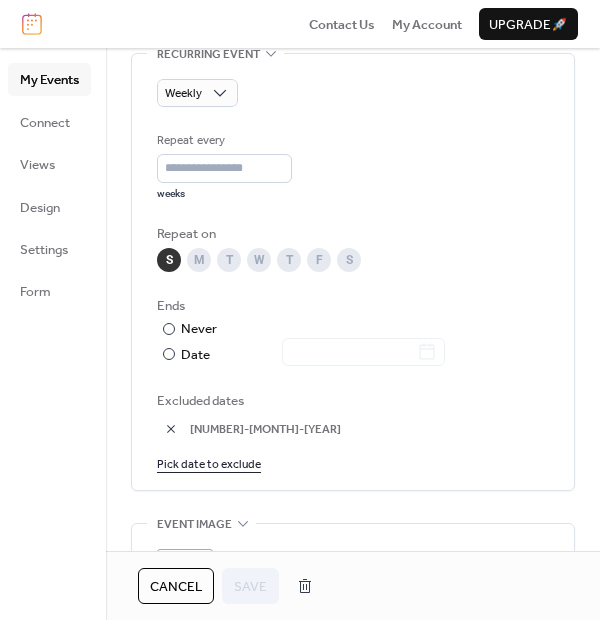 scroll, scrollTop: 1000, scrollLeft: 0, axis: vertical 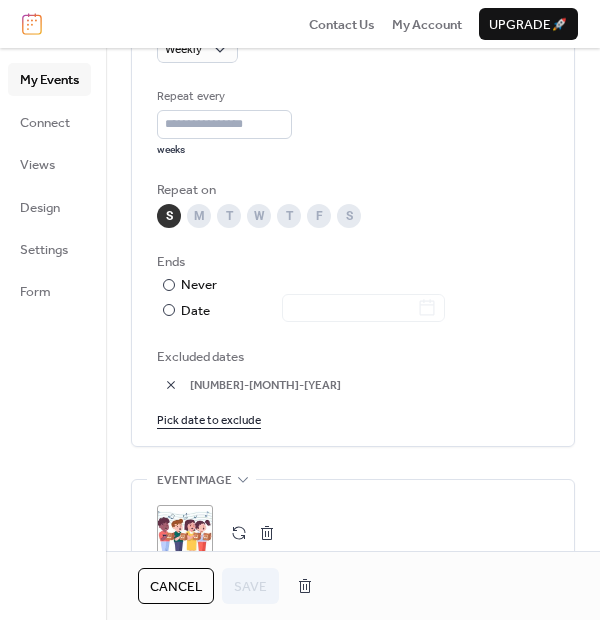 click on "Pick date to exclude" at bounding box center (209, 419) 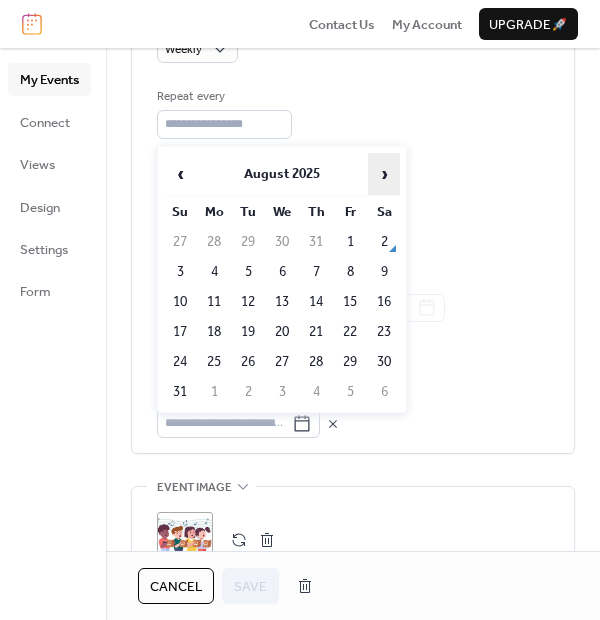 click on "›" at bounding box center [384, 174] 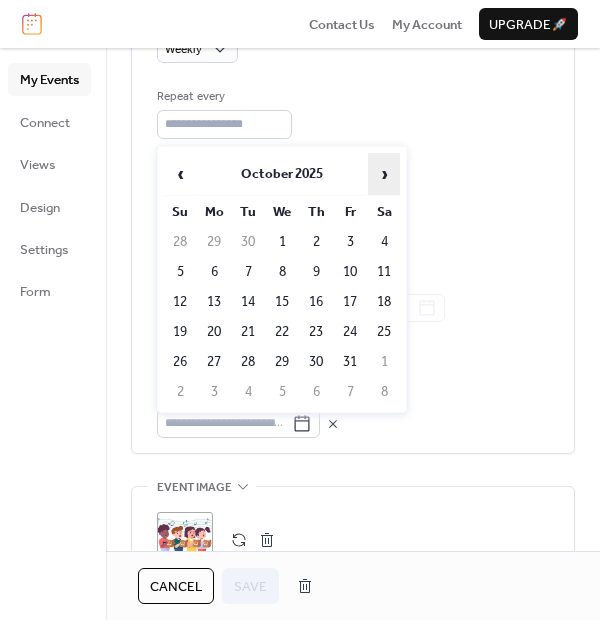 click on "›" at bounding box center (384, 174) 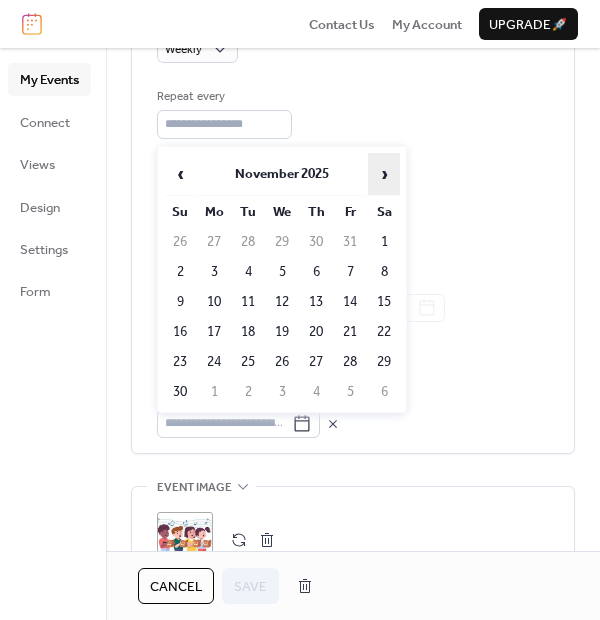 click on "›" at bounding box center (384, 174) 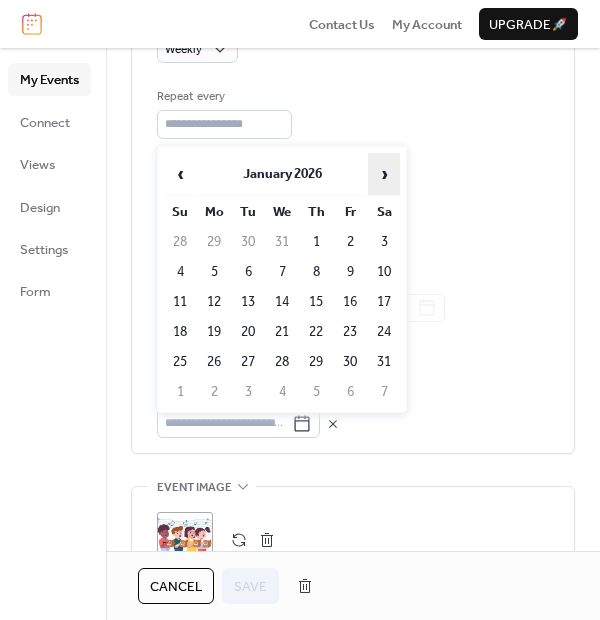 click on "›" at bounding box center (384, 174) 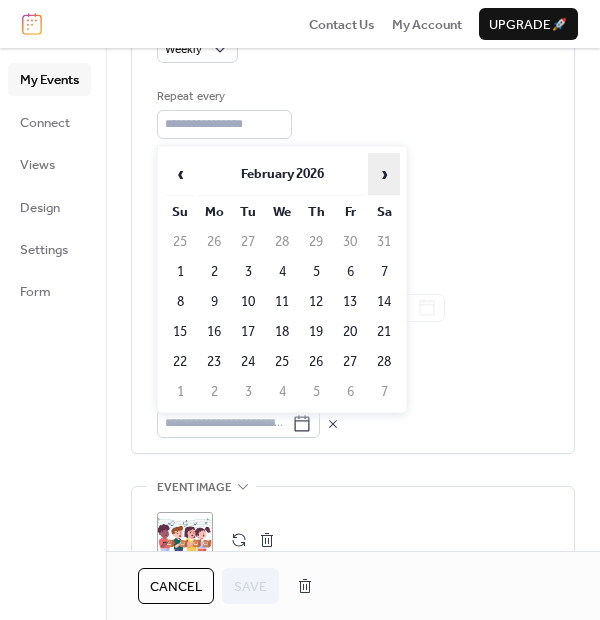 click on "›" at bounding box center (384, 174) 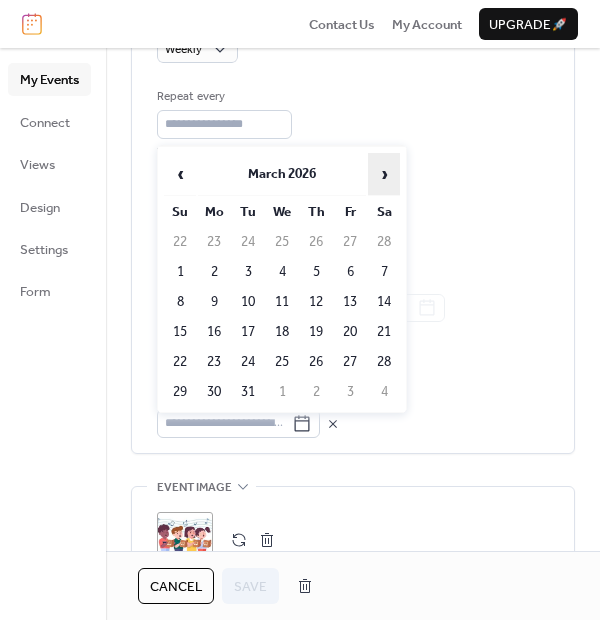 click on "›" at bounding box center [384, 174] 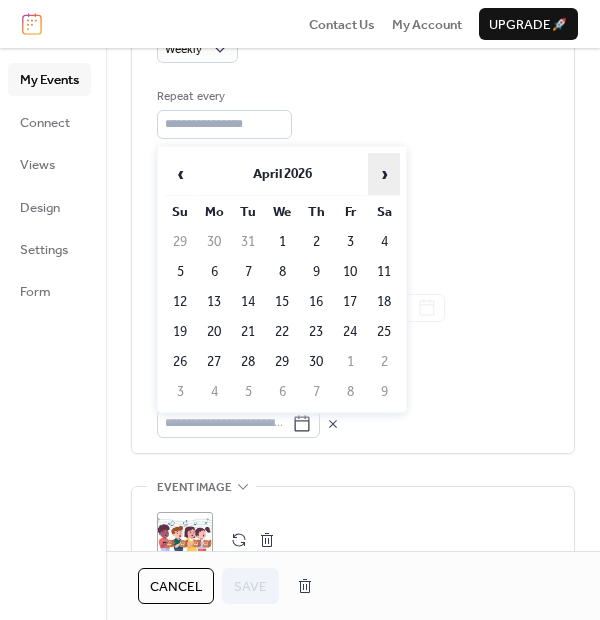 click on "›" at bounding box center [384, 174] 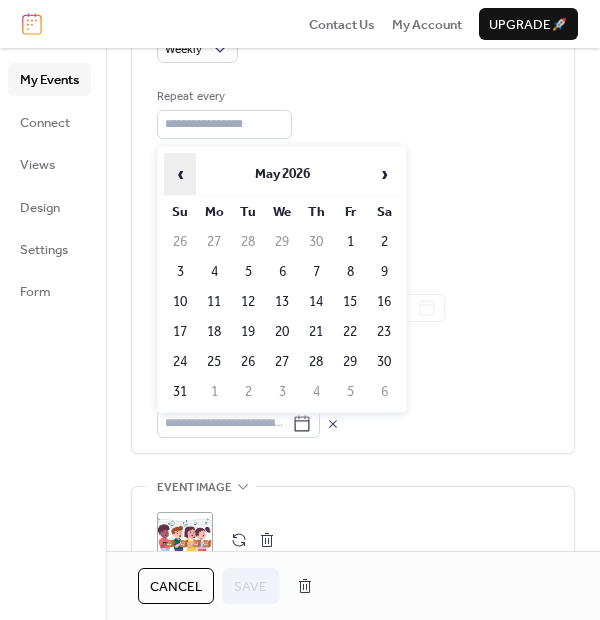 click on "‹" at bounding box center (180, 174) 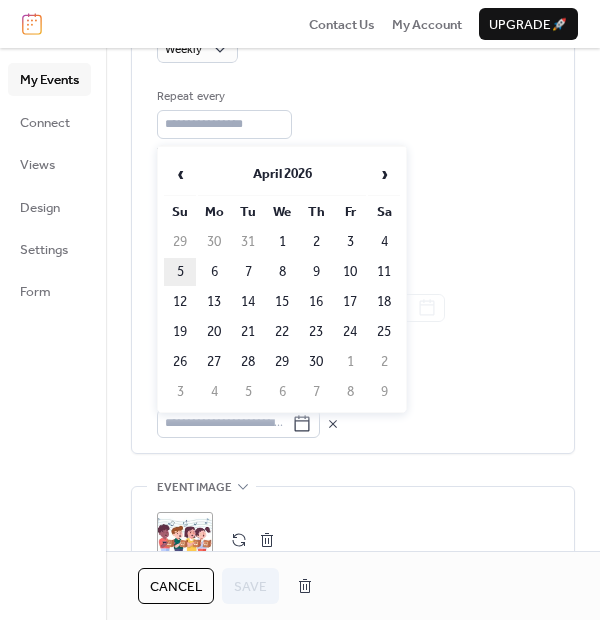 click on "5" at bounding box center (180, 272) 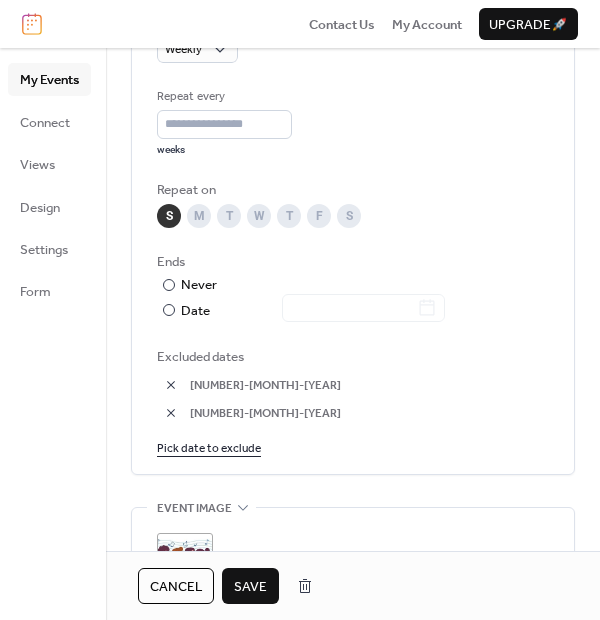 click on "Save" at bounding box center (250, 587) 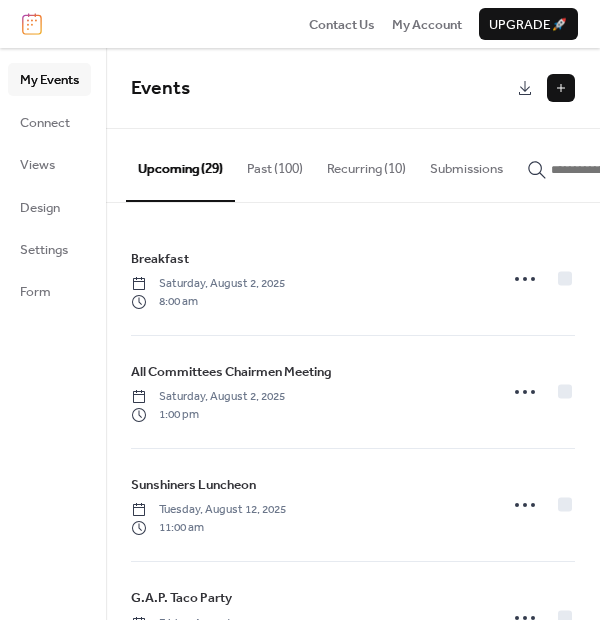 click at bounding box center [561, 88] 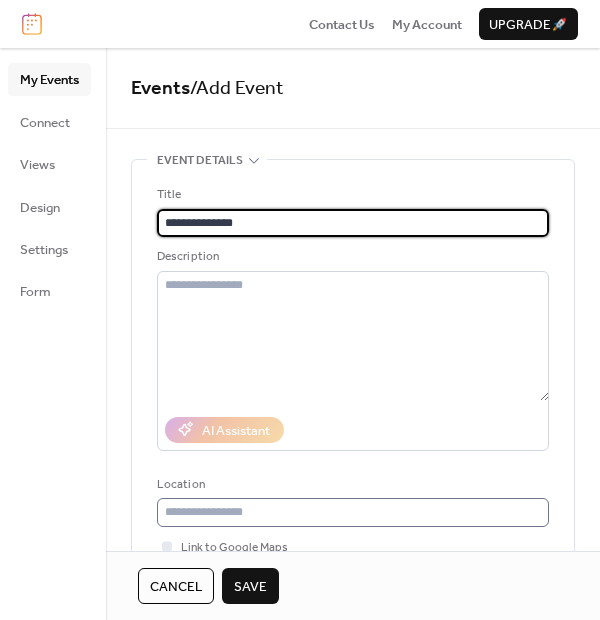 type on "**********" 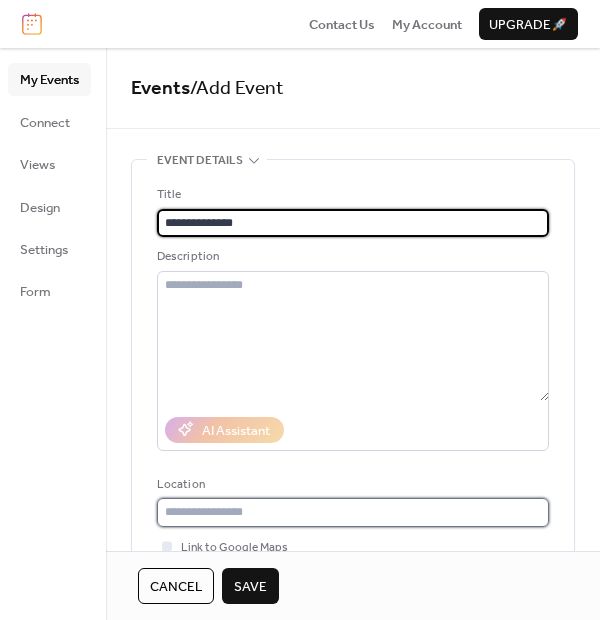 click at bounding box center (353, 512) 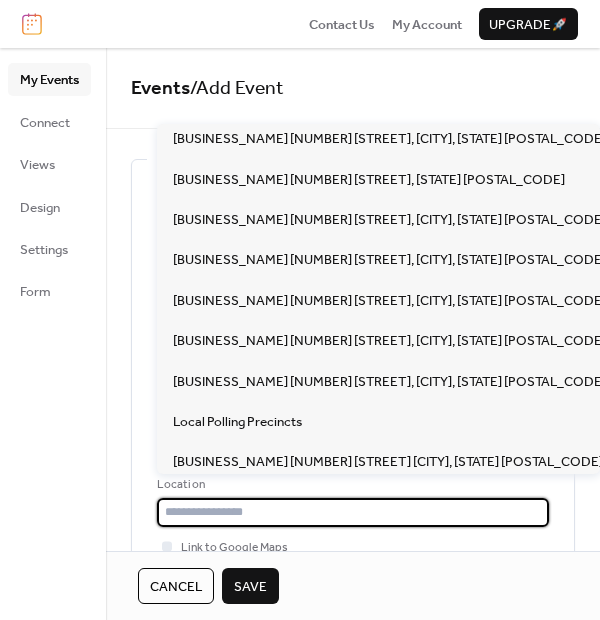 scroll, scrollTop: 177, scrollLeft: 0, axis: vertical 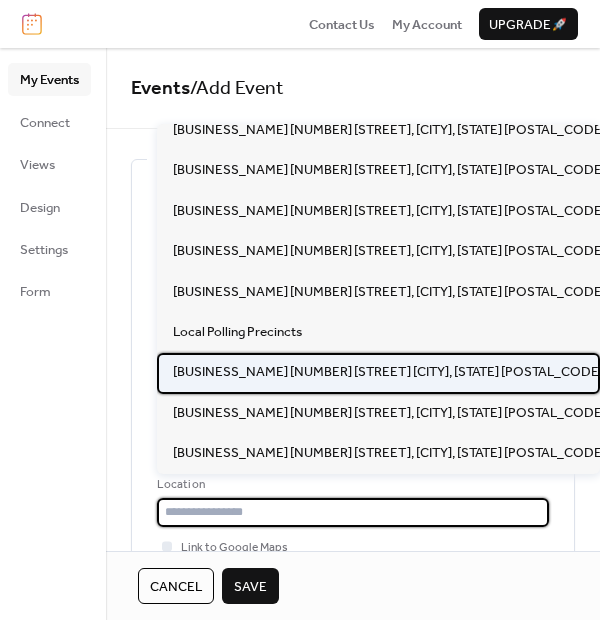 click on "Parkwood Baptist Church 3903 Dixon Road Anderson SC 29625" at bounding box center (378, 373) 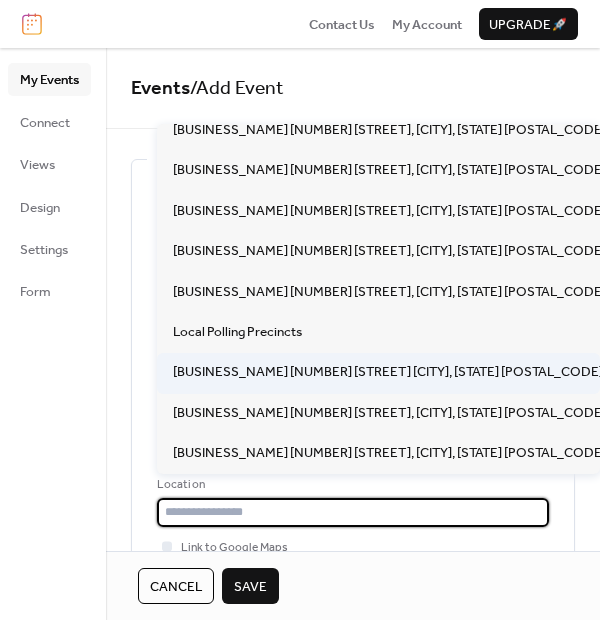 type on "**********" 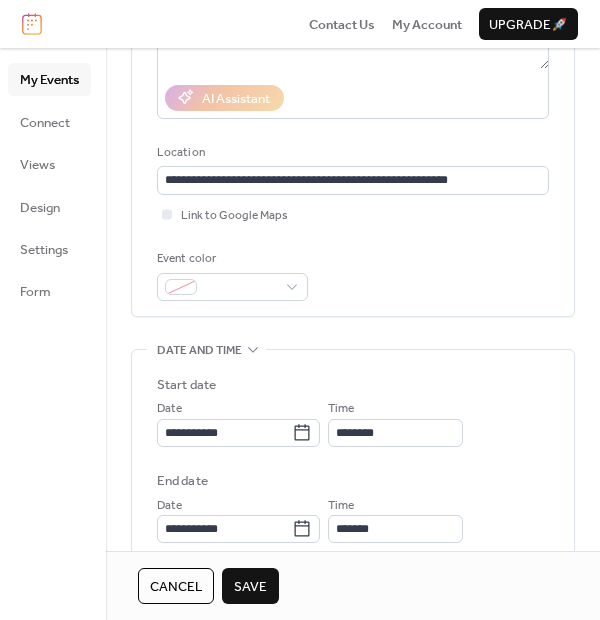 scroll, scrollTop: 333, scrollLeft: 0, axis: vertical 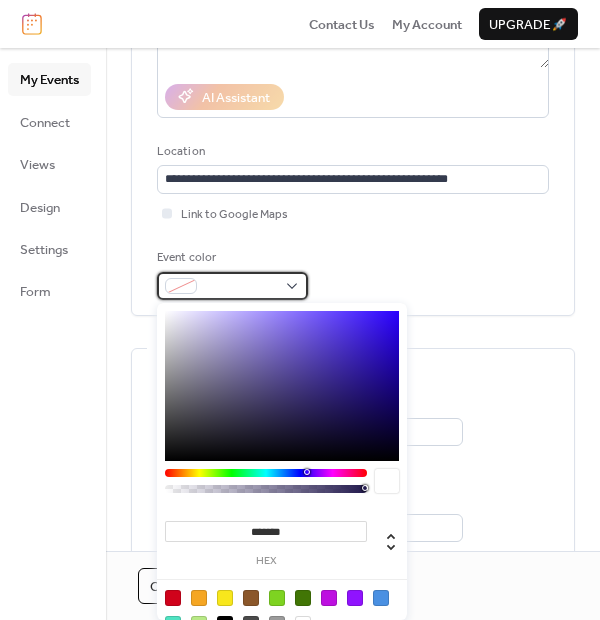 click at bounding box center [232, 286] 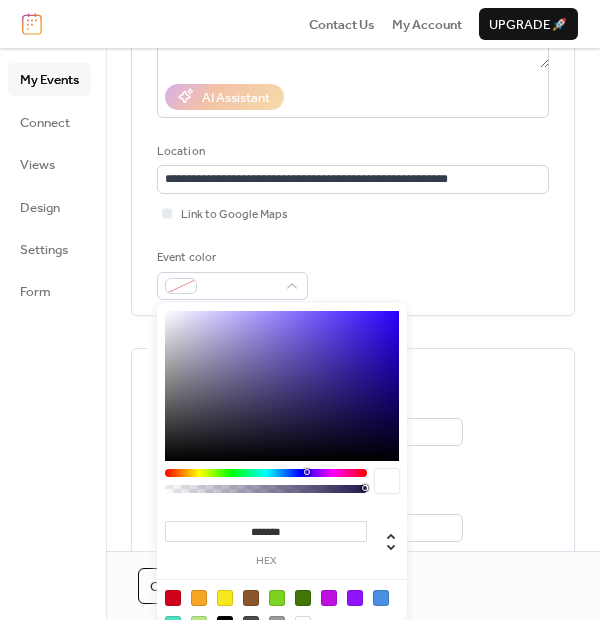 click at bounding box center [173, 598] 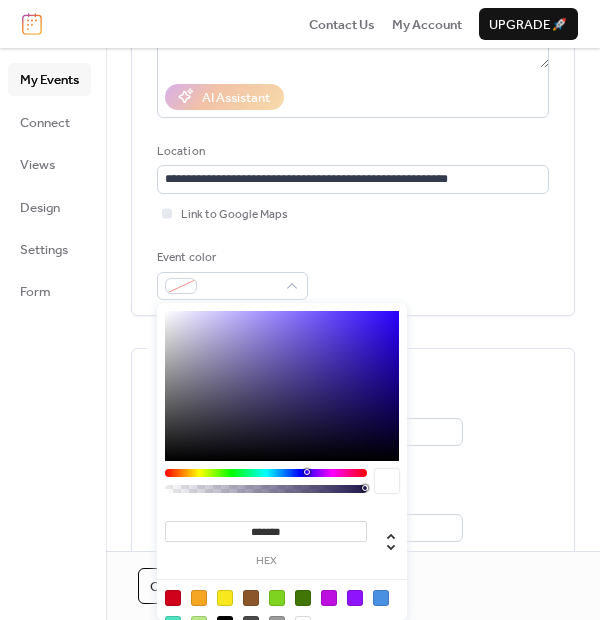 type on "*******" 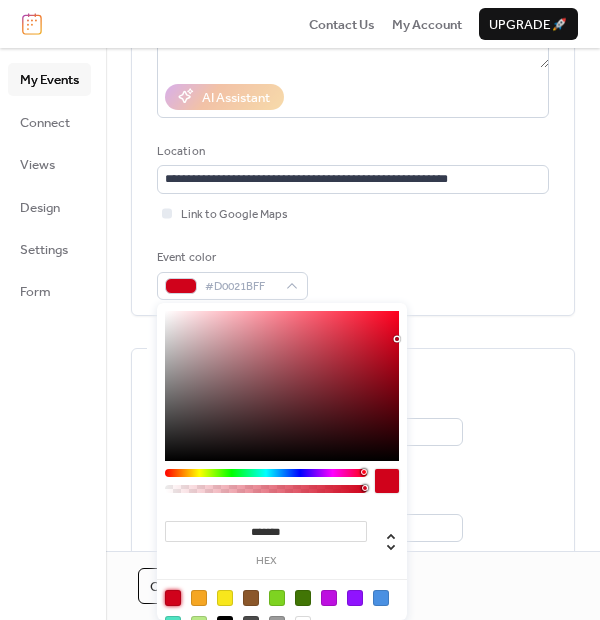 click on "My Events Connect Views Design Settings Form" at bounding box center [53, 334] 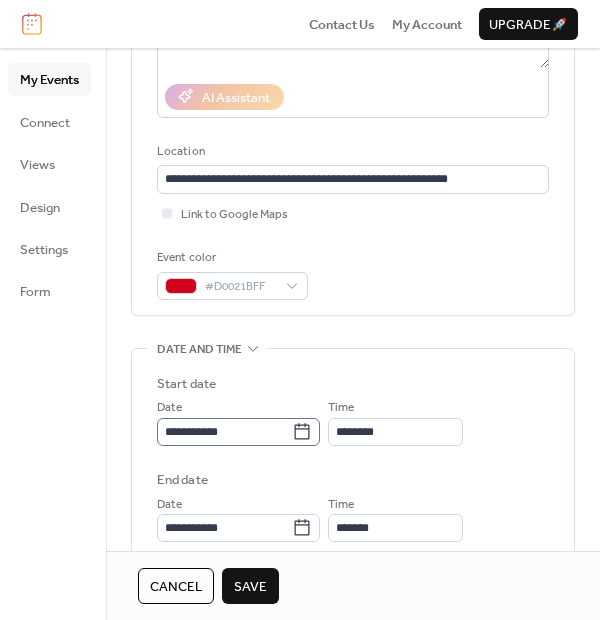 click 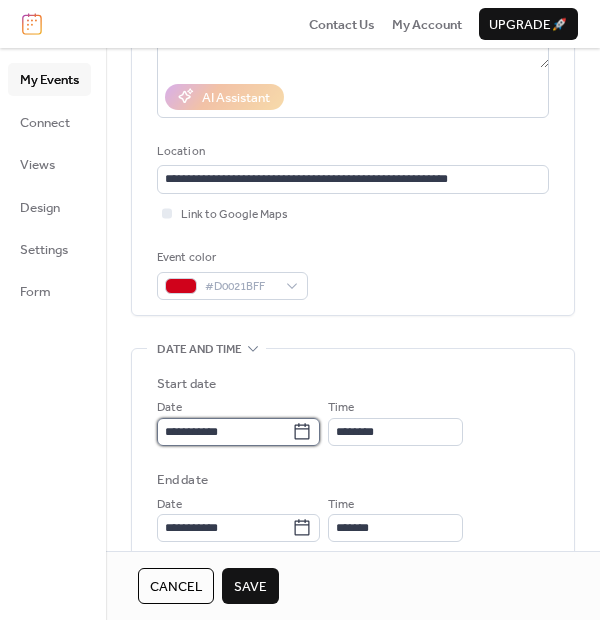 click on "**********" at bounding box center [224, 432] 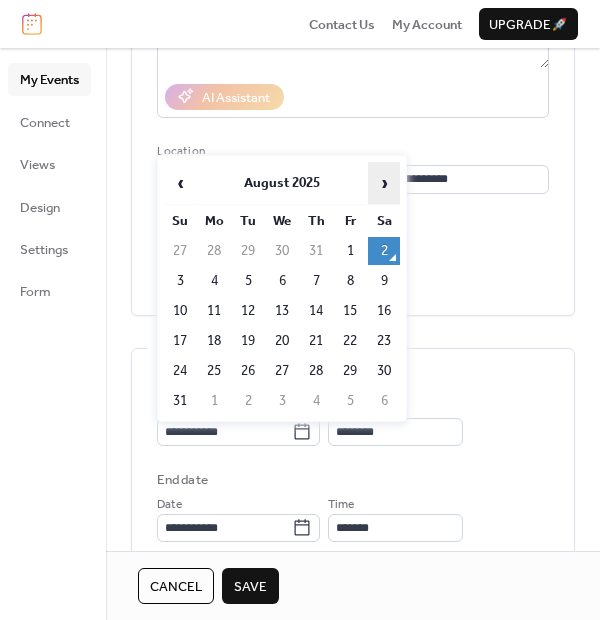 click on "›" at bounding box center (384, 183) 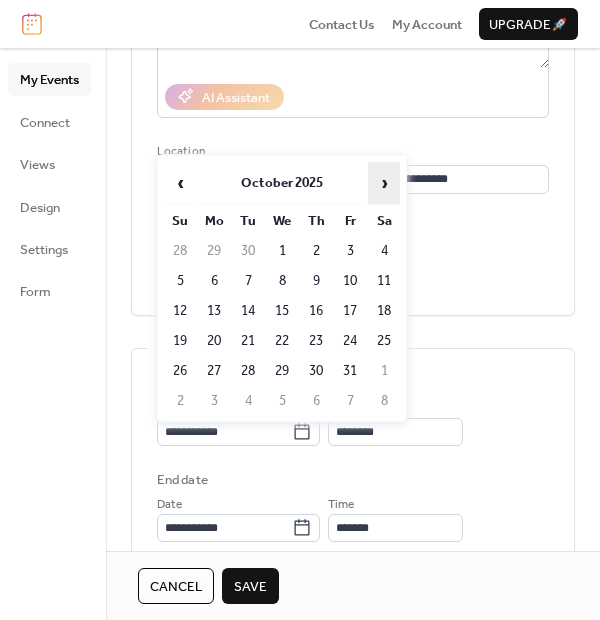 click on "›" at bounding box center [384, 183] 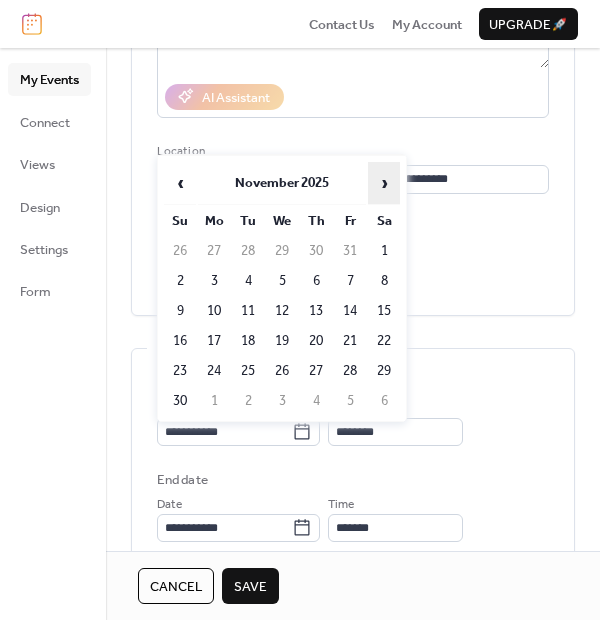 click on "›" at bounding box center [384, 183] 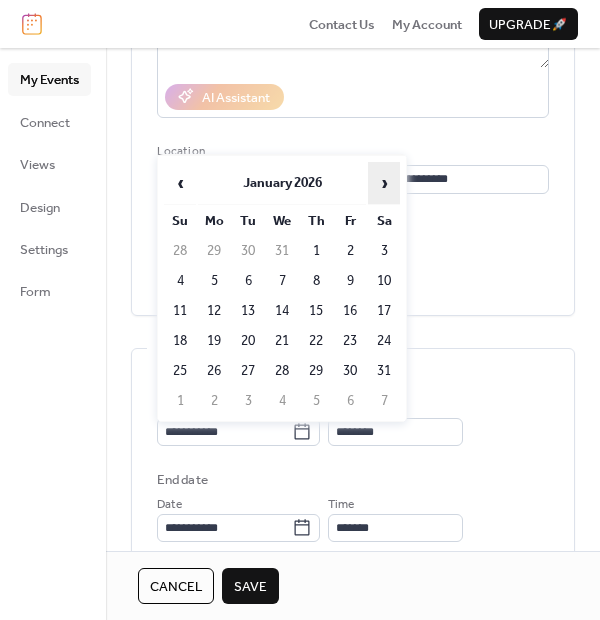click on "›" at bounding box center (384, 183) 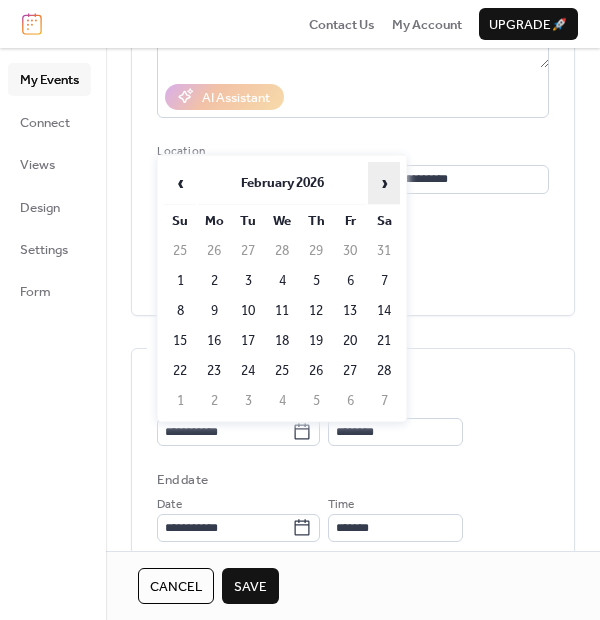 click on "›" at bounding box center (384, 183) 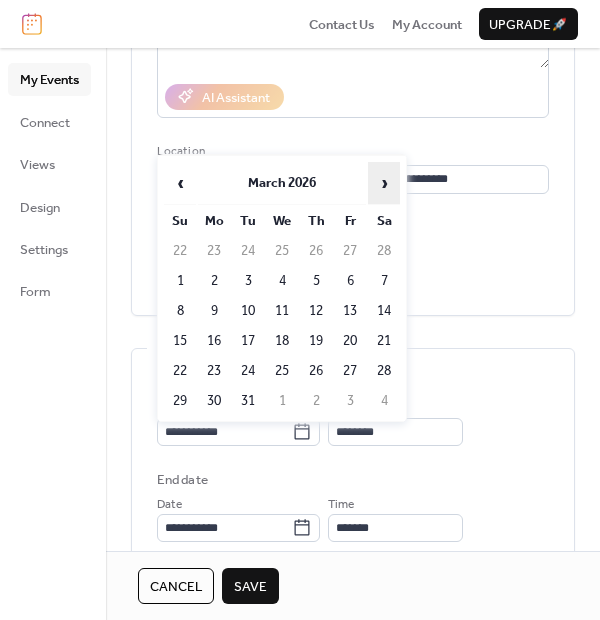 click on "›" at bounding box center [384, 183] 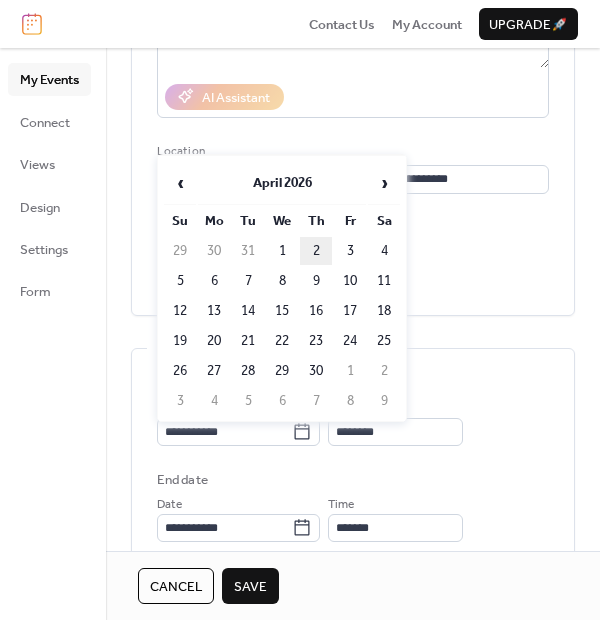 click on "2" at bounding box center (316, 251) 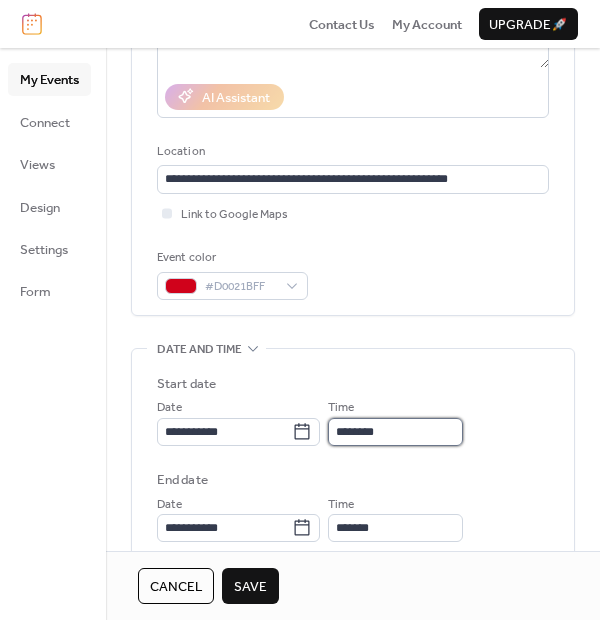 click on "********" at bounding box center [395, 432] 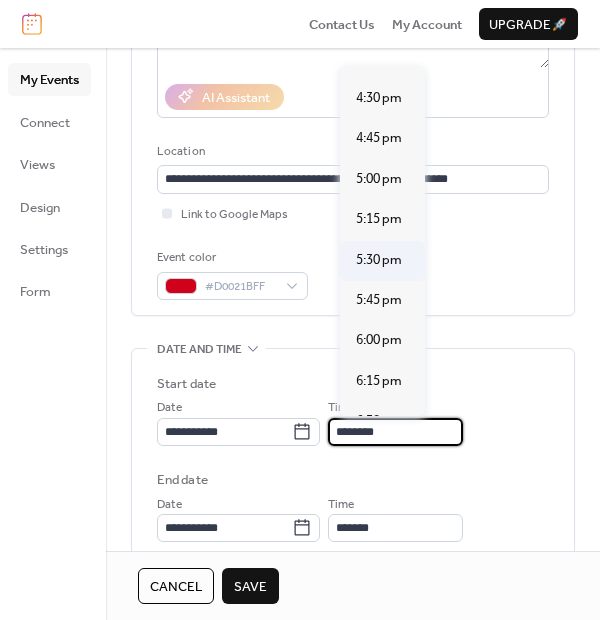 scroll, scrollTop: 2703, scrollLeft: 0, axis: vertical 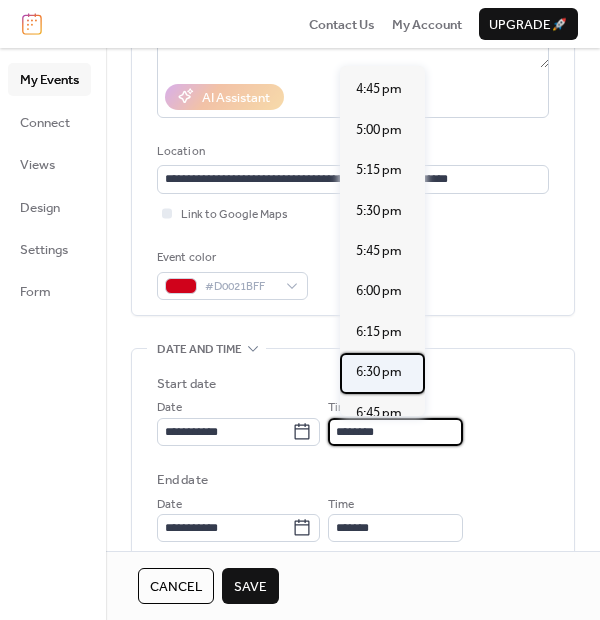click on "6:30 pm" at bounding box center [379, 372] 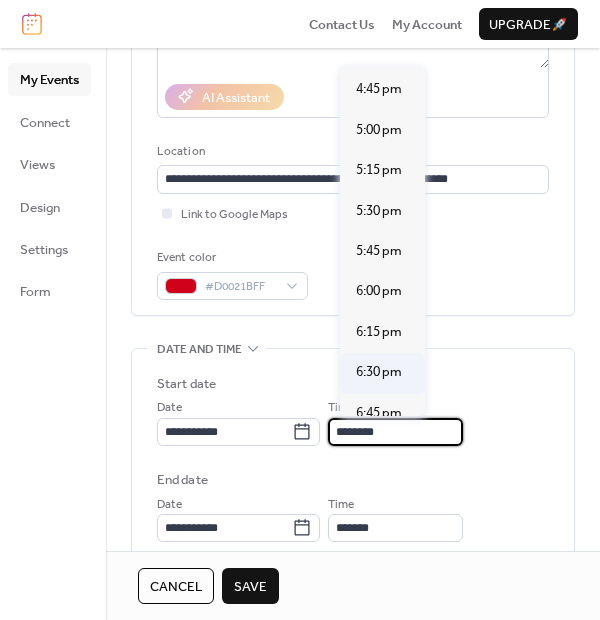 type on "*******" 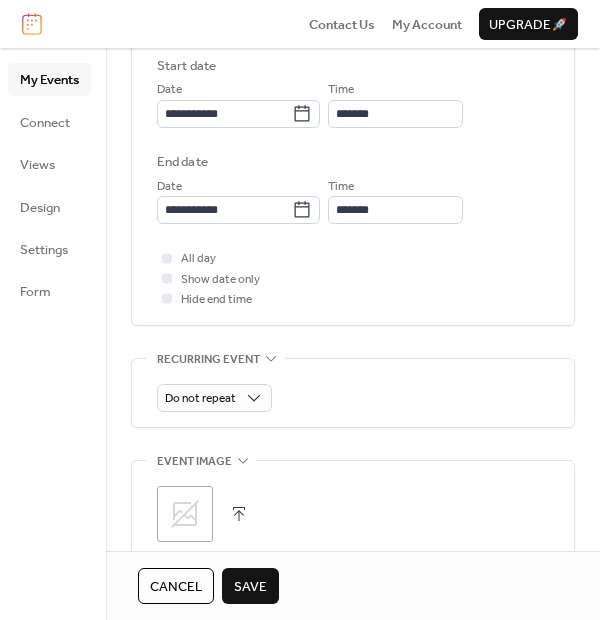 scroll, scrollTop: 666, scrollLeft: 0, axis: vertical 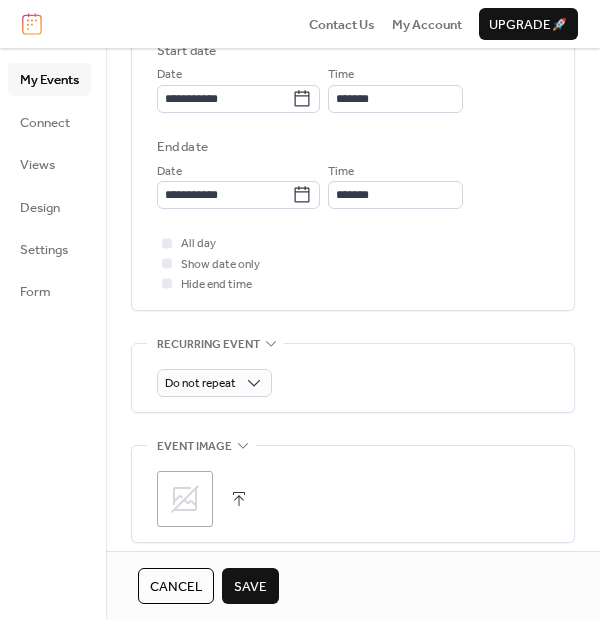 click 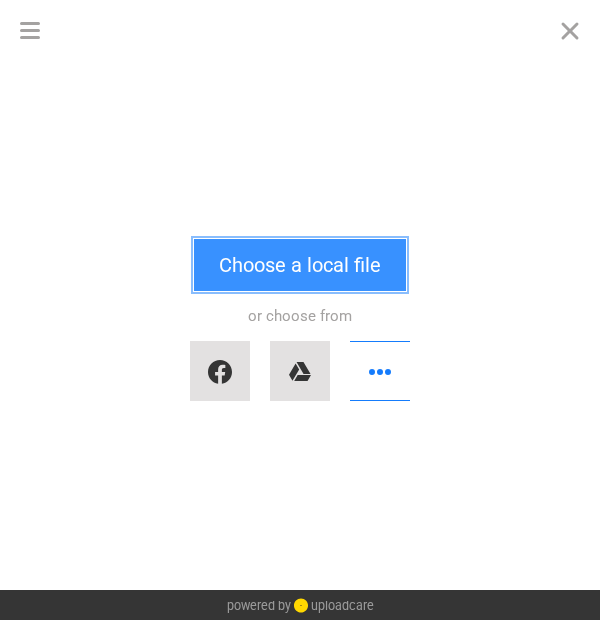 click on "Choose a local file" at bounding box center [300, 265] 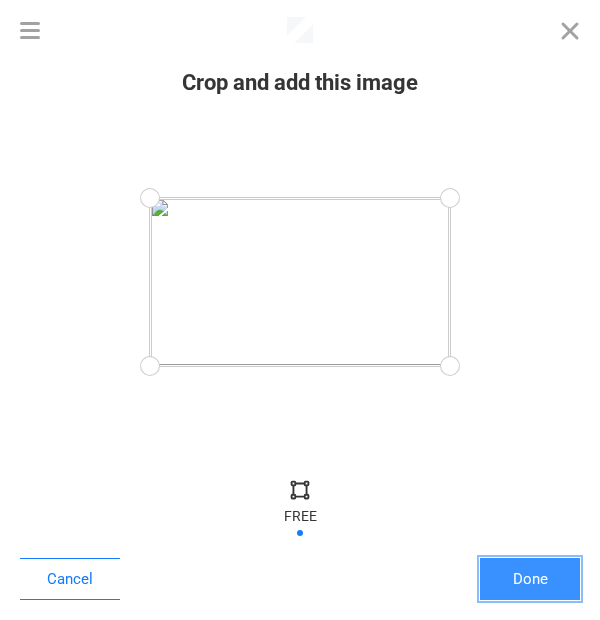 click on "Done" at bounding box center [530, 579] 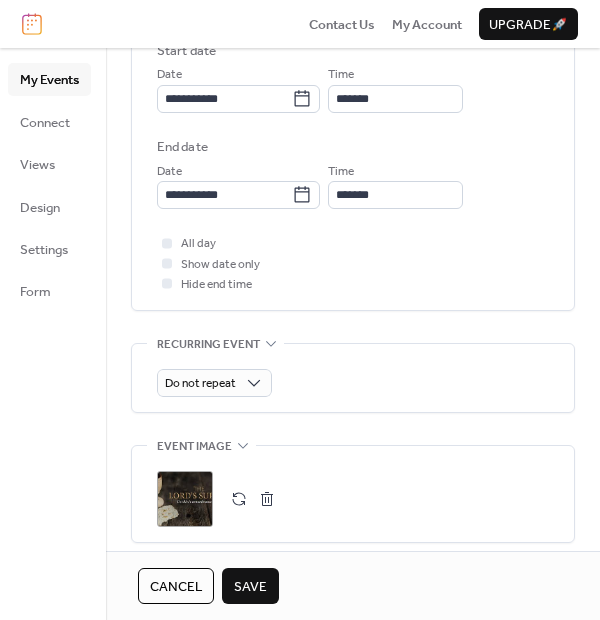 click on "Save" at bounding box center [250, 587] 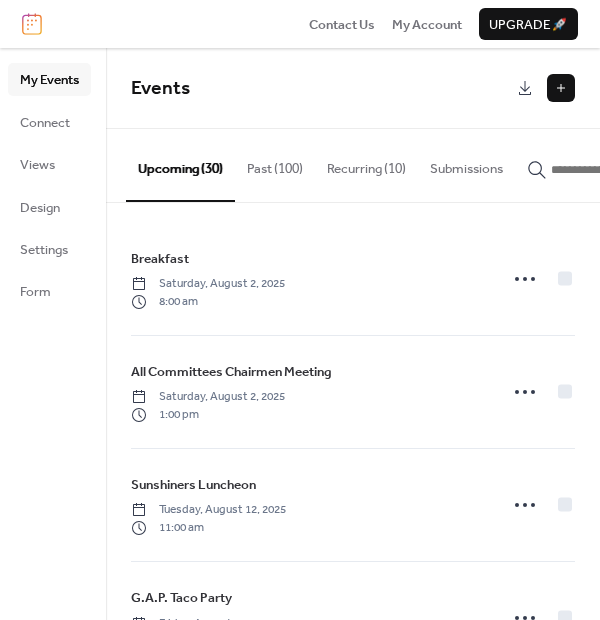 click on "Recurring (10)" at bounding box center (366, 164) 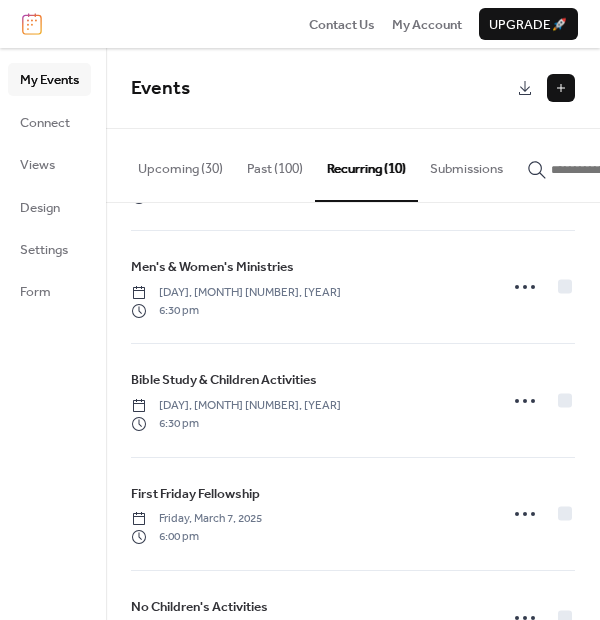 scroll, scrollTop: 555, scrollLeft: 0, axis: vertical 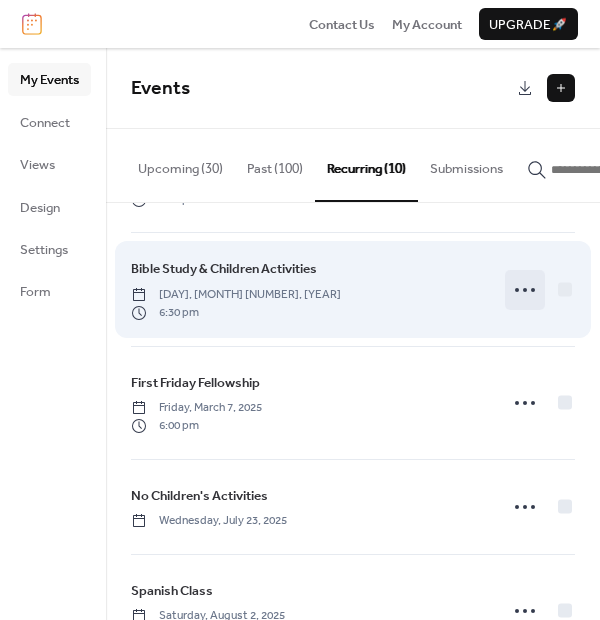 click 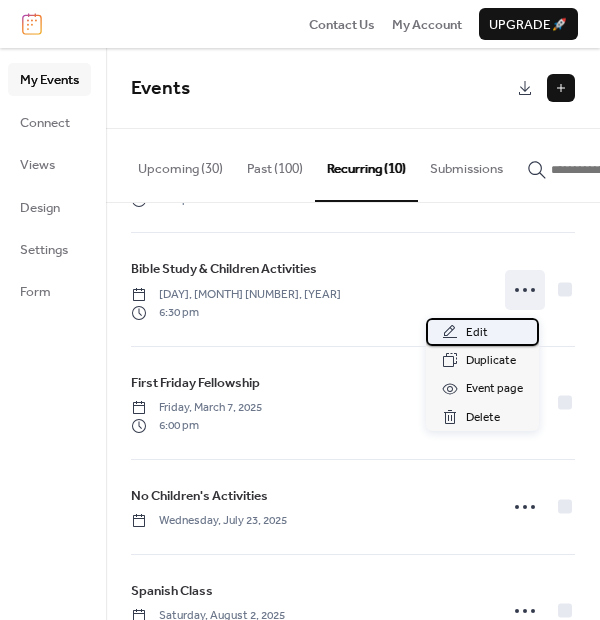 click on "Edit" at bounding box center [482, 332] 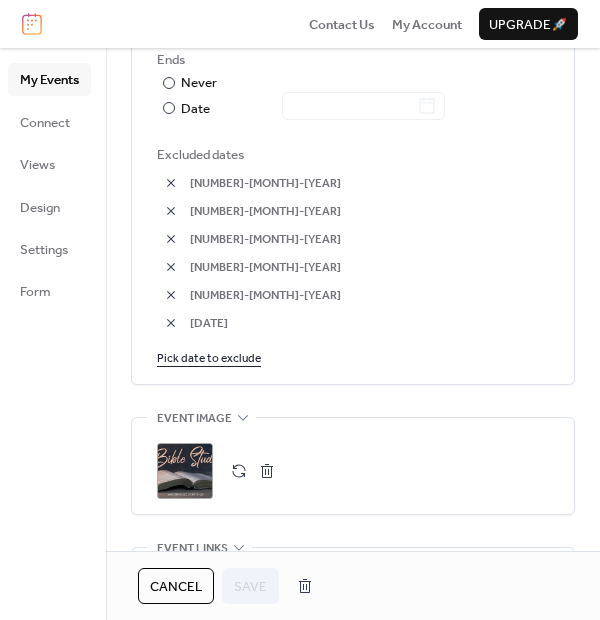 scroll, scrollTop: 1222, scrollLeft: 0, axis: vertical 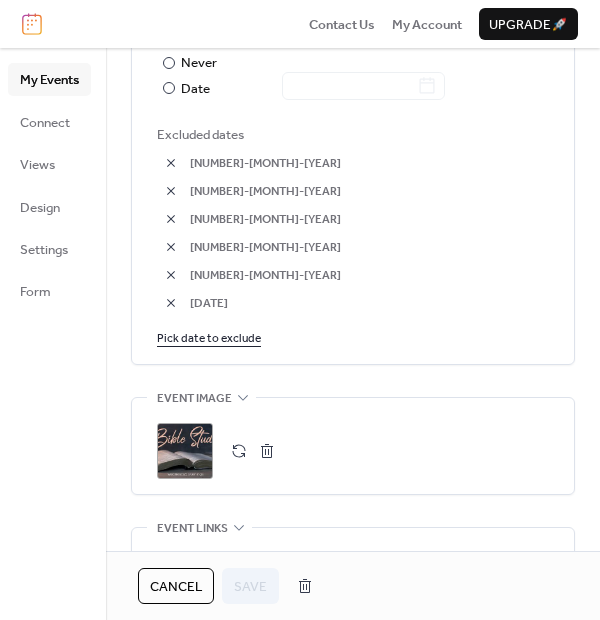 click on "Pick date to exclude" at bounding box center [209, 337] 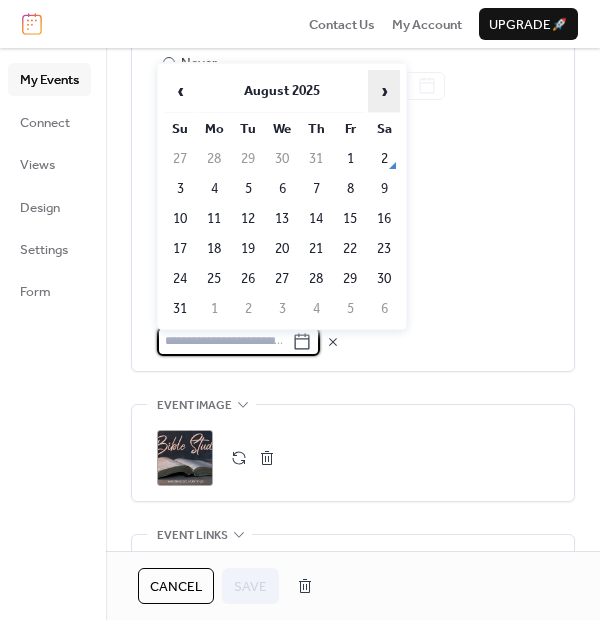 click on "›" at bounding box center [384, 91] 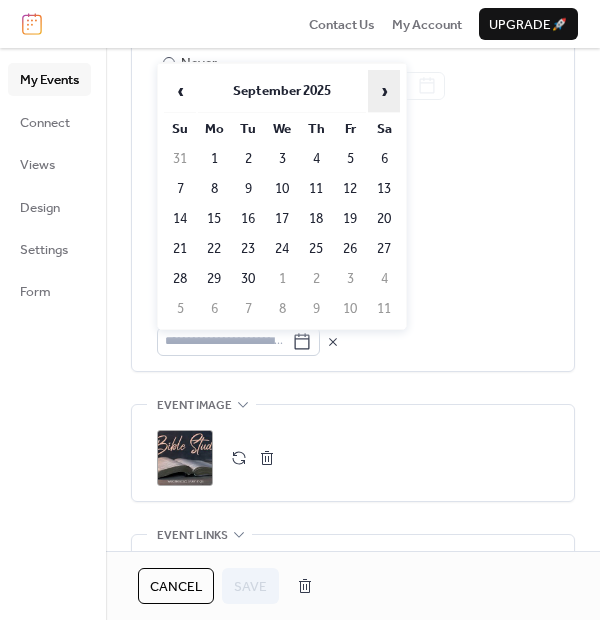 click on "›" at bounding box center [384, 91] 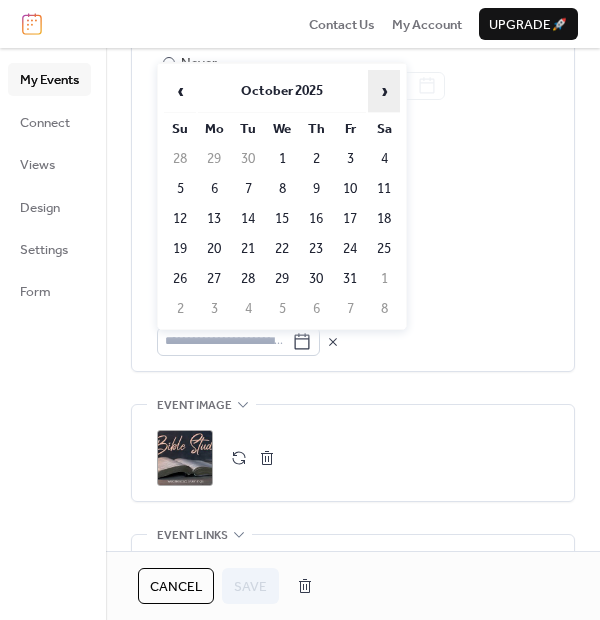 click on "›" at bounding box center [384, 91] 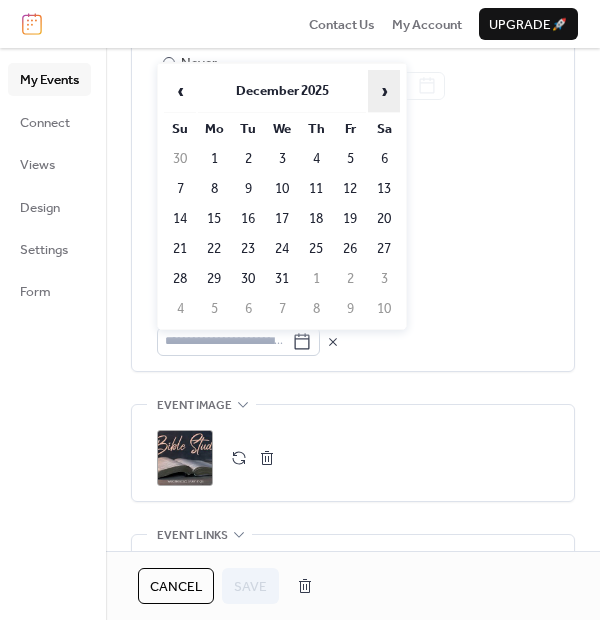 click on "›" at bounding box center [384, 91] 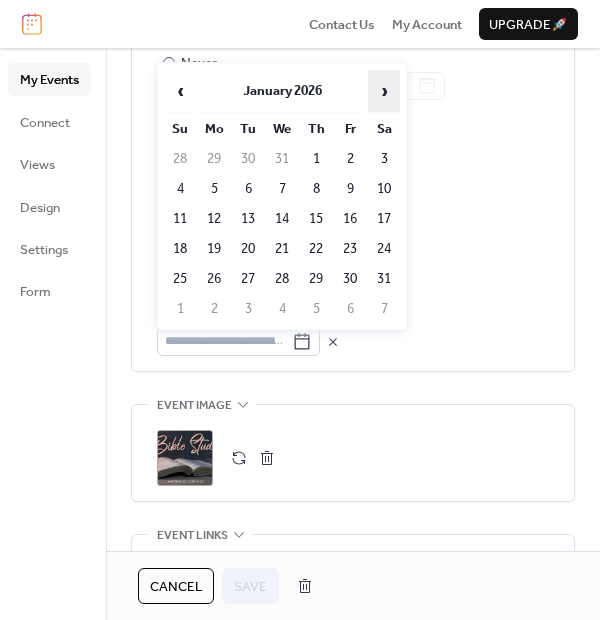 click on "›" at bounding box center [384, 91] 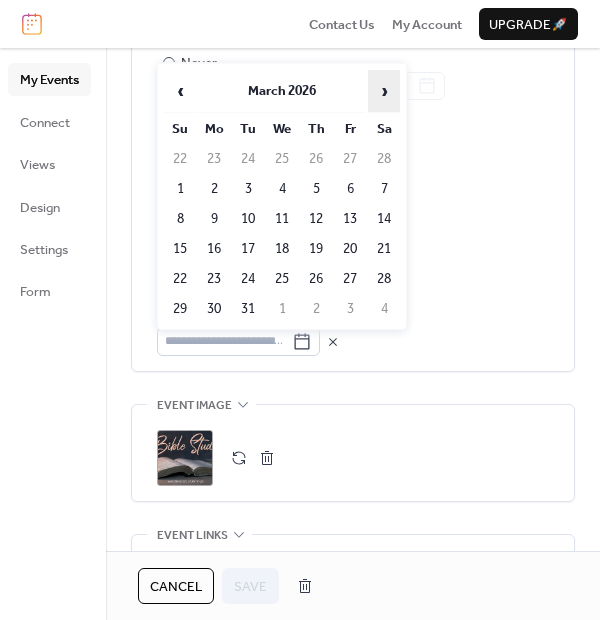 click on "›" at bounding box center (384, 91) 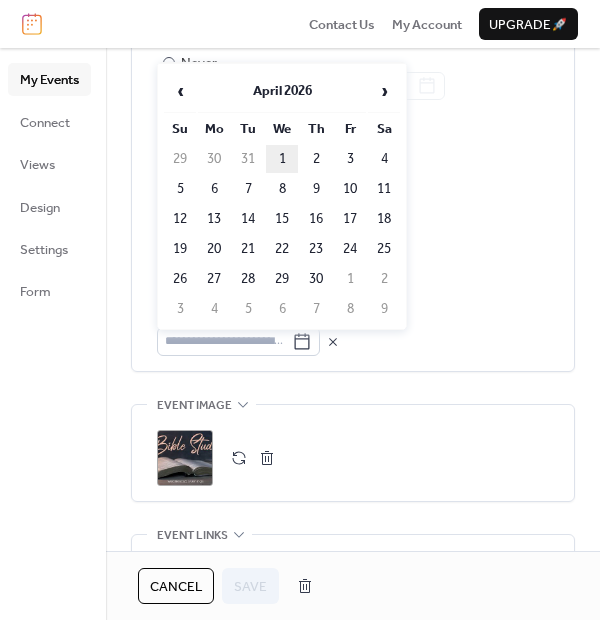 click on "1" at bounding box center (282, 159) 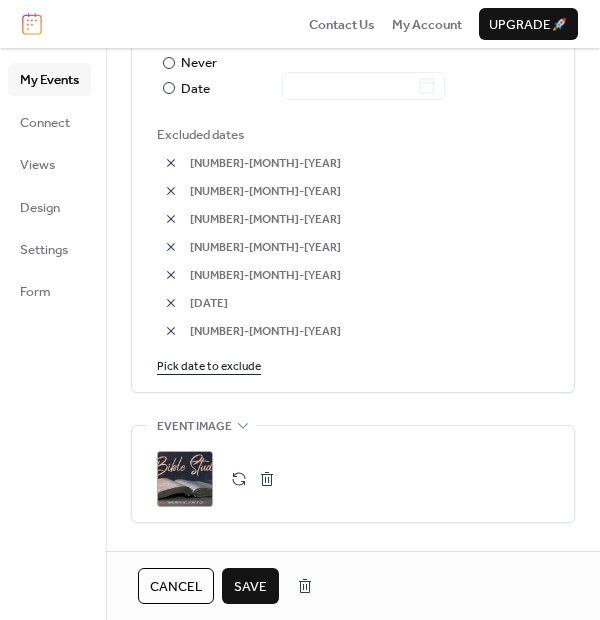click on "Save" at bounding box center [250, 587] 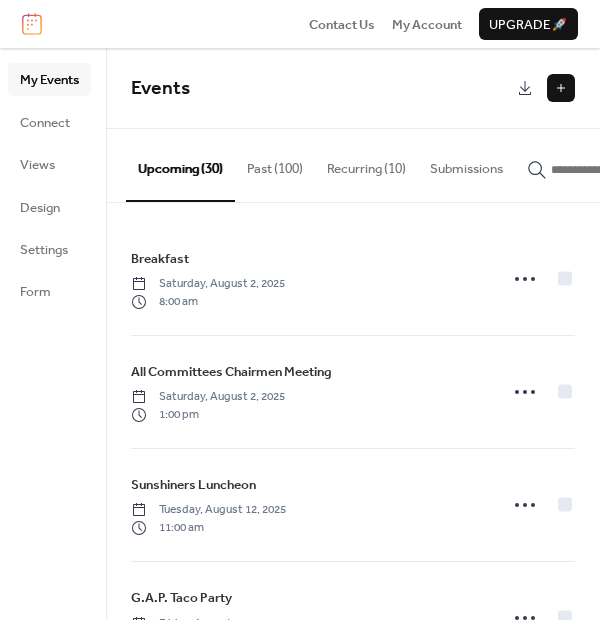 click at bounding box center (561, 88) 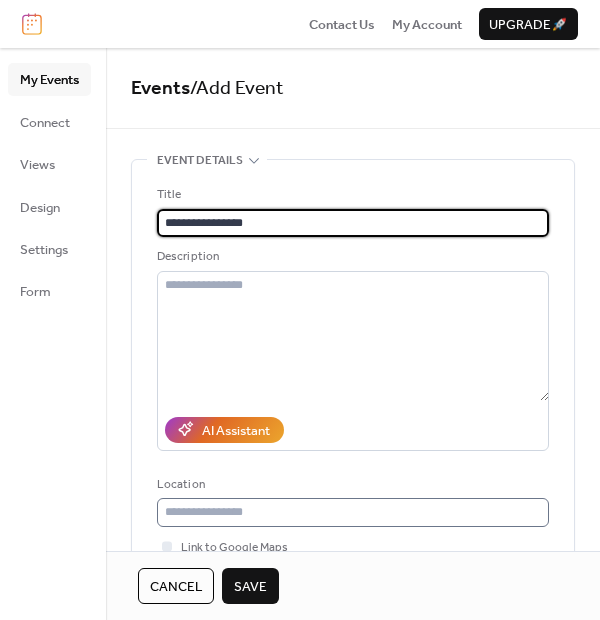 type on "**********" 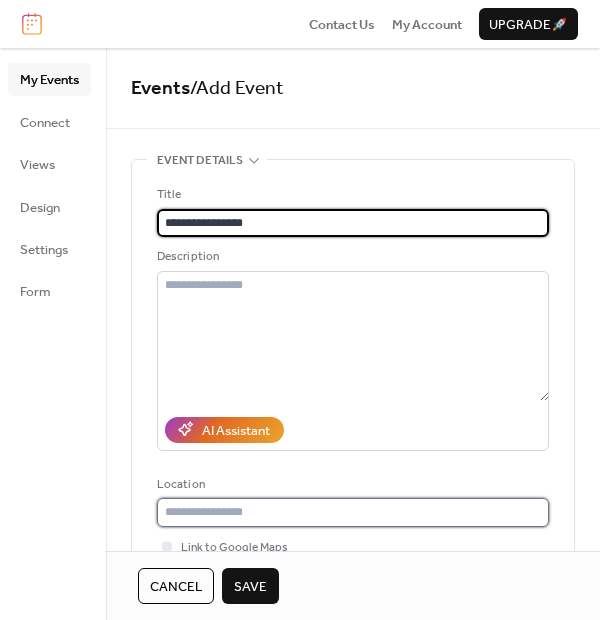 click at bounding box center (353, 512) 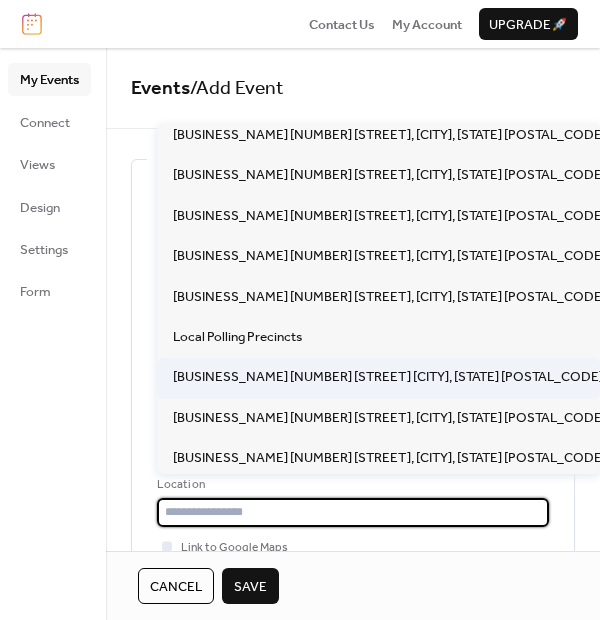 scroll, scrollTop: 177, scrollLeft: 0, axis: vertical 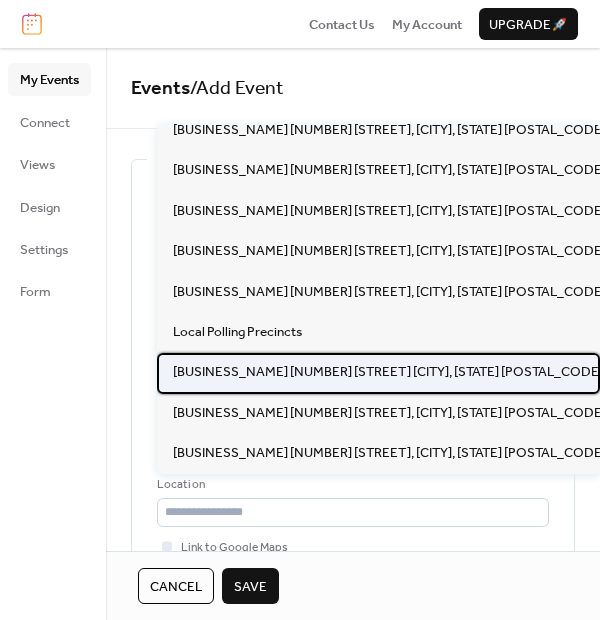 click on "Parkwood Baptist Church 3903 Dixon Road Anderson SC 29625" at bounding box center (388, 372) 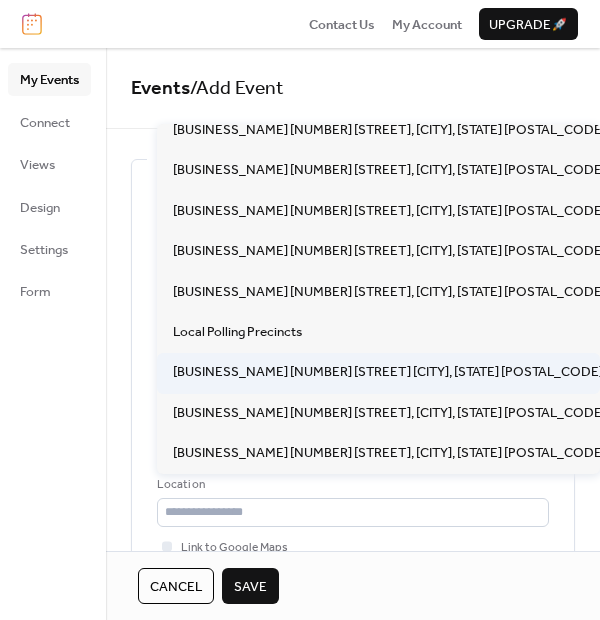 type on "**********" 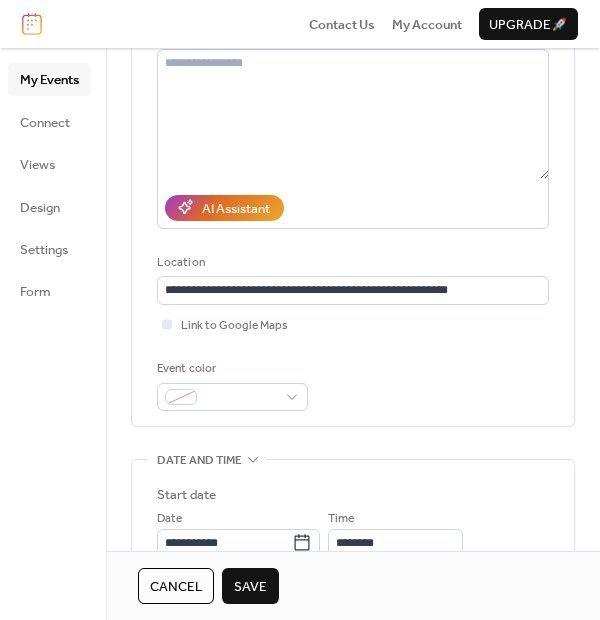 scroll, scrollTop: 333, scrollLeft: 0, axis: vertical 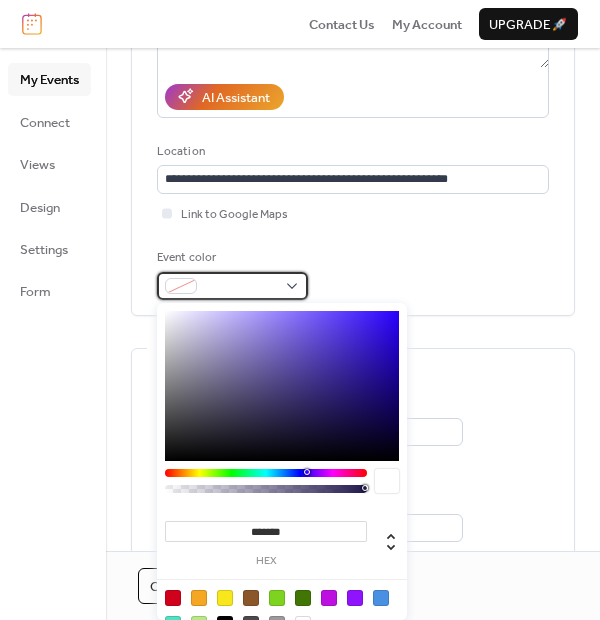 click at bounding box center (240, 287) 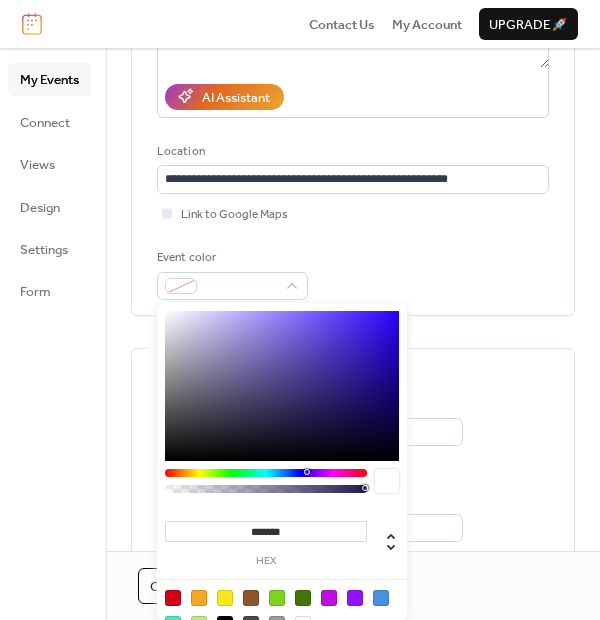 click at bounding box center [225, 598] 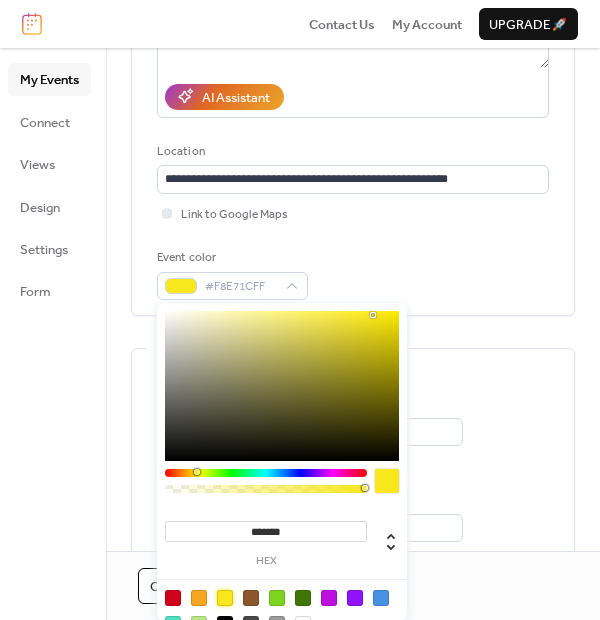 click on "My Events Connect Views Design Settings Form" at bounding box center [53, 334] 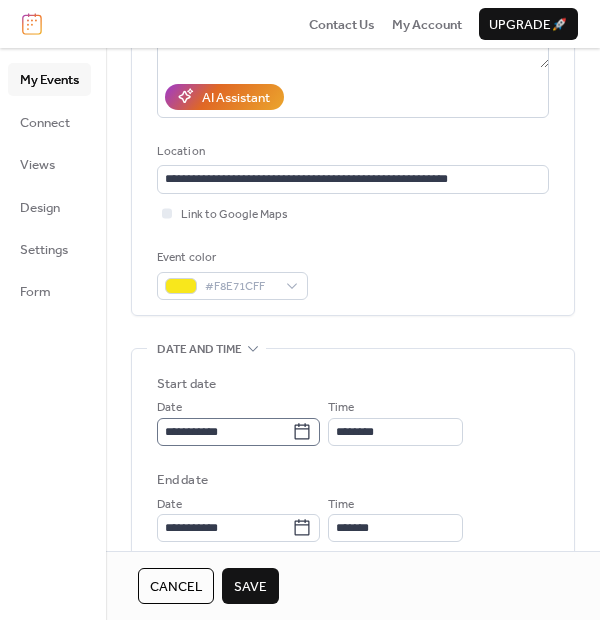 click 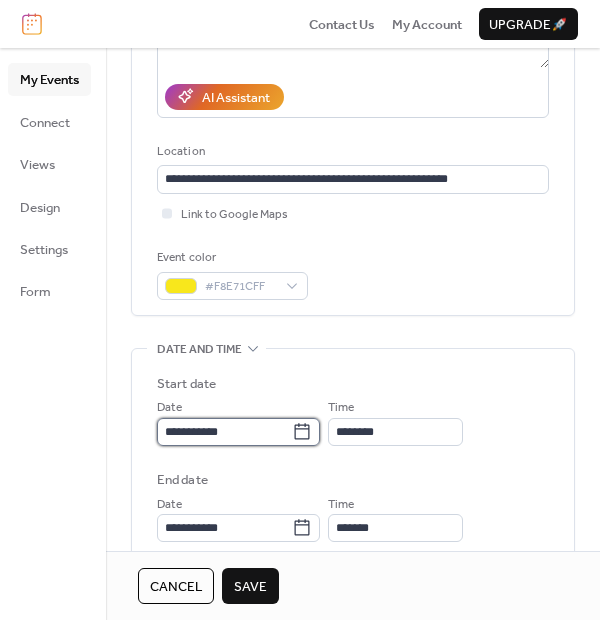 click on "**********" at bounding box center [224, 432] 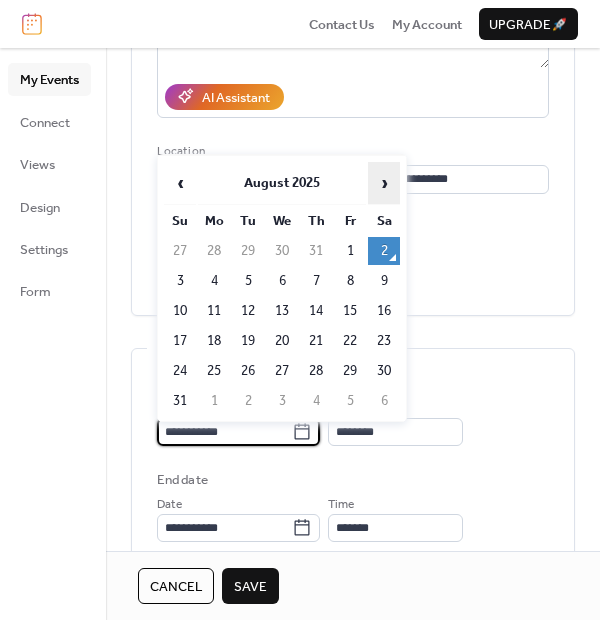 click on "›" at bounding box center (384, 183) 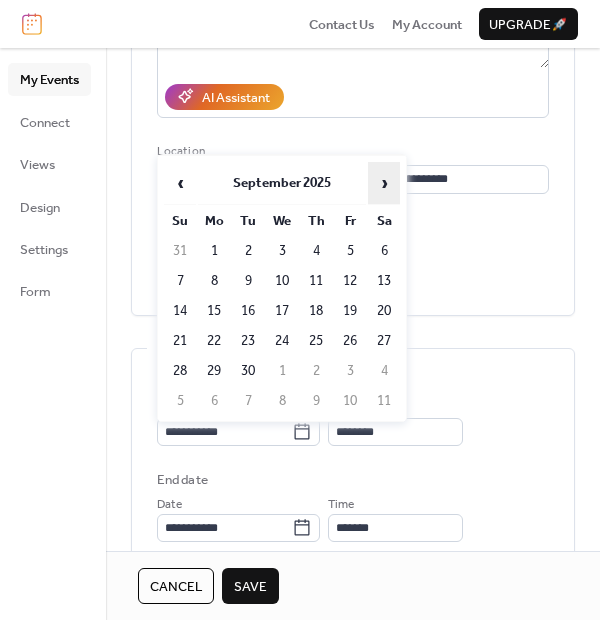 click on "›" at bounding box center (384, 183) 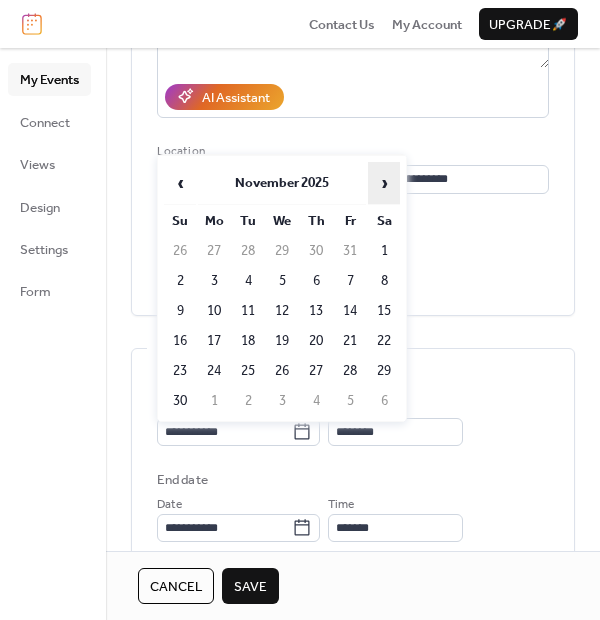 click on "›" at bounding box center (384, 183) 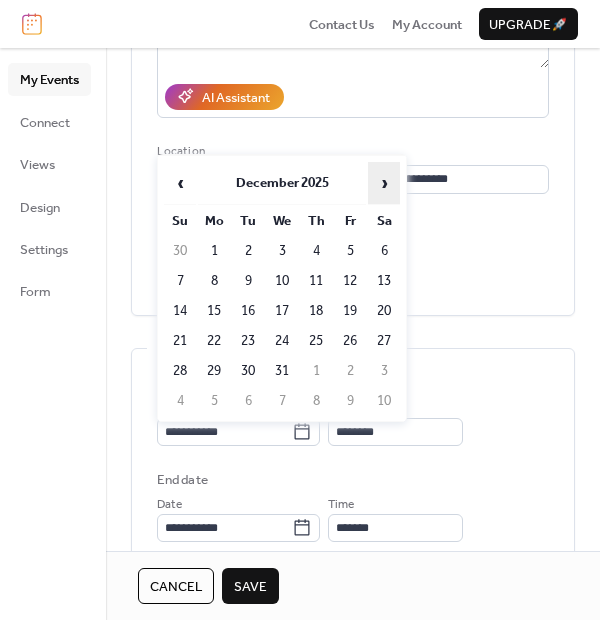 click on "›" at bounding box center [384, 183] 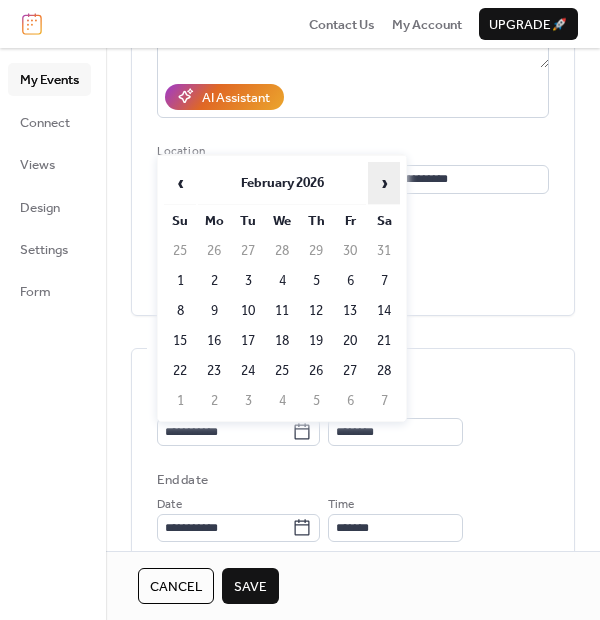click on "›" at bounding box center [384, 183] 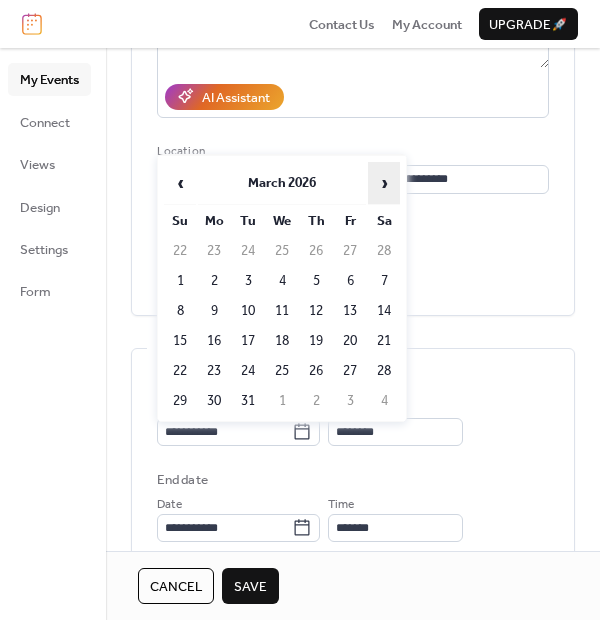 click on "›" at bounding box center (384, 183) 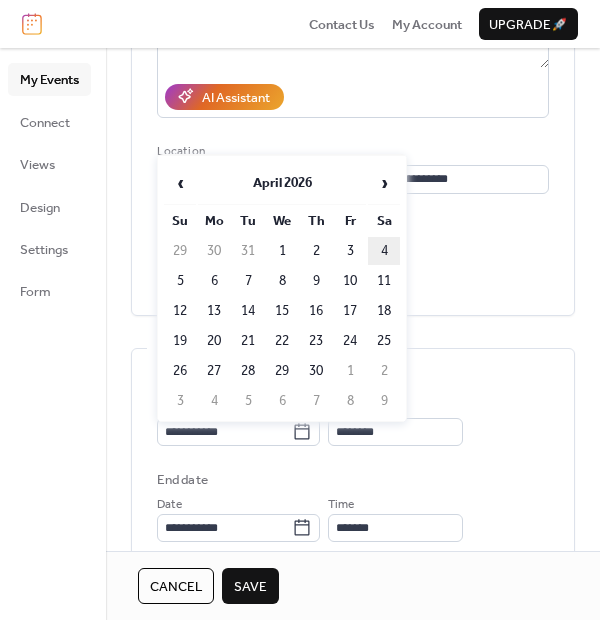 click on "4" at bounding box center [384, 251] 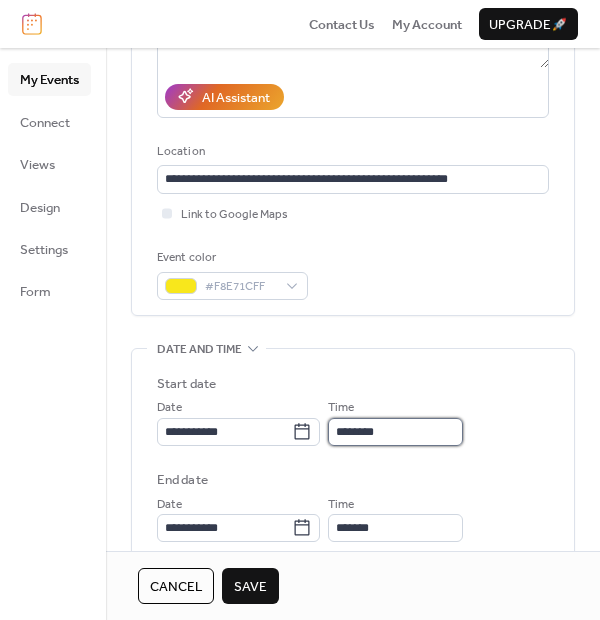 click on "********" at bounding box center [395, 432] 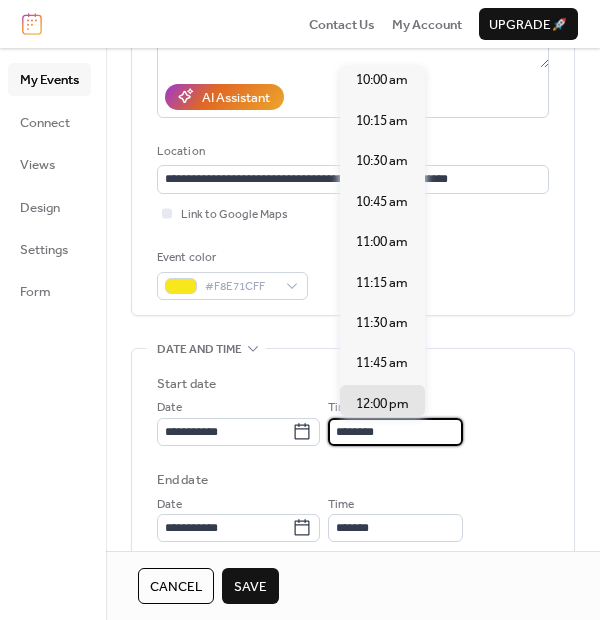 scroll, scrollTop: 1592, scrollLeft: 0, axis: vertical 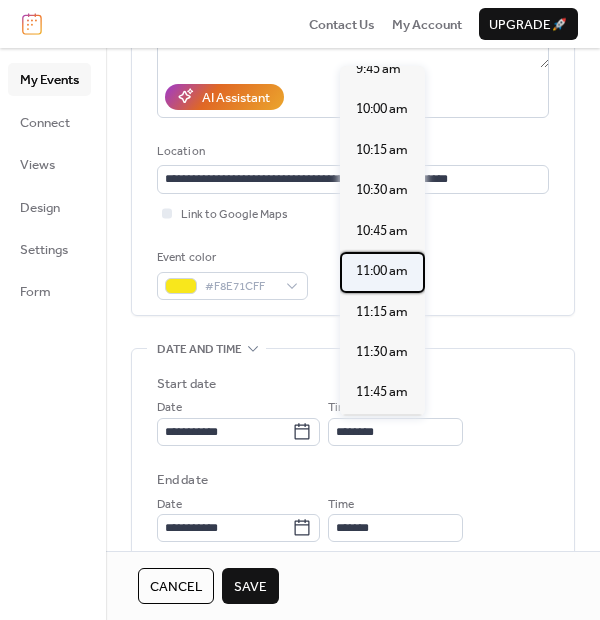 click on "11:00 am" at bounding box center [382, 271] 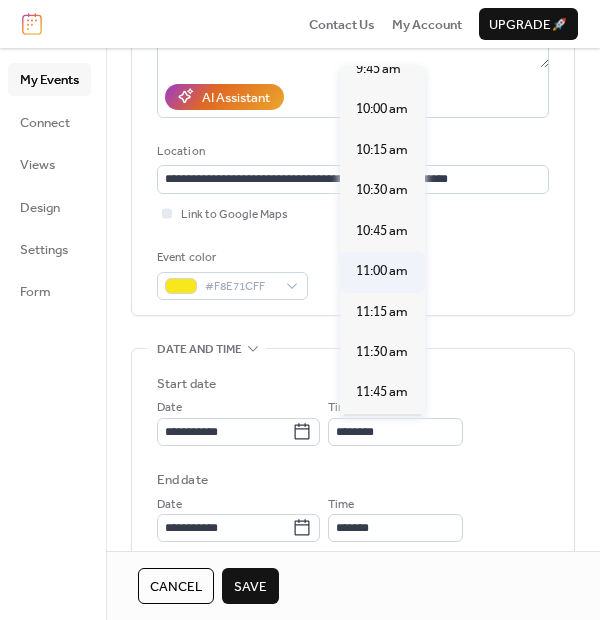 type on "********" 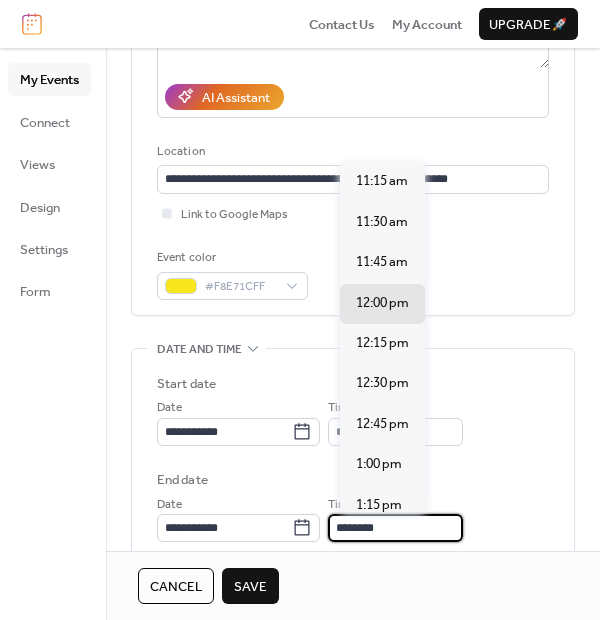 click on "********" at bounding box center (395, 528) 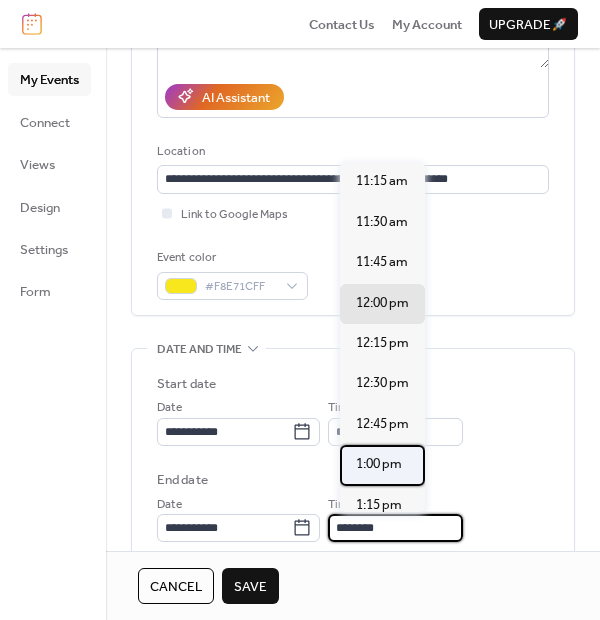 click on "1:00 pm" at bounding box center [379, 464] 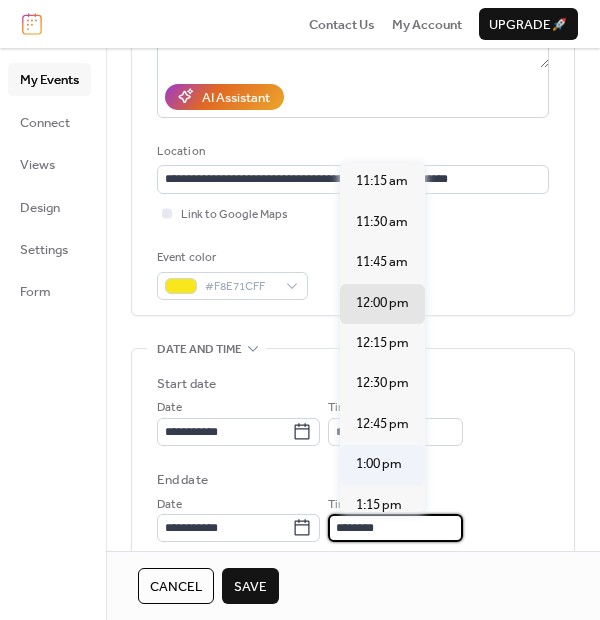 type on "*******" 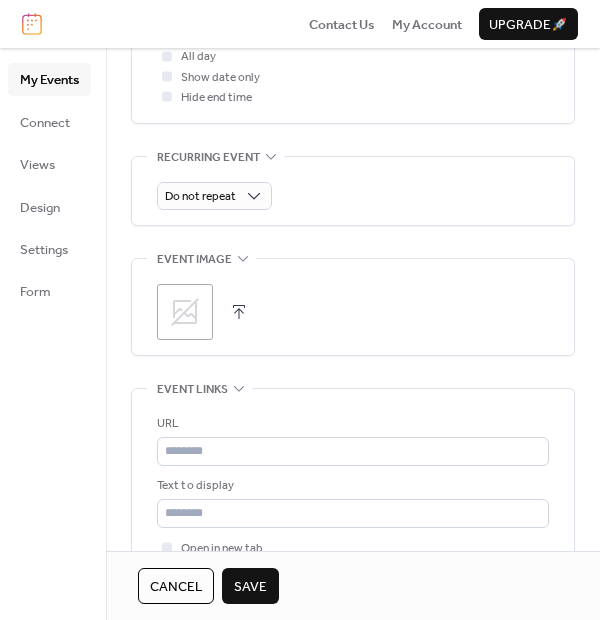scroll, scrollTop: 888, scrollLeft: 0, axis: vertical 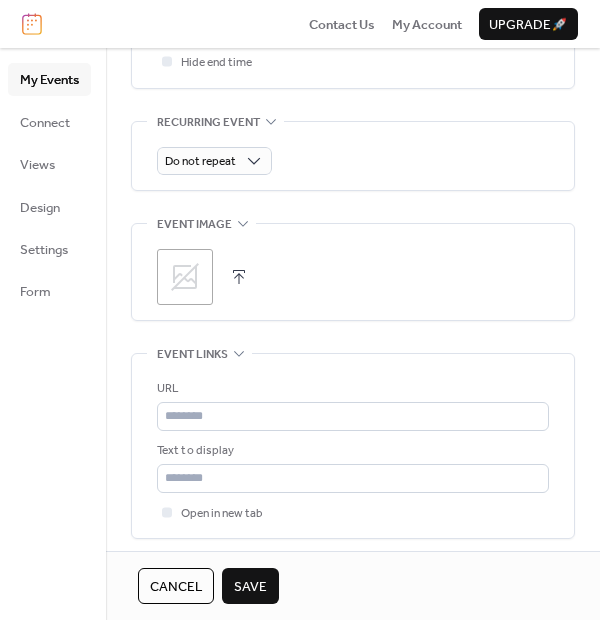 click on ";" at bounding box center [185, 277] 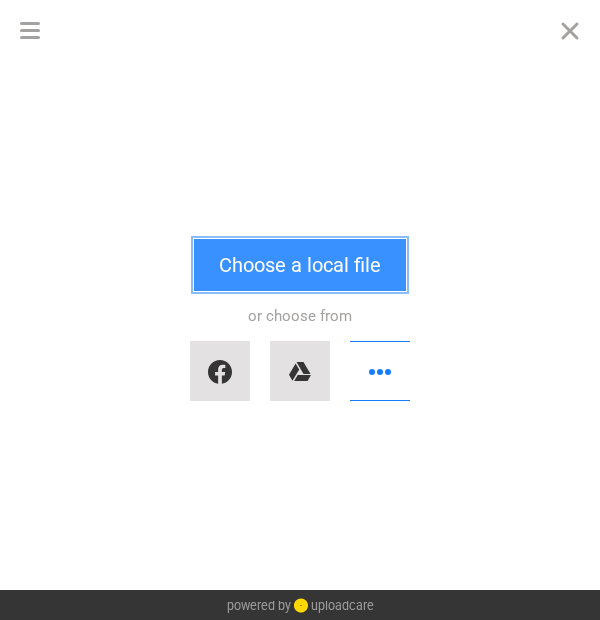 click on "Choose a local file" at bounding box center [300, 265] 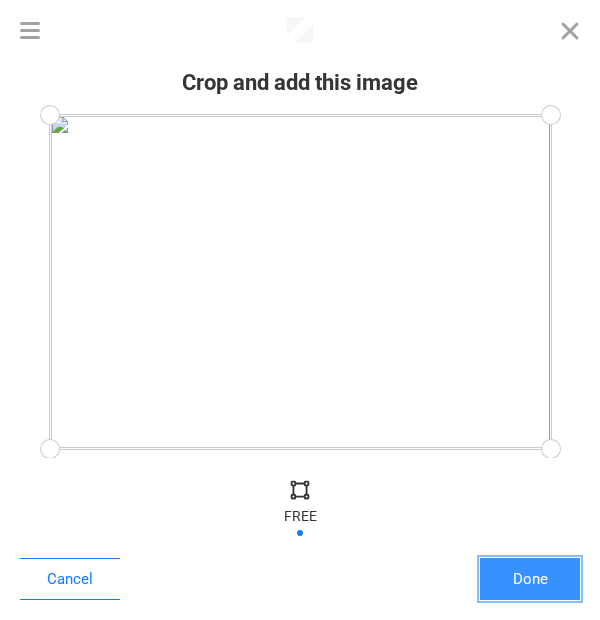 click on "Done" at bounding box center [530, 579] 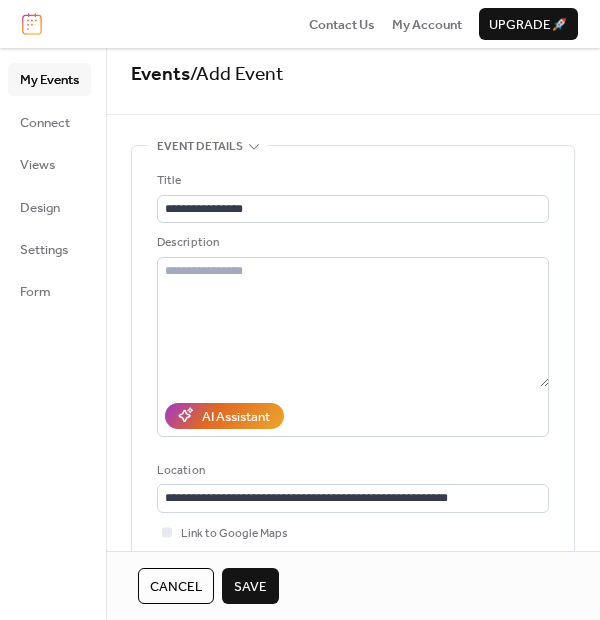 scroll, scrollTop: 0, scrollLeft: 0, axis: both 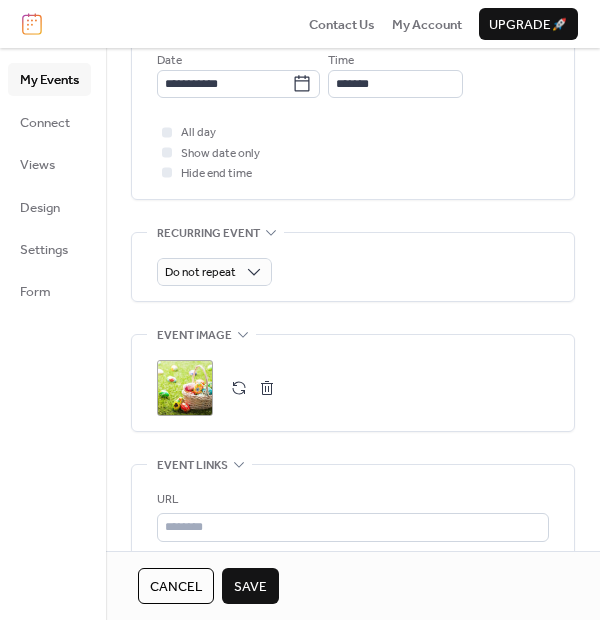 click on "Save" at bounding box center (250, 587) 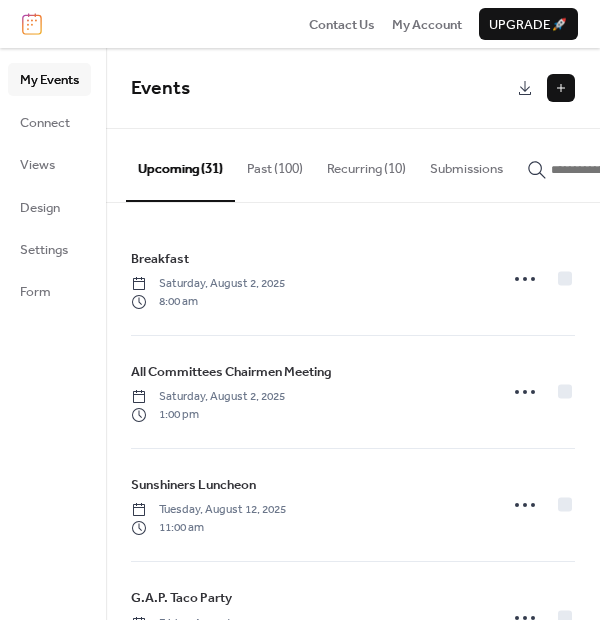 click at bounding box center (561, 88) 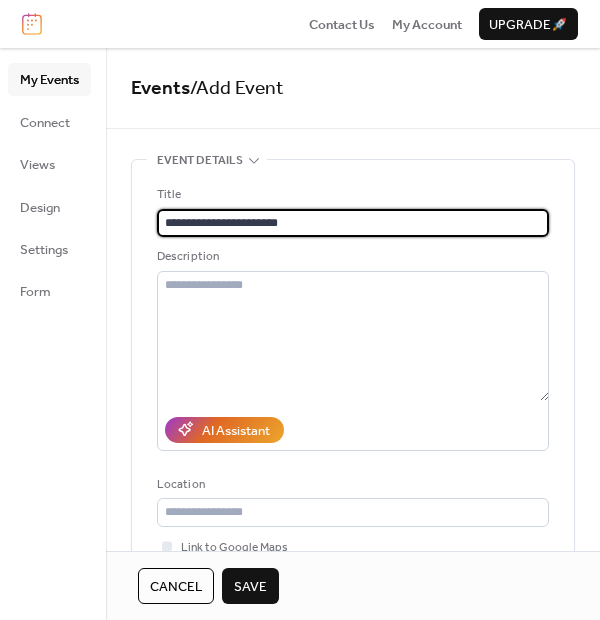 scroll, scrollTop: 333, scrollLeft: 0, axis: vertical 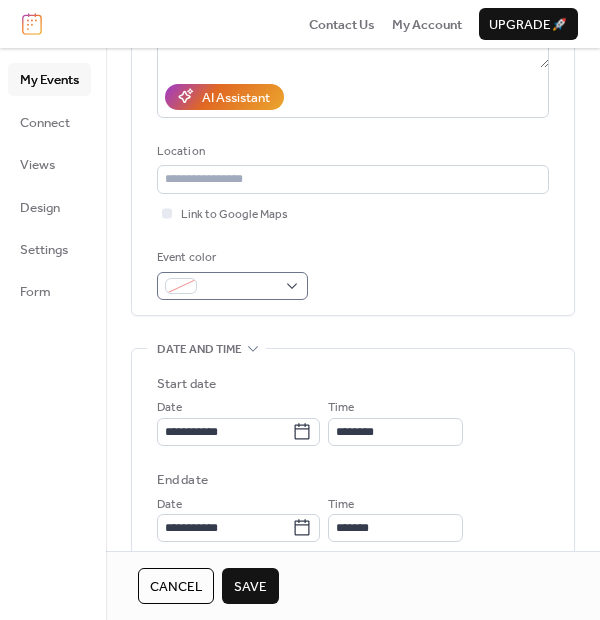 type on "**********" 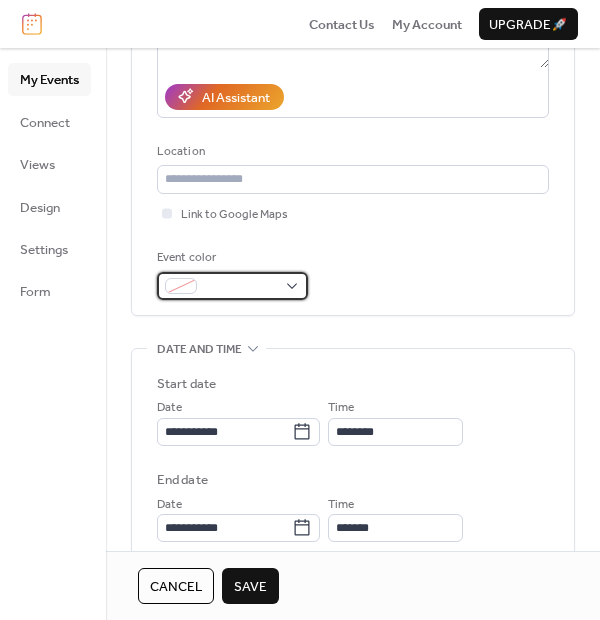 click at bounding box center [240, 287] 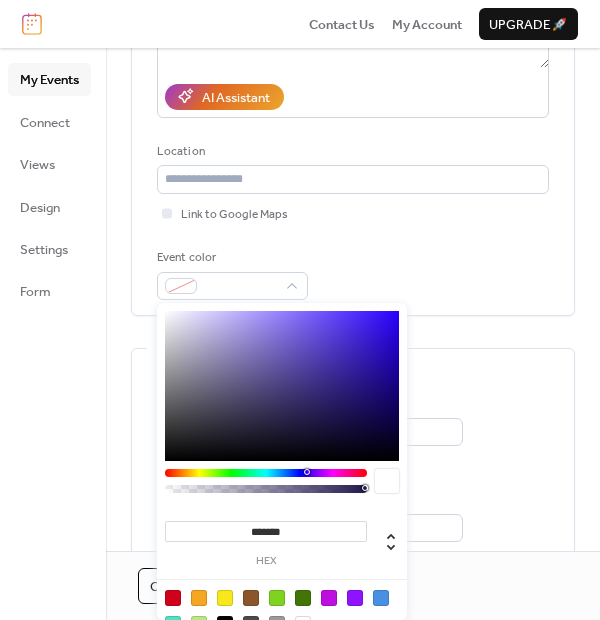 click at bounding box center (303, 598) 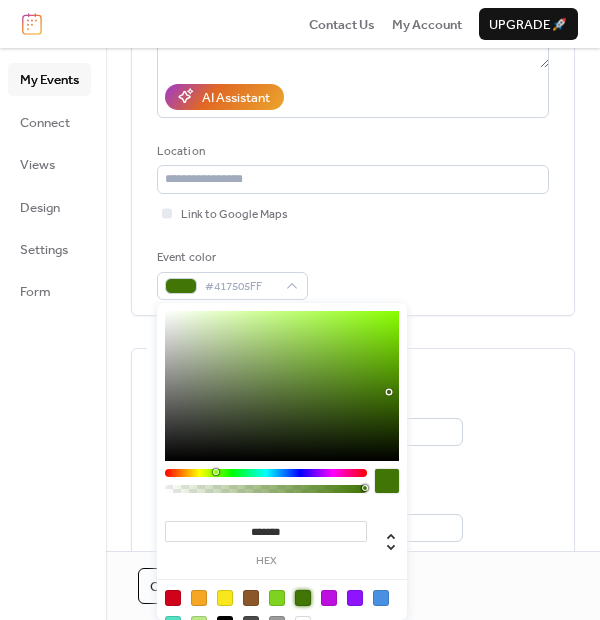 click on "My Events Connect Views Design Settings Form" at bounding box center [53, 334] 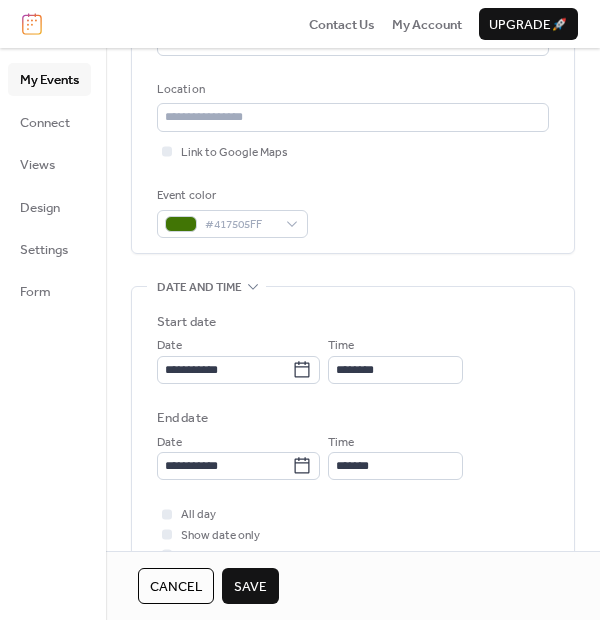 scroll, scrollTop: 444, scrollLeft: 0, axis: vertical 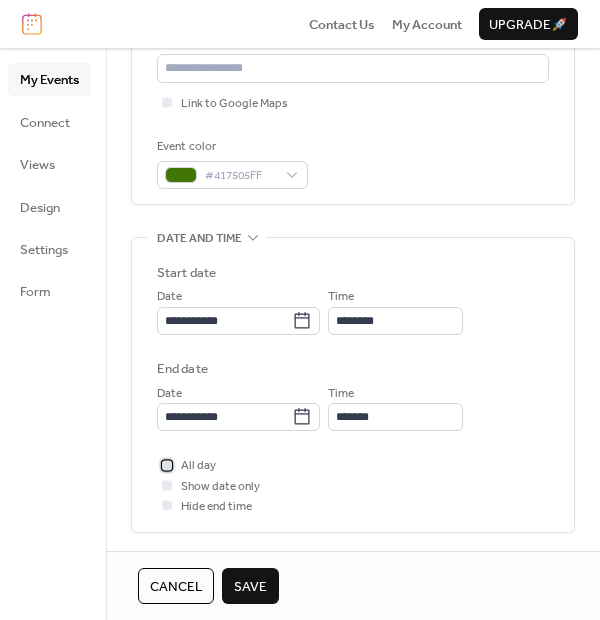 click at bounding box center [167, 465] 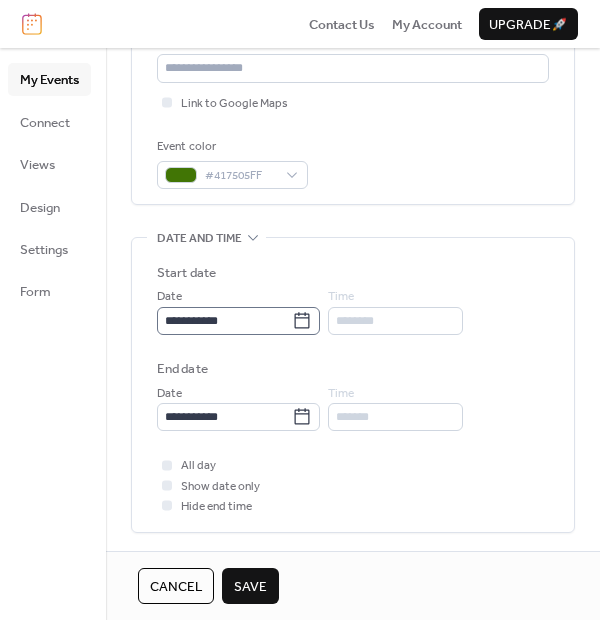 click 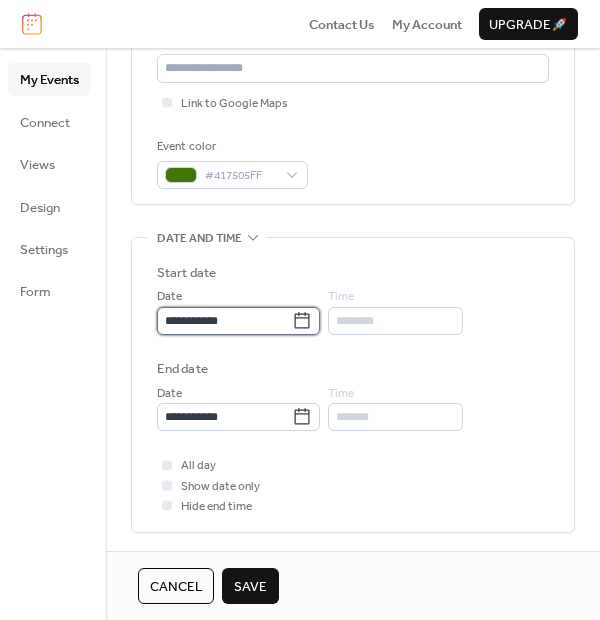 click on "**********" at bounding box center [224, 321] 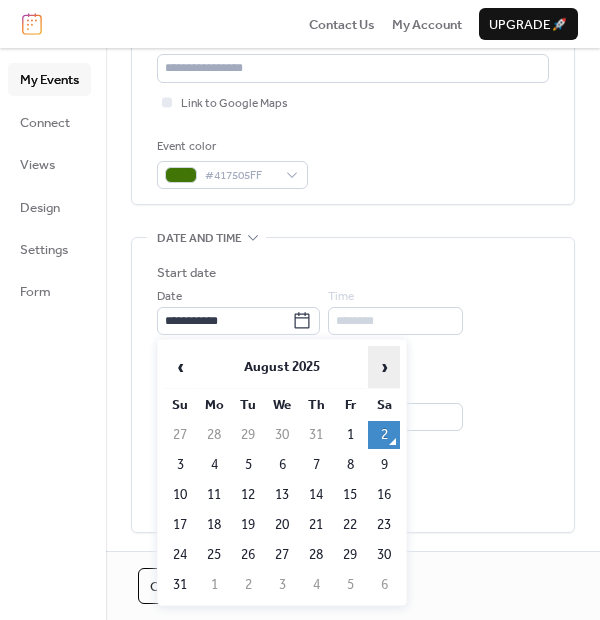 click on "›" at bounding box center (384, 367) 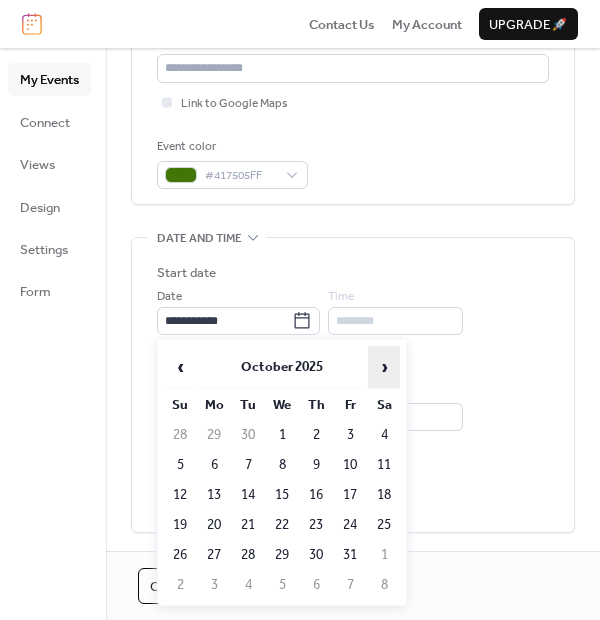 click on "›" at bounding box center (384, 367) 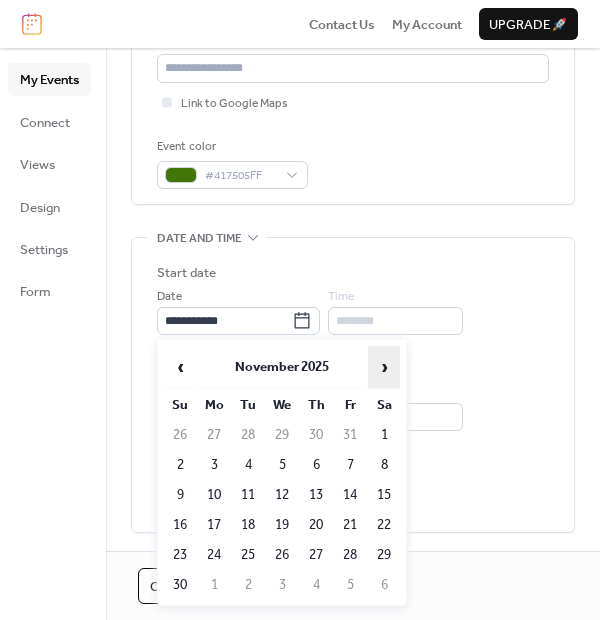 click on "›" at bounding box center [384, 367] 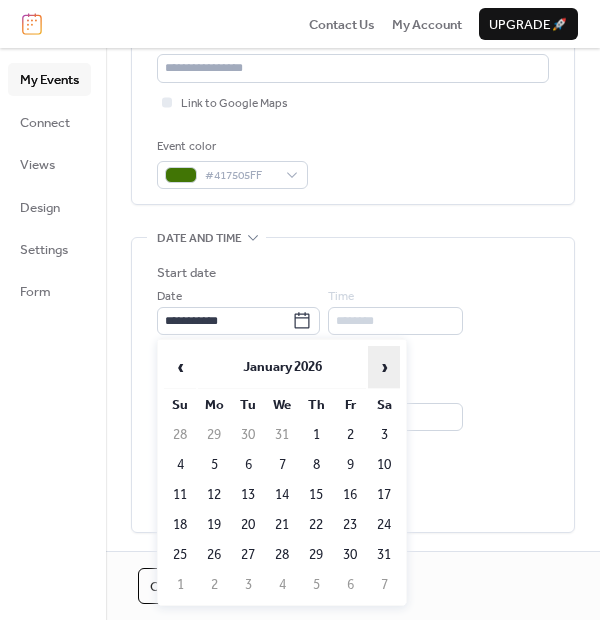click on "›" at bounding box center [384, 367] 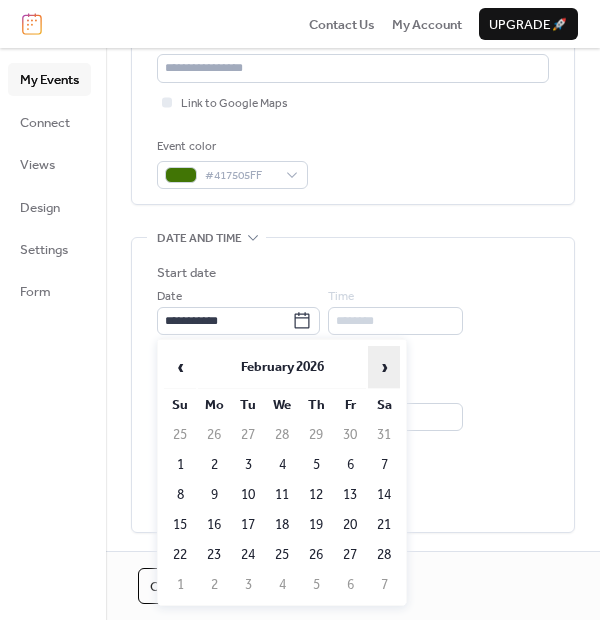 click on "›" at bounding box center (384, 367) 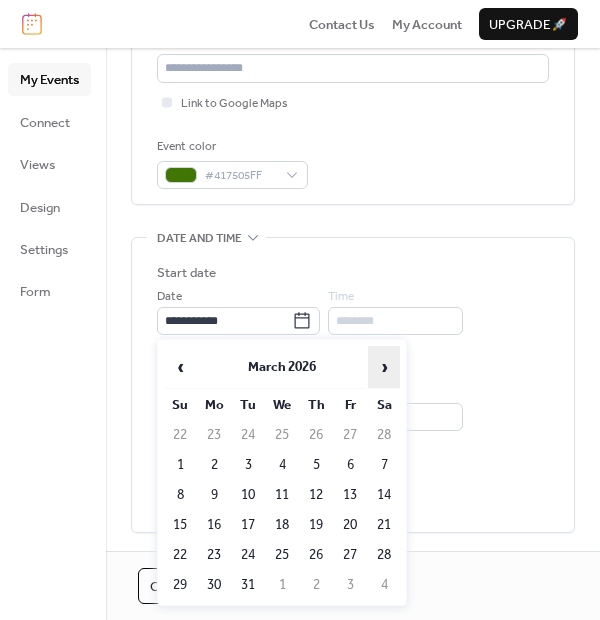 click on "›" at bounding box center (384, 367) 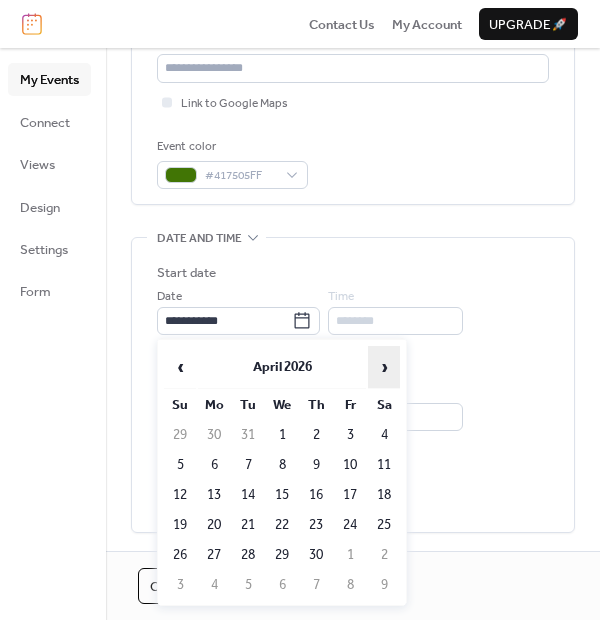 click on "›" at bounding box center (384, 367) 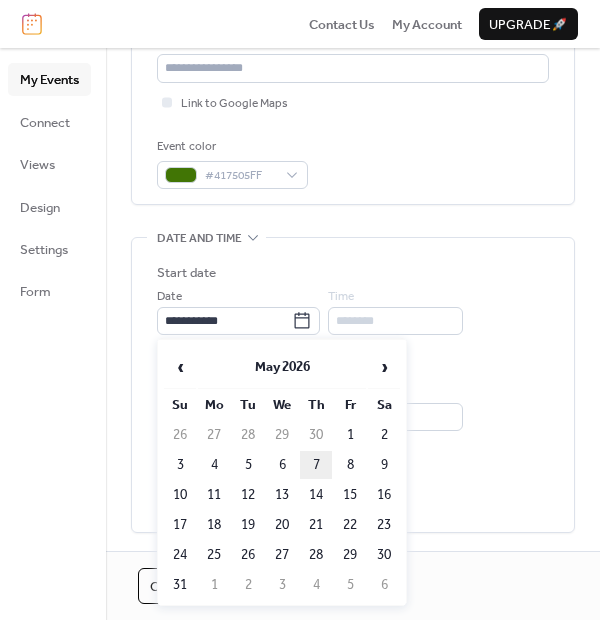 click on "7" at bounding box center [316, 465] 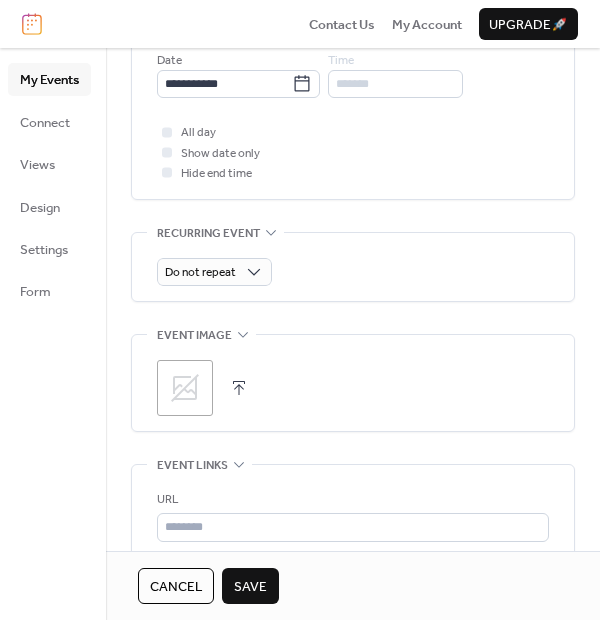 scroll, scrollTop: 888, scrollLeft: 0, axis: vertical 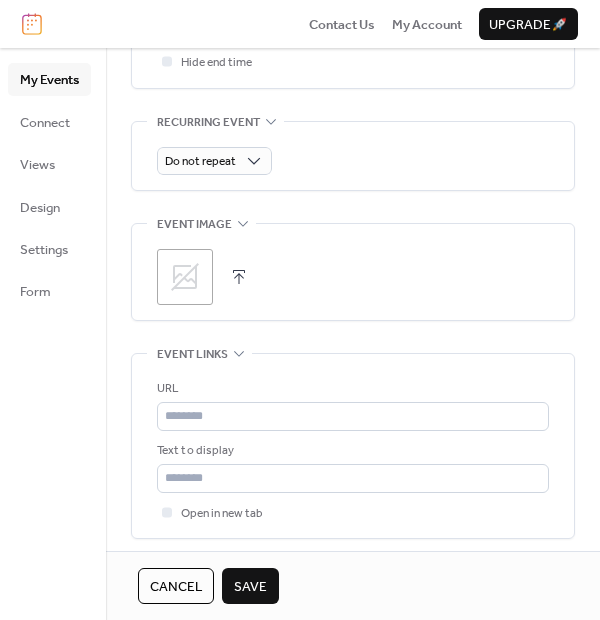 click on ";" at bounding box center (185, 277) 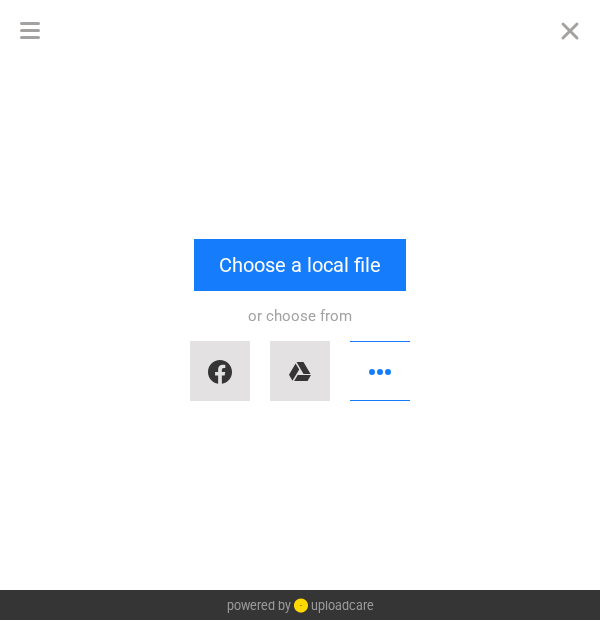 click on "or choose from" at bounding box center [300, 351] 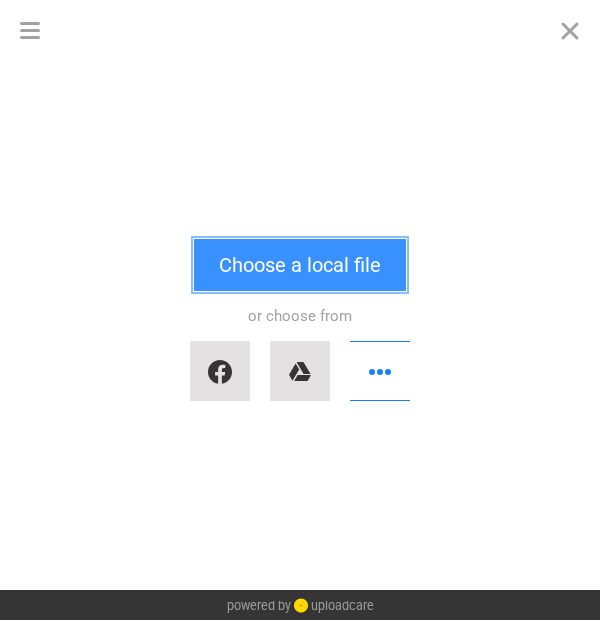 click on "Choose a local file" at bounding box center [300, 265] 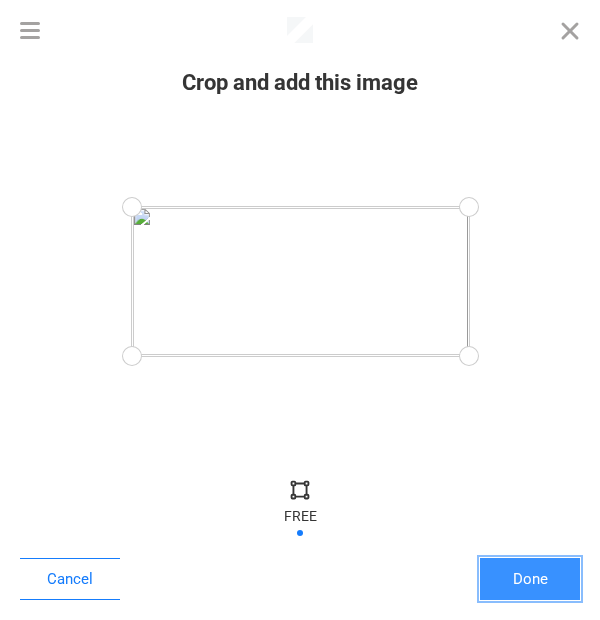 click on "Done" at bounding box center [530, 579] 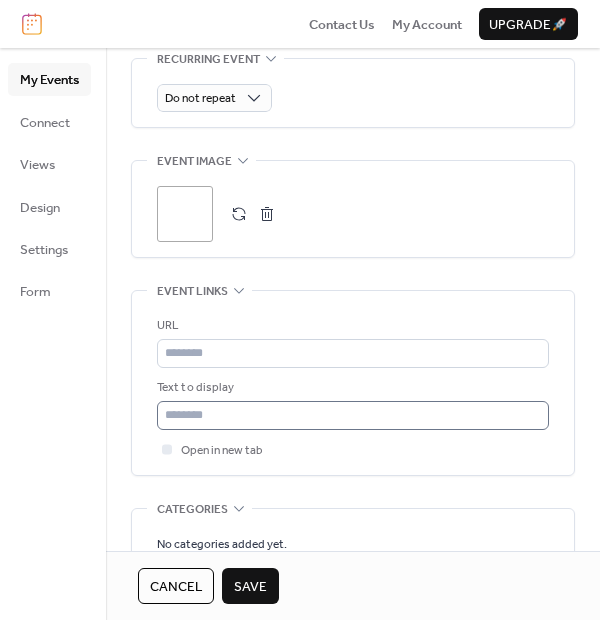 scroll, scrollTop: 1000, scrollLeft: 0, axis: vertical 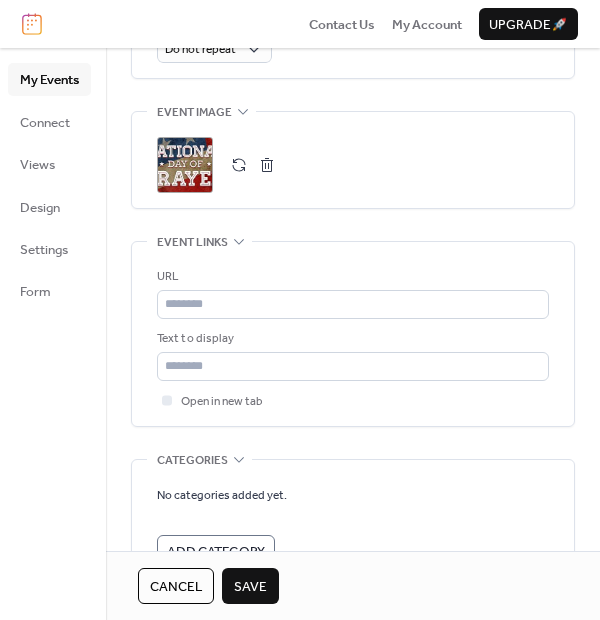 click on "Save" at bounding box center [250, 587] 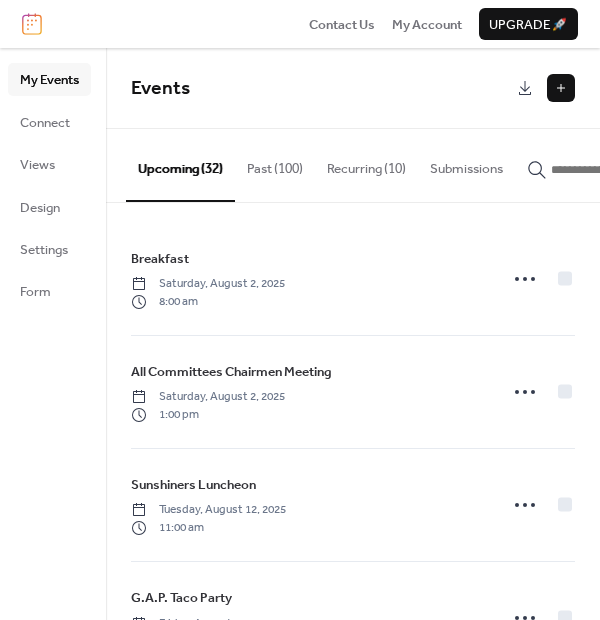 click on "Recurring (10)" at bounding box center (366, 164) 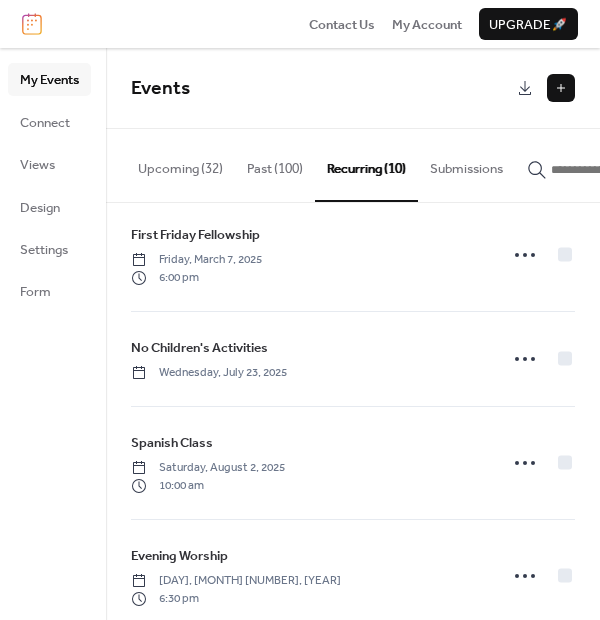 scroll, scrollTop: 739, scrollLeft: 0, axis: vertical 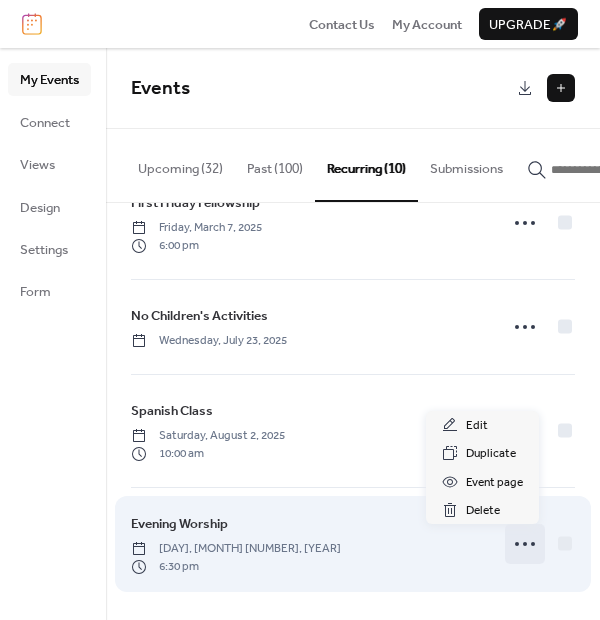 click 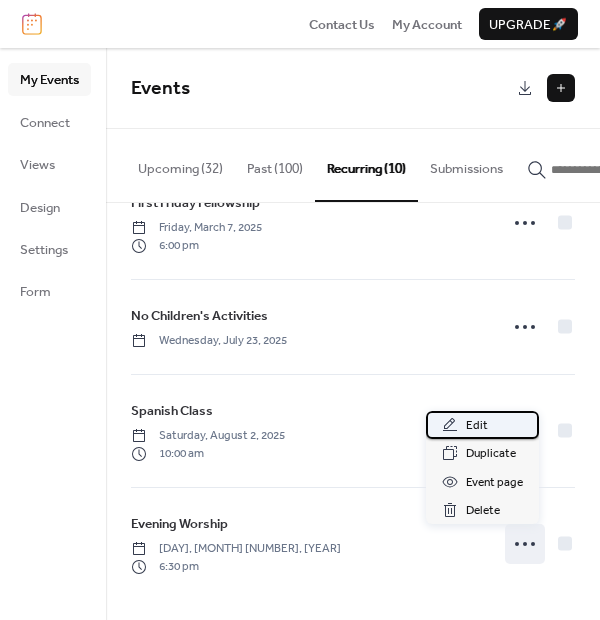 click on "Edit" at bounding box center (477, 426) 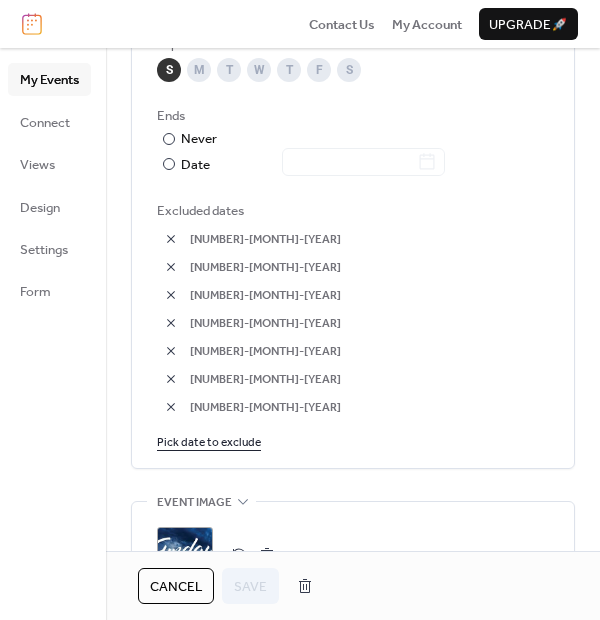 scroll, scrollTop: 1333, scrollLeft: 0, axis: vertical 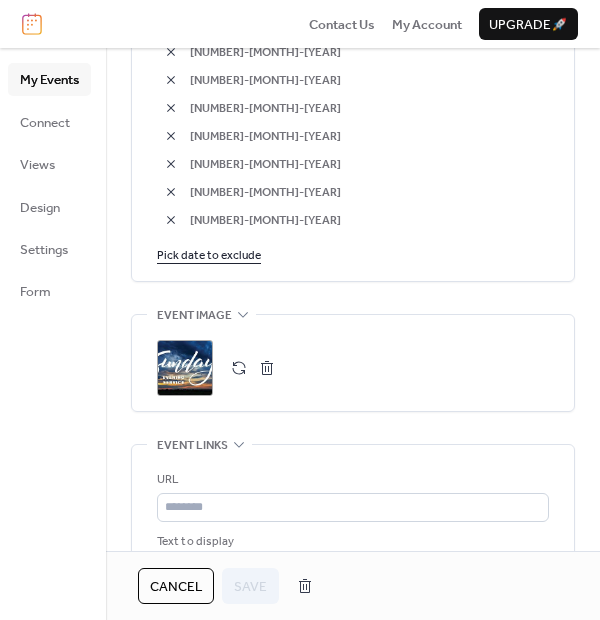 click on "Pick date to exclude" at bounding box center (209, 254) 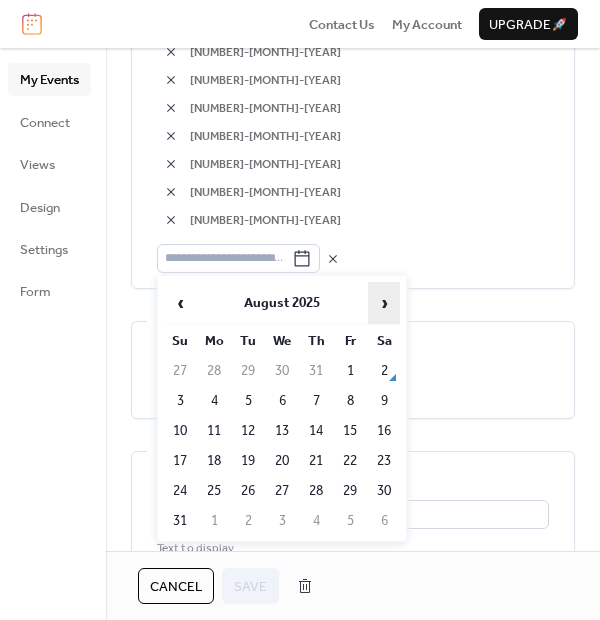 click on "›" at bounding box center [384, 303] 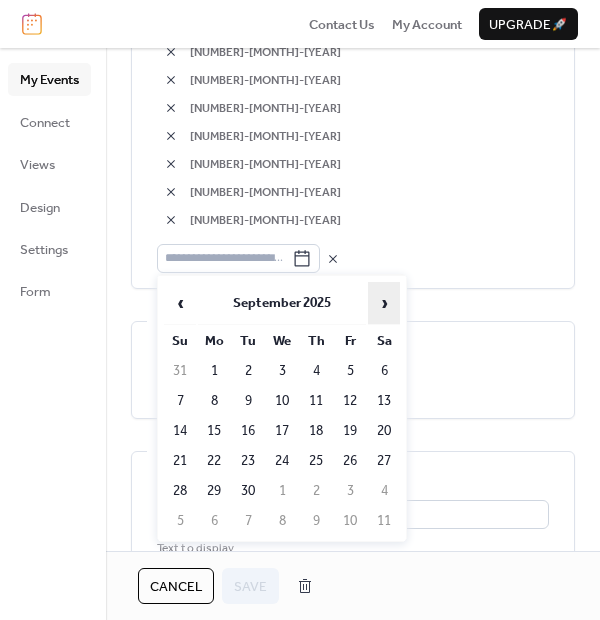 click on "›" at bounding box center [384, 303] 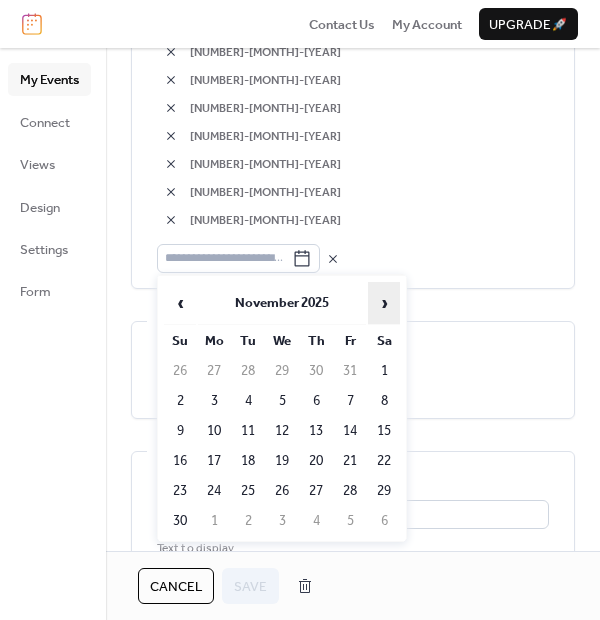 click on "›" at bounding box center (384, 303) 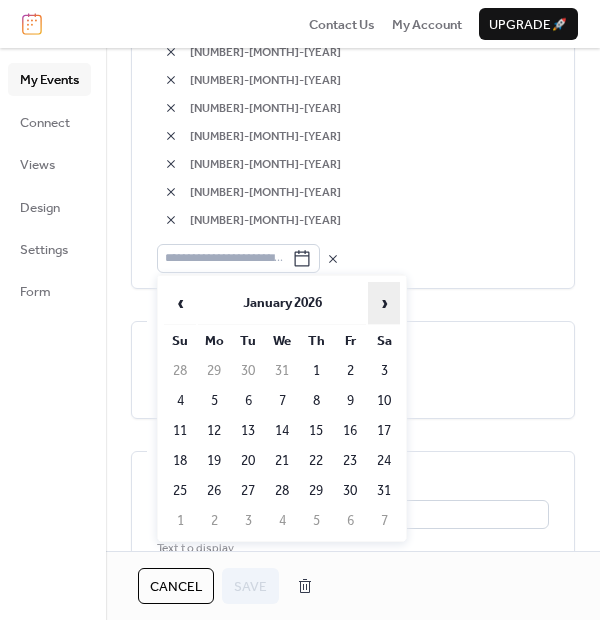click on "›" at bounding box center (384, 303) 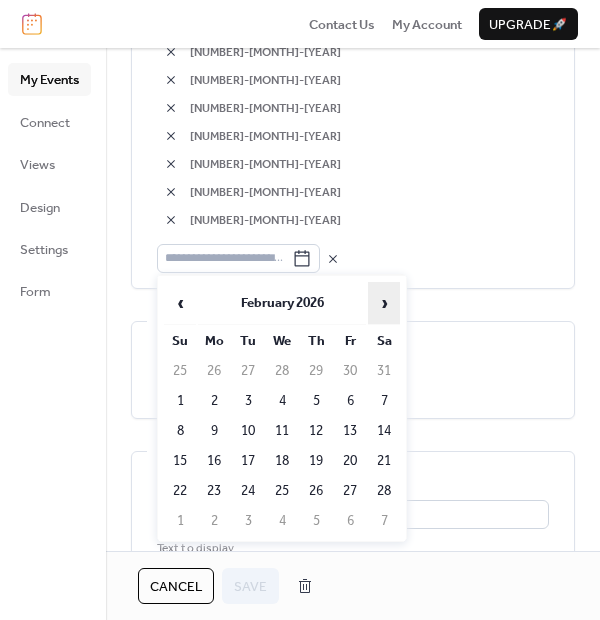 click on "›" at bounding box center [384, 303] 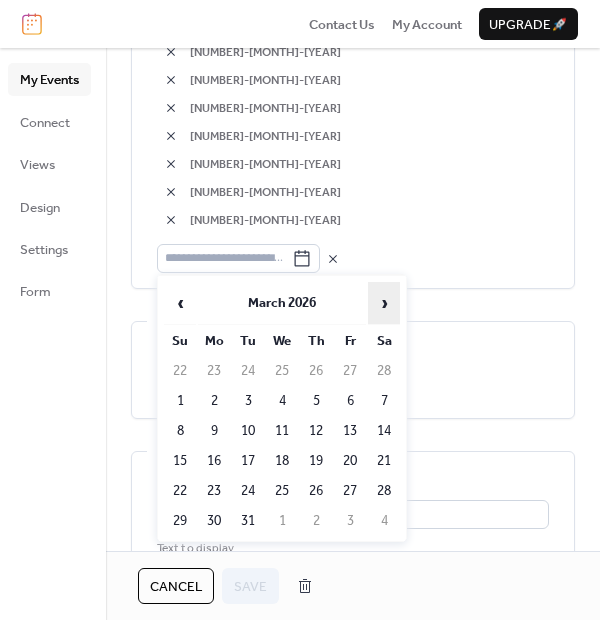 click on "›" at bounding box center (384, 303) 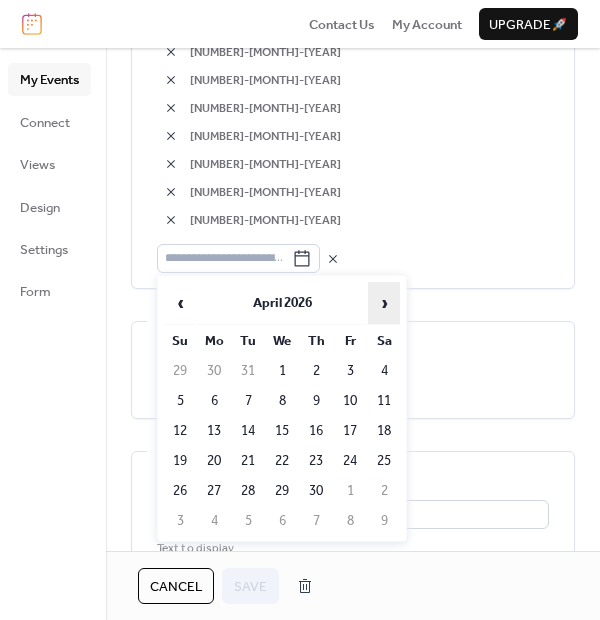 click on "›" at bounding box center (384, 303) 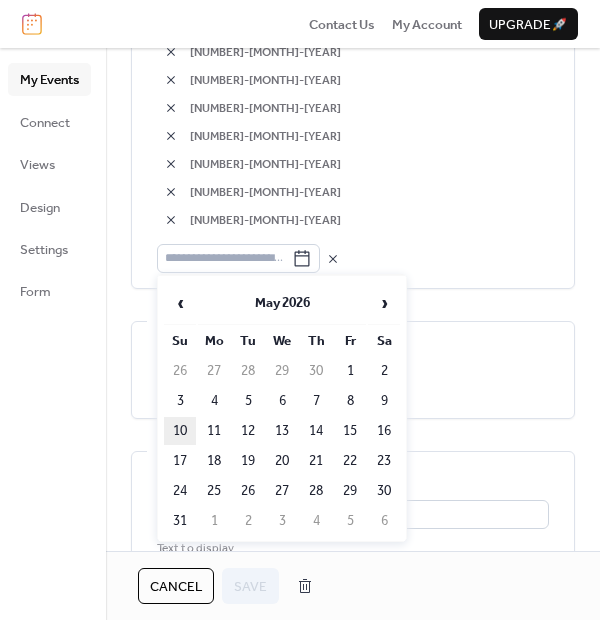 click on "10" at bounding box center (180, 431) 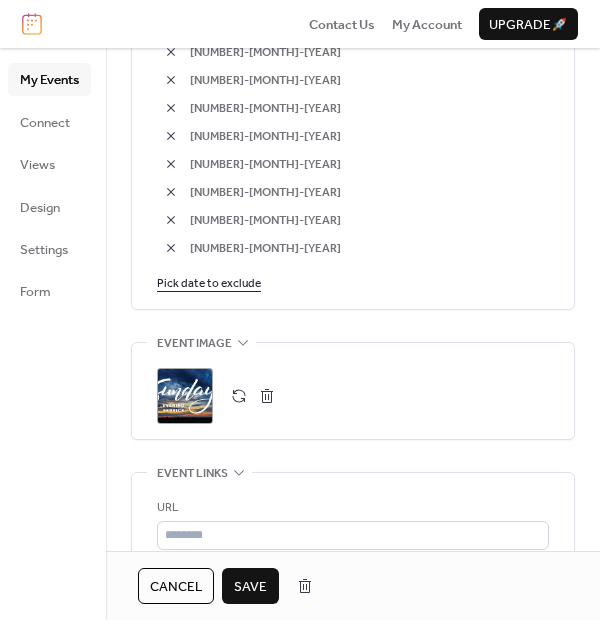 click on "Save" at bounding box center (250, 587) 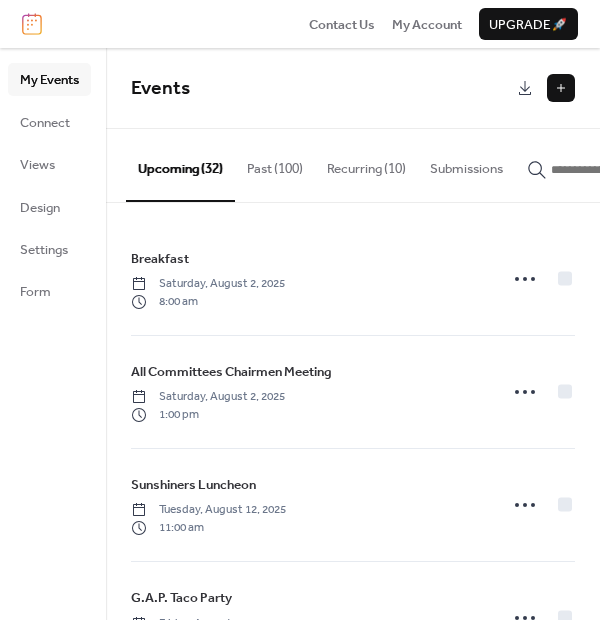 click at bounding box center (561, 88) 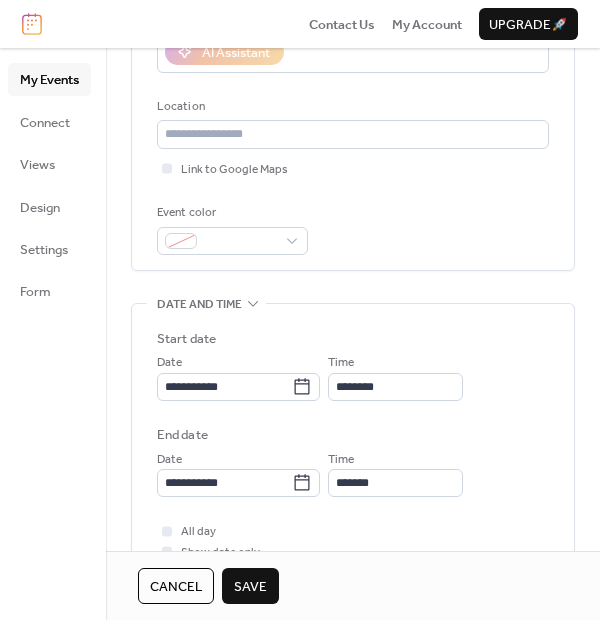 scroll, scrollTop: 444, scrollLeft: 0, axis: vertical 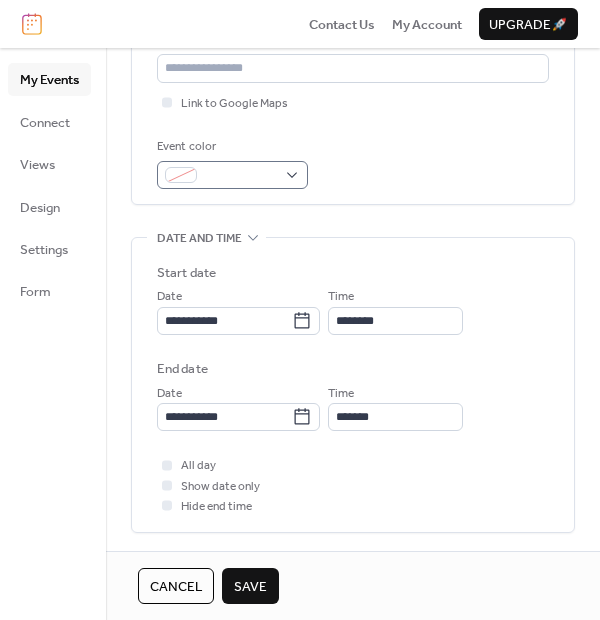 type on "**********" 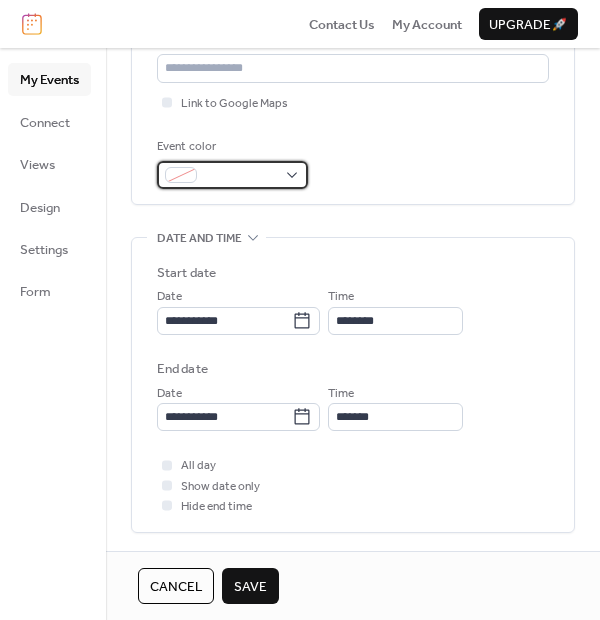 click on "**********" at bounding box center (300, 310) 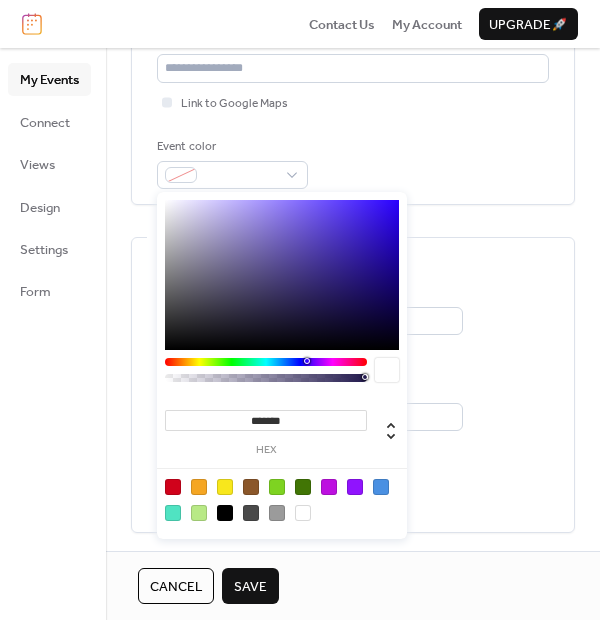 click at bounding box center (329, 487) 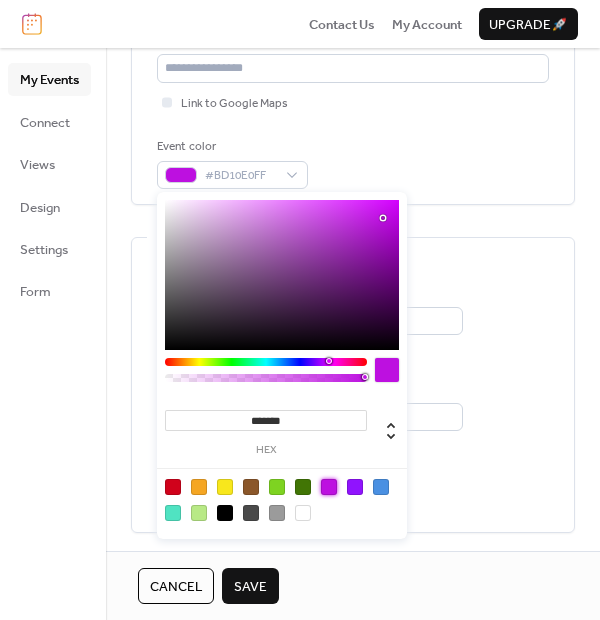 type on "*******" 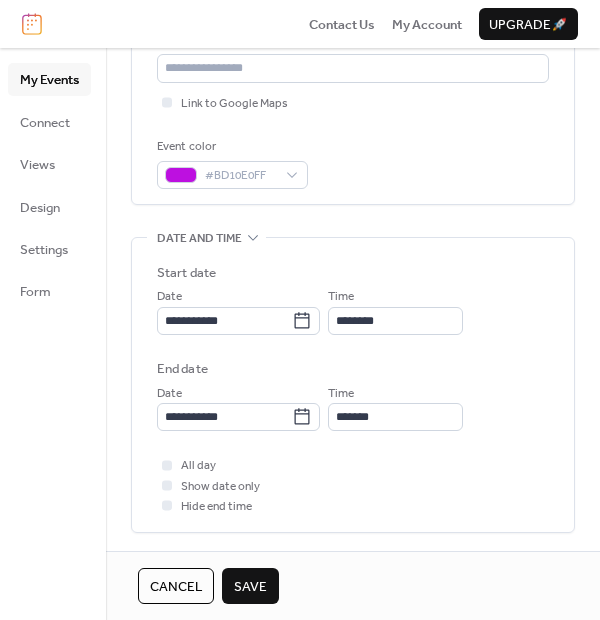 click on "My Events Connect Views Design Settings Form" at bounding box center (53, 334) 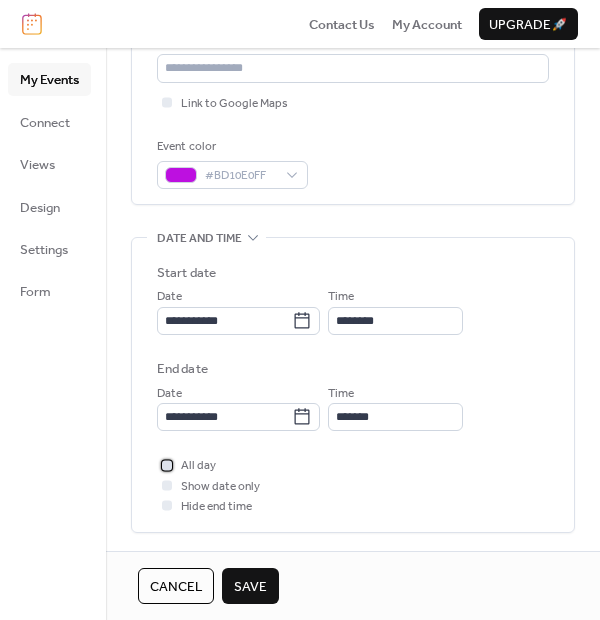 click at bounding box center (167, 465) 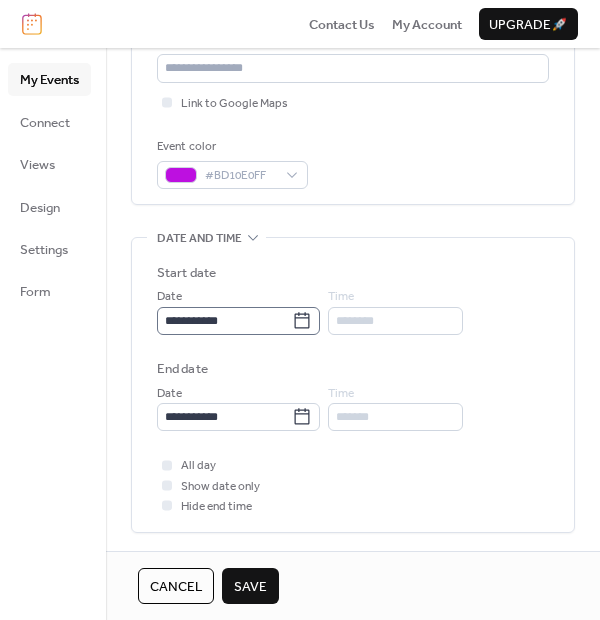 click 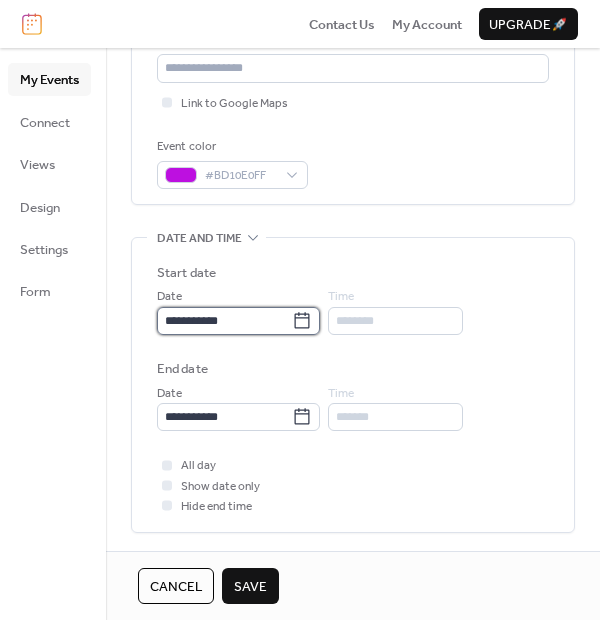click on "**********" at bounding box center [224, 321] 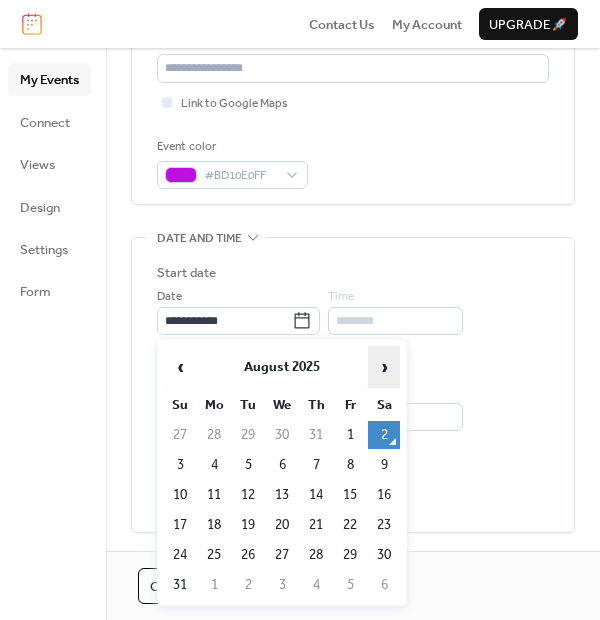 click on "›" at bounding box center [384, 367] 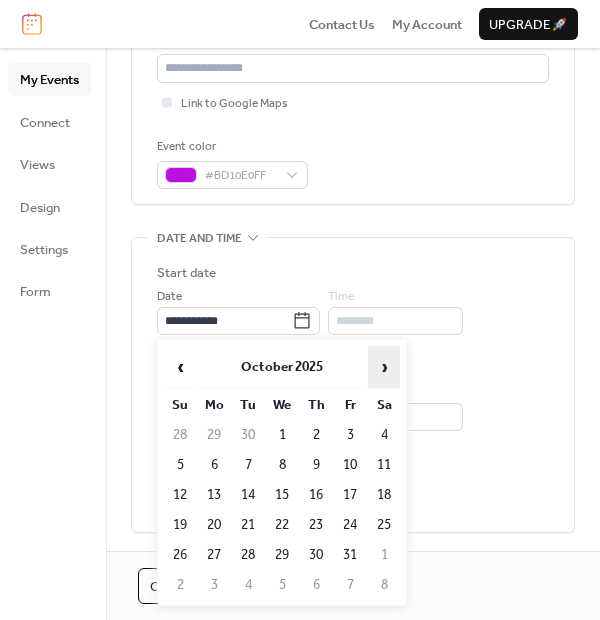 click on "›" at bounding box center [384, 367] 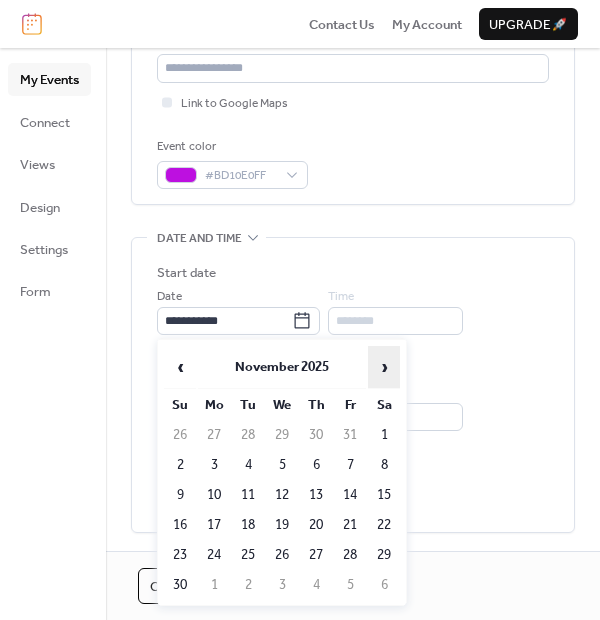 click on "›" at bounding box center (384, 367) 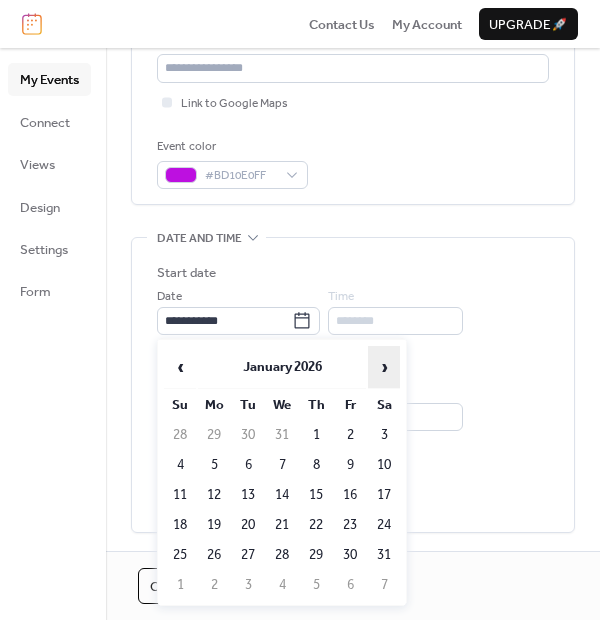 click on "›" at bounding box center [384, 367] 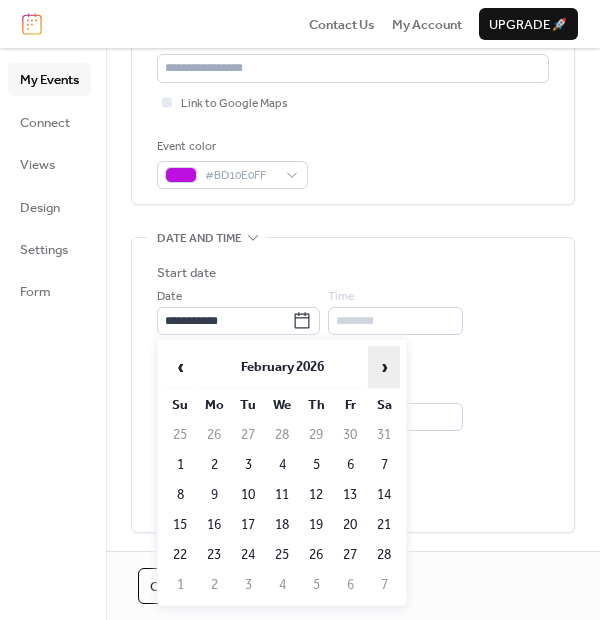 click on "›" at bounding box center (384, 367) 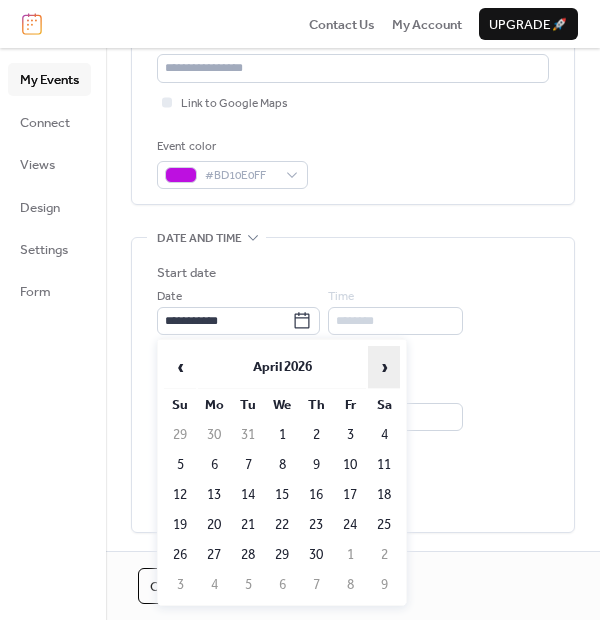 click on "›" at bounding box center [384, 367] 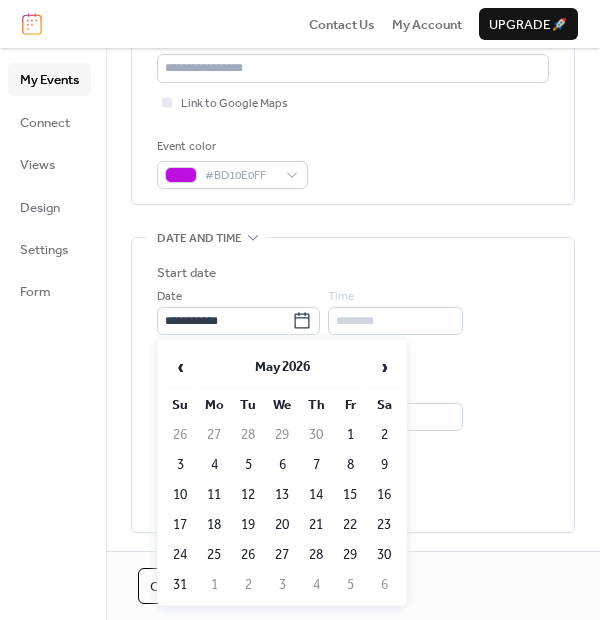 click on "‹ May 2026 › Su Mo Tu We Th Fr Sa 26 27 28 29 30 1 2 3 4 5 6 7 8 9 10 11 12 13 14 15 16 17 18 19 20 21 22 23 24 25 26 27 28 29 30 31 1 2 3 4 5 6" at bounding box center [282, 472] 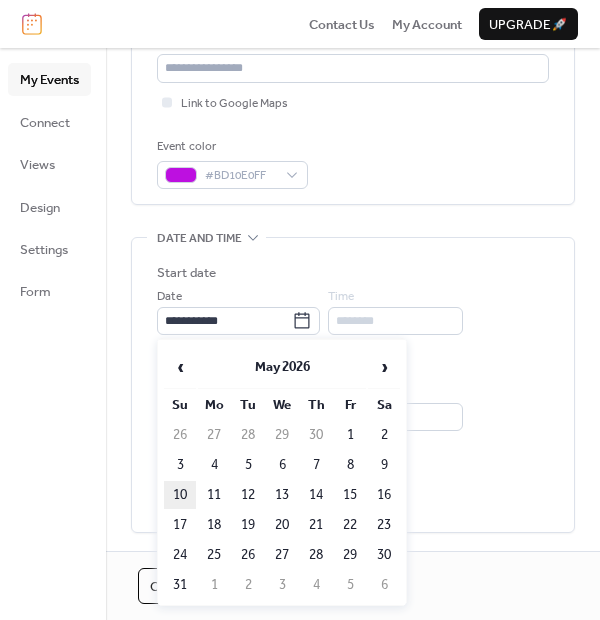 click on "10" at bounding box center (180, 495) 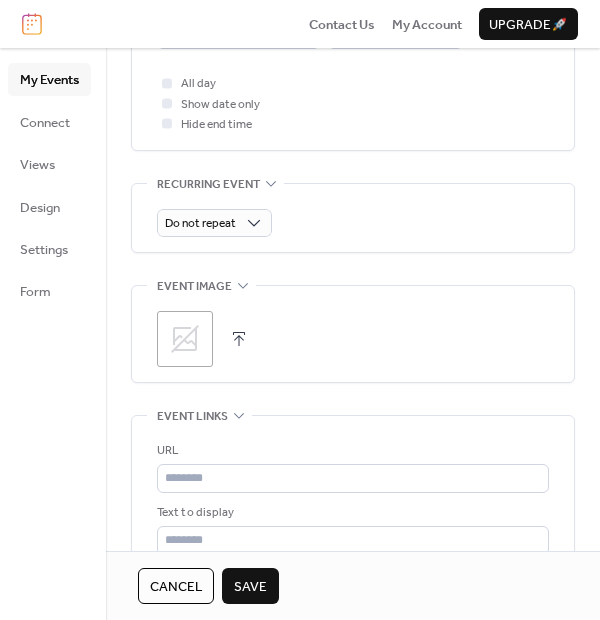 scroll, scrollTop: 888, scrollLeft: 0, axis: vertical 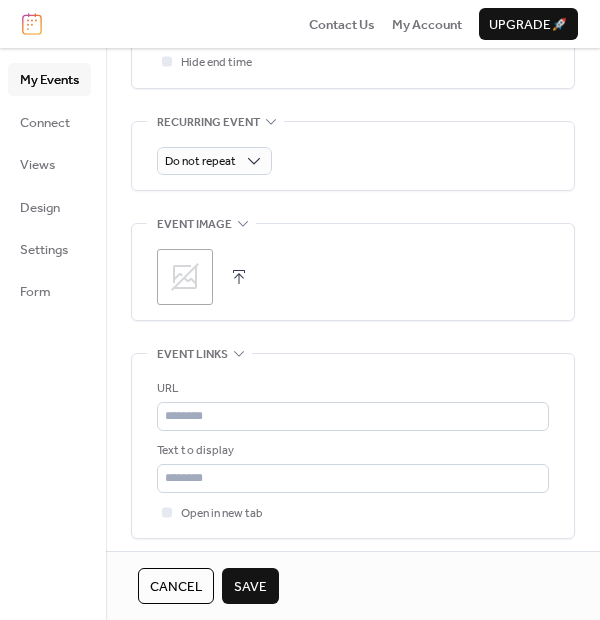 click 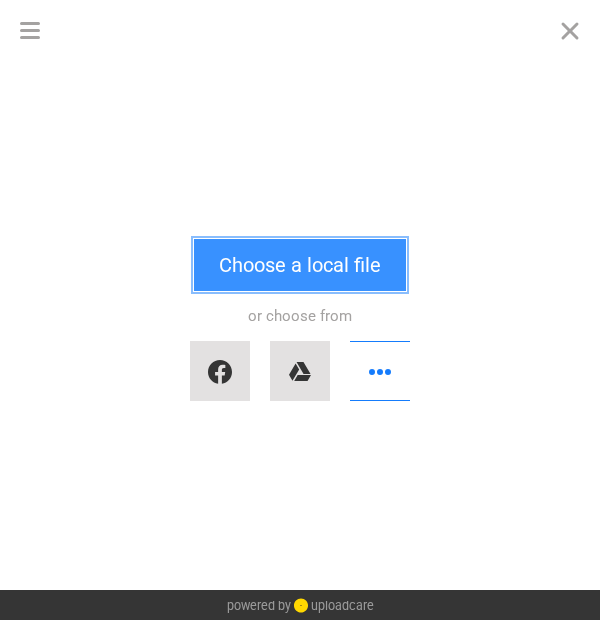 click on "Choose a local file" at bounding box center [300, 265] 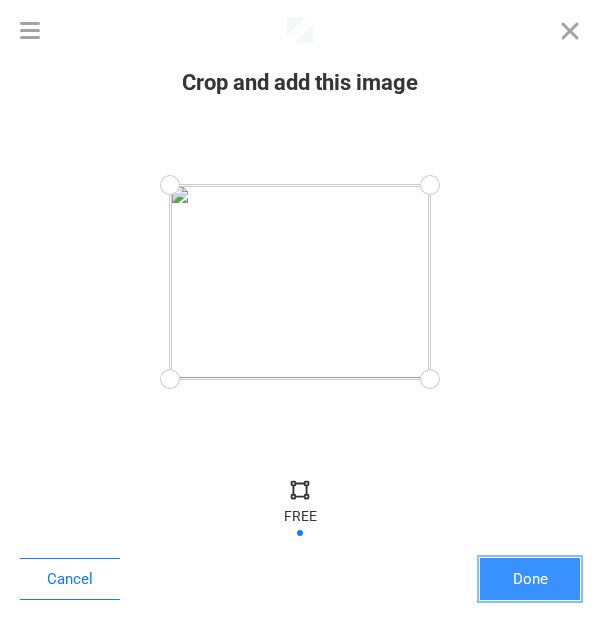 click on "Done" at bounding box center [530, 579] 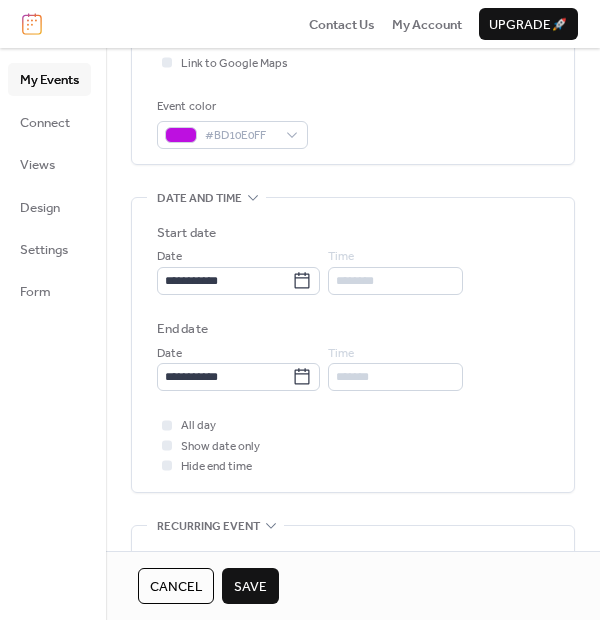 scroll, scrollTop: 555, scrollLeft: 0, axis: vertical 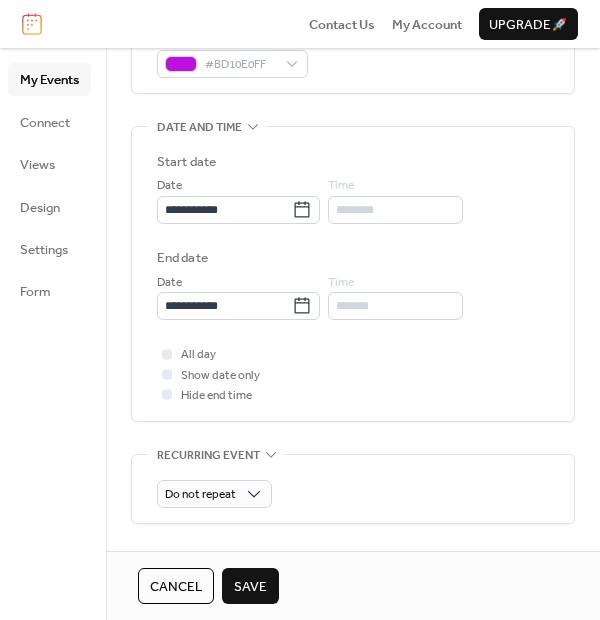click on "Save" at bounding box center (250, 587) 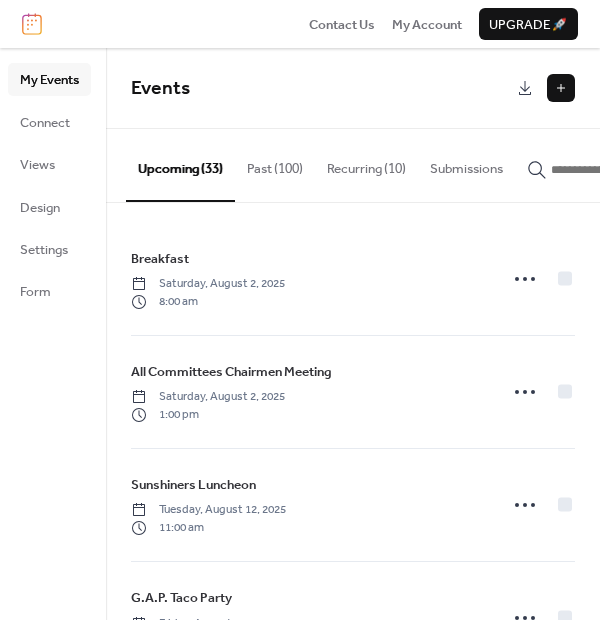 click at bounding box center [561, 88] 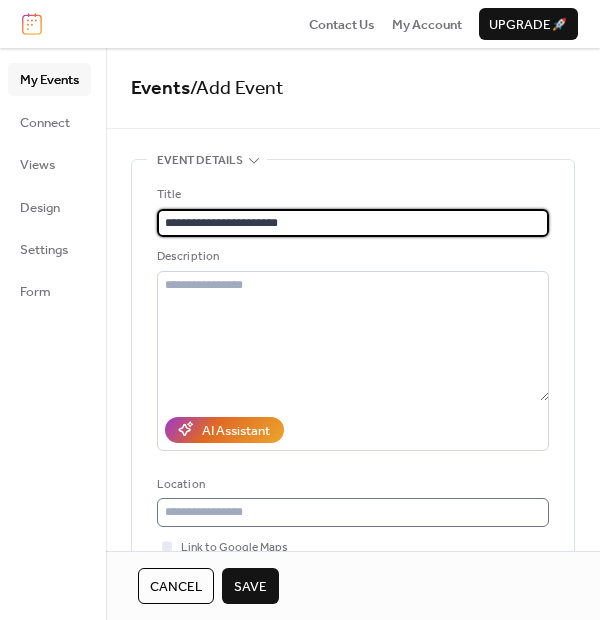 type on "**********" 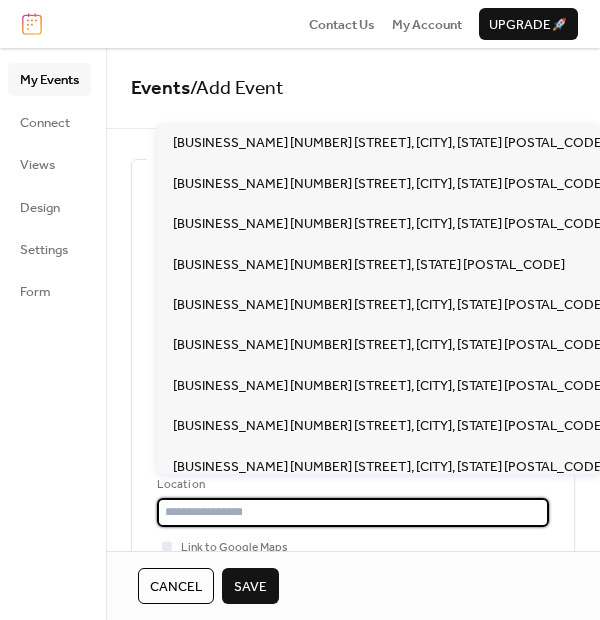click at bounding box center (353, 512) 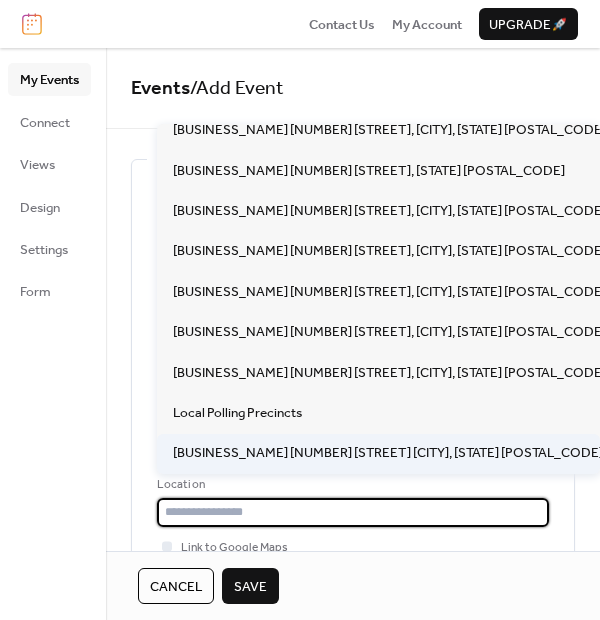 scroll, scrollTop: 177, scrollLeft: 0, axis: vertical 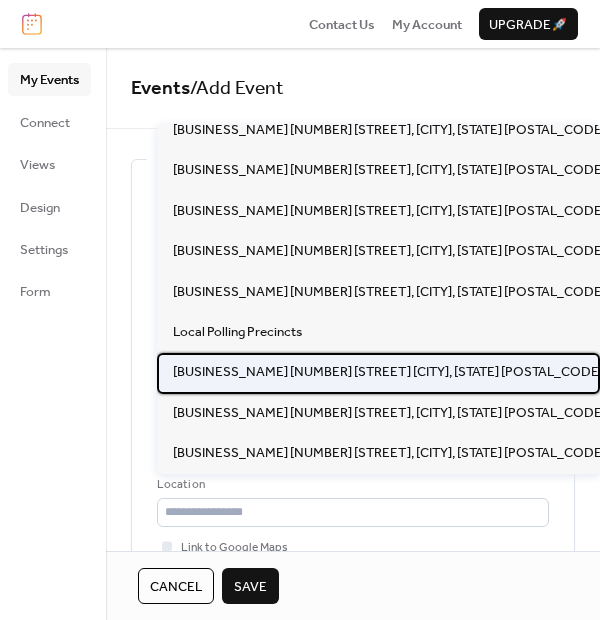 click on "Parkwood Baptist Church 3903 Dixon Road Anderson SC 29625" at bounding box center [388, 372] 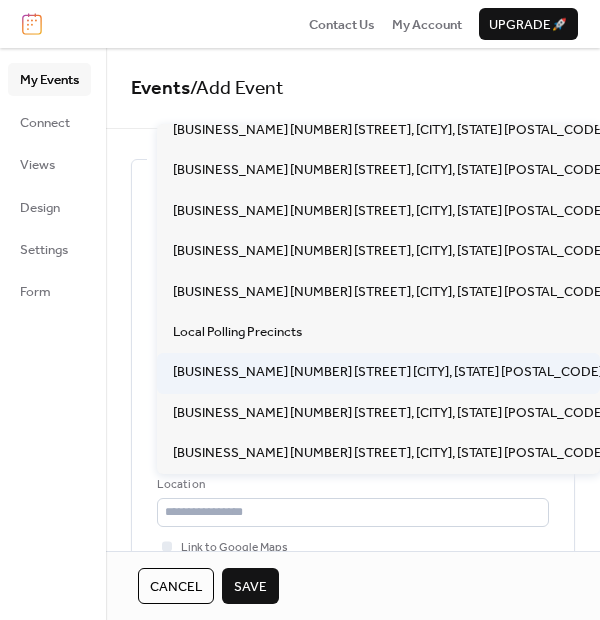 type on "**********" 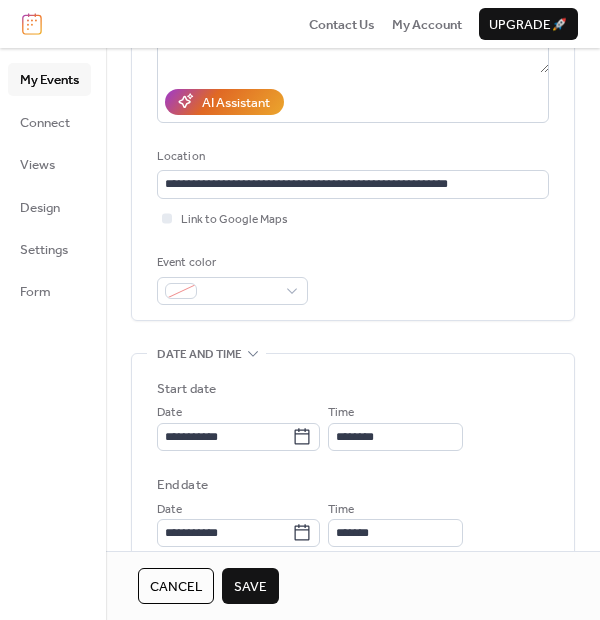 scroll, scrollTop: 333, scrollLeft: 0, axis: vertical 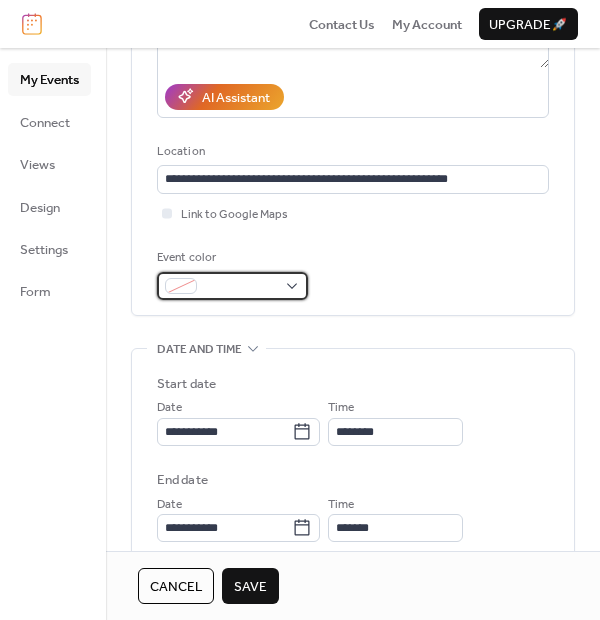 click at bounding box center [232, 286] 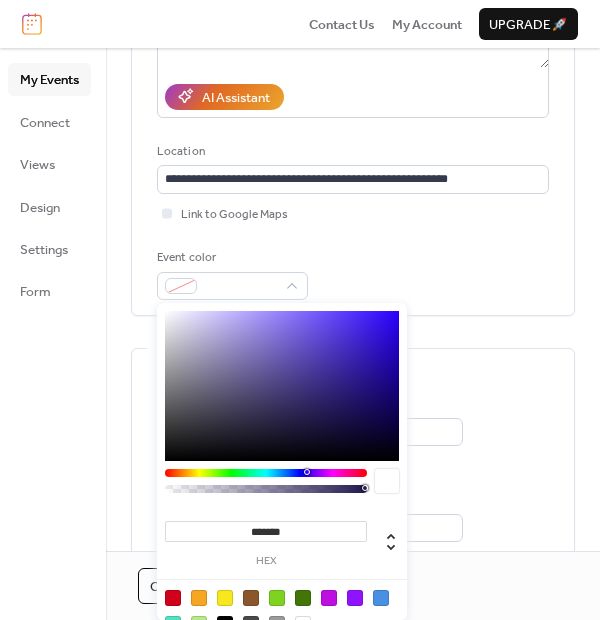 click at bounding box center [225, 598] 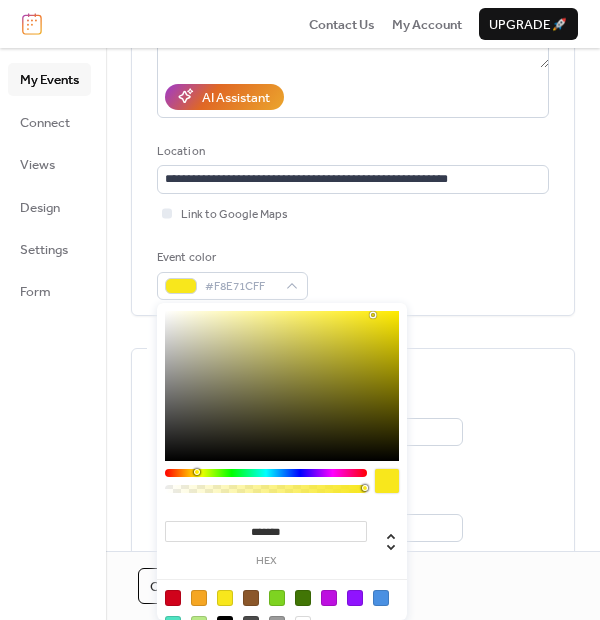 click at bounding box center (282, 610) 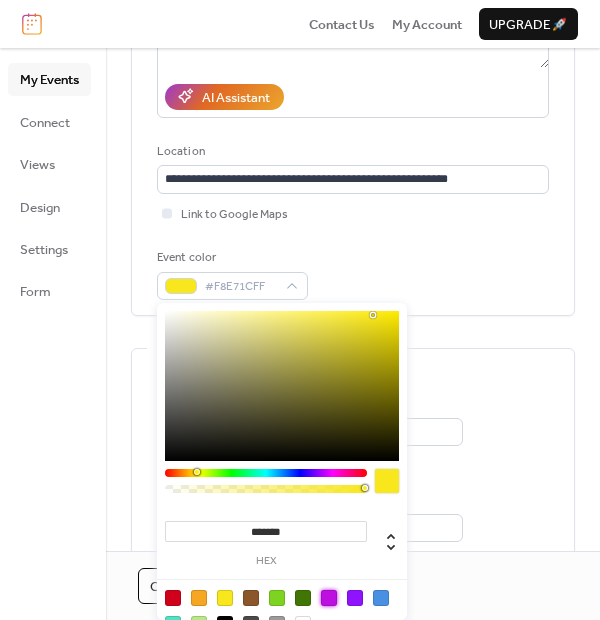 click at bounding box center (329, 598) 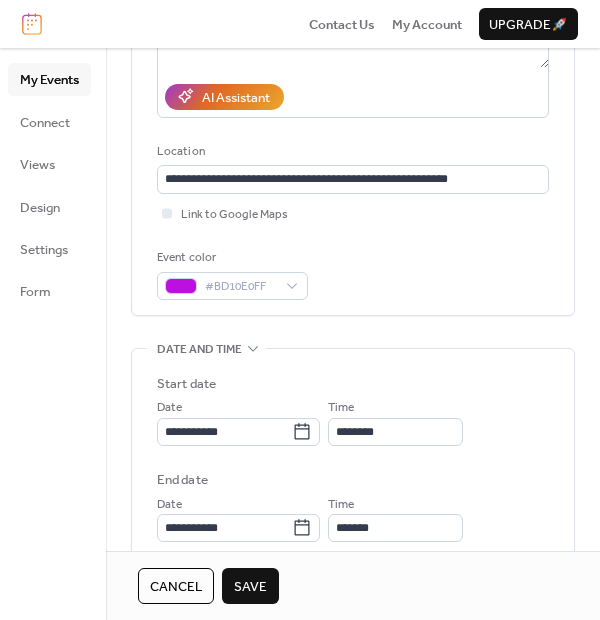 click on "My Events Connect Views Design Settings Form" at bounding box center (53, 334) 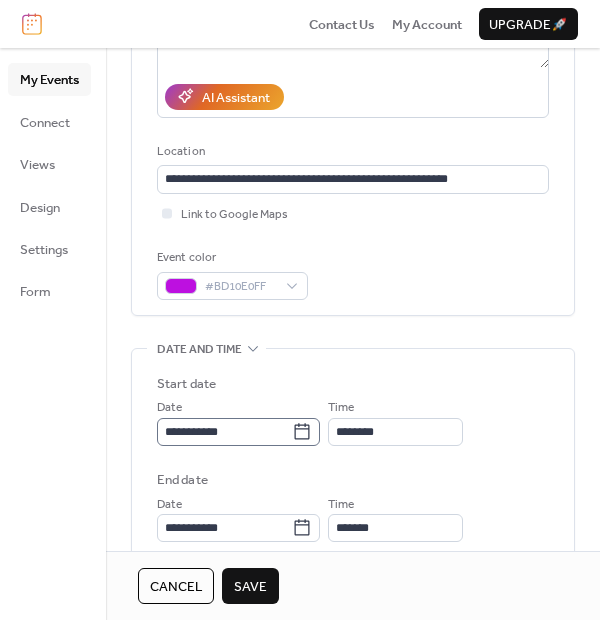 click 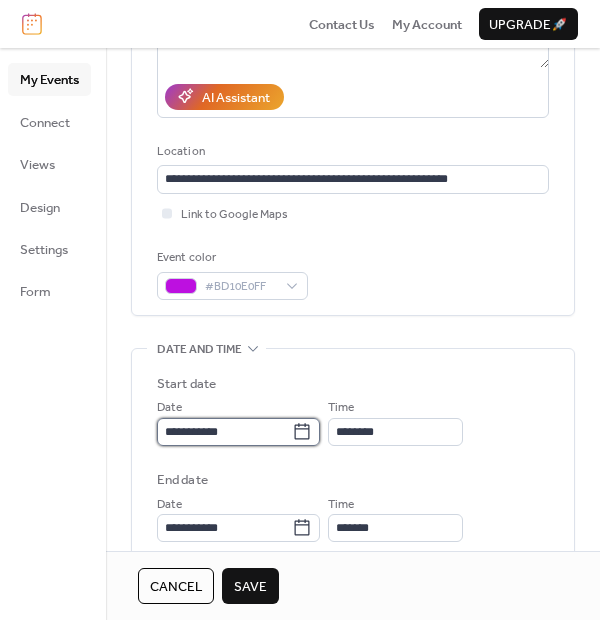 click on "**********" at bounding box center (224, 432) 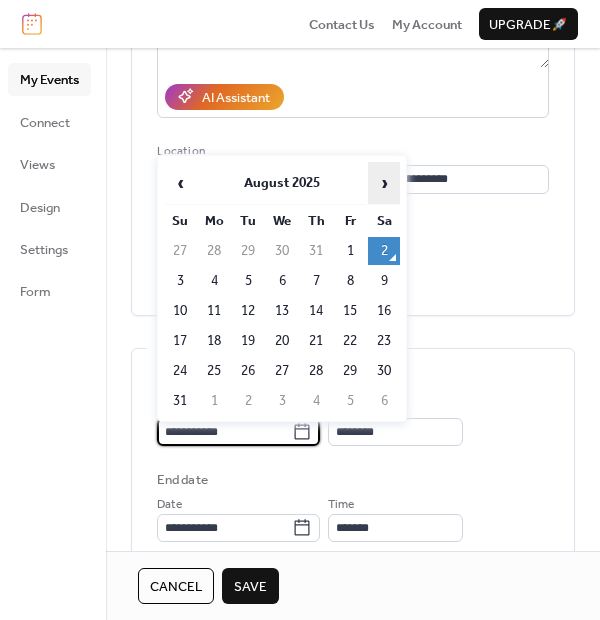 click on "›" at bounding box center (384, 183) 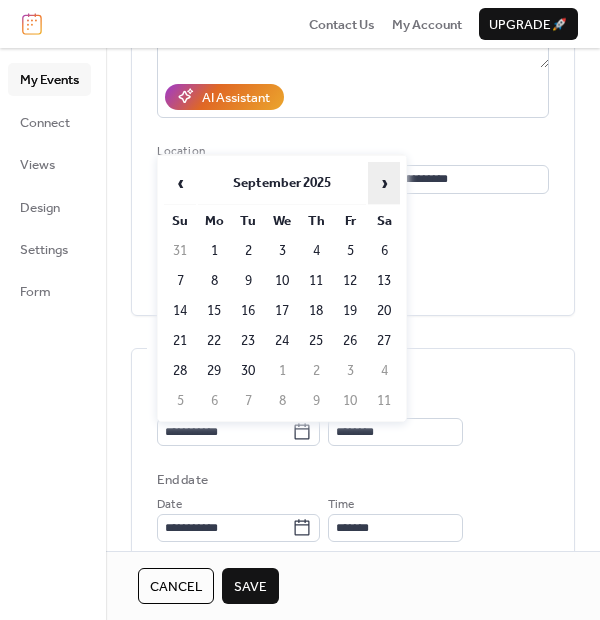 click on "›" at bounding box center (384, 183) 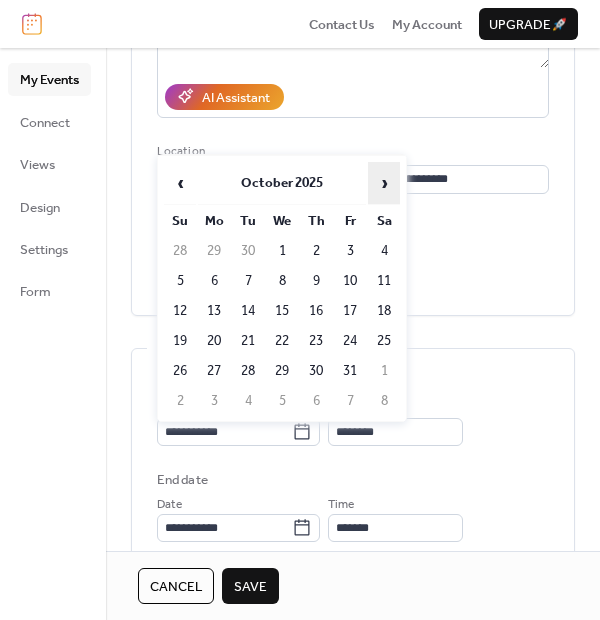 click on "›" at bounding box center (384, 183) 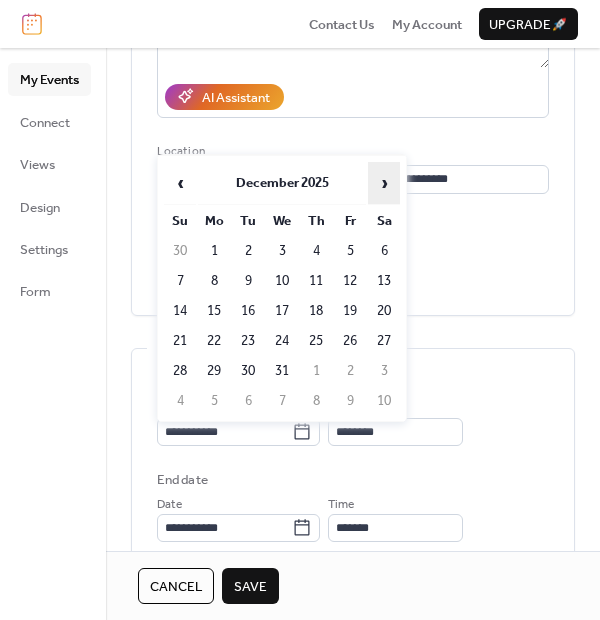 click on "›" at bounding box center [384, 183] 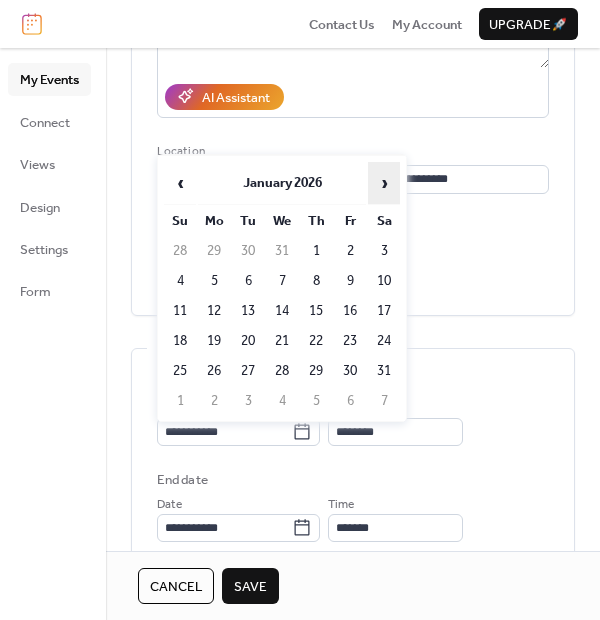 click on "›" at bounding box center (384, 183) 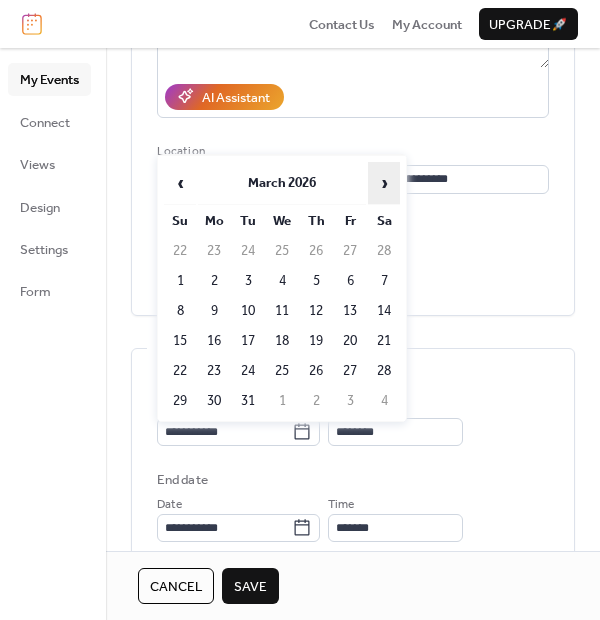 click on "›" at bounding box center [384, 183] 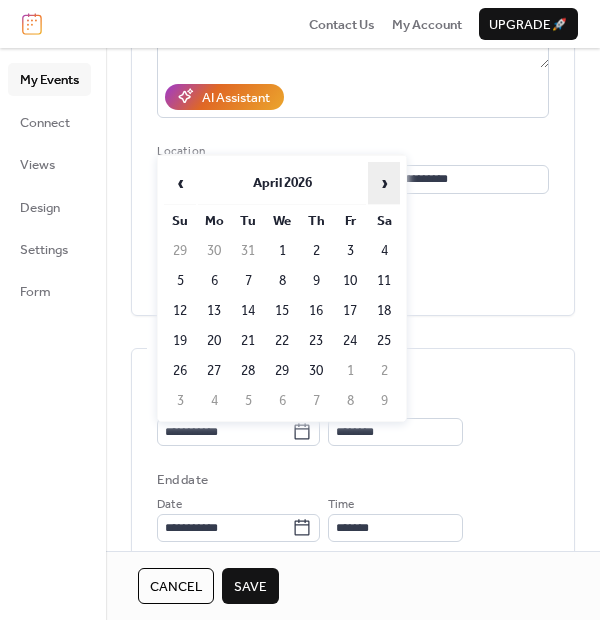 click on "›" at bounding box center [384, 183] 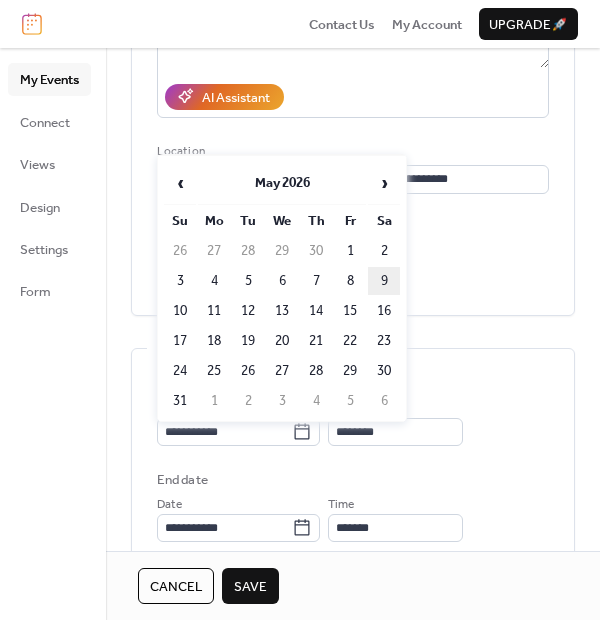 click on "9" at bounding box center [384, 281] 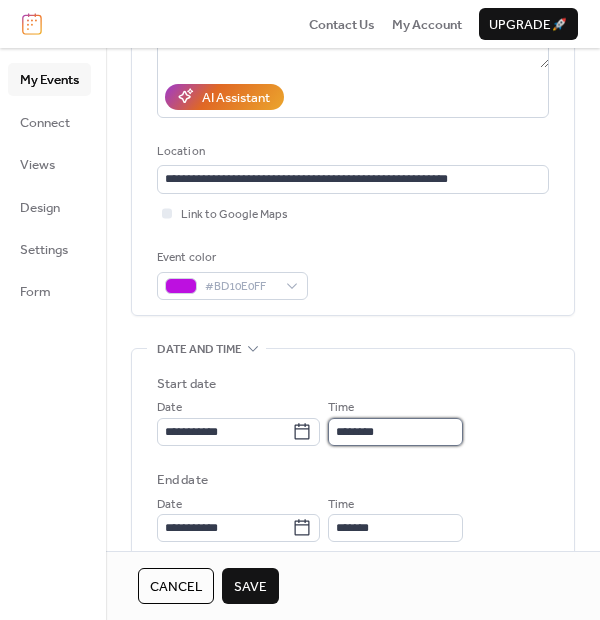 click on "********" at bounding box center [395, 432] 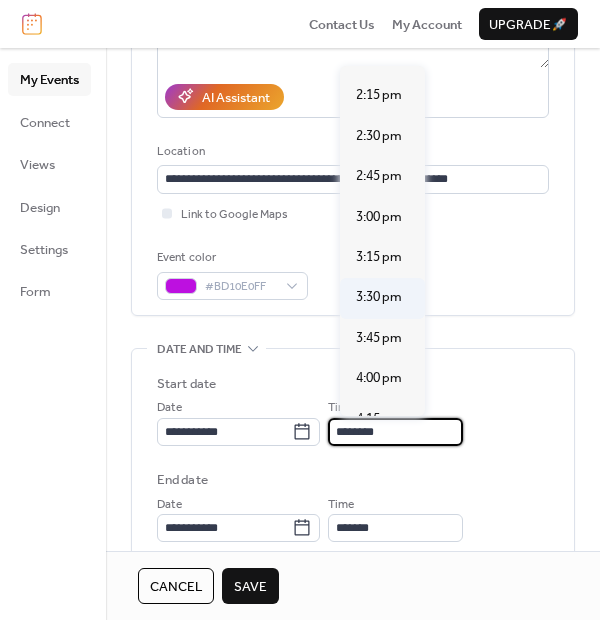 scroll, scrollTop: 2258, scrollLeft: 0, axis: vertical 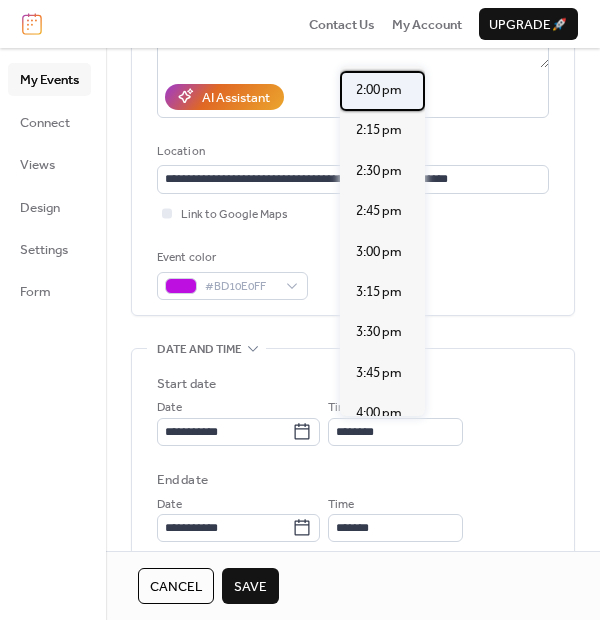 click on "2:00 pm" at bounding box center (379, 90) 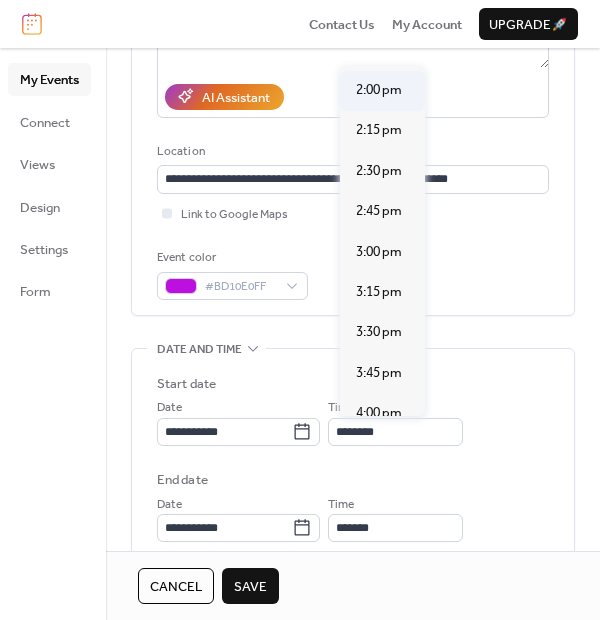 type on "*******" 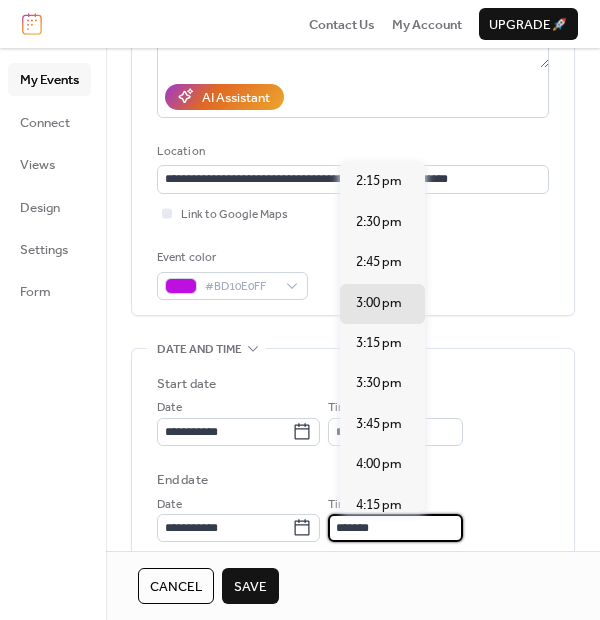 click on "*******" at bounding box center (395, 528) 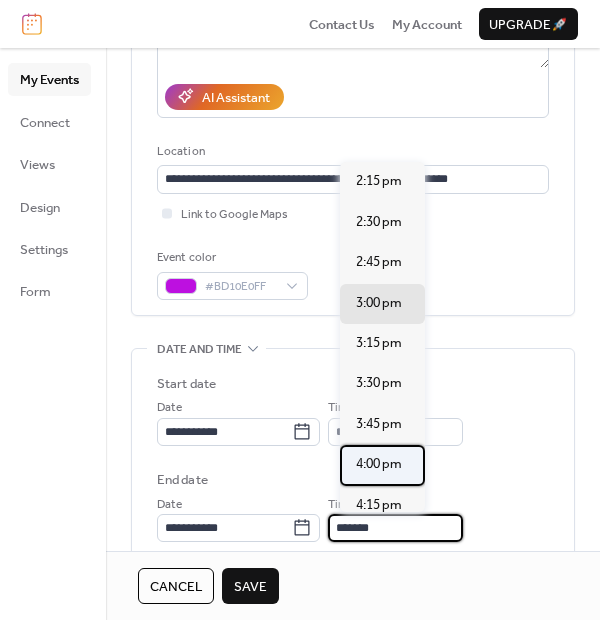 click on "4:00 pm" at bounding box center [379, 464] 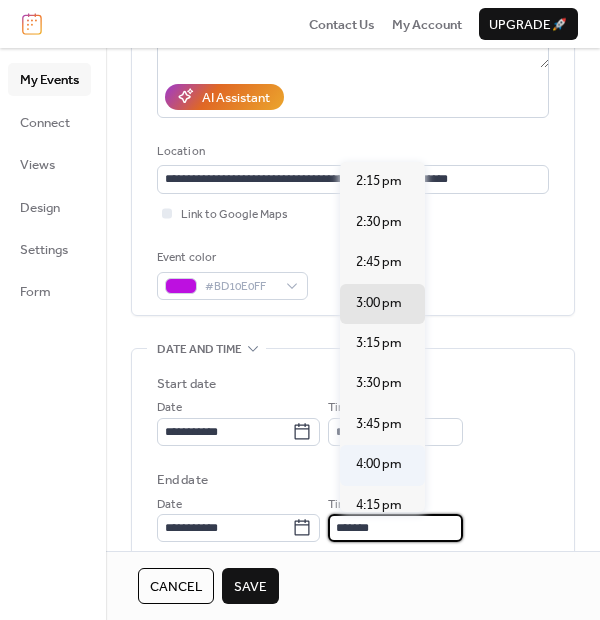 type on "*******" 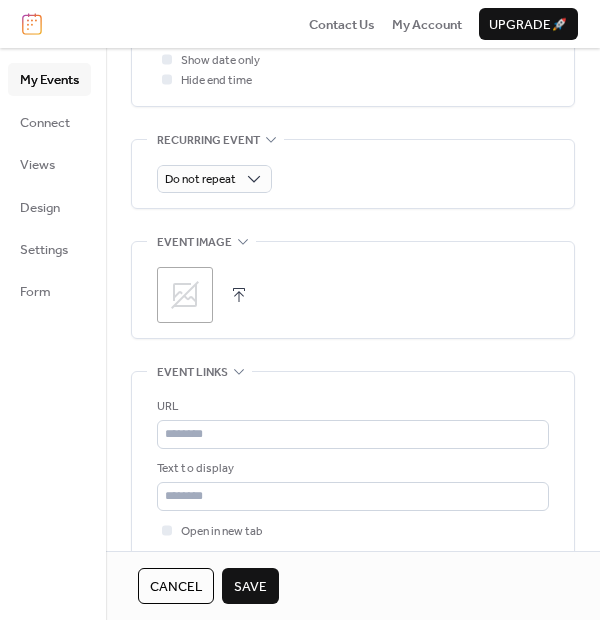 scroll, scrollTop: 888, scrollLeft: 0, axis: vertical 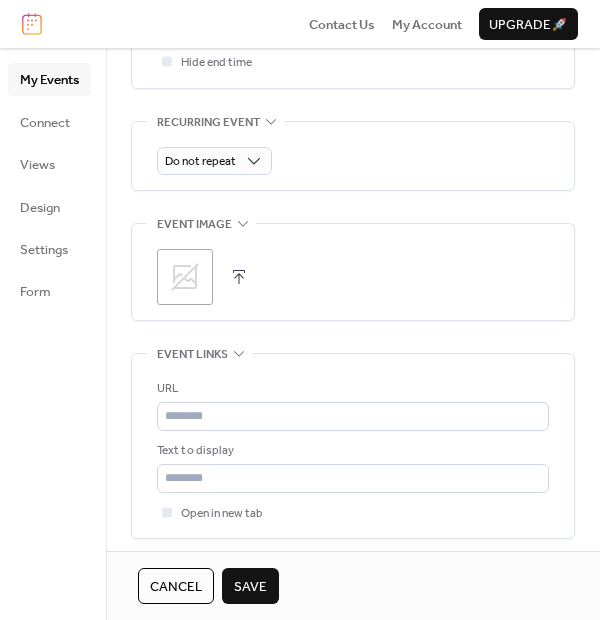 click 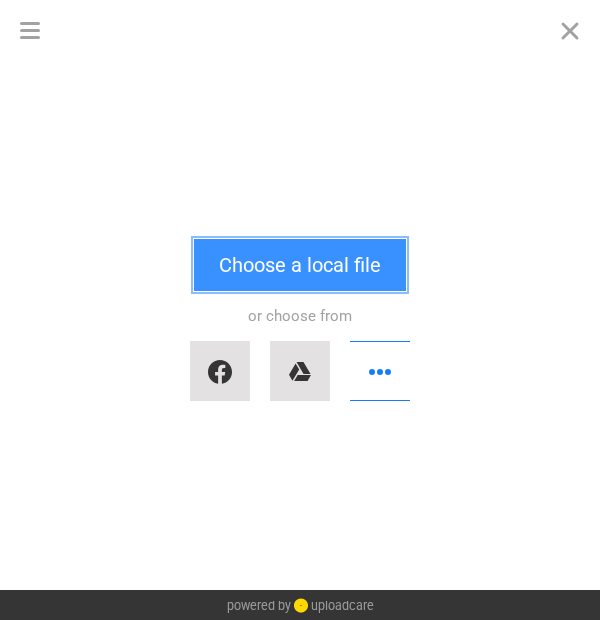 click on "Choose a local file" at bounding box center (300, 265) 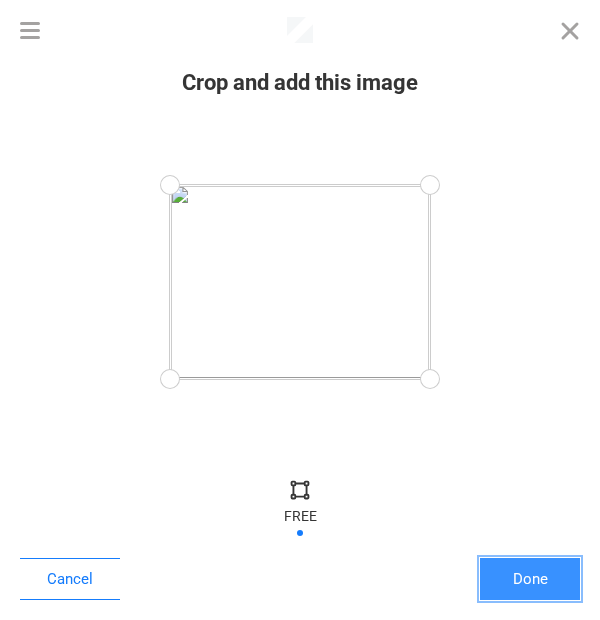 click on "Done" at bounding box center (530, 579) 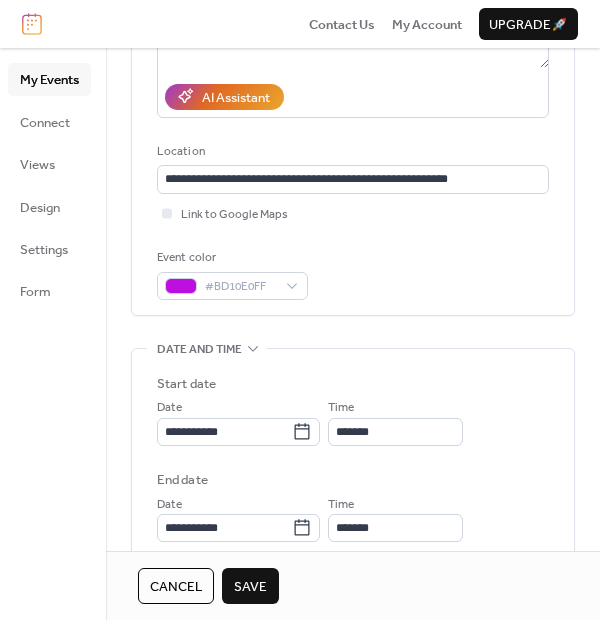 scroll, scrollTop: 111, scrollLeft: 0, axis: vertical 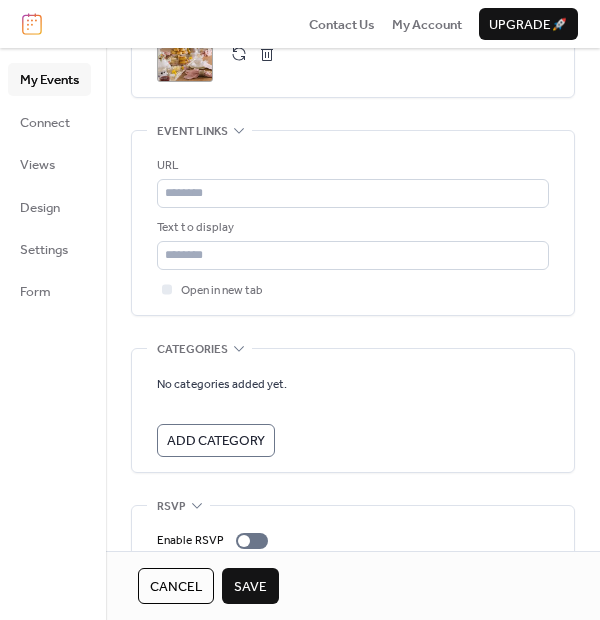 click on "Save" at bounding box center (250, 586) 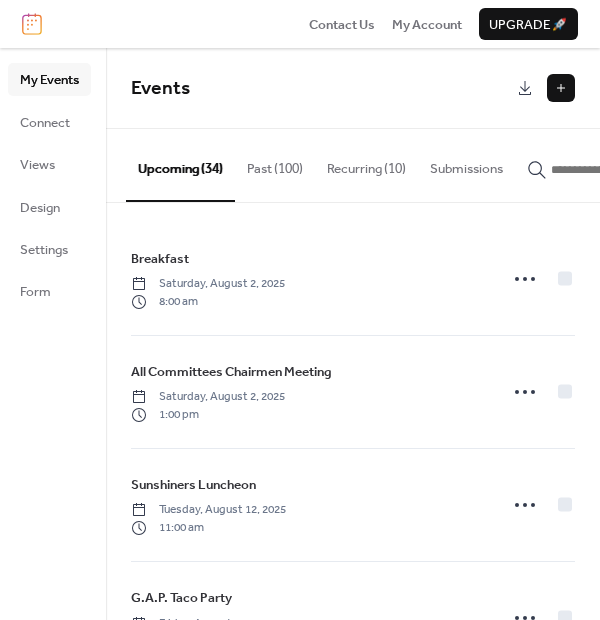 click at bounding box center [561, 88] 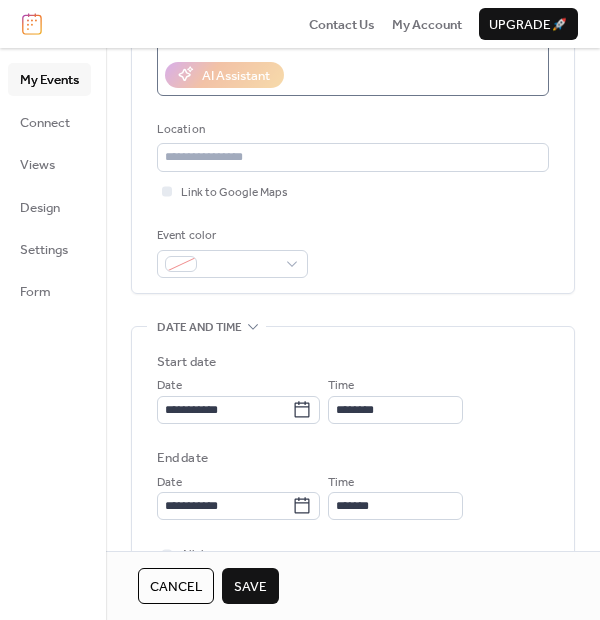 scroll, scrollTop: 444, scrollLeft: 0, axis: vertical 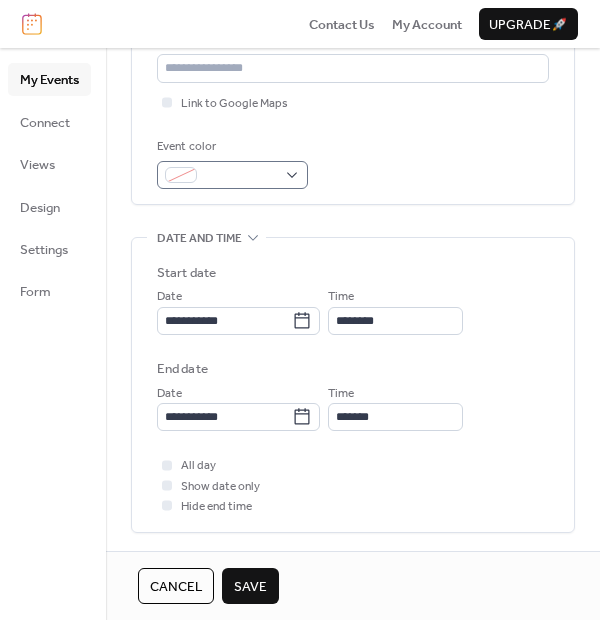 type on "**********" 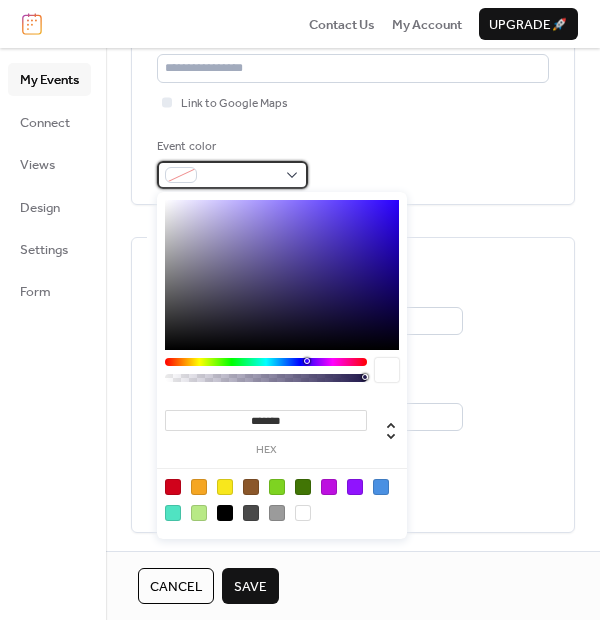click at bounding box center [240, 176] 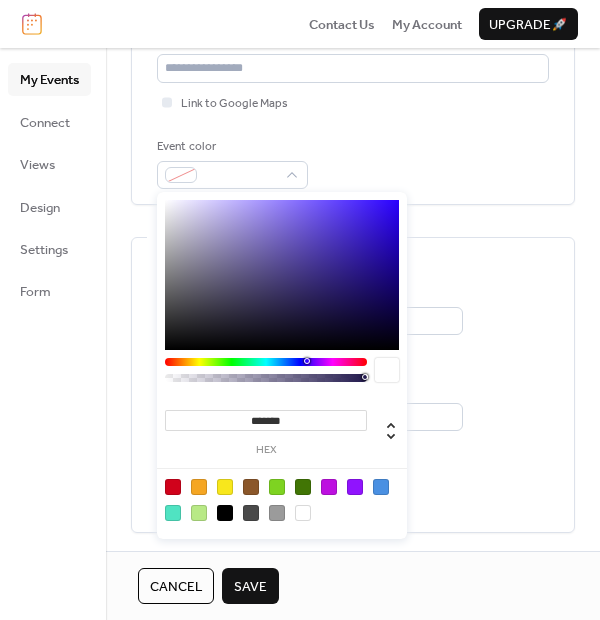 click at bounding box center (173, 487) 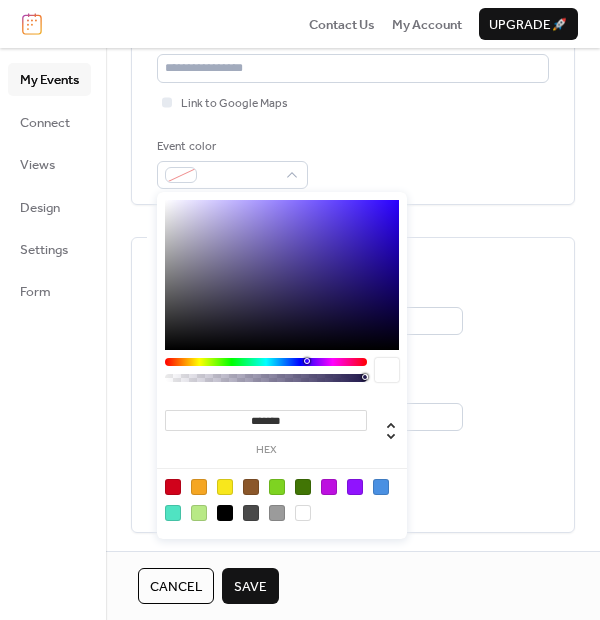 type on "*******" 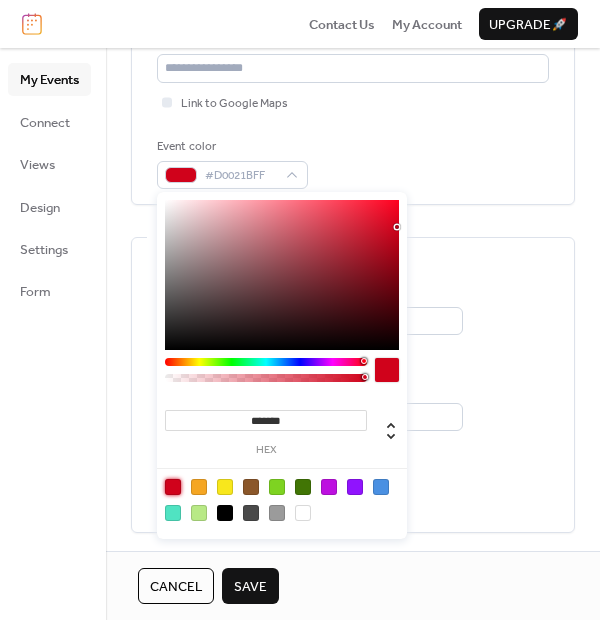 click on "My Events Connect Views Design Settings Form" at bounding box center [53, 334] 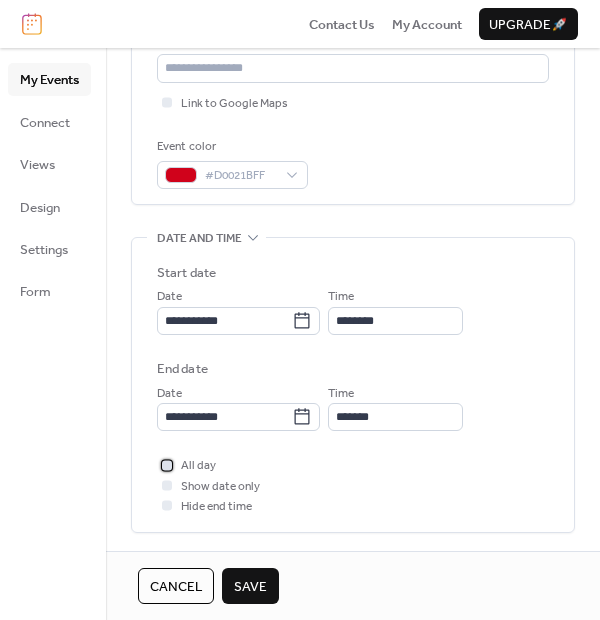 click at bounding box center [167, 465] 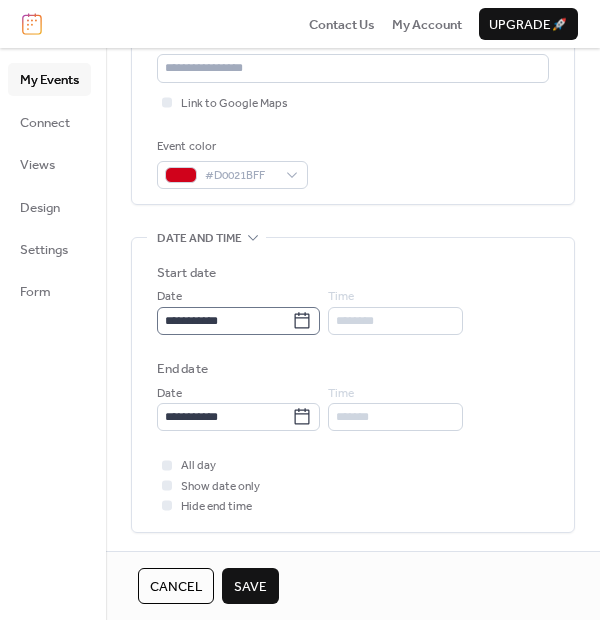 click 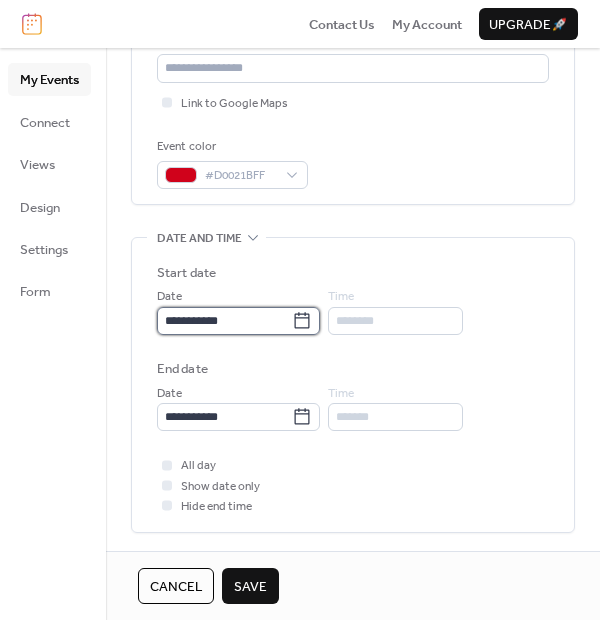 click on "**********" at bounding box center [224, 321] 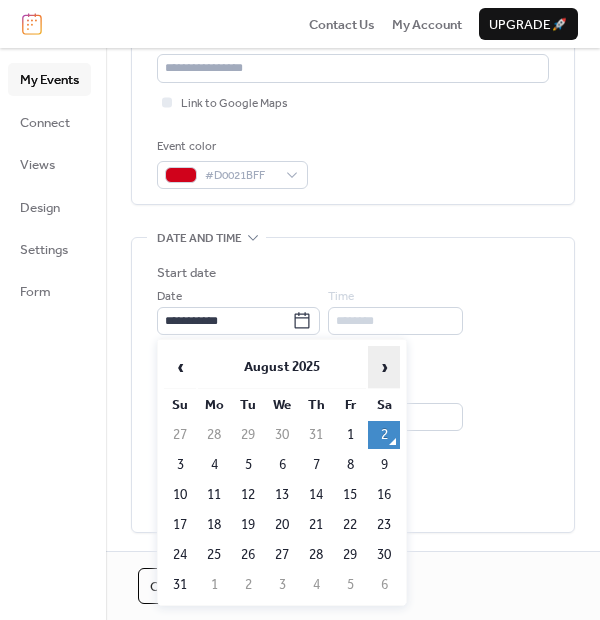 click on "›" at bounding box center [384, 367] 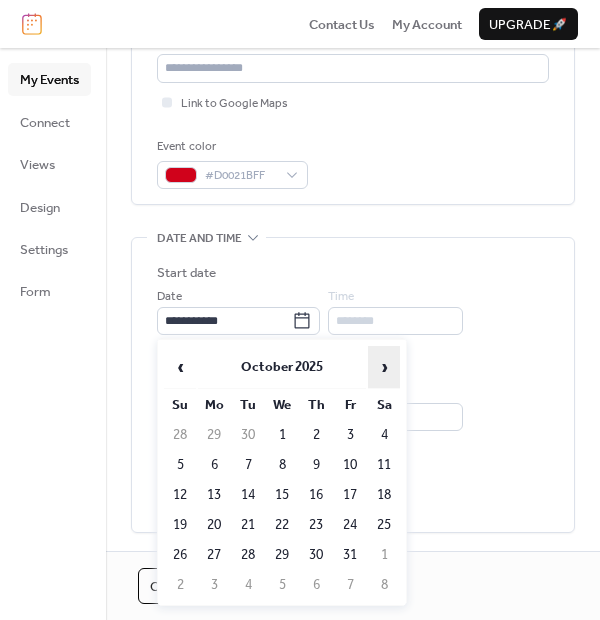 click on "›" at bounding box center (384, 367) 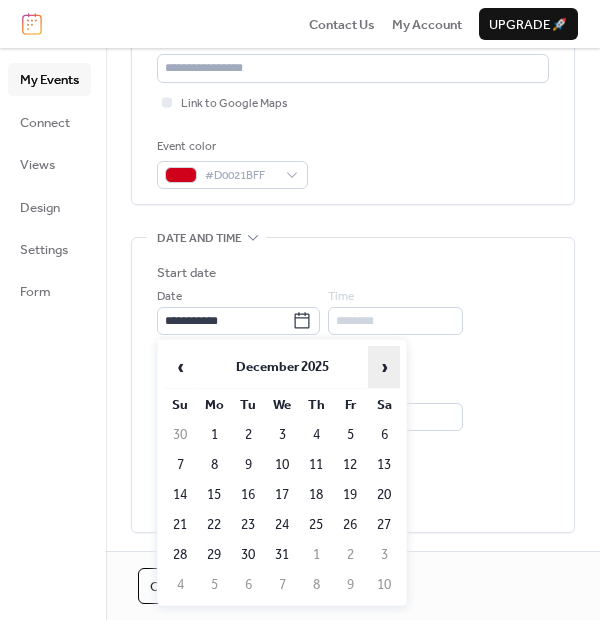 click on "›" at bounding box center (384, 367) 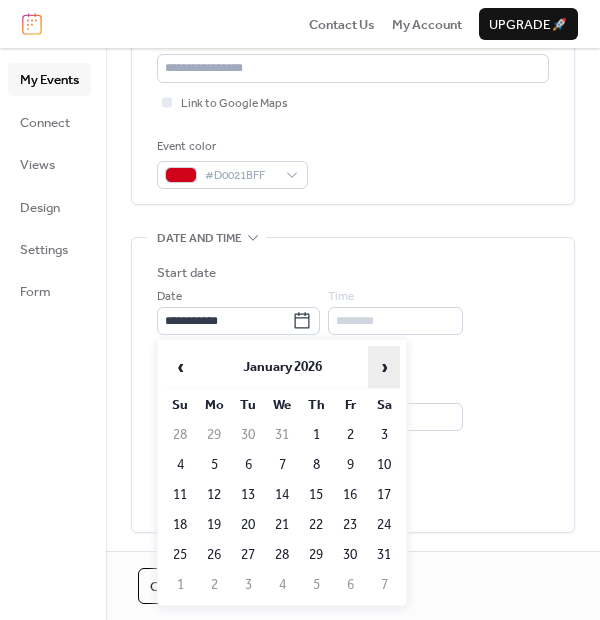 click on "›" at bounding box center [384, 367] 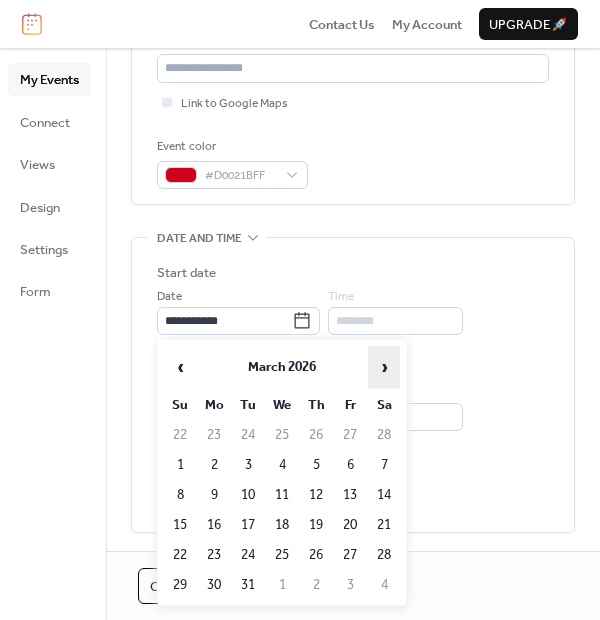 click on "›" at bounding box center (384, 367) 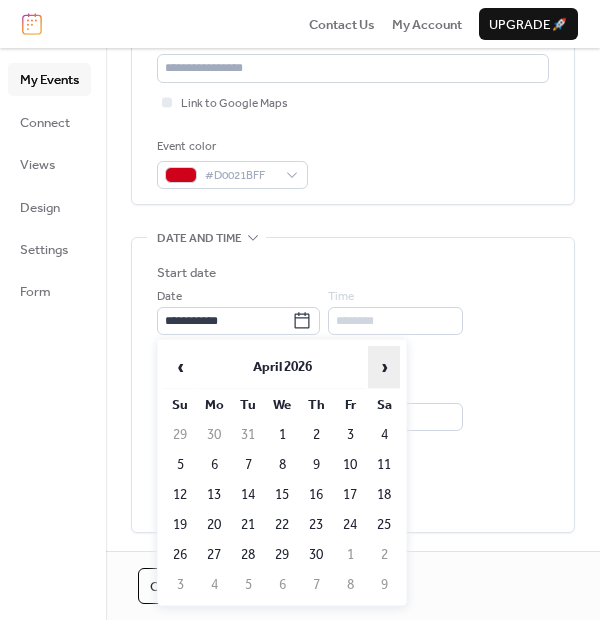 click on "›" at bounding box center (384, 367) 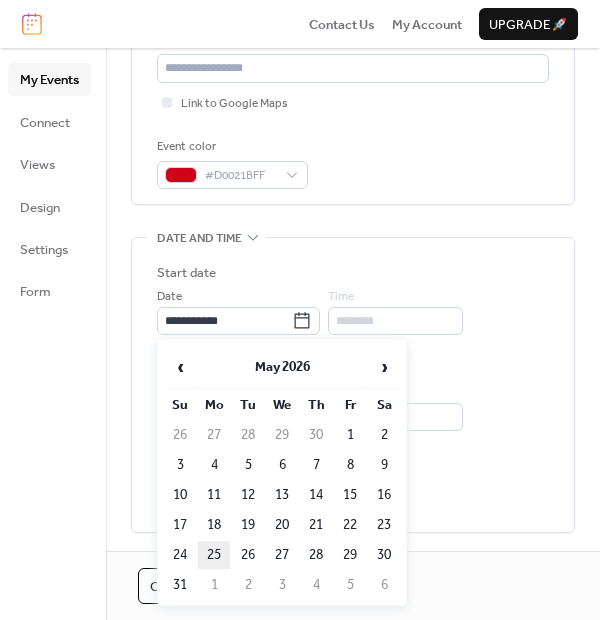 click on "25" at bounding box center (214, 555) 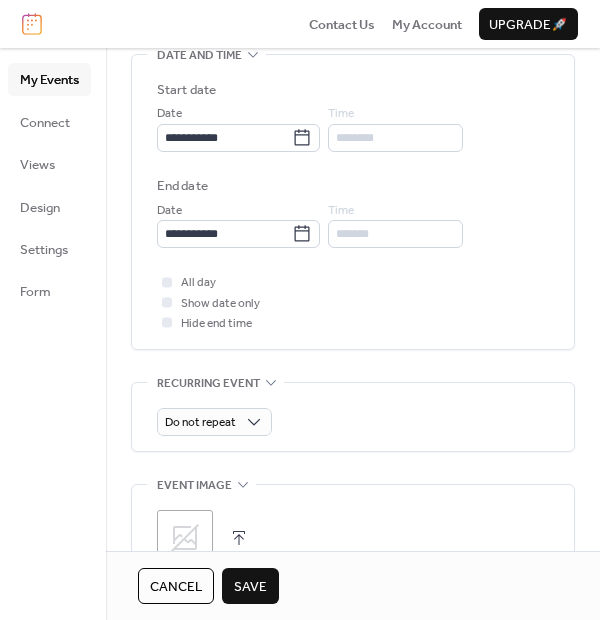 scroll, scrollTop: 666, scrollLeft: 0, axis: vertical 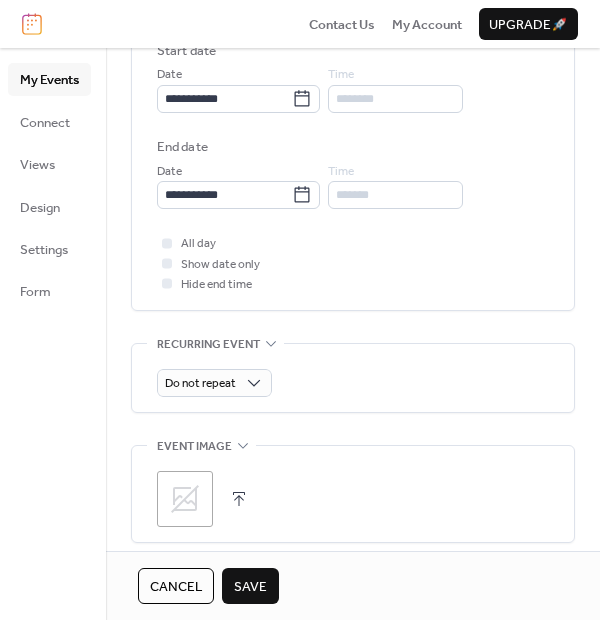 click 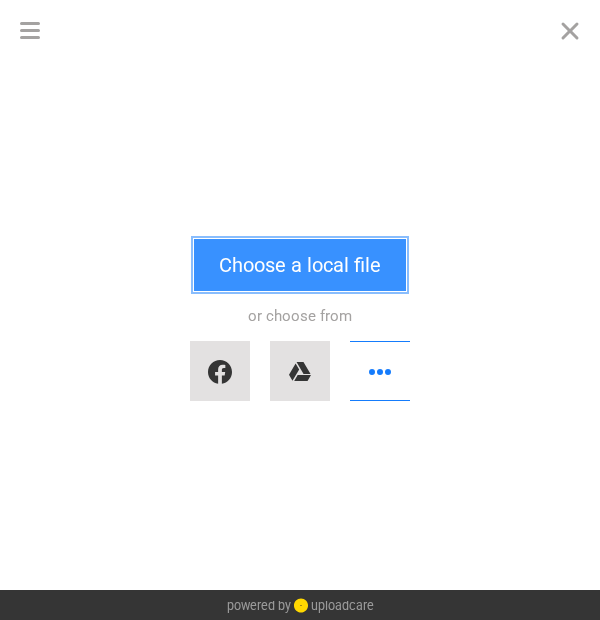 click on "Choose a local file" at bounding box center [300, 265] 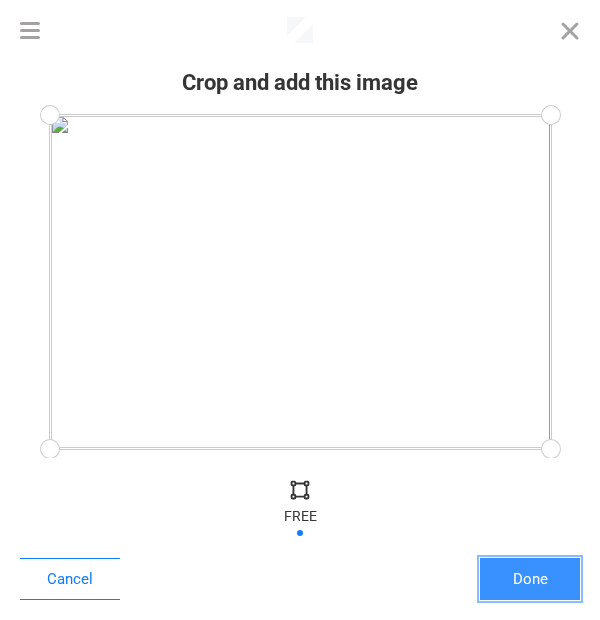 click on "Done" at bounding box center [530, 579] 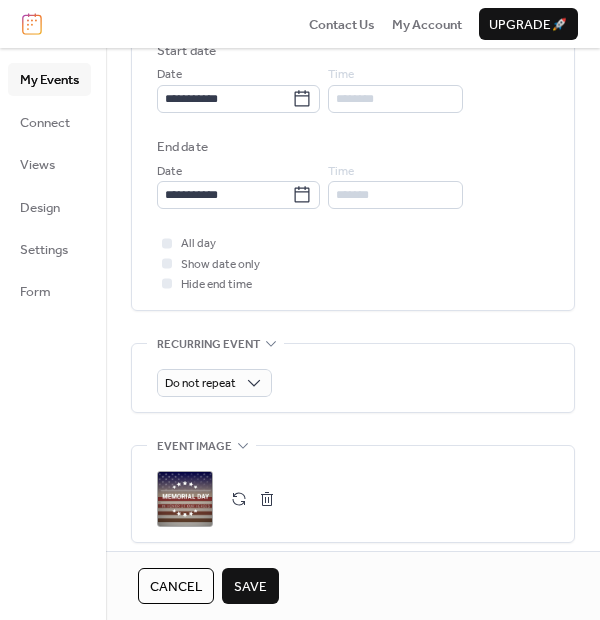 click on "Save" at bounding box center (250, 587) 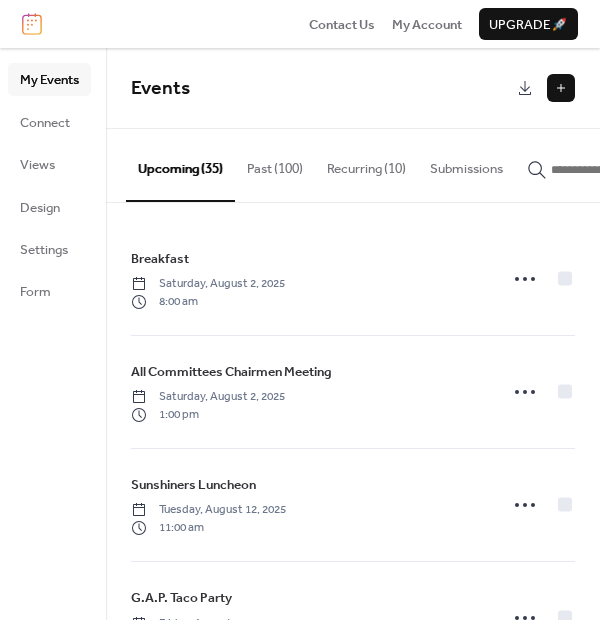 click at bounding box center (561, 88) 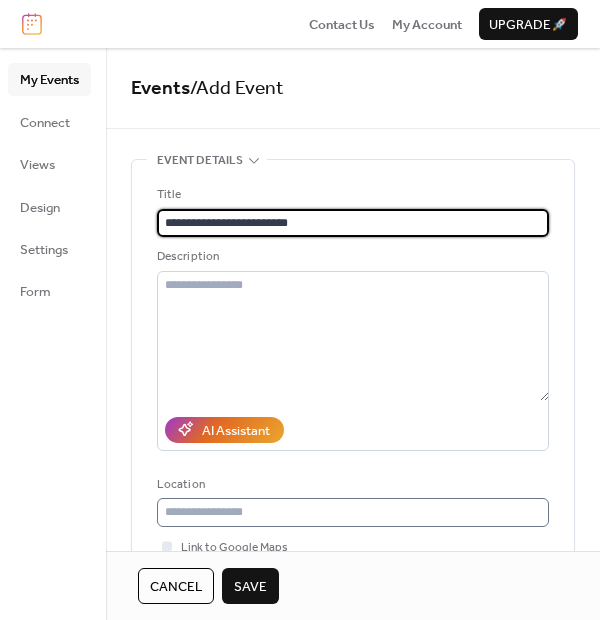 type on "**********" 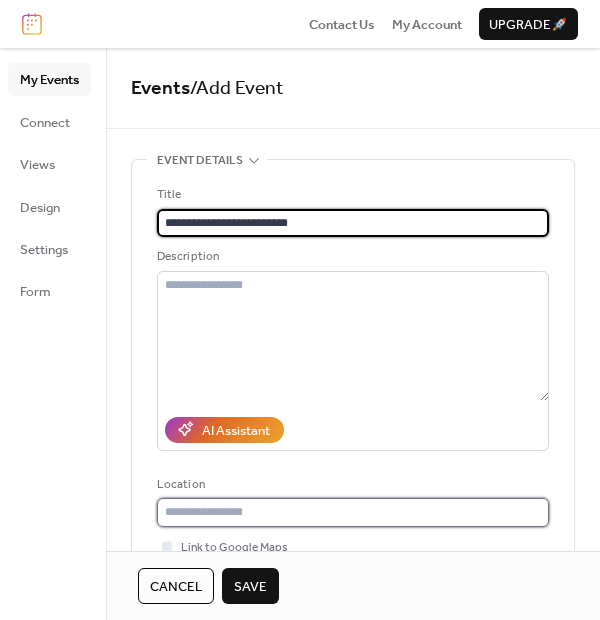 click at bounding box center [353, 512] 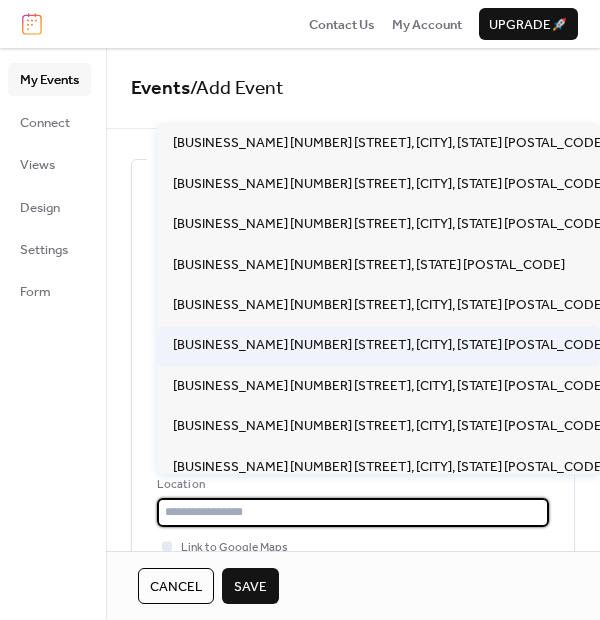 scroll, scrollTop: 177, scrollLeft: 0, axis: vertical 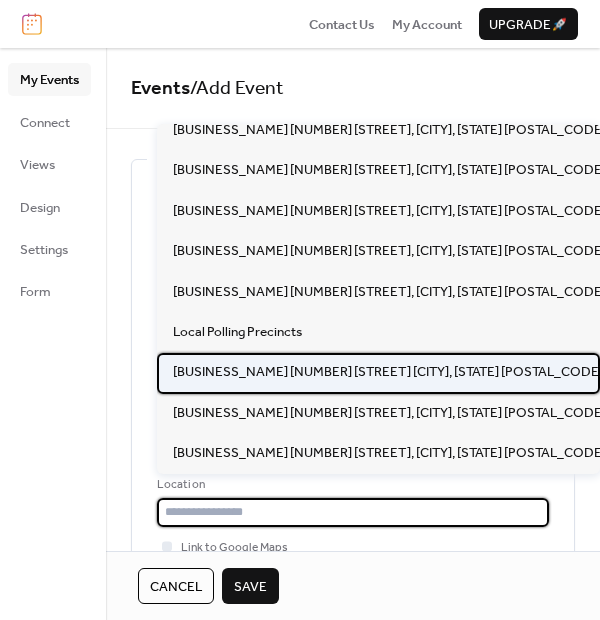 click on "Parkwood Baptist Church 3903 Dixon Road Anderson SC 29625" at bounding box center (388, 372) 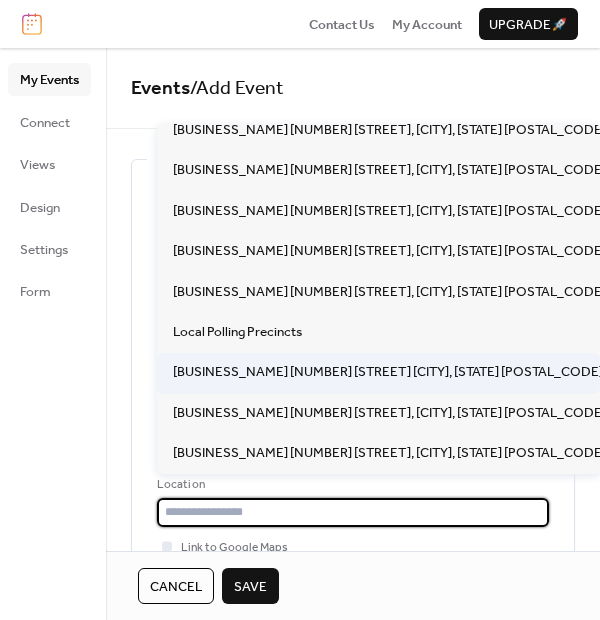 type on "**********" 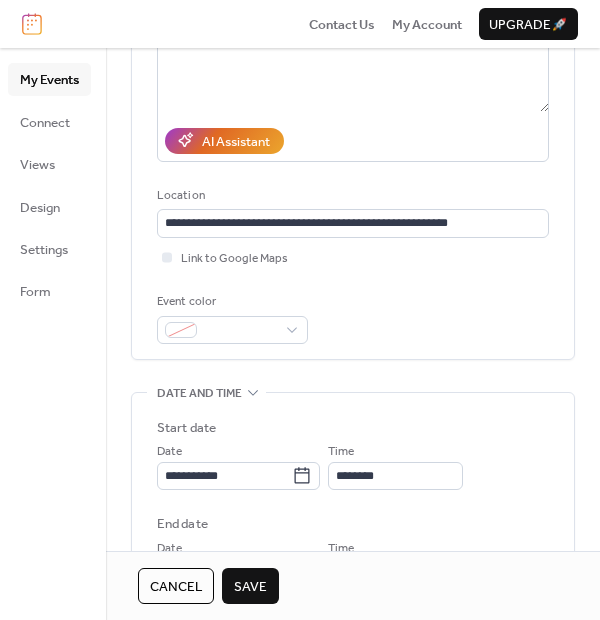 scroll, scrollTop: 444, scrollLeft: 0, axis: vertical 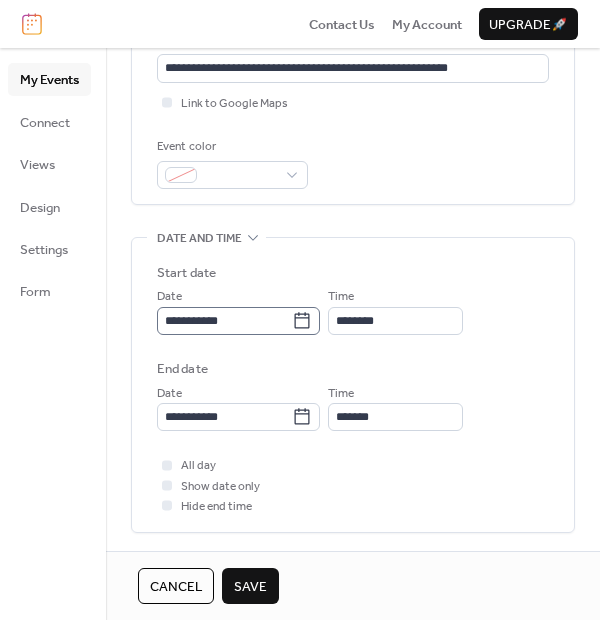 click 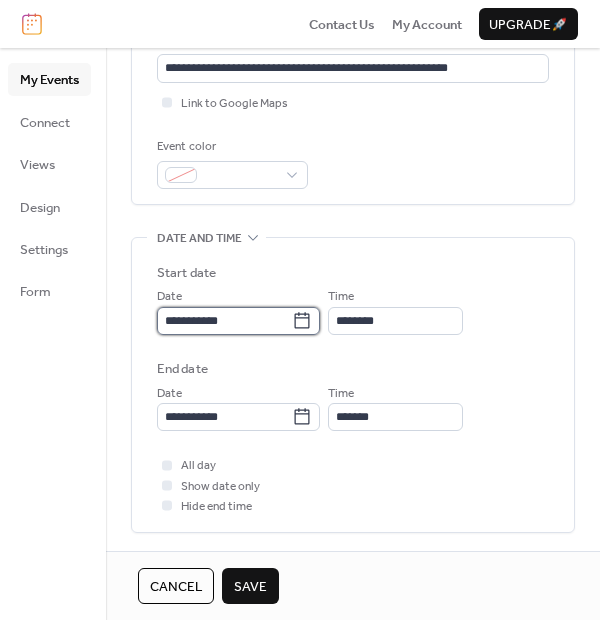 click on "**********" at bounding box center (224, 321) 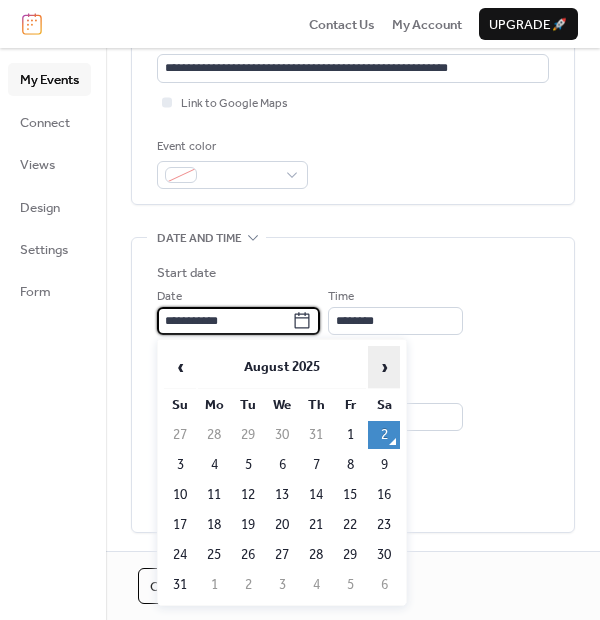 click on "›" at bounding box center [384, 367] 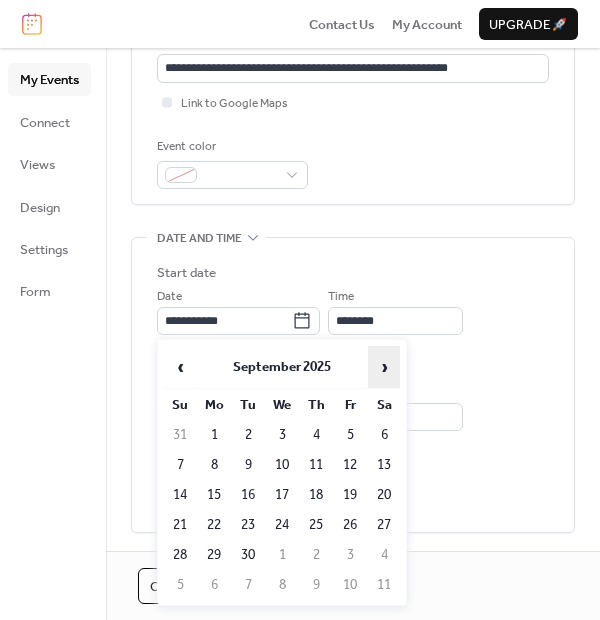 click on "›" at bounding box center [384, 367] 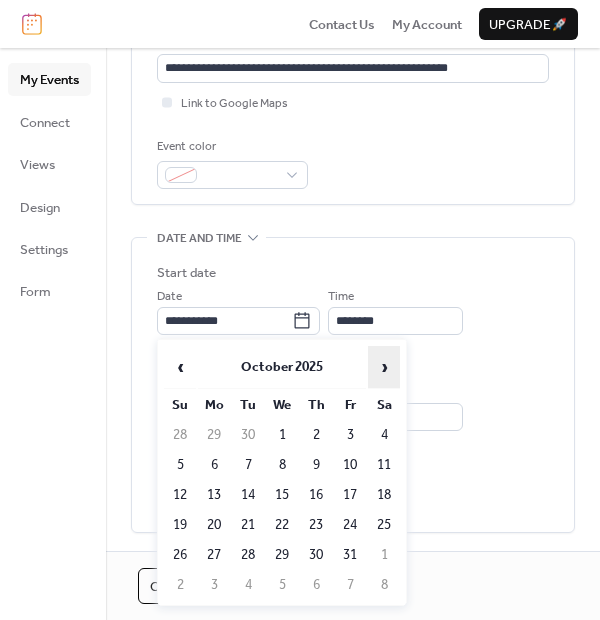 click on "›" at bounding box center [384, 367] 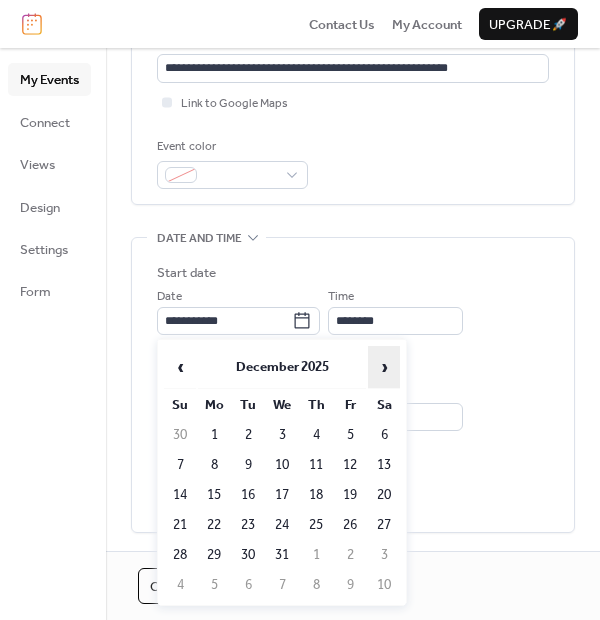click on "›" at bounding box center [384, 367] 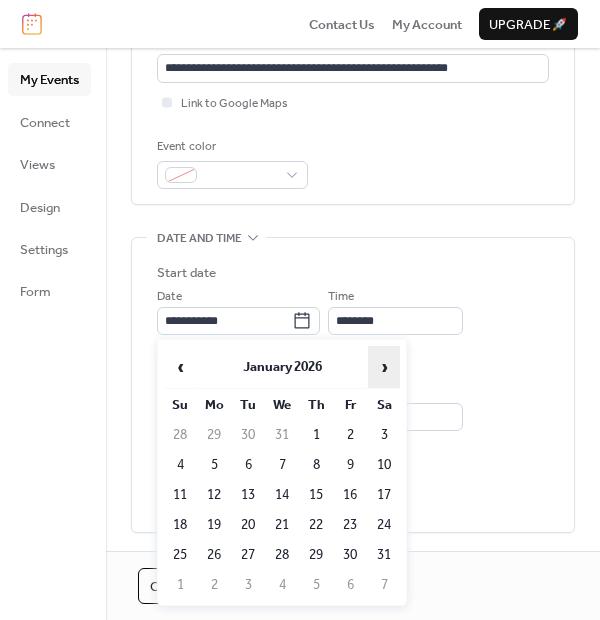 click on "›" at bounding box center [384, 367] 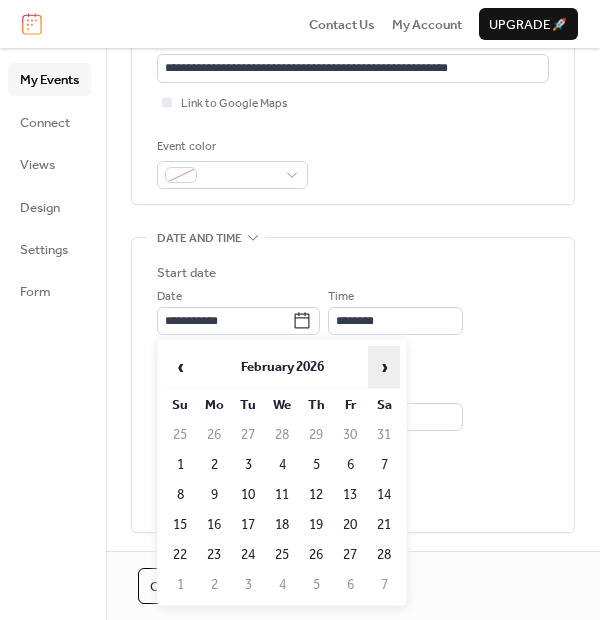 click on "›" at bounding box center (384, 367) 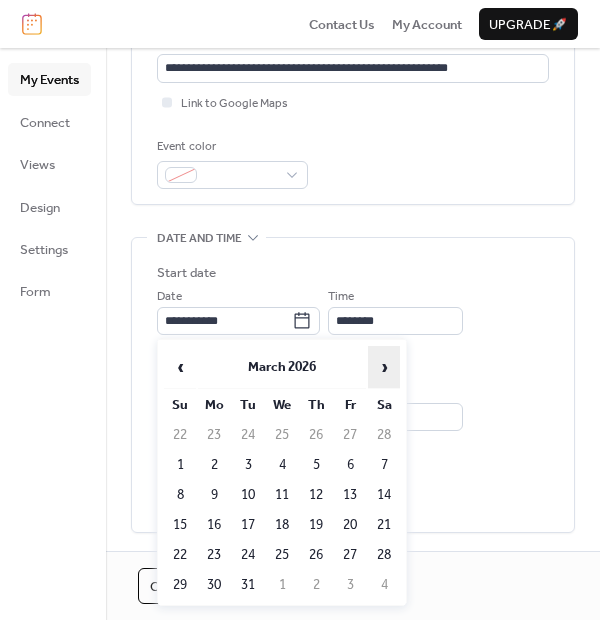 click on "›" at bounding box center (384, 367) 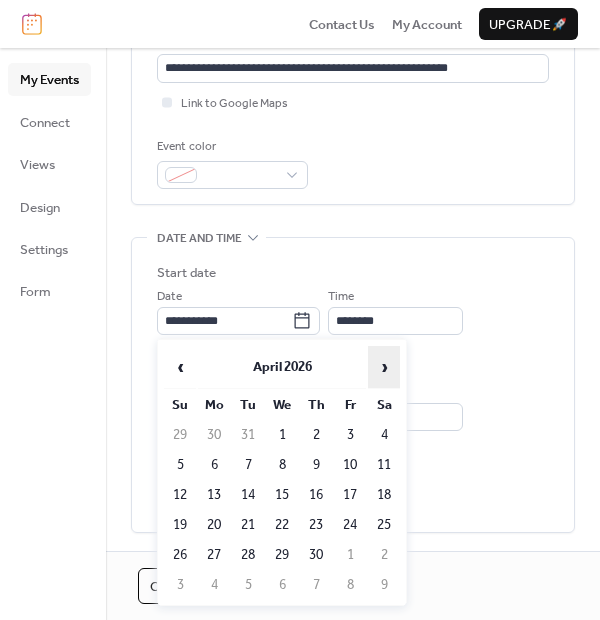 click on "›" at bounding box center (384, 367) 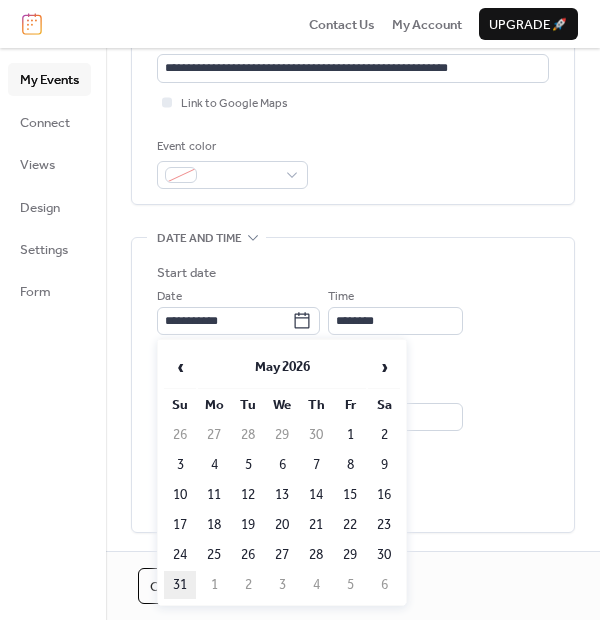 click on "31" at bounding box center [180, 585] 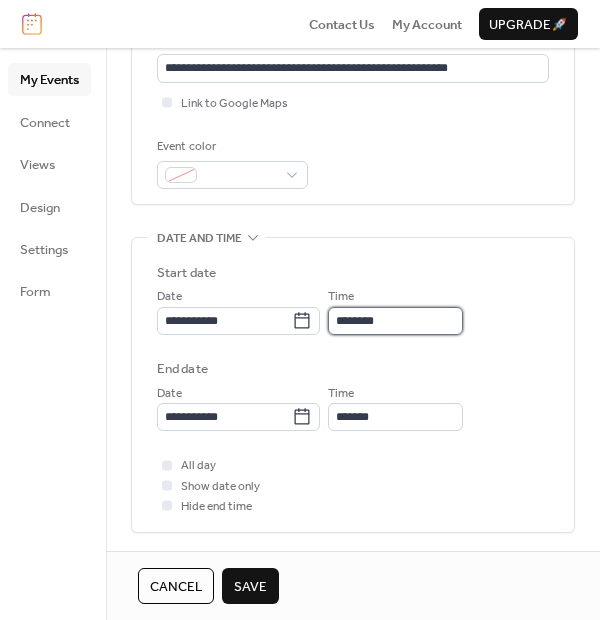click on "**********" at bounding box center [300, 310] 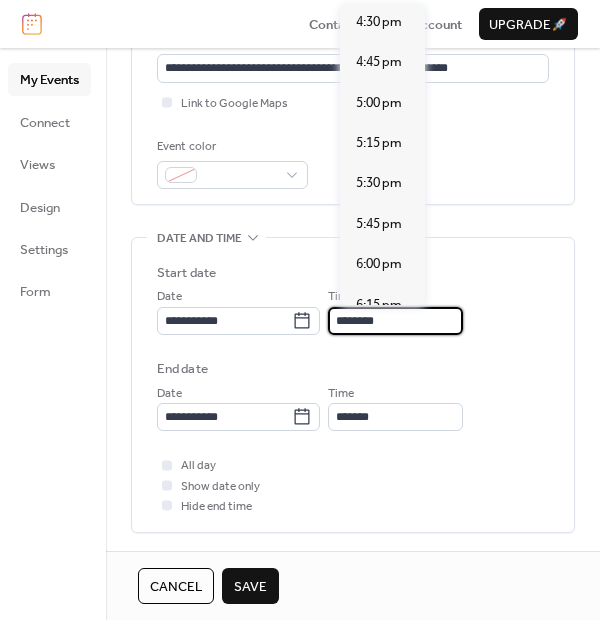 scroll, scrollTop: 2703, scrollLeft: 0, axis: vertical 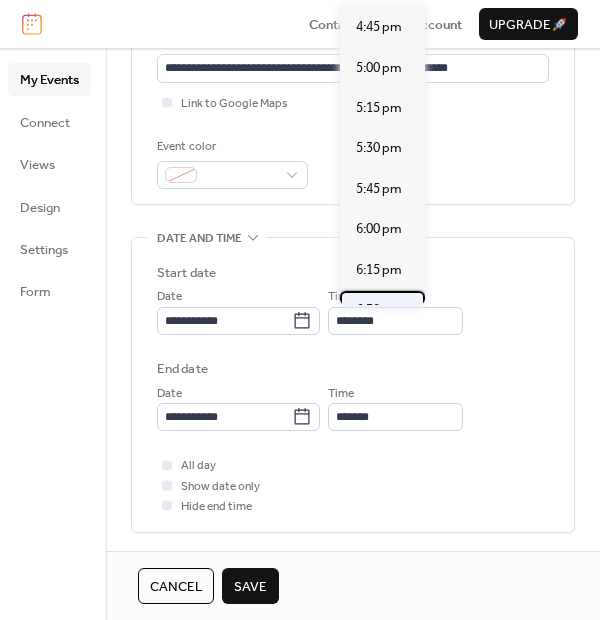 click on "6:30 pm" at bounding box center (379, 310) 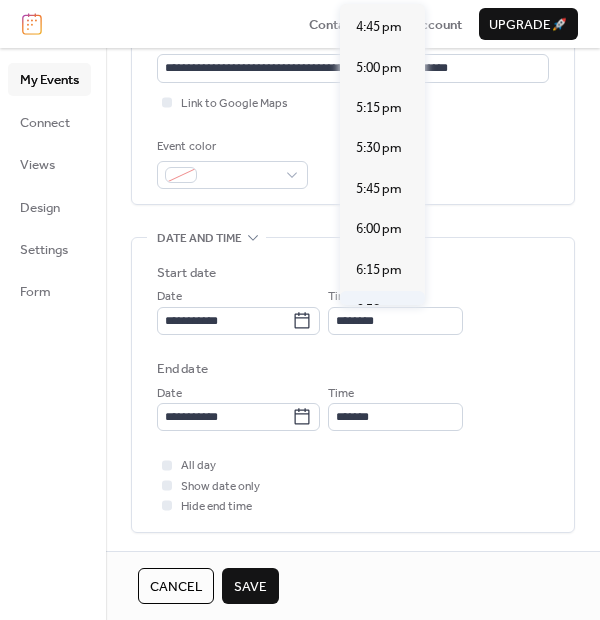 type on "*******" 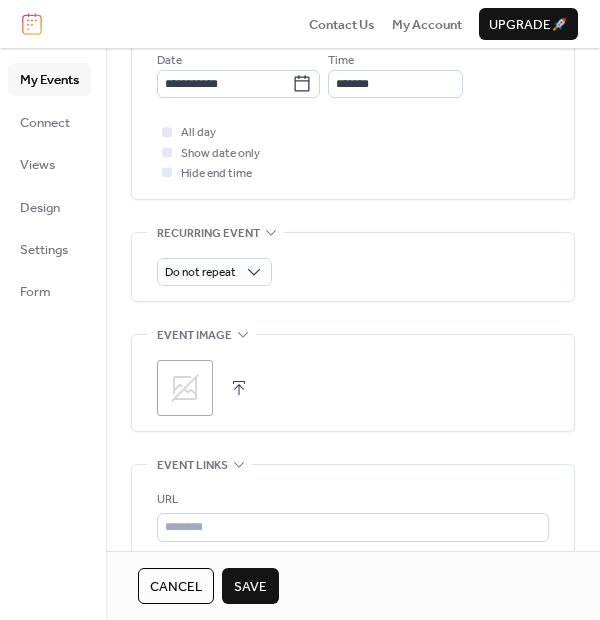 scroll, scrollTop: 777, scrollLeft: 0, axis: vertical 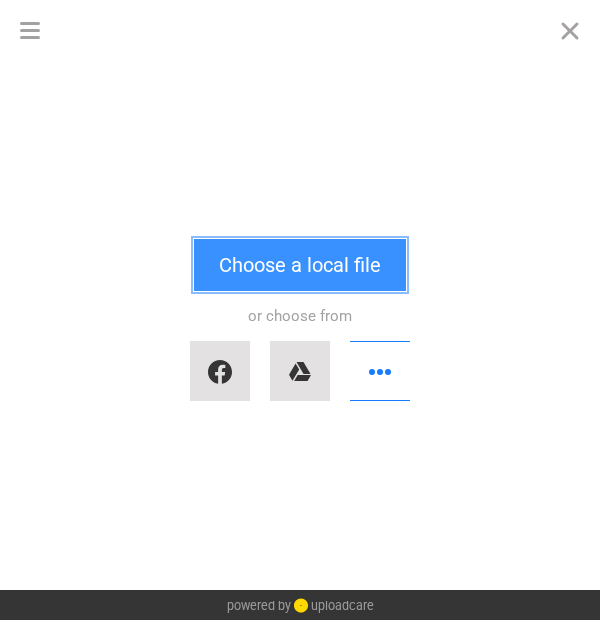 click on "Choose a local file" at bounding box center (300, 265) 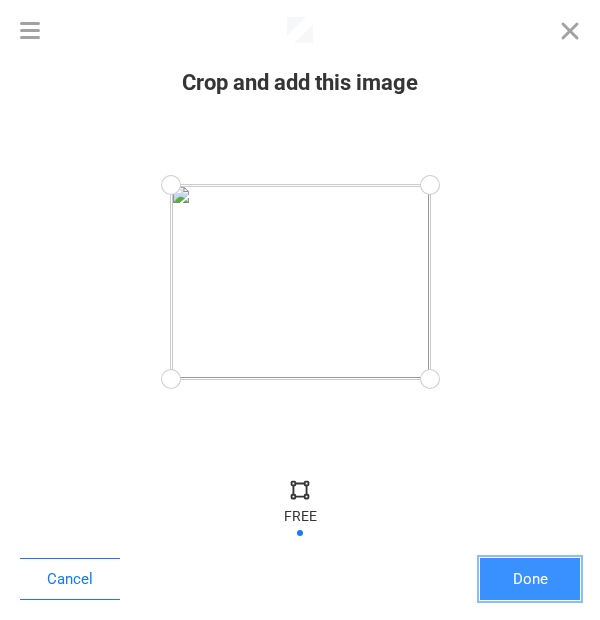 click on "Done" at bounding box center (530, 579) 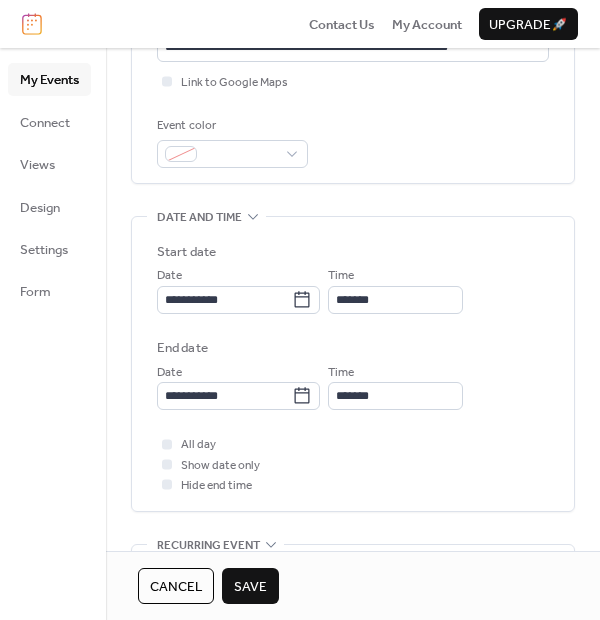 scroll, scrollTop: 333, scrollLeft: 0, axis: vertical 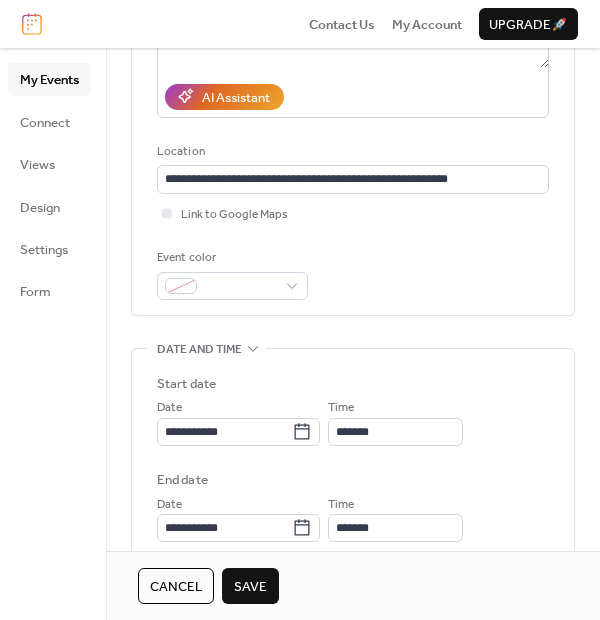 click on "**********" at bounding box center [353, 71] 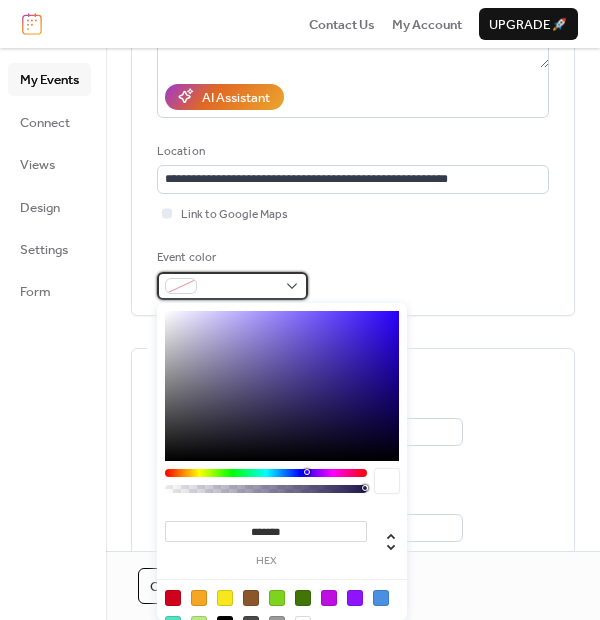 click at bounding box center (232, 286) 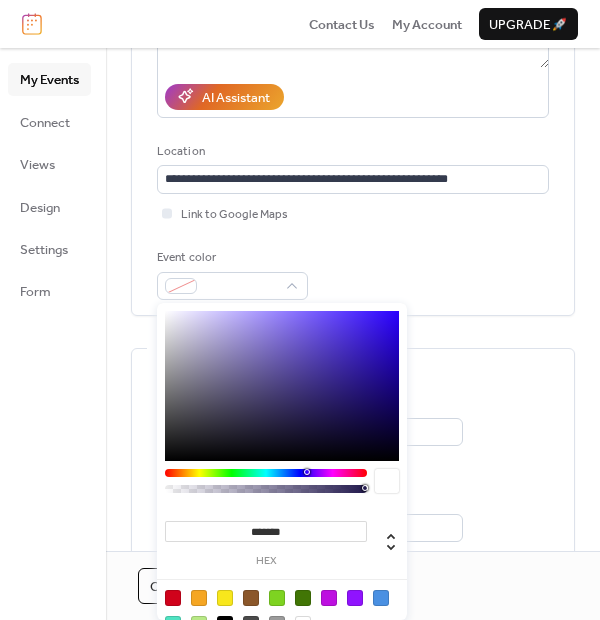 click at bounding box center [381, 598] 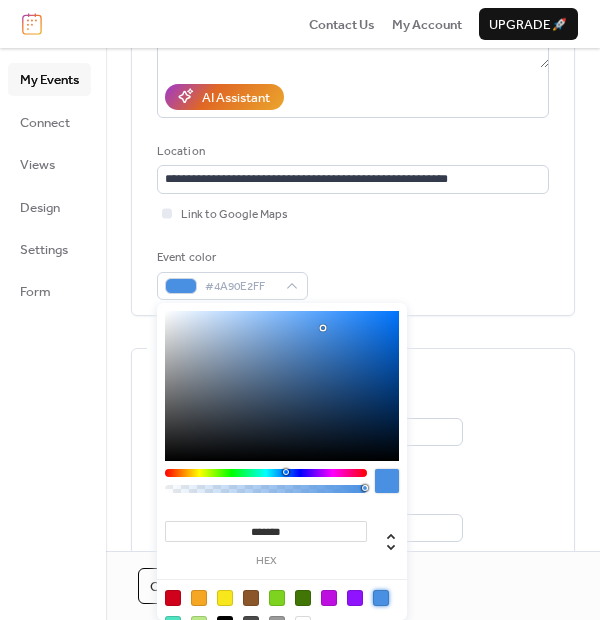 click on "My Events Connect Views Design Settings Form" at bounding box center [53, 334] 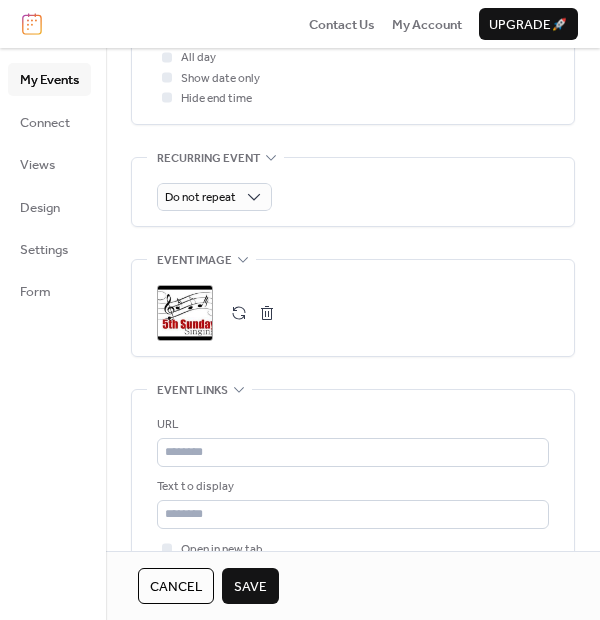scroll, scrollTop: 1000, scrollLeft: 0, axis: vertical 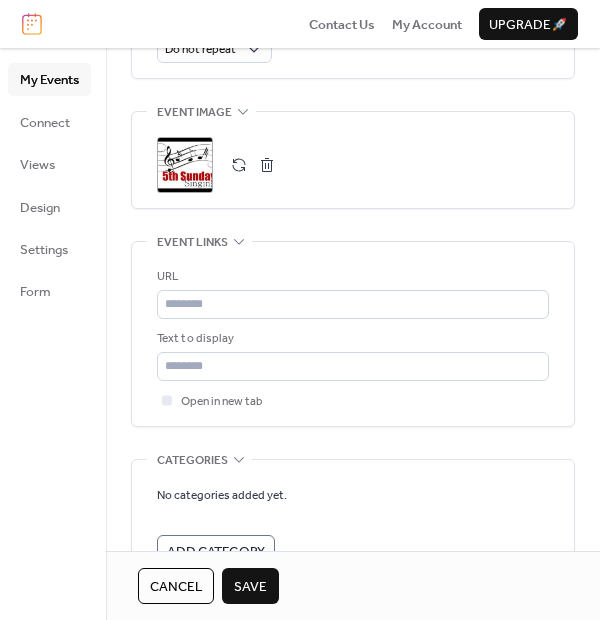 click on "Save" at bounding box center [250, 587] 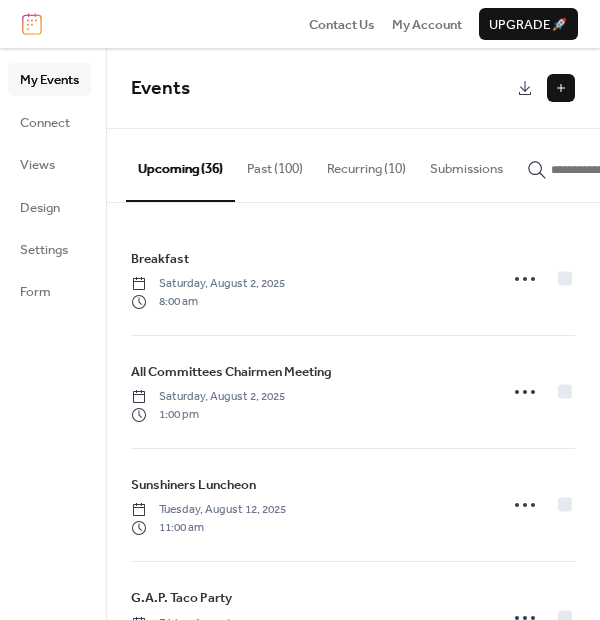 click on "Recurring (10)" at bounding box center [366, 164] 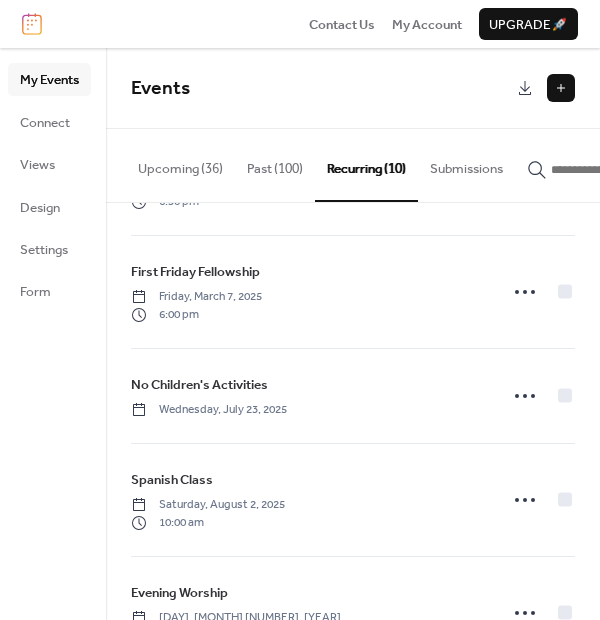 scroll, scrollTop: 739, scrollLeft: 0, axis: vertical 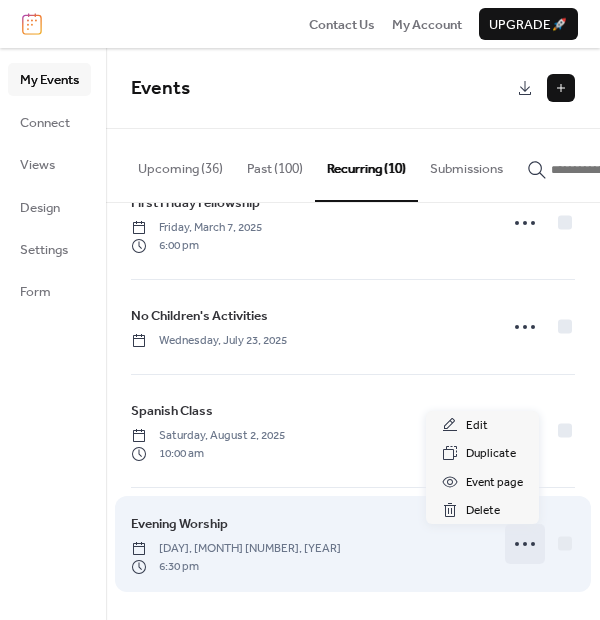 click 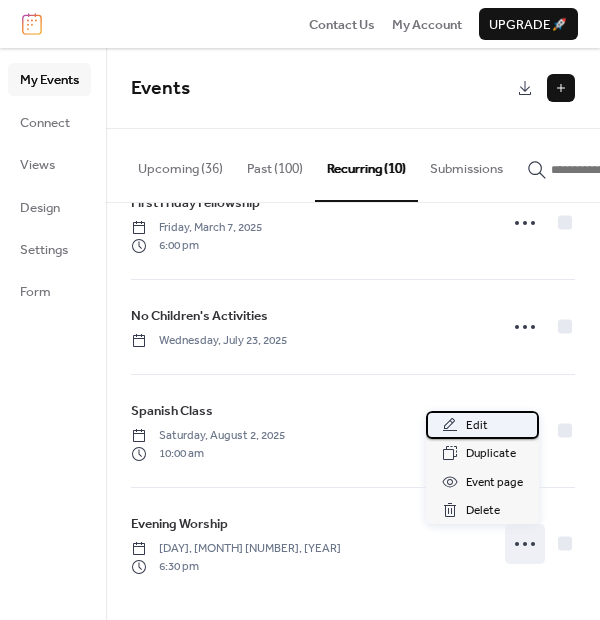 click on "Edit" at bounding box center [477, 426] 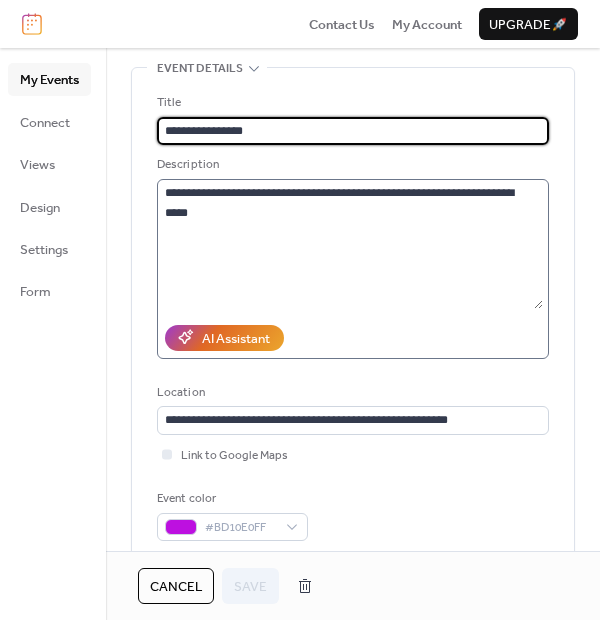 scroll, scrollTop: 333, scrollLeft: 0, axis: vertical 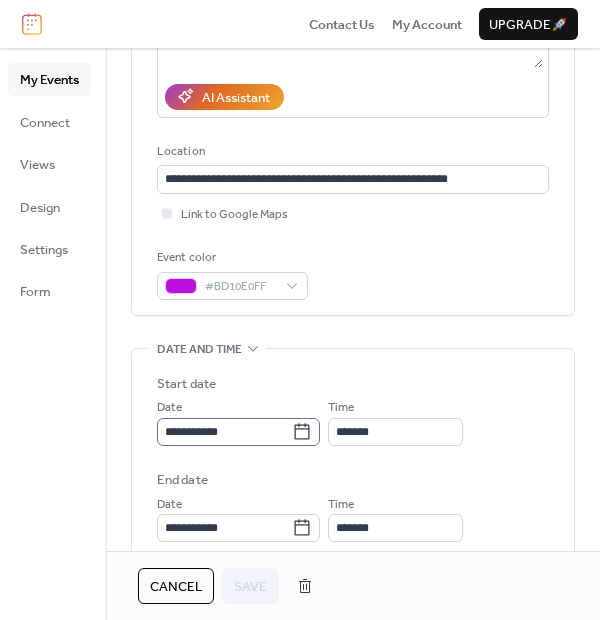 click 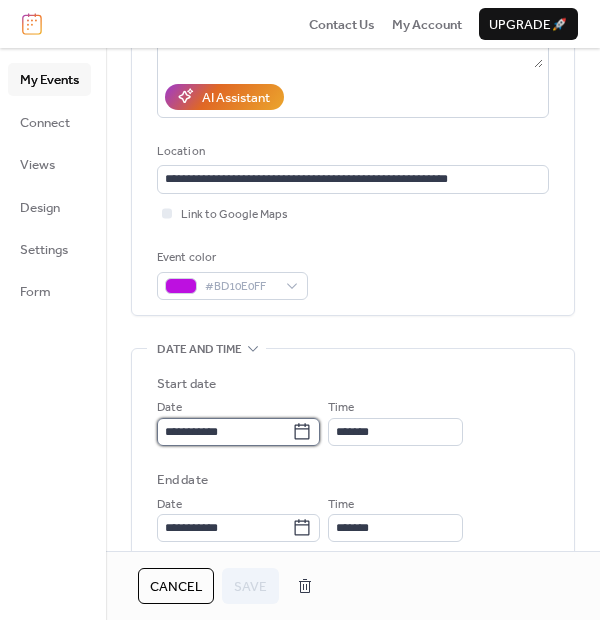 click on "**********" at bounding box center (224, 432) 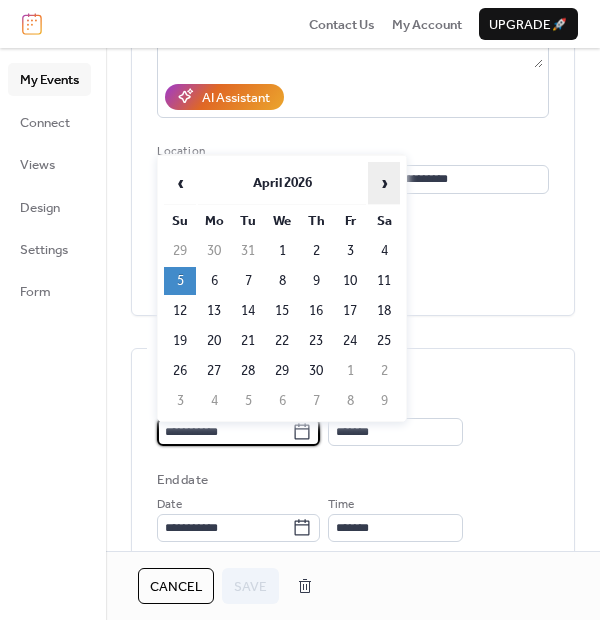 click on "›" at bounding box center (384, 183) 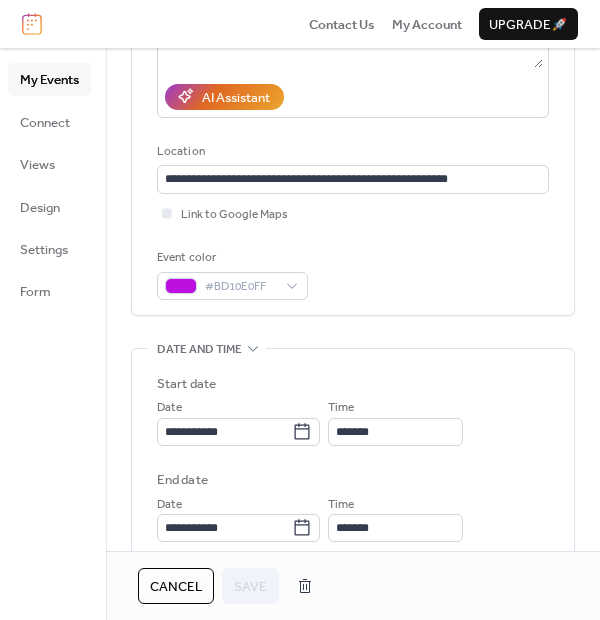 click on "My Events Connect Views Design Settings Form" at bounding box center [53, 334] 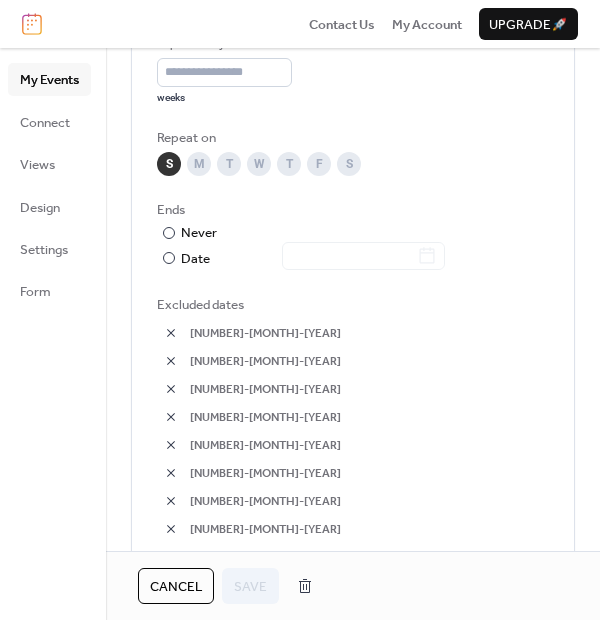 scroll, scrollTop: 1111, scrollLeft: 0, axis: vertical 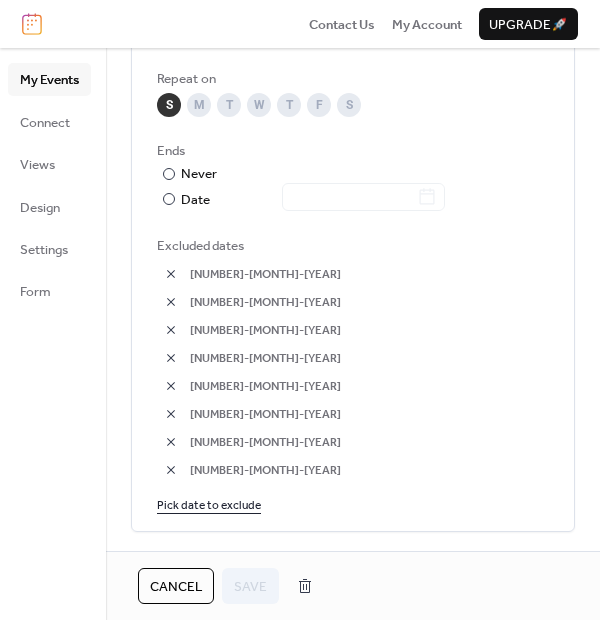 click on "Pick date to exclude" at bounding box center (209, 504) 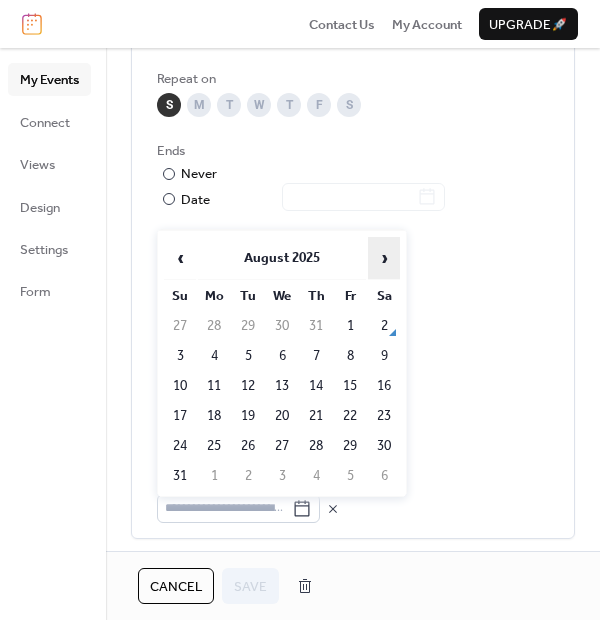 click on "›" at bounding box center (384, 258) 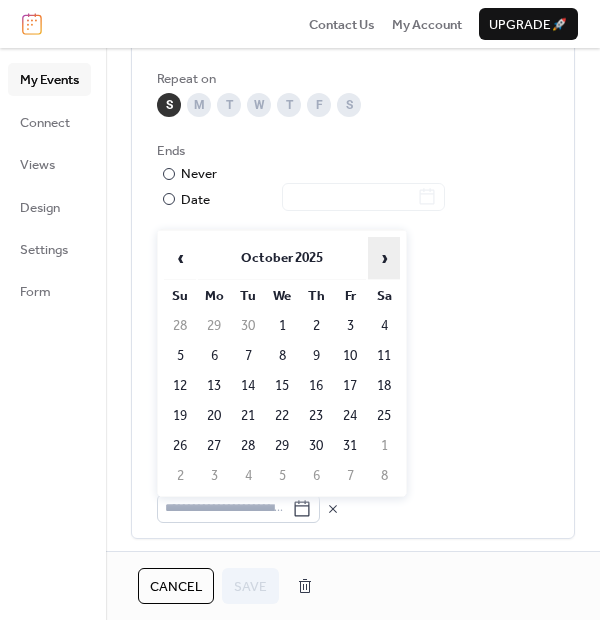 click on "›" at bounding box center [384, 258] 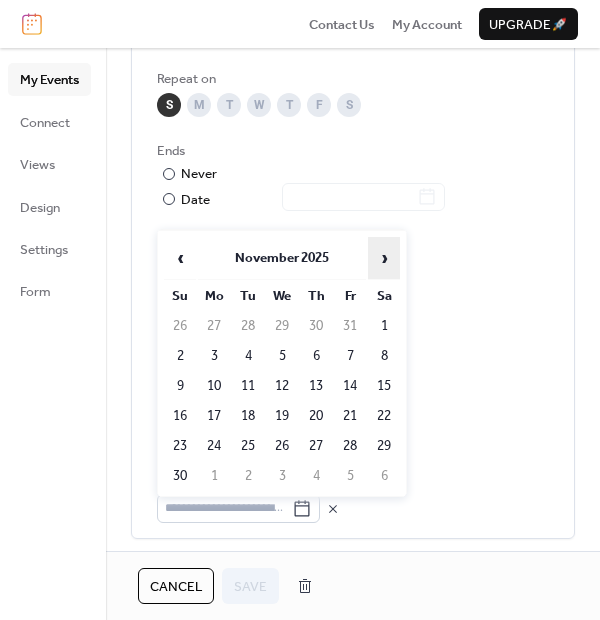 click on "›" at bounding box center [384, 258] 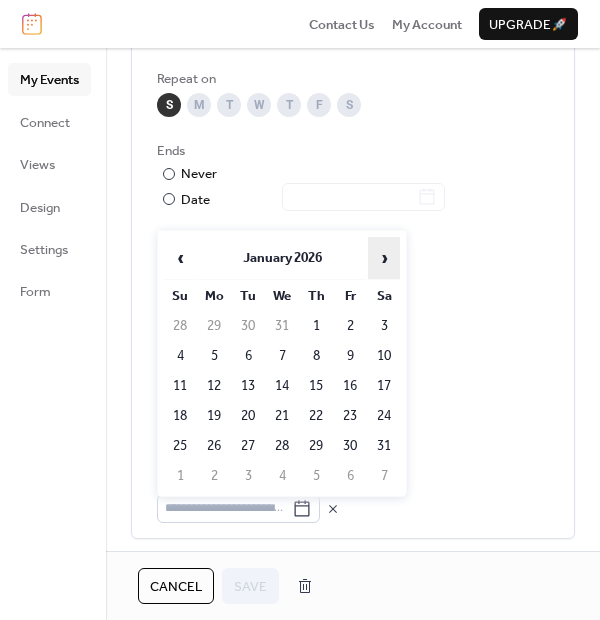 click on "›" at bounding box center [384, 258] 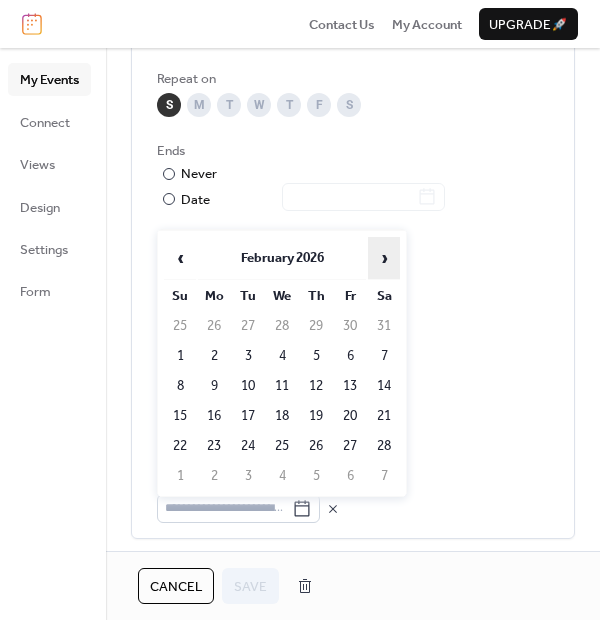 click on "›" at bounding box center (384, 258) 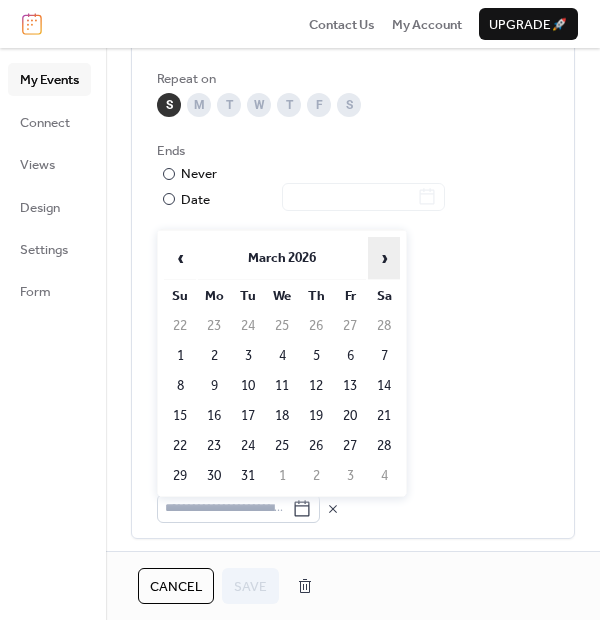 click on "›" at bounding box center [384, 258] 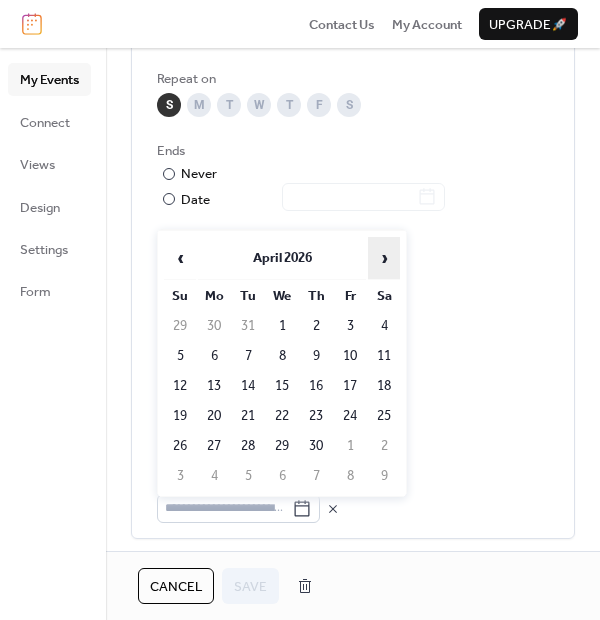 click on "›" at bounding box center [384, 258] 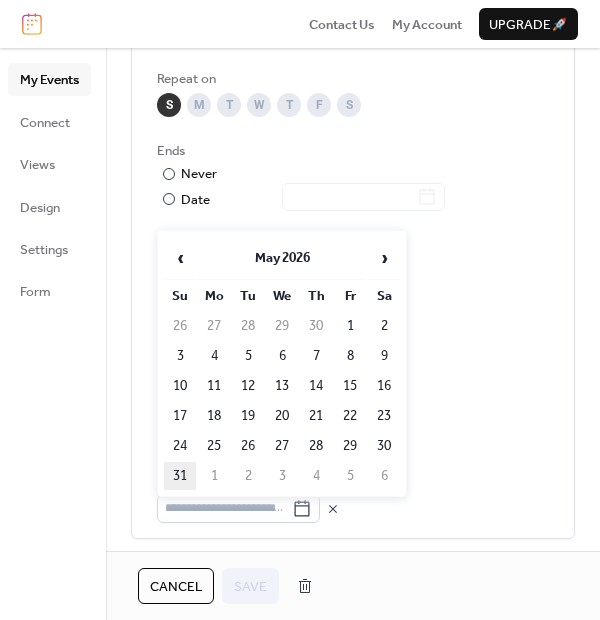 click on "31" at bounding box center (180, 476) 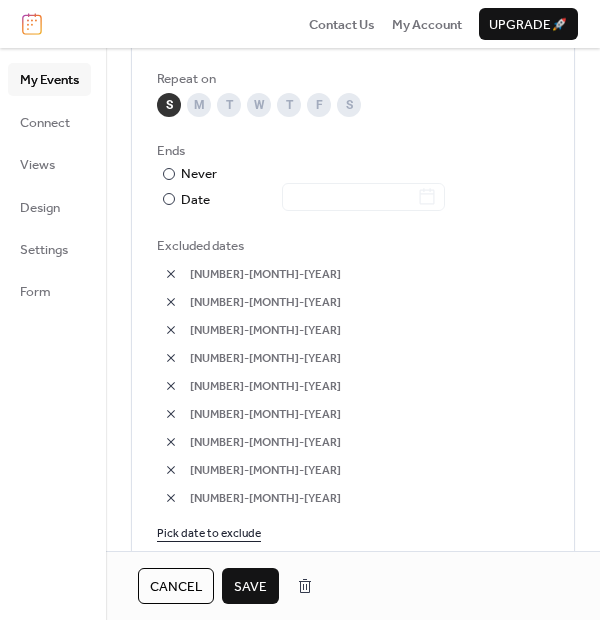 click on "Save" at bounding box center (250, 587) 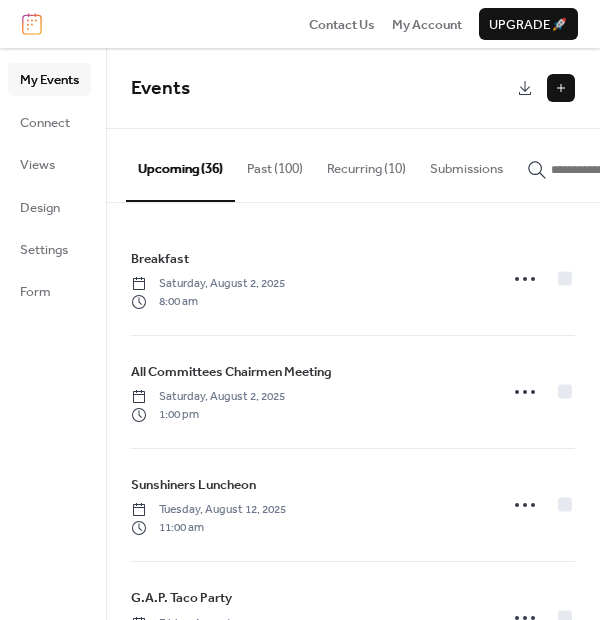 click at bounding box center (561, 88) 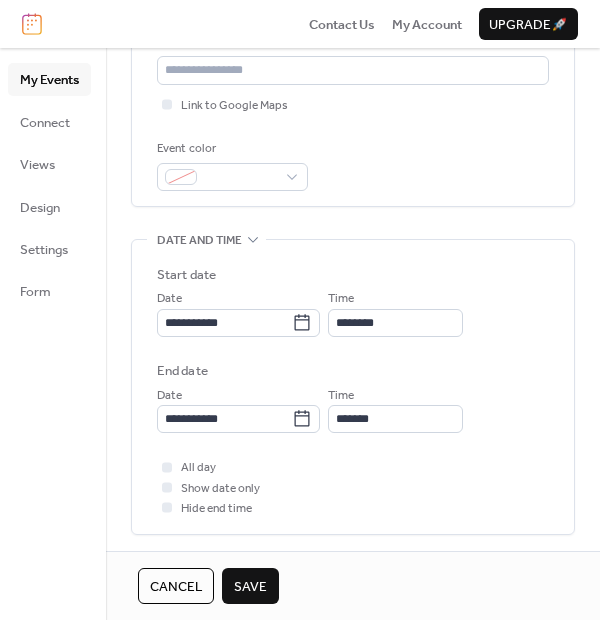 scroll, scrollTop: 444, scrollLeft: 0, axis: vertical 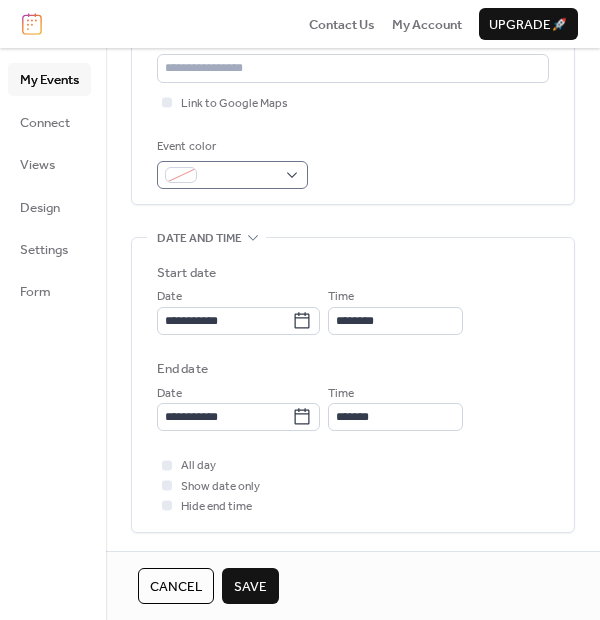 type on "**********" 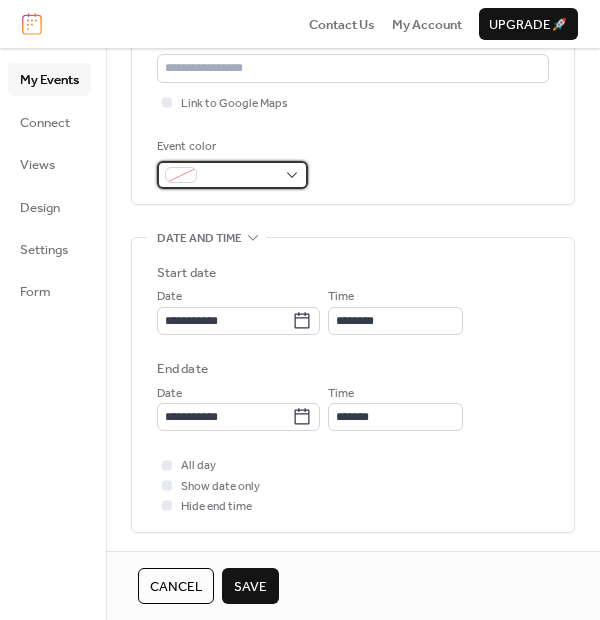 click at bounding box center [232, 175] 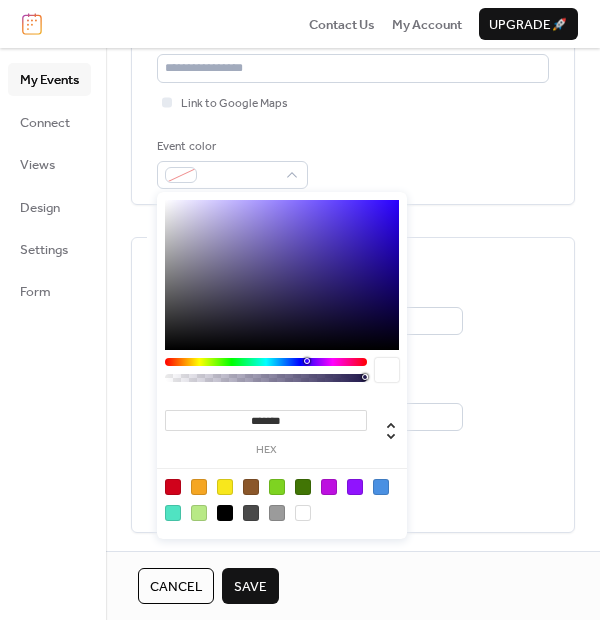 click at bounding box center (381, 487) 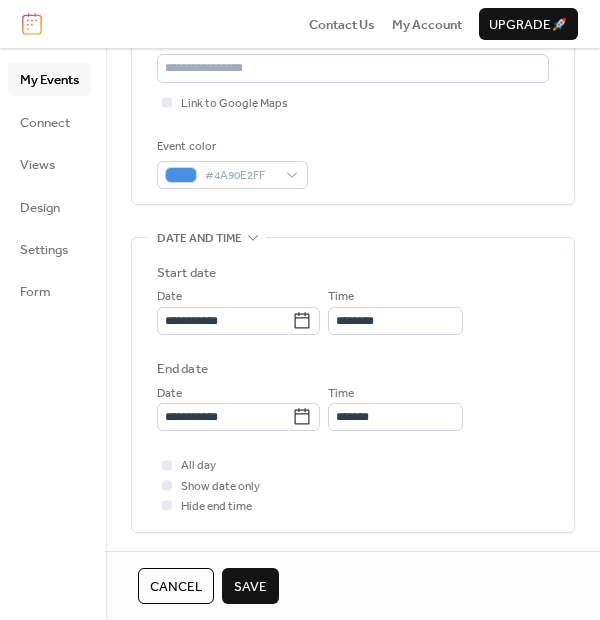 click on "My Events Connect Views Design Settings Form" at bounding box center [53, 334] 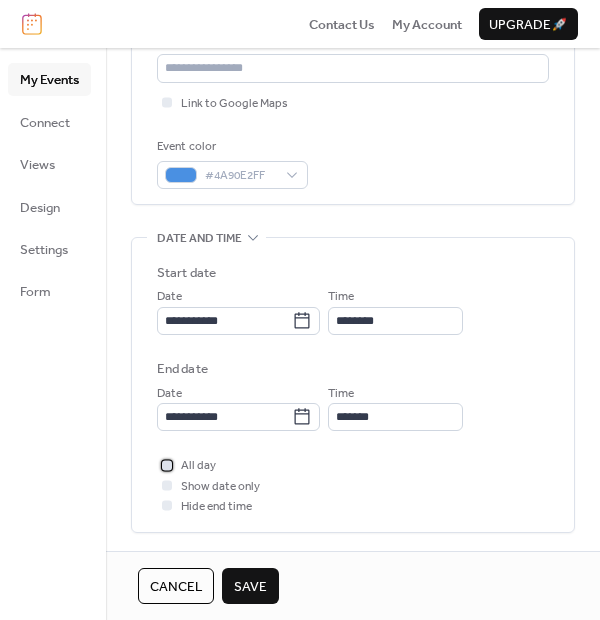 click at bounding box center (167, 465) 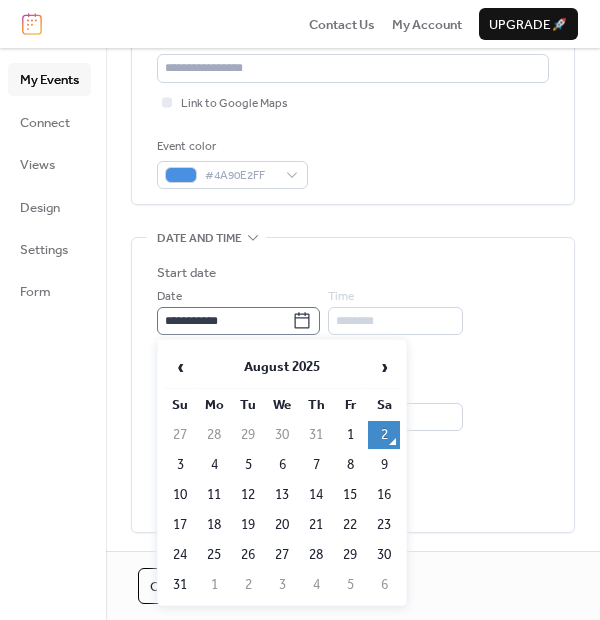 click 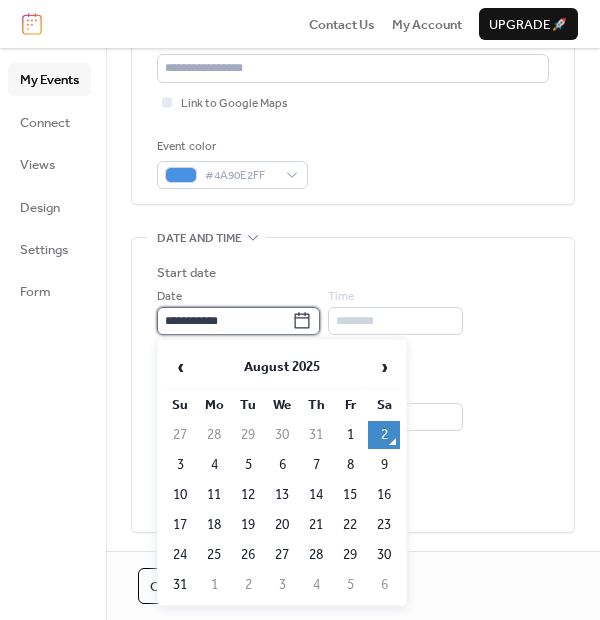 click on "**********" at bounding box center [224, 321] 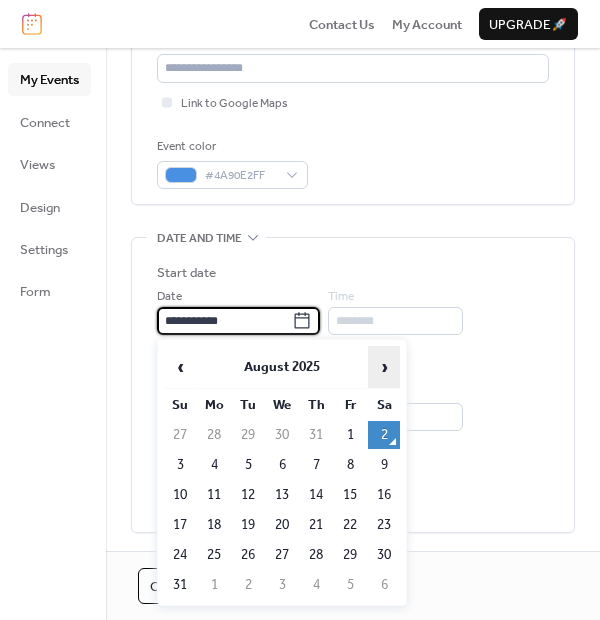 click on "›" at bounding box center (384, 367) 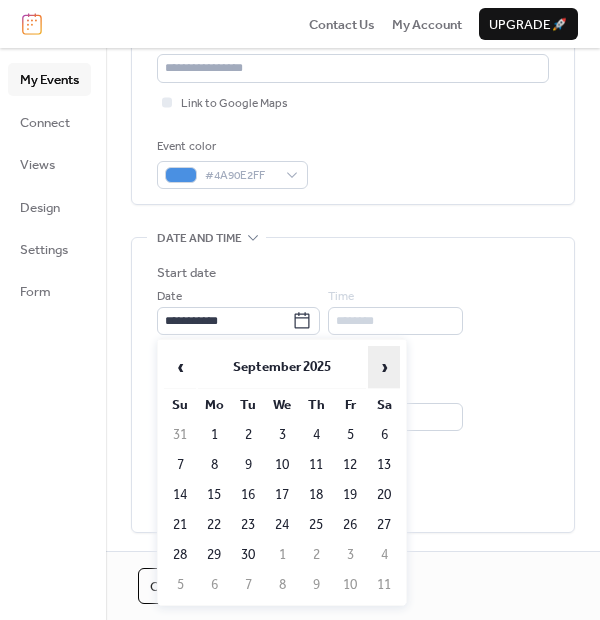 click on "›" at bounding box center [384, 367] 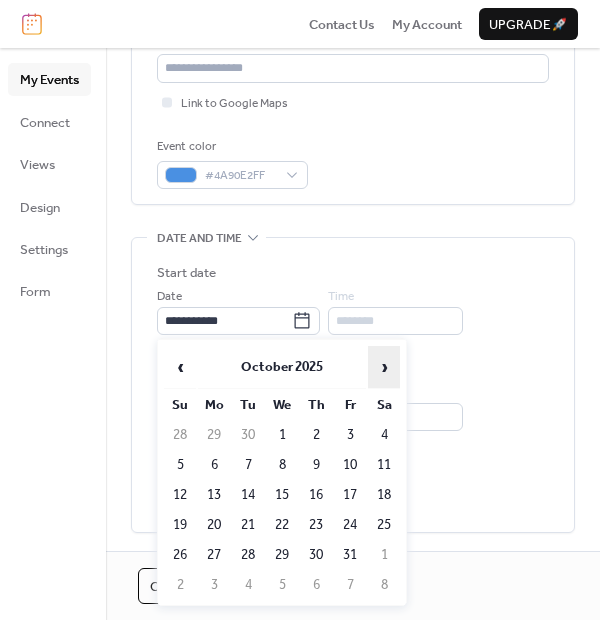 click on "›" at bounding box center (384, 367) 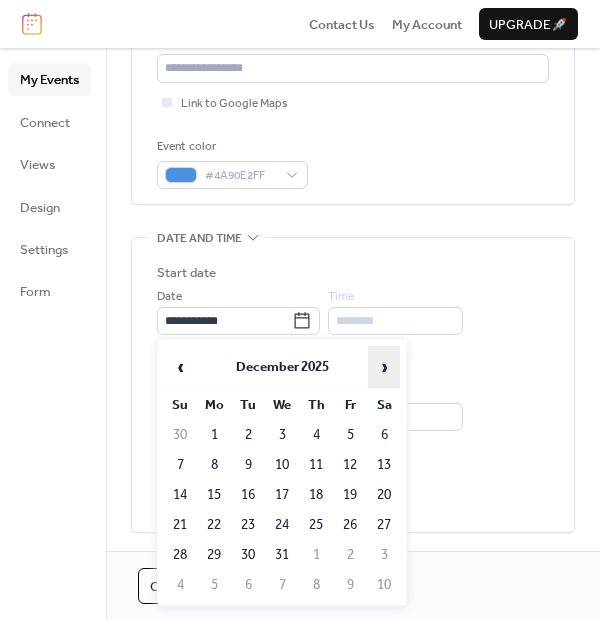 click on "›" at bounding box center [384, 367] 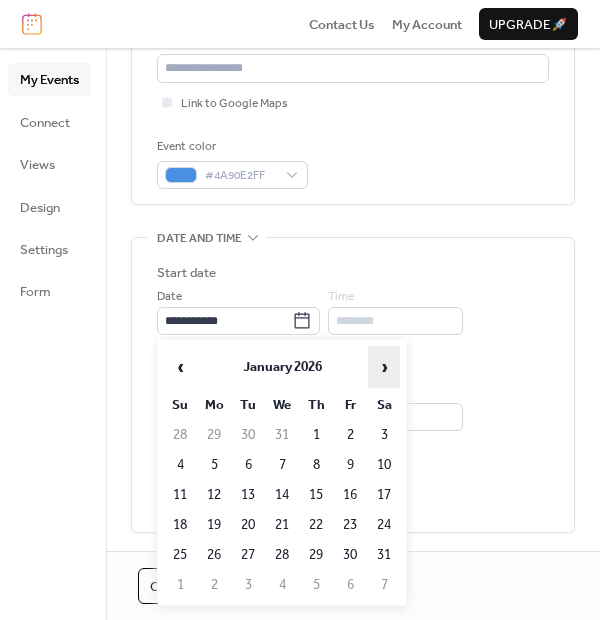 click on "›" at bounding box center (384, 367) 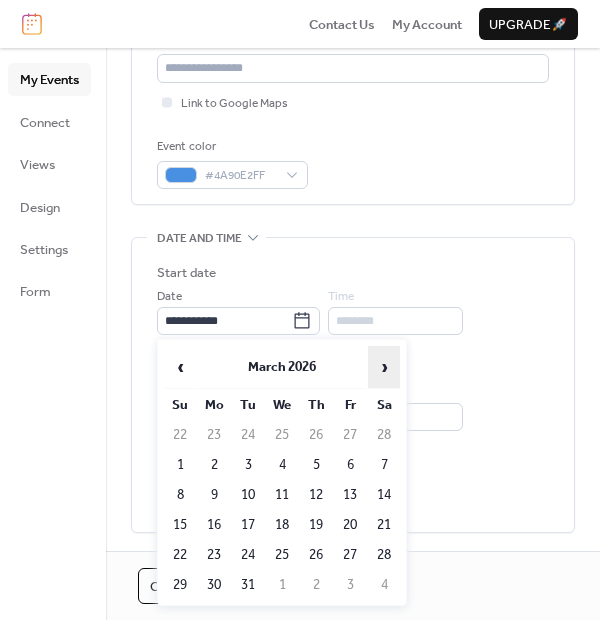 click on "›" at bounding box center [384, 367] 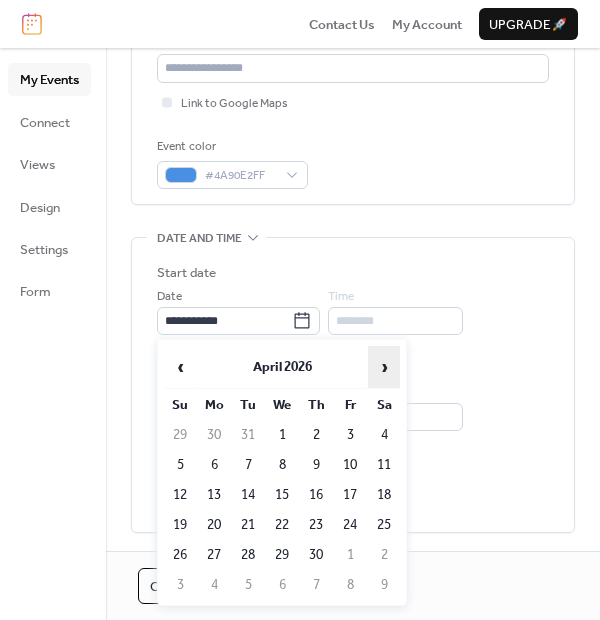 click on "›" at bounding box center (384, 367) 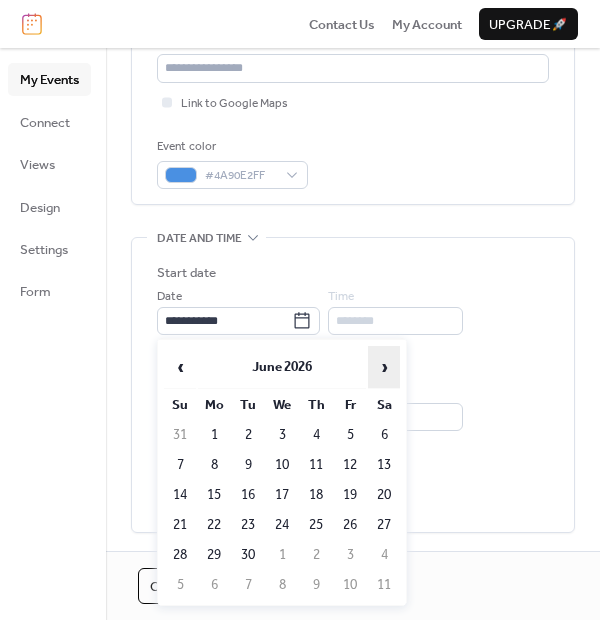 click on "›" at bounding box center [384, 367] 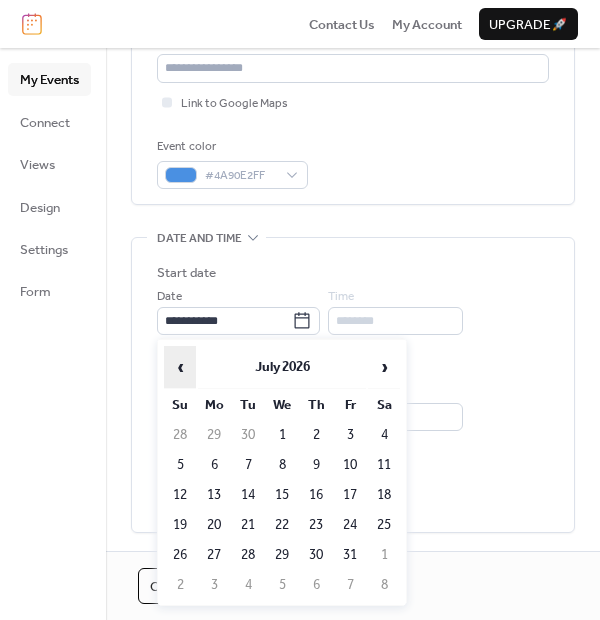 click on "‹" at bounding box center [180, 367] 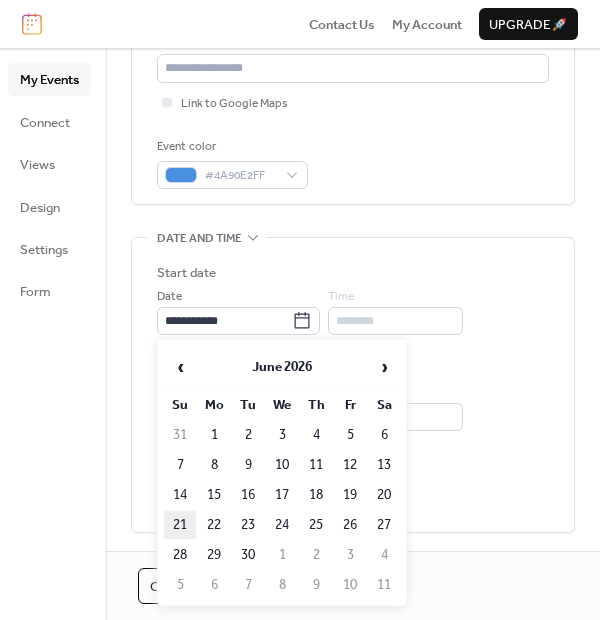click on "21" at bounding box center (180, 525) 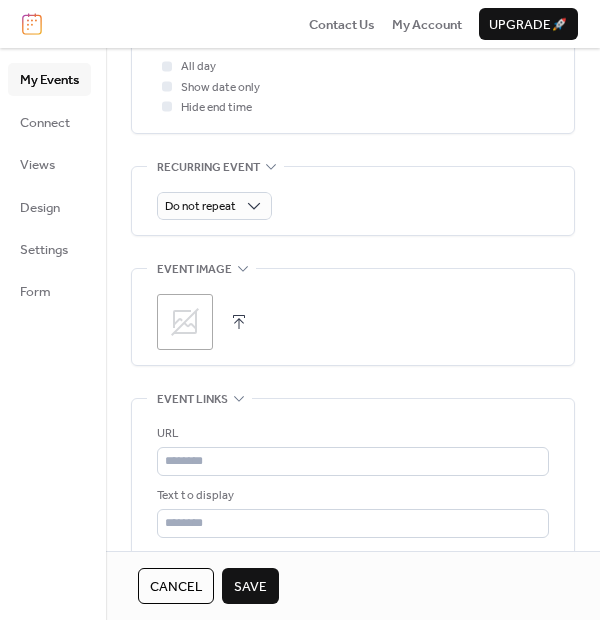 scroll, scrollTop: 888, scrollLeft: 0, axis: vertical 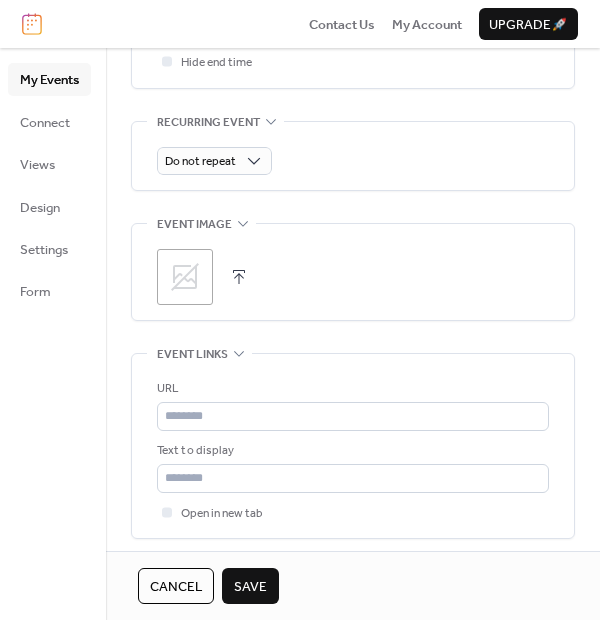 click on ";" at bounding box center (185, 277) 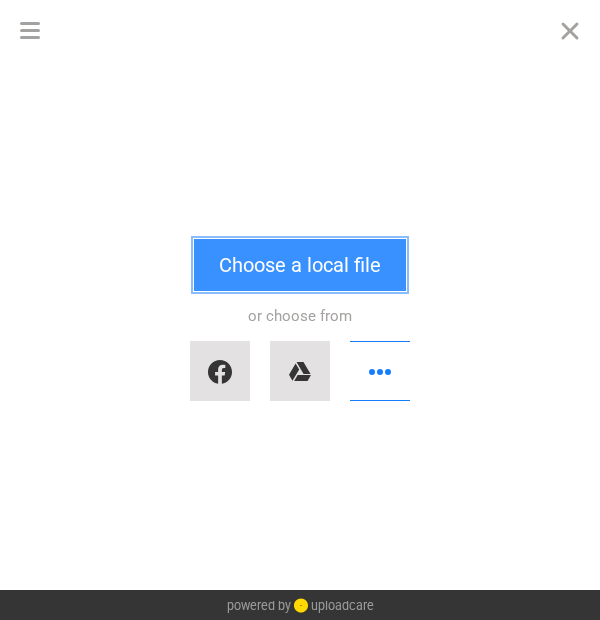 click on "Choose a local file" at bounding box center (300, 265) 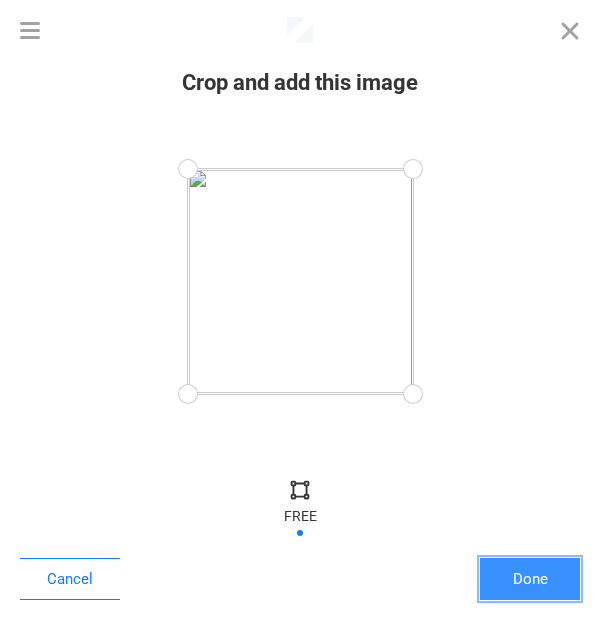 click on "Done" at bounding box center [530, 579] 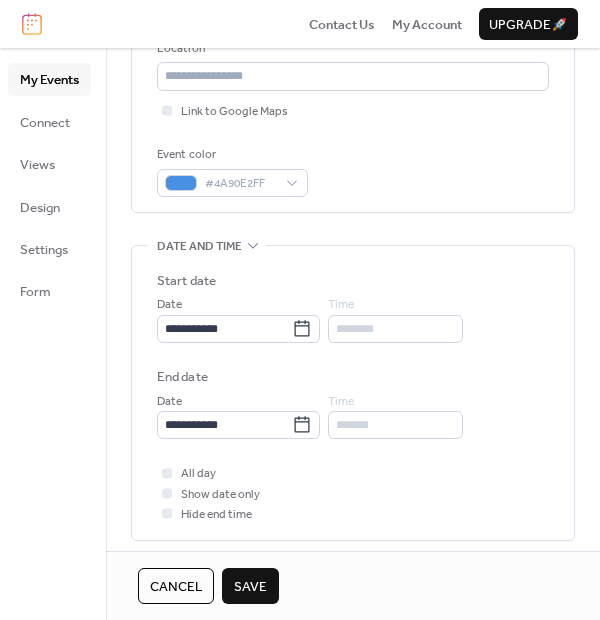 scroll, scrollTop: 666, scrollLeft: 0, axis: vertical 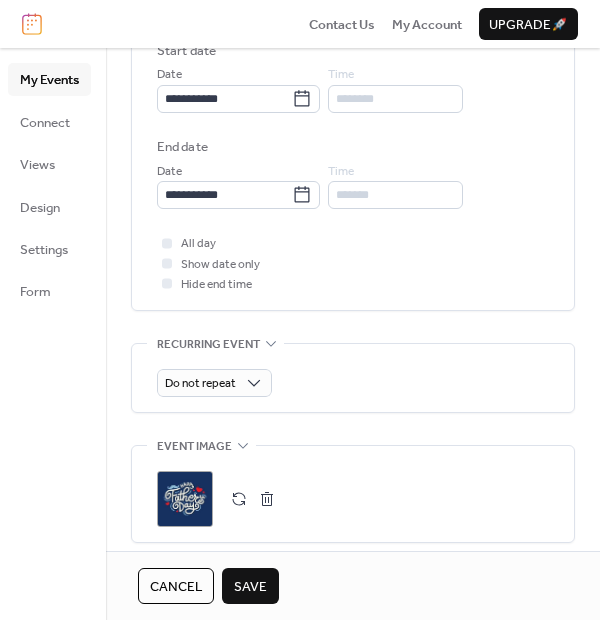 click on "Save" at bounding box center [250, 586] 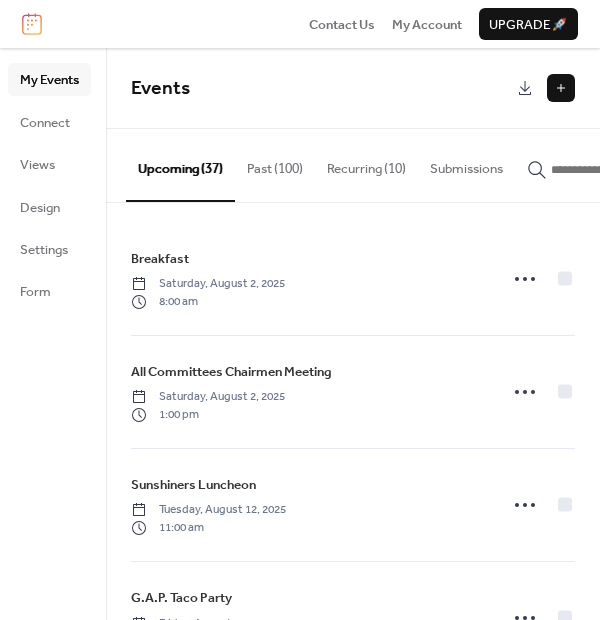 click on "Recurring (10)" at bounding box center (366, 164) 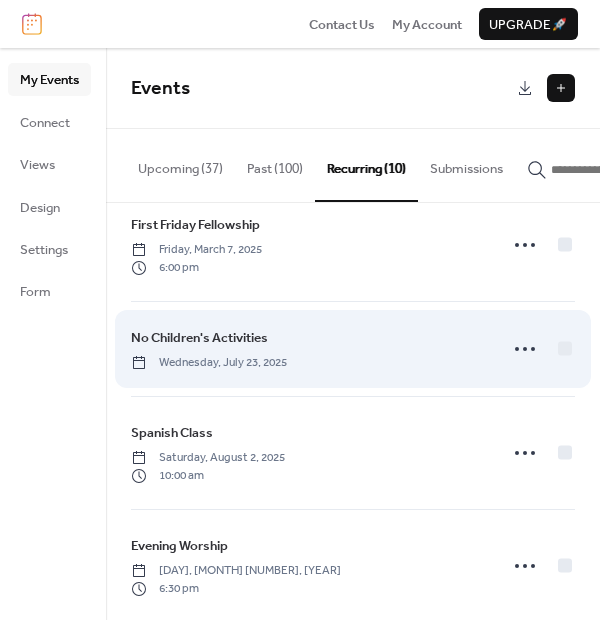 scroll, scrollTop: 739, scrollLeft: 0, axis: vertical 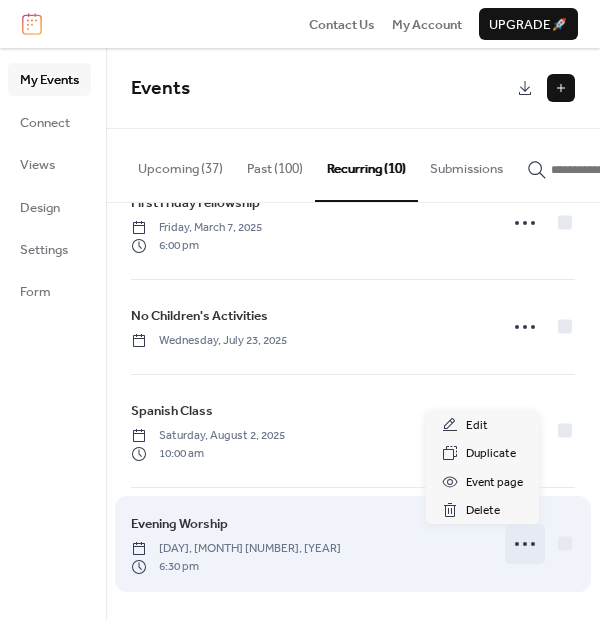 click 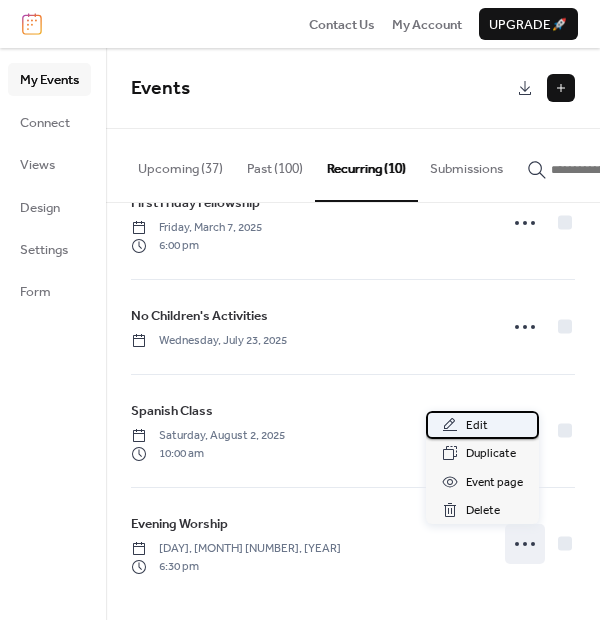 click on "Edit" at bounding box center (482, 425) 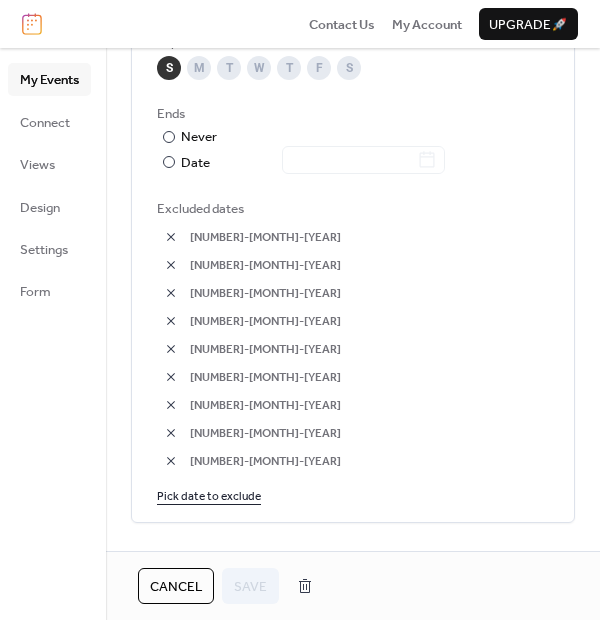 scroll, scrollTop: 1222, scrollLeft: 0, axis: vertical 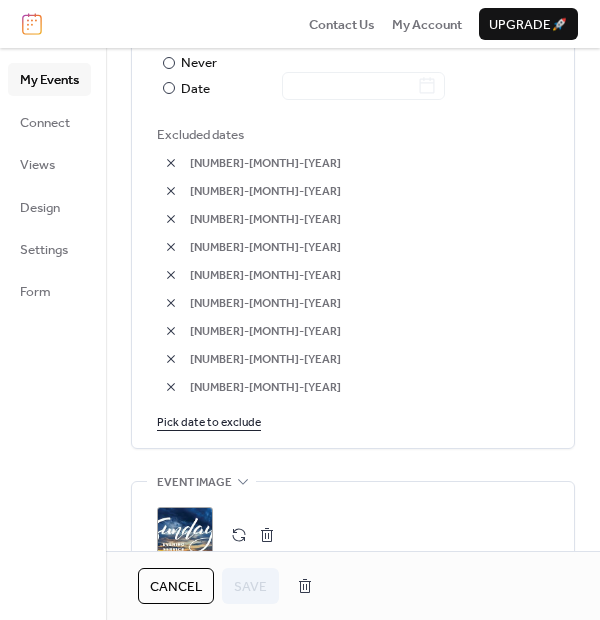 click on "Pick date to exclude" at bounding box center [209, 421] 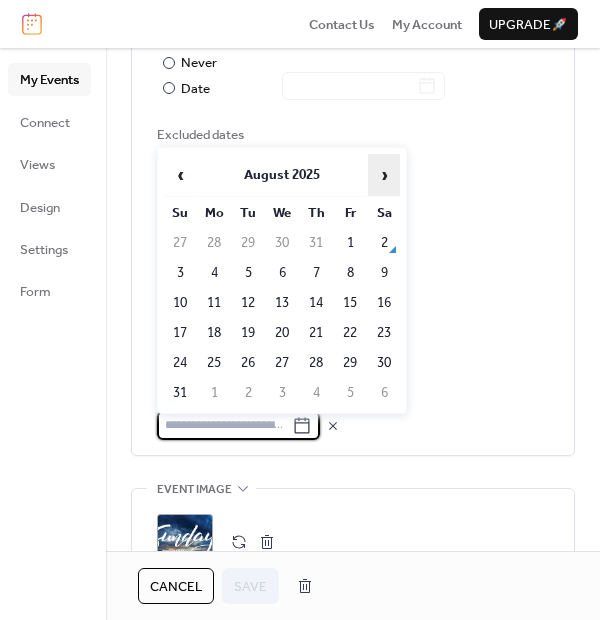 click on "›" at bounding box center (384, 175) 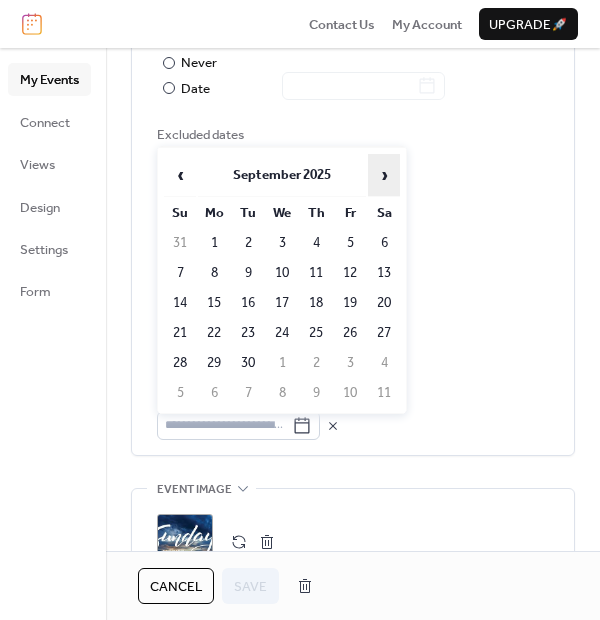 click on "›" at bounding box center [384, 175] 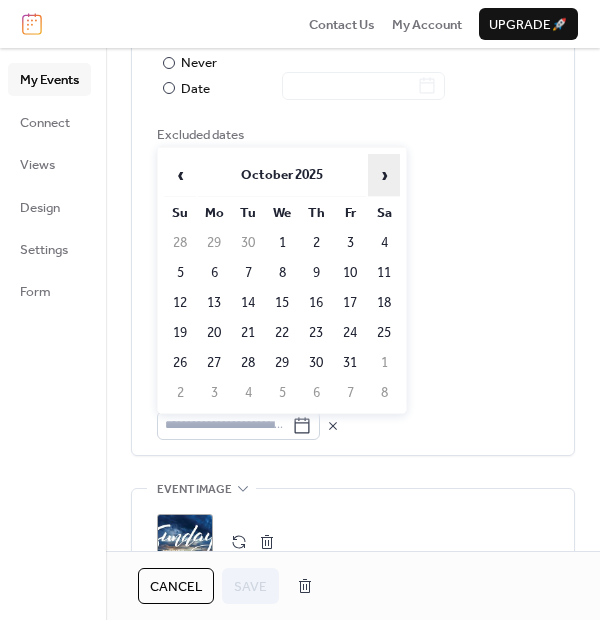 click on "›" at bounding box center (384, 175) 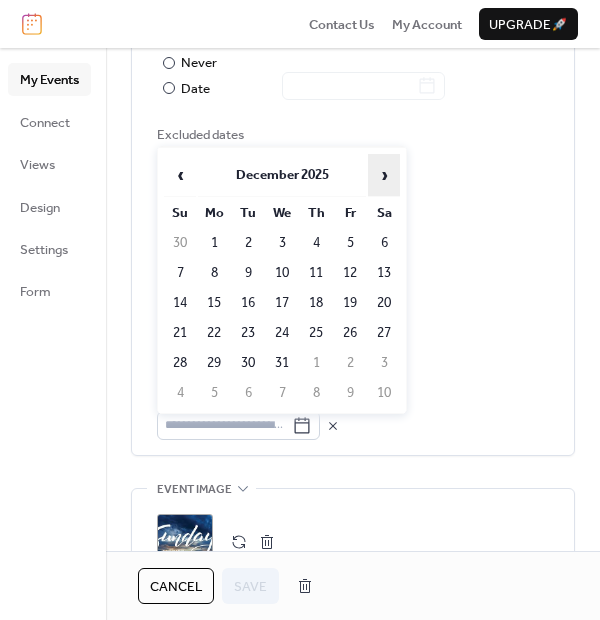 click on "›" at bounding box center (384, 175) 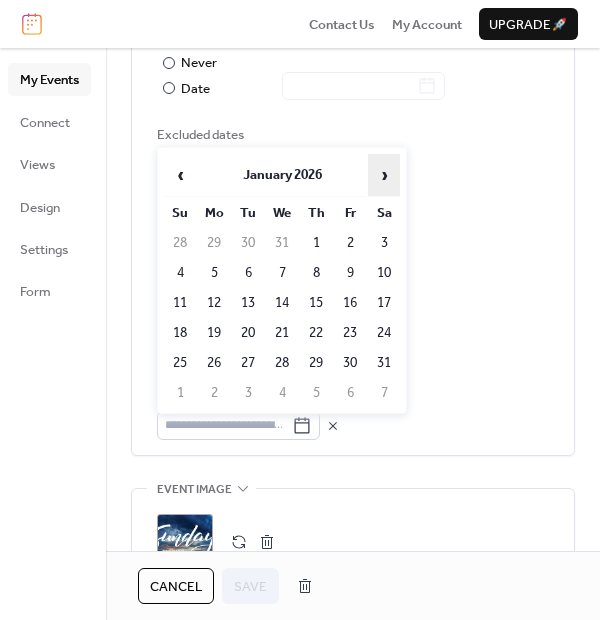 click on "›" at bounding box center (384, 175) 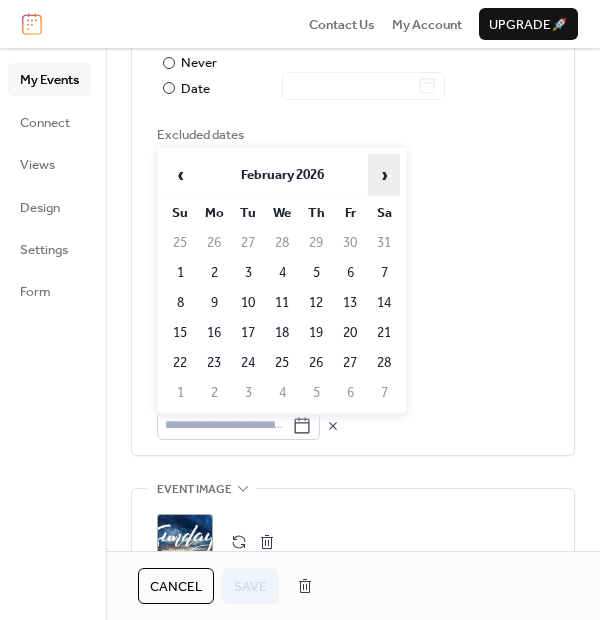 click on "›" at bounding box center [384, 175] 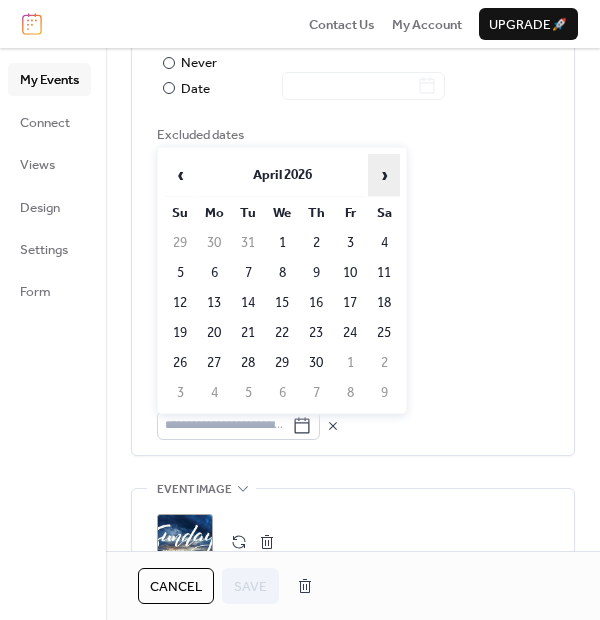 click on "›" at bounding box center [384, 175] 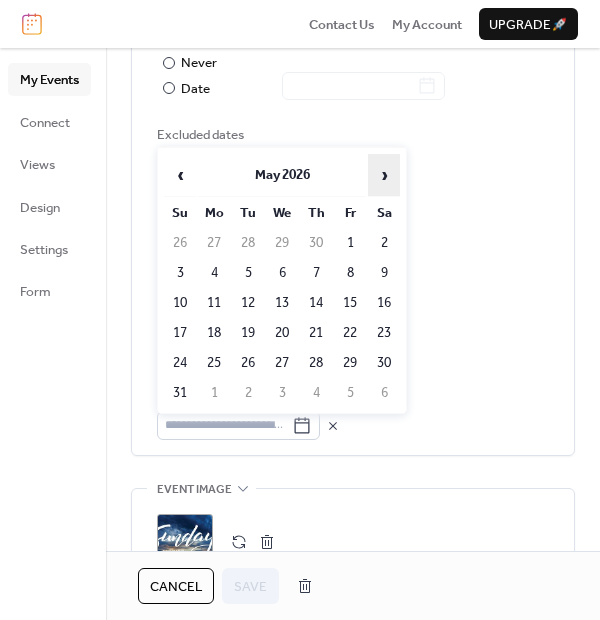 click on "›" at bounding box center [384, 175] 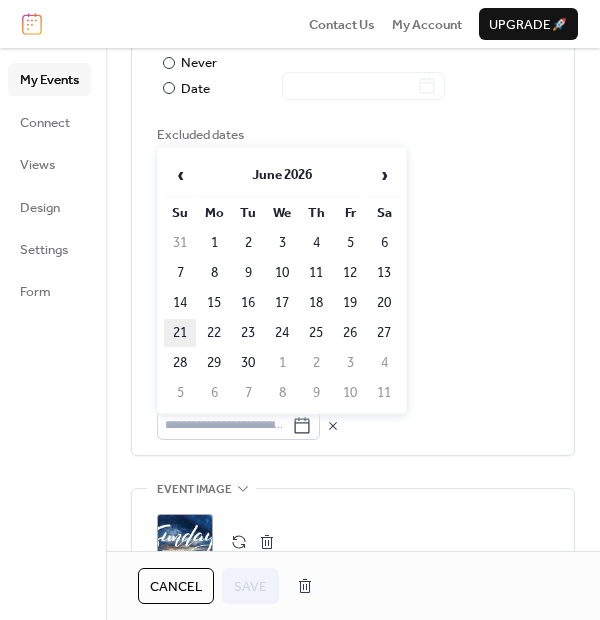 click on "21" at bounding box center [180, 333] 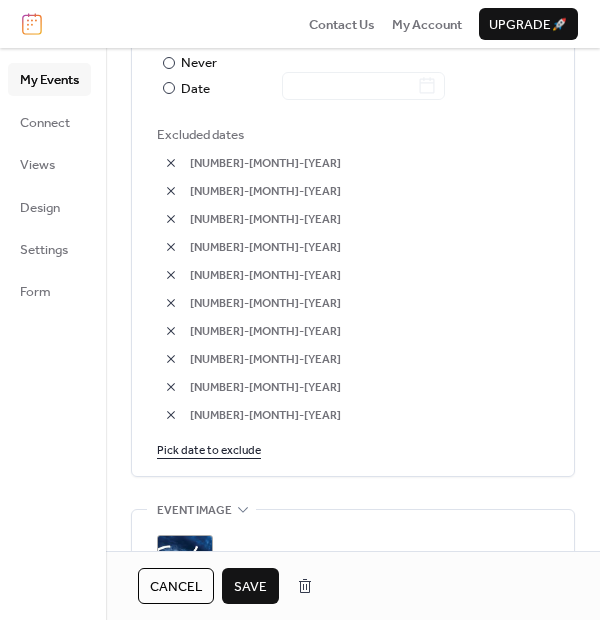 click on "Save" at bounding box center [250, 587] 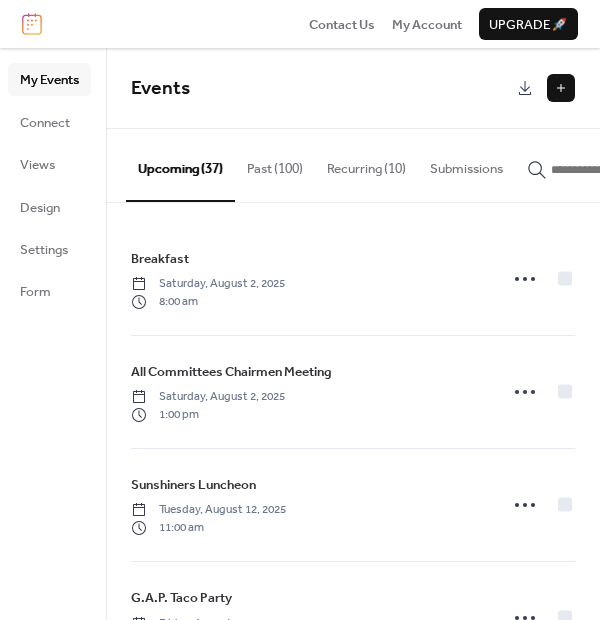 click at bounding box center (561, 88) 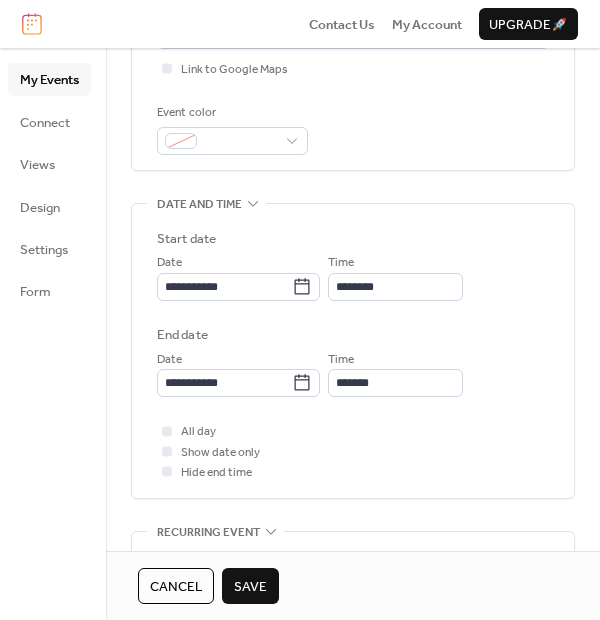 scroll, scrollTop: 444, scrollLeft: 0, axis: vertical 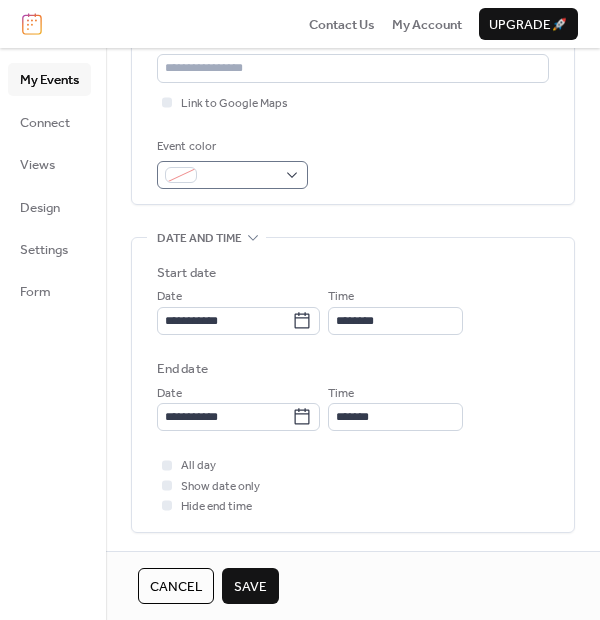 type on "**********" 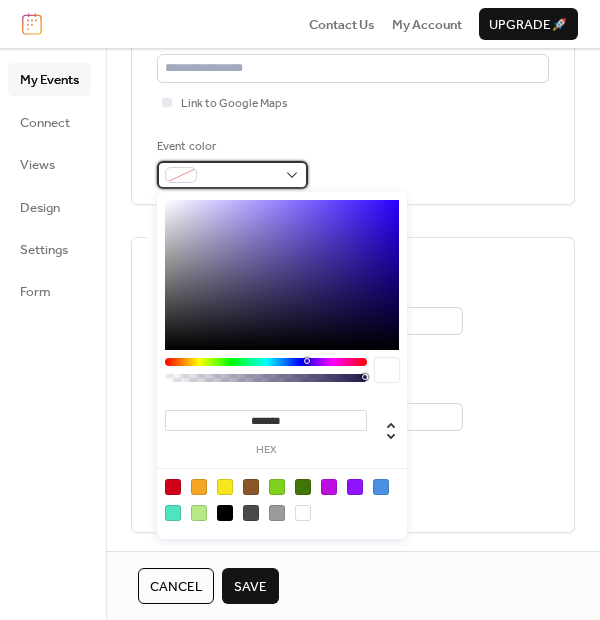 click at bounding box center (181, 175) 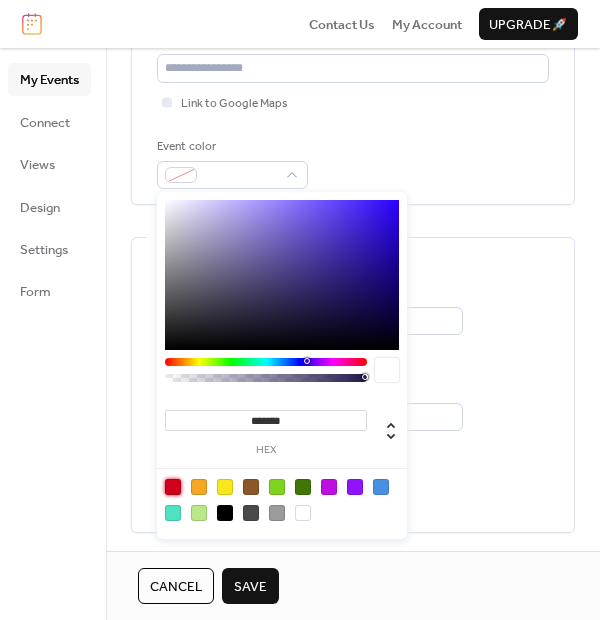 click at bounding box center [173, 487] 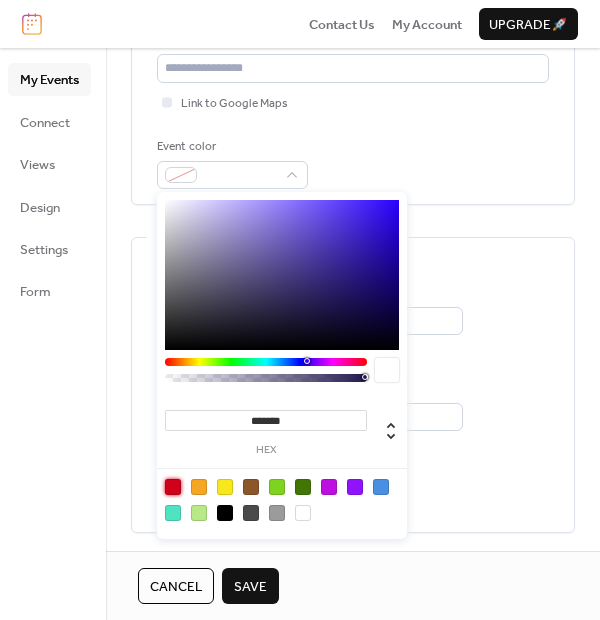 type on "*******" 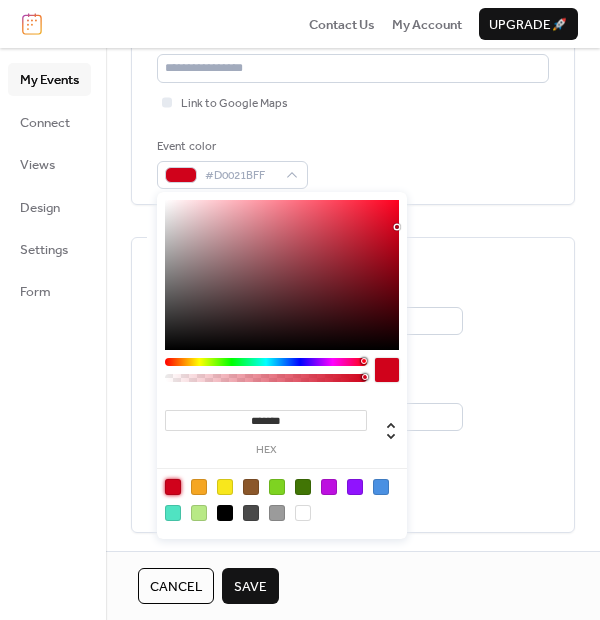 click on "**********" at bounding box center (353, 506) 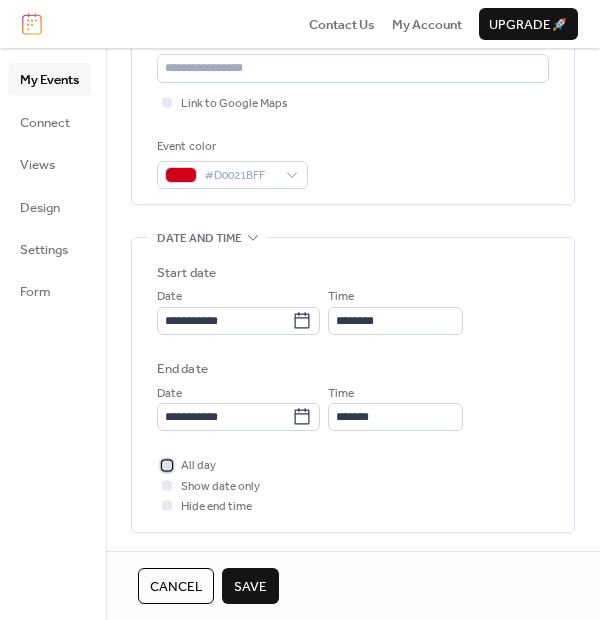 click at bounding box center [167, 465] 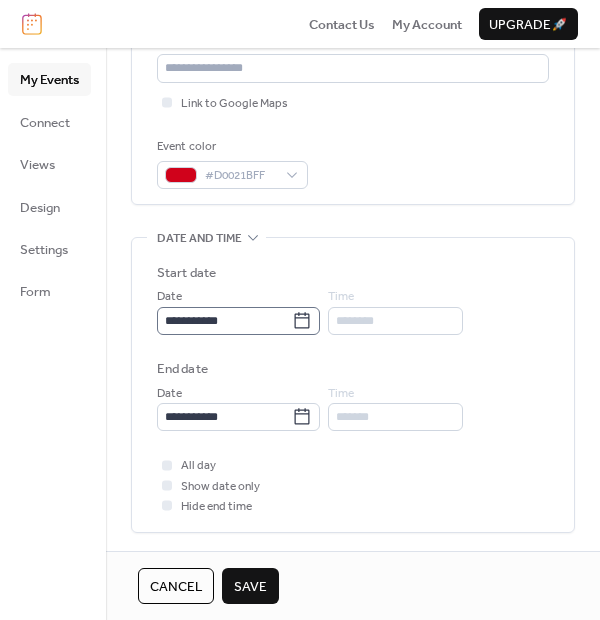 click 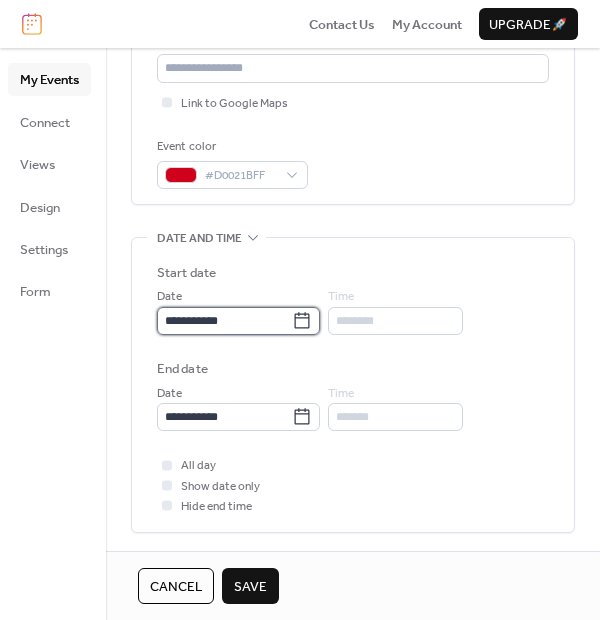 click on "**********" at bounding box center (224, 321) 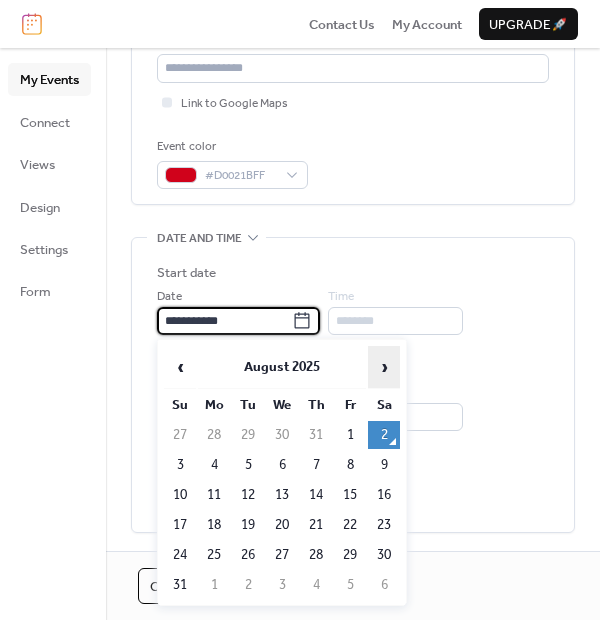 click on "›" at bounding box center [384, 367] 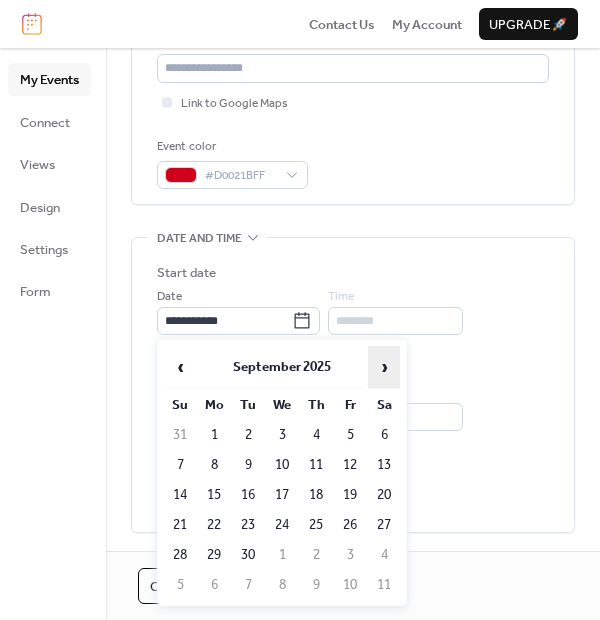 click on "›" at bounding box center [384, 367] 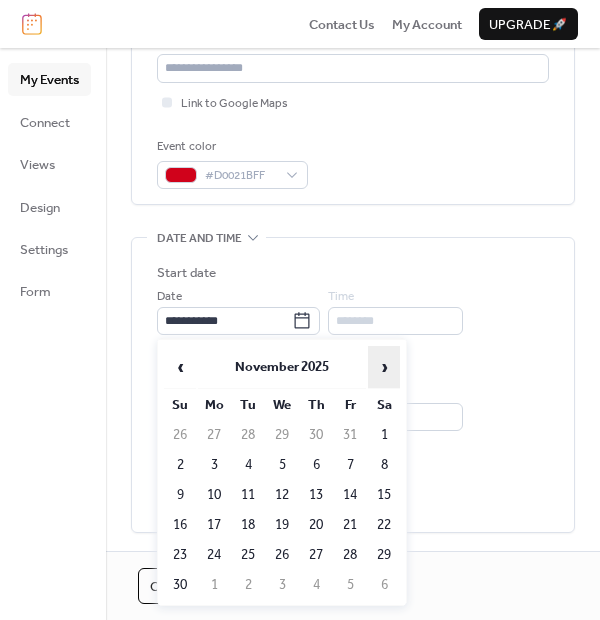 click on "›" at bounding box center (384, 367) 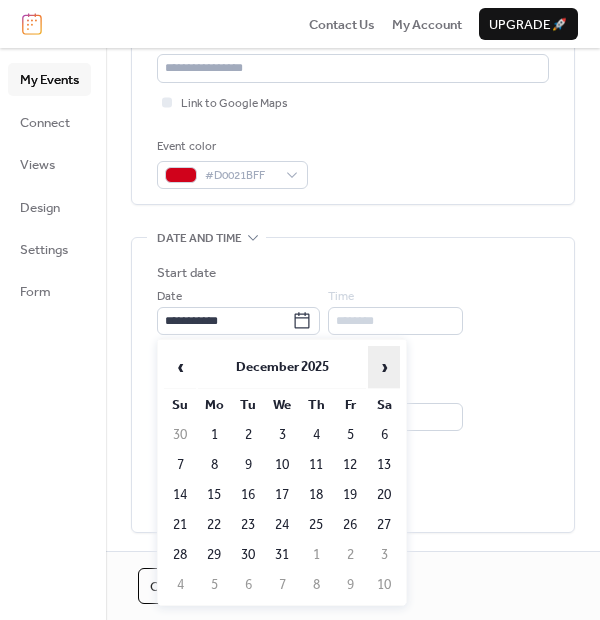 click on "›" at bounding box center (384, 367) 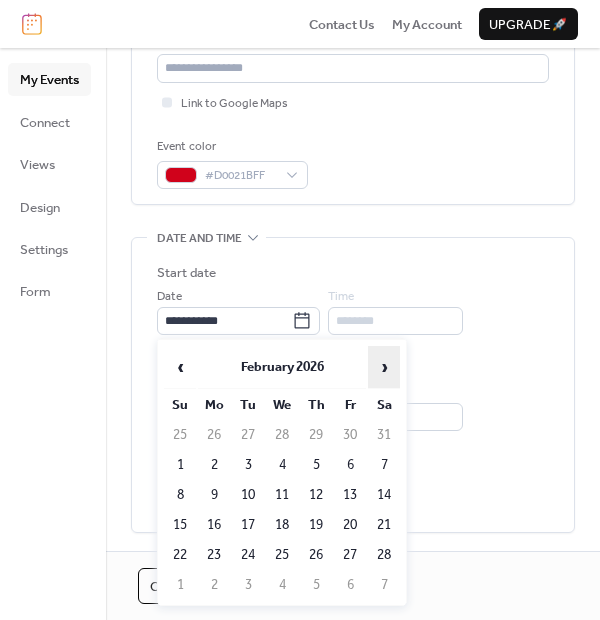 click on "›" at bounding box center [384, 367] 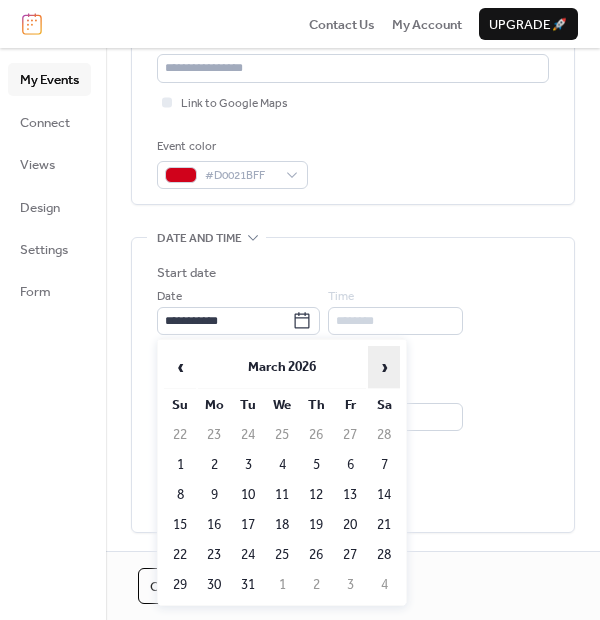 click on "›" at bounding box center (384, 367) 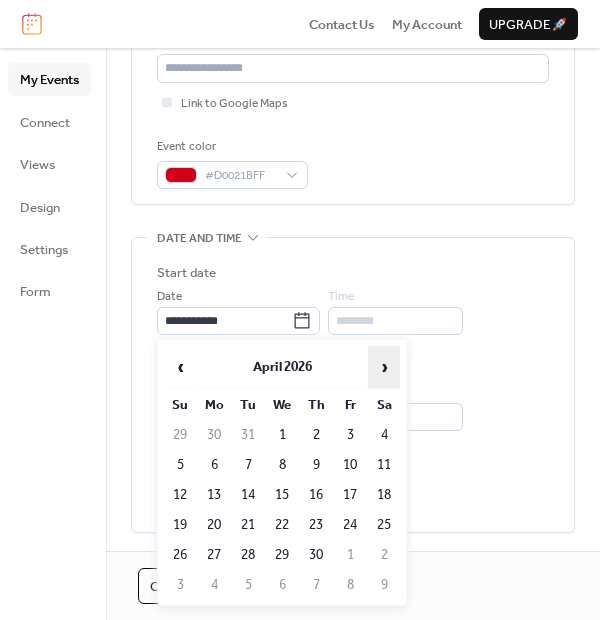 click on "›" at bounding box center [384, 367] 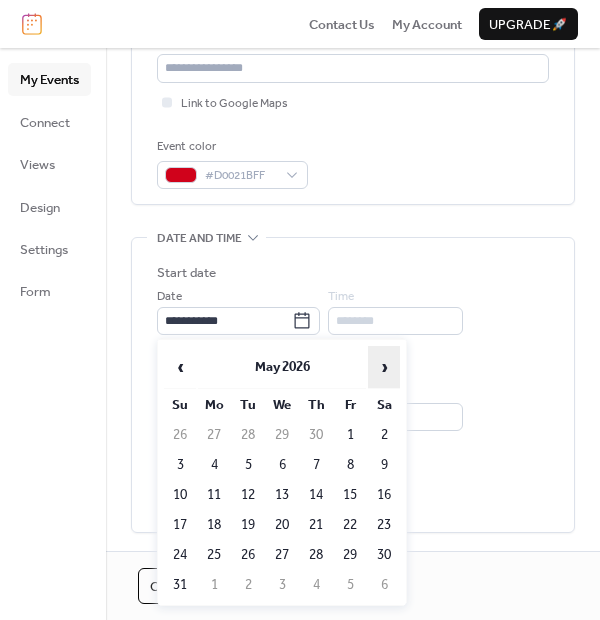 click on "›" at bounding box center [384, 367] 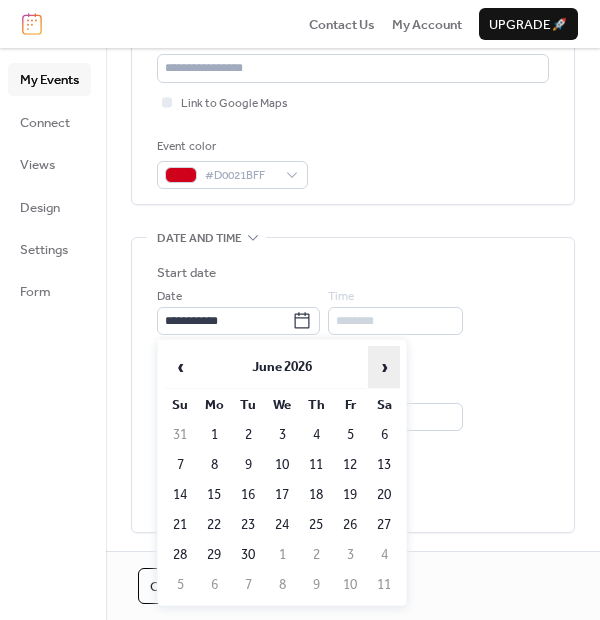 click on "›" at bounding box center (384, 367) 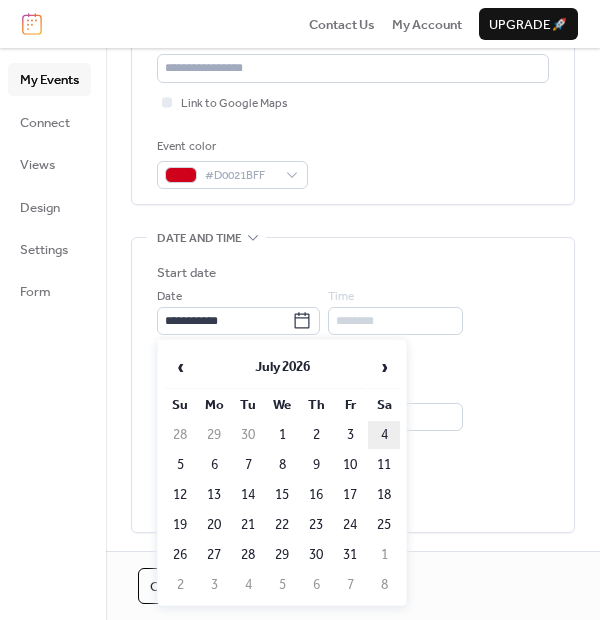 click on "4" at bounding box center [384, 435] 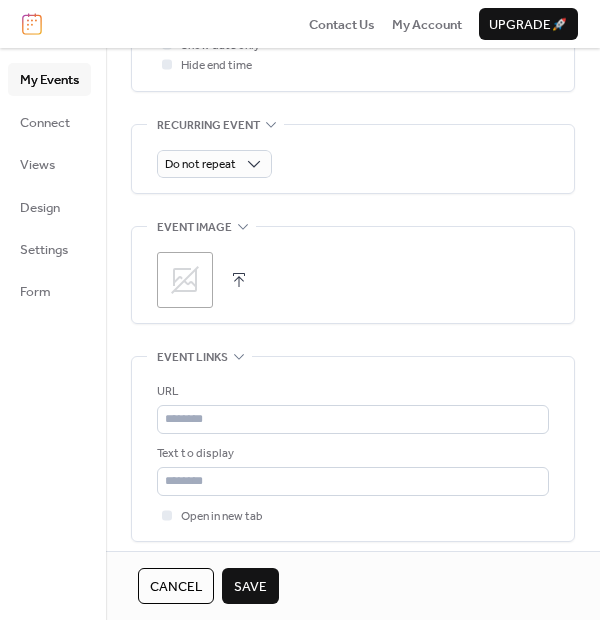 scroll, scrollTop: 888, scrollLeft: 0, axis: vertical 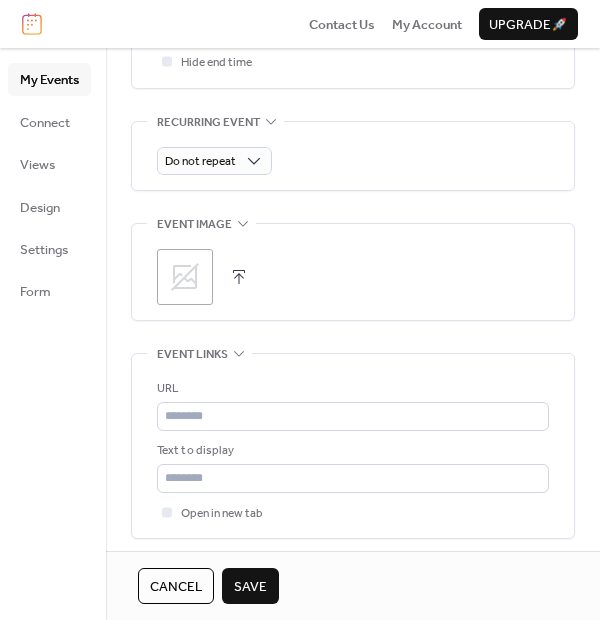 click 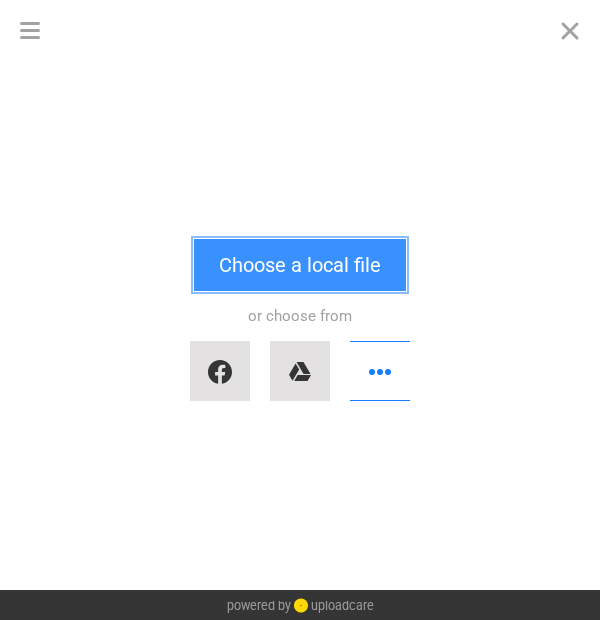 click on "Choose a local file" at bounding box center (300, 265) 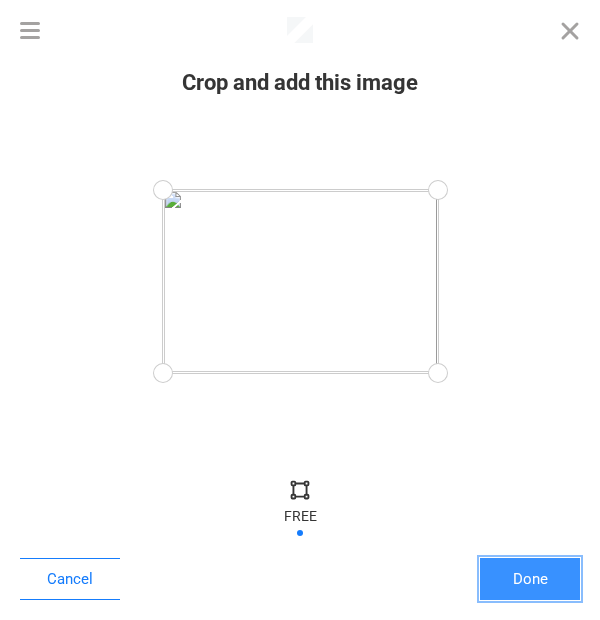click on "Done" at bounding box center [530, 579] 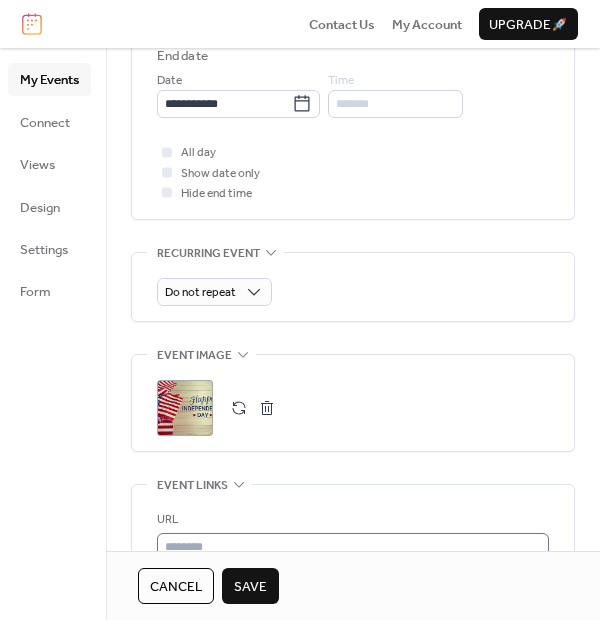 scroll, scrollTop: 888, scrollLeft: 0, axis: vertical 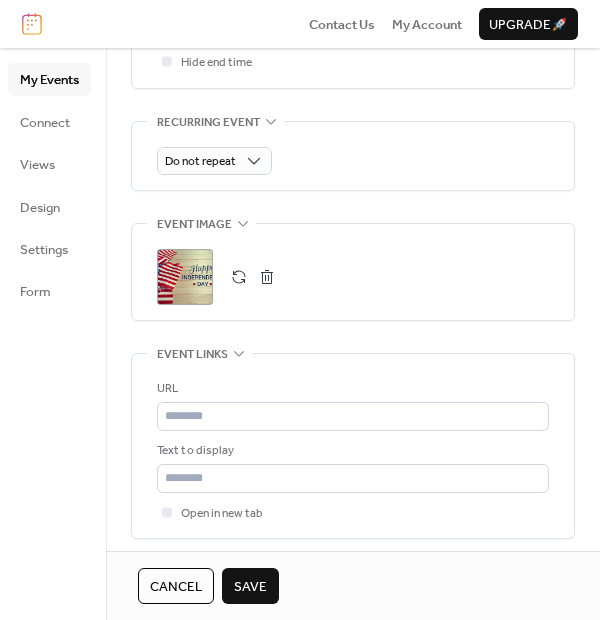 click on "Save" at bounding box center [250, 587] 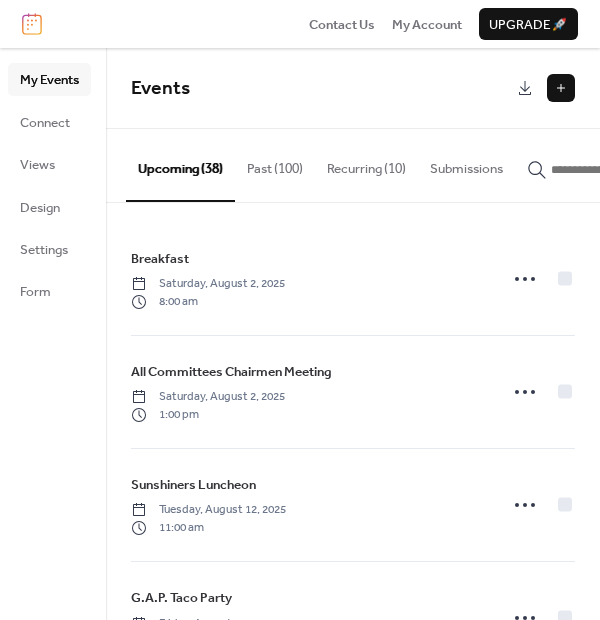 click at bounding box center [561, 88] 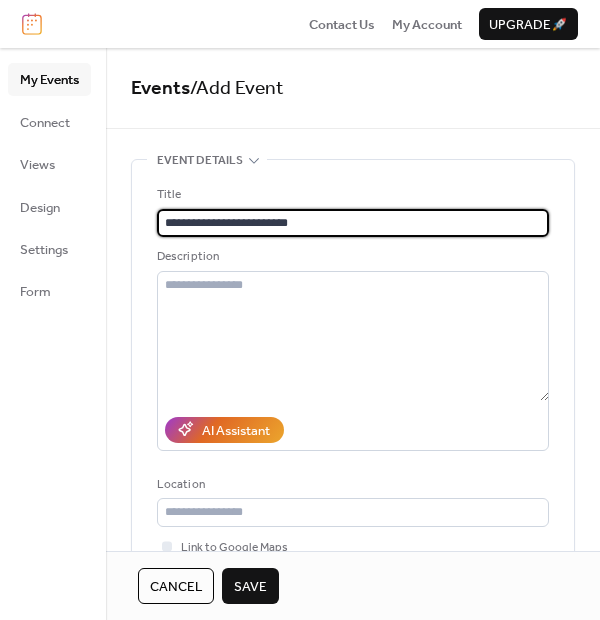 type on "**********" 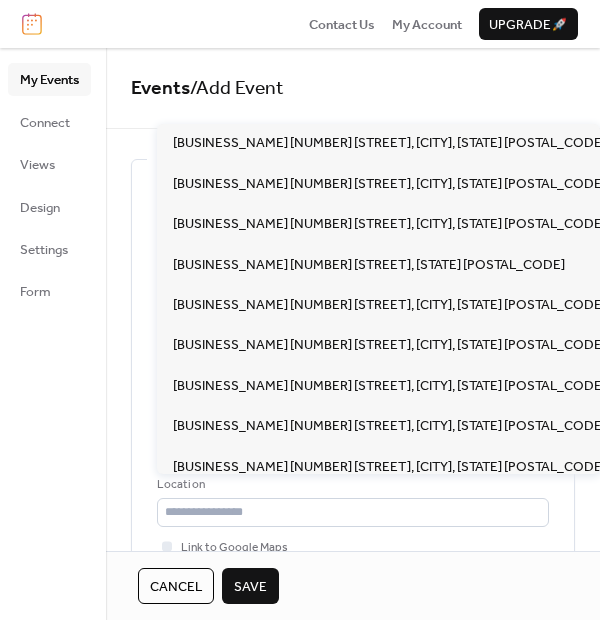 click on "Location" at bounding box center (353, 501) 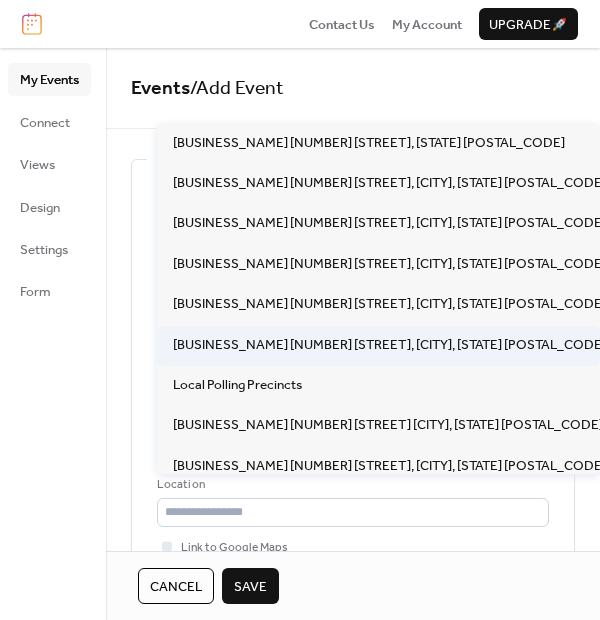 scroll, scrollTop: 177, scrollLeft: 0, axis: vertical 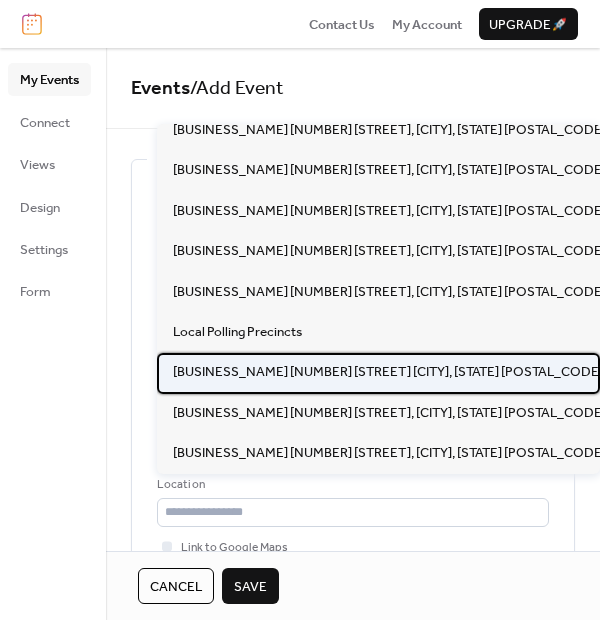 click on "Parkwood Baptist Church 3903 Dixon Road Anderson SC 29625" at bounding box center [378, 373] 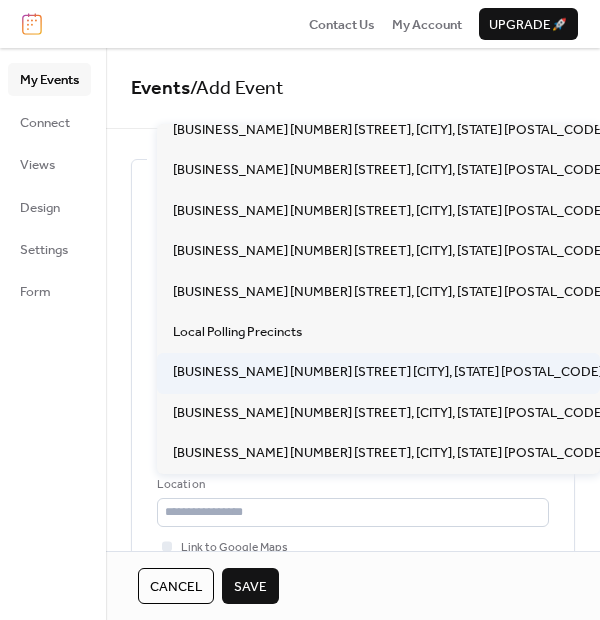 type on "**********" 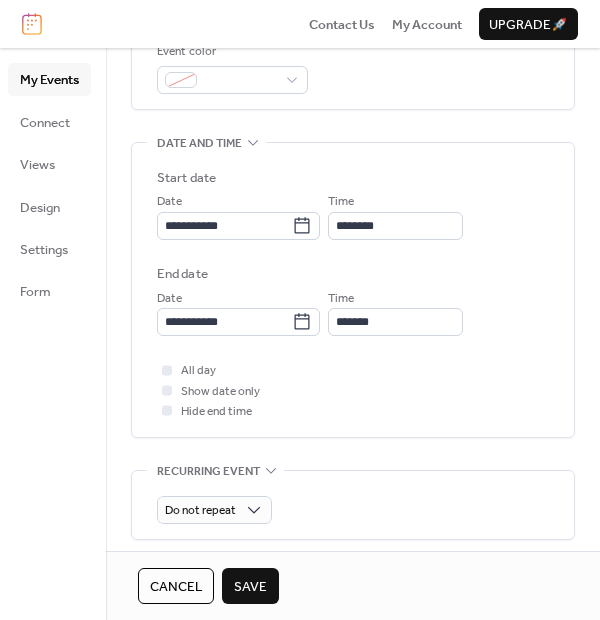 scroll, scrollTop: 555, scrollLeft: 0, axis: vertical 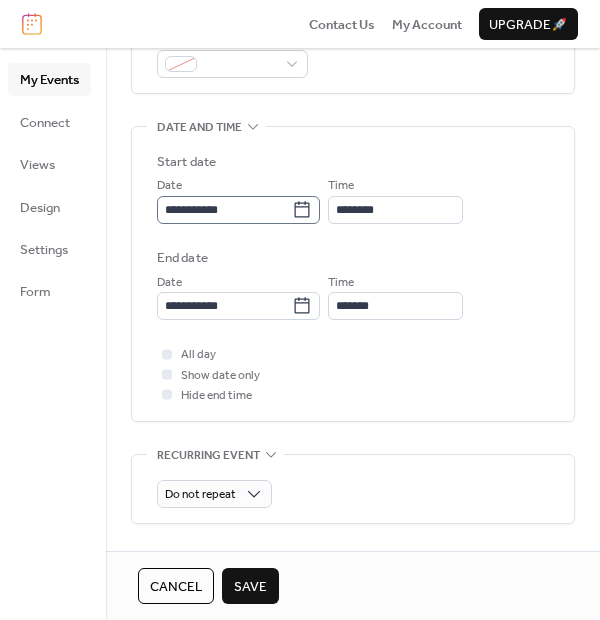 click 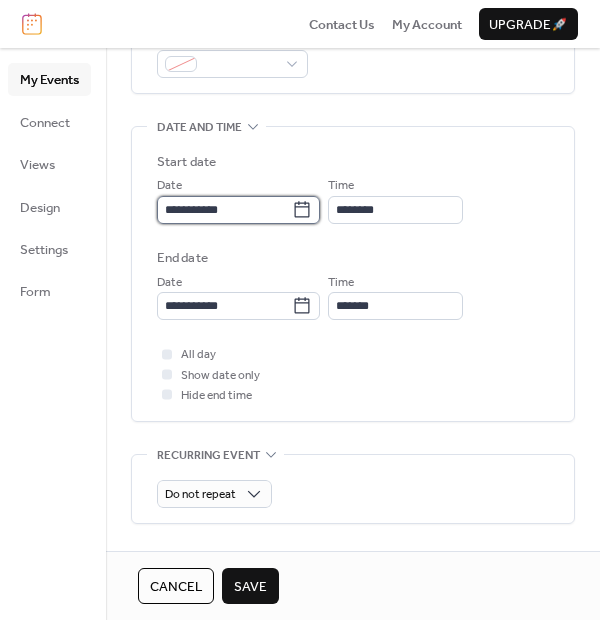 click on "**********" at bounding box center [224, 210] 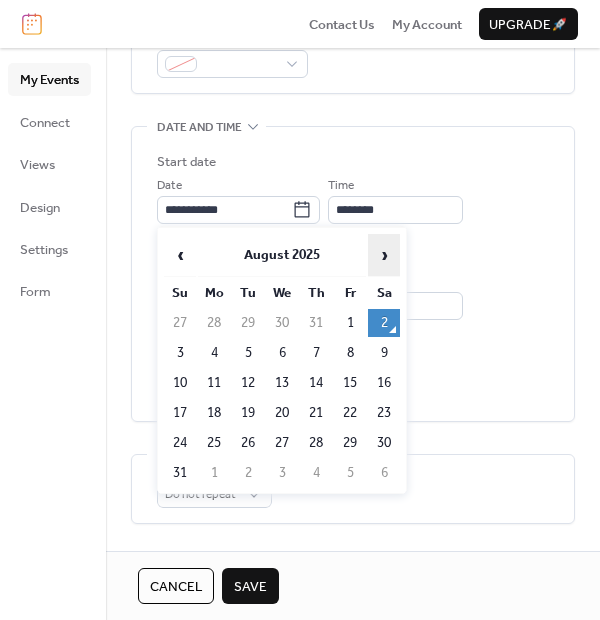 click on "›" at bounding box center (384, 255) 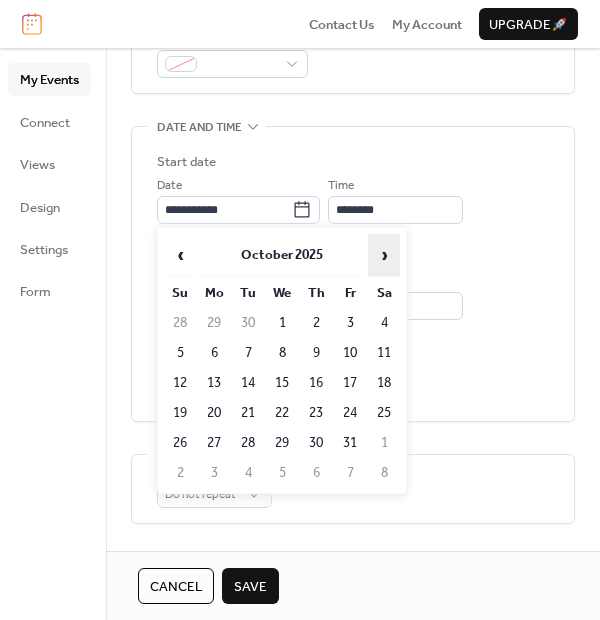 click on "›" at bounding box center (384, 255) 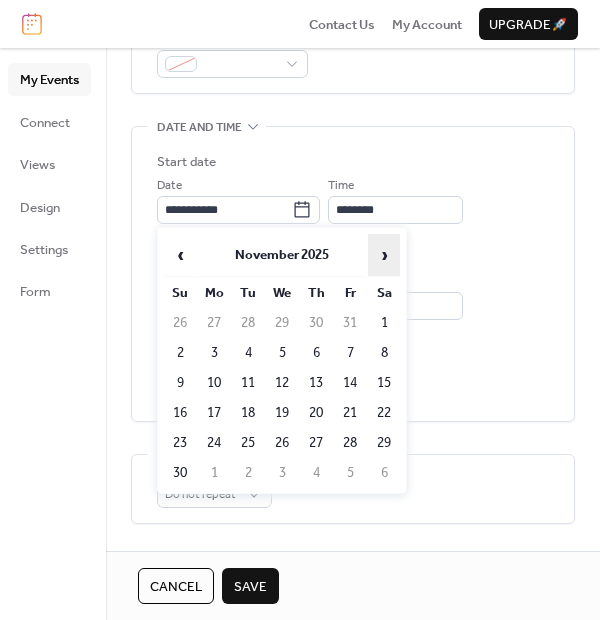 click on "›" at bounding box center (384, 255) 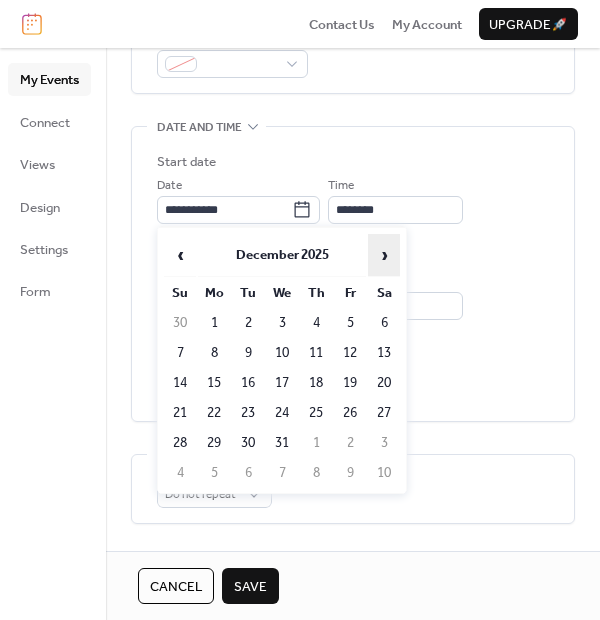 click on "›" at bounding box center [384, 255] 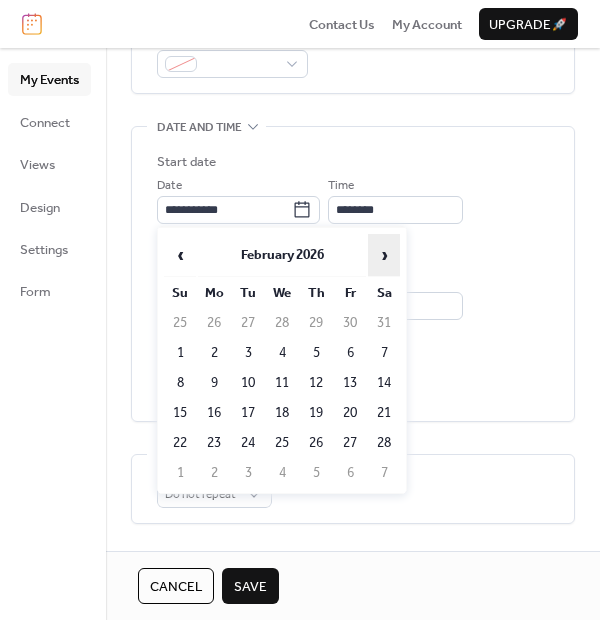 click on "›" at bounding box center (384, 255) 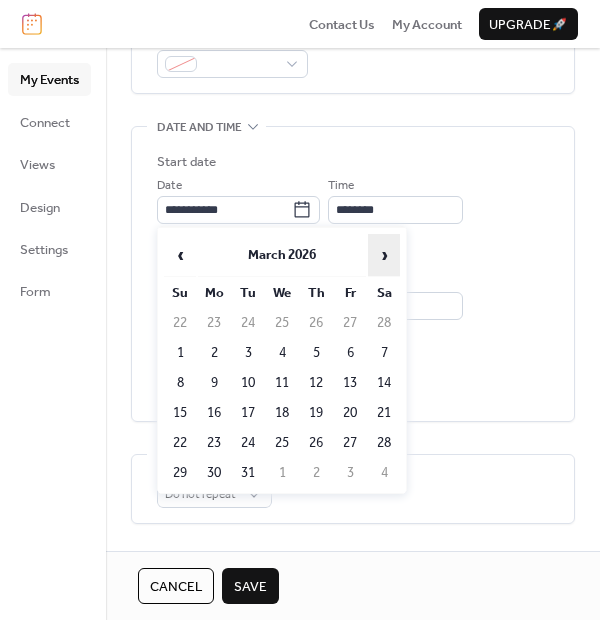 click on "›" at bounding box center [384, 255] 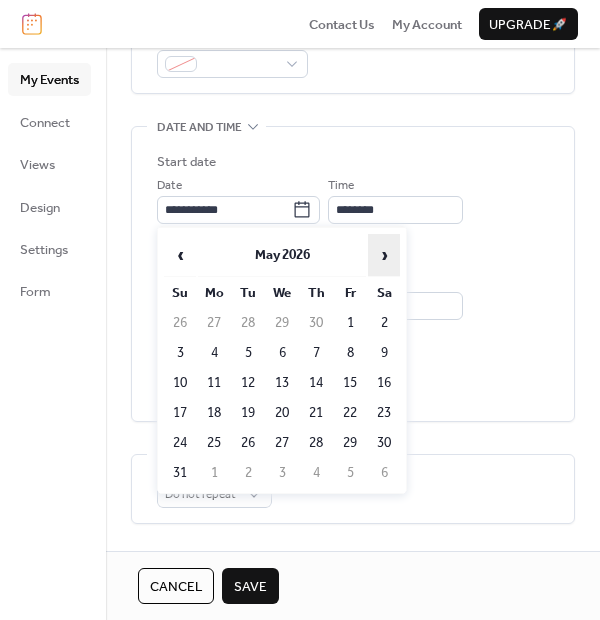 click on "›" at bounding box center (384, 255) 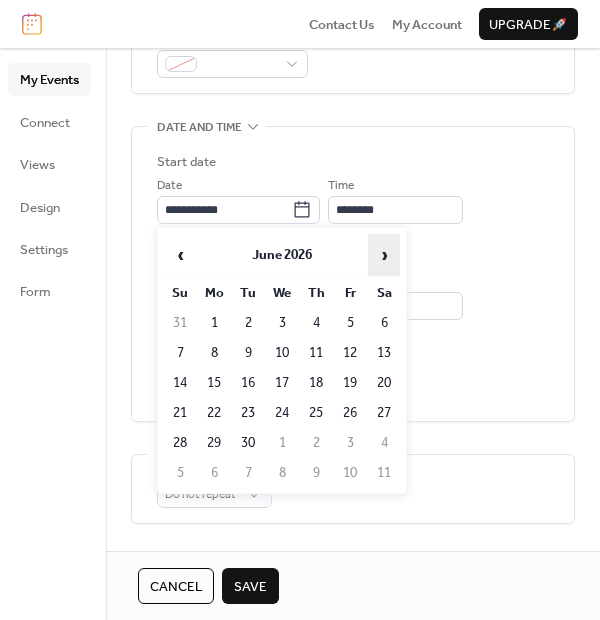 click on "›" at bounding box center [384, 255] 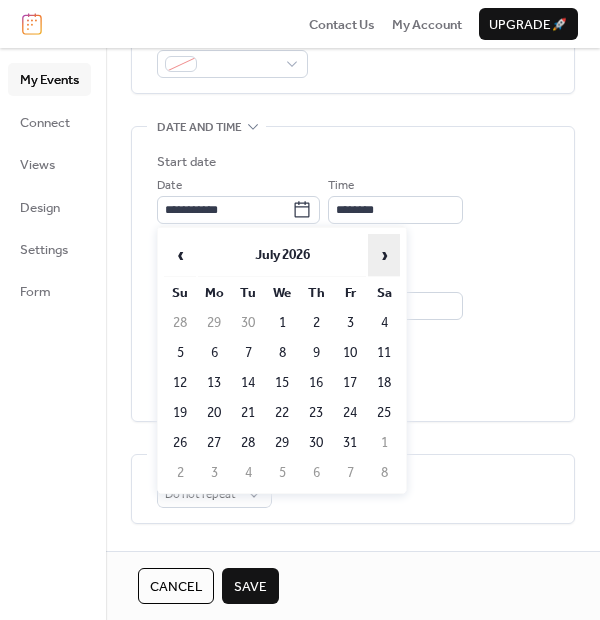 click on "›" at bounding box center [384, 255] 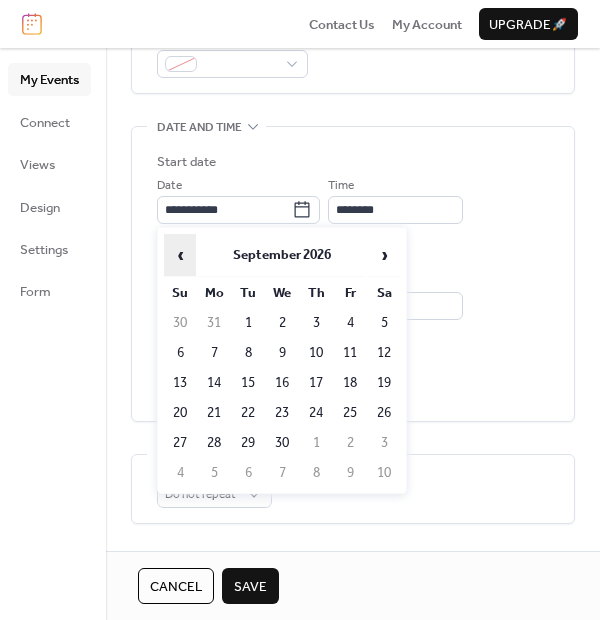 click on "‹" at bounding box center (180, 255) 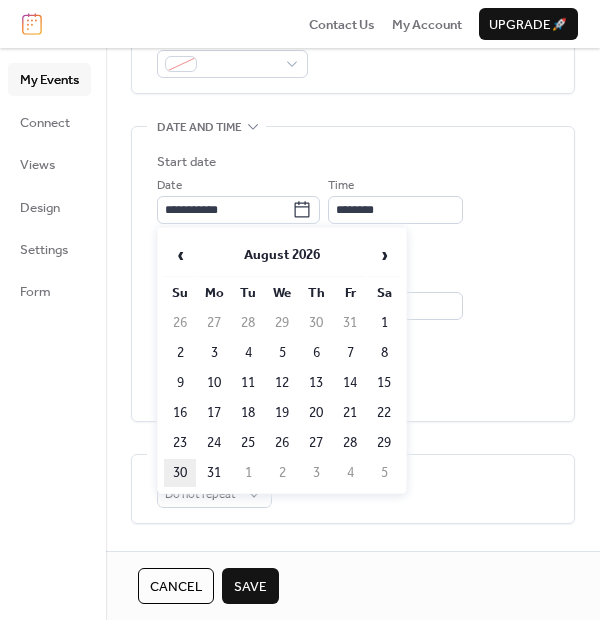 click on "30" at bounding box center [180, 473] 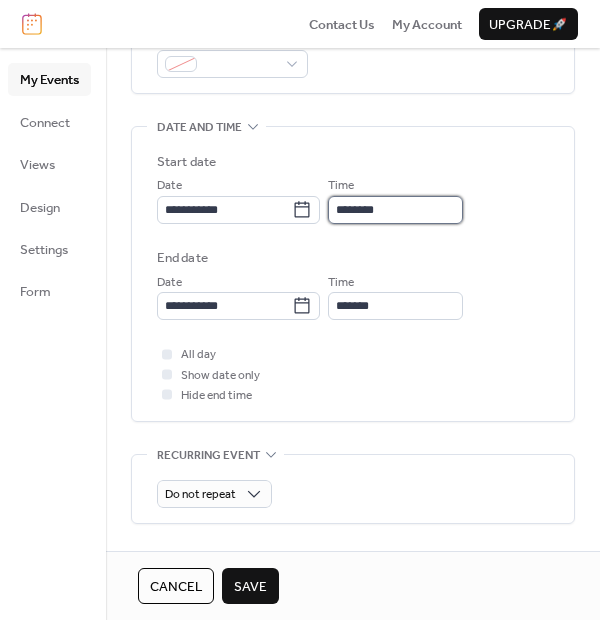 click on "********" at bounding box center (395, 210) 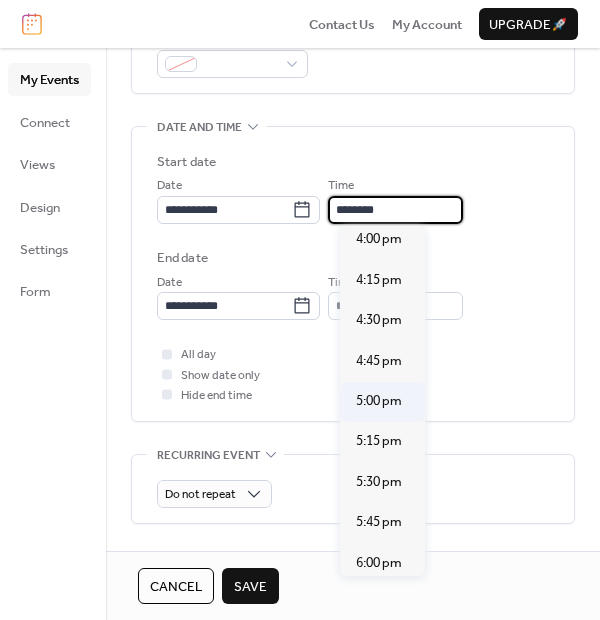 scroll, scrollTop: 2703, scrollLeft: 0, axis: vertical 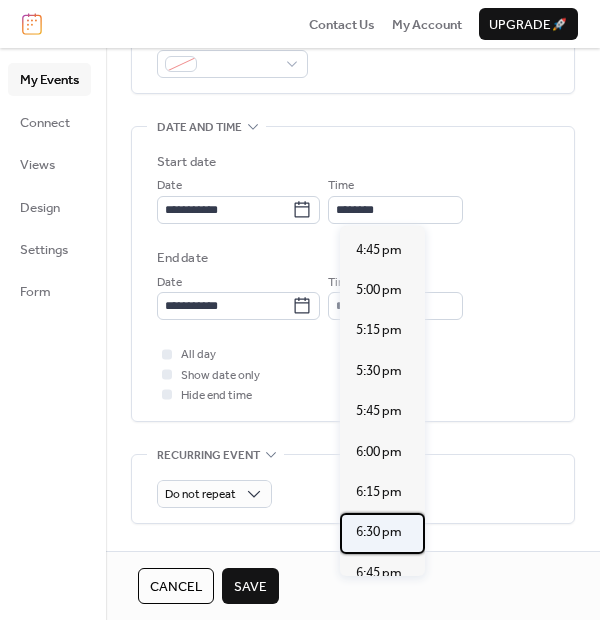 click on "6:30 pm" at bounding box center (382, 533) 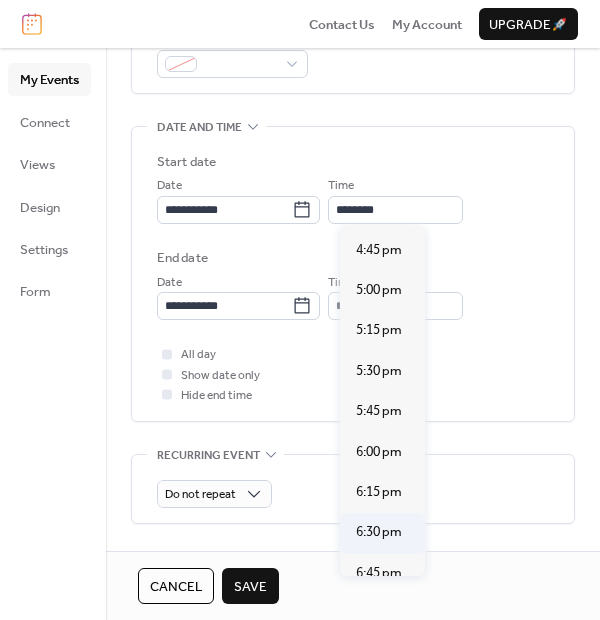 type on "*******" 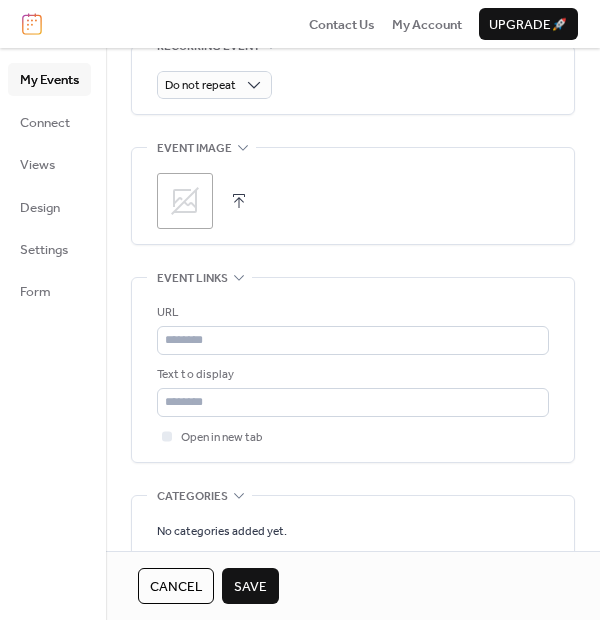 scroll, scrollTop: 1000, scrollLeft: 0, axis: vertical 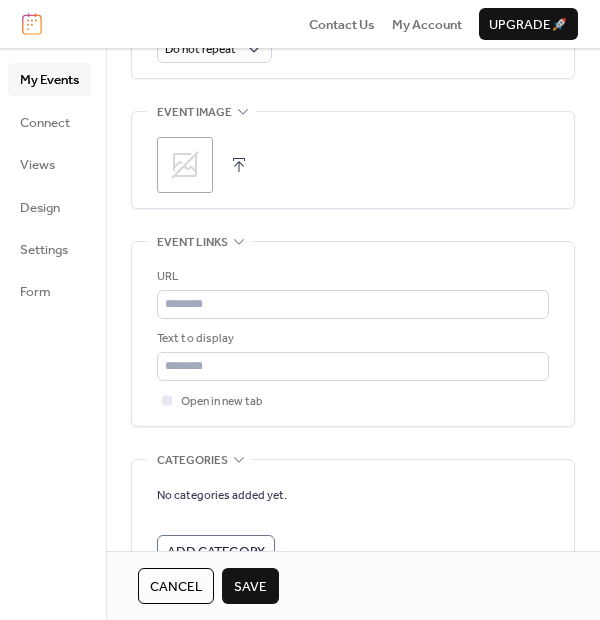 click on ";" at bounding box center [185, 165] 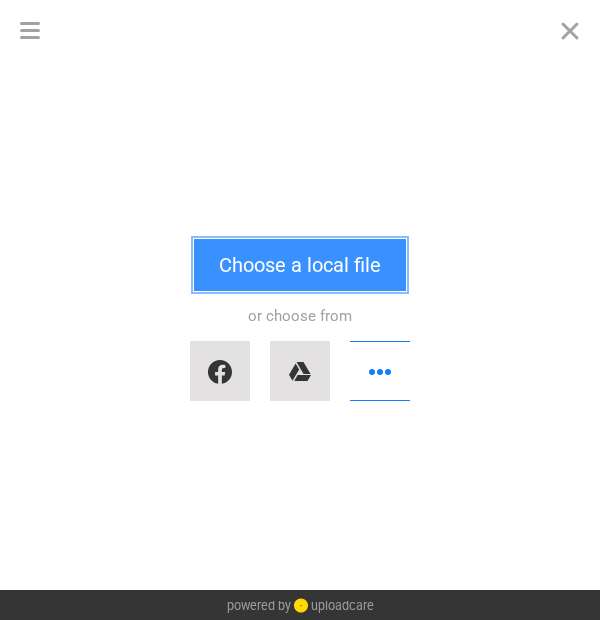 click on "Choose a local file" at bounding box center [300, 265] 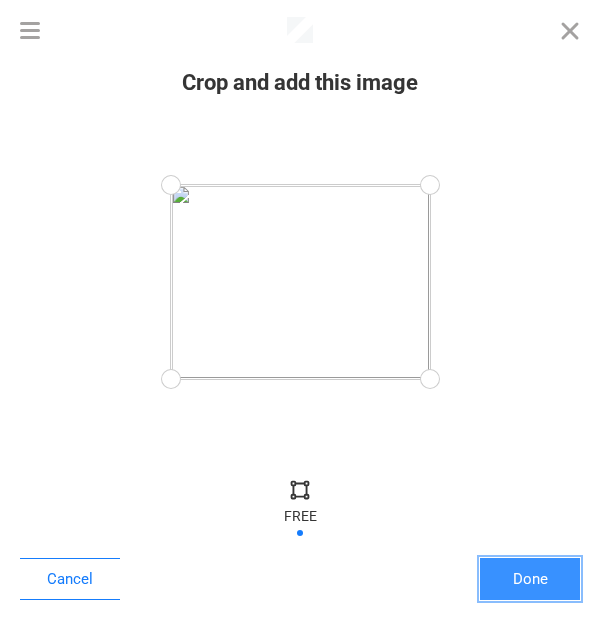 click on "Done" at bounding box center [530, 579] 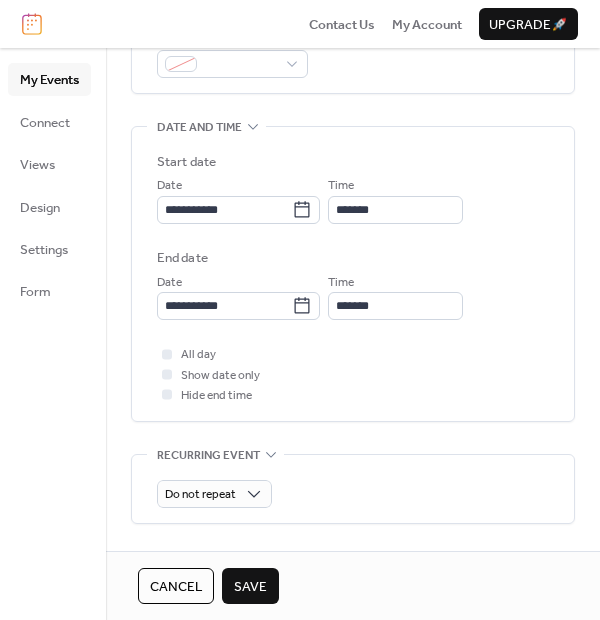 scroll, scrollTop: 444, scrollLeft: 0, axis: vertical 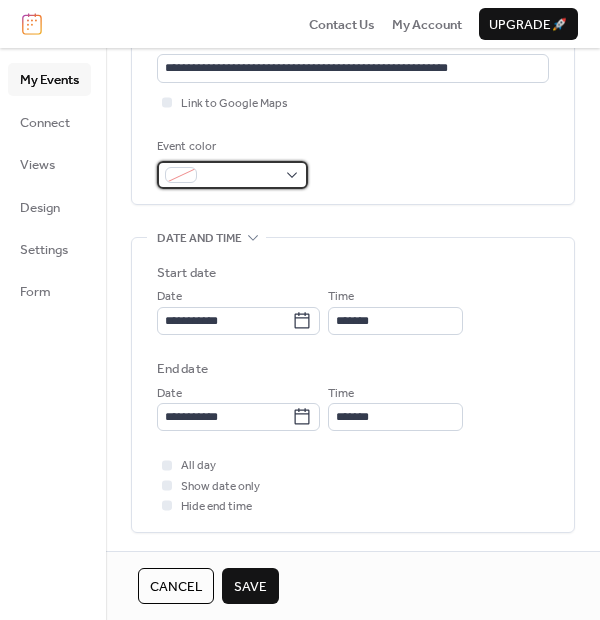 click on "**********" at bounding box center [300, 310] 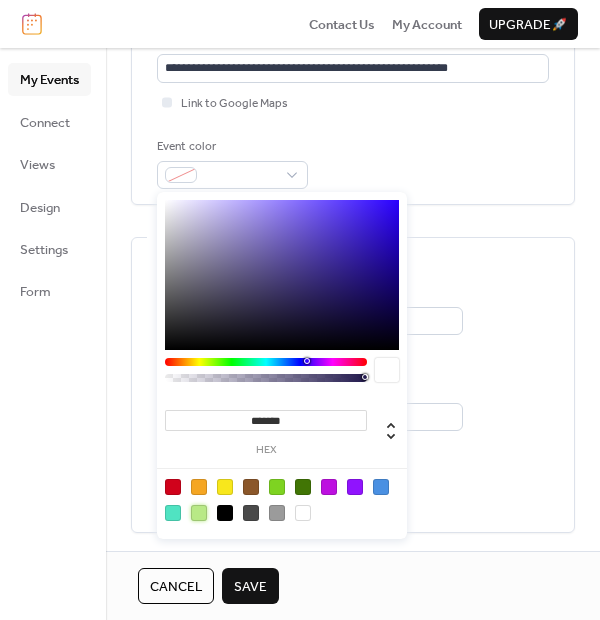 click at bounding box center [199, 513] 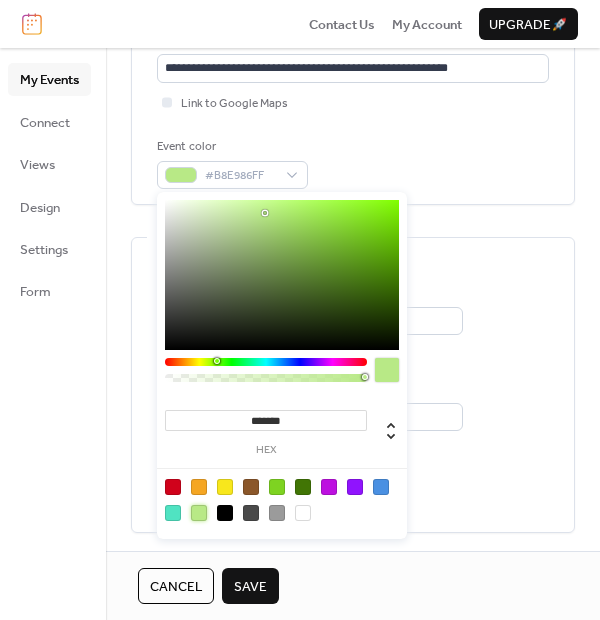 click on "Save" at bounding box center (250, 587) 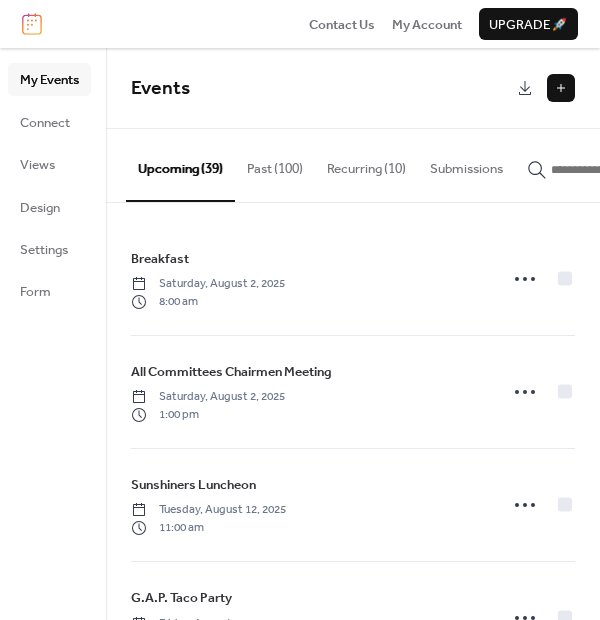 click on "Recurring (10)" at bounding box center [366, 164] 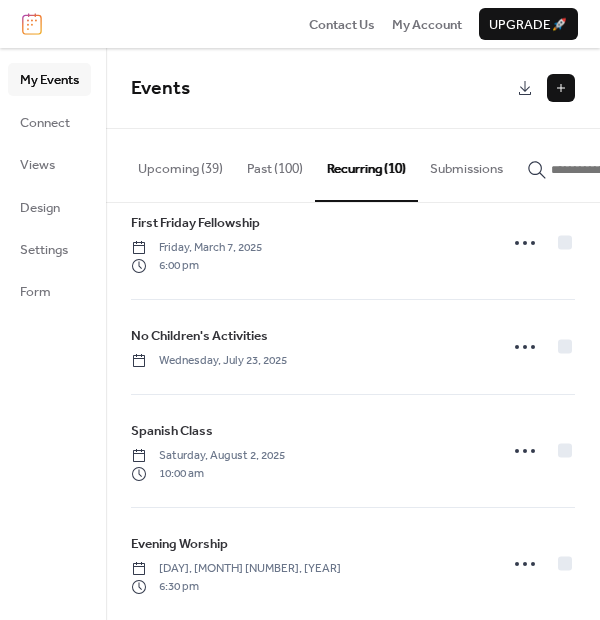 scroll, scrollTop: 739, scrollLeft: 0, axis: vertical 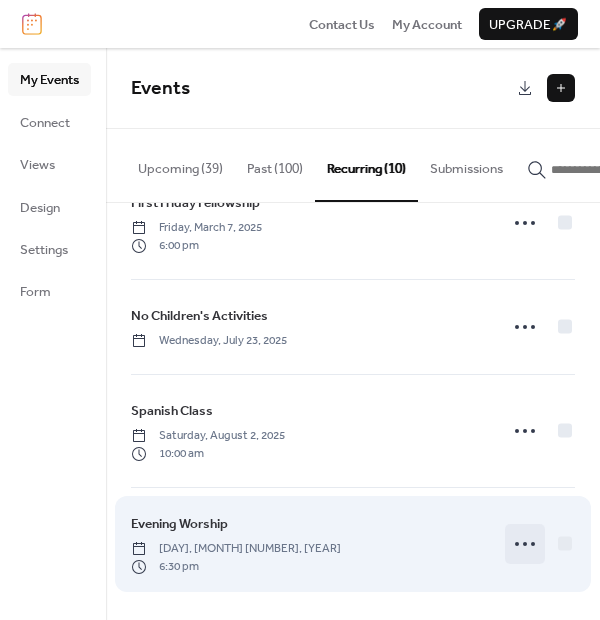 click 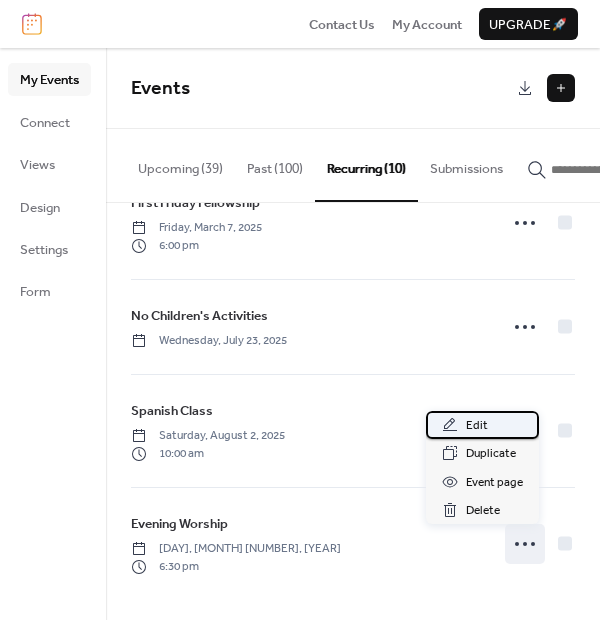click on "Edit" at bounding box center (477, 426) 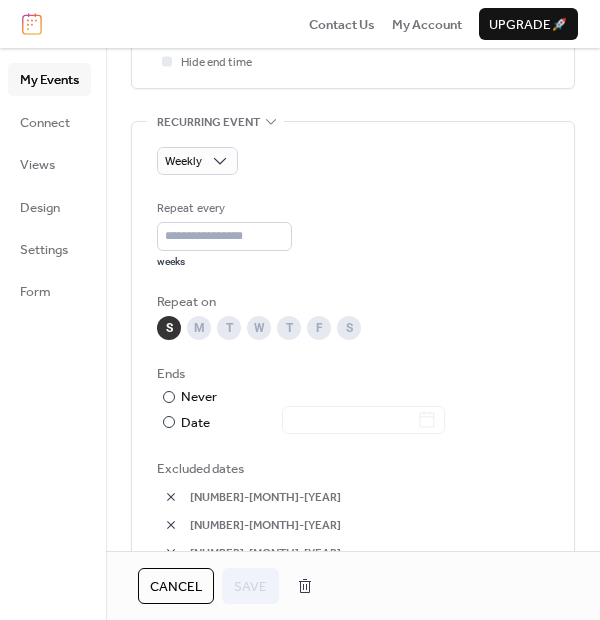 scroll, scrollTop: 1222, scrollLeft: 0, axis: vertical 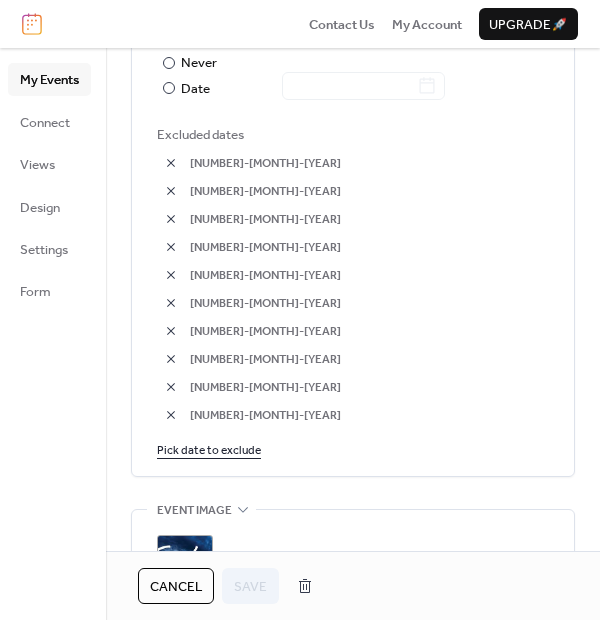 click on "Pick date to exclude" at bounding box center [209, 449] 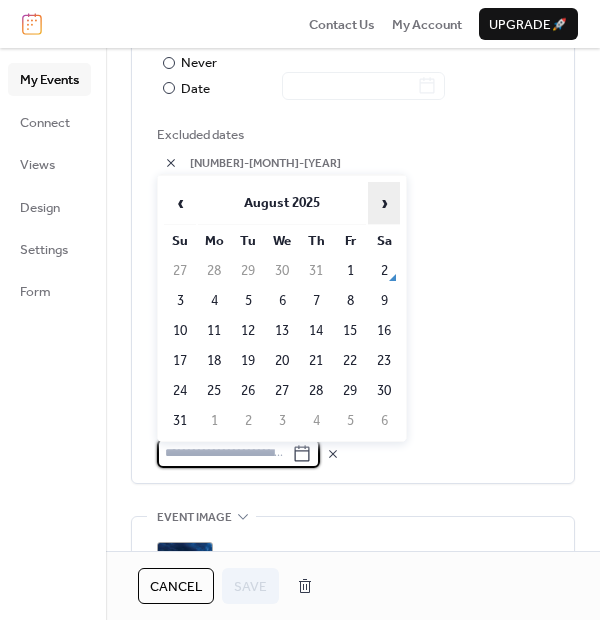 click on "›" at bounding box center [384, 203] 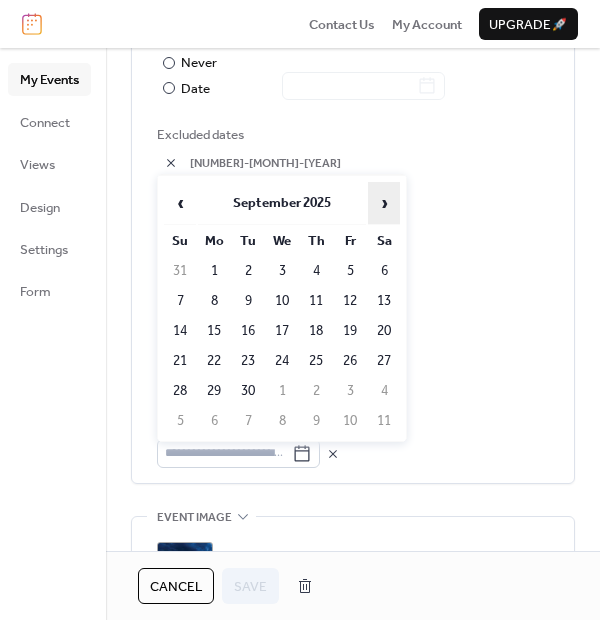 click on "›" at bounding box center [384, 203] 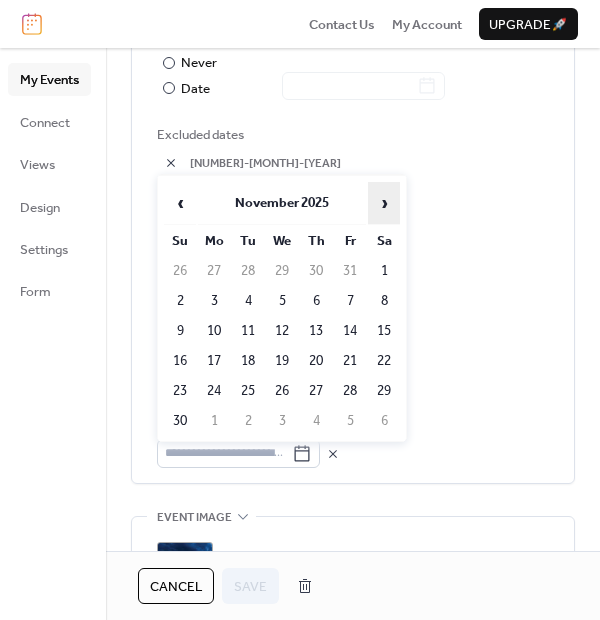 click on "›" at bounding box center (384, 203) 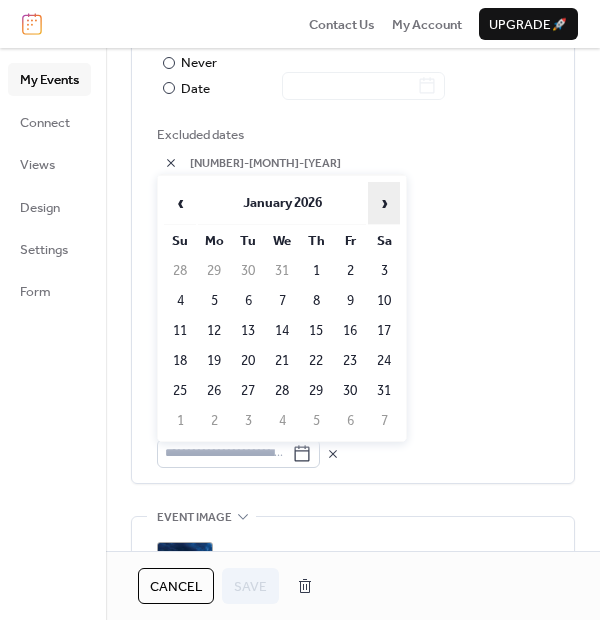 click on "›" at bounding box center [384, 203] 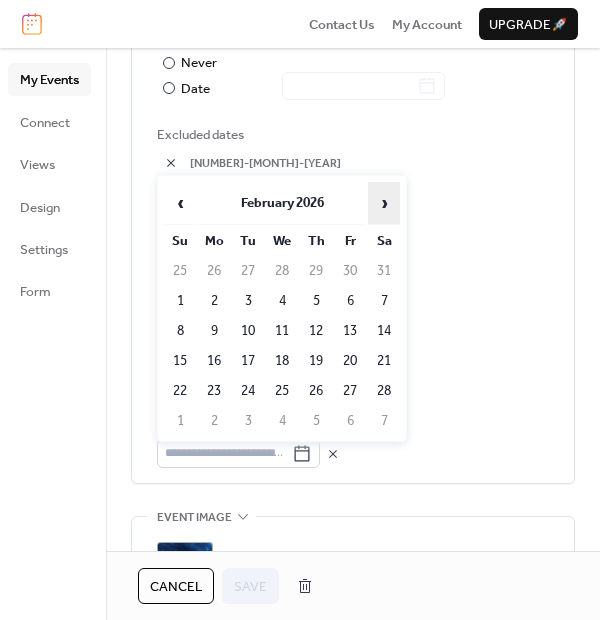 click on "›" at bounding box center [384, 203] 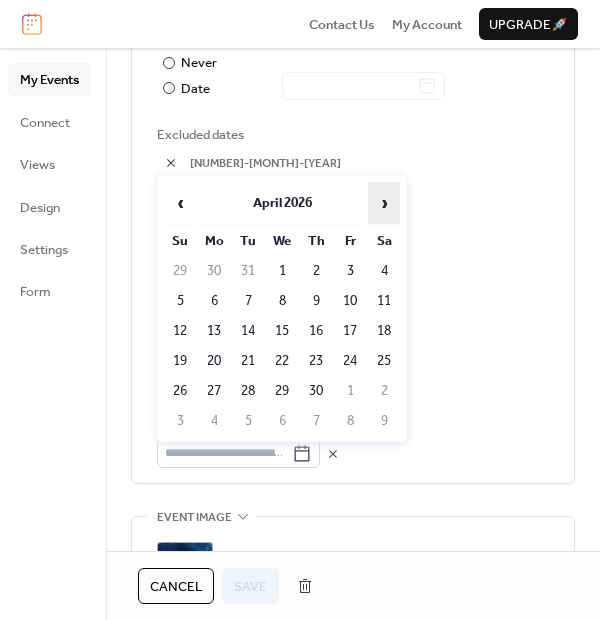 click on "›" at bounding box center [384, 203] 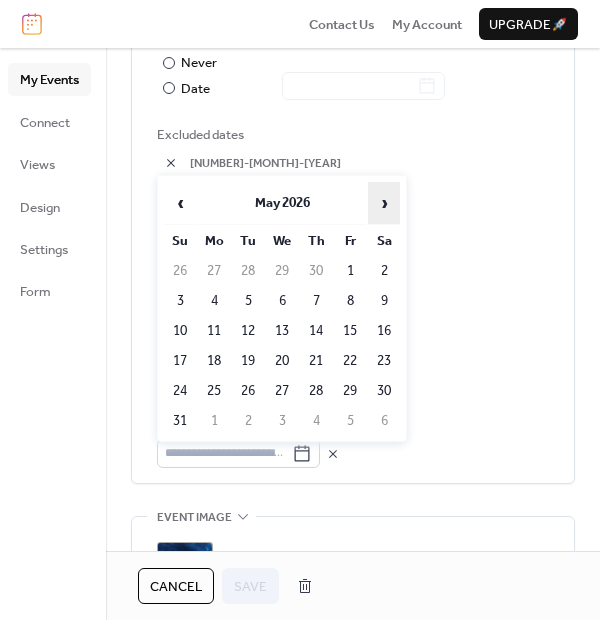 click on "›" at bounding box center (384, 203) 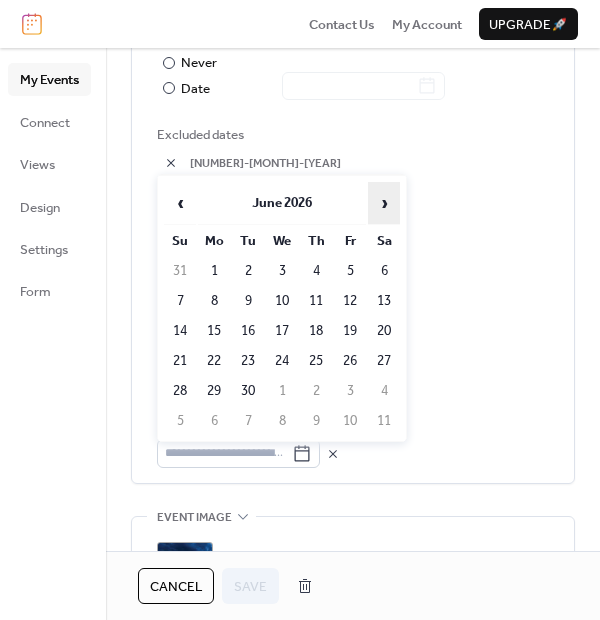click on "›" at bounding box center [384, 203] 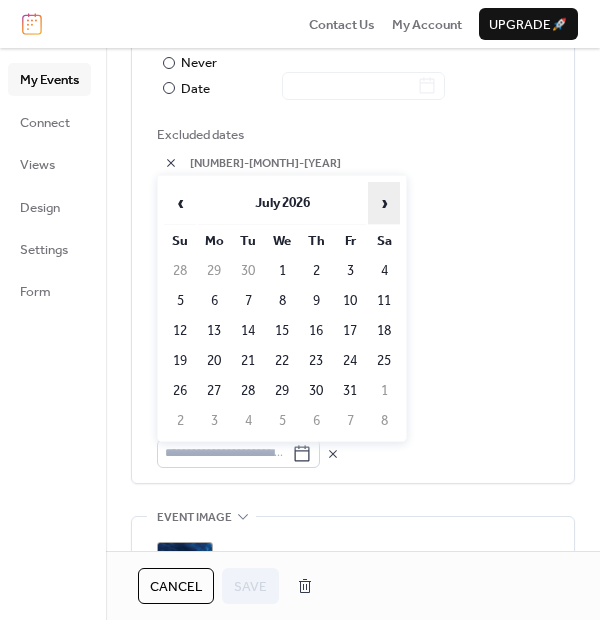 click on "›" at bounding box center (384, 203) 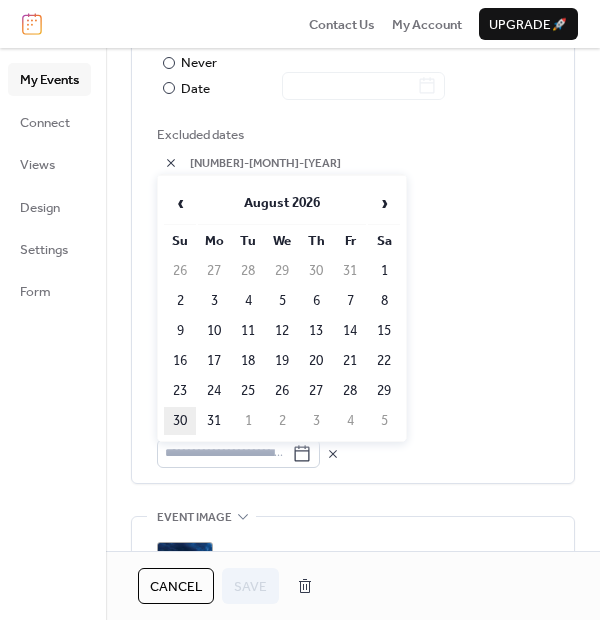 click on "30" at bounding box center (180, 421) 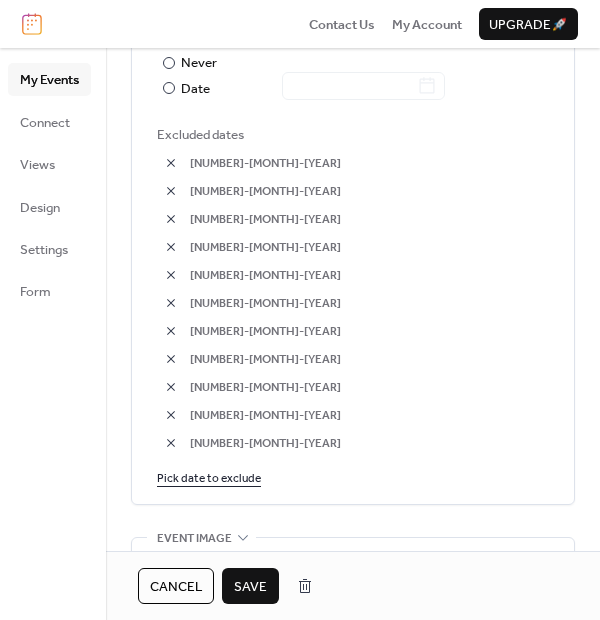 click on "Save" at bounding box center [250, 587] 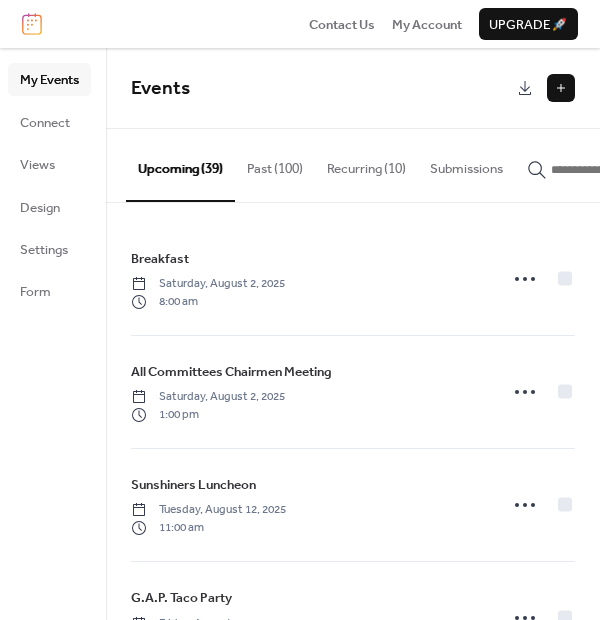 click at bounding box center [561, 88] 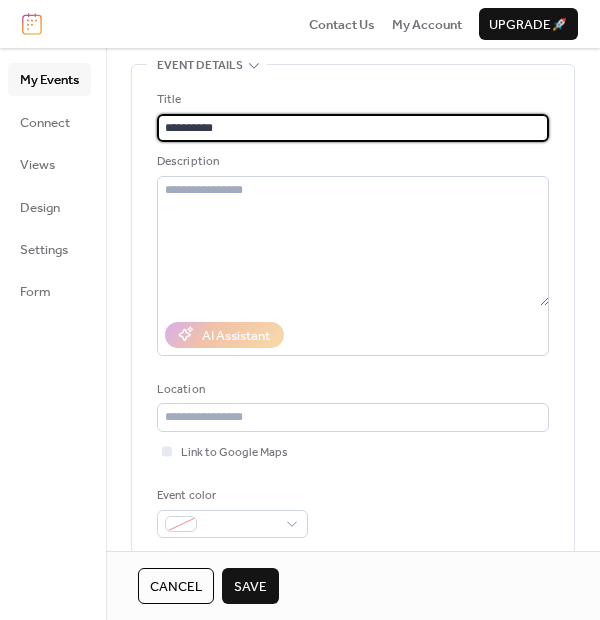 scroll, scrollTop: 333, scrollLeft: 0, axis: vertical 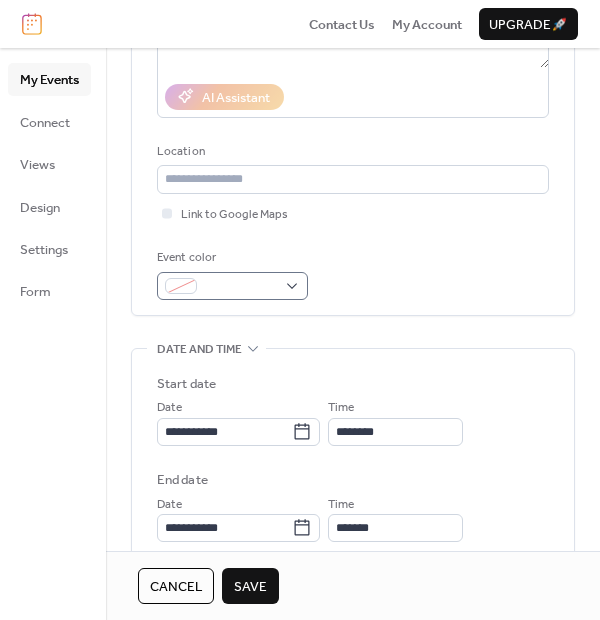type on "*********" 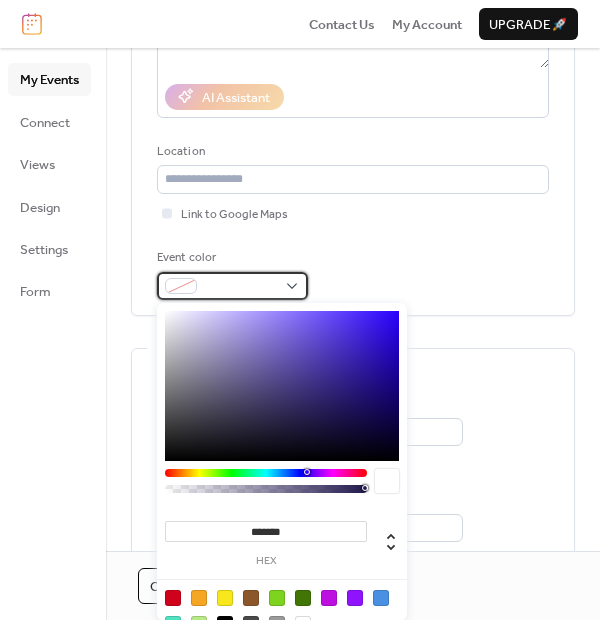 click at bounding box center [232, 286] 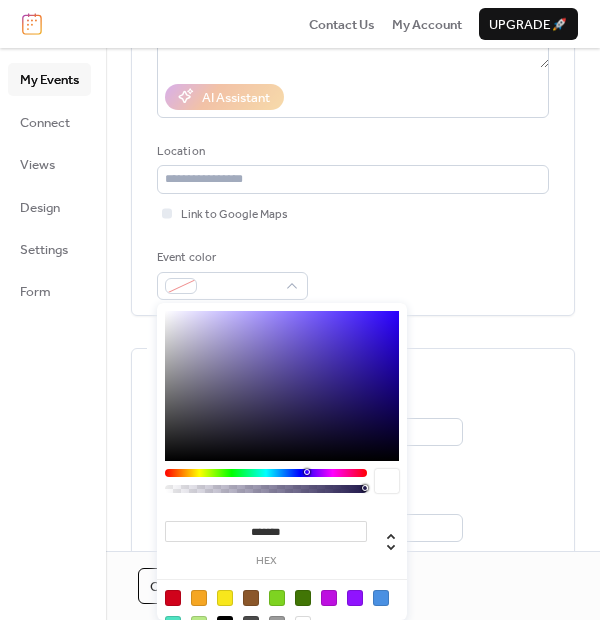 type on "*******" 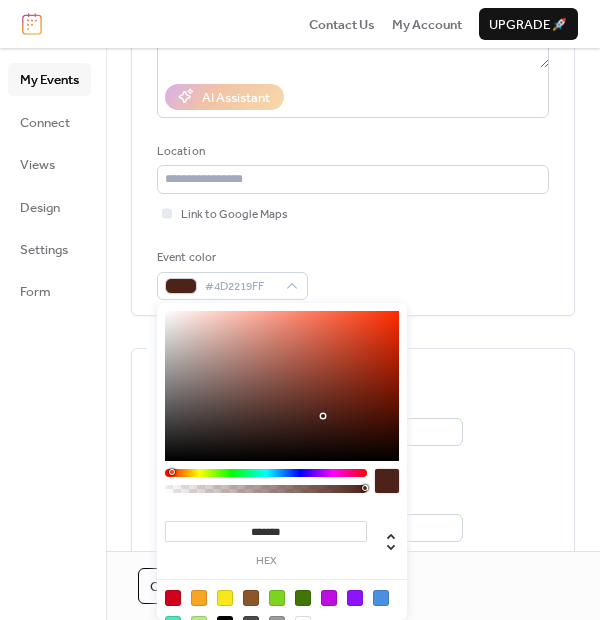 click at bounding box center (266, 473) 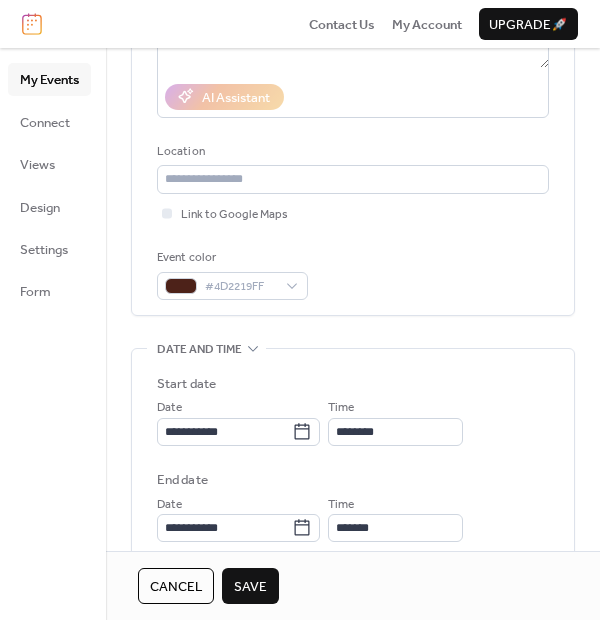 click on "My Events Connect Views Design Settings Form" at bounding box center [53, 334] 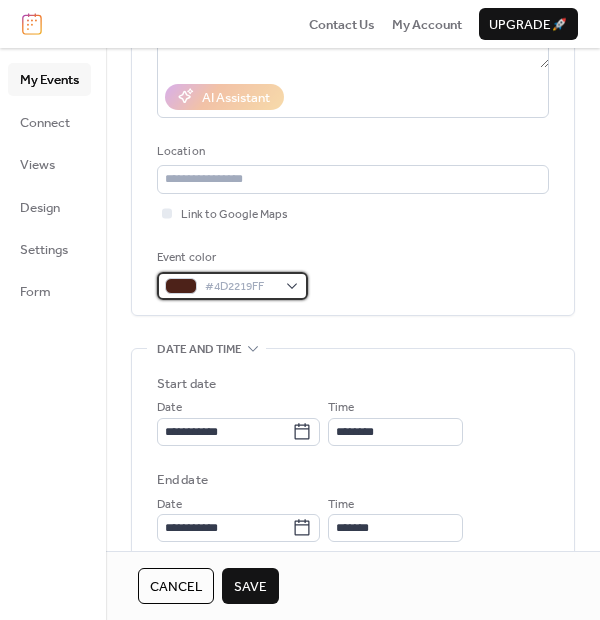 click at bounding box center (181, 286) 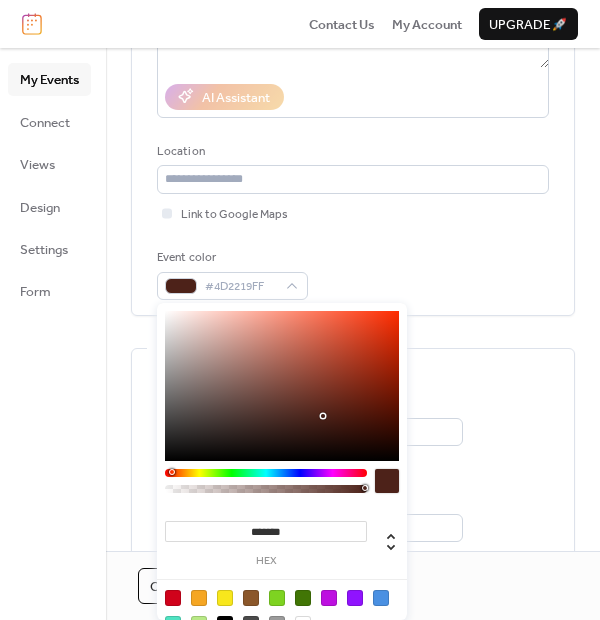 click at bounding box center [173, 598] 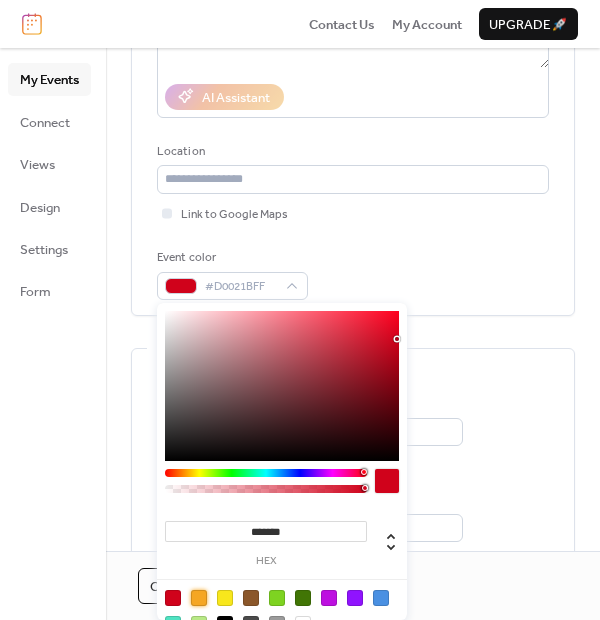 click at bounding box center [199, 598] 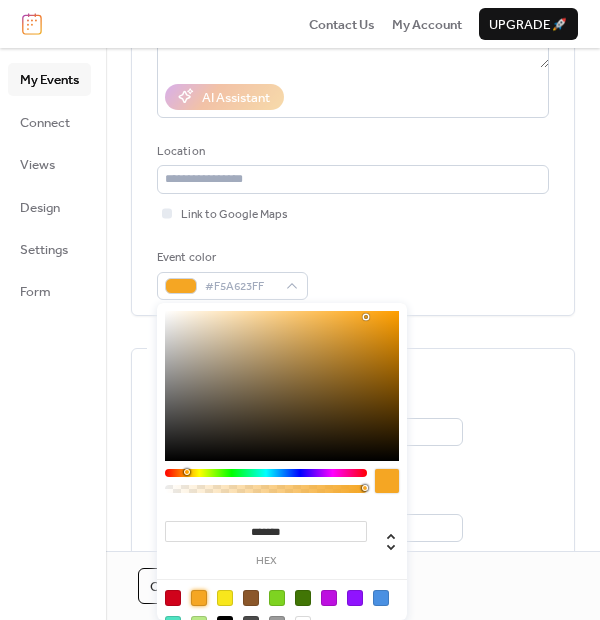 click at bounding box center [173, 598] 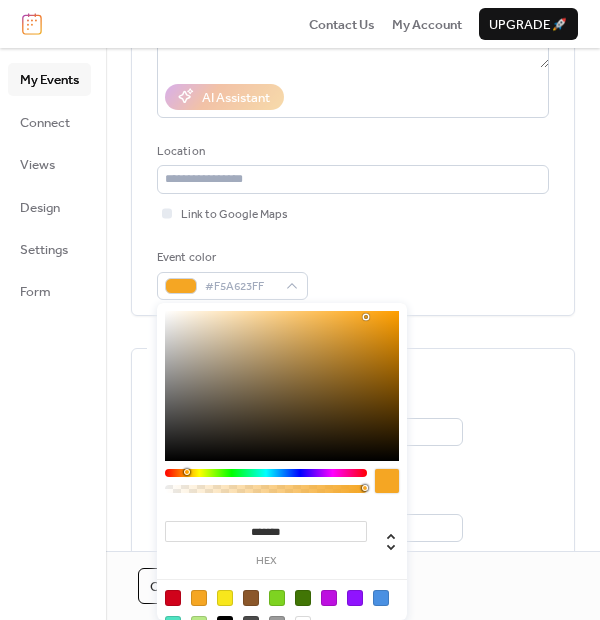 click at bounding box center (173, 598) 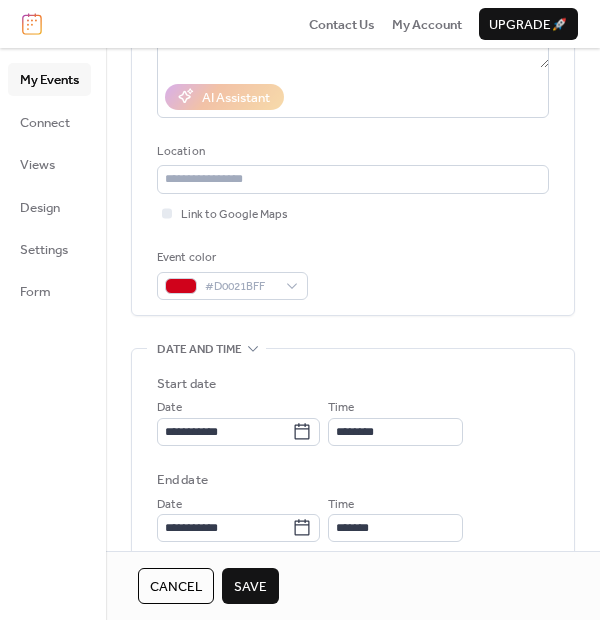 click on "My Events Connect Views Design Settings Form" at bounding box center (53, 334) 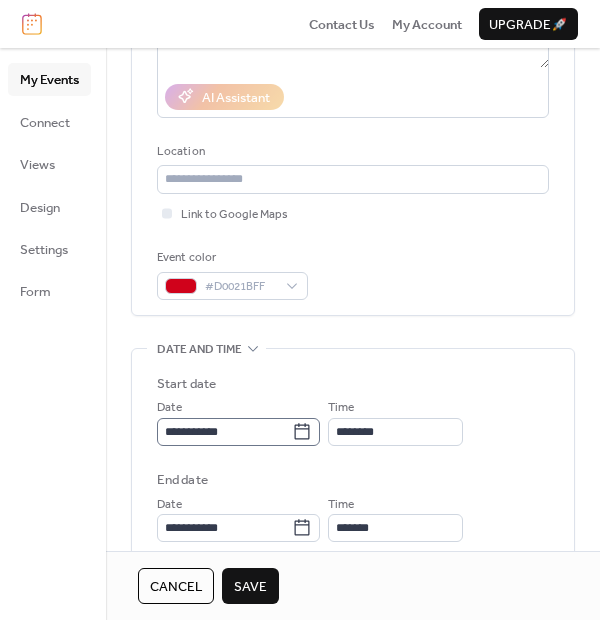 click on "**********" at bounding box center [238, 432] 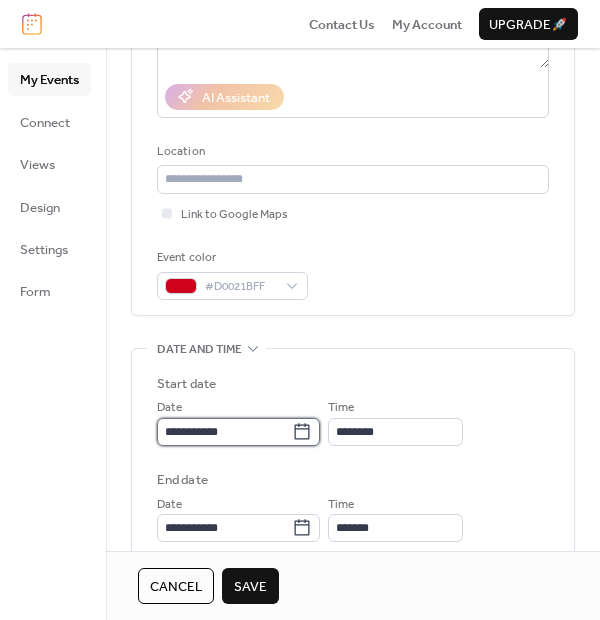 click on "**********" at bounding box center (224, 432) 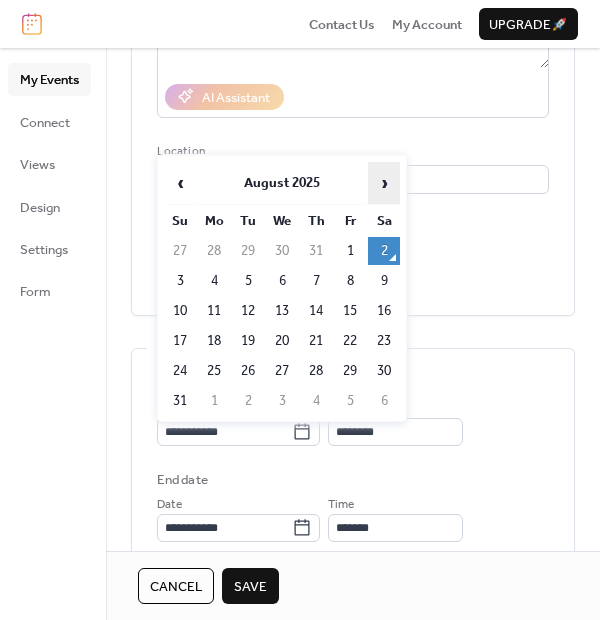 click on "›" at bounding box center [384, 183] 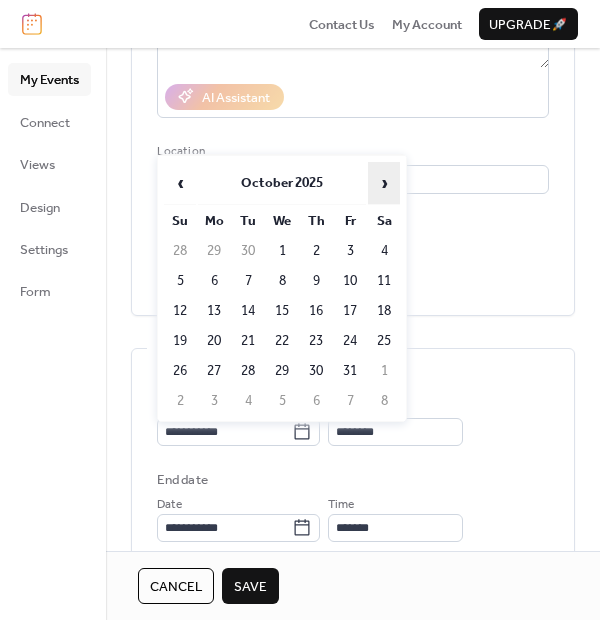click on "›" at bounding box center [384, 183] 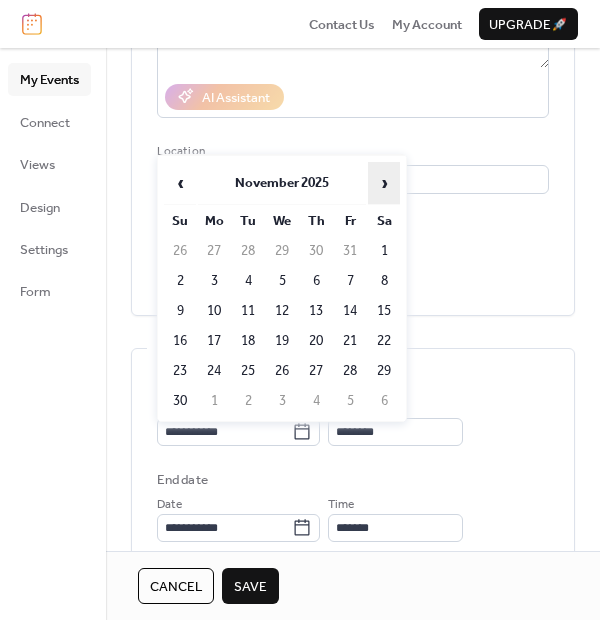click on "›" at bounding box center [384, 183] 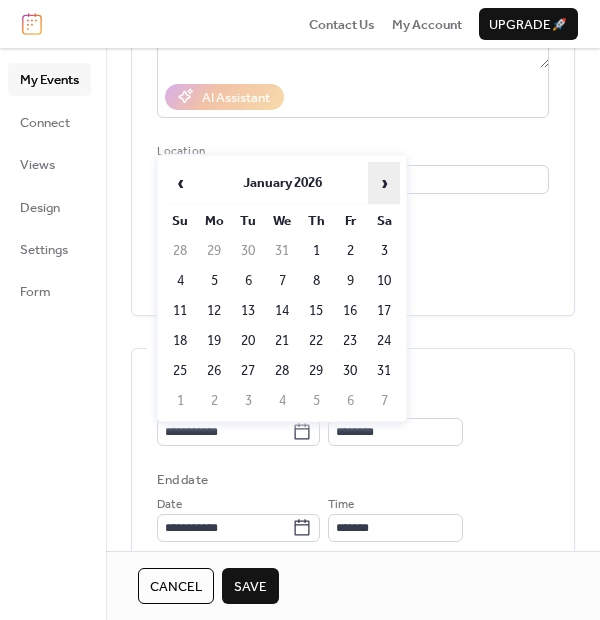 click on "›" at bounding box center (384, 183) 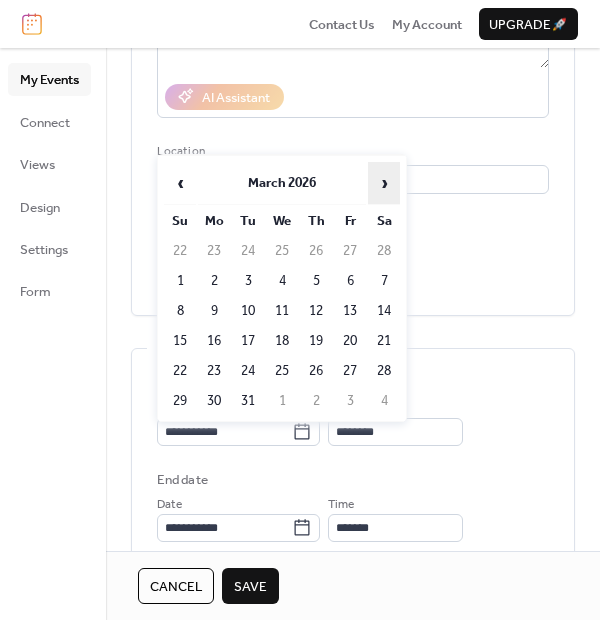 click on "›" at bounding box center (384, 183) 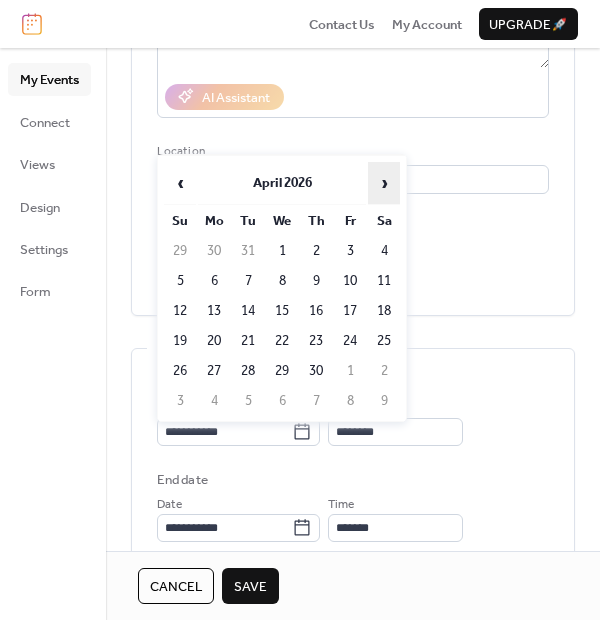 click on "›" at bounding box center (384, 183) 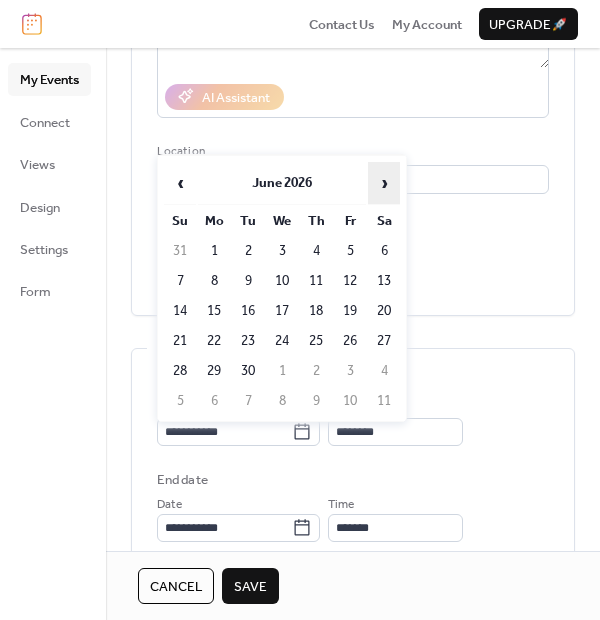 click on "›" at bounding box center [384, 183] 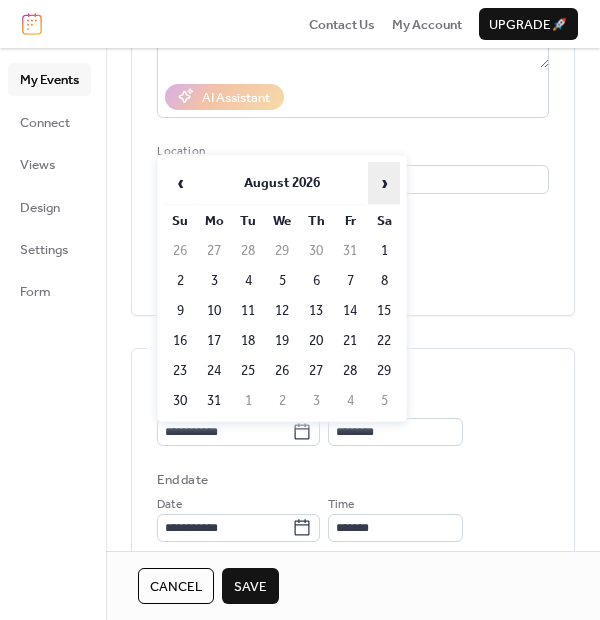 click on "›" at bounding box center [384, 183] 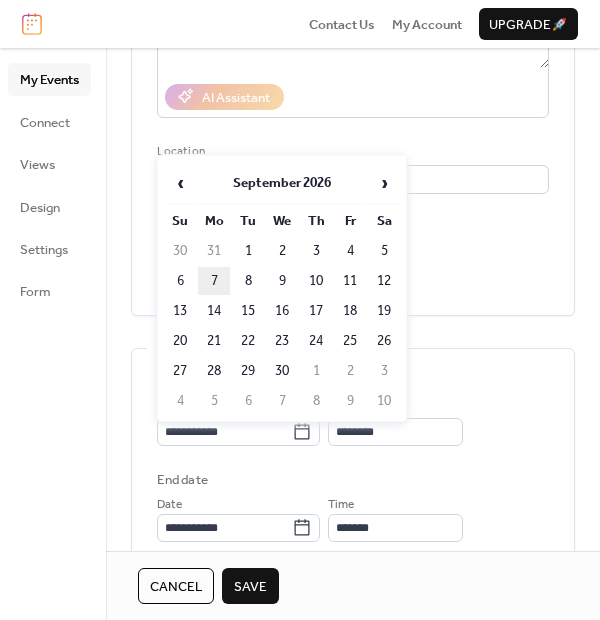 click on "7" at bounding box center [214, 281] 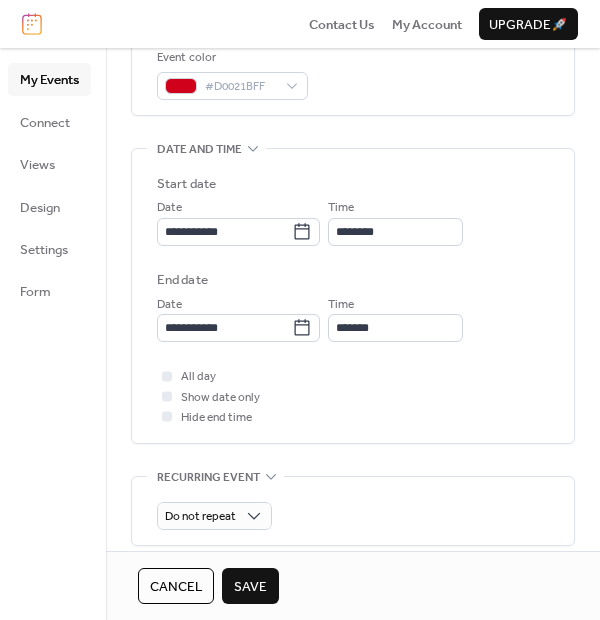 scroll, scrollTop: 555, scrollLeft: 0, axis: vertical 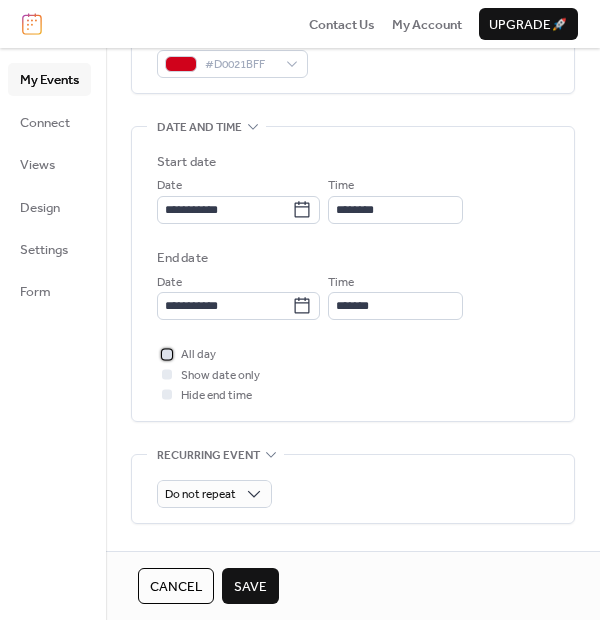 click at bounding box center [167, 354] 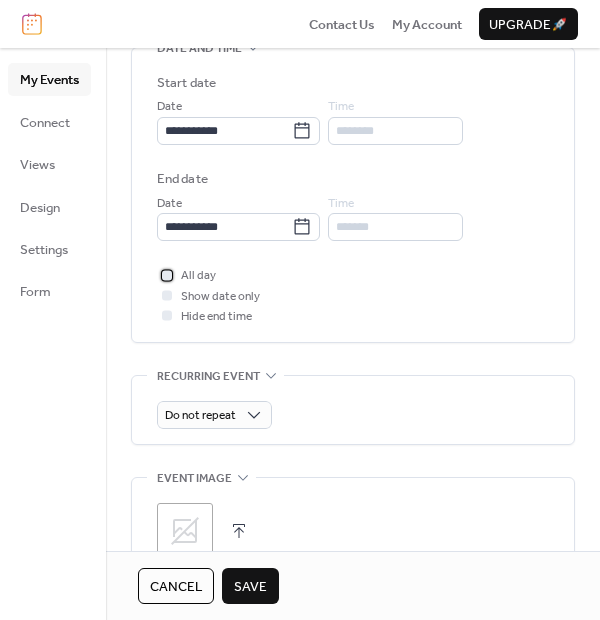 scroll, scrollTop: 777, scrollLeft: 0, axis: vertical 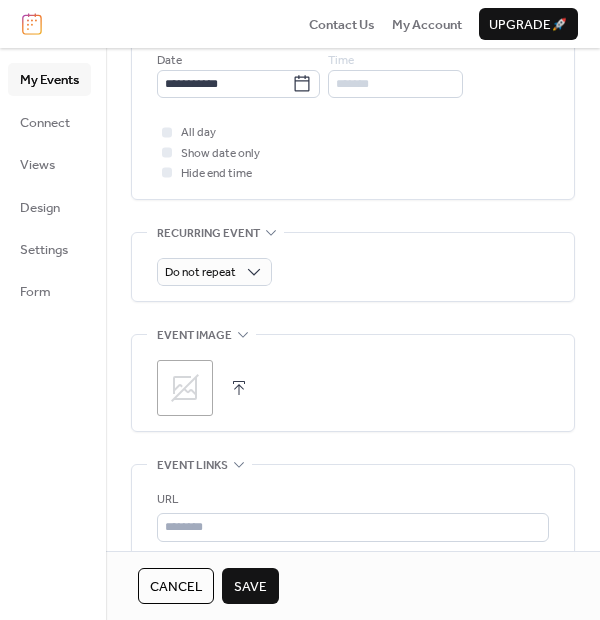 click 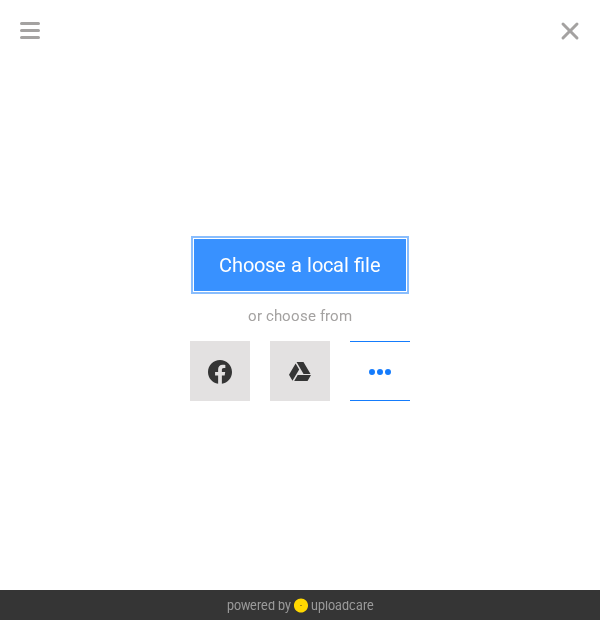 click on "Choose a local file" at bounding box center [300, 265] 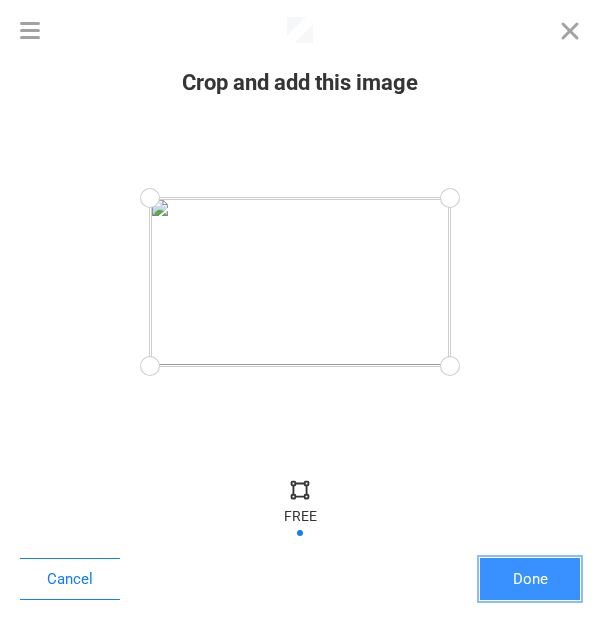 click on "Done" at bounding box center (530, 579) 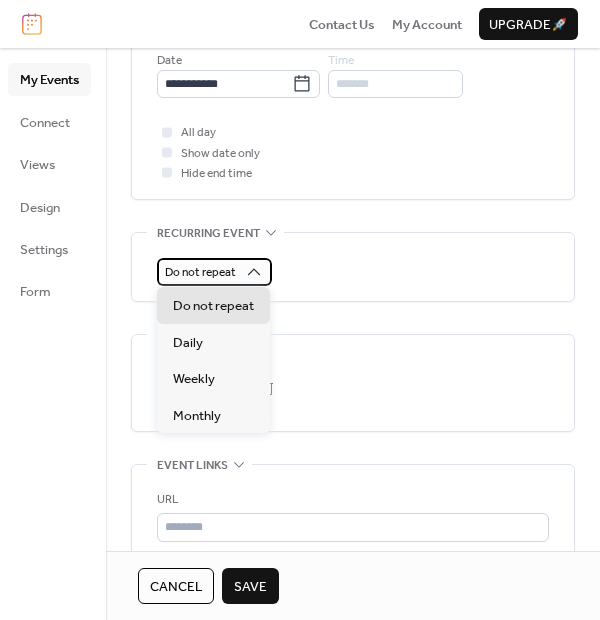 click on "Do not repeat" at bounding box center (200, 272) 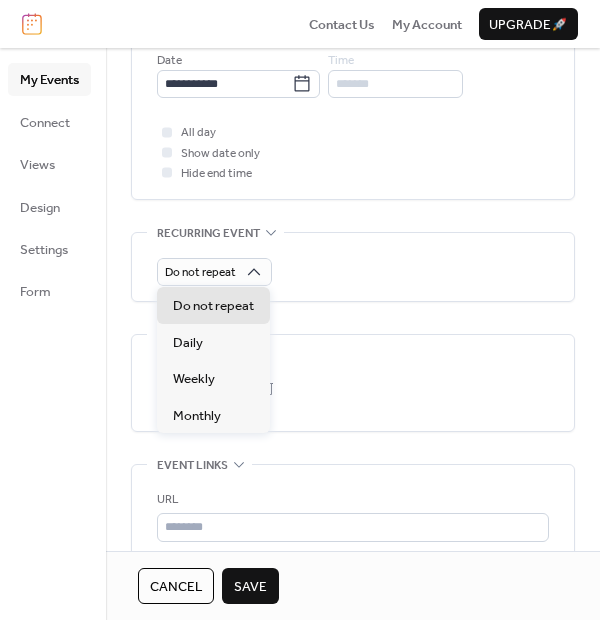 click on "Do not repeat" at bounding box center [353, 267] 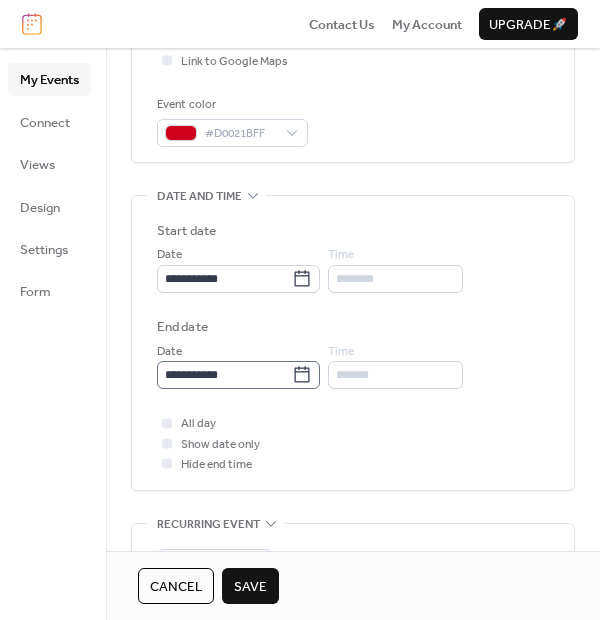 scroll, scrollTop: 555, scrollLeft: 0, axis: vertical 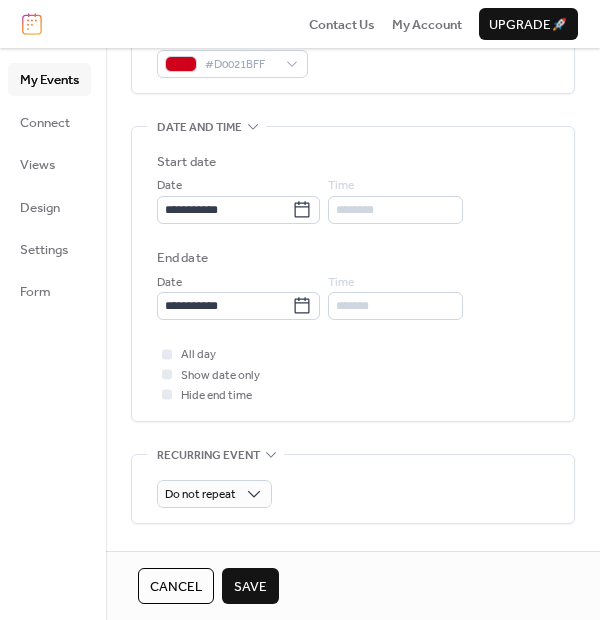 click on "Save" at bounding box center [250, 586] 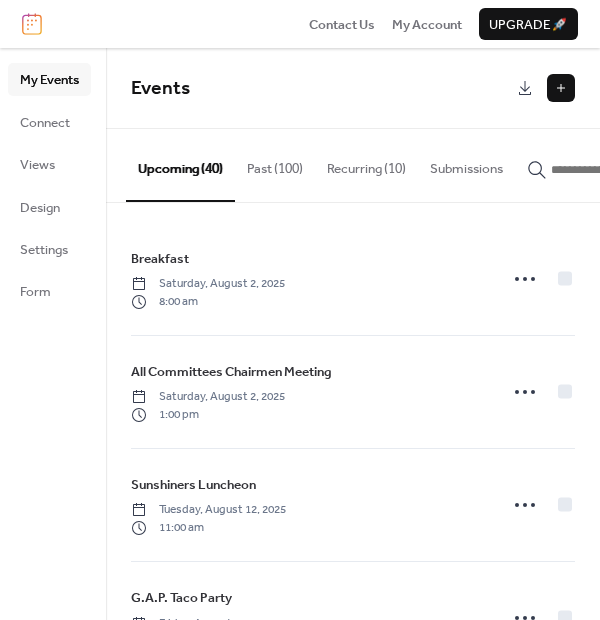 click at bounding box center [561, 88] 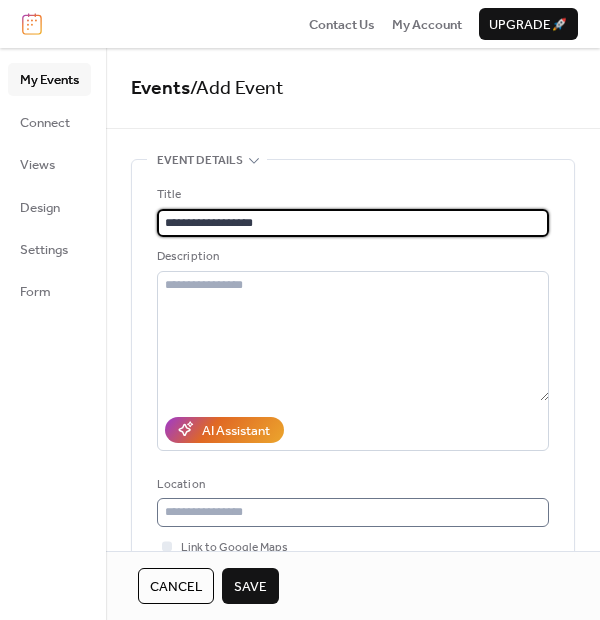 type on "**********" 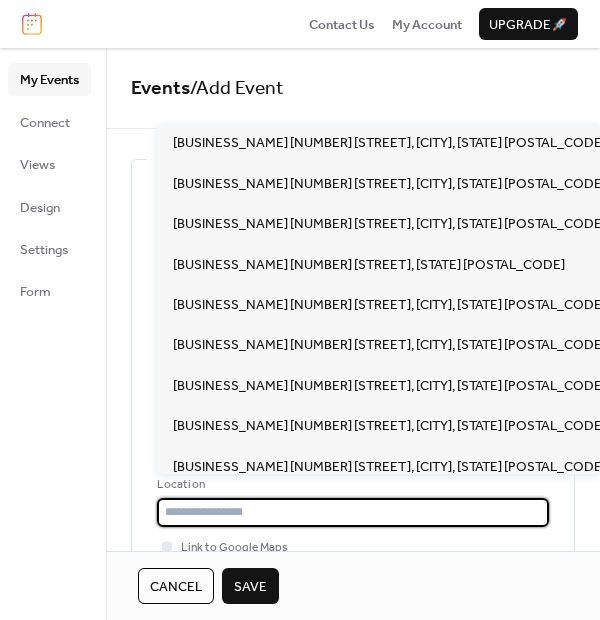 click at bounding box center (353, 512) 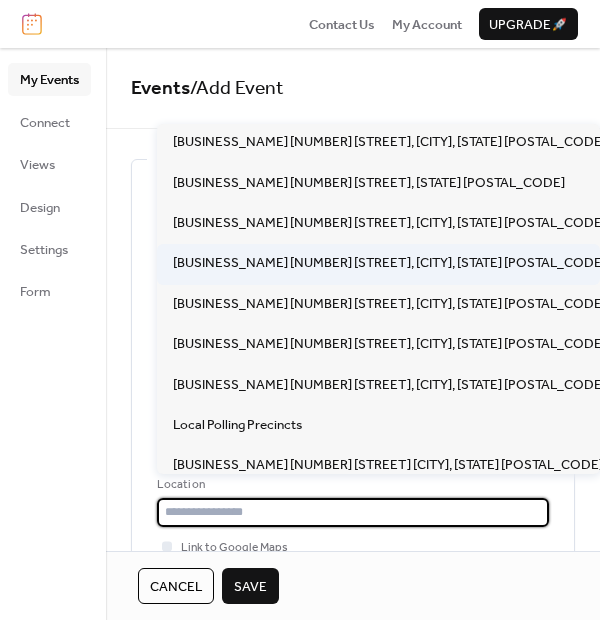 scroll, scrollTop: 177, scrollLeft: 0, axis: vertical 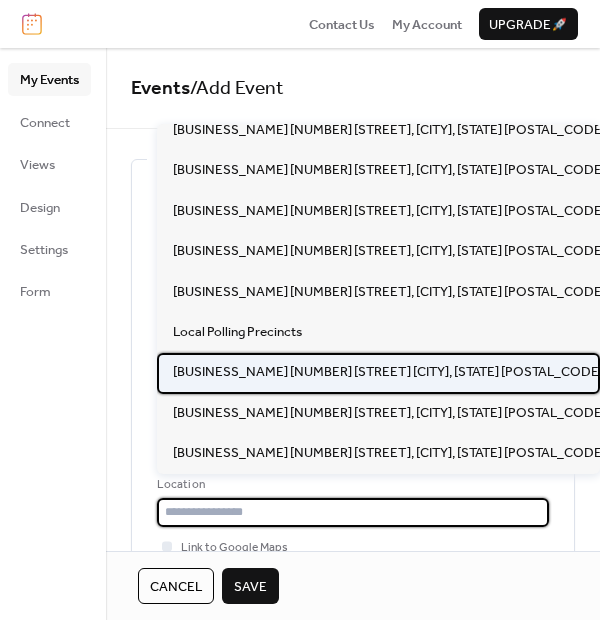click on "Parkwood Baptist Church 3903 Dixon Road Anderson SC 29625" at bounding box center (388, 372) 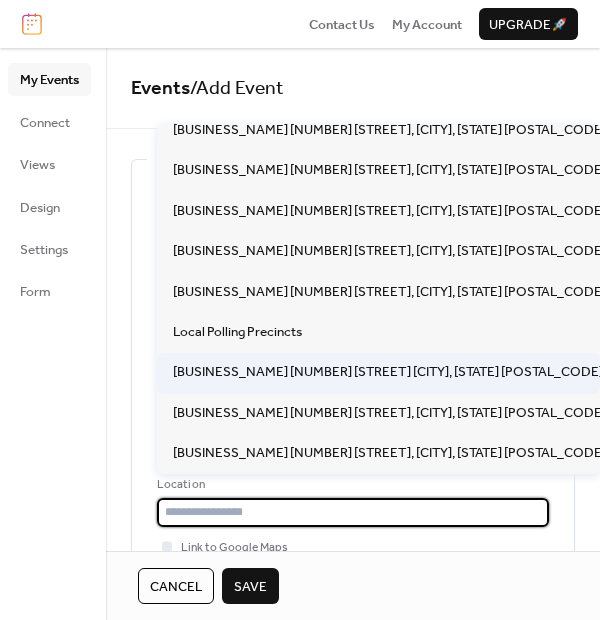 type on "**********" 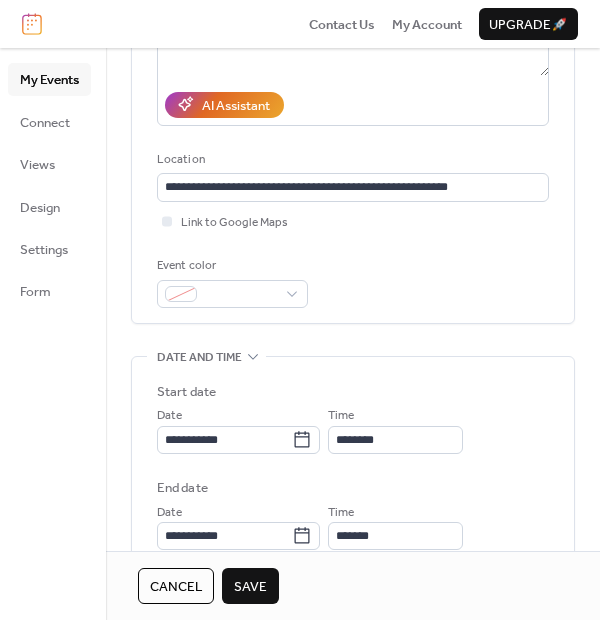 scroll, scrollTop: 333, scrollLeft: 0, axis: vertical 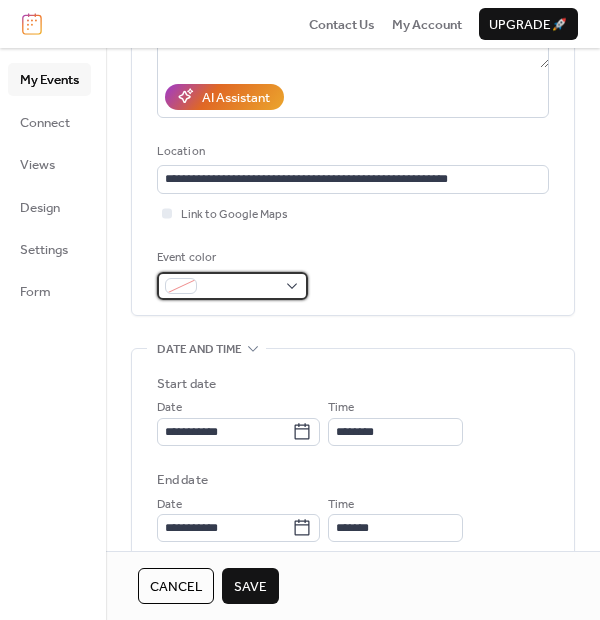 click at bounding box center (240, 287) 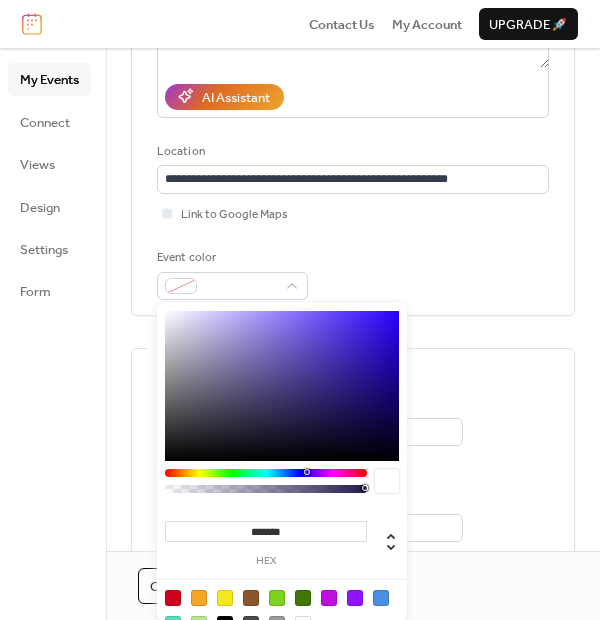 click at bounding box center (329, 598) 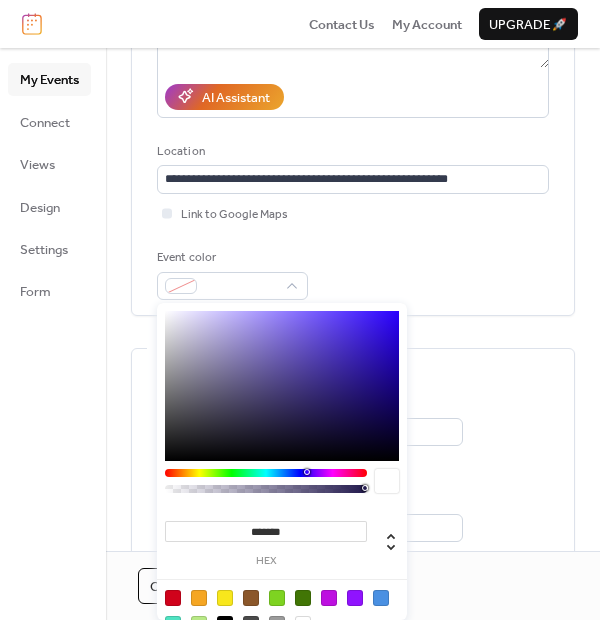 type on "*******" 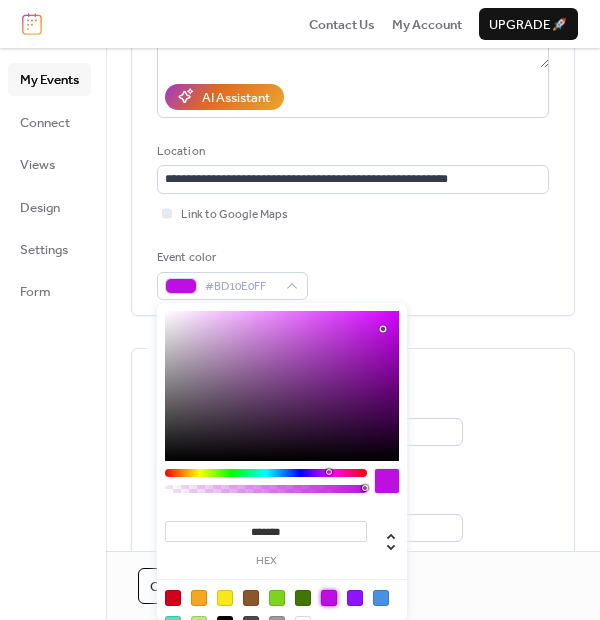 click on "My Events Connect Views Design Settings Form" at bounding box center (53, 334) 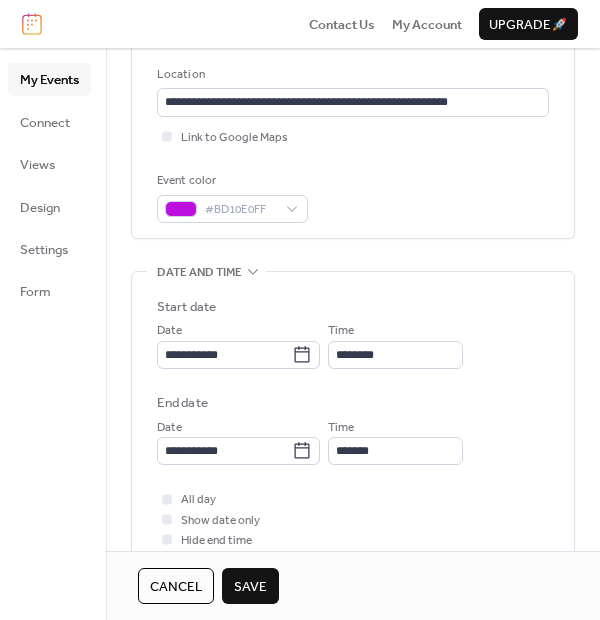 scroll, scrollTop: 444, scrollLeft: 0, axis: vertical 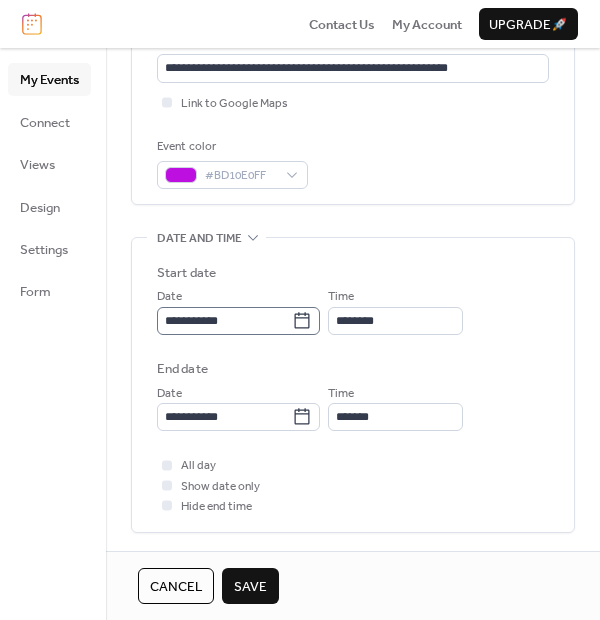 click 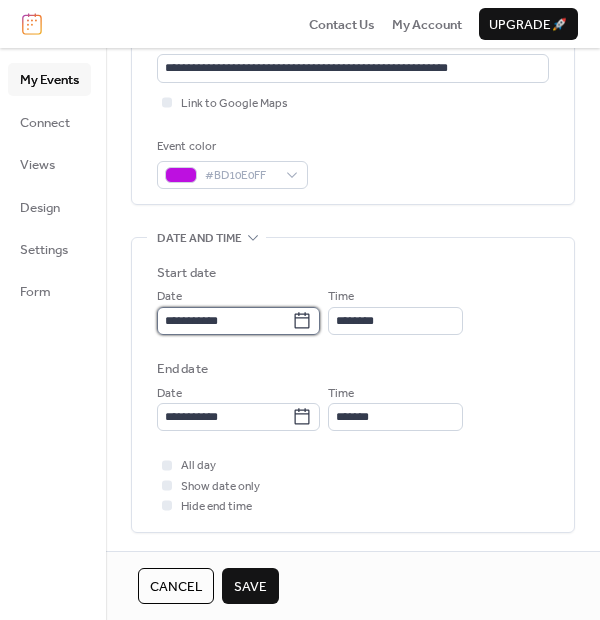 click on "**********" at bounding box center (224, 321) 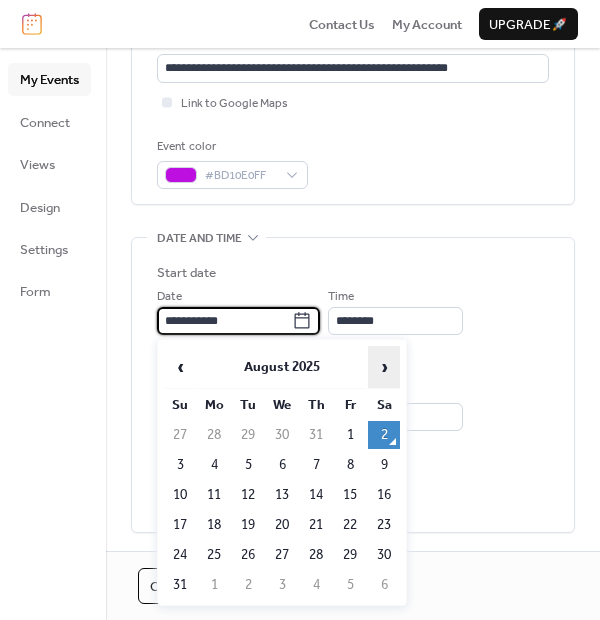 click on "›" at bounding box center [384, 367] 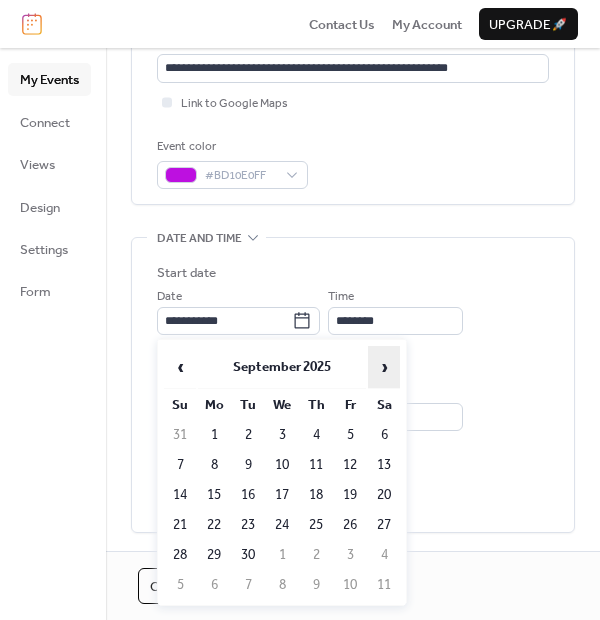 click on "›" at bounding box center (384, 367) 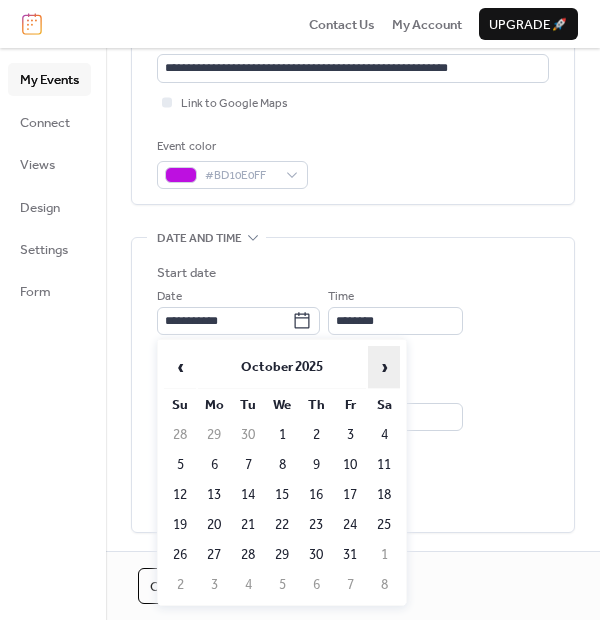 click on "›" at bounding box center [384, 367] 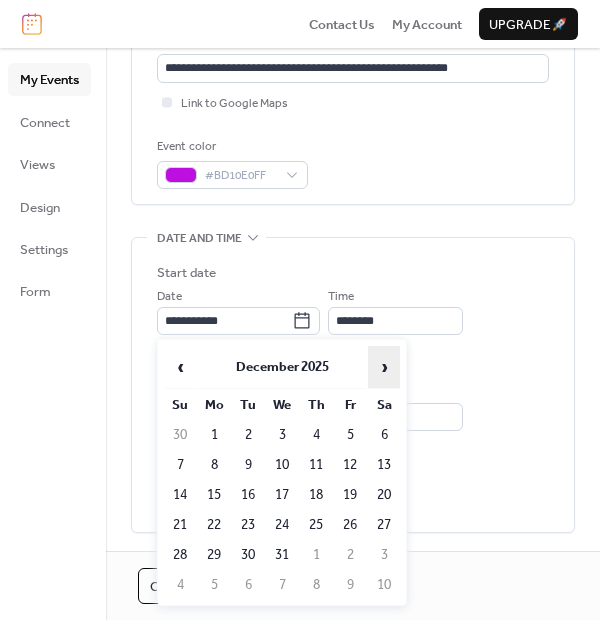 click on "›" at bounding box center [384, 367] 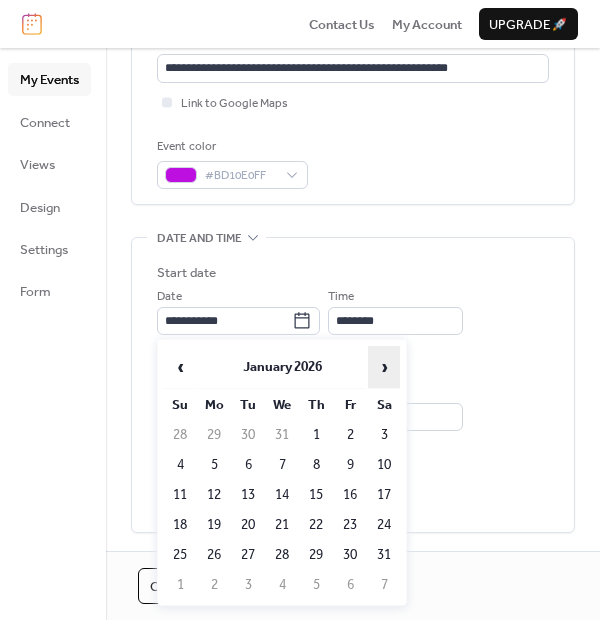 click on "›" at bounding box center [384, 367] 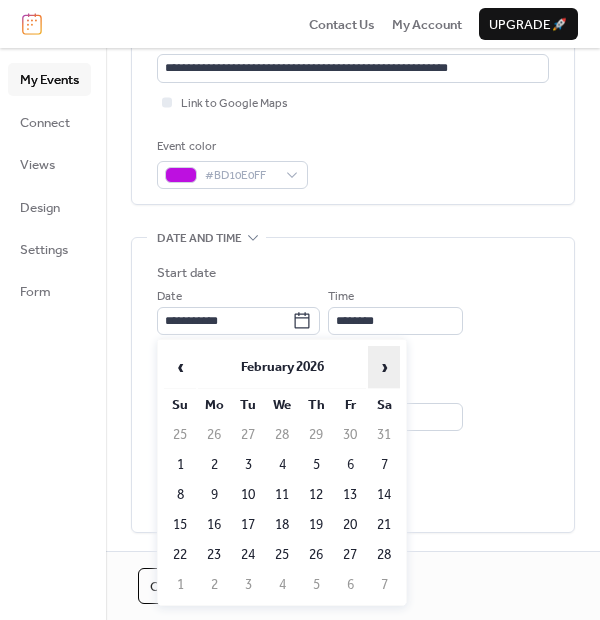 click on "›" at bounding box center (384, 367) 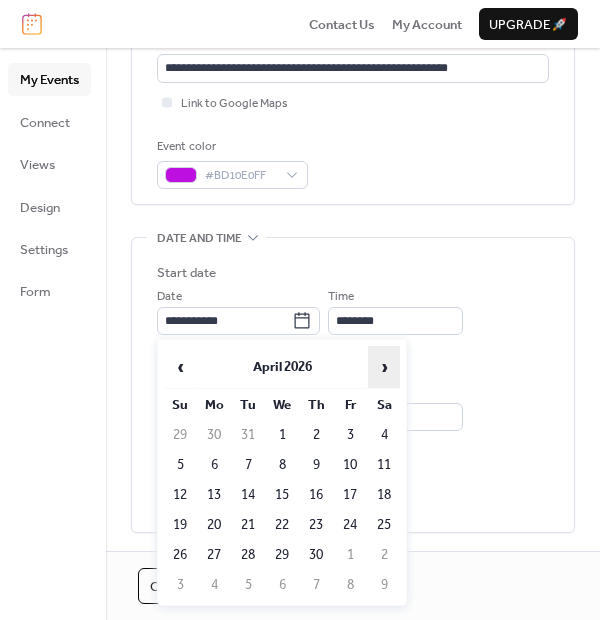 click on "›" at bounding box center [384, 367] 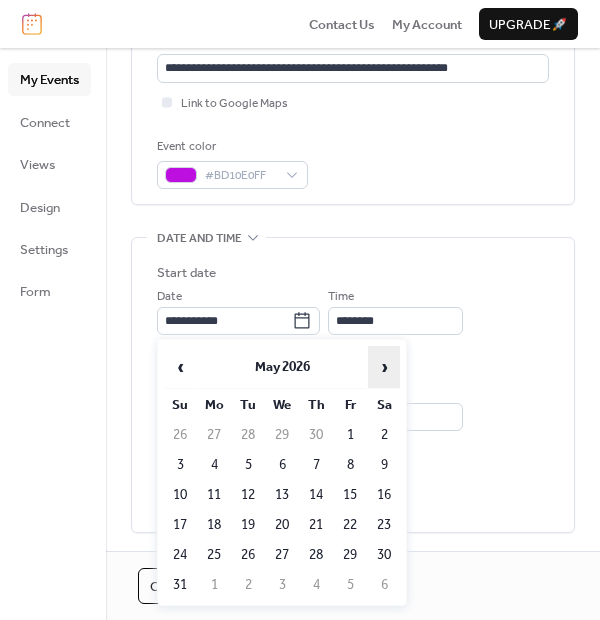 click on "›" at bounding box center [384, 367] 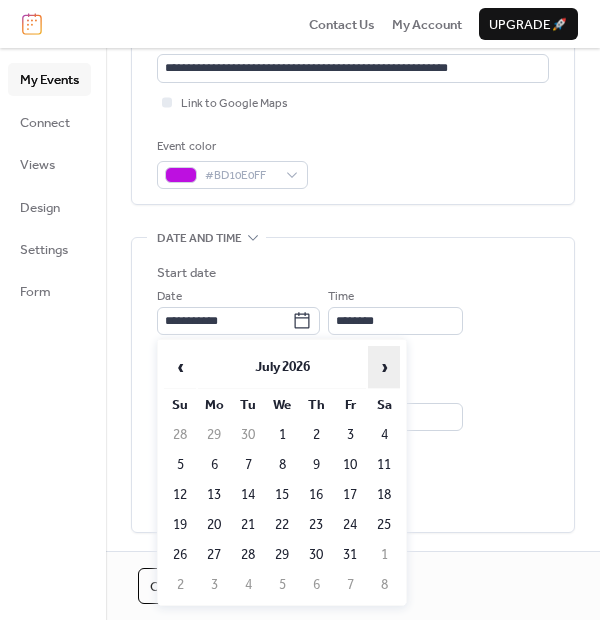 click on "›" at bounding box center (384, 367) 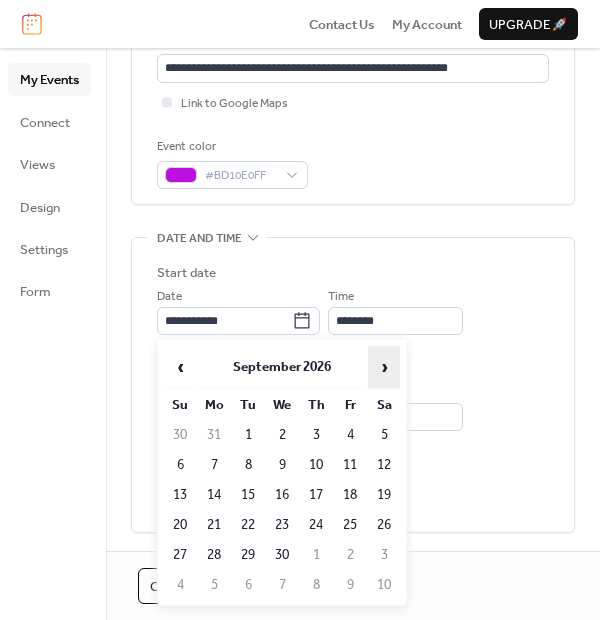click on "›" at bounding box center (384, 367) 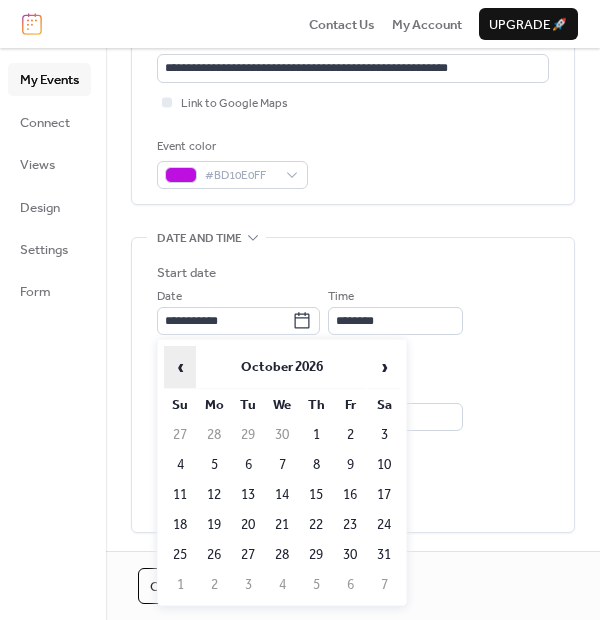 click on "‹" at bounding box center (180, 367) 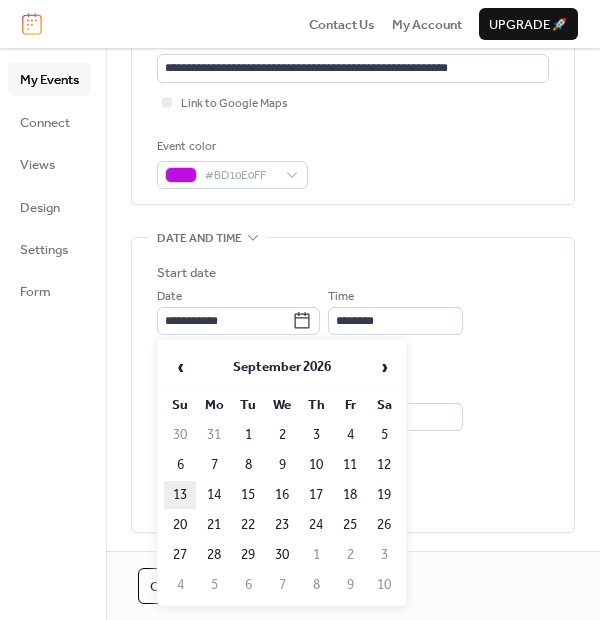 click on "13" at bounding box center (180, 495) 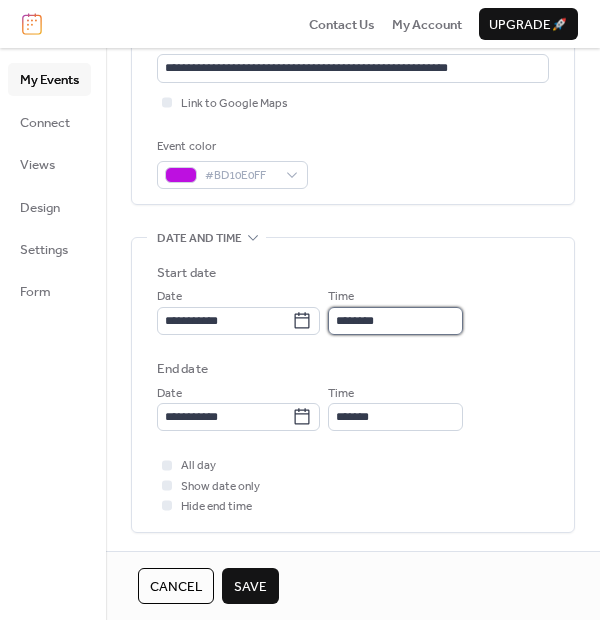click on "********" at bounding box center [395, 321] 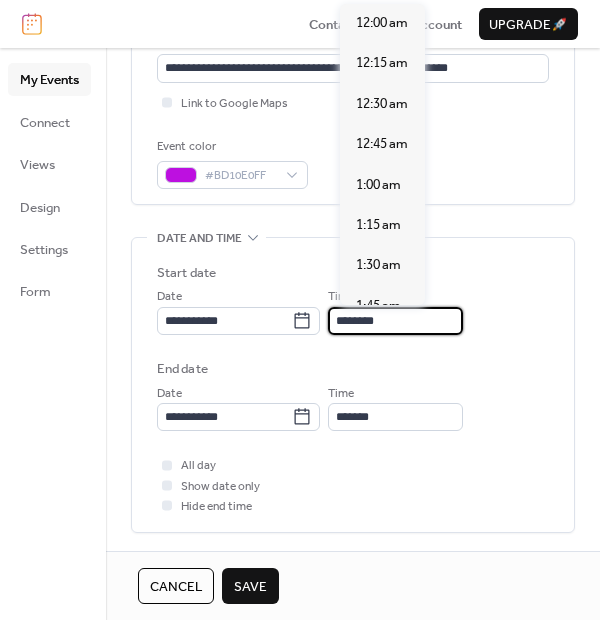 scroll, scrollTop: 1925, scrollLeft: 0, axis: vertical 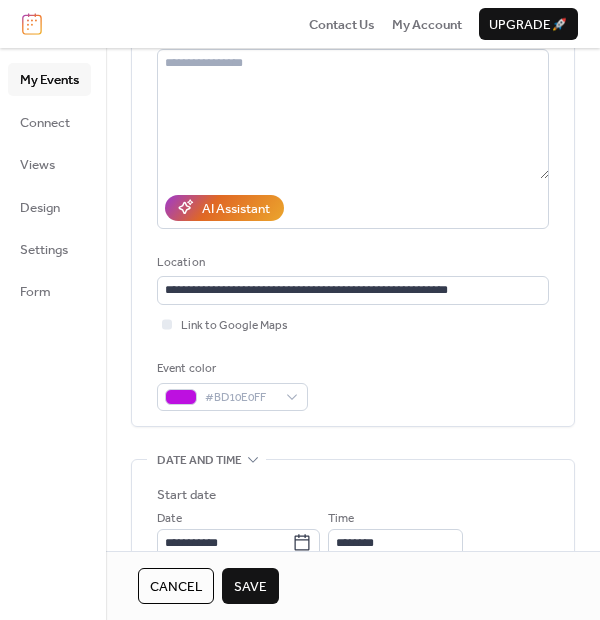 click on "My Events Connect Views Design Settings Form" at bounding box center (53, 334) 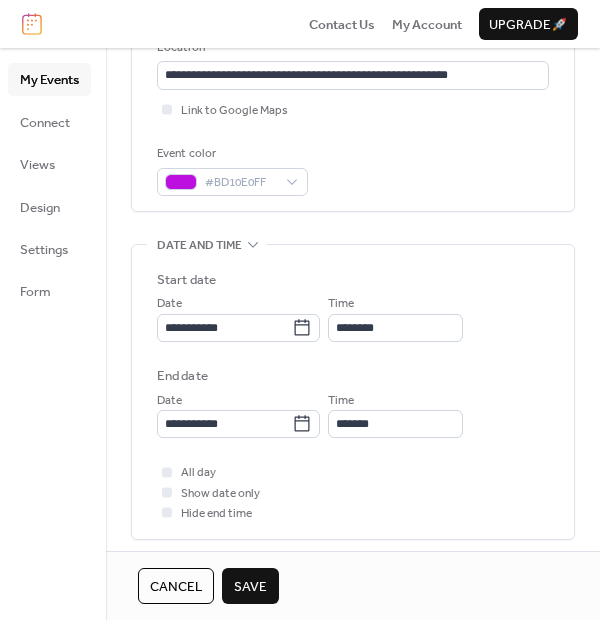 scroll, scrollTop: 555, scrollLeft: 0, axis: vertical 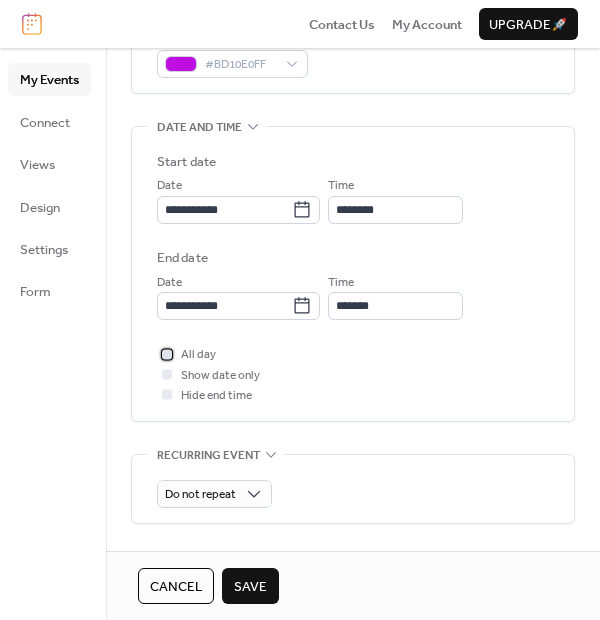 click at bounding box center [167, 354] 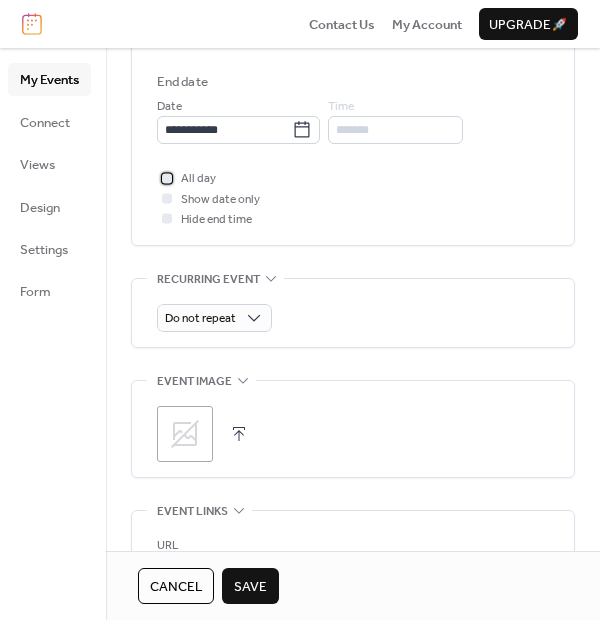 scroll, scrollTop: 777, scrollLeft: 0, axis: vertical 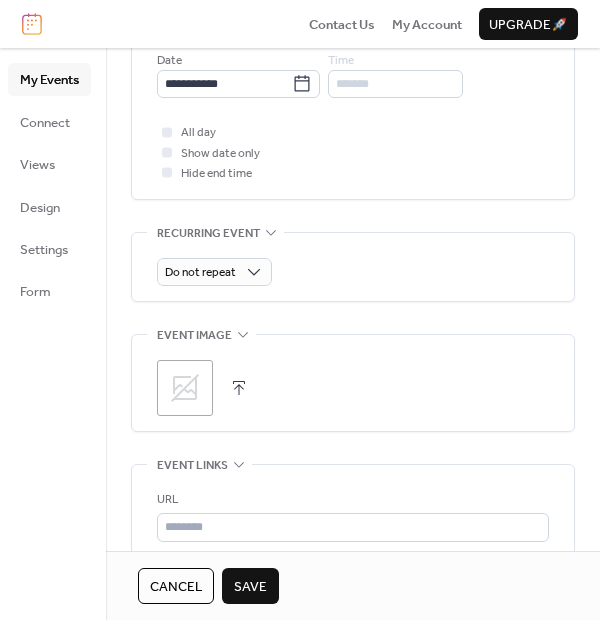 click 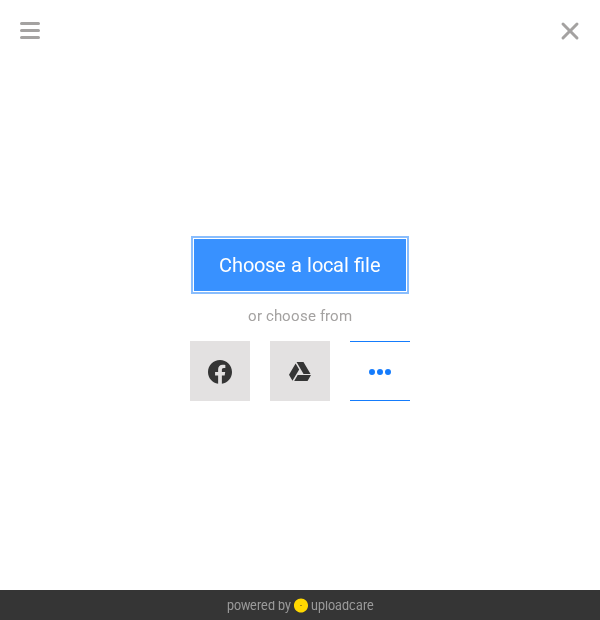 click on "Choose a local file" at bounding box center [300, 265] 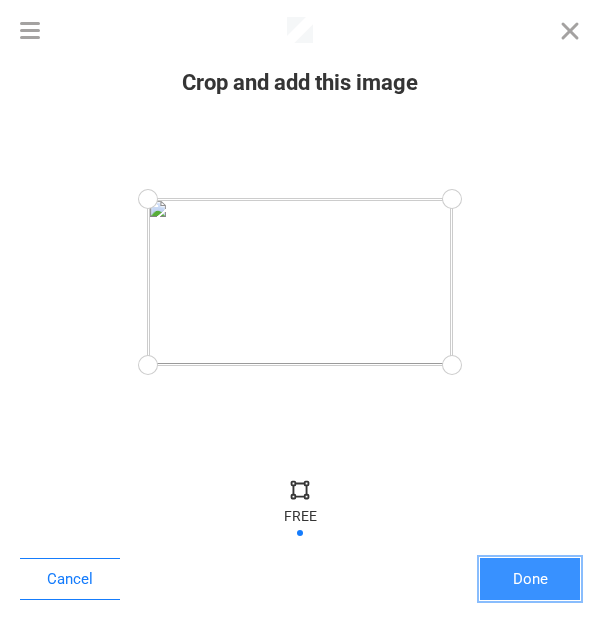 click on "Done" at bounding box center (530, 579) 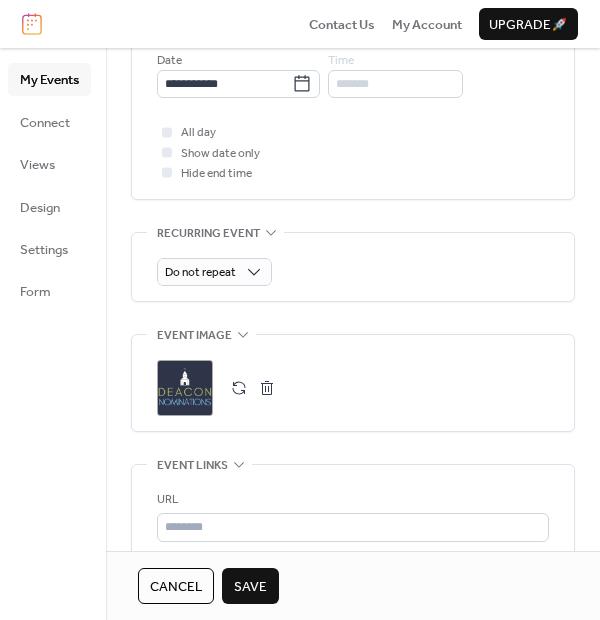 click on "Save" at bounding box center [250, 587] 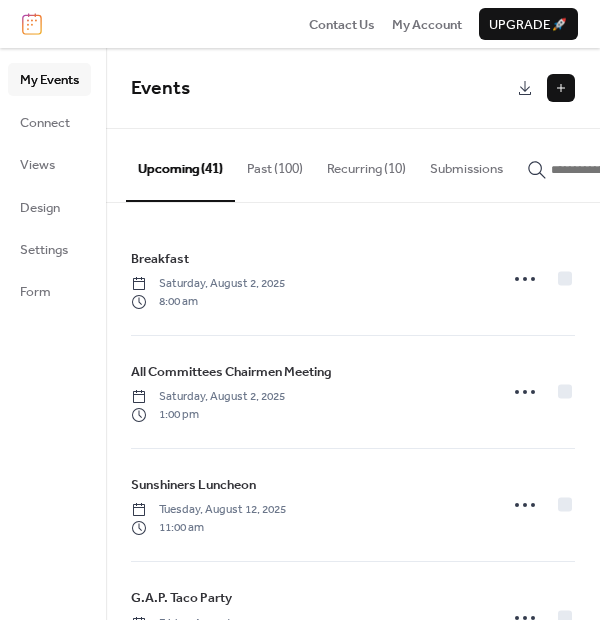 click at bounding box center [561, 88] 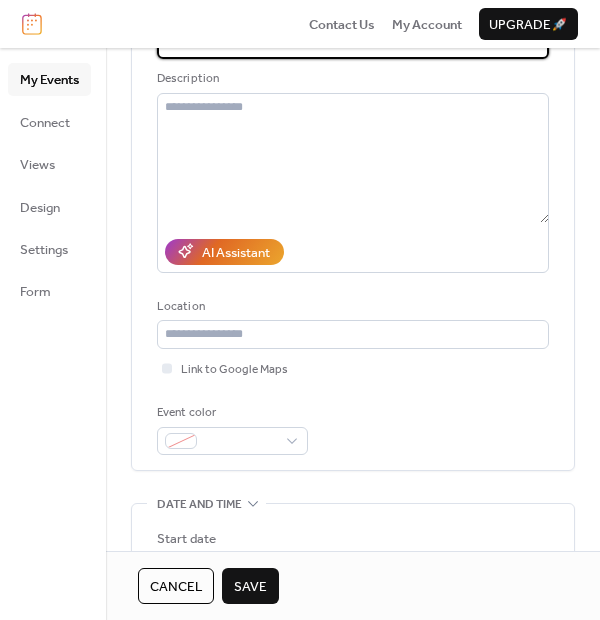 scroll, scrollTop: 222, scrollLeft: 0, axis: vertical 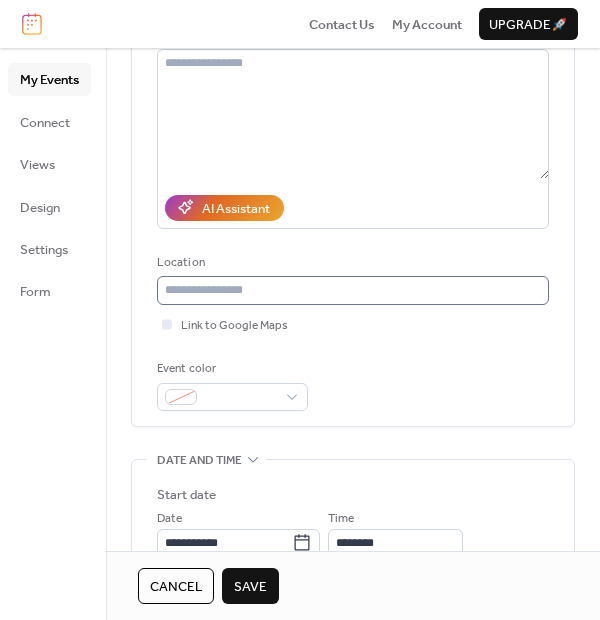 type on "**********" 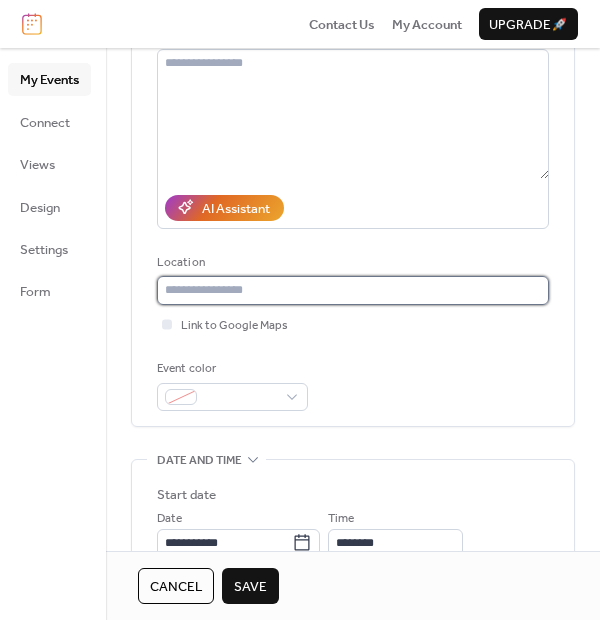 click at bounding box center (353, 290) 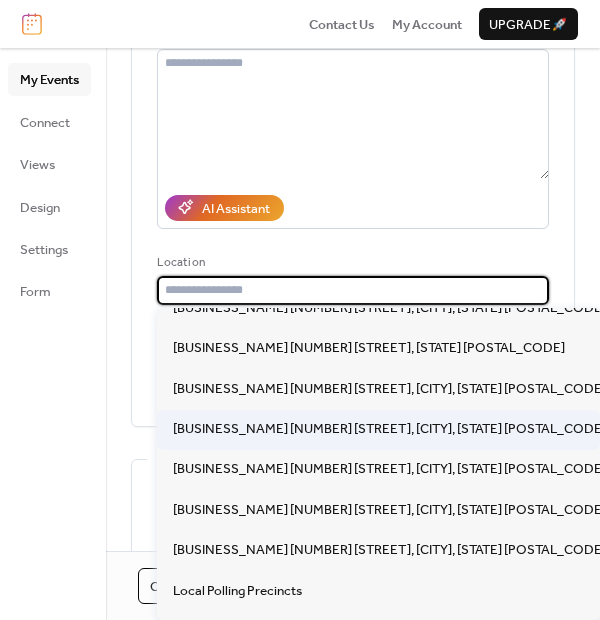 scroll, scrollTop: 215, scrollLeft: 0, axis: vertical 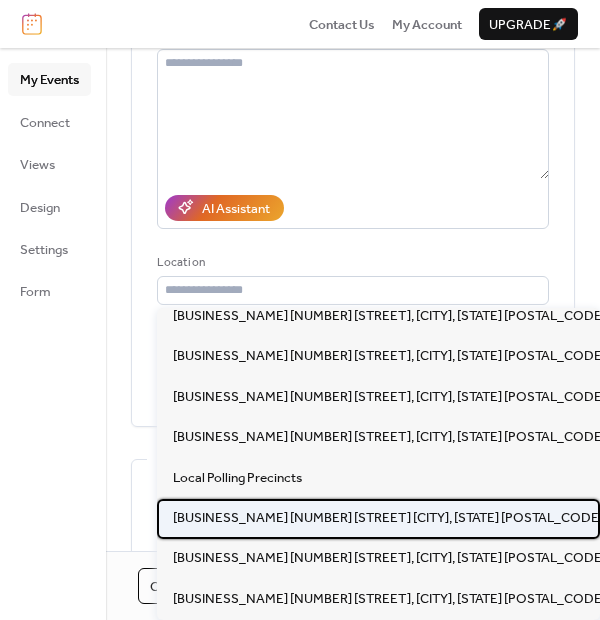 click on "Parkwood Baptist Church 3903 Dixon Road Anderson SC 29625" at bounding box center [388, 518] 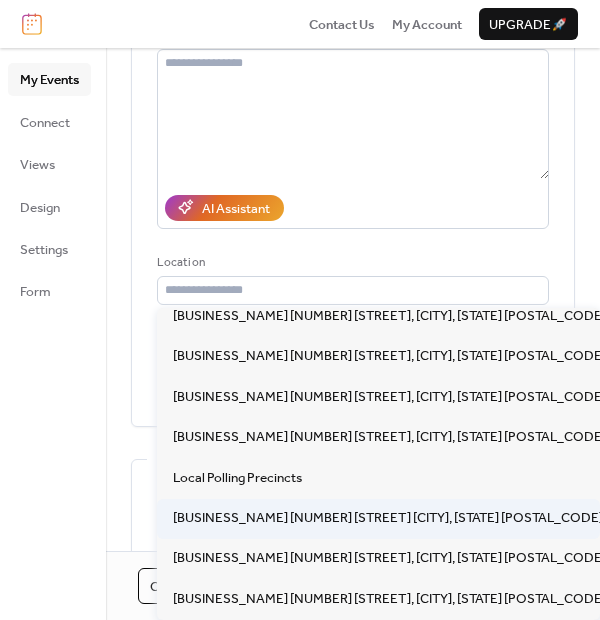 type on "**********" 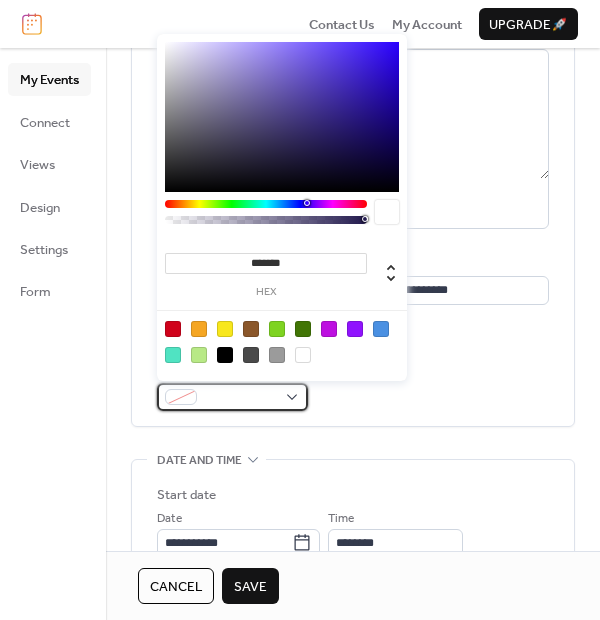 click at bounding box center [240, 398] 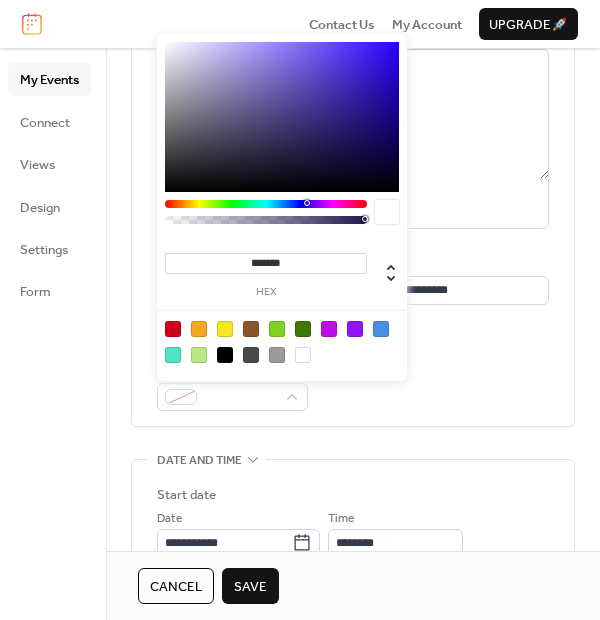 click at bounding box center (355, 329) 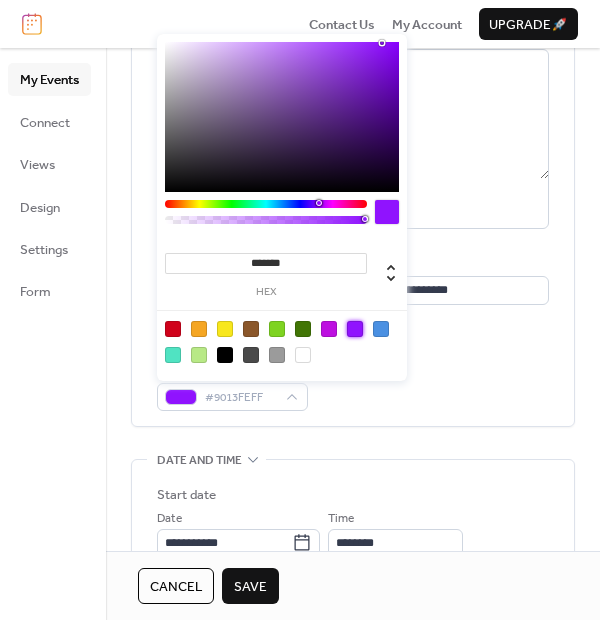 click on "Event color #9013FEFF" at bounding box center (353, 385) 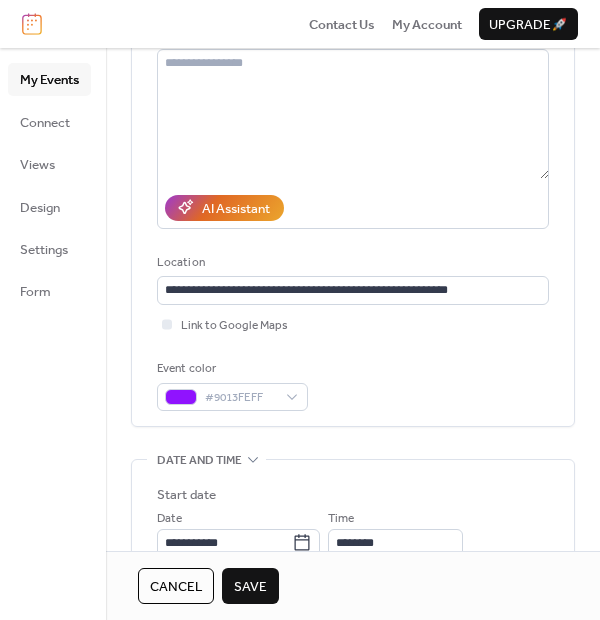 scroll, scrollTop: 333, scrollLeft: 0, axis: vertical 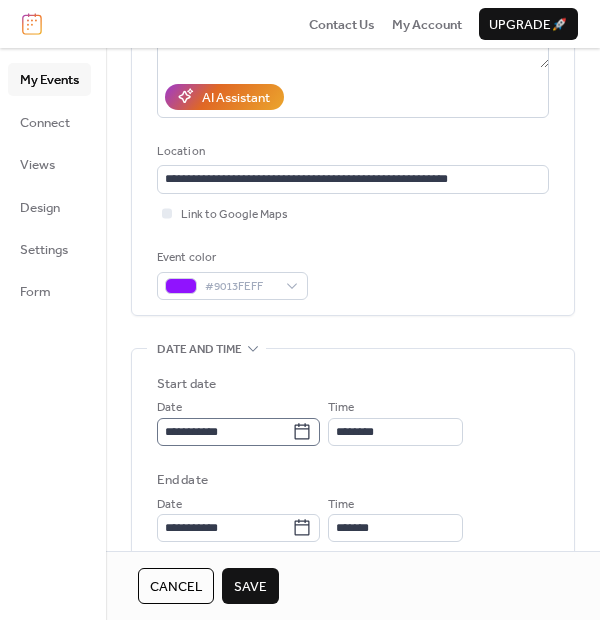 click 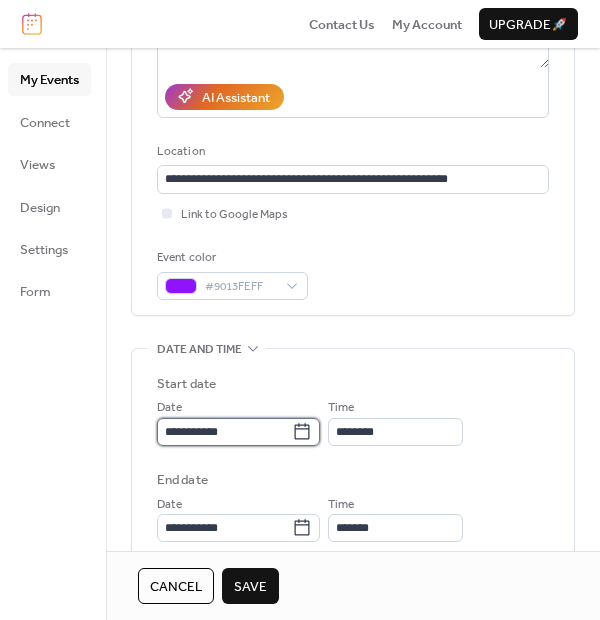 click on "**********" at bounding box center (224, 432) 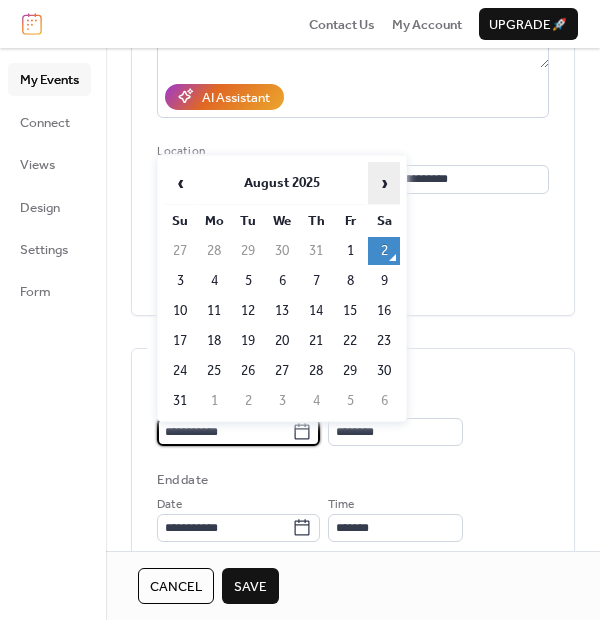 click on "›" at bounding box center (384, 183) 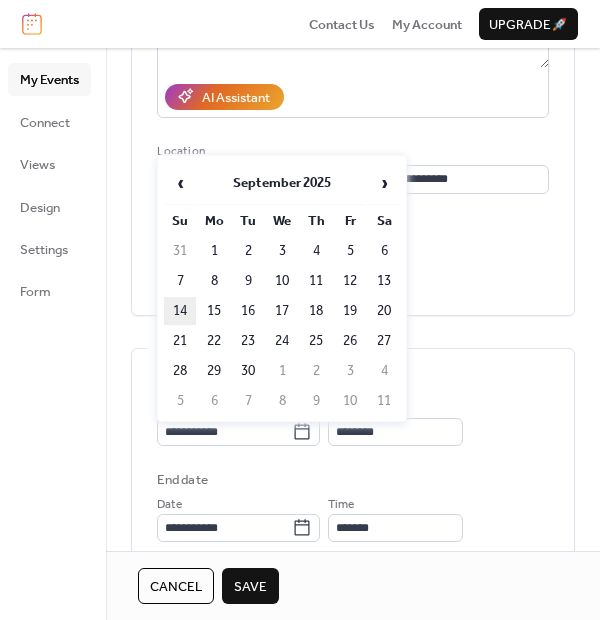 click on "14" at bounding box center [180, 311] 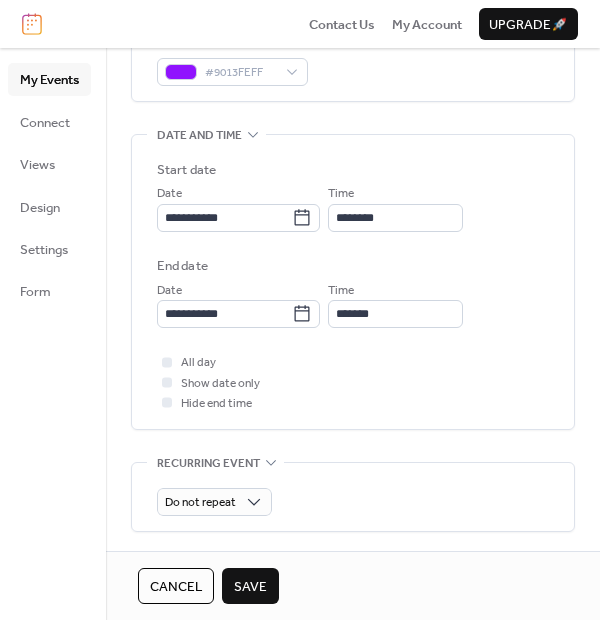 scroll, scrollTop: 555, scrollLeft: 0, axis: vertical 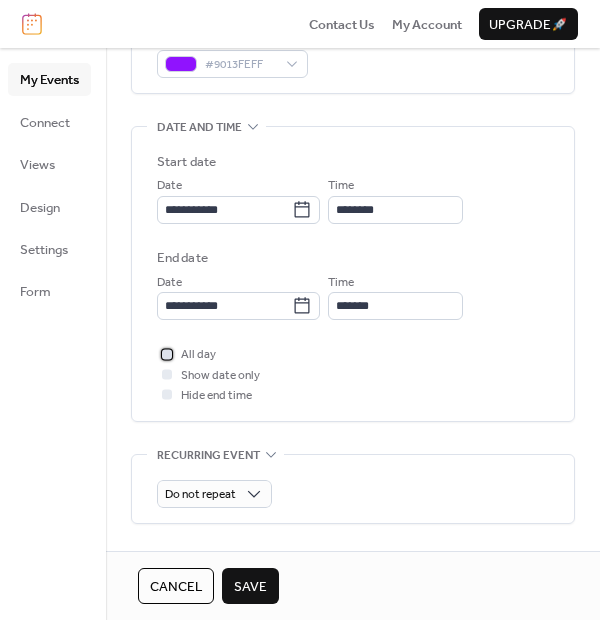 click at bounding box center (167, 354) 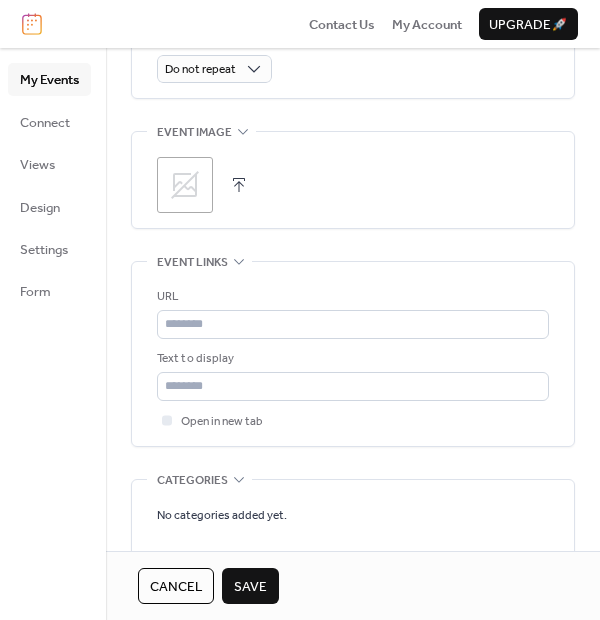 scroll, scrollTop: 1000, scrollLeft: 0, axis: vertical 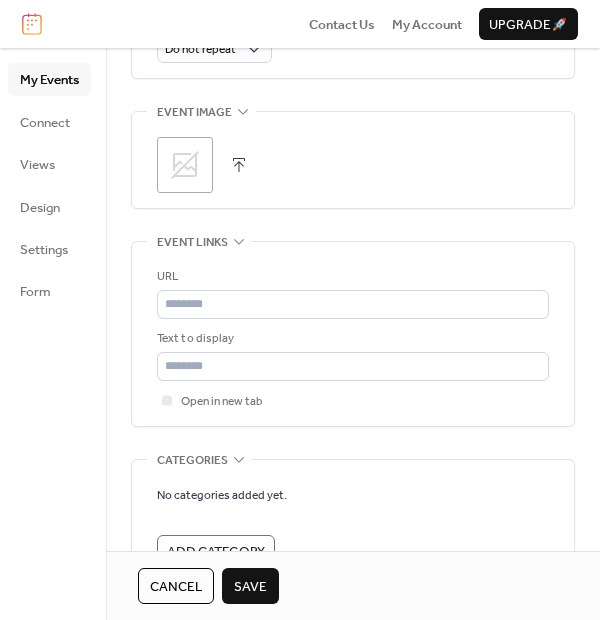 click 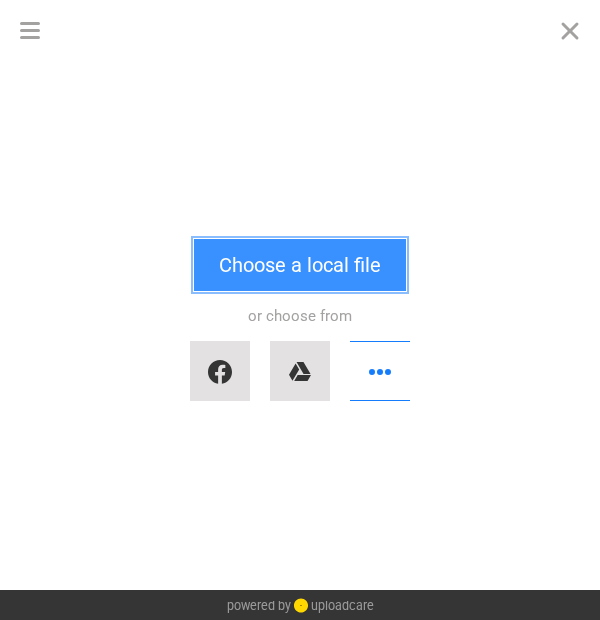 click on "Choose a local file" at bounding box center (300, 265) 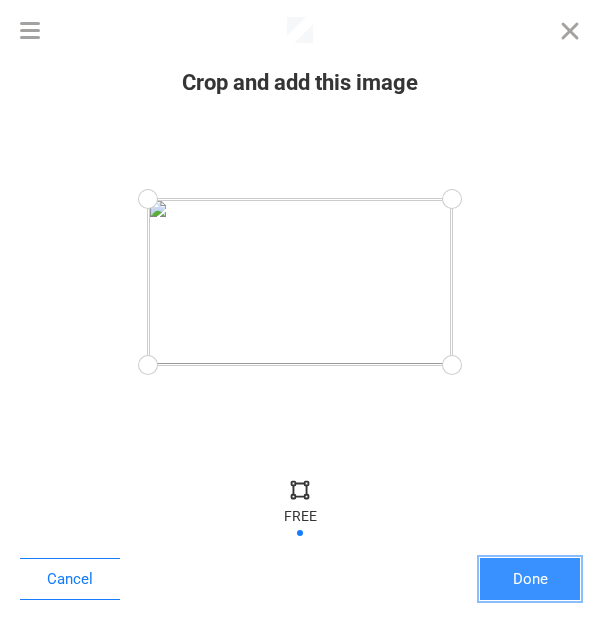 click on "Done" at bounding box center (530, 579) 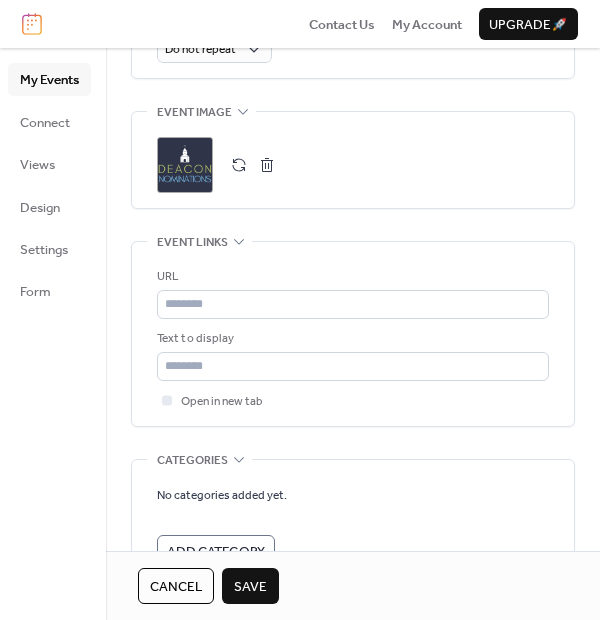 click on "Save" at bounding box center (250, 587) 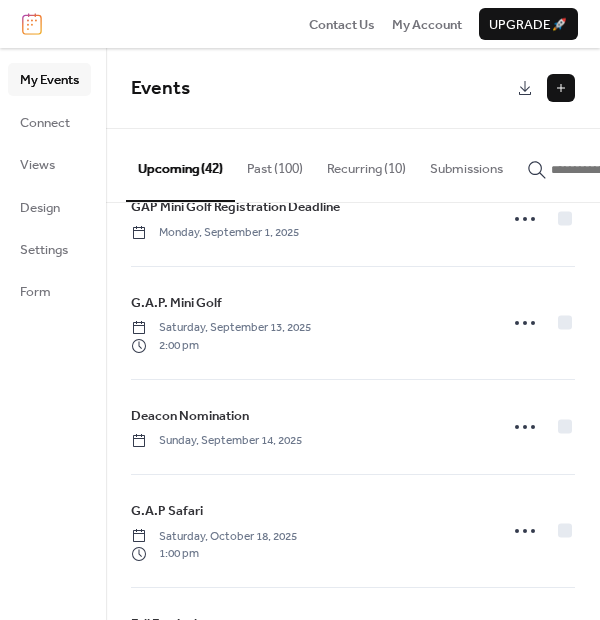 scroll, scrollTop: 666, scrollLeft: 0, axis: vertical 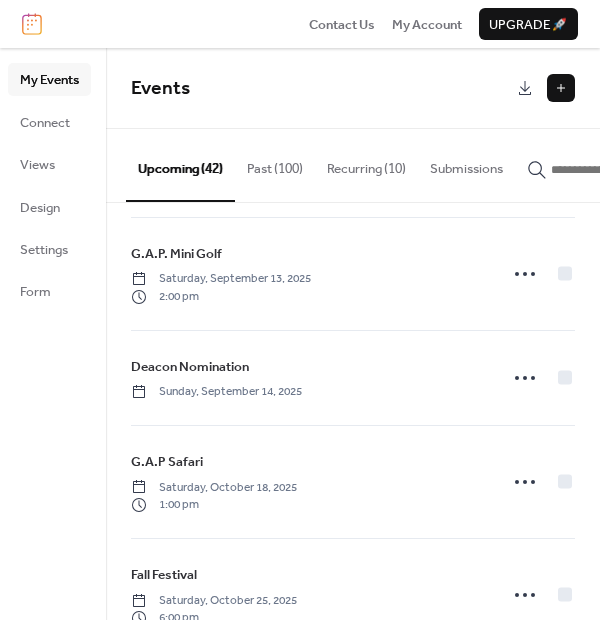 click at bounding box center (561, 88) 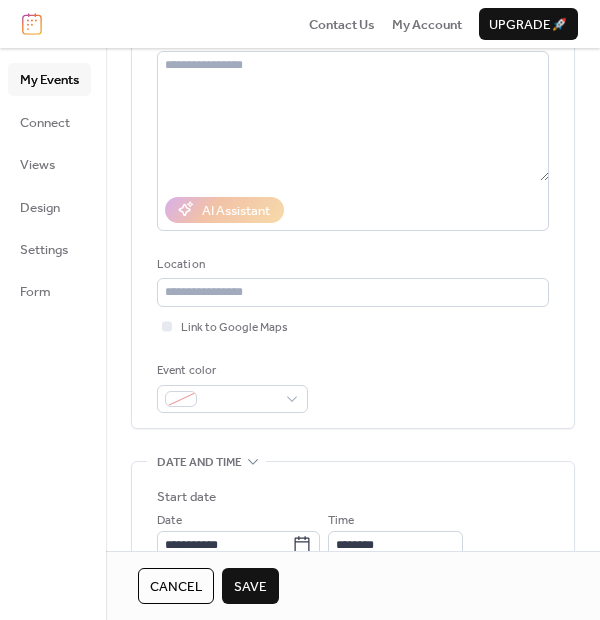 scroll, scrollTop: 222, scrollLeft: 0, axis: vertical 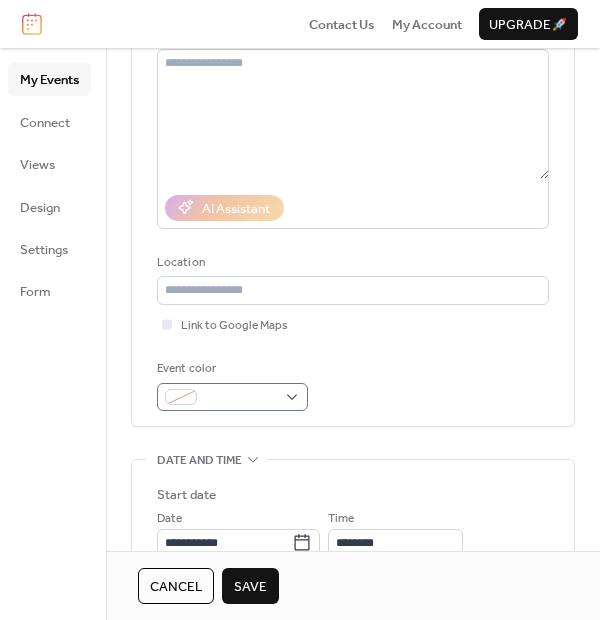 type on "*********" 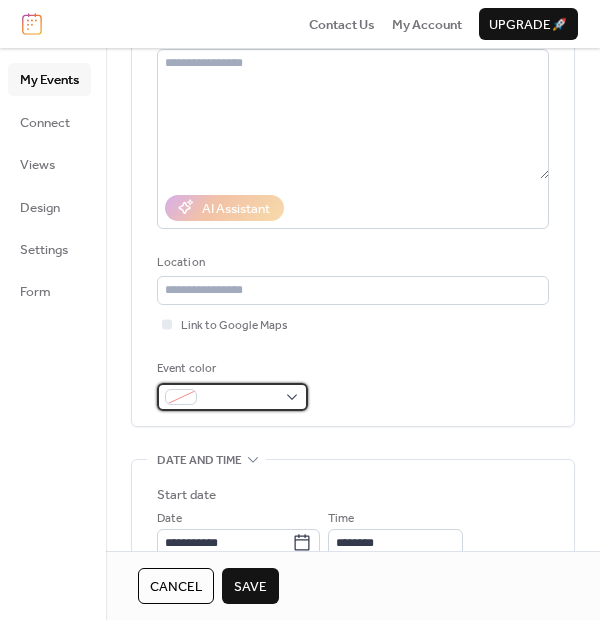click at bounding box center (240, 398) 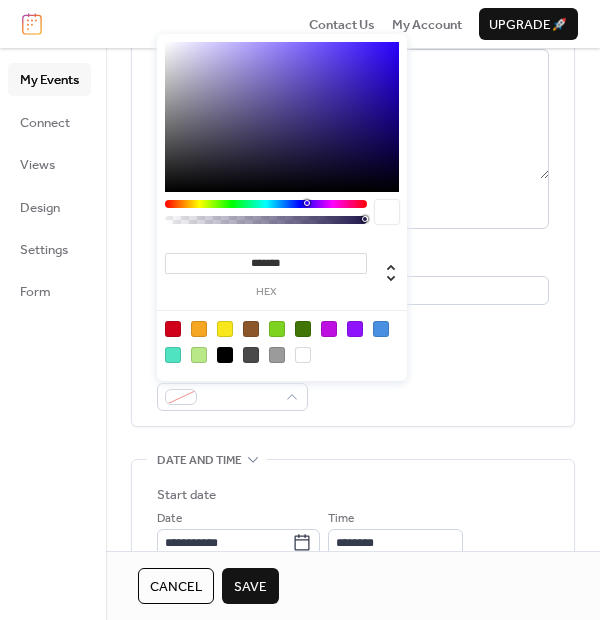 click at bounding box center (173, 329) 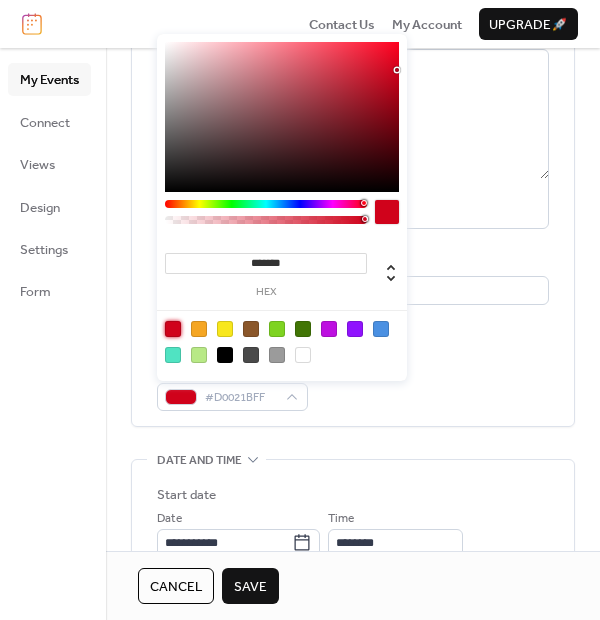 click on "My Events Connect Views Design Settings Form" at bounding box center (53, 334) 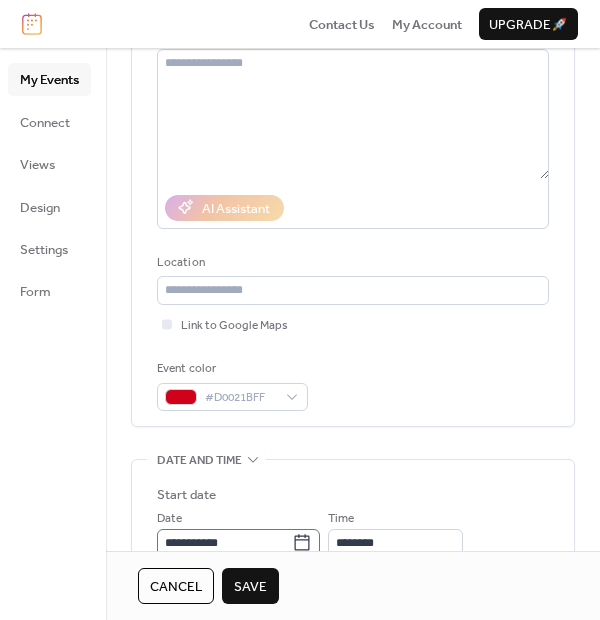 click 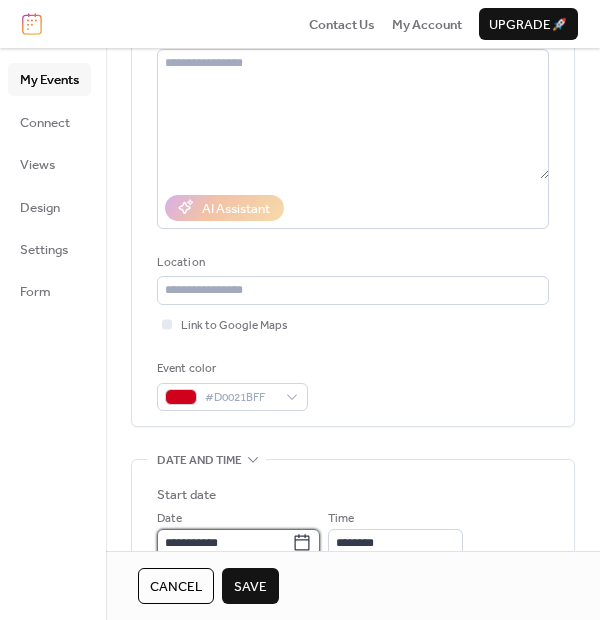 click on "**********" at bounding box center [224, 543] 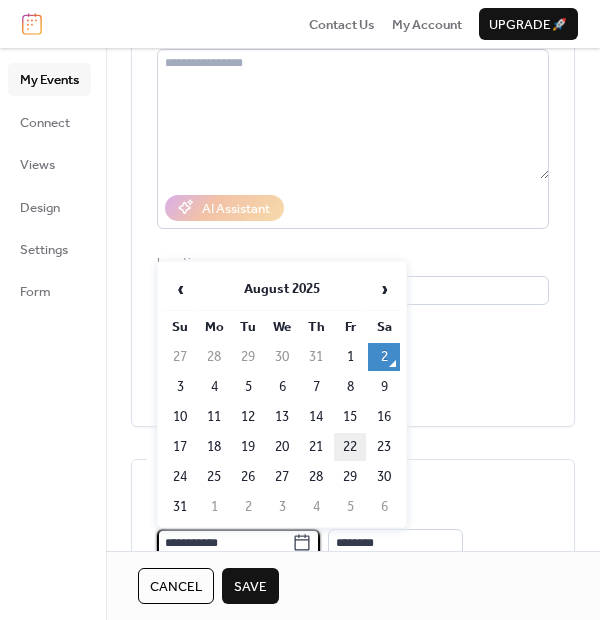 scroll, scrollTop: 226, scrollLeft: 0, axis: vertical 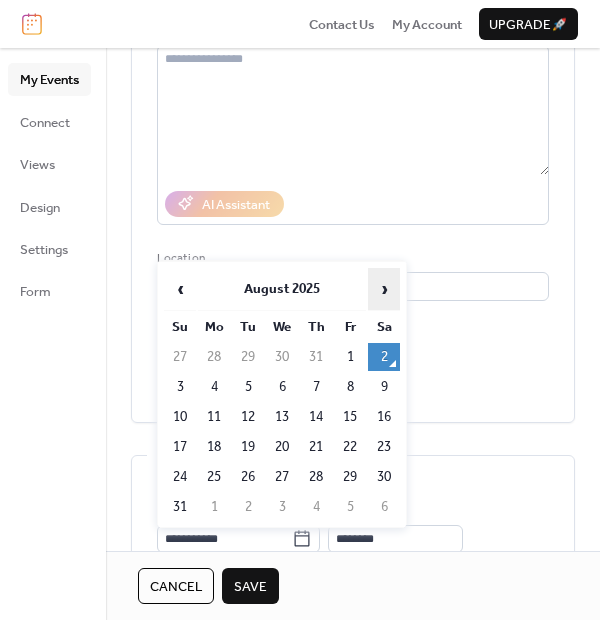 click on "›" at bounding box center (384, 289) 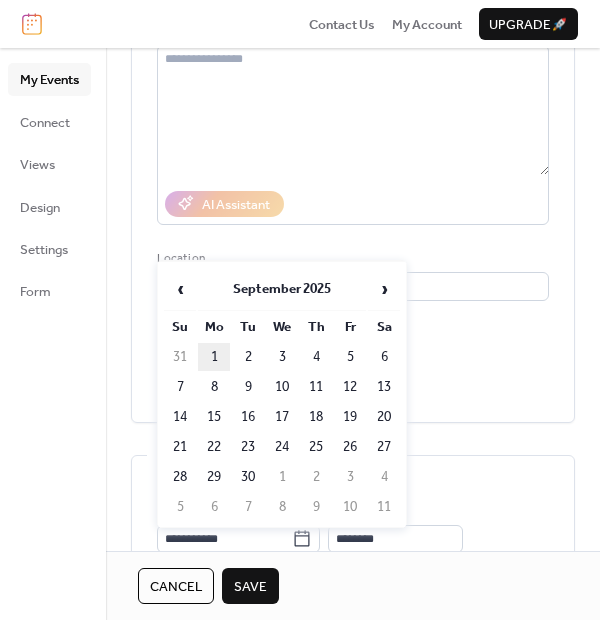 click on "1" at bounding box center [214, 357] 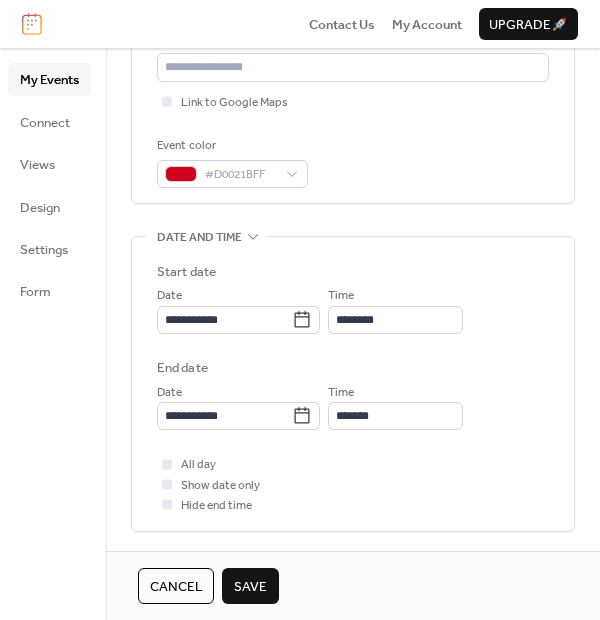 scroll, scrollTop: 448, scrollLeft: 0, axis: vertical 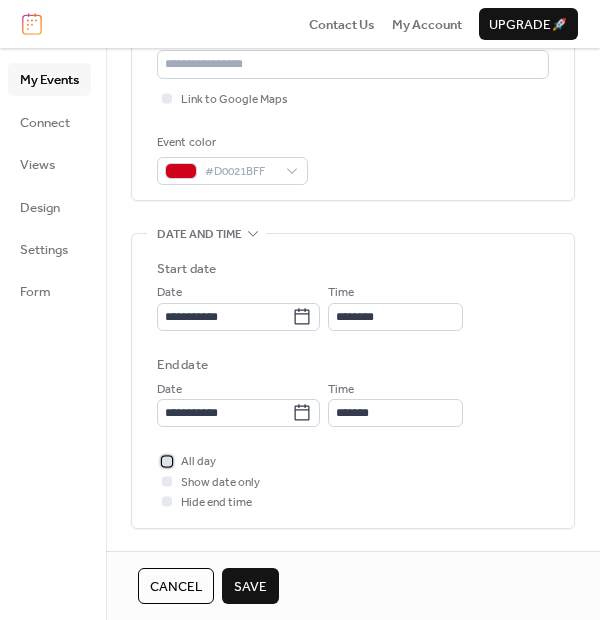 click at bounding box center [167, 461] 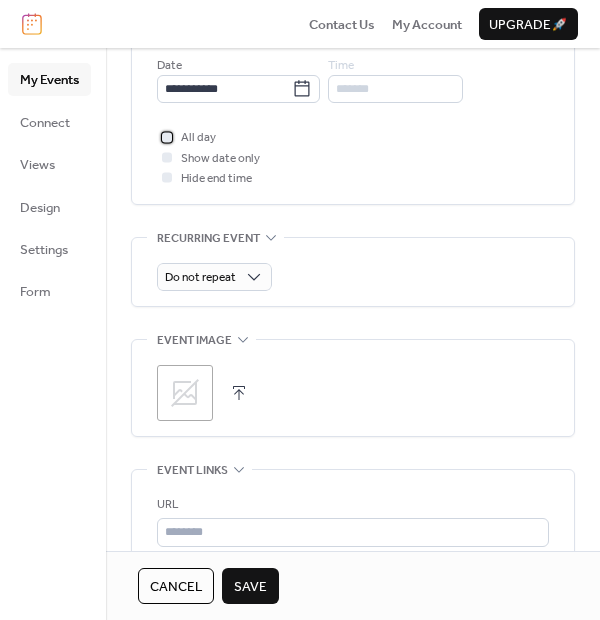 scroll, scrollTop: 782, scrollLeft: 0, axis: vertical 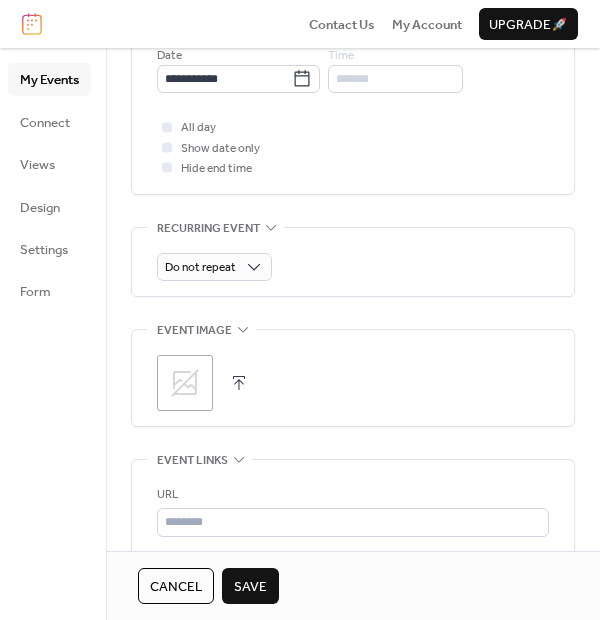 click 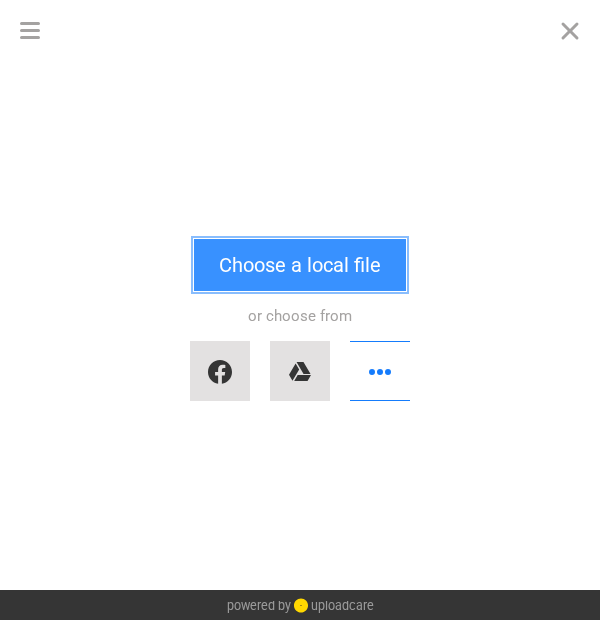 click on "Choose a local file" at bounding box center (300, 265) 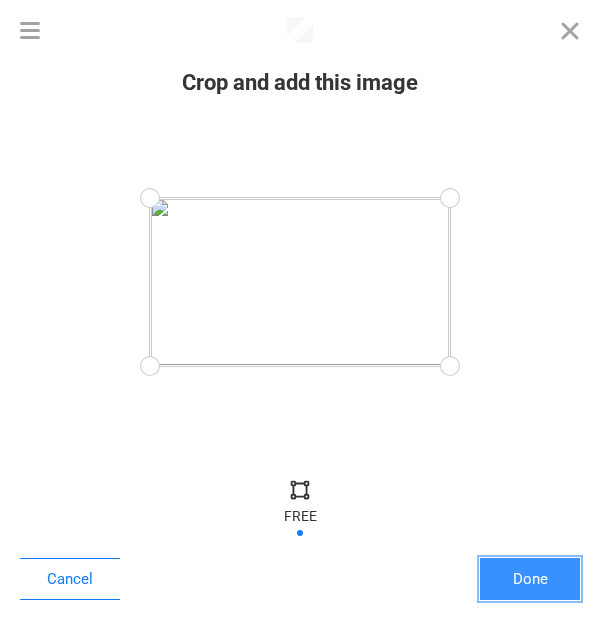 click on "Done" at bounding box center (530, 579) 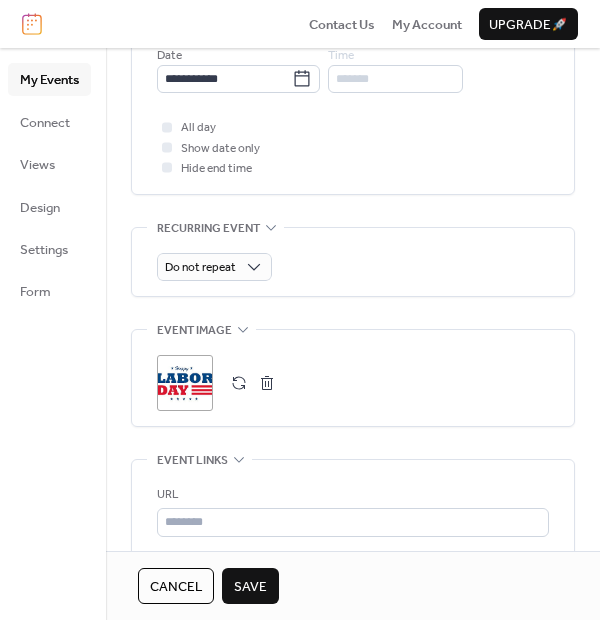 click on "Save" at bounding box center (250, 587) 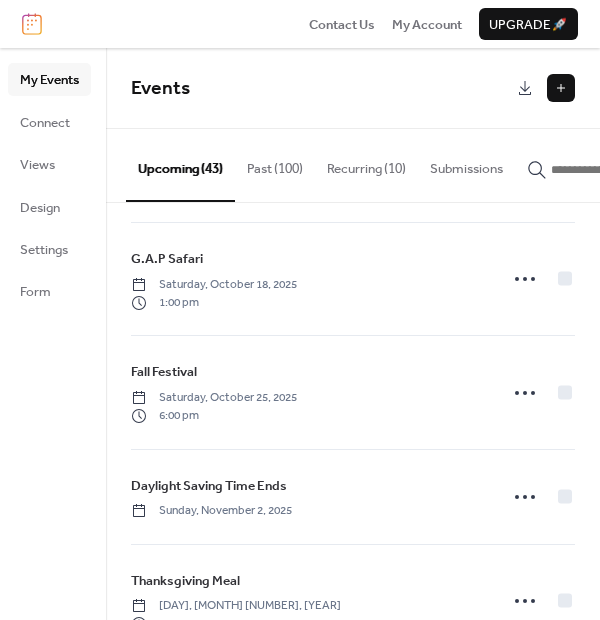 scroll, scrollTop: 1000, scrollLeft: 0, axis: vertical 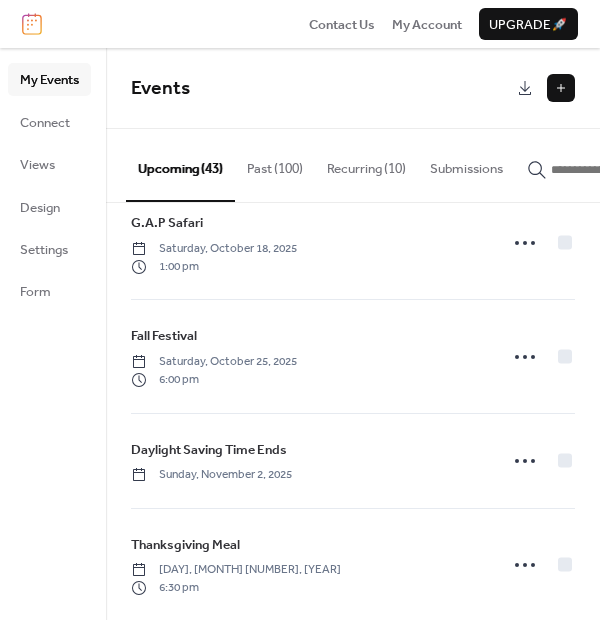 click at bounding box center (561, 88) 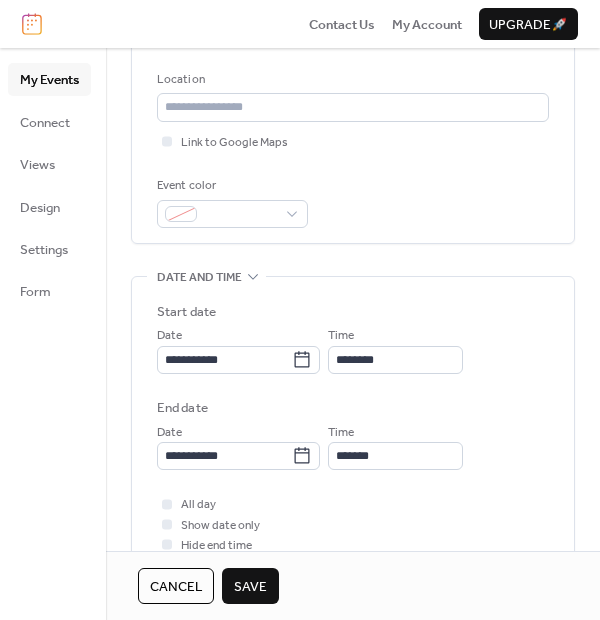 scroll, scrollTop: 444, scrollLeft: 0, axis: vertical 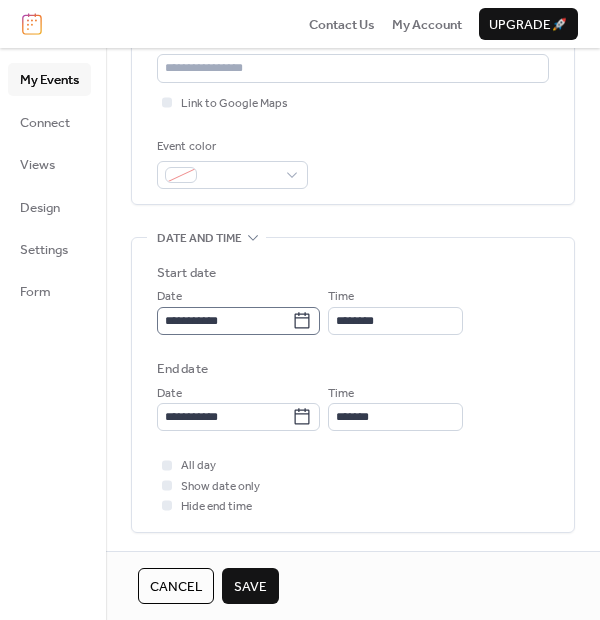 click 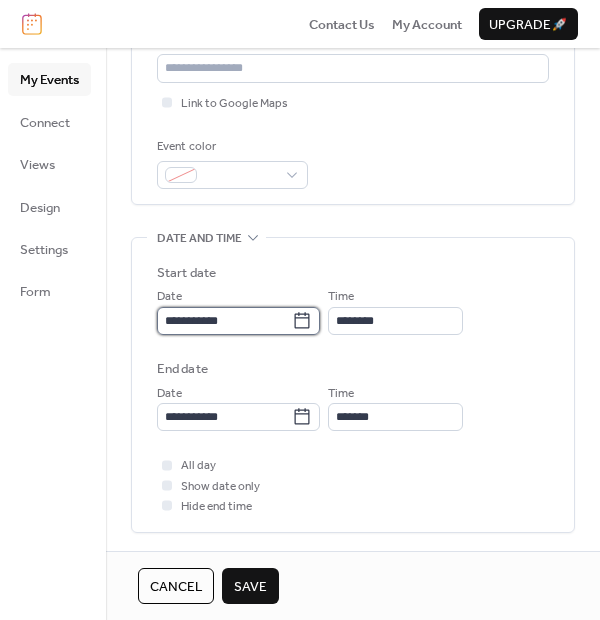 click on "**********" at bounding box center (224, 321) 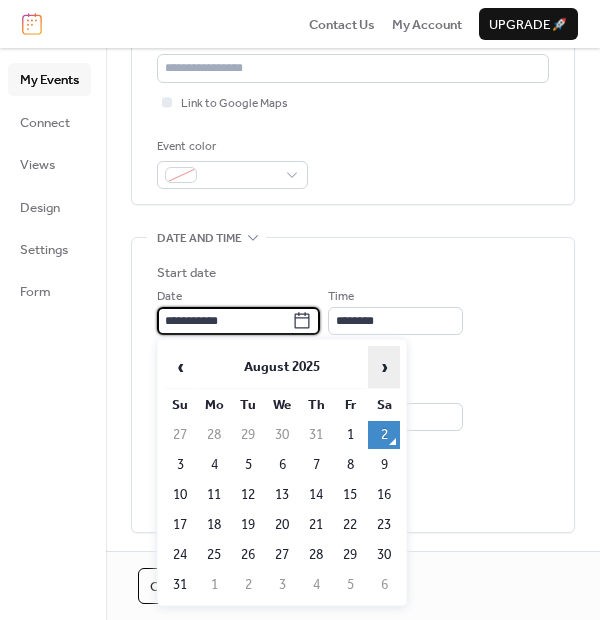 click on "›" at bounding box center (384, 367) 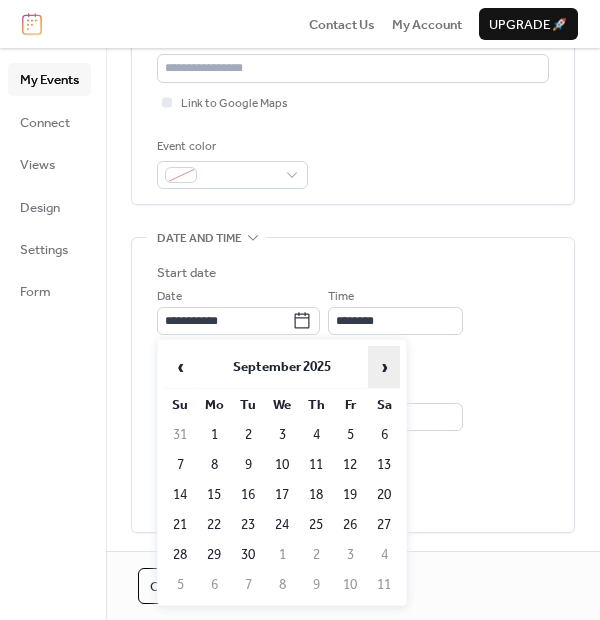 click on "›" at bounding box center [384, 367] 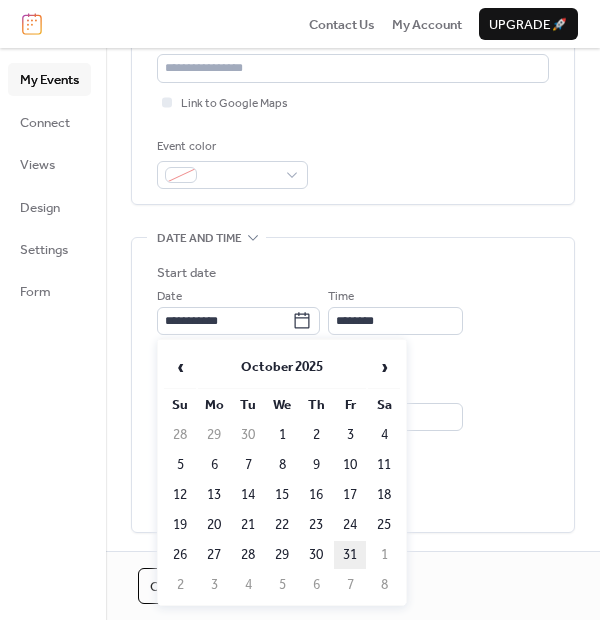 click on "31" at bounding box center [350, 555] 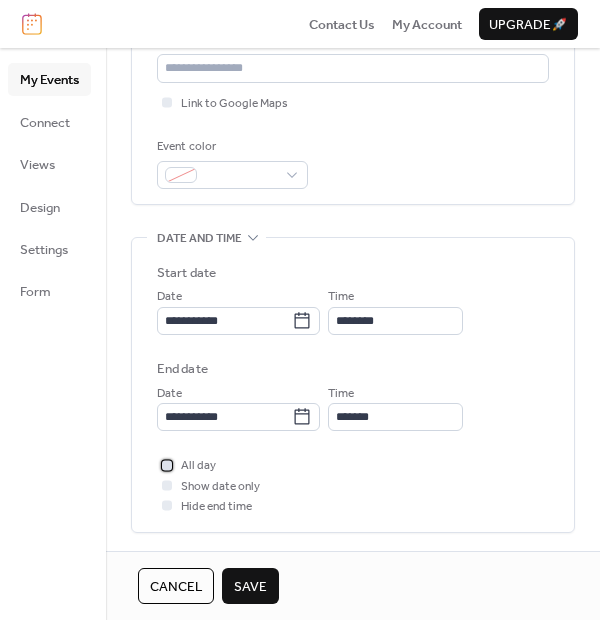 click at bounding box center [167, 465] 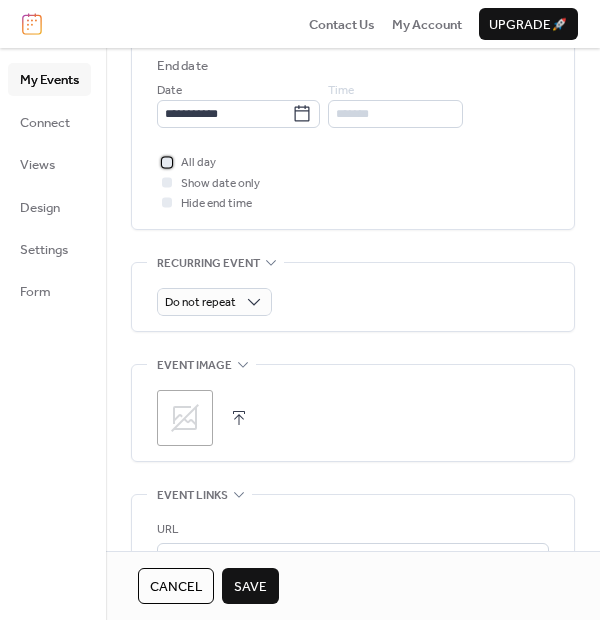 scroll, scrollTop: 777, scrollLeft: 0, axis: vertical 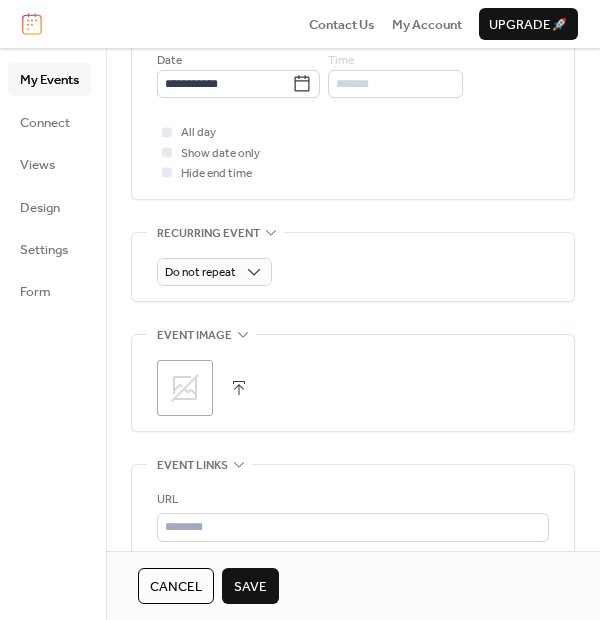click 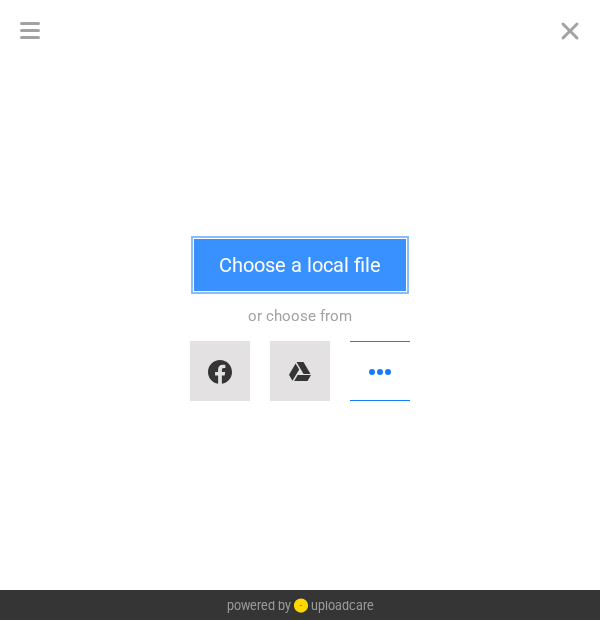click on "Choose a local file" at bounding box center (300, 265) 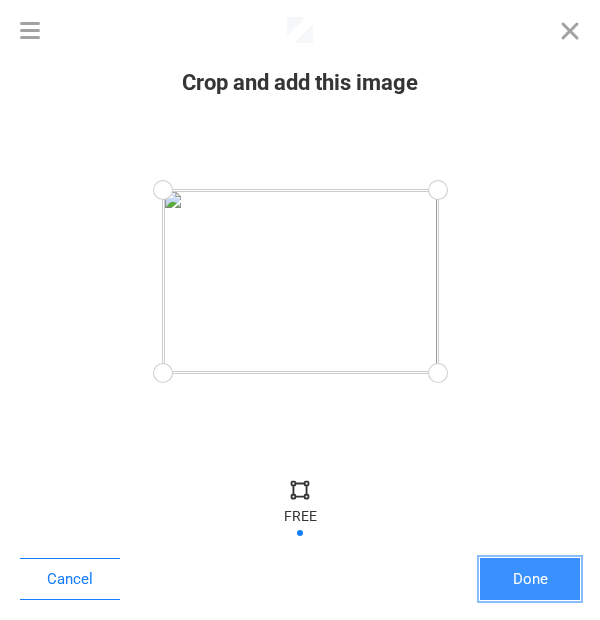 click on "Done" at bounding box center (530, 579) 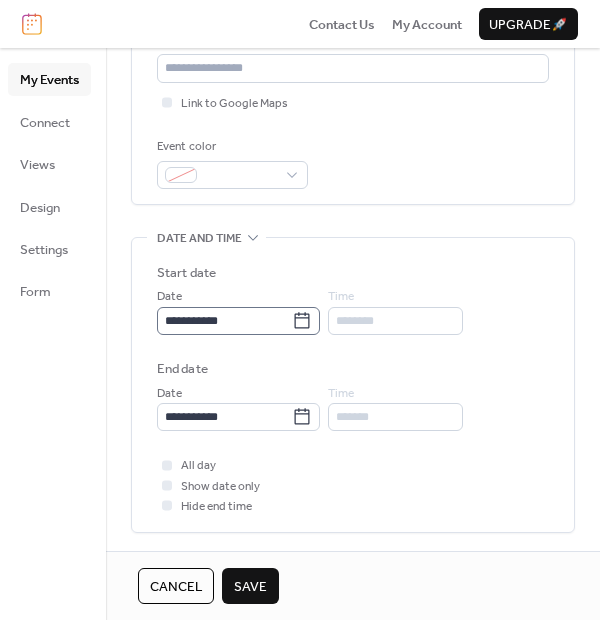 scroll, scrollTop: 222, scrollLeft: 0, axis: vertical 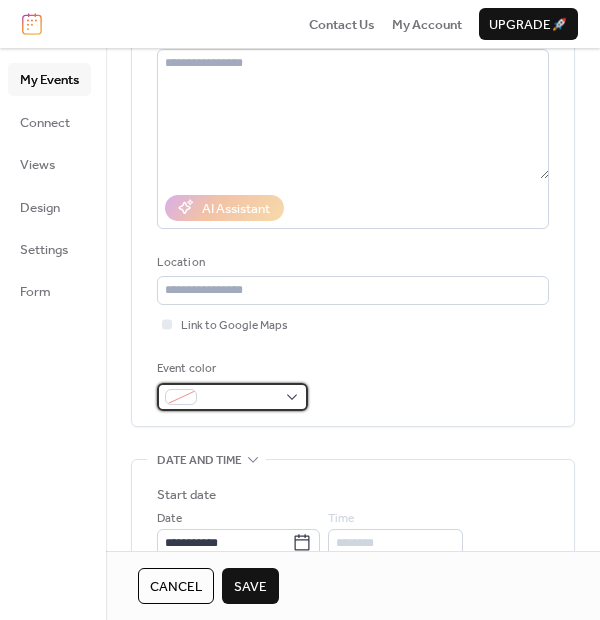 click at bounding box center [240, 398] 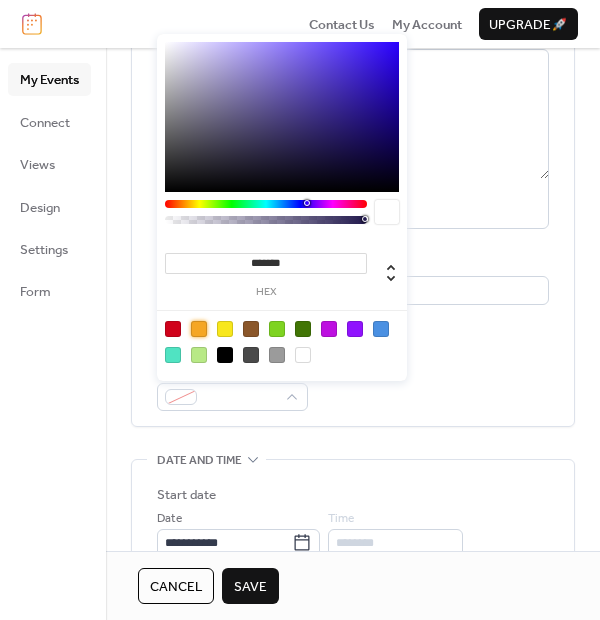 click at bounding box center [199, 329] 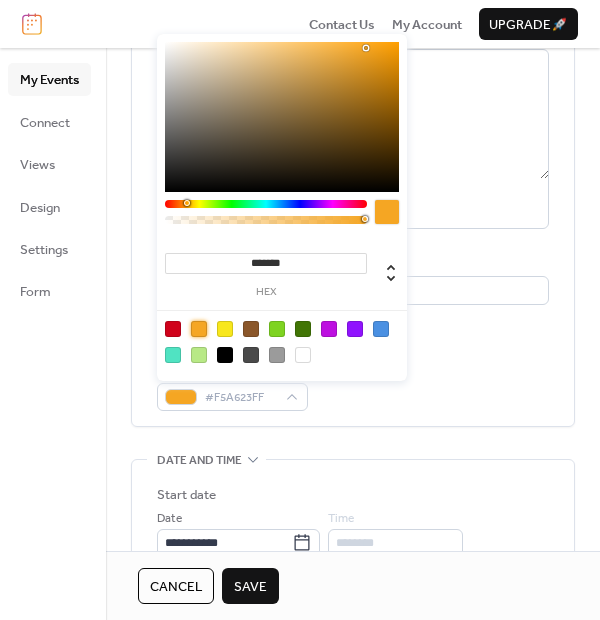 click on "My Events Connect Views Design Settings Form" at bounding box center (53, 334) 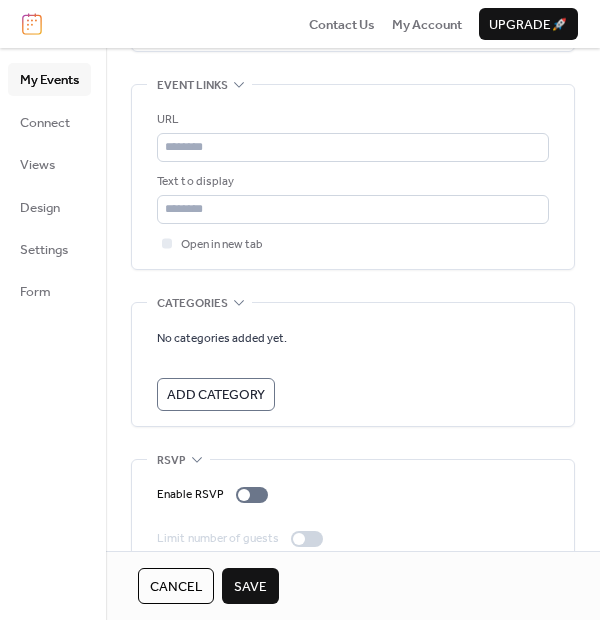 scroll, scrollTop: 1187, scrollLeft: 0, axis: vertical 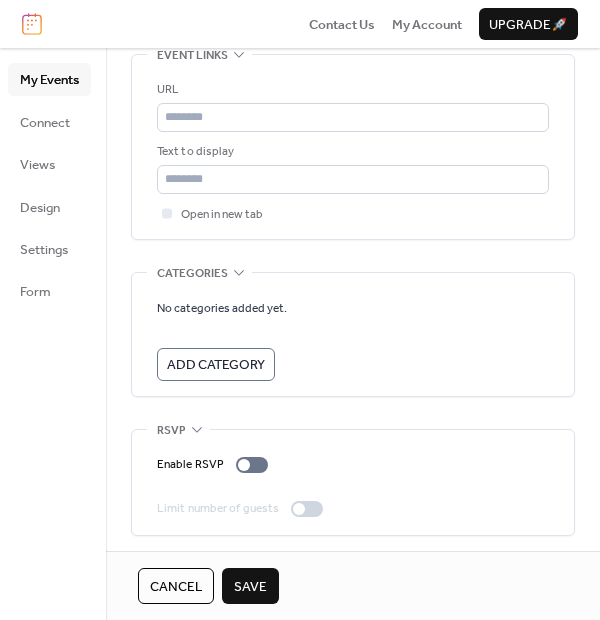 click on "Save" at bounding box center (250, 586) 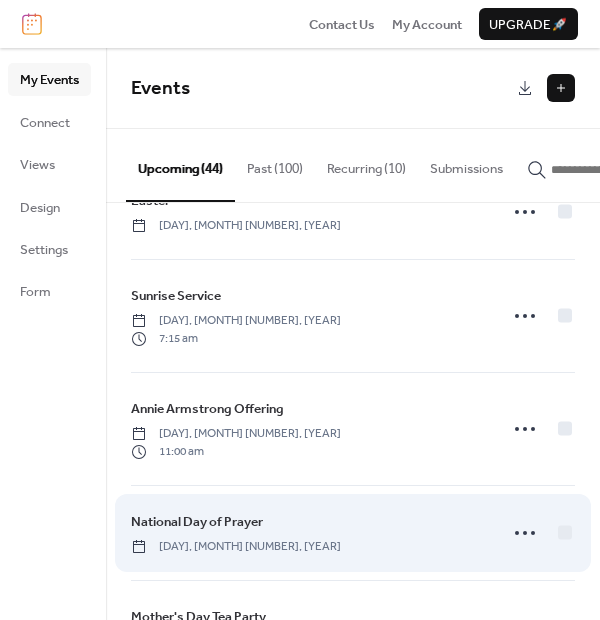 scroll, scrollTop: 3555, scrollLeft: 0, axis: vertical 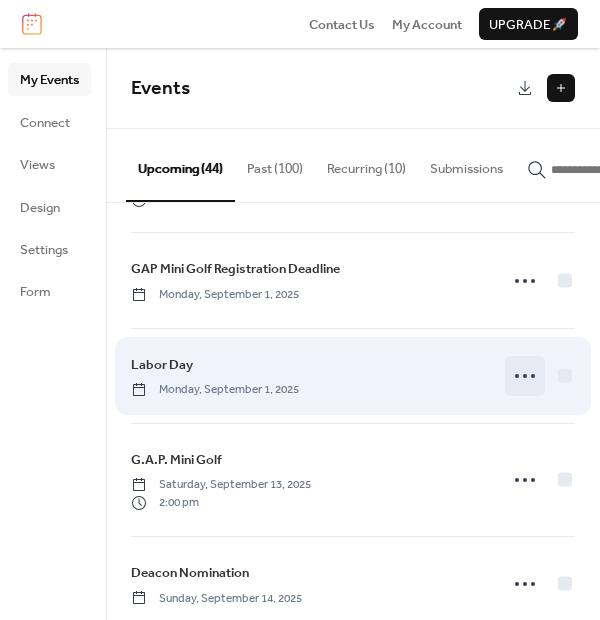 click 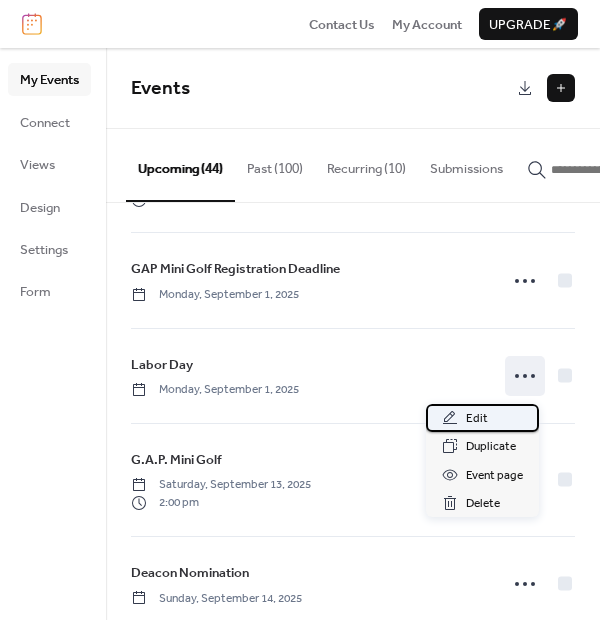click on "Edit" at bounding box center (482, 418) 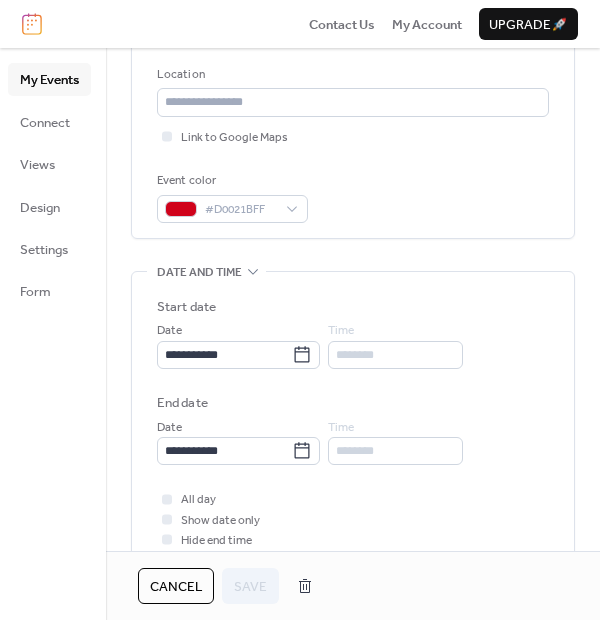 scroll, scrollTop: 444, scrollLeft: 0, axis: vertical 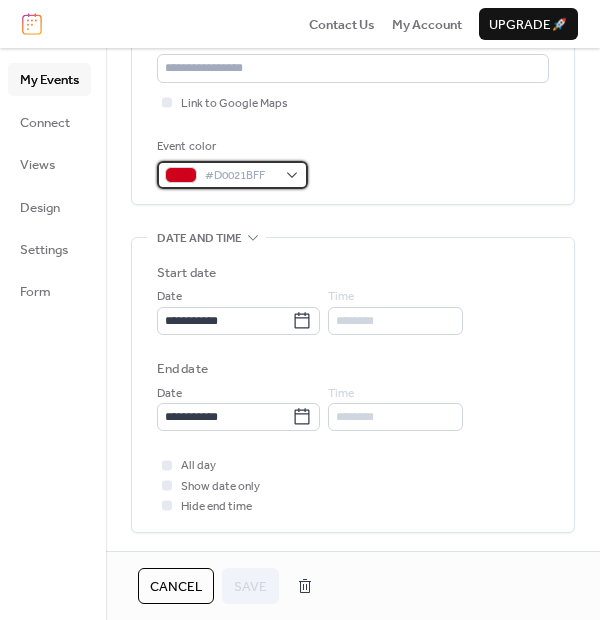 click on "#D0021BFF" at bounding box center [240, 176] 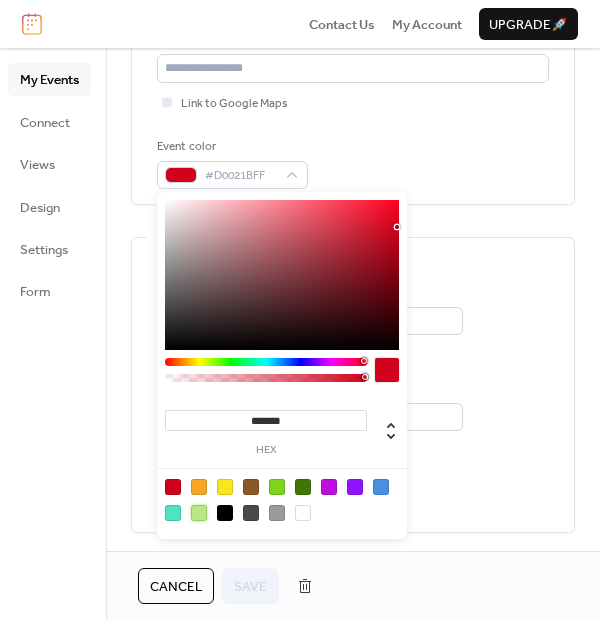 click at bounding box center (199, 513) 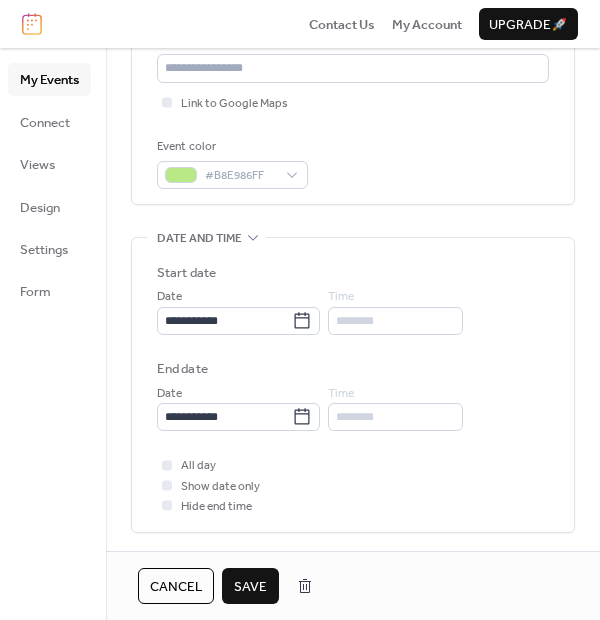 click on "Save" at bounding box center [250, 587] 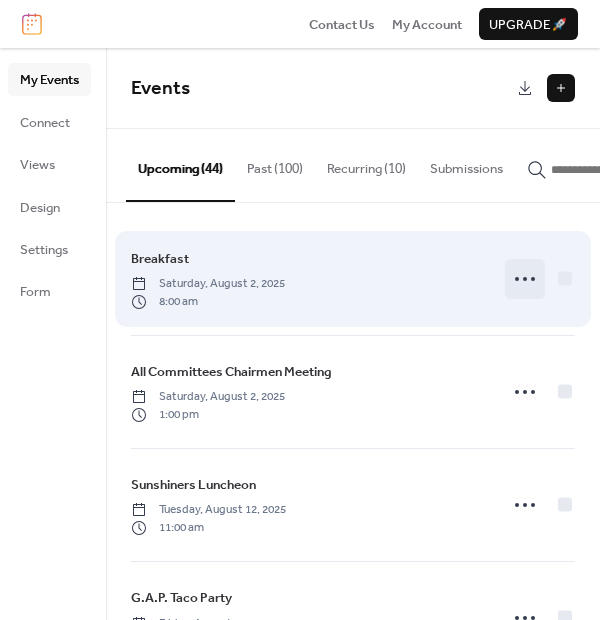 click 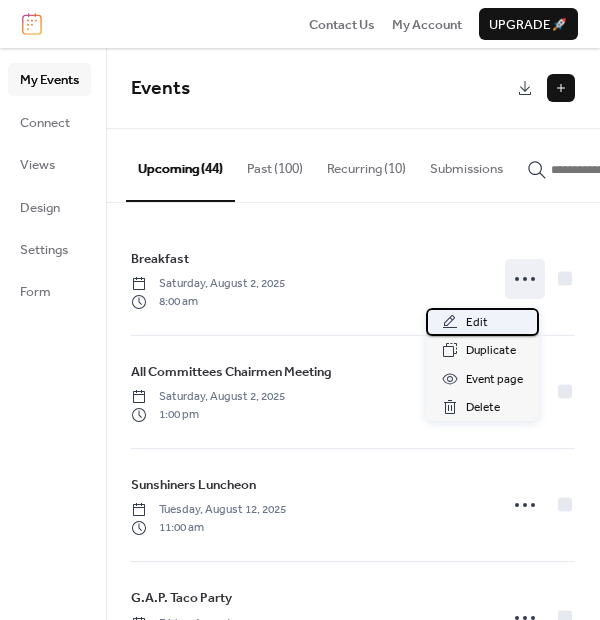 click on "Edit" at bounding box center (482, 322) 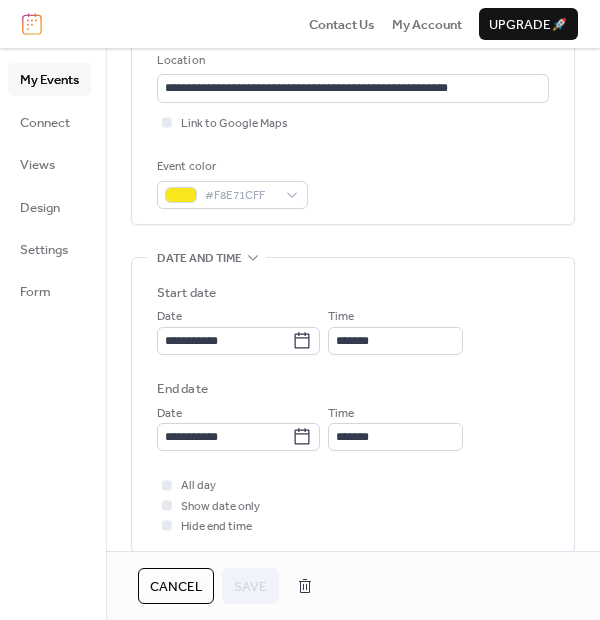 scroll, scrollTop: 444, scrollLeft: 0, axis: vertical 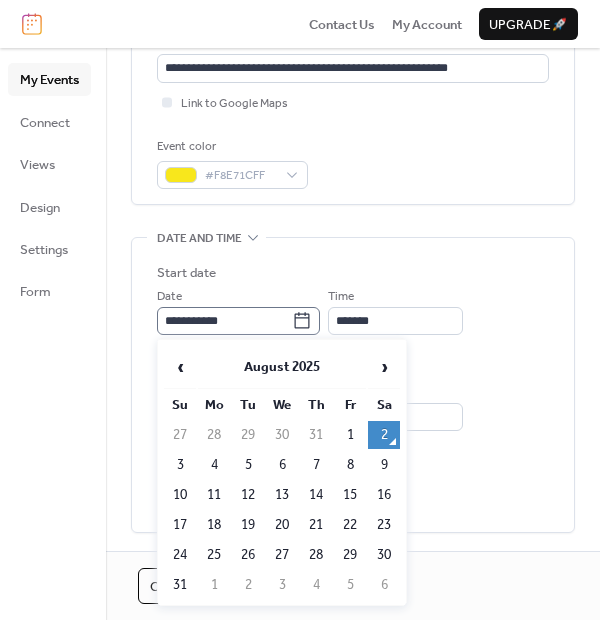 click 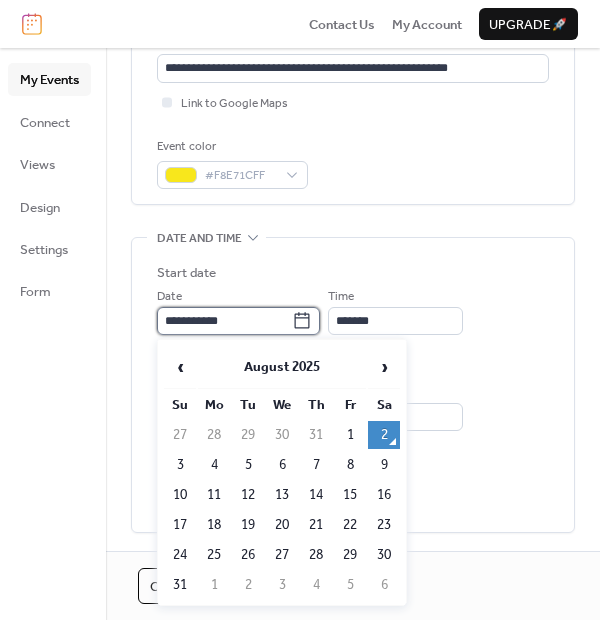 click on "**********" at bounding box center (224, 321) 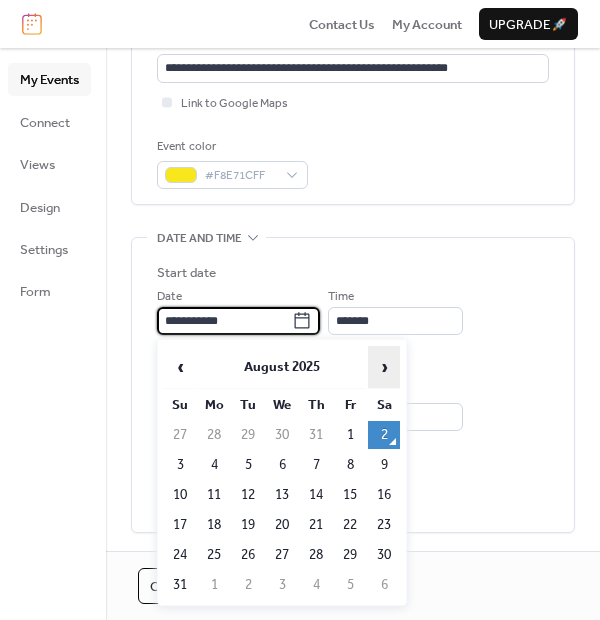 click on "›" at bounding box center [384, 367] 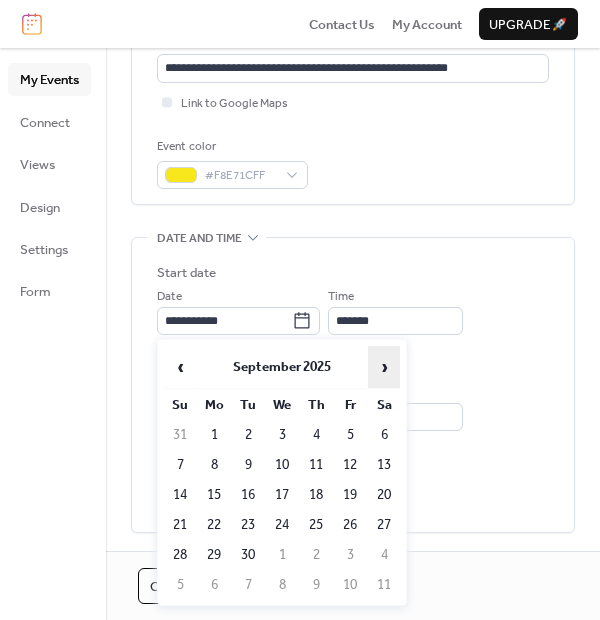 click on "›" at bounding box center [384, 367] 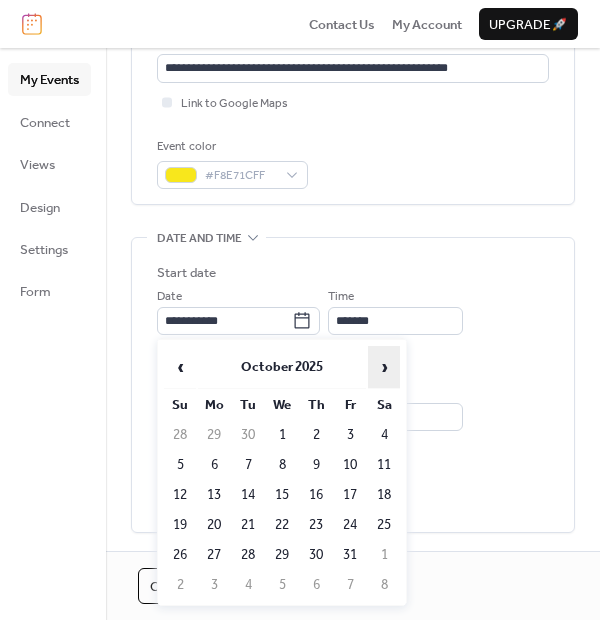 click on "›" at bounding box center [384, 367] 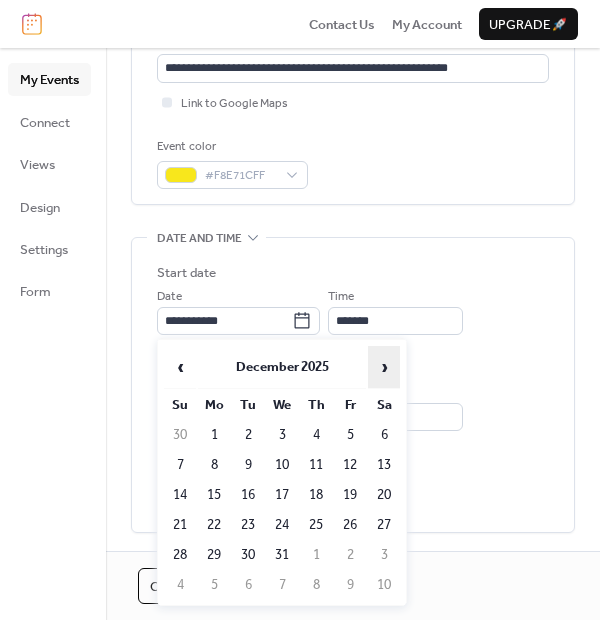 click on "›" at bounding box center (384, 367) 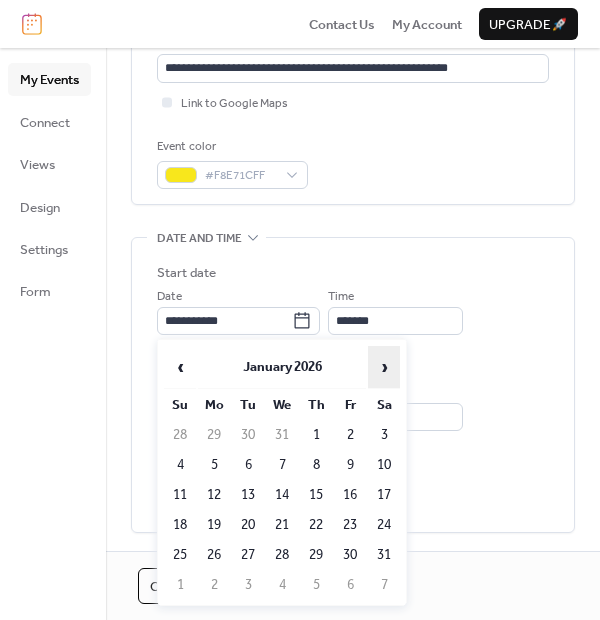 click on "›" at bounding box center (384, 367) 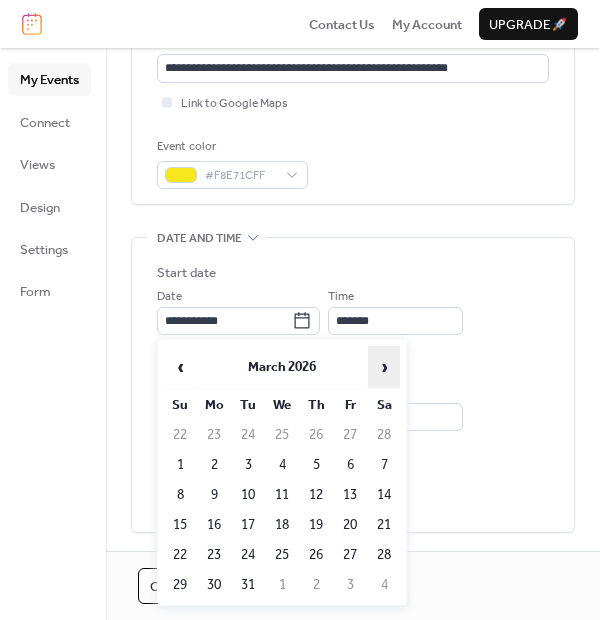 click on "›" at bounding box center (384, 367) 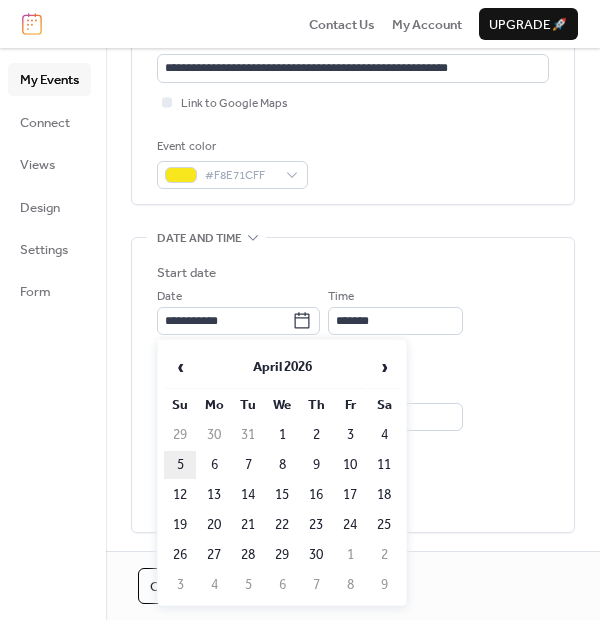 click on "5" at bounding box center [180, 465] 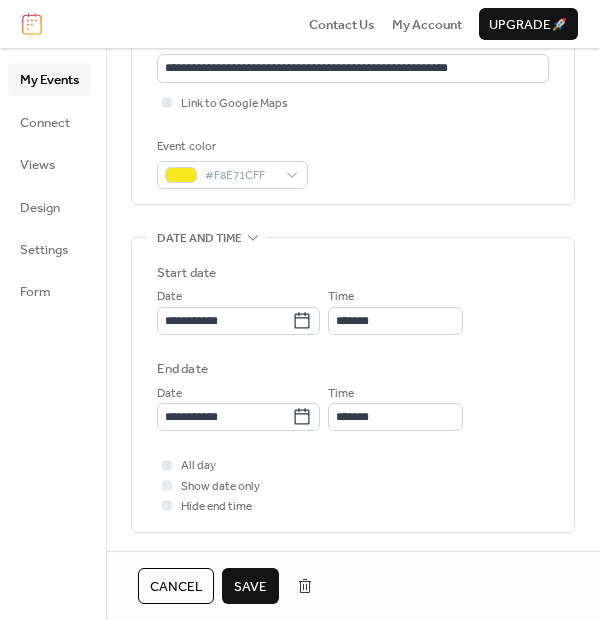 click on "Save" at bounding box center [250, 587] 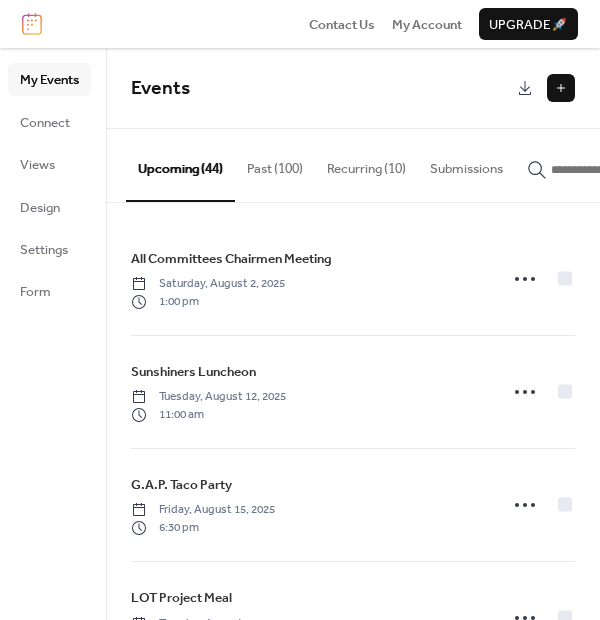 click at bounding box center [561, 88] 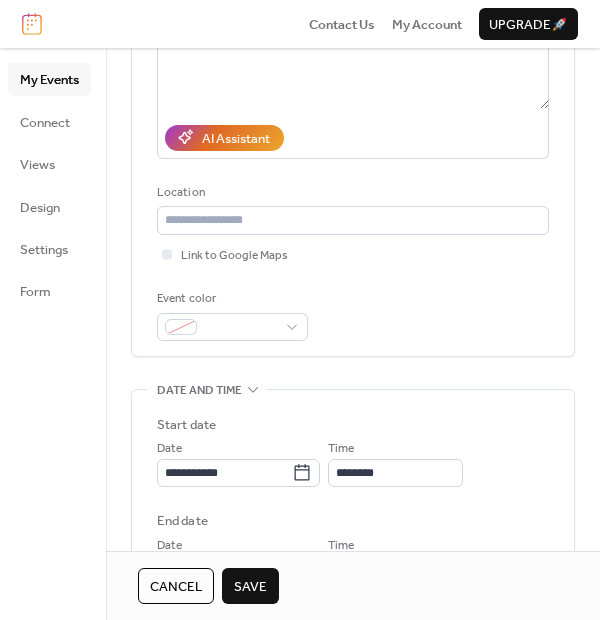 scroll, scrollTop: 333, scrollLeft: 0, axis: vertical 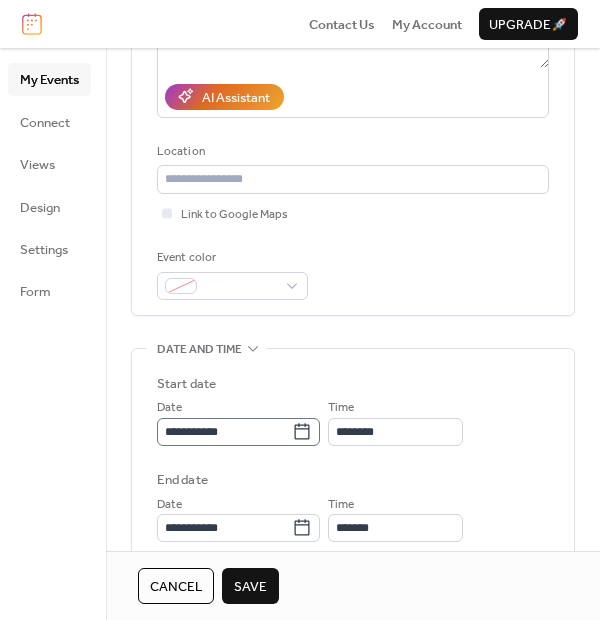 type on "**********" 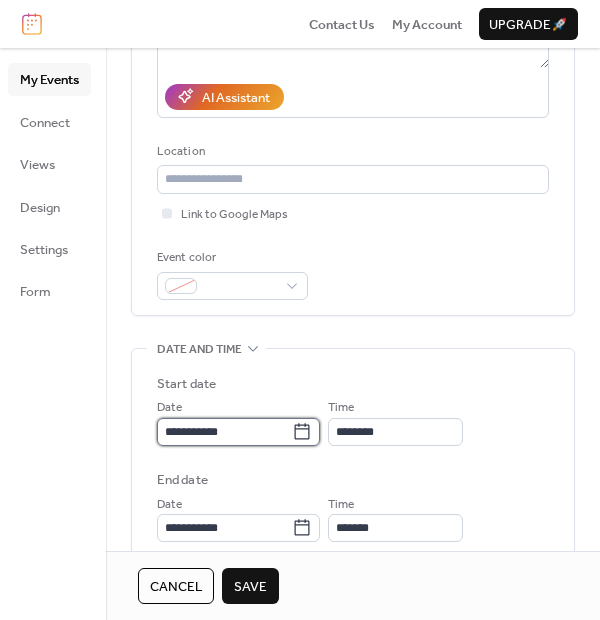 click on "**********" at bounding box center [224, 432] 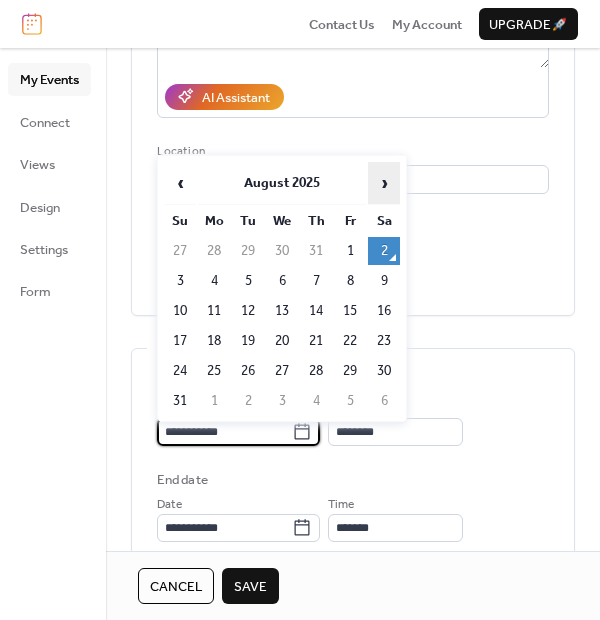 click on "›" at bounding box center (384, 183) 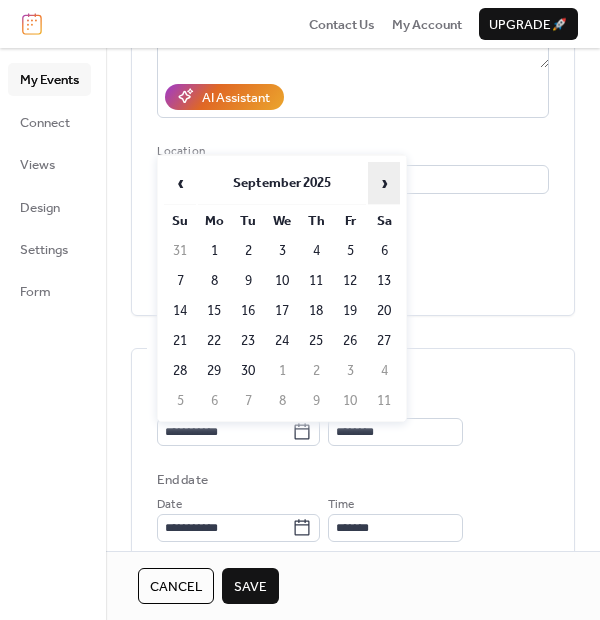 click on "›" at bounding box center (384, 183) 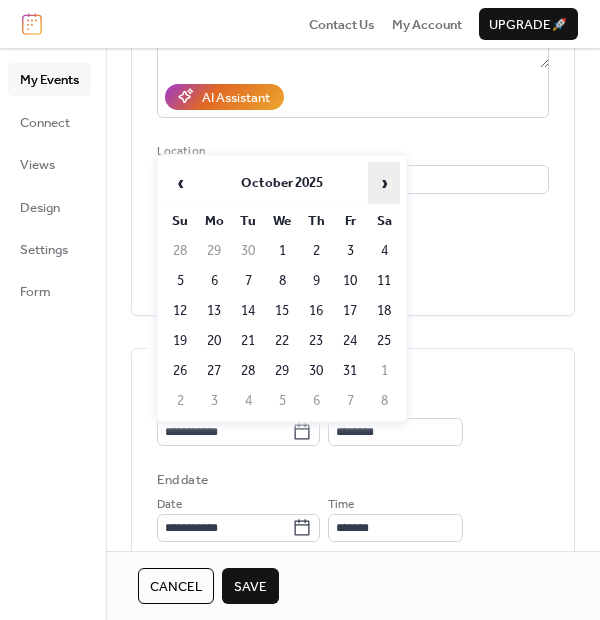 click on "›" at bounding box center [384, 183] 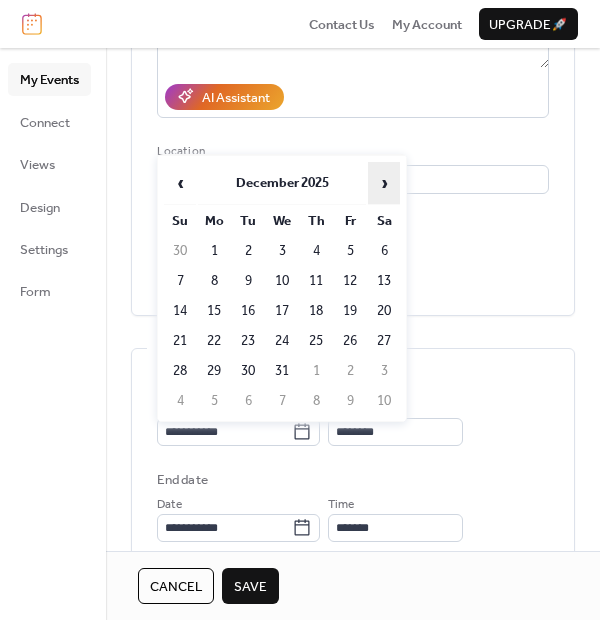 click on "›" at bounding box center (384, 183) 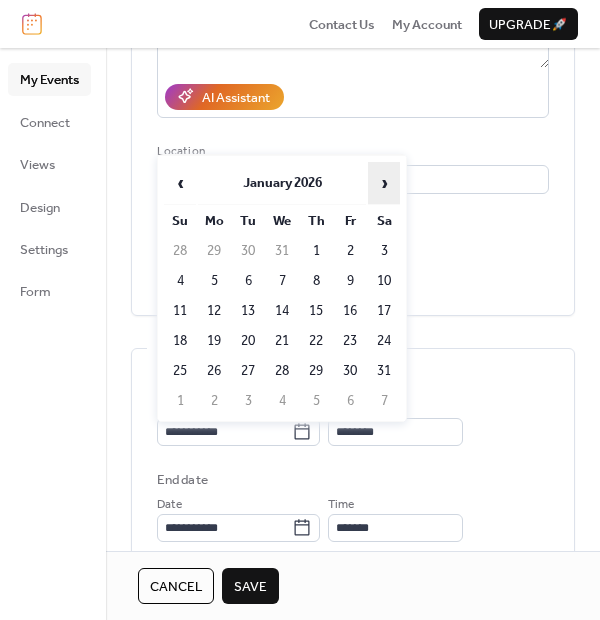 click on "›" at bounding box center (384, 183) 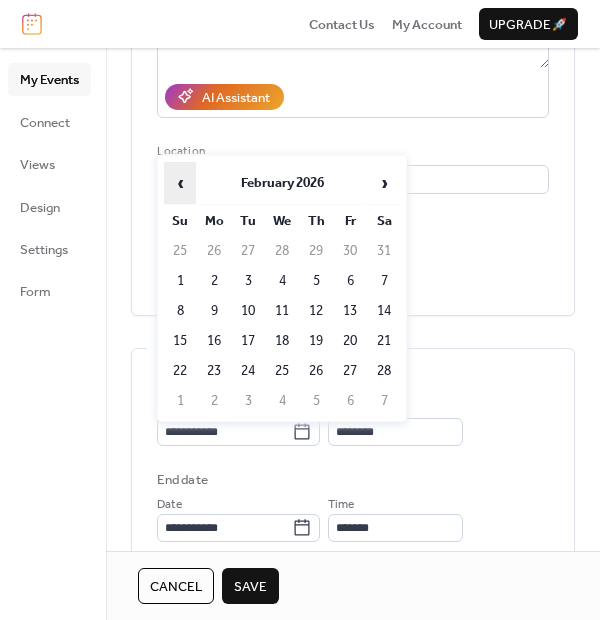 click on "‹" at bounding box center [180, 183] 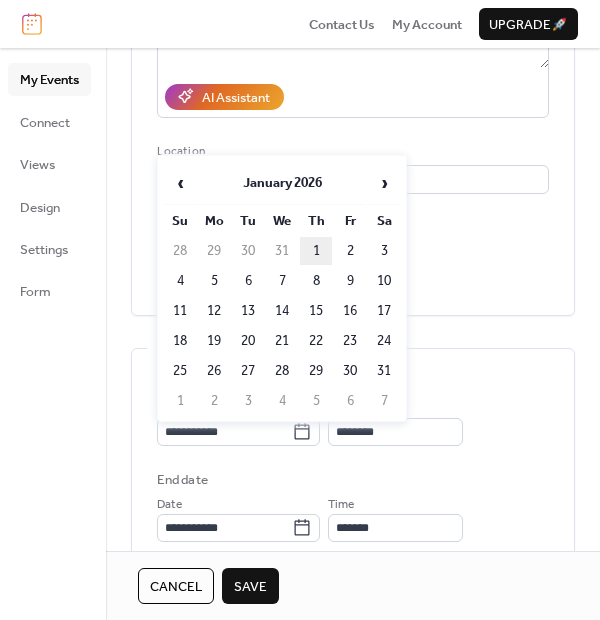 click on "1" at bounding box center (316, 251) 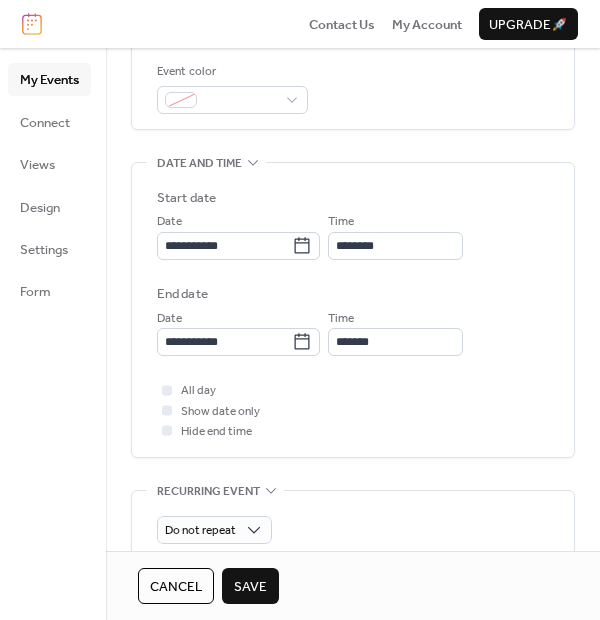 scroll, scrollTop: 555, scrollLeft: 0, axis: vertical 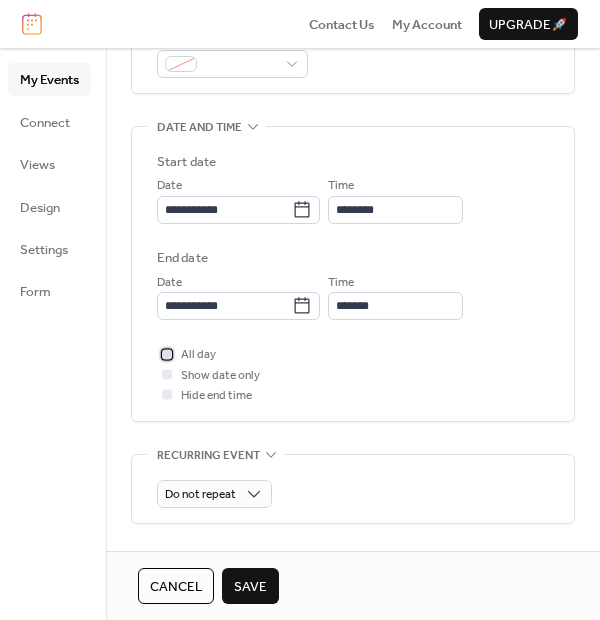 click at bounding box center [167, 354] 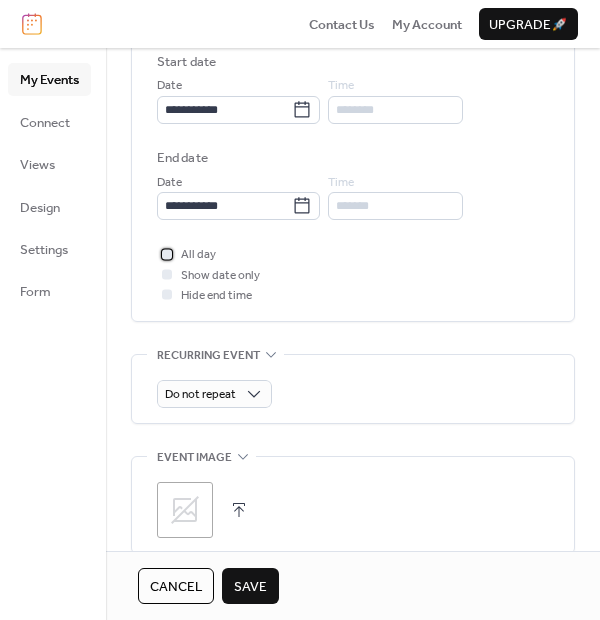 scroll, scrollTop: 777, scrollLeft: 0, axis: vertical 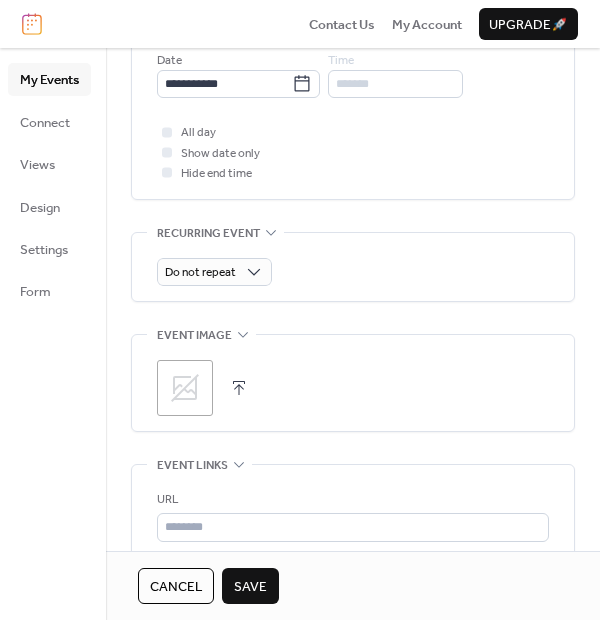 click 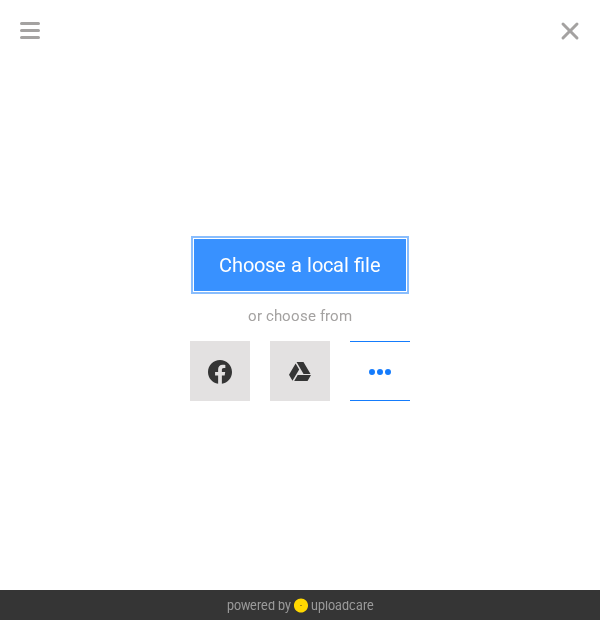 click on "Choose a local file" at bounding box center (300, 265) 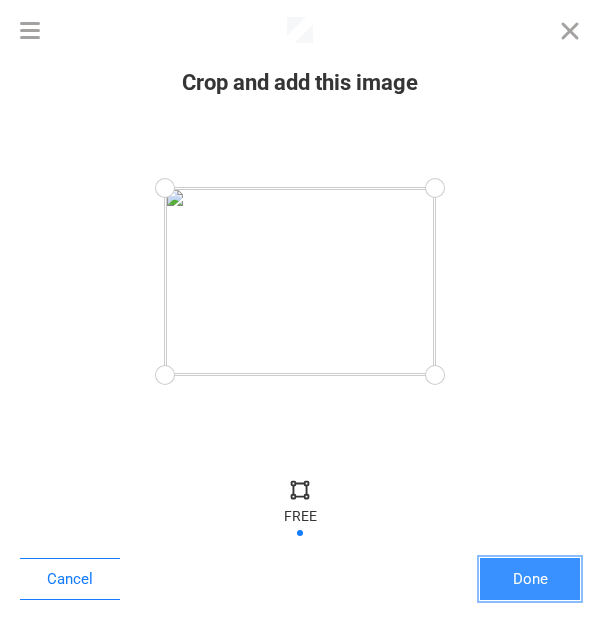click on "Done" at bounding box center (530, 579) 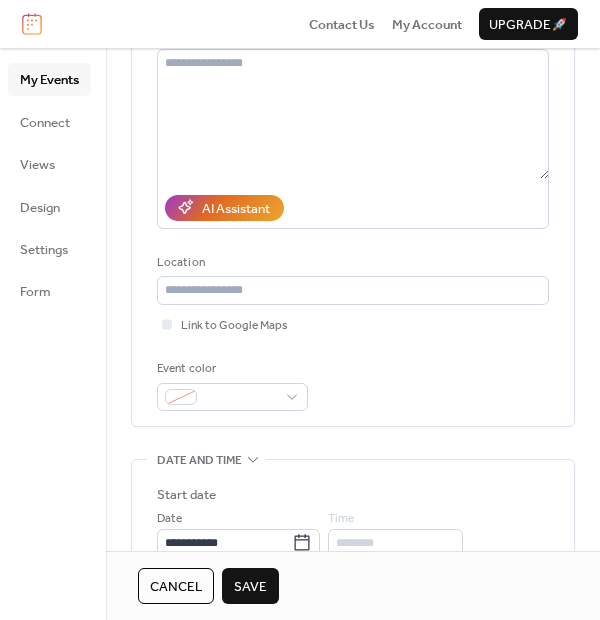scroll, scrollTop: 222, scrollLeft: 0, axis: vertical 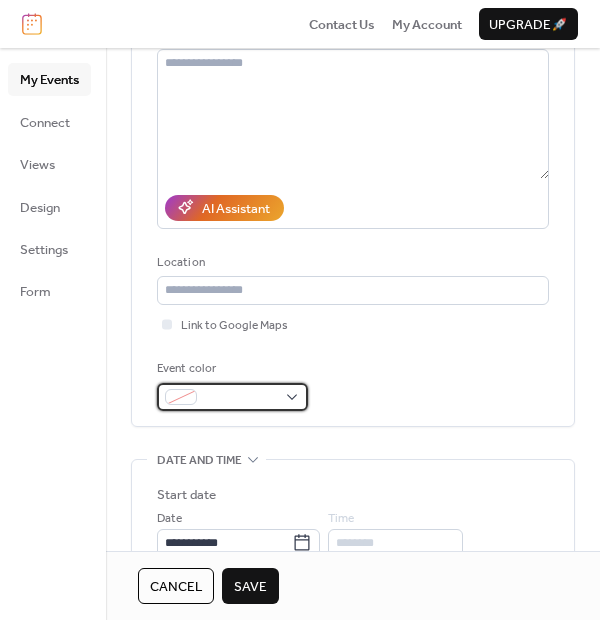 click at bounding box center (232, 397) 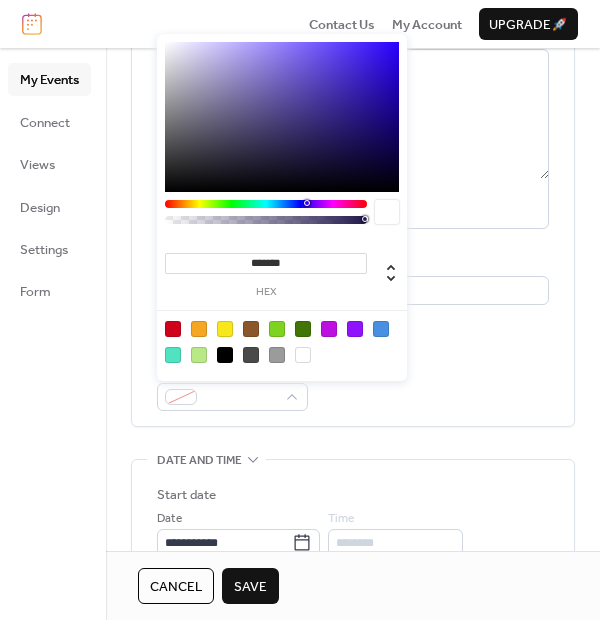 click at bounding box center (199, 355) 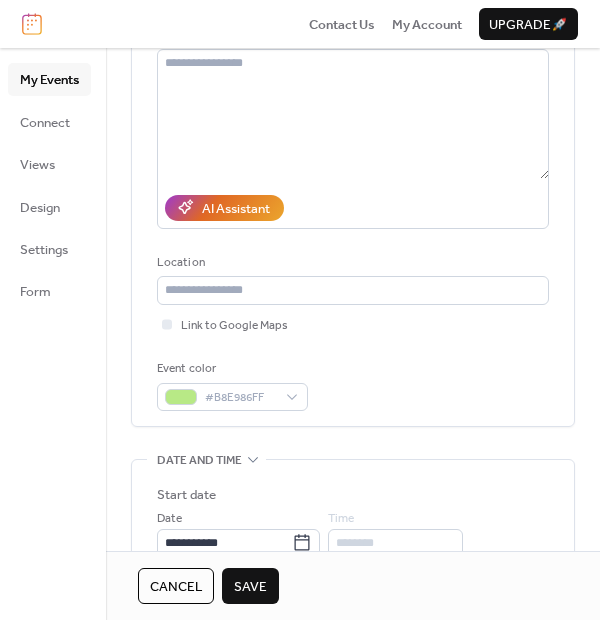 click on "Save" at bounding box center (250, 587) 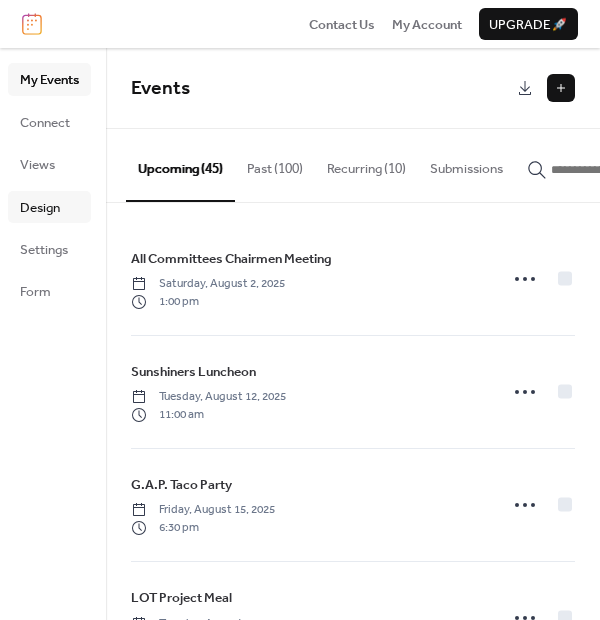 click on "Design" at bounding box center [49, 207] 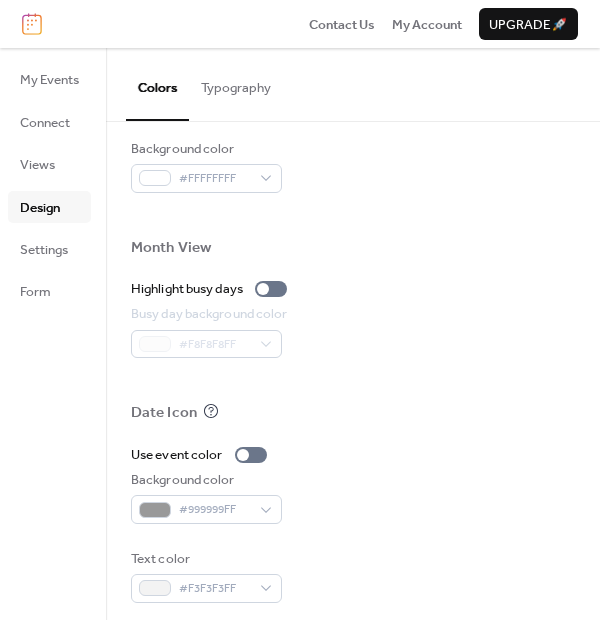 scroll, scrollTop: 1032, scrollLeft: 0, axis: vertical 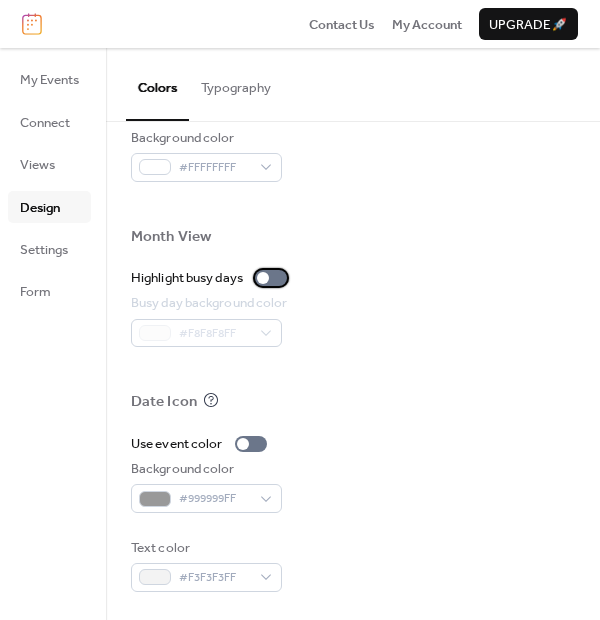 click at bounding box center [271, 278] 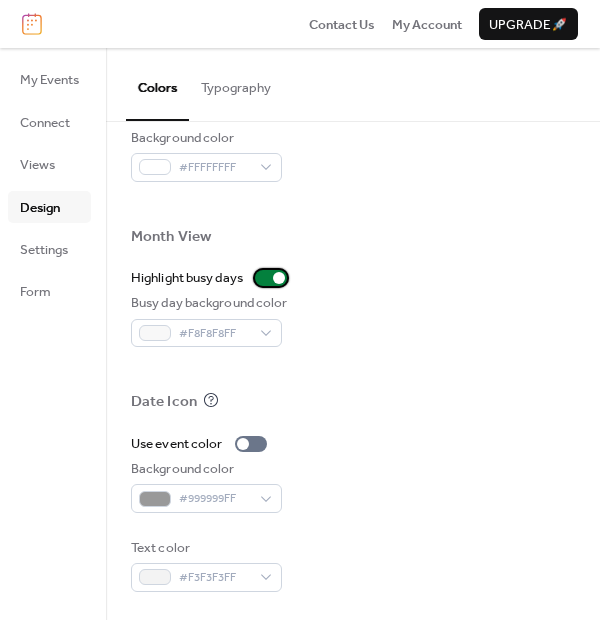 click at bounding box center (271, 278) 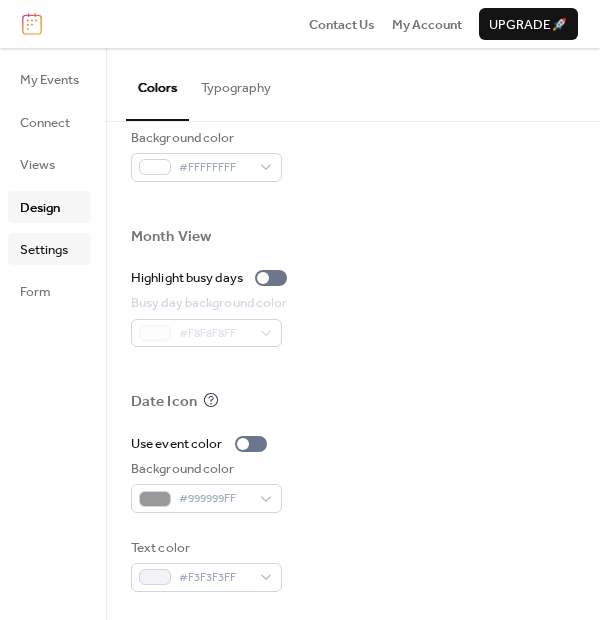 click on "Settings" at bounding box center [44, 250] 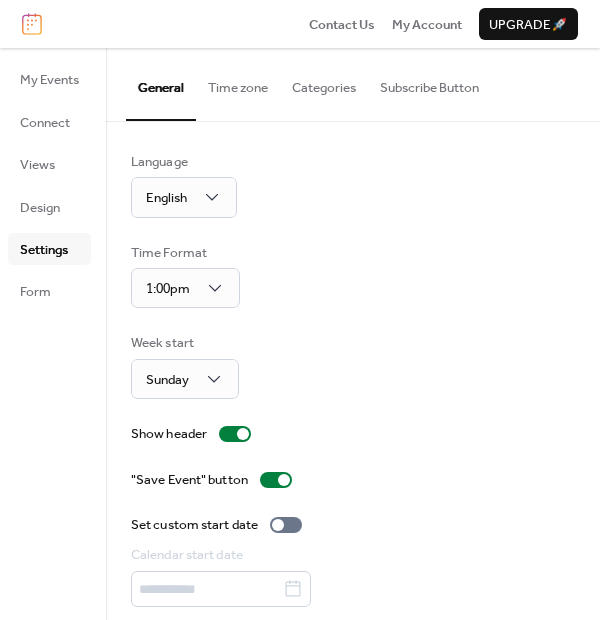 click on "Categories" at bounding box center [324, 83] 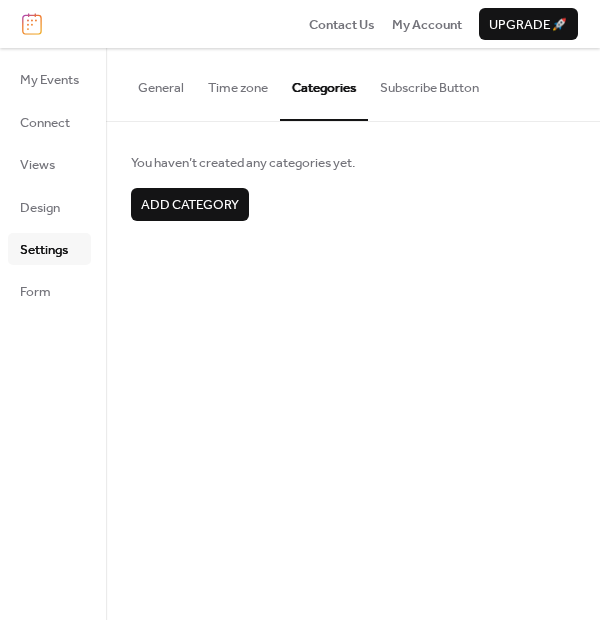 click on "Time zone" at bounding box center [238, 83] 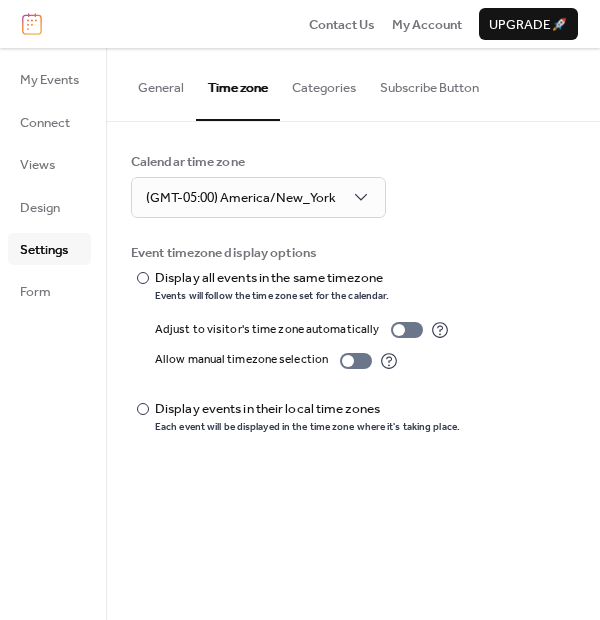 click on "Subscribe Button" at bounding box center (429, 83) 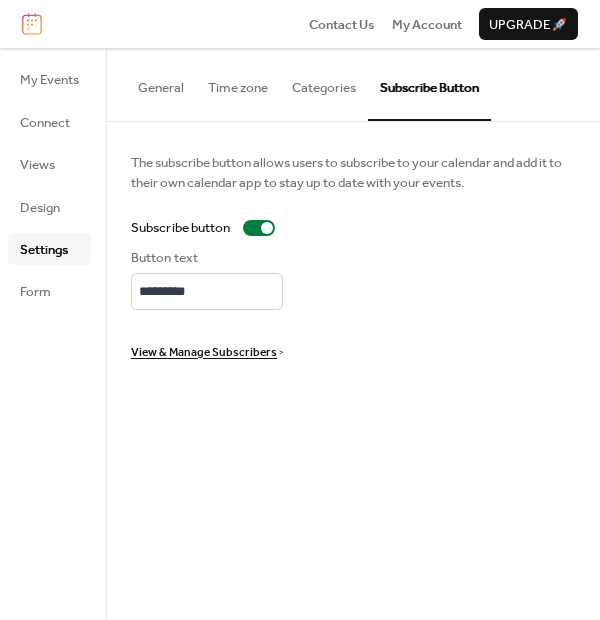 click on "General" at bounding box center [161, 83] 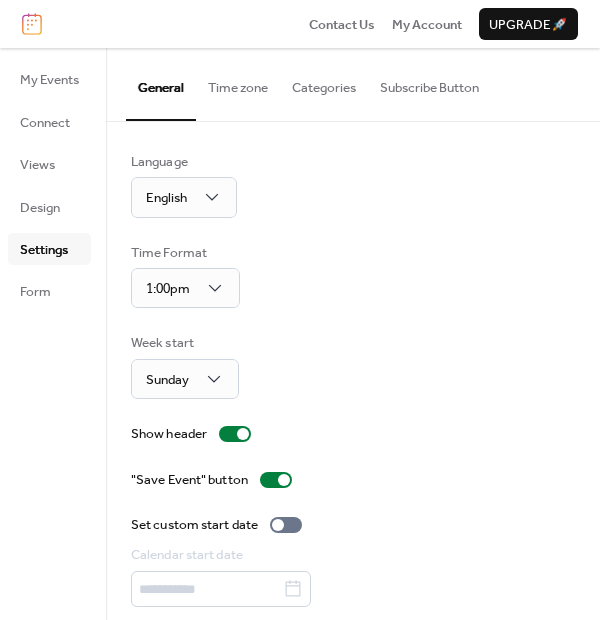 click on "Subscribe Button" at bounding box center [429, 83] 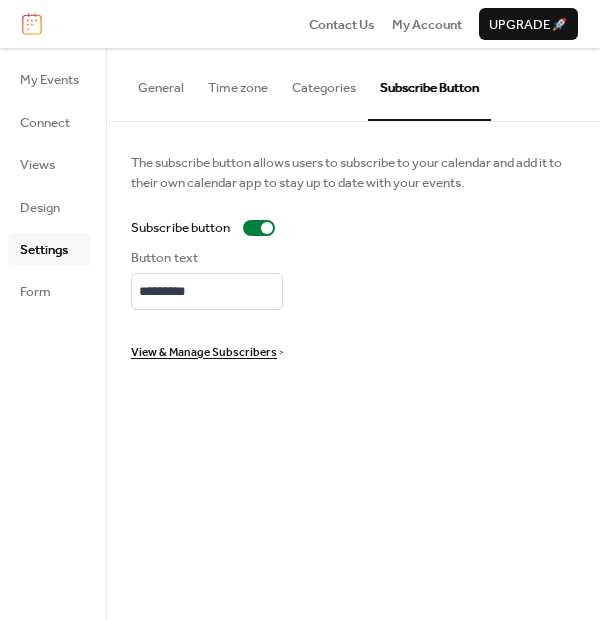 click on "View & Manage Subscribers" at bounding box center (204, 353) 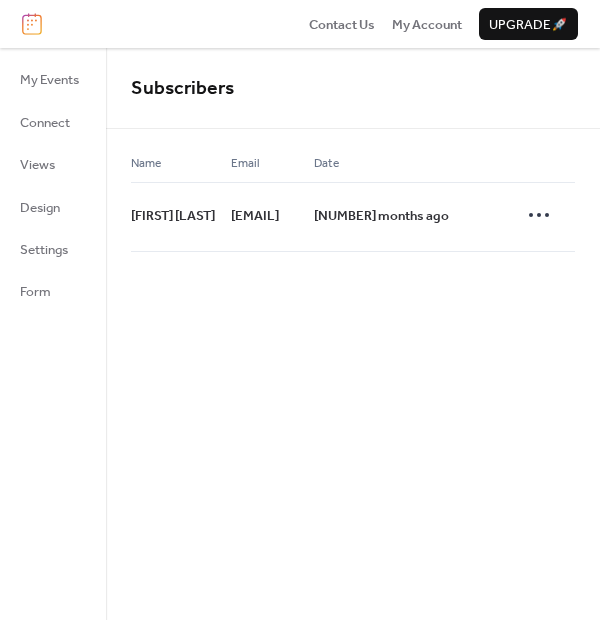 click on "Name" at bounding box center [146, 164] 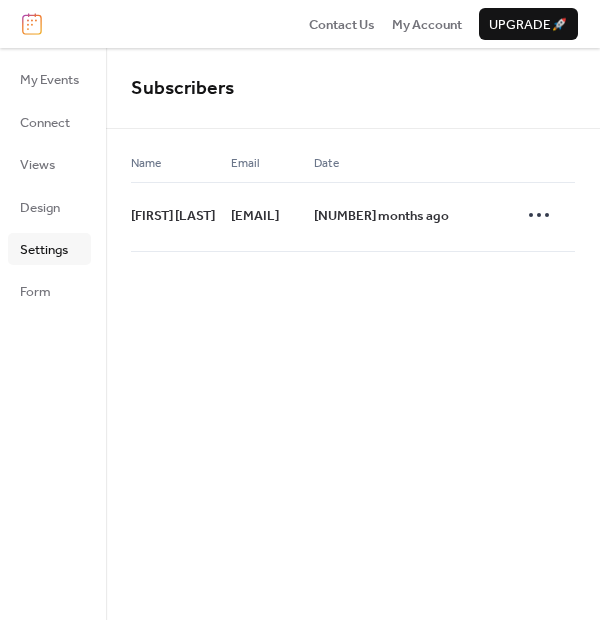 click on "Settings" at bounding box center [44, 250] 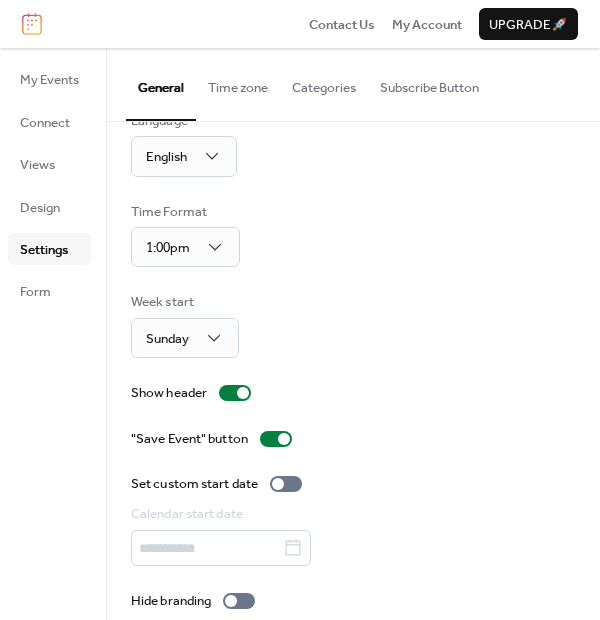scroll, scrollTop: 61, scrollLeft: 0, axis: vertical 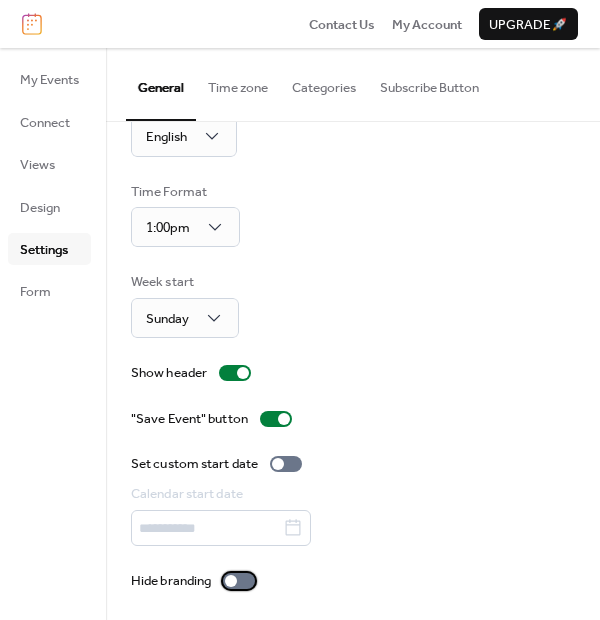 click at bounding box center (239, 581) 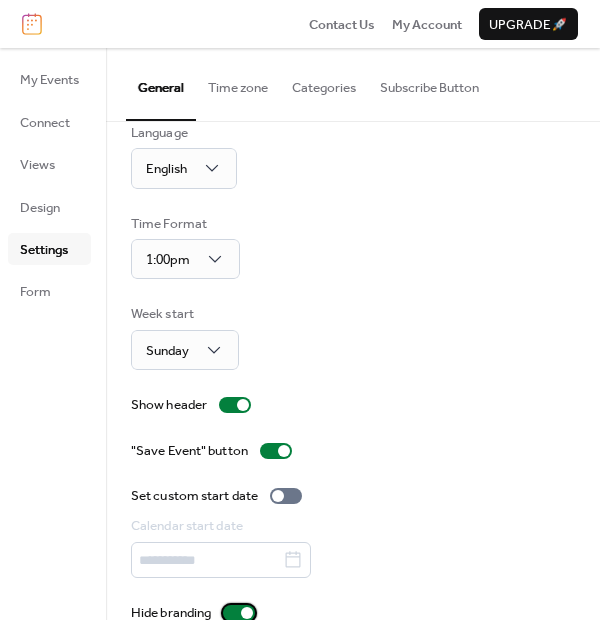 scroll, scrollTop: 0, scrollLeft: 0, axis: both 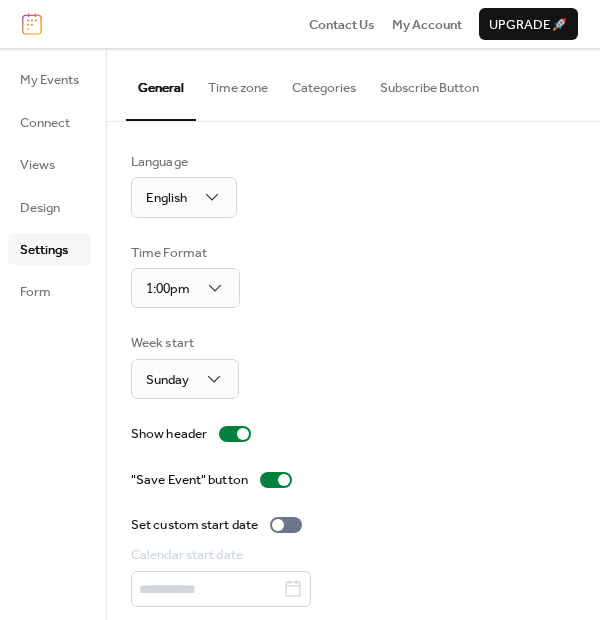 click on "Categories" at bounding box center (324, 83) 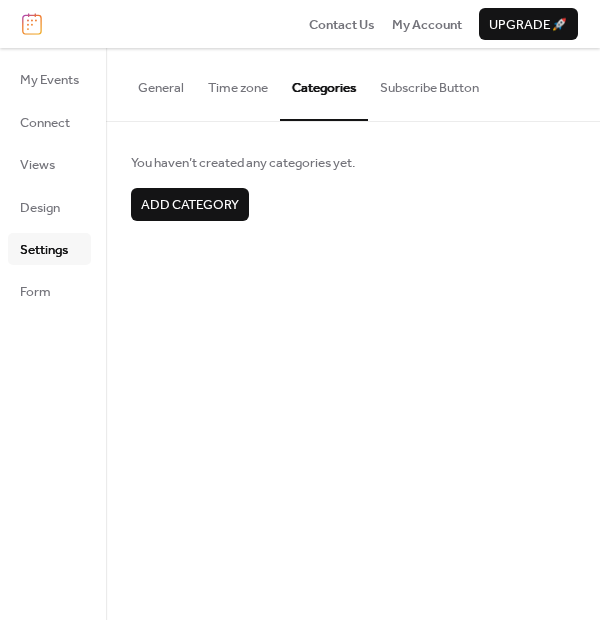 click on "Subscribe Button" at bounding box center (429, 83) 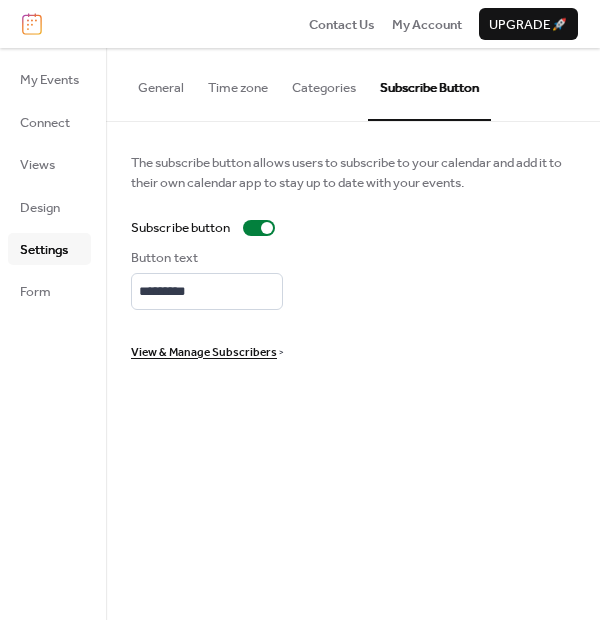 click on "General" at bounding box center [161, 83] 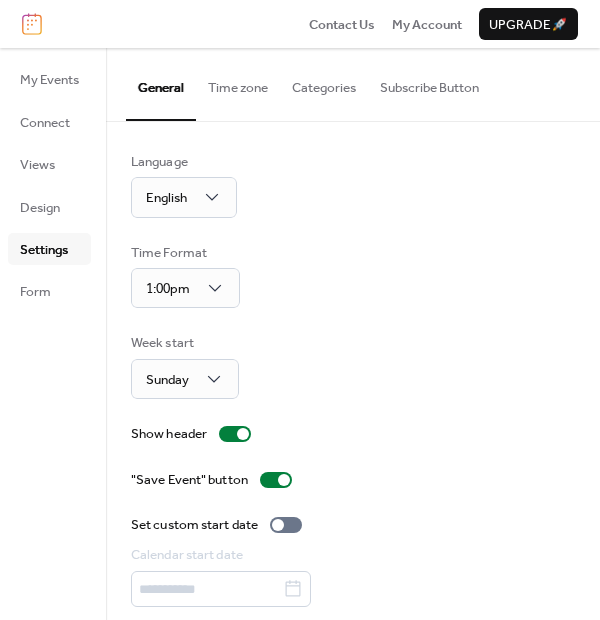 scroll, scrollTop: 61, scrollLeft: 0, axis: vertical 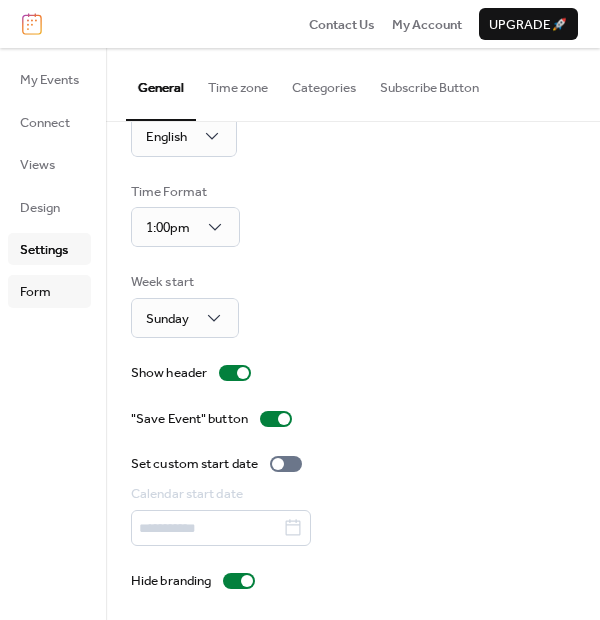 click on "Form" at bounding box center [35, 292] 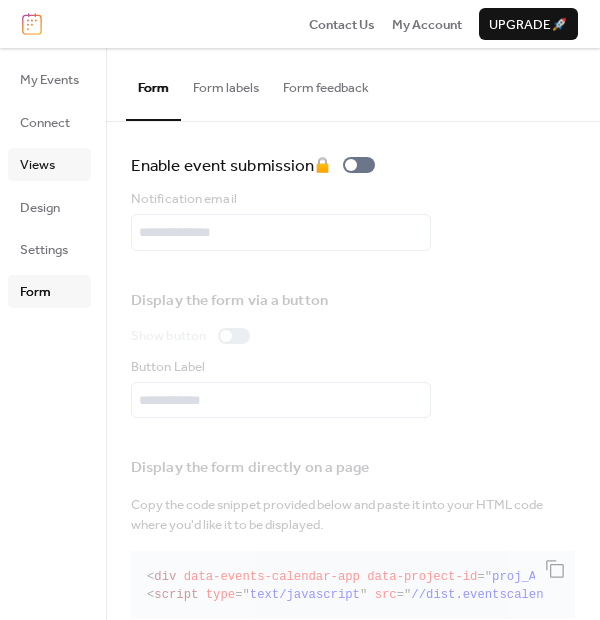 click on "Views" at bounding box center [37, 165] 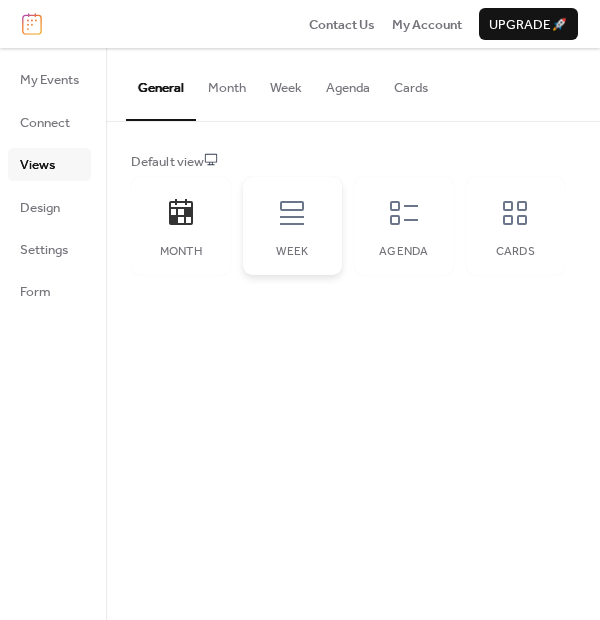click on "Week" at bounding box center (293, 252) 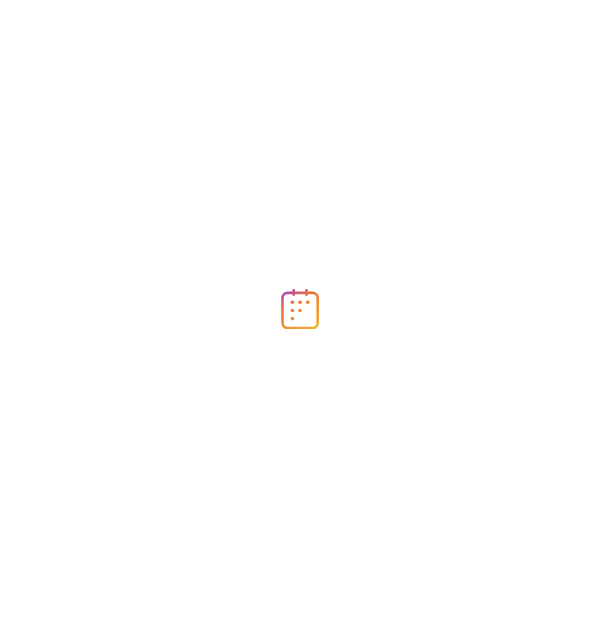 scroll, scrollTop: 0, scrollLeft: 0, axis: both 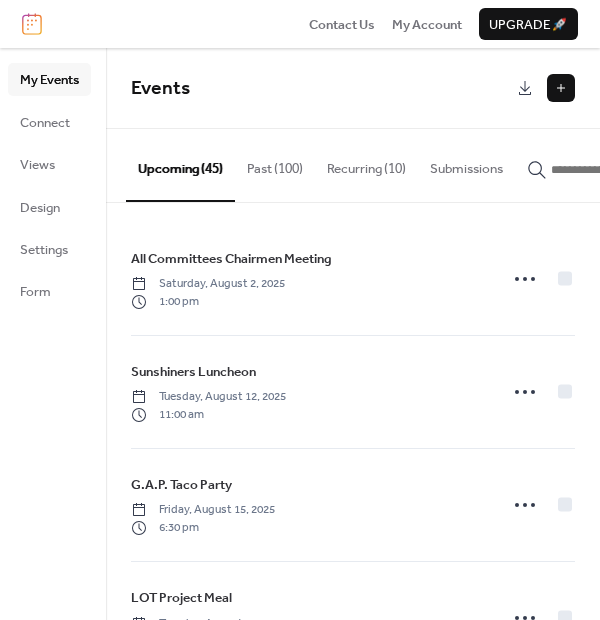 click on "My Events Connect Views Design Settings Form" at bounding box center [49, 185] 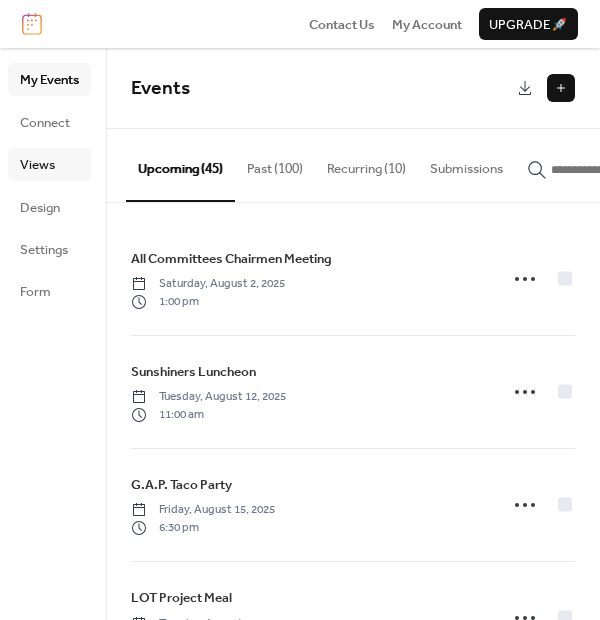 click on "Views" at bounding box center (37, 165) 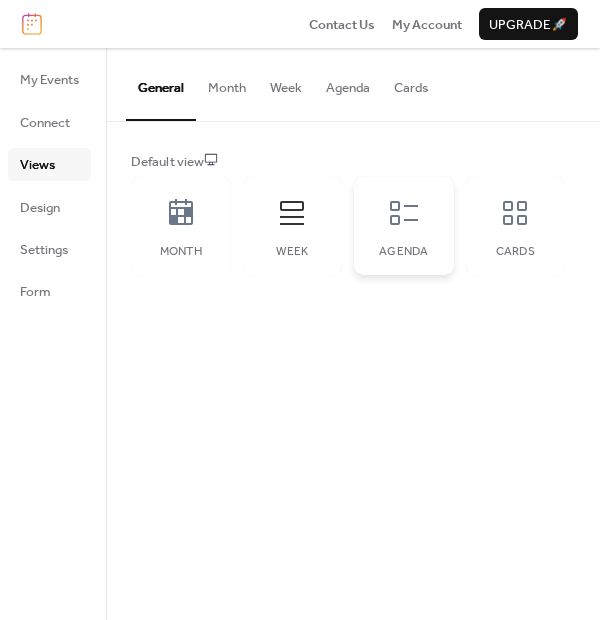click on "Agenda" at bounding box center [404, 252] 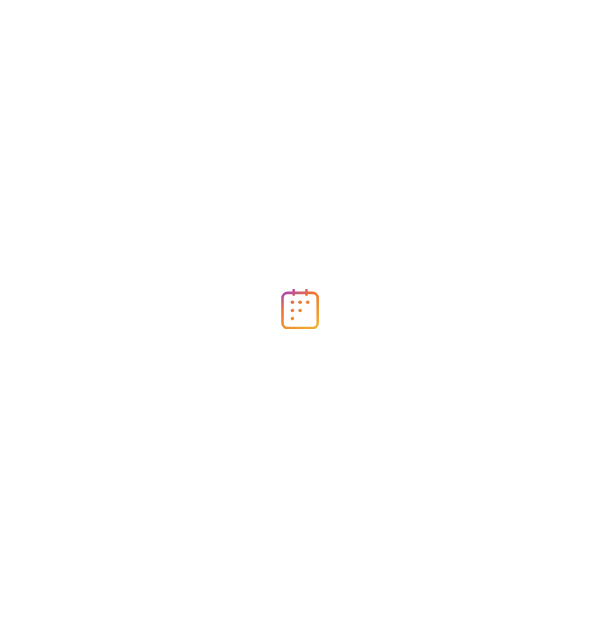 scroll, scrollTop: 0, scrollLeft: 0, axis: both 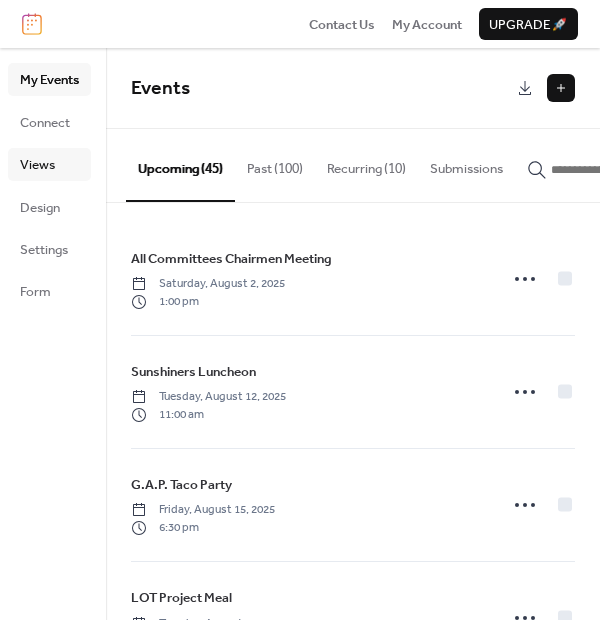 click on "Views" at bounding box center [37, 165] 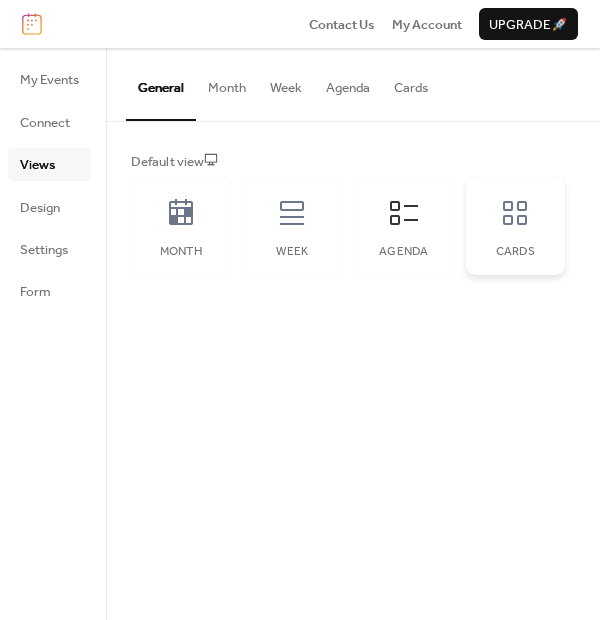 click 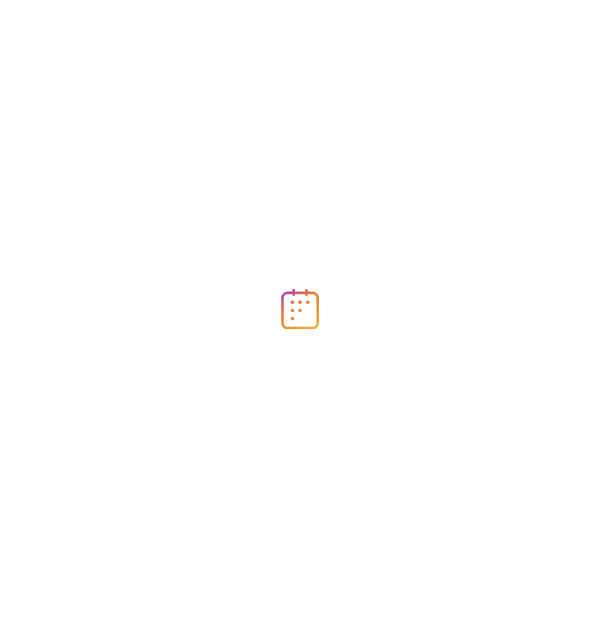 scroll, scrollTop: 0, scrollLeft: 0, axis: both 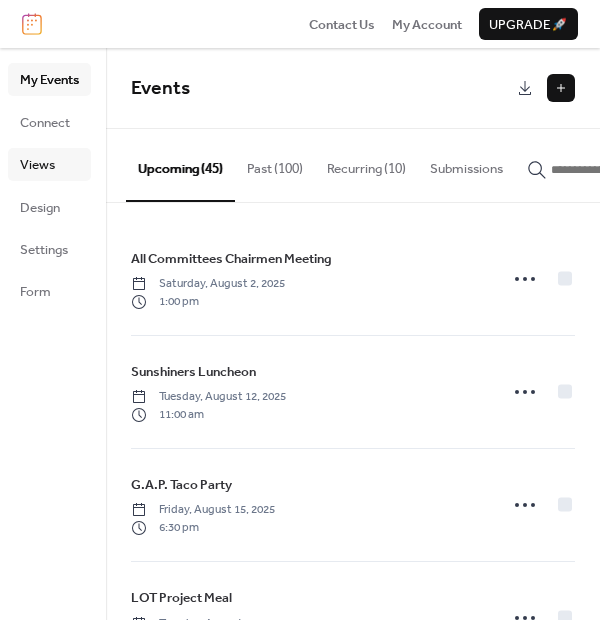click on "Views" at bounding box center [37, 165] 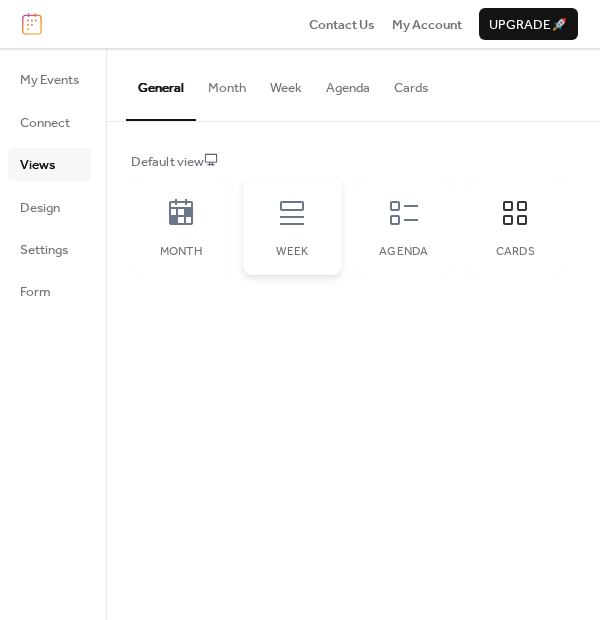 click 